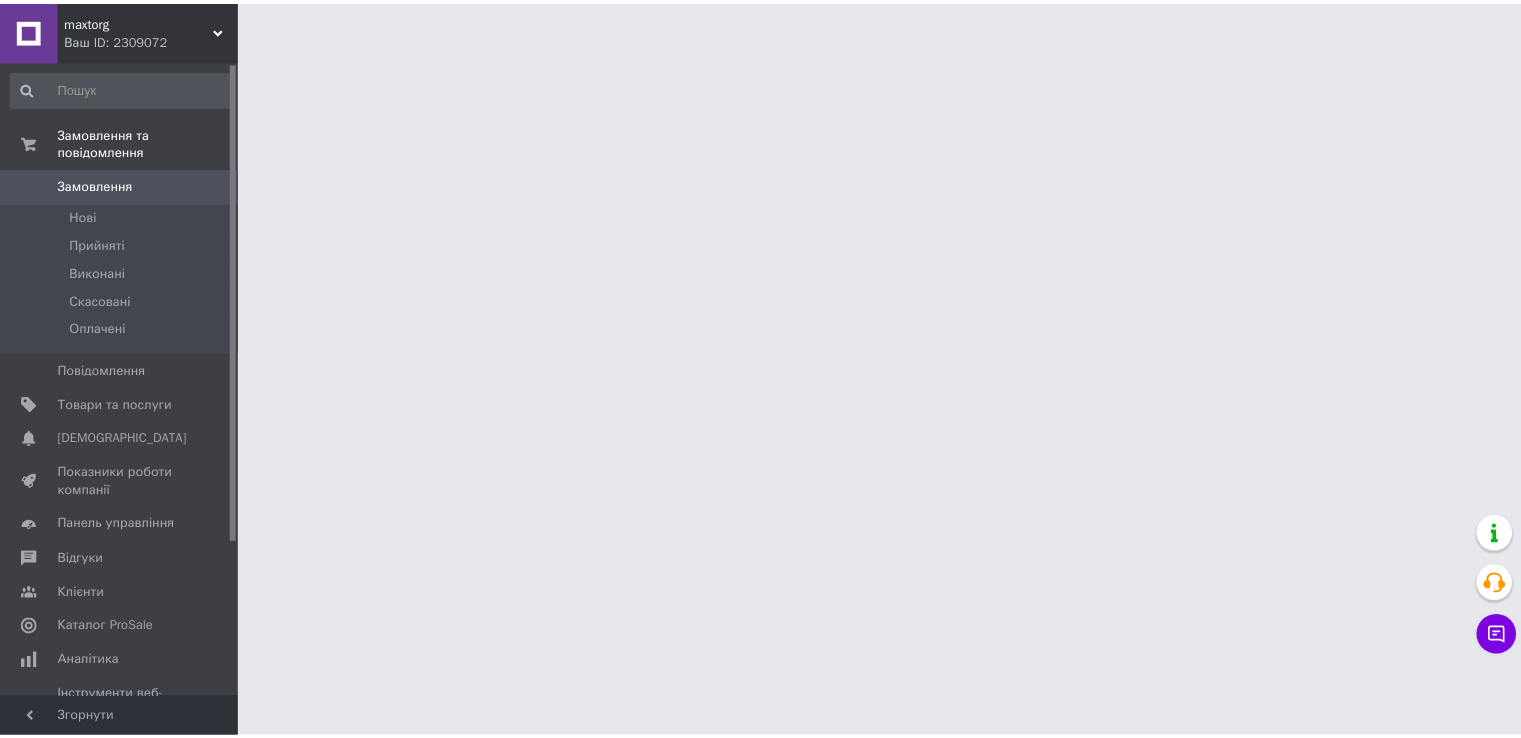 scroll, scrollTop: 0, scrollLeft: 0, axis: both 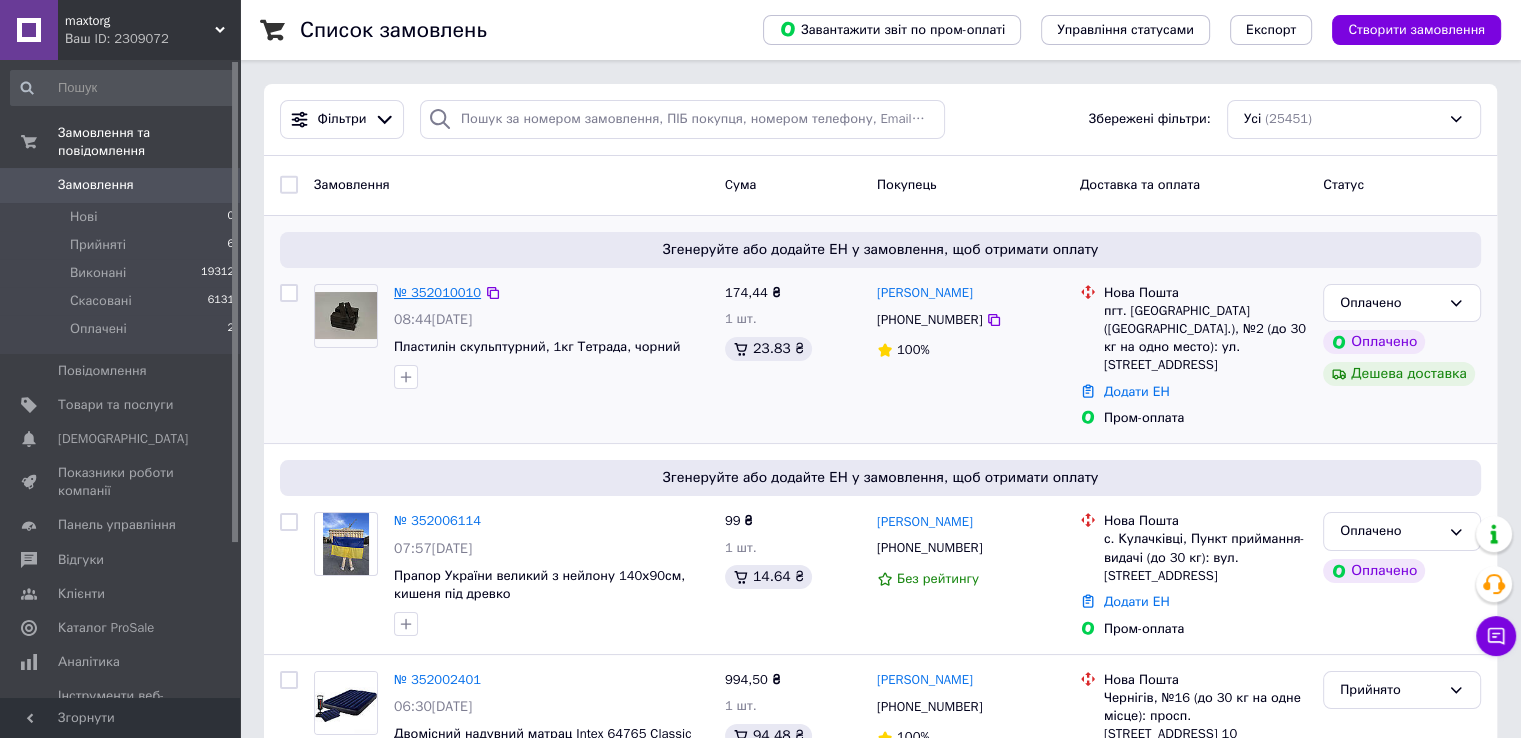 click on "№ 352010010" at bounding box center [437, 292] 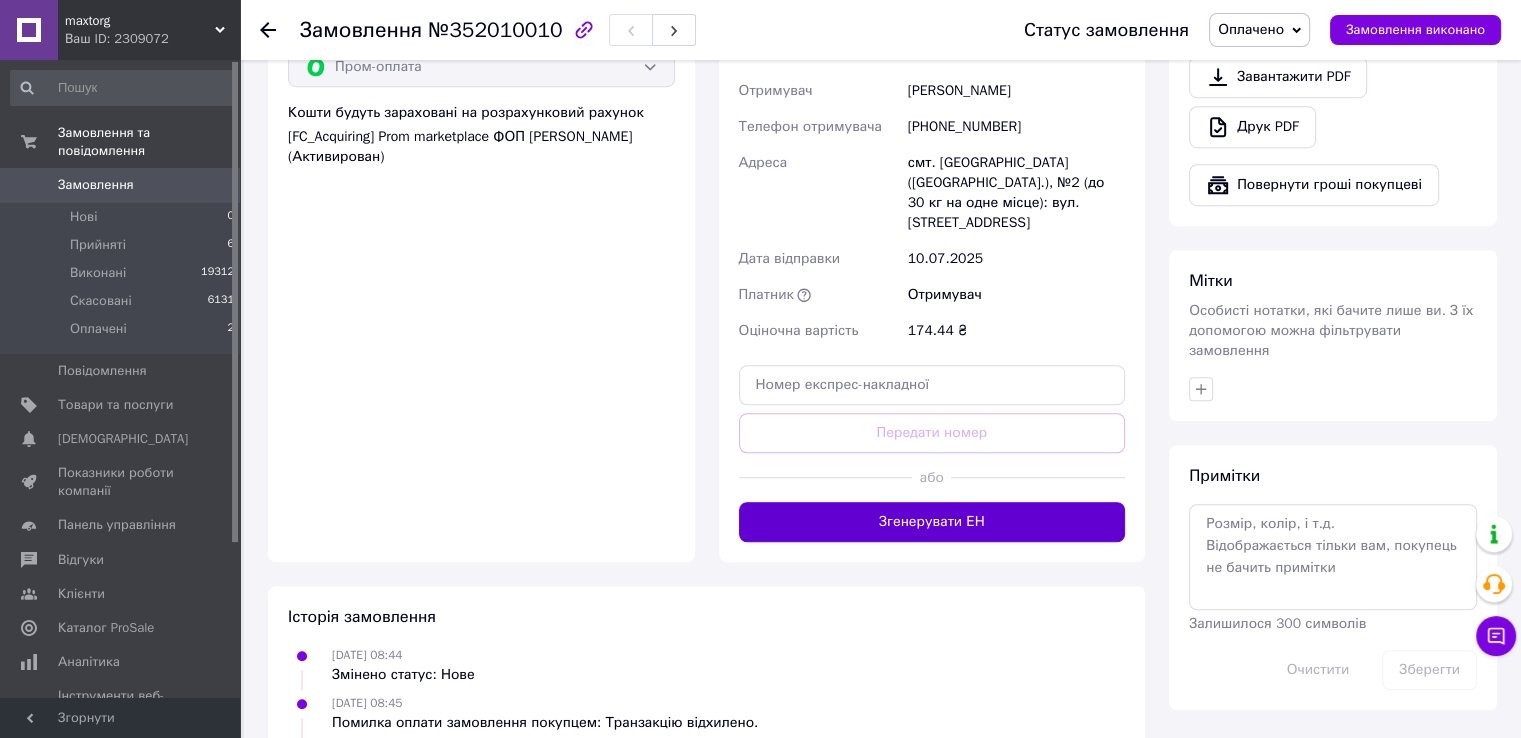 click on "Згенерувати ЕН" at bounding box center [932, 522] 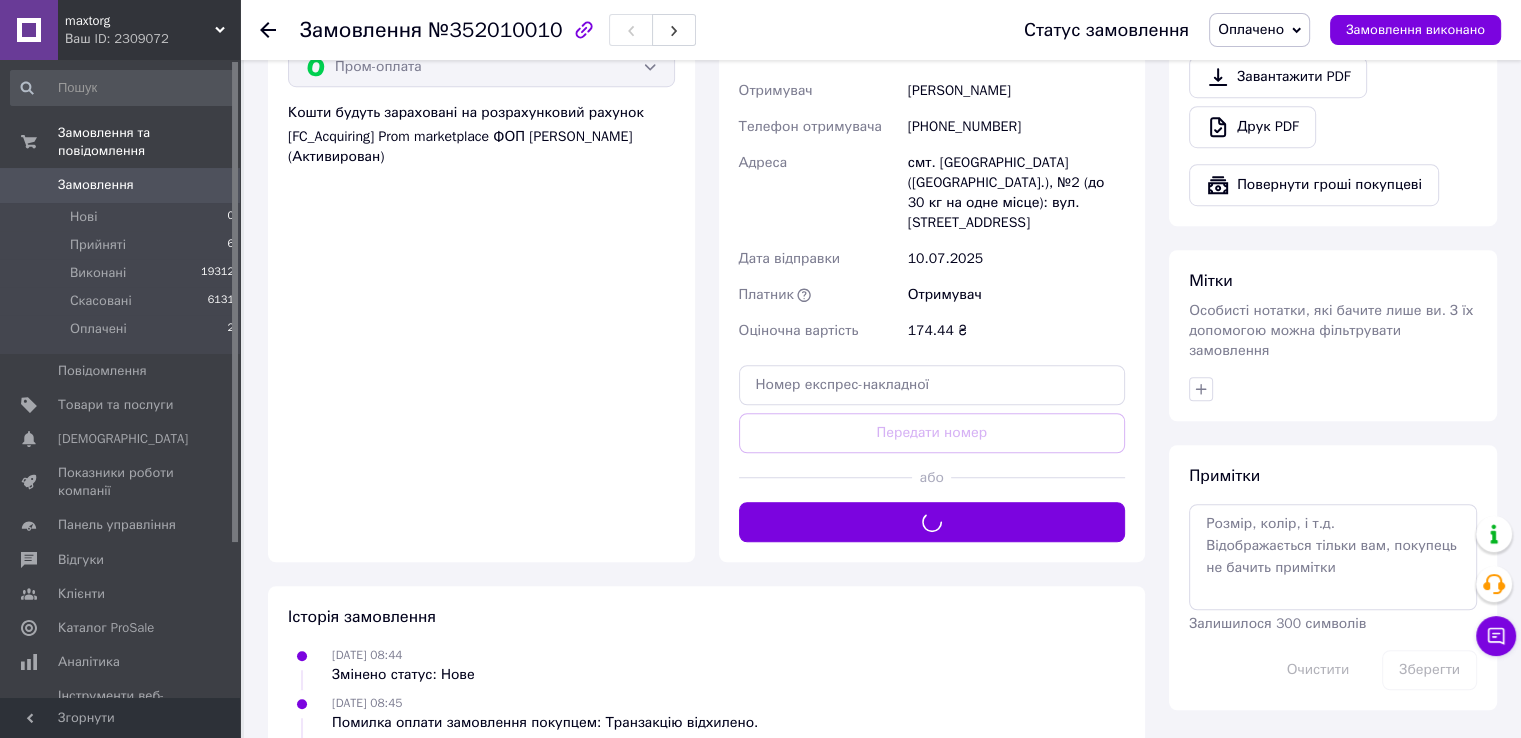 scroll, scrollTop: 1000, scrollLeft: 0, axis: vertical 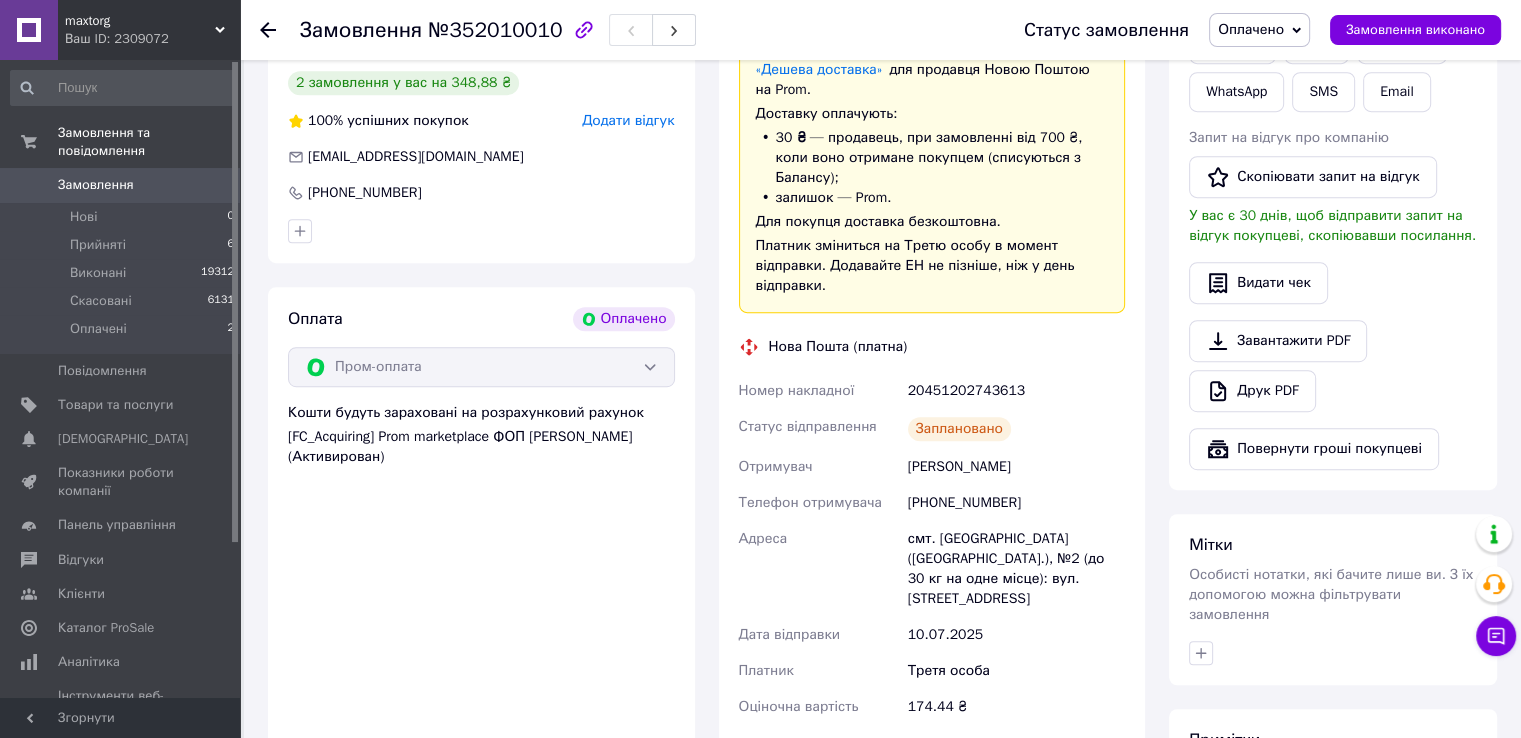 click on "Оплачено" at bounding box center [1259, 30] 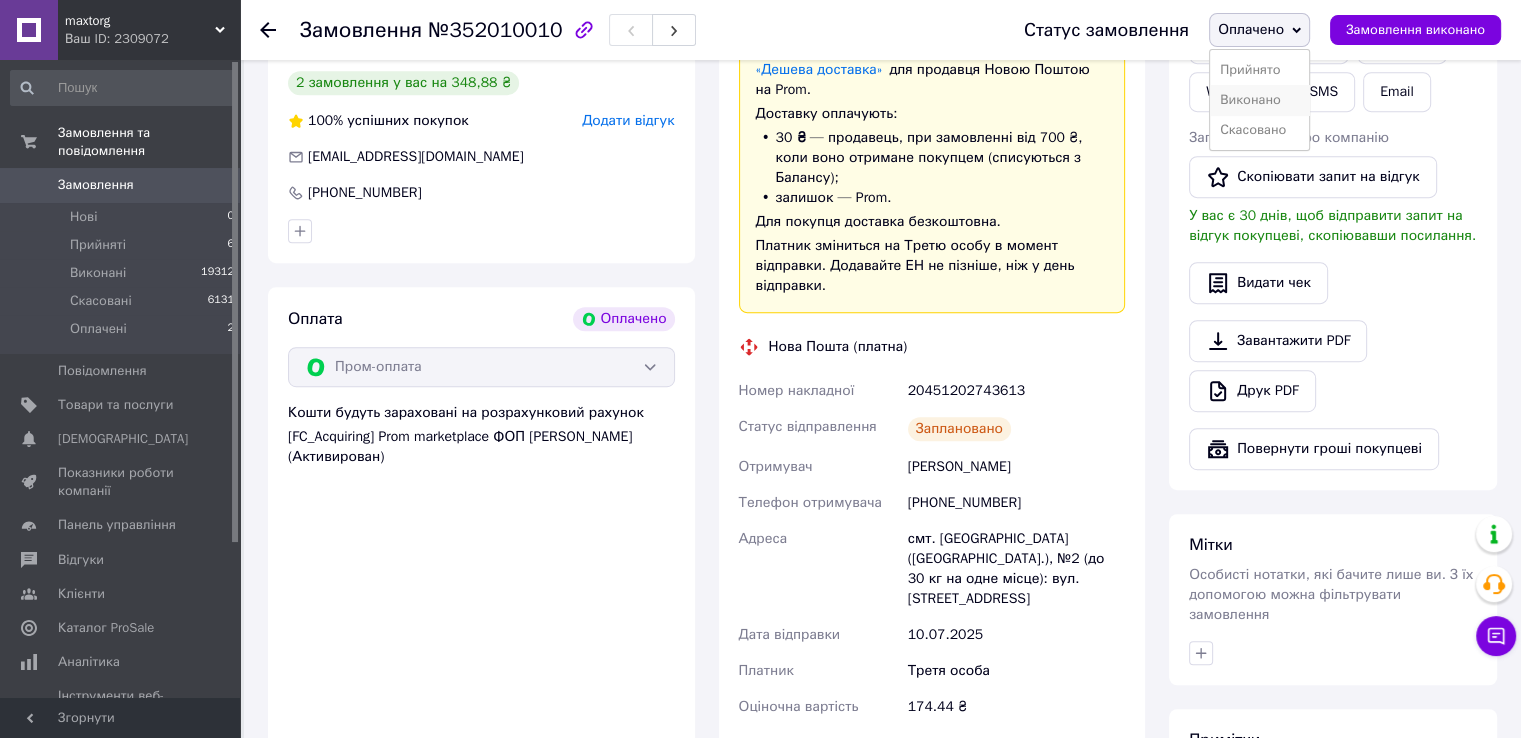 click on "Виконано" at bounding box center [1259, 100] 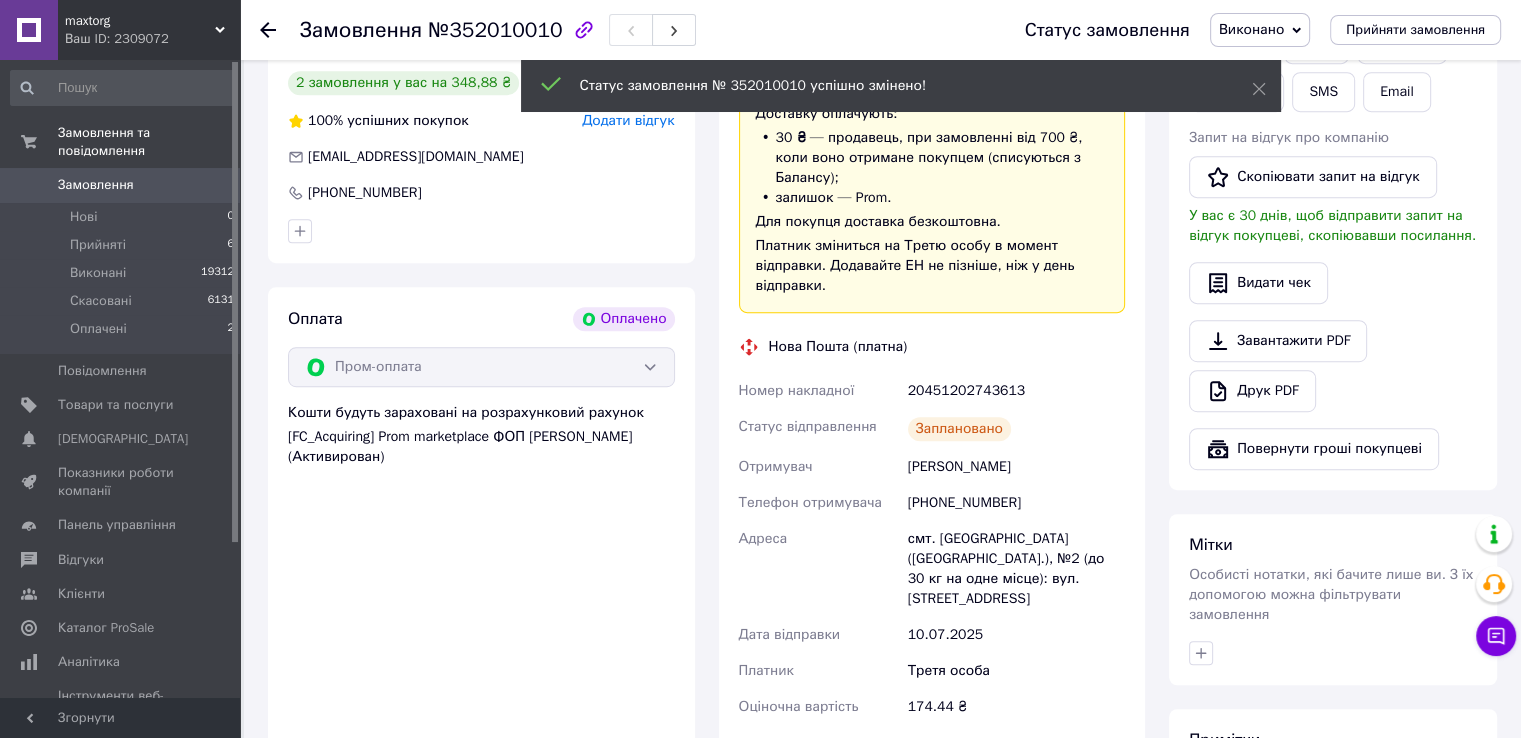 click on "Оплачені" at bounding box center [98, 329] 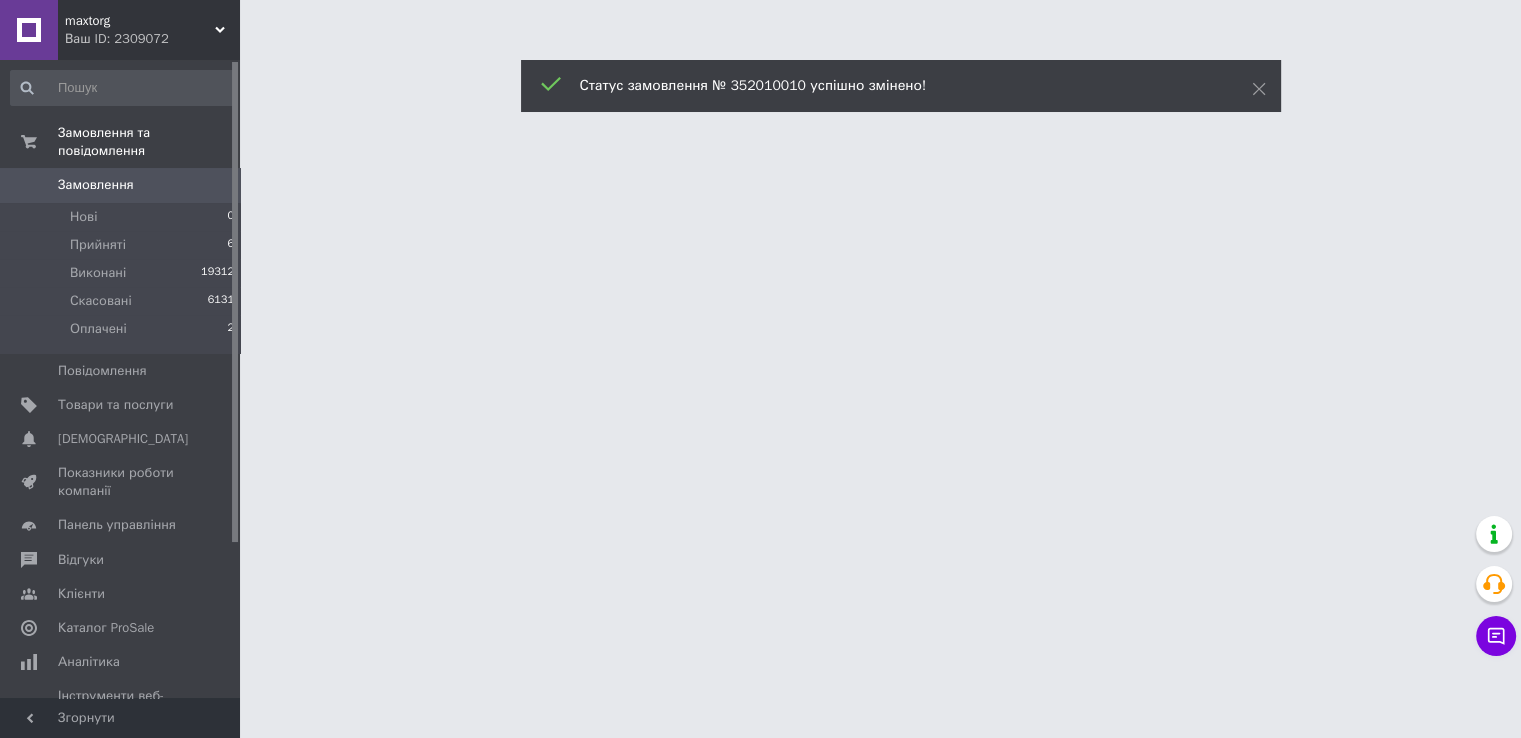 scroll, scrollTop: 0, scrollLeft: 0, axis: both 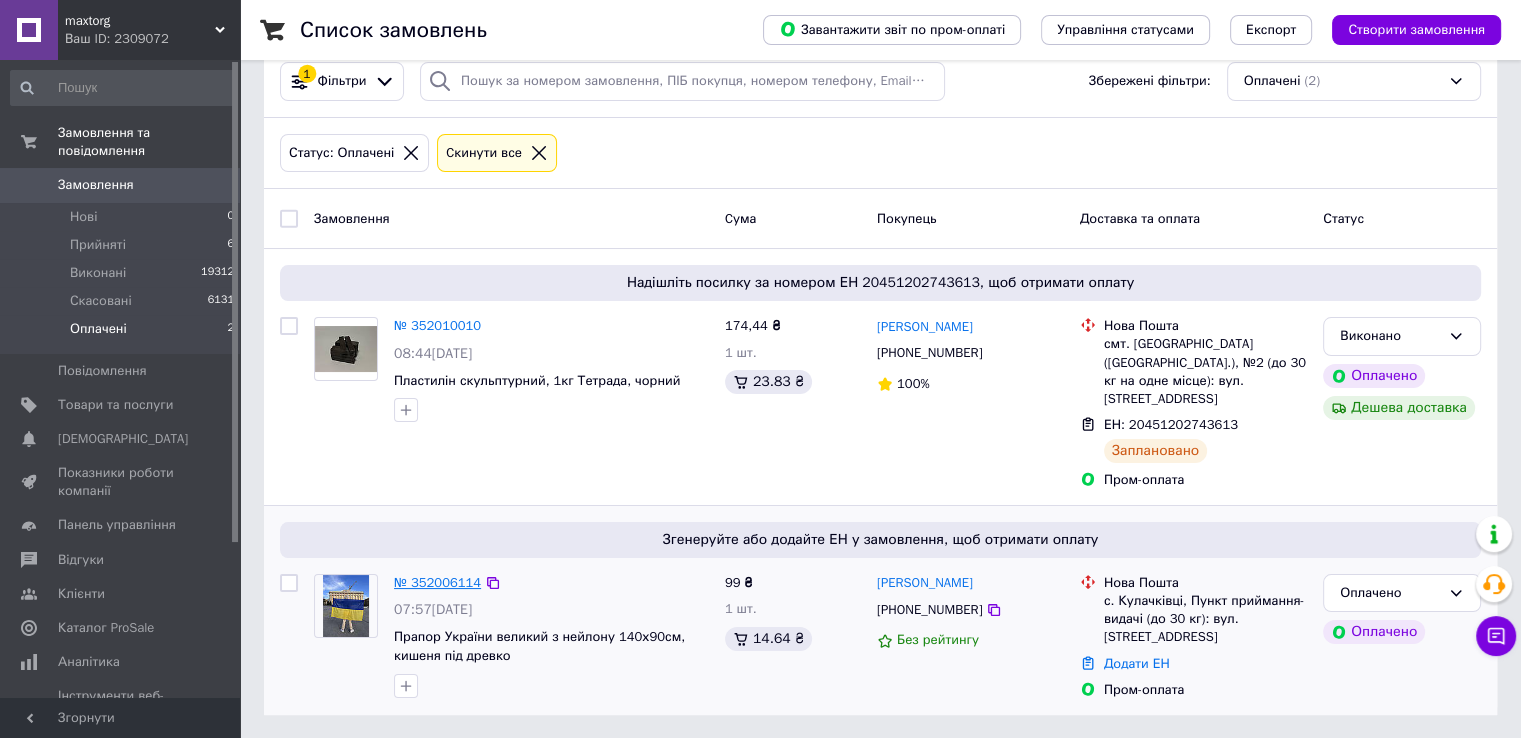click on "№ 352006114" at bounding box center (437, 582) 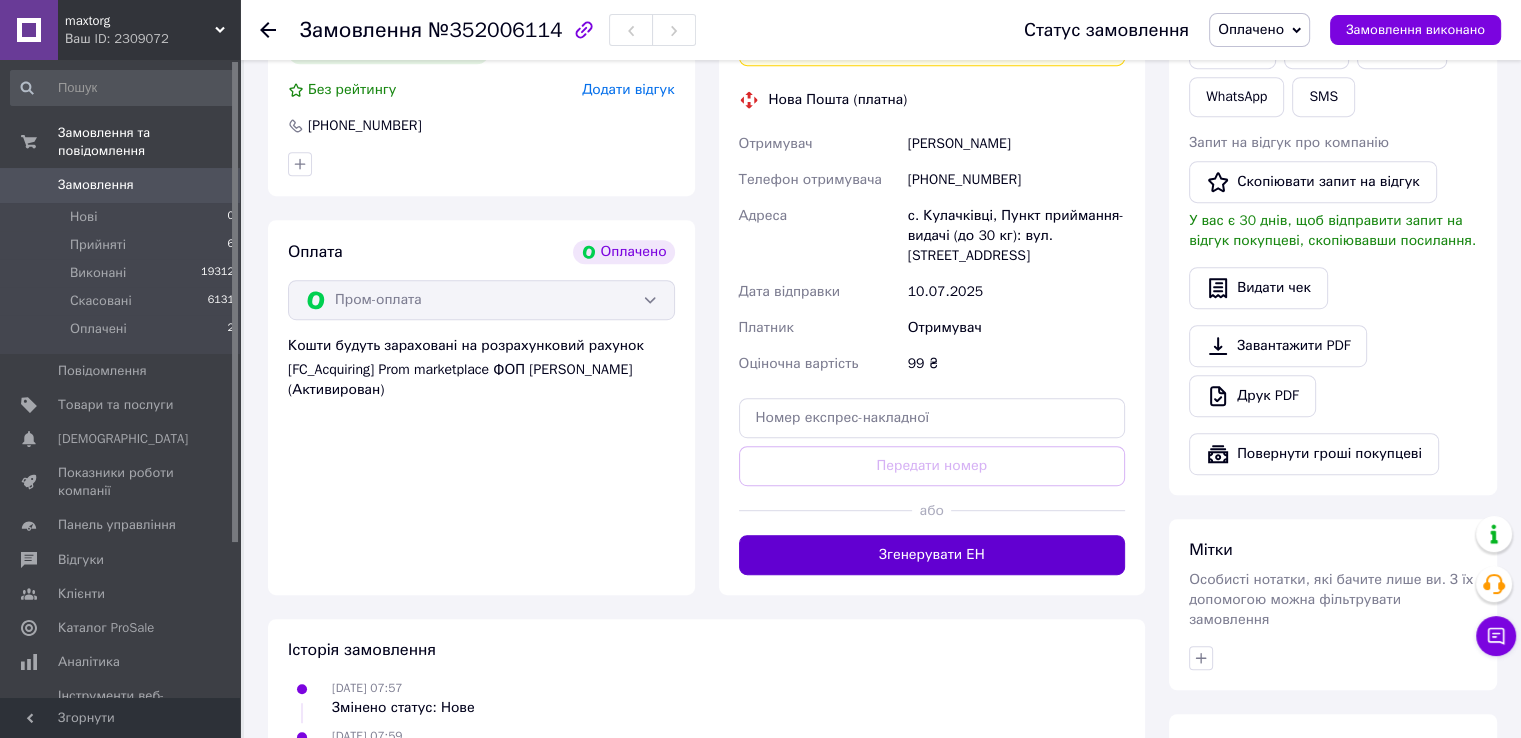 click on "Згенерувати ЕН" at bounding box center [932, 555] 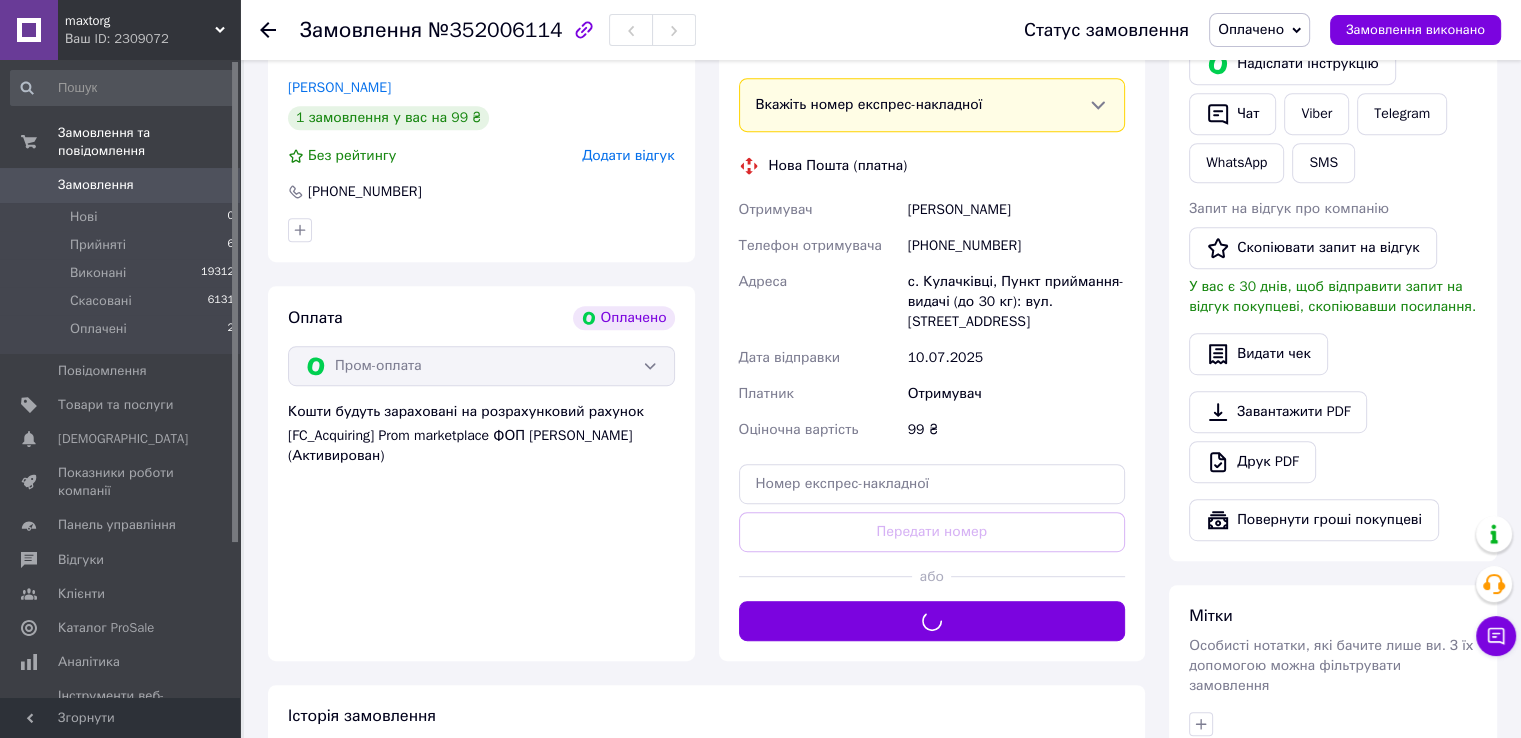 scroll, scrollTop: 731, scrollLeft: 0, axis: vertical 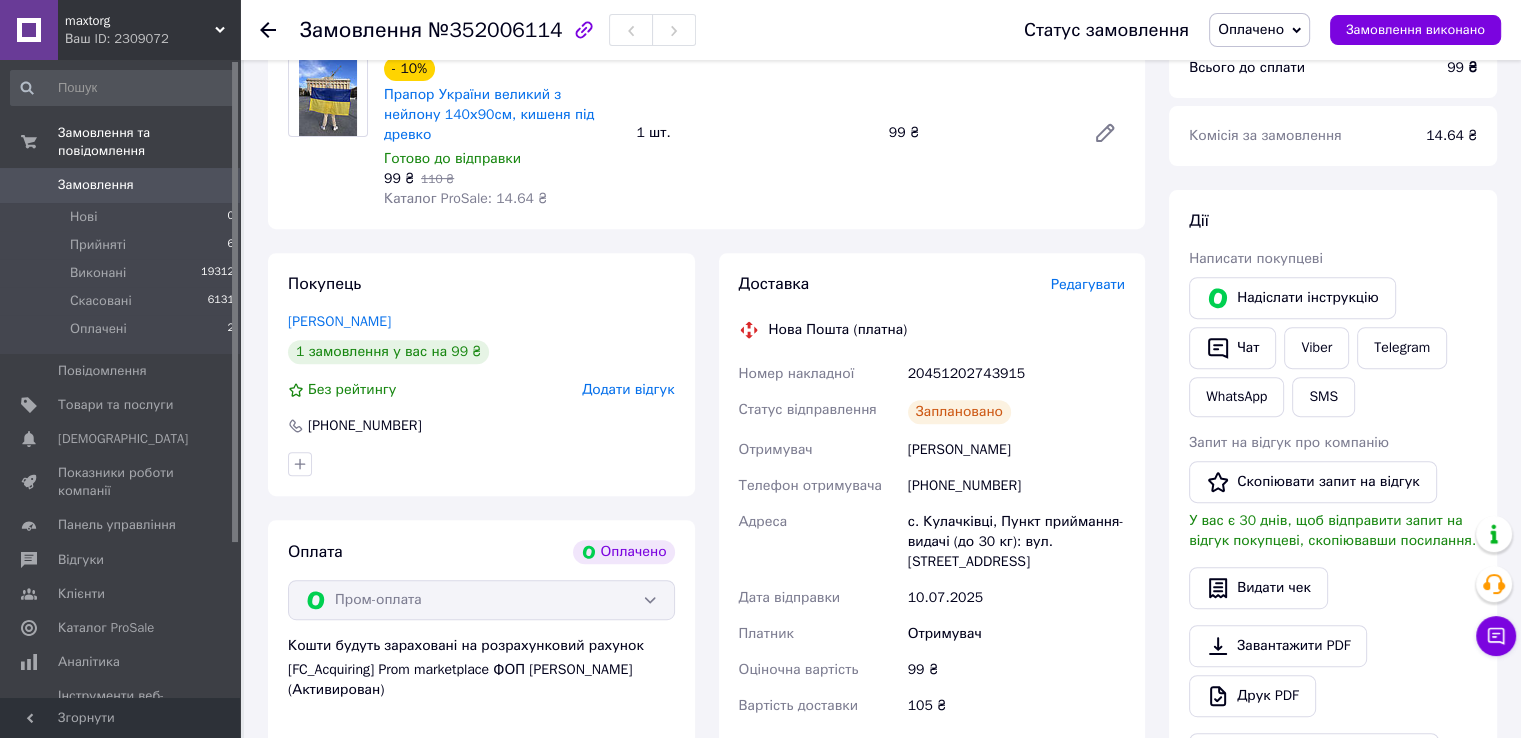 click 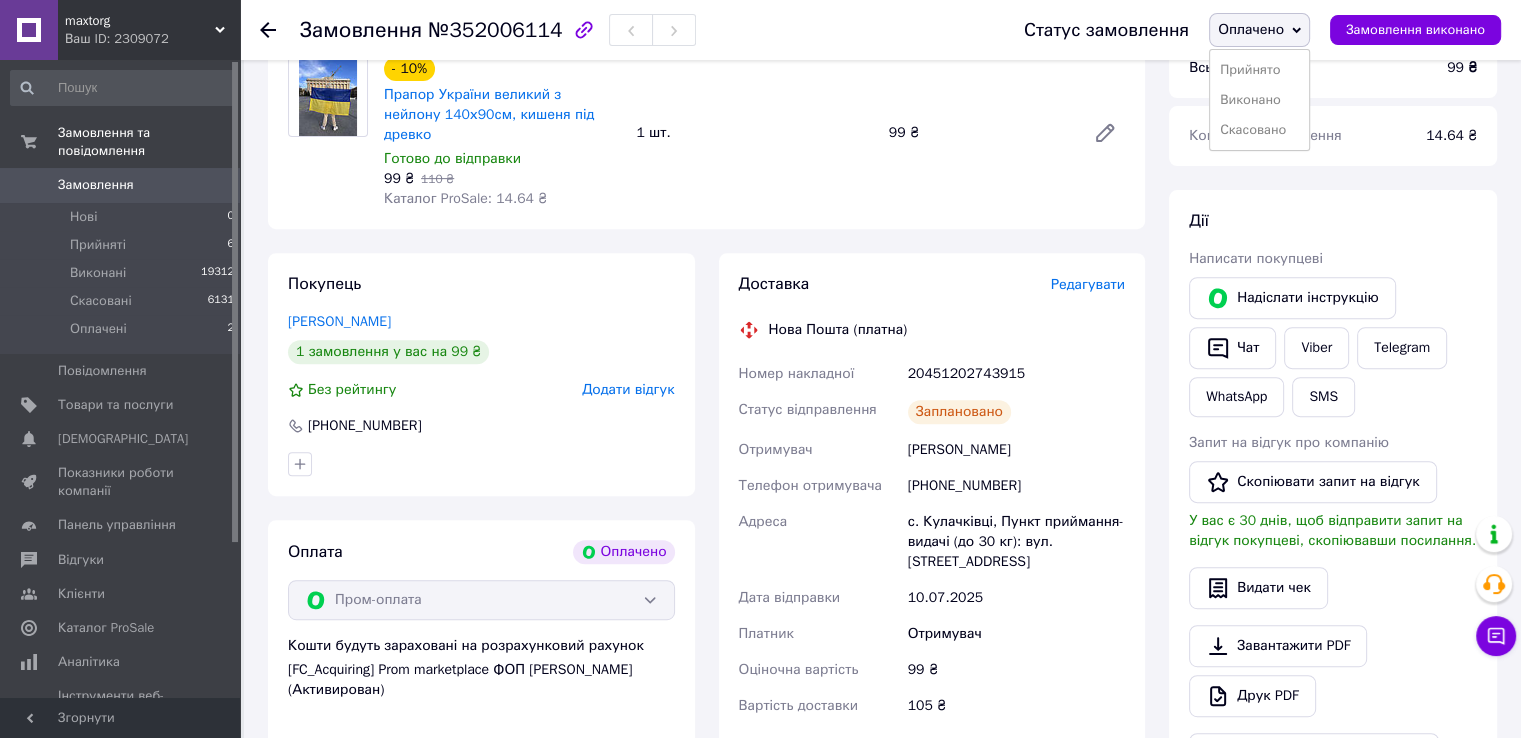 click on "Виконано" at bounding box center [1259, 100] 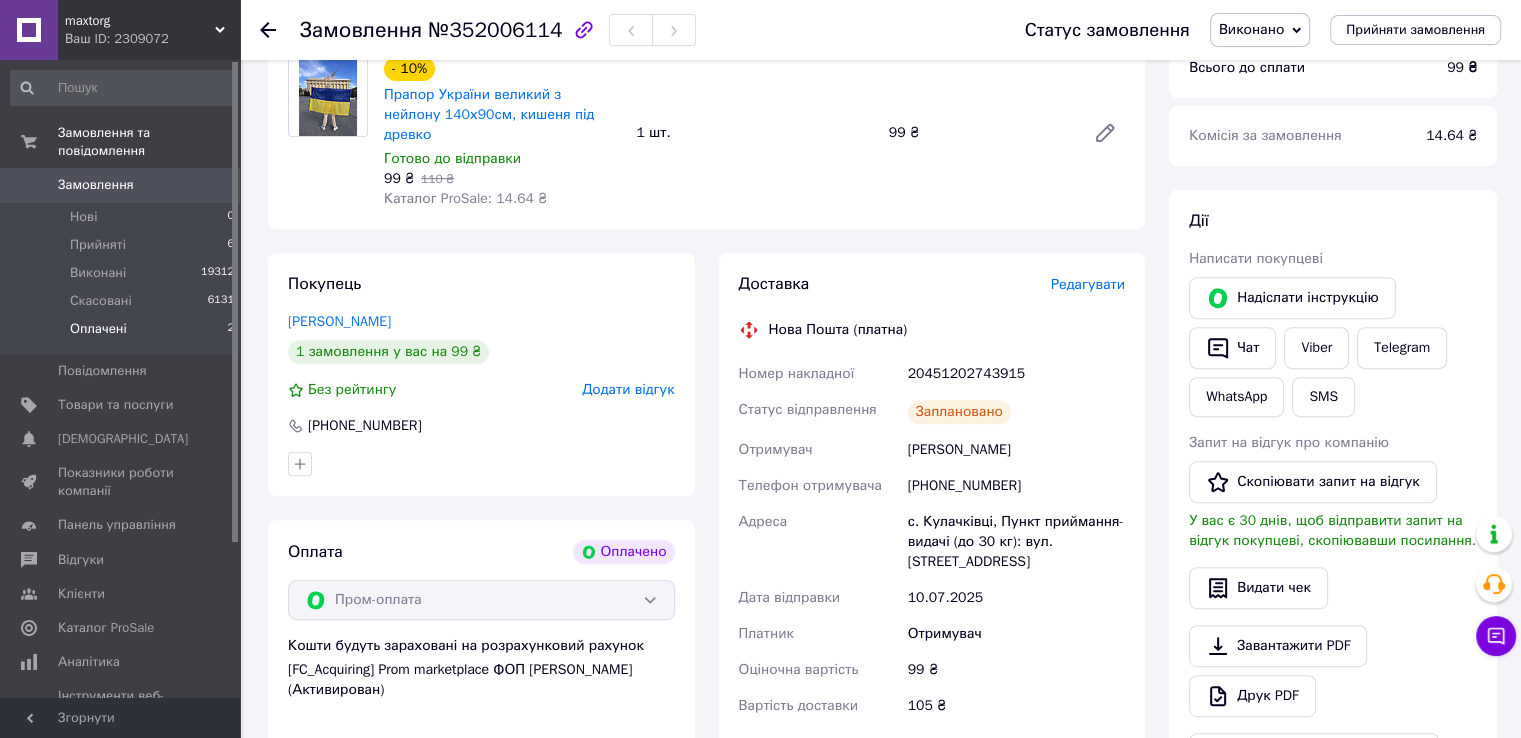 click on "Оплачені" at bounding box center [98, 329] 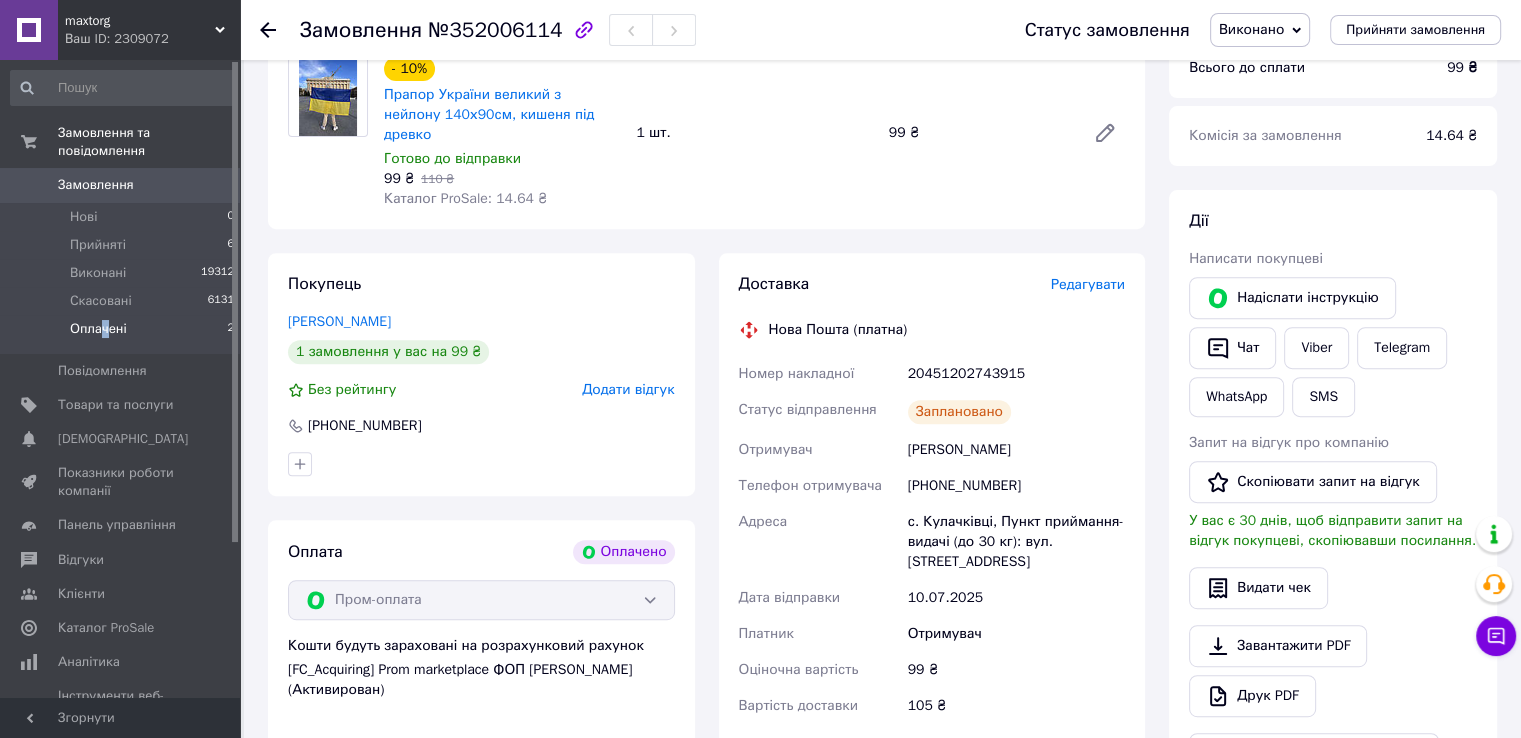 scroll, scrollTop: 0, scrollLeft: 0, axis: both 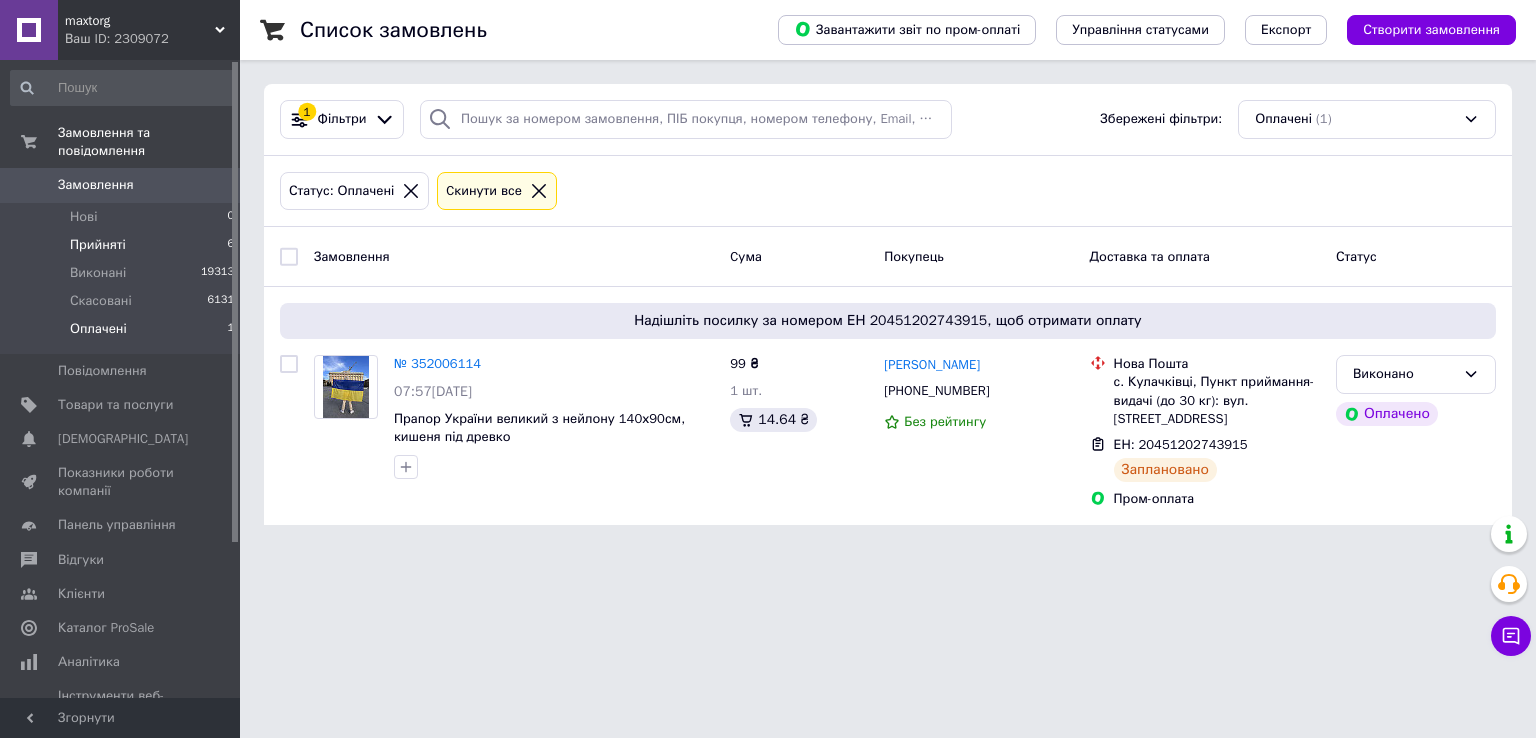 click on "Прийняті 6" at bounding box center (123, 245) 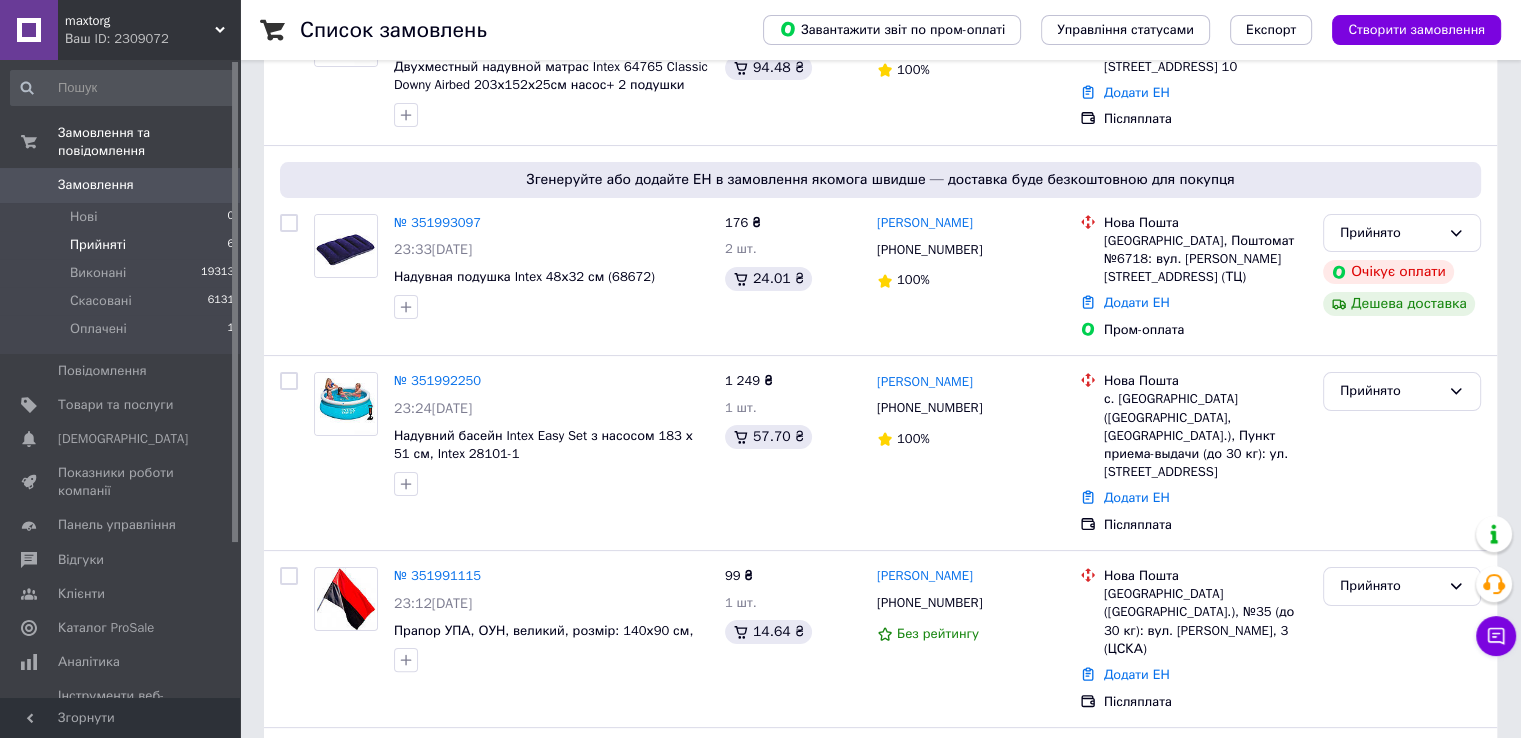 scroll, scrollTop: 565, scrollLeft: 0, axis: vertical 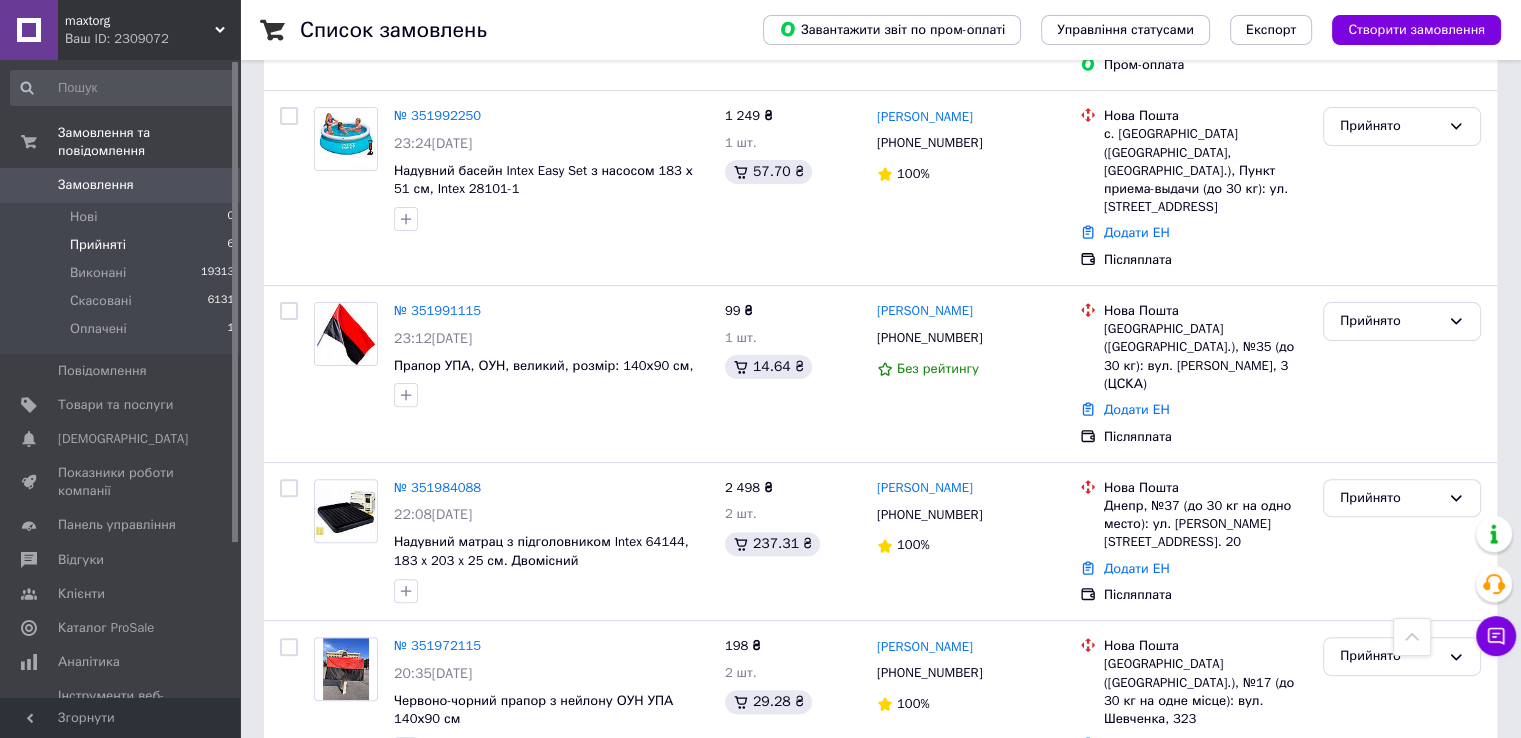 click on "maxtorg Ваш ID: 2309072" at bounding box center (149, 30) 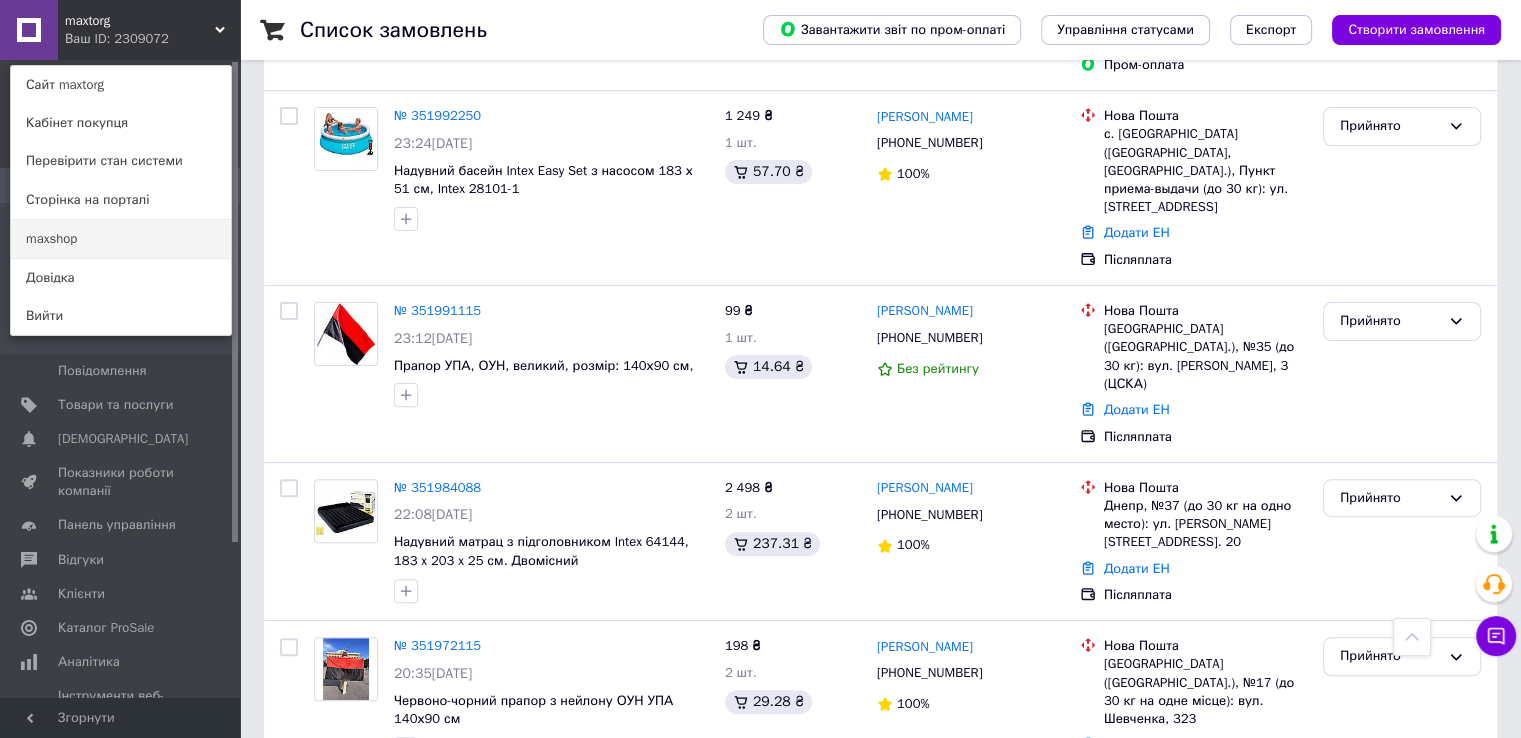 click on "maxshop" at bounding box center (121, 239) 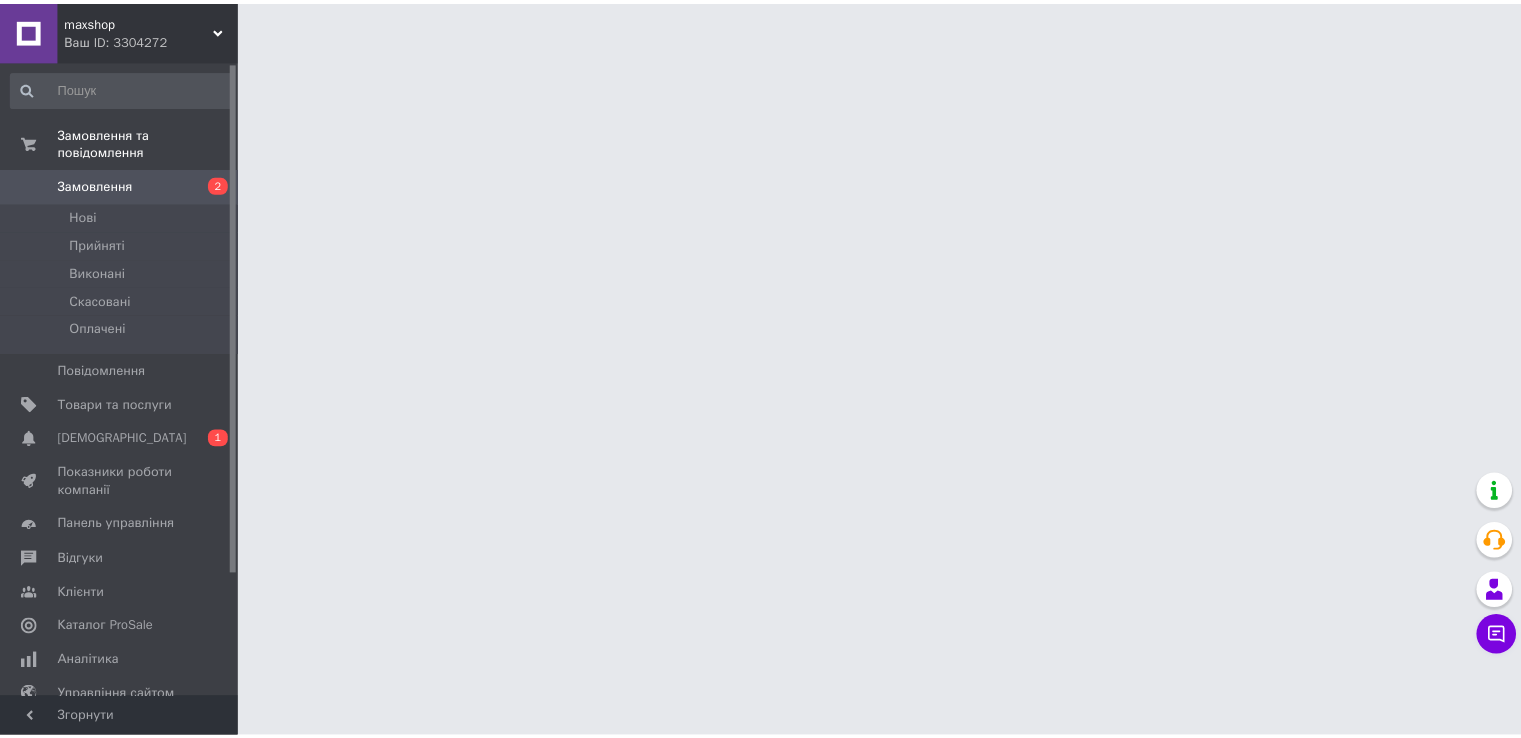 scroll, scrollTop: 0, scrollLeft: 0, axis: both 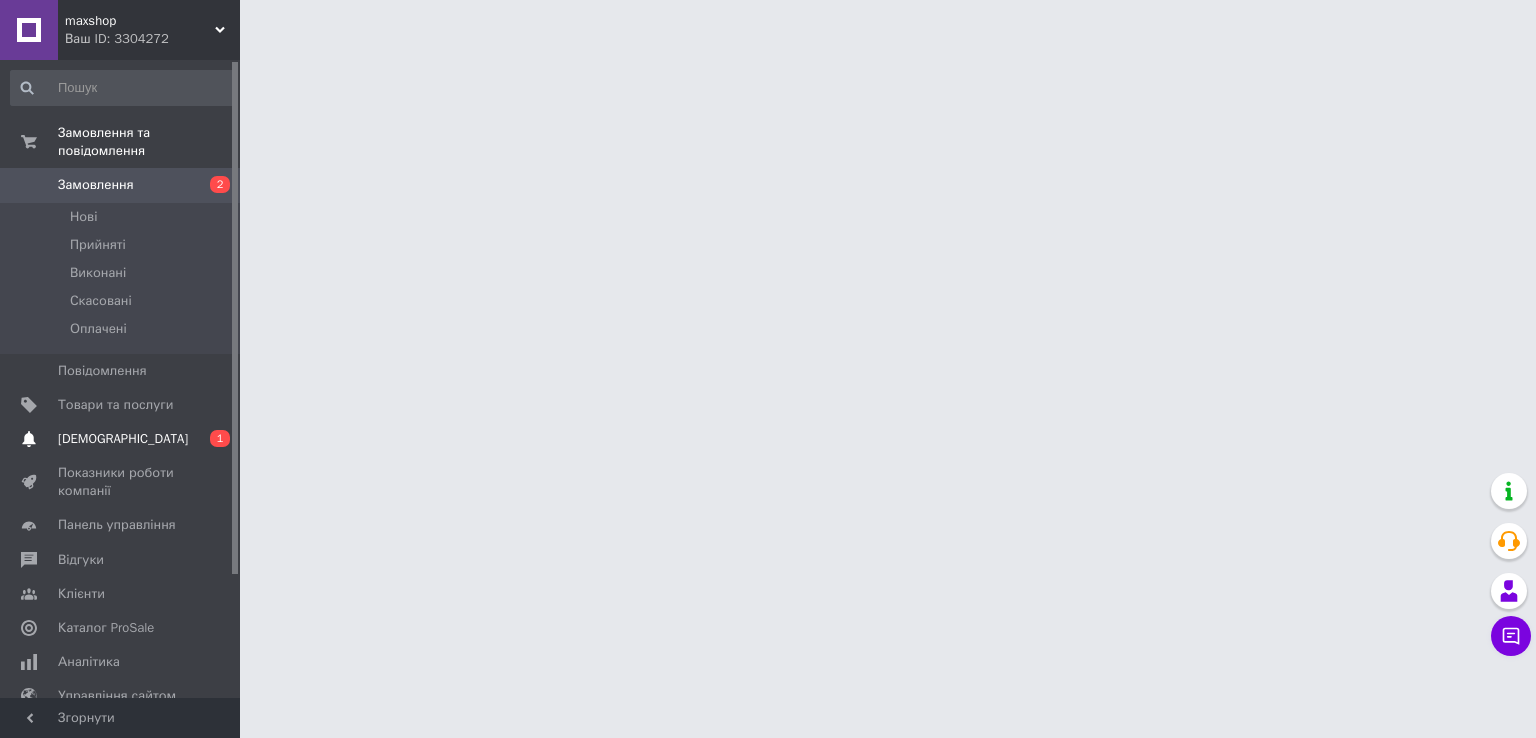 click on "[DEMOGRAPHIC_DATA]" at bounding box center [123, 439] 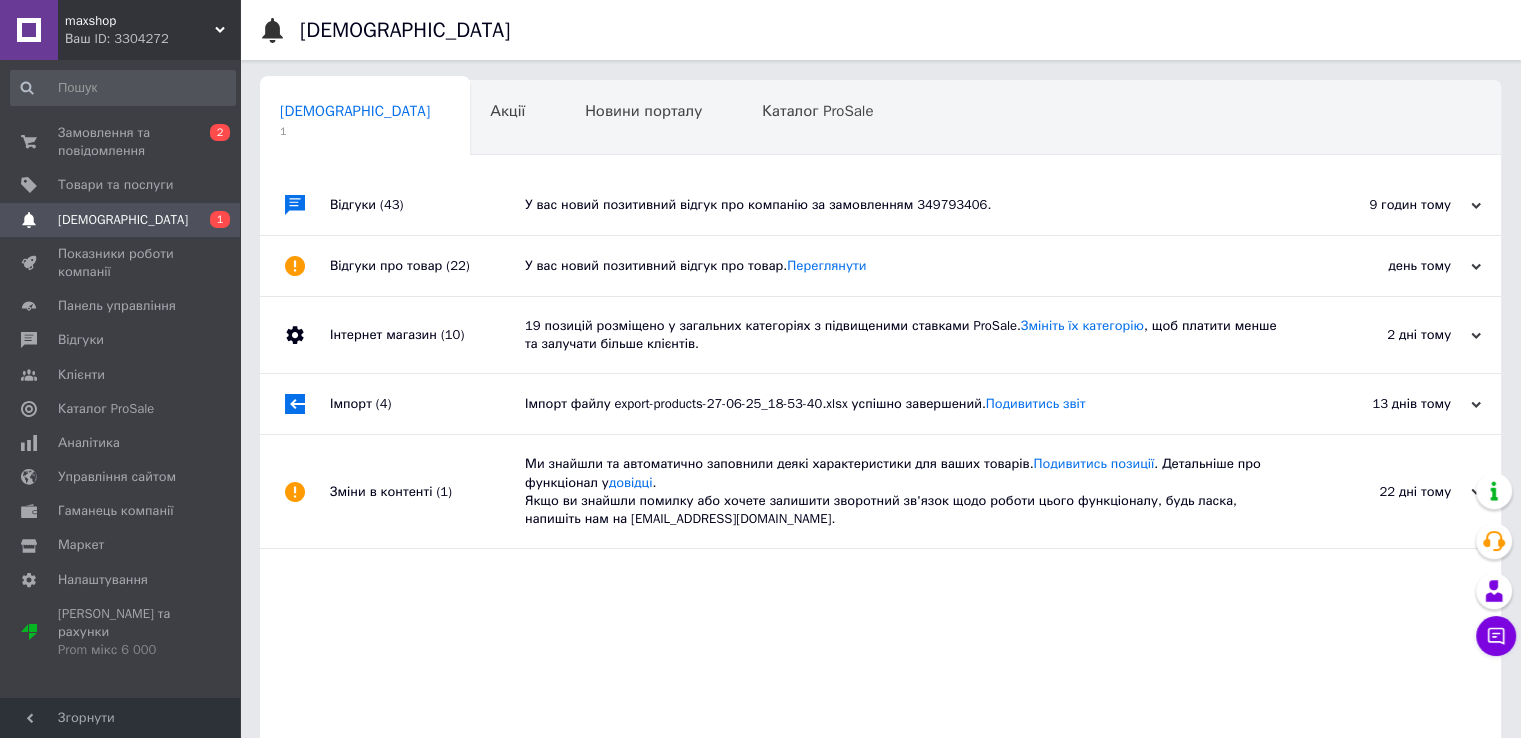 click on "У вас новий позитивний відгук про компанію за замовленням 349793406." at bounding box center [903, 205] 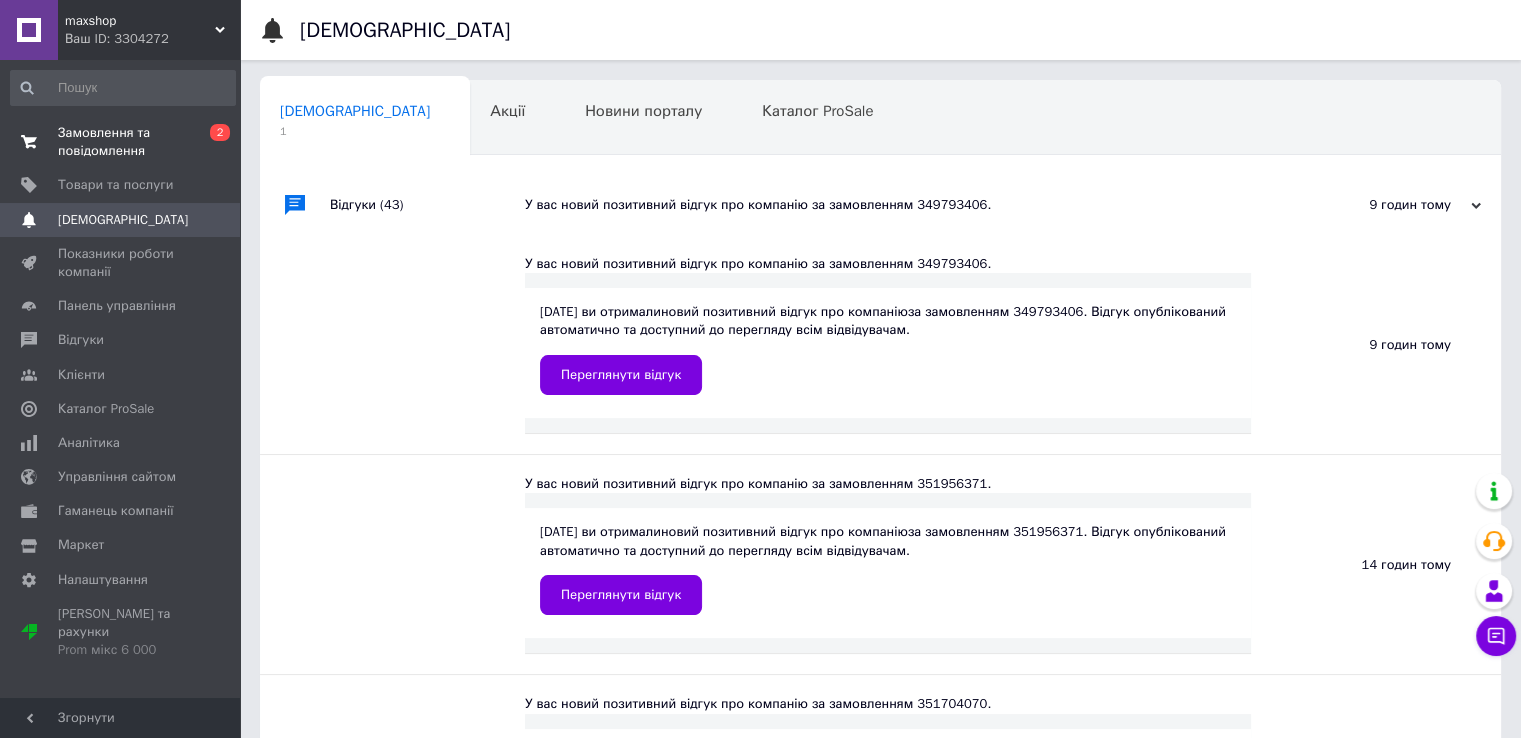 click on "Замовлення та повідомлення" at bounding box center (121, 142) 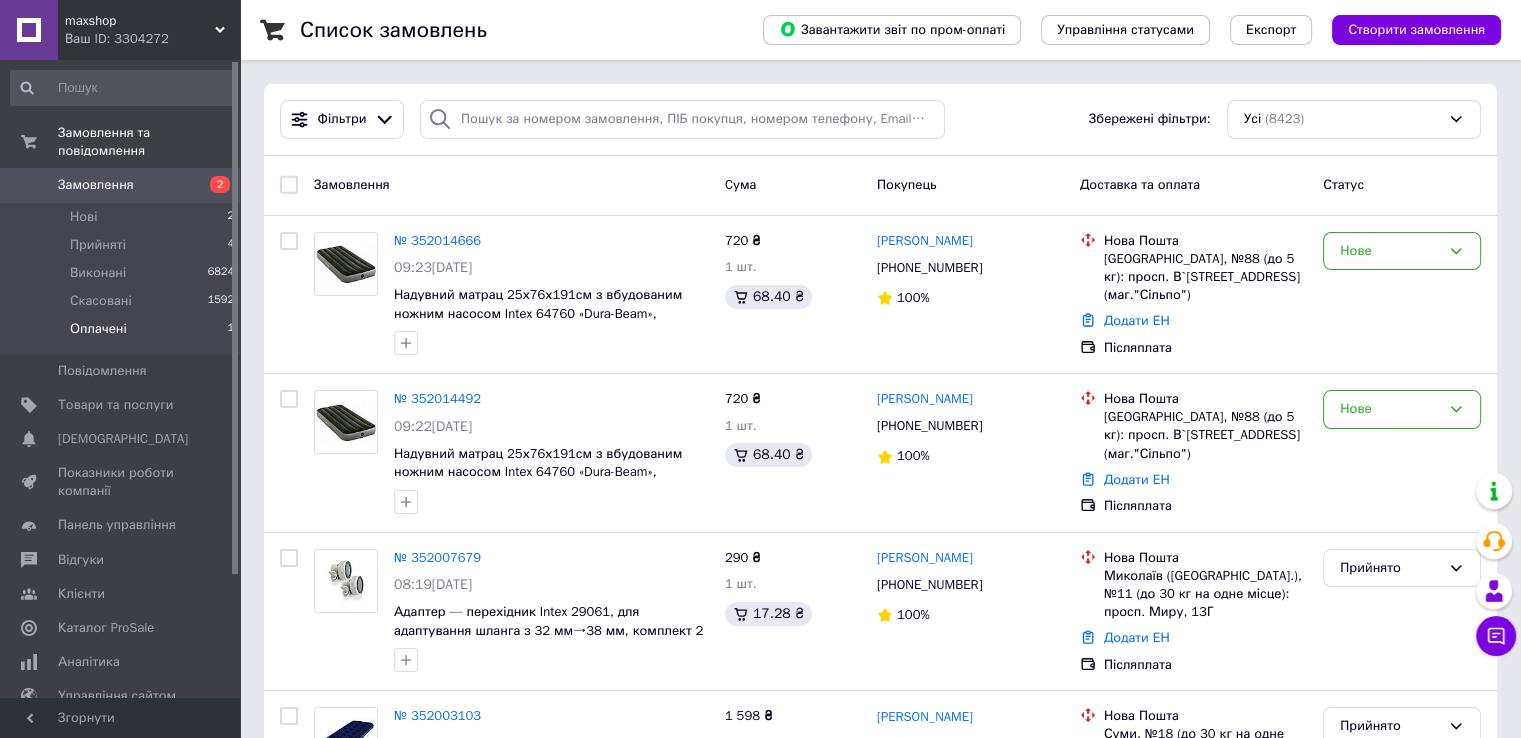 click on "Оплачені" at bounding box center (98, 329) 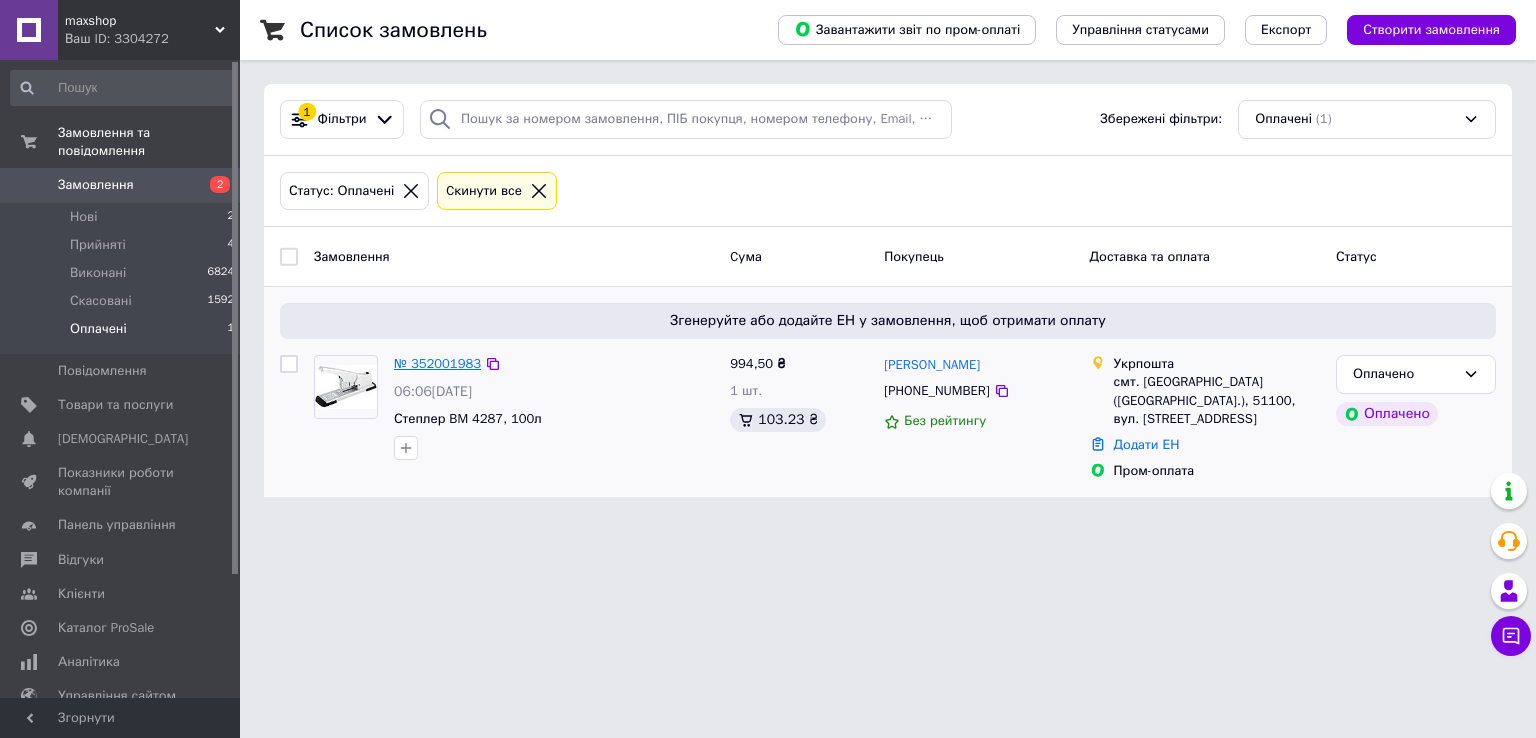 click on "№ 352001983" at bounding box center [437, 363] 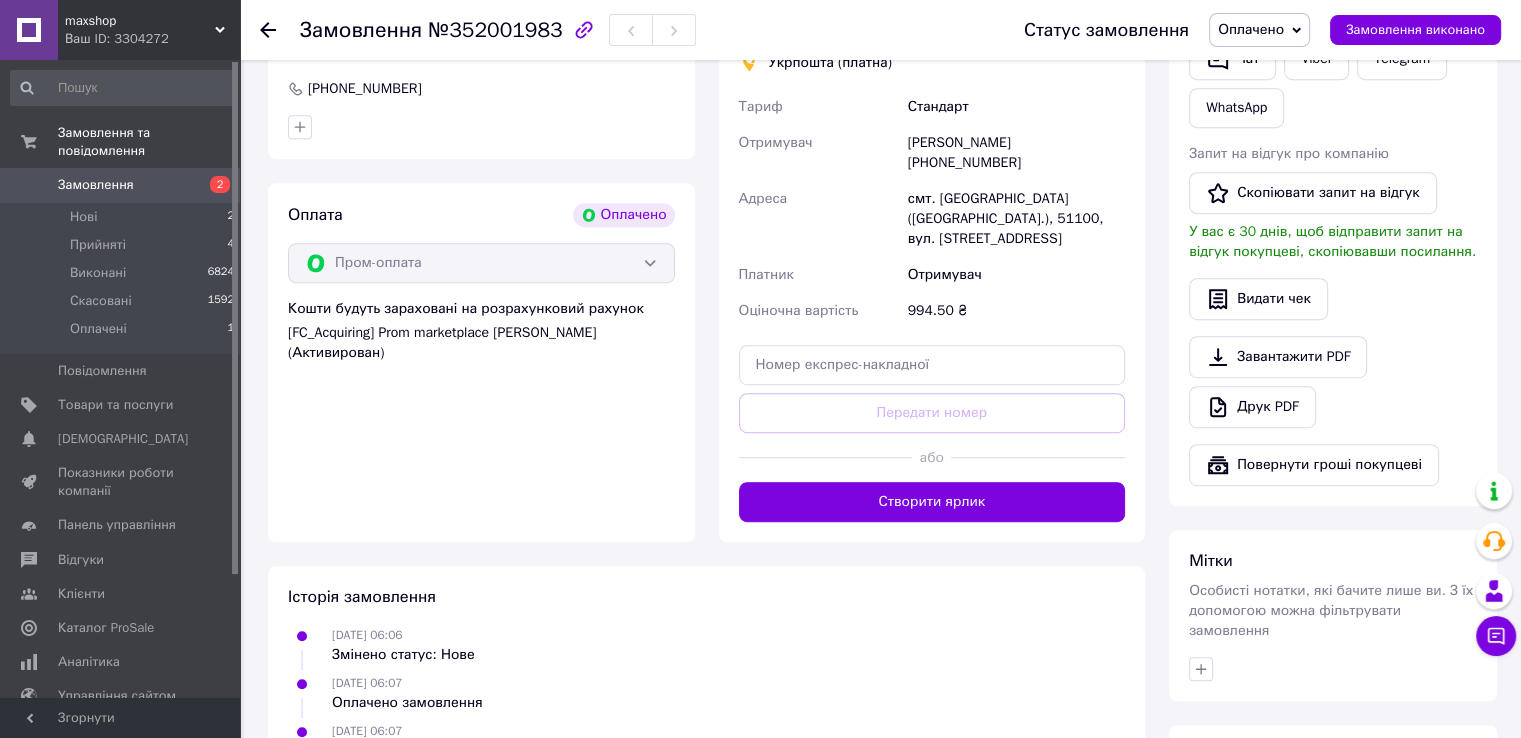 scroll, scrollTop: 1100, scrollLeft: 0, axis: vertical 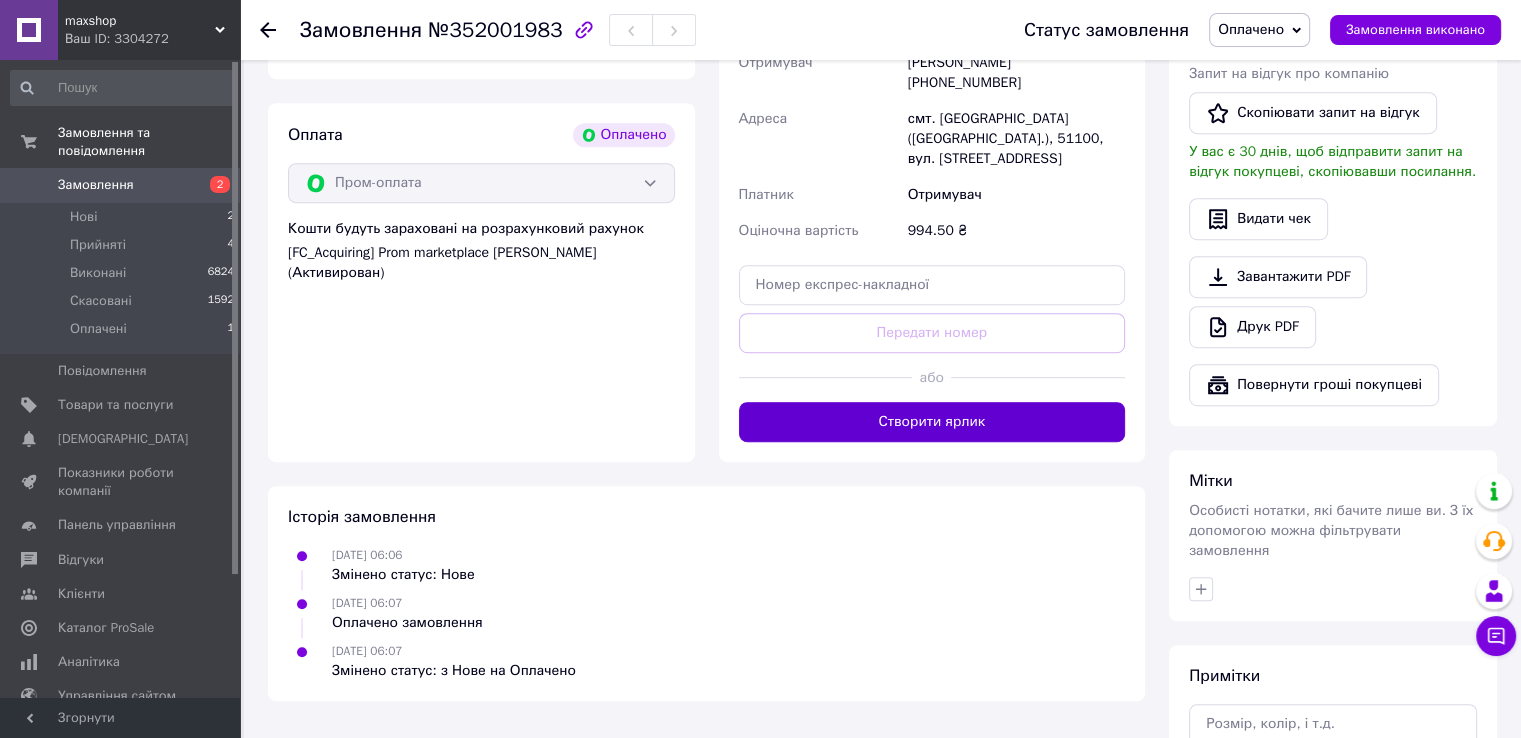 click on "Створити ярлик" at bounding box center (932, 422) 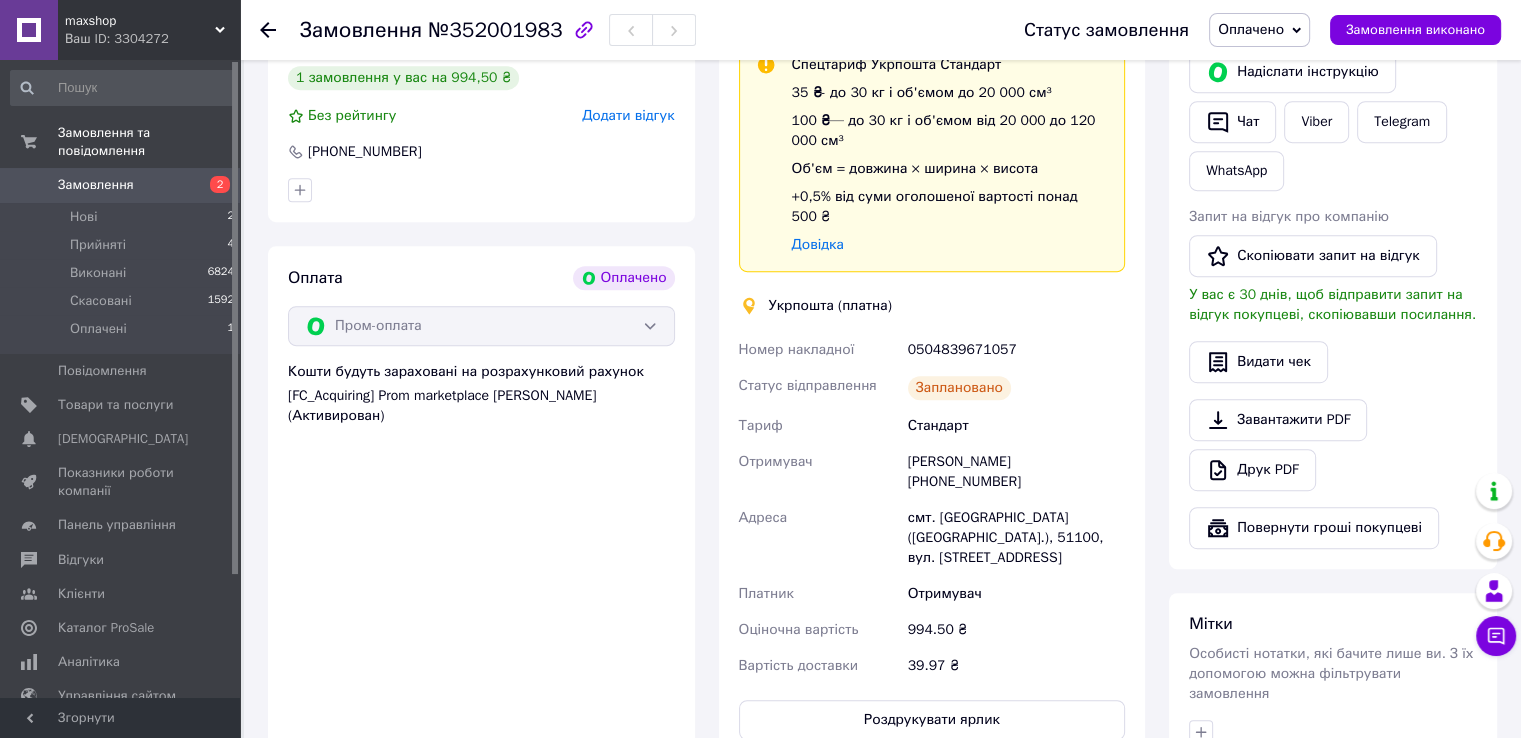 scroll, scrollTop: 700, scrollLeft: 0, axis: vertical 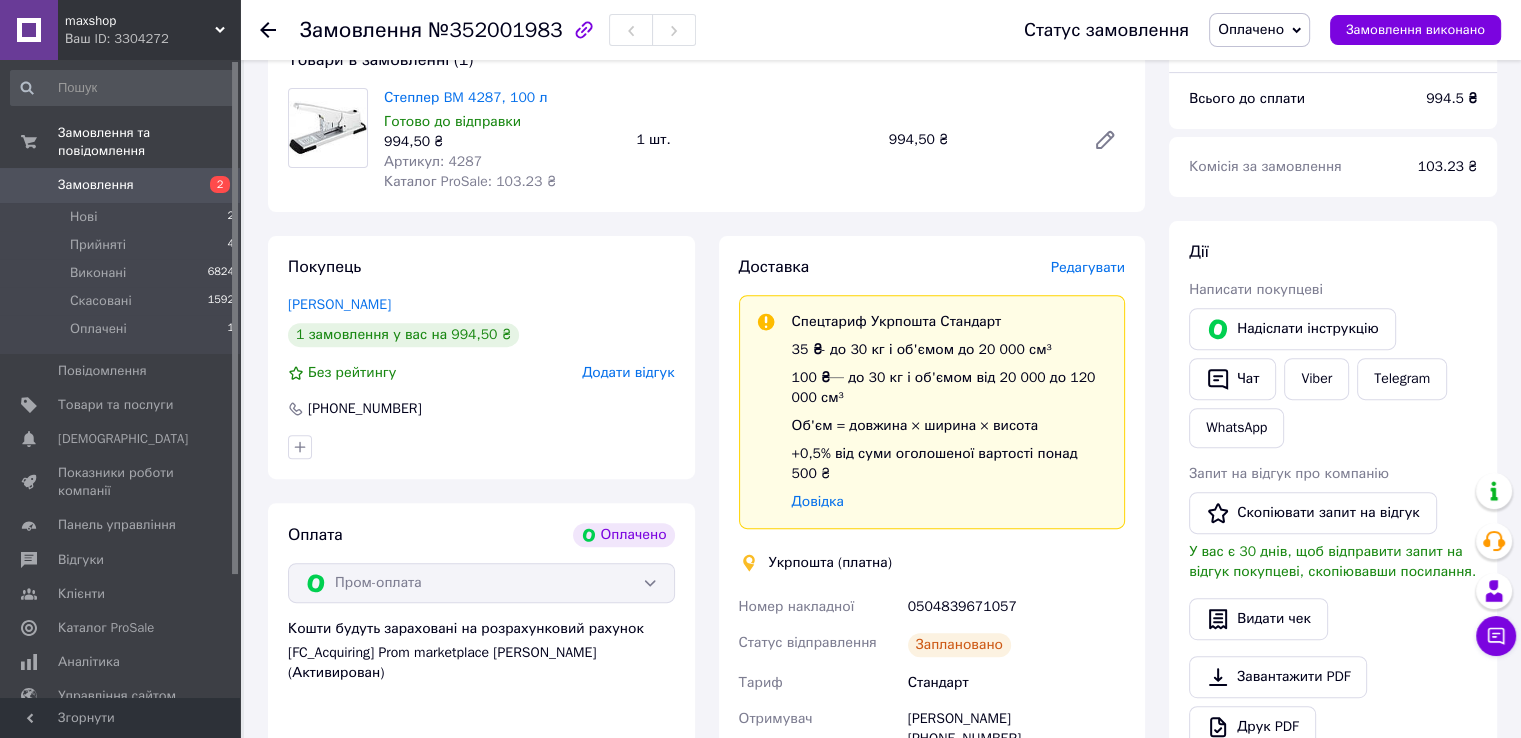 click on "Оплачено Прийнято Виконано Скасовано" at bounding box center [1259, 30] 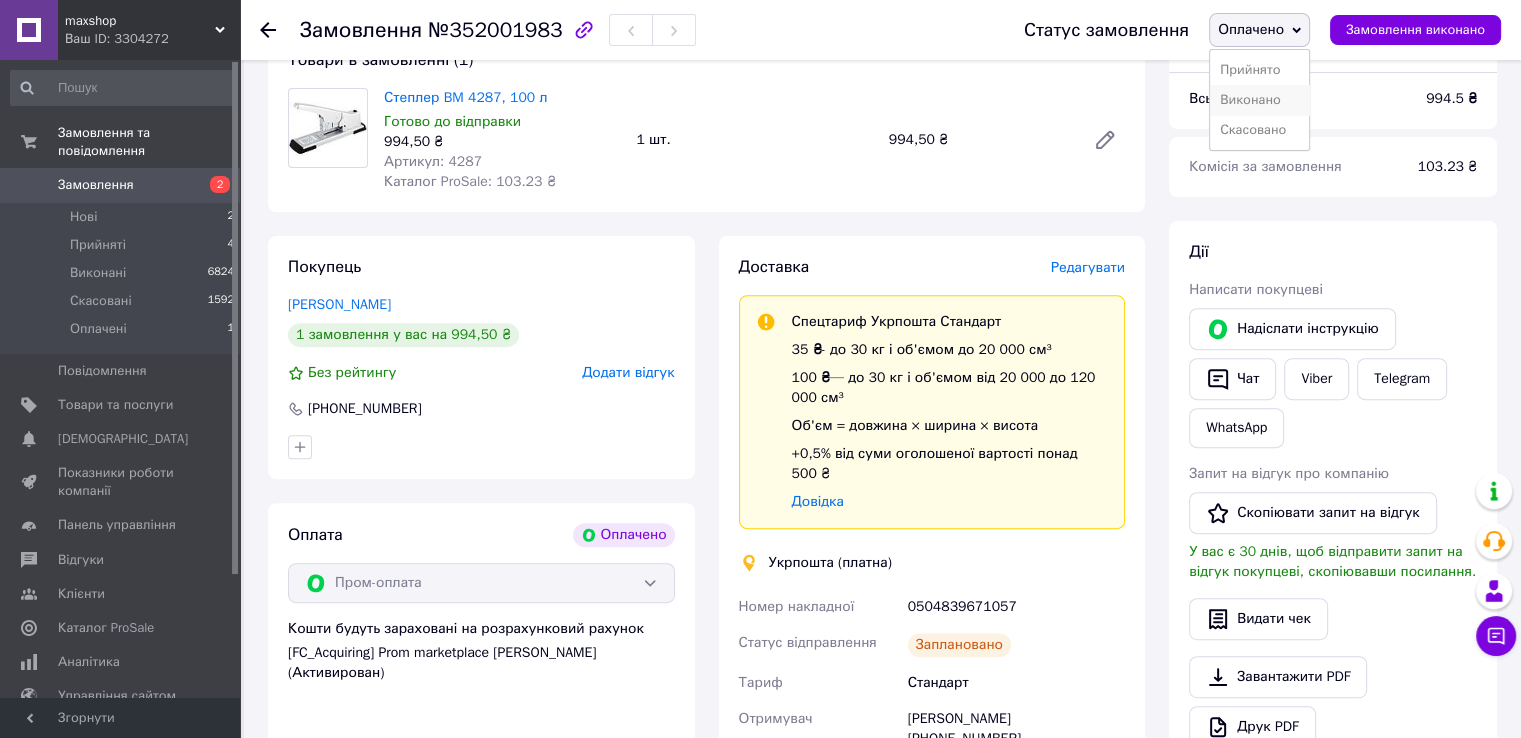click on "Виконано" at bounding box center [1259, 100] 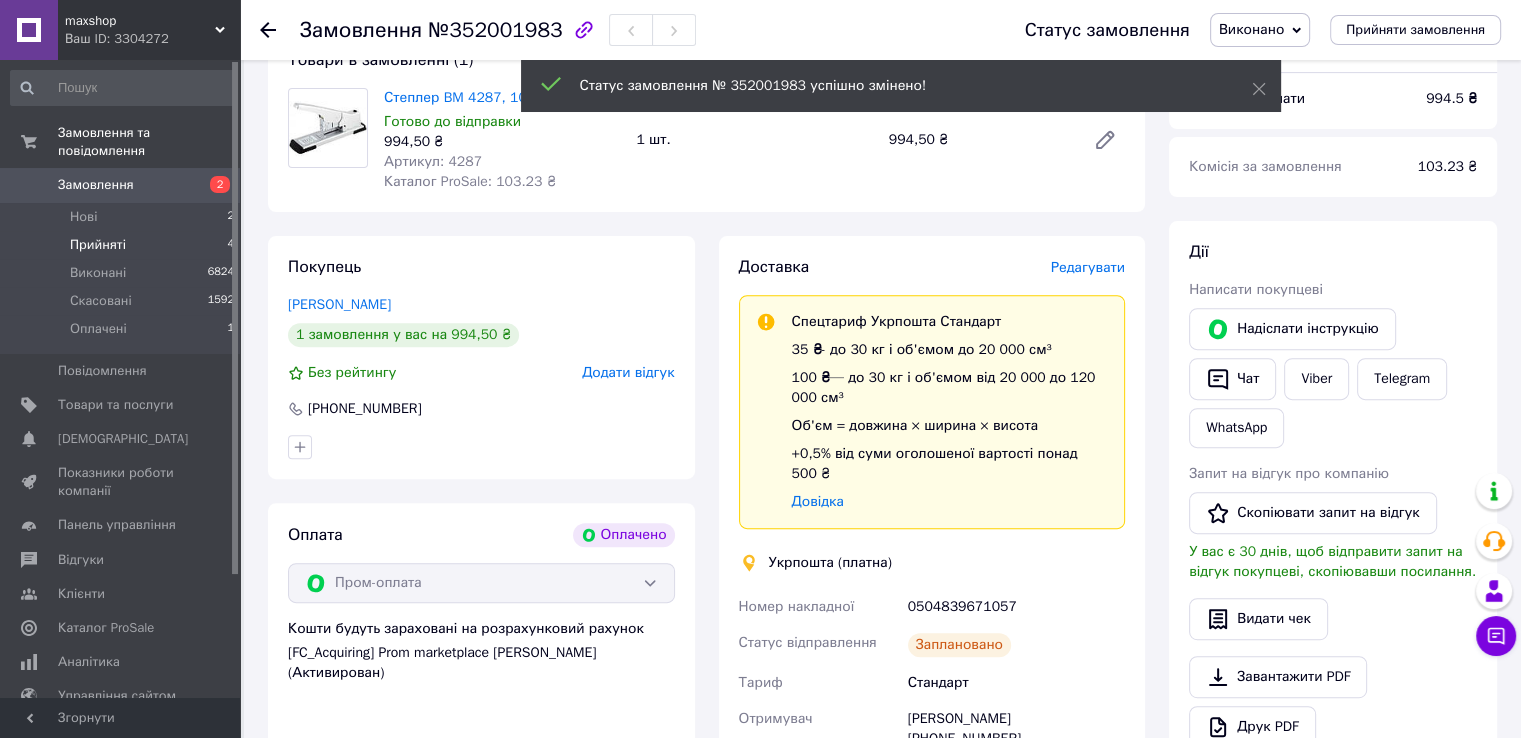 click on "Прийняті 4" at bounding box center [123, 245] 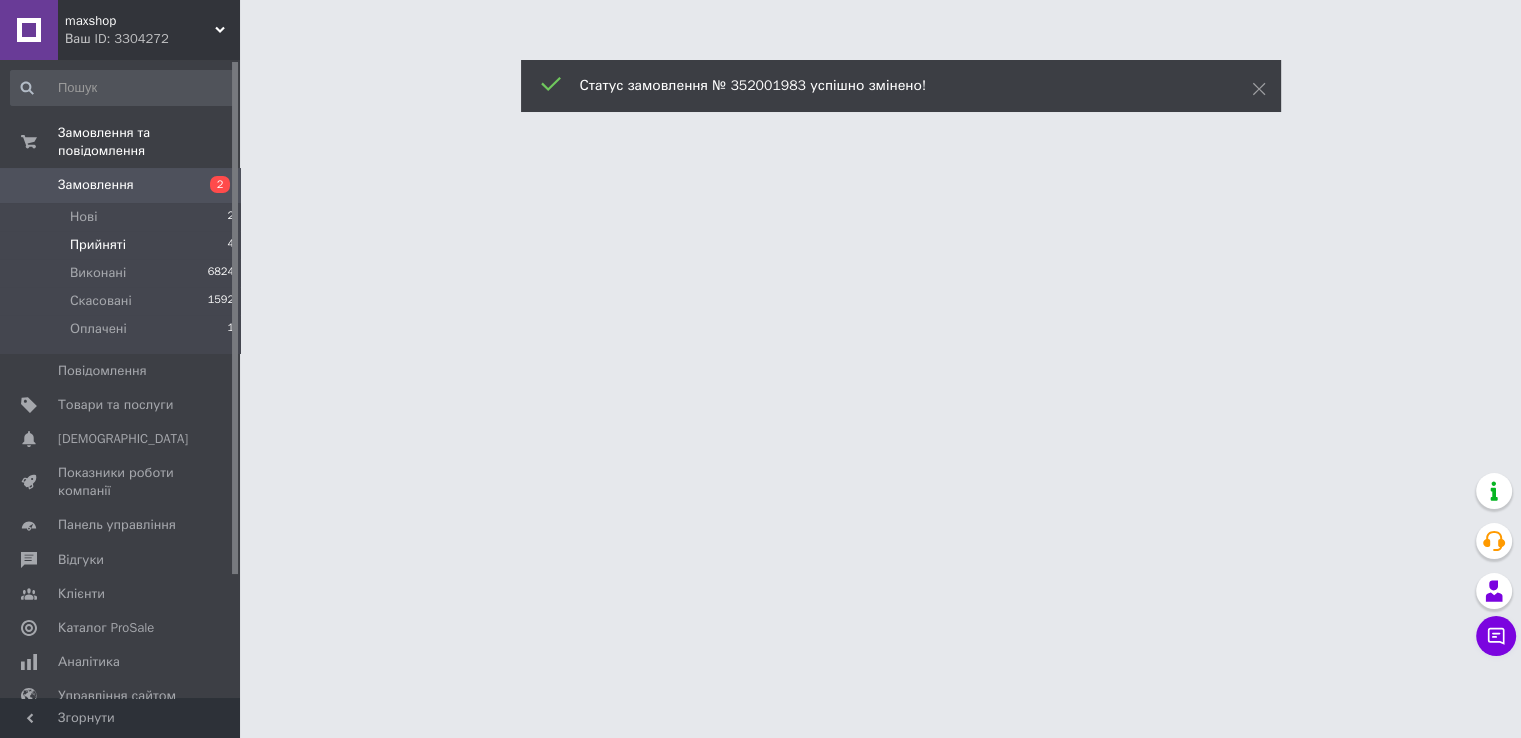 scroll, scrollTop: 0, scrollLeft: 0, axis: both 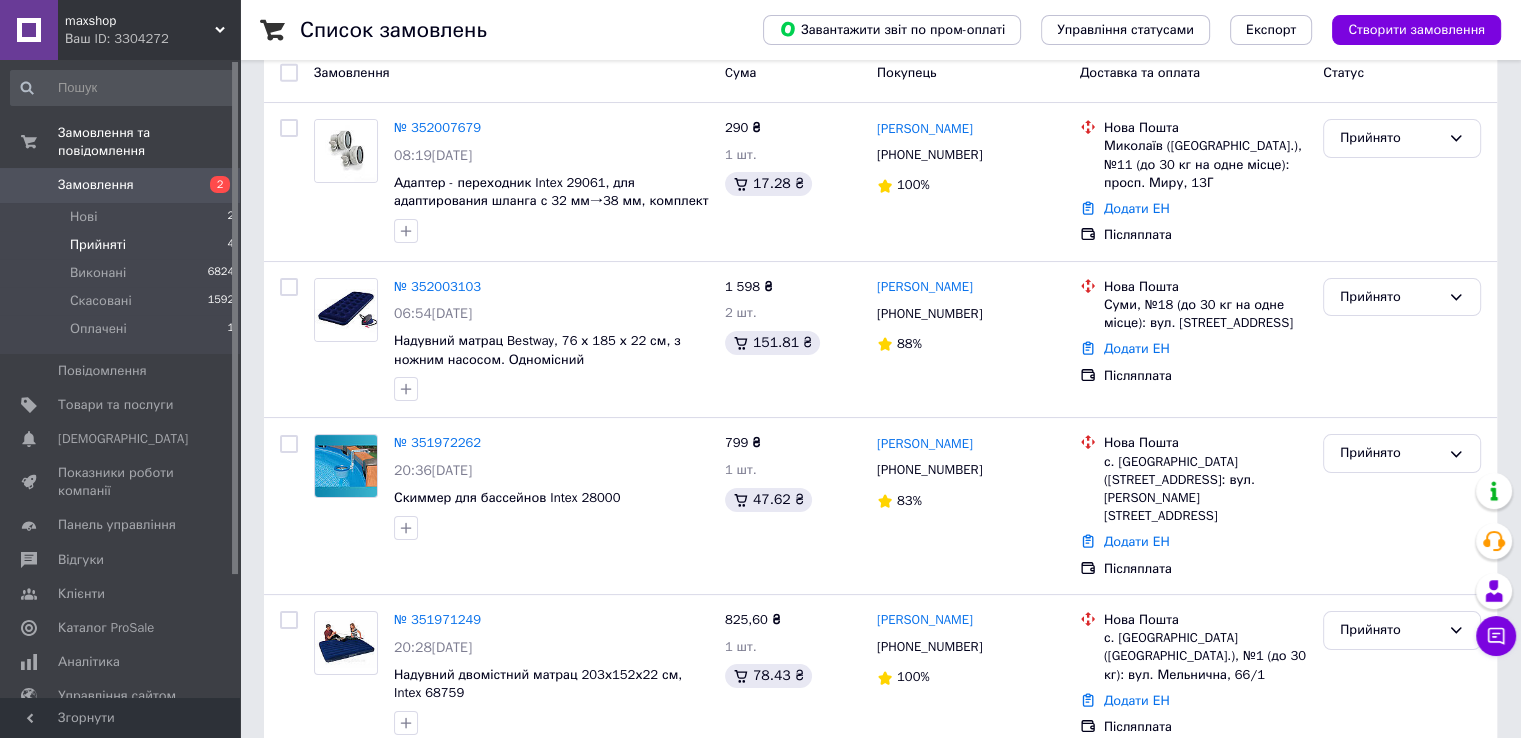click on "Ваш ID: 3304272" at bounding box center (152, 39) 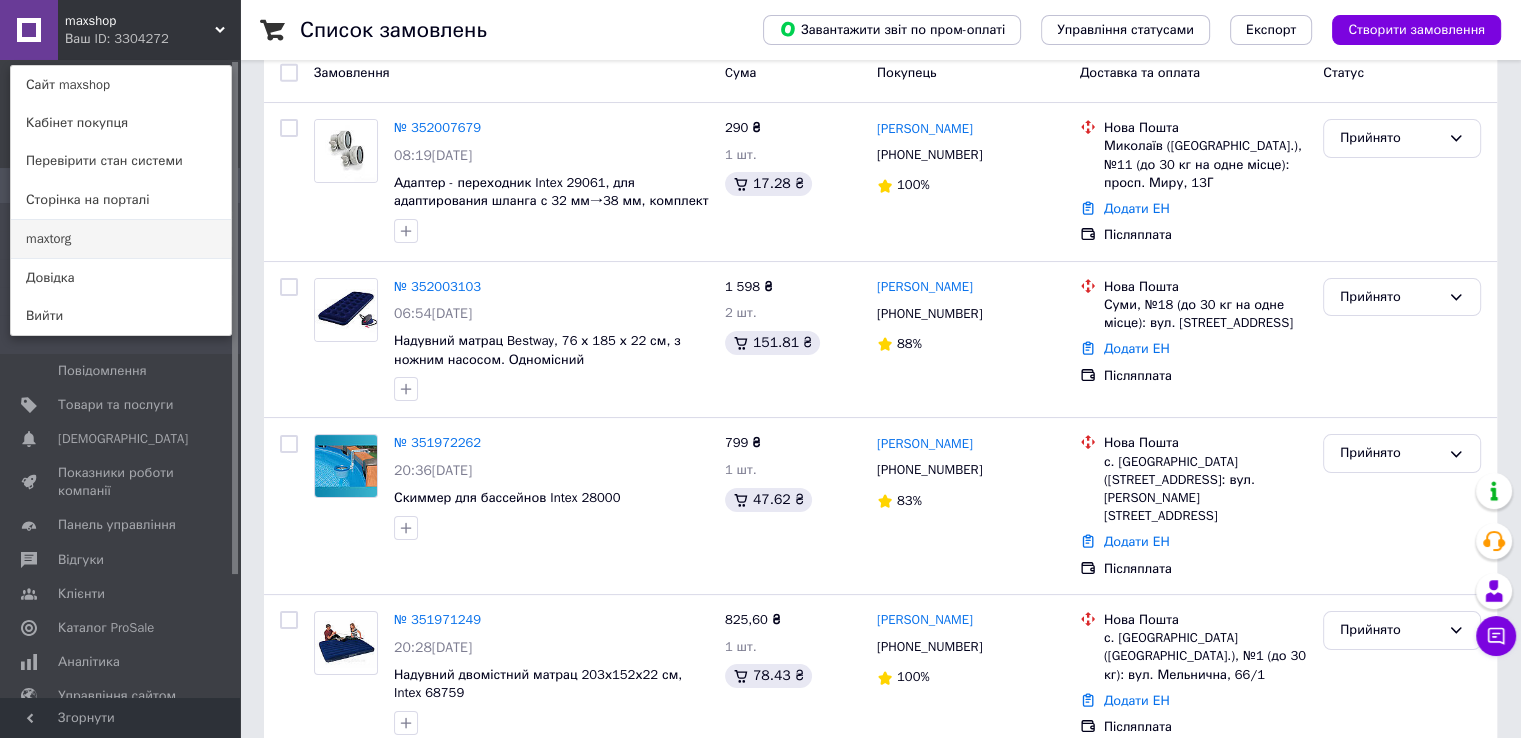 click on "maxtorg" at bounding box center (121, 239) 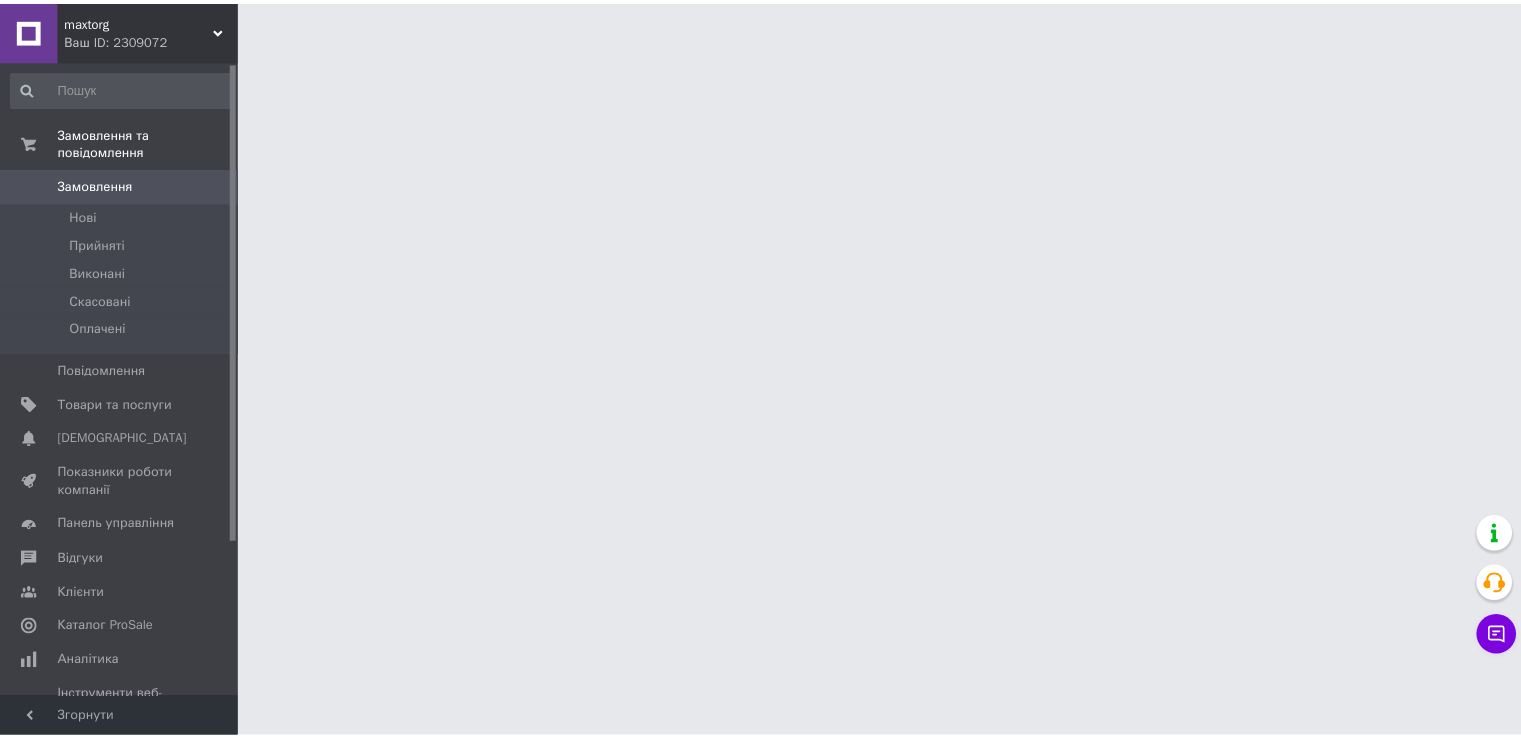 scroll, scrollTop: 0, scrollLeft: 0, axis: both 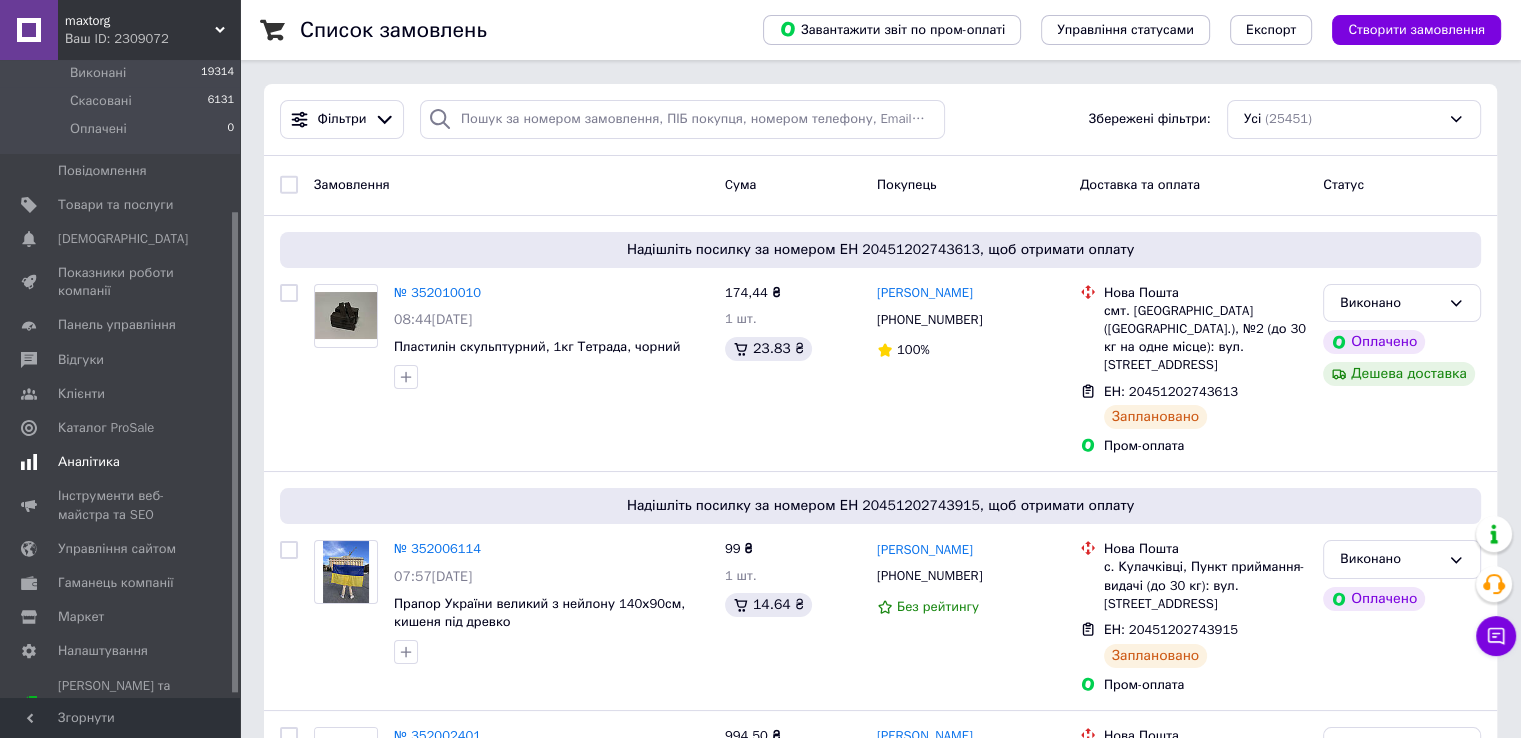 click on "Аналітика" at bounding box center [89, 462] 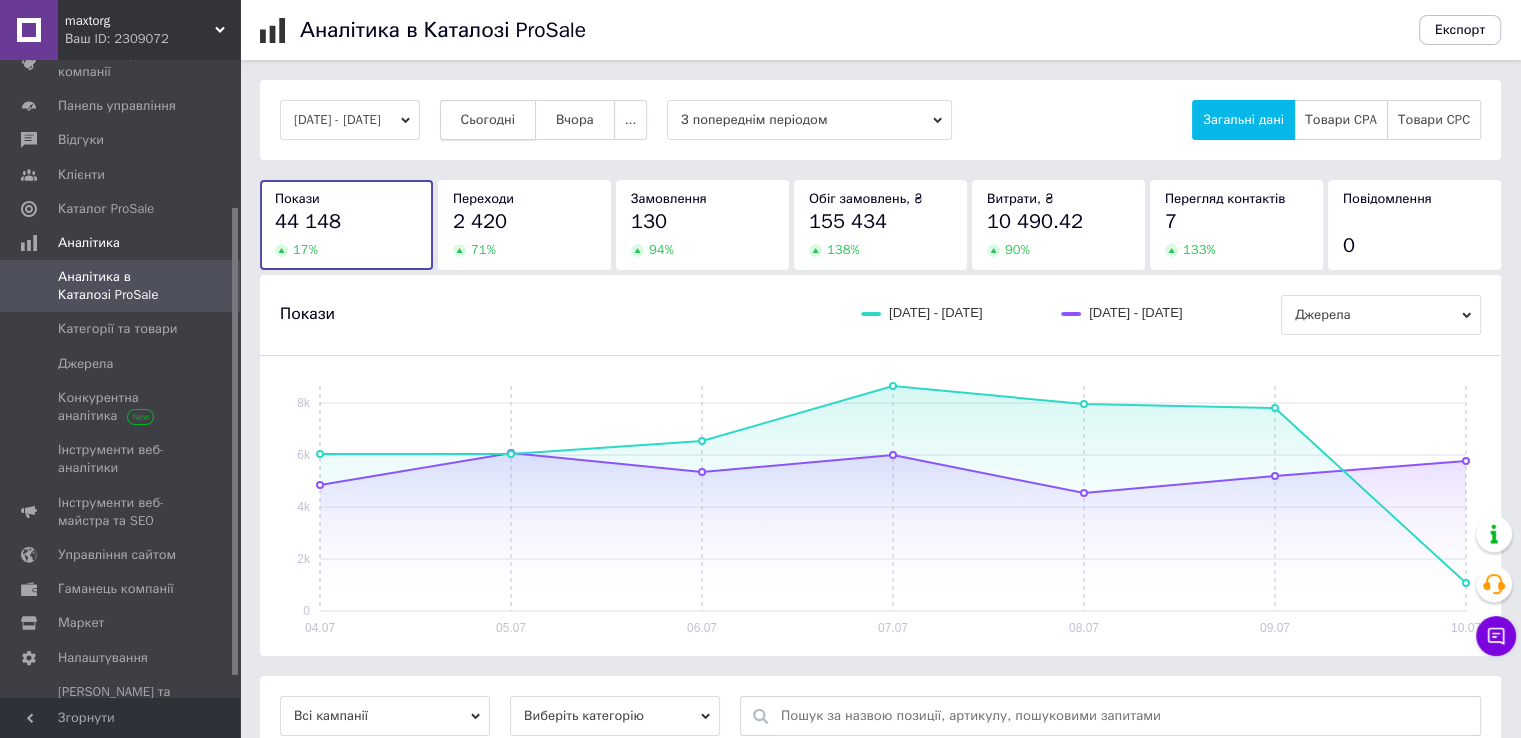 click on "Сьогодні" at bounding box center (488, 120) 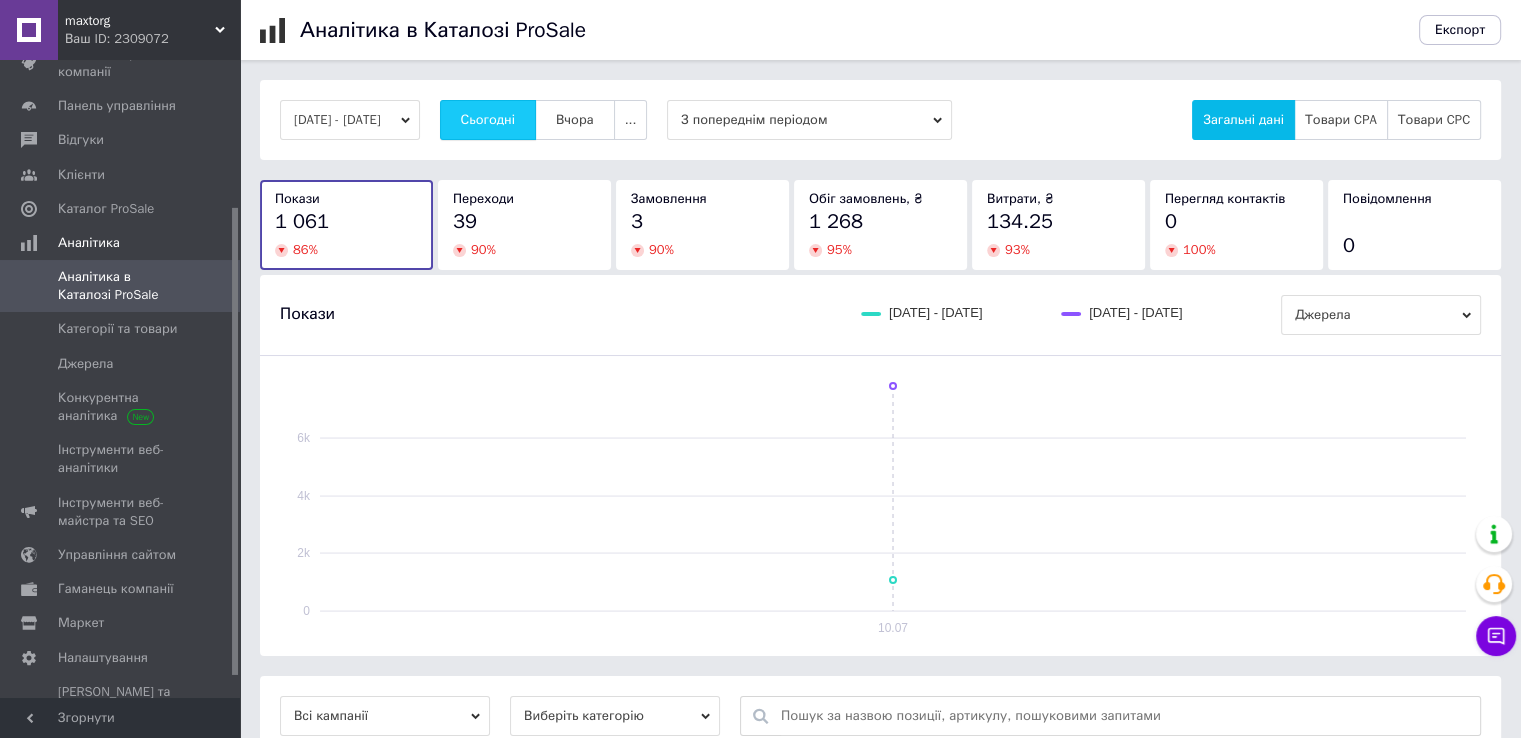 click on "Сьогодні" at bounding box center (488, 120) 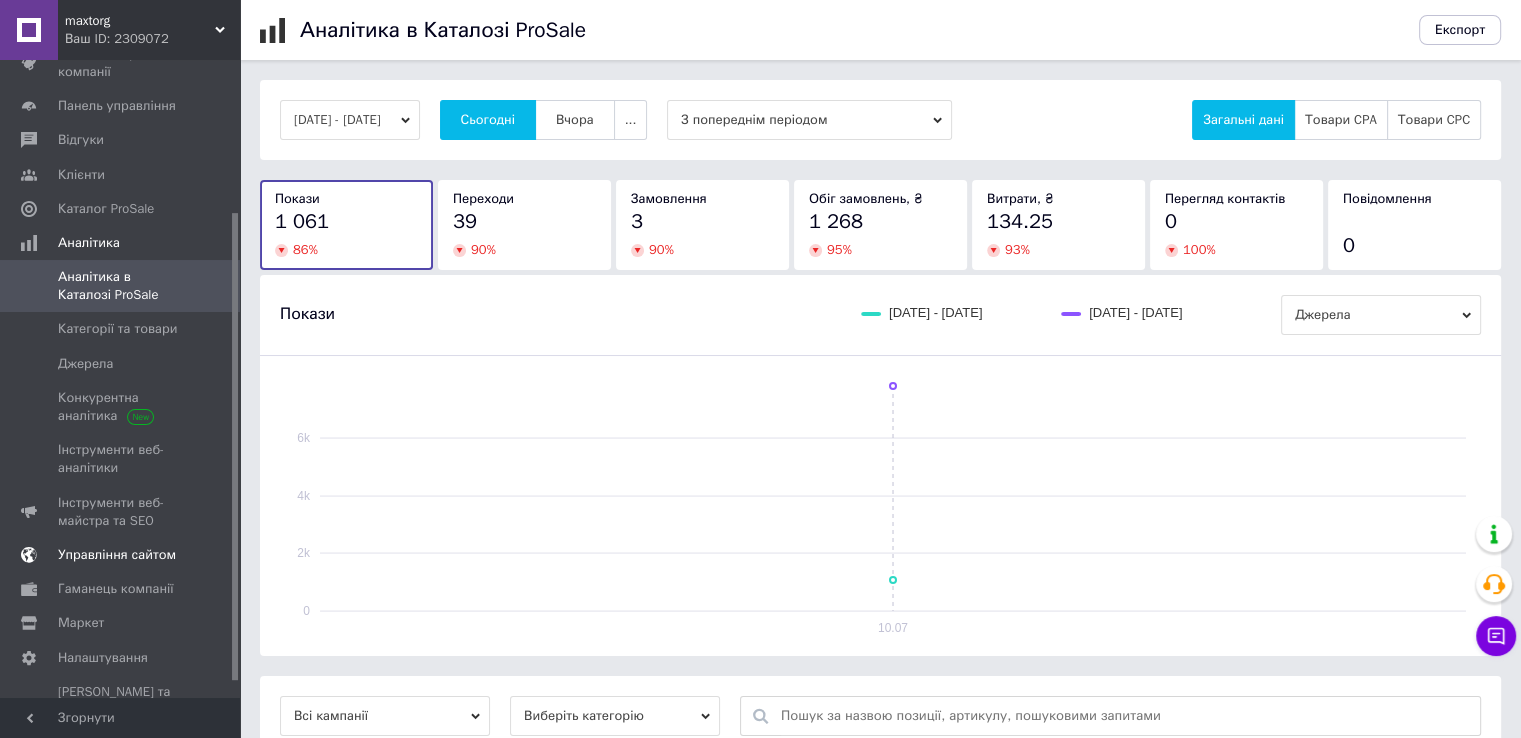 scroll, scrollTop: 228, scrollLeft: 0, axis: vertical 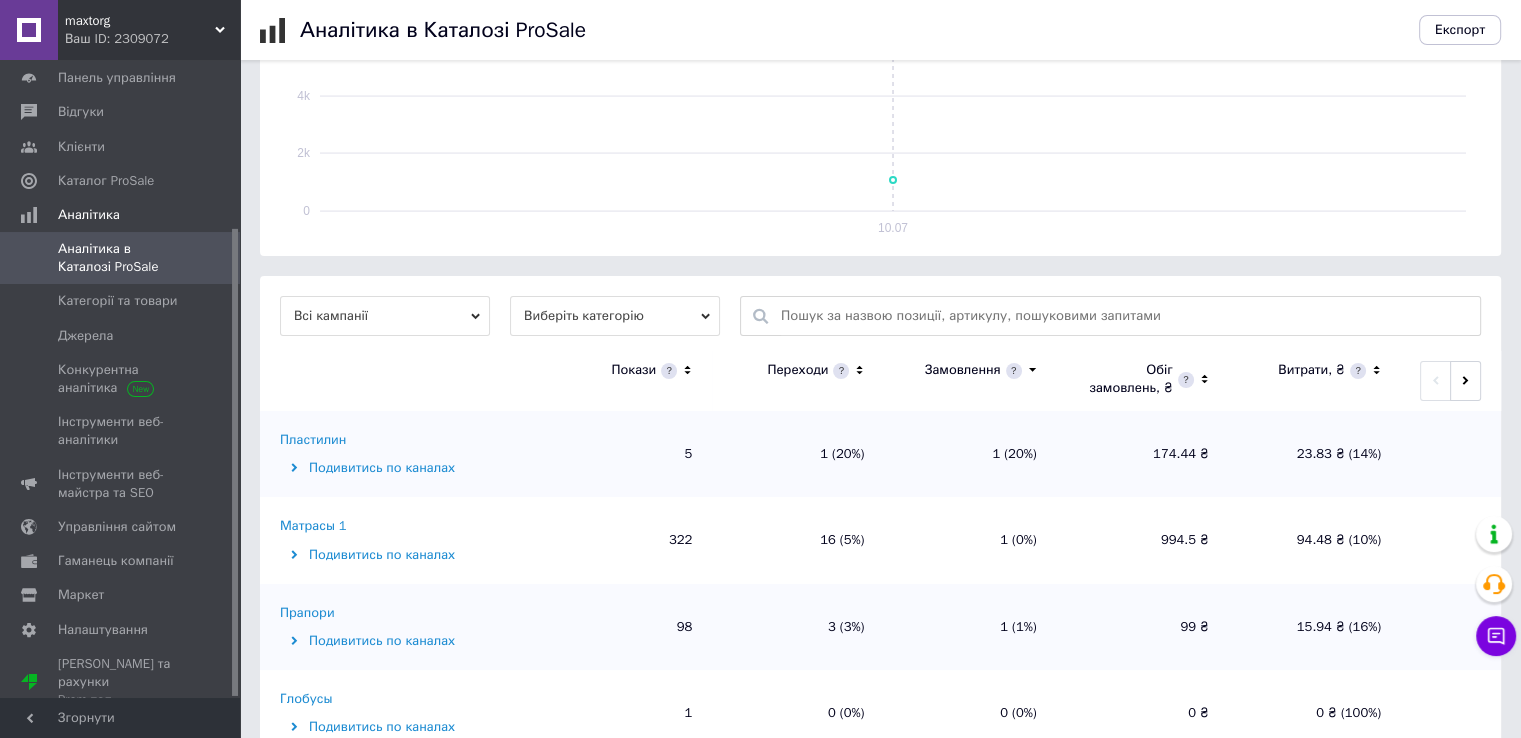 click 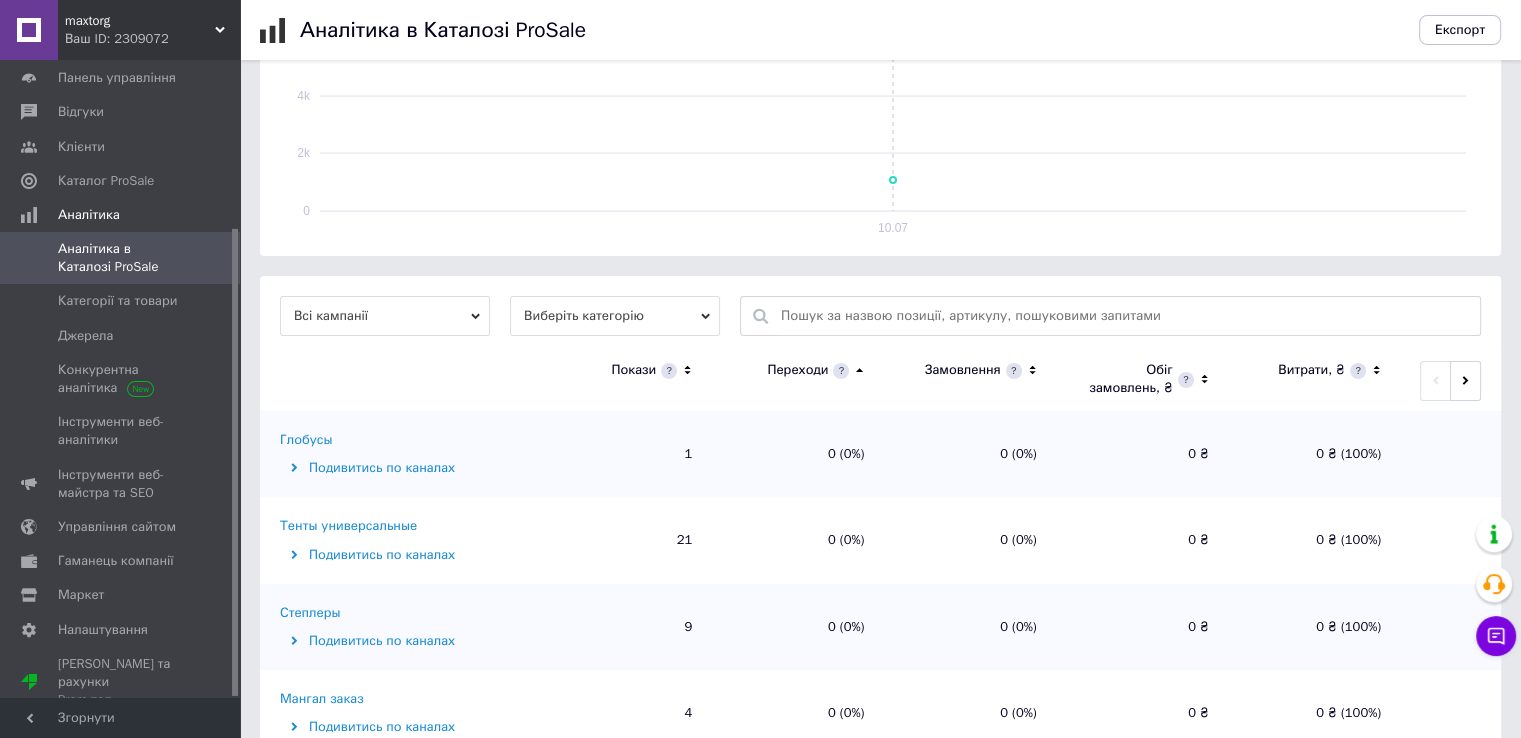 click 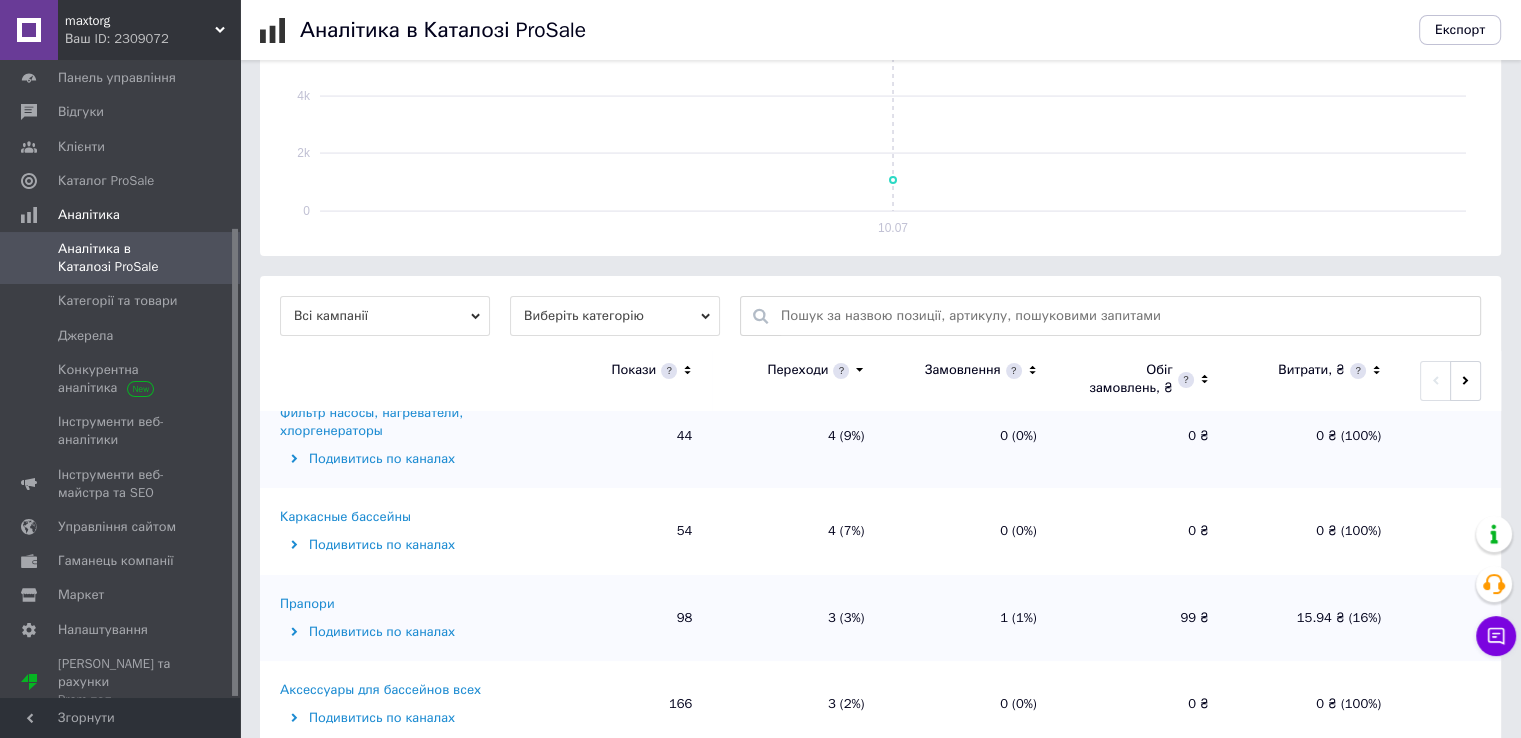 scroll, scrollTop: 0, scrollLeft: 0, axis: both 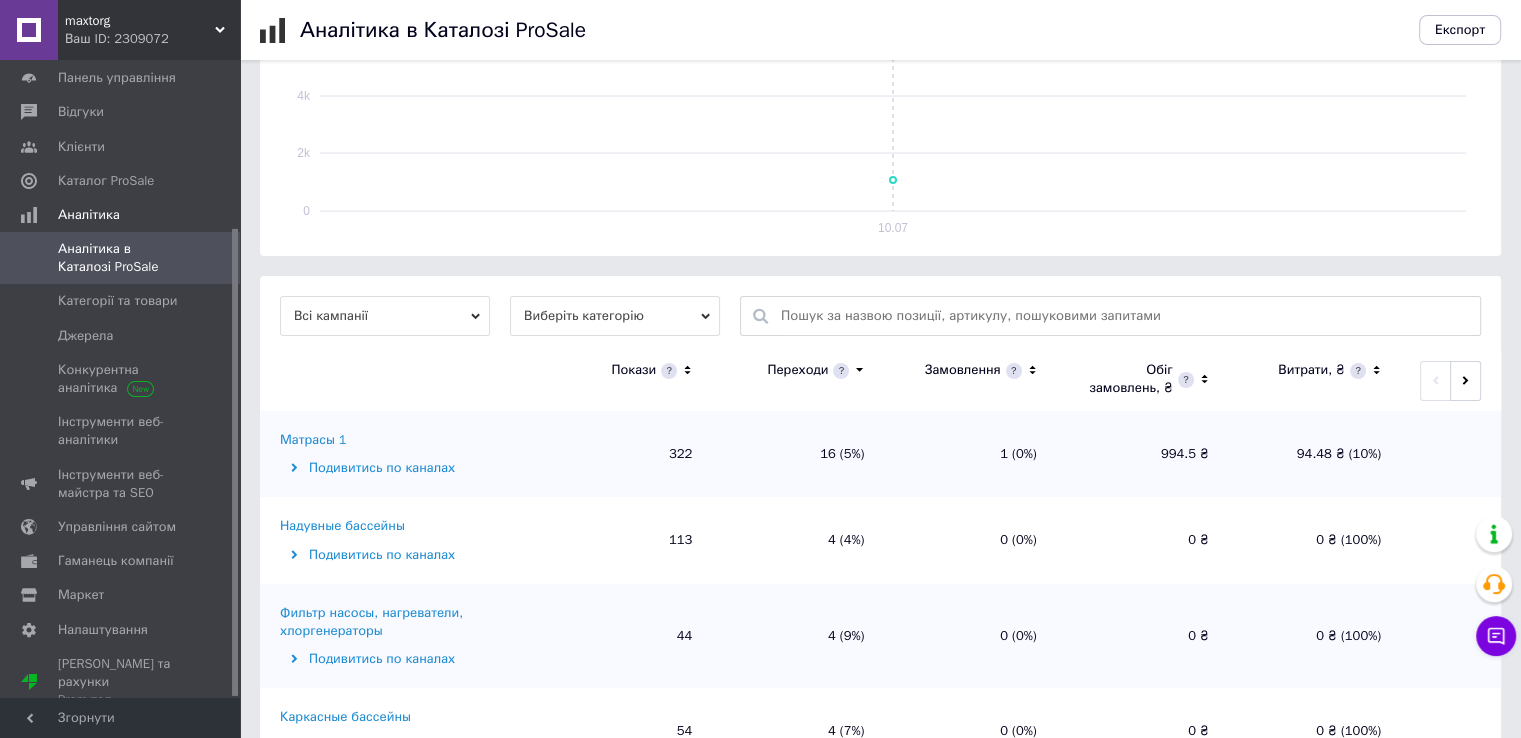 click on "Відгуки" at bounding box center (123, 112) 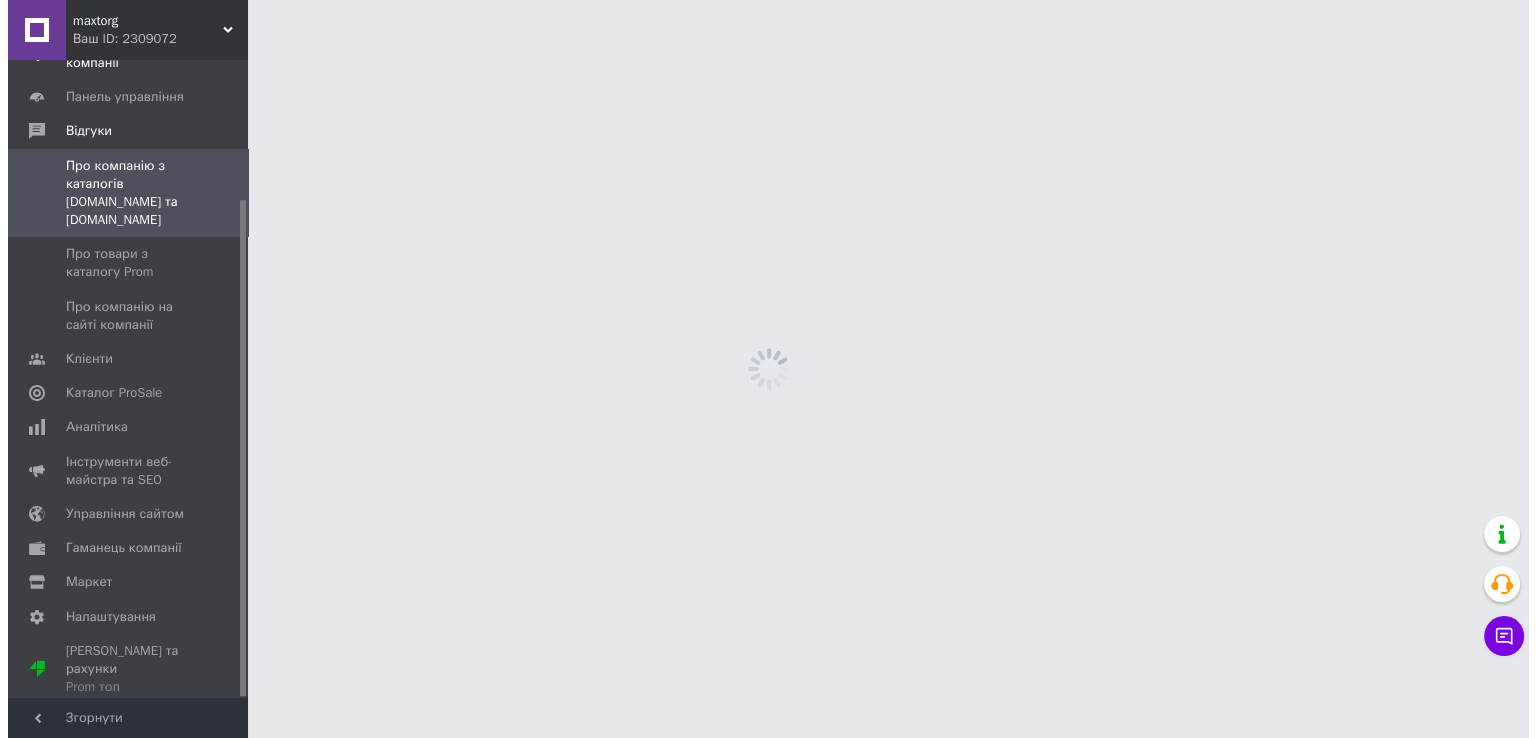 scroll, scrollTop: 0, scrollLeft: 0, axis: both 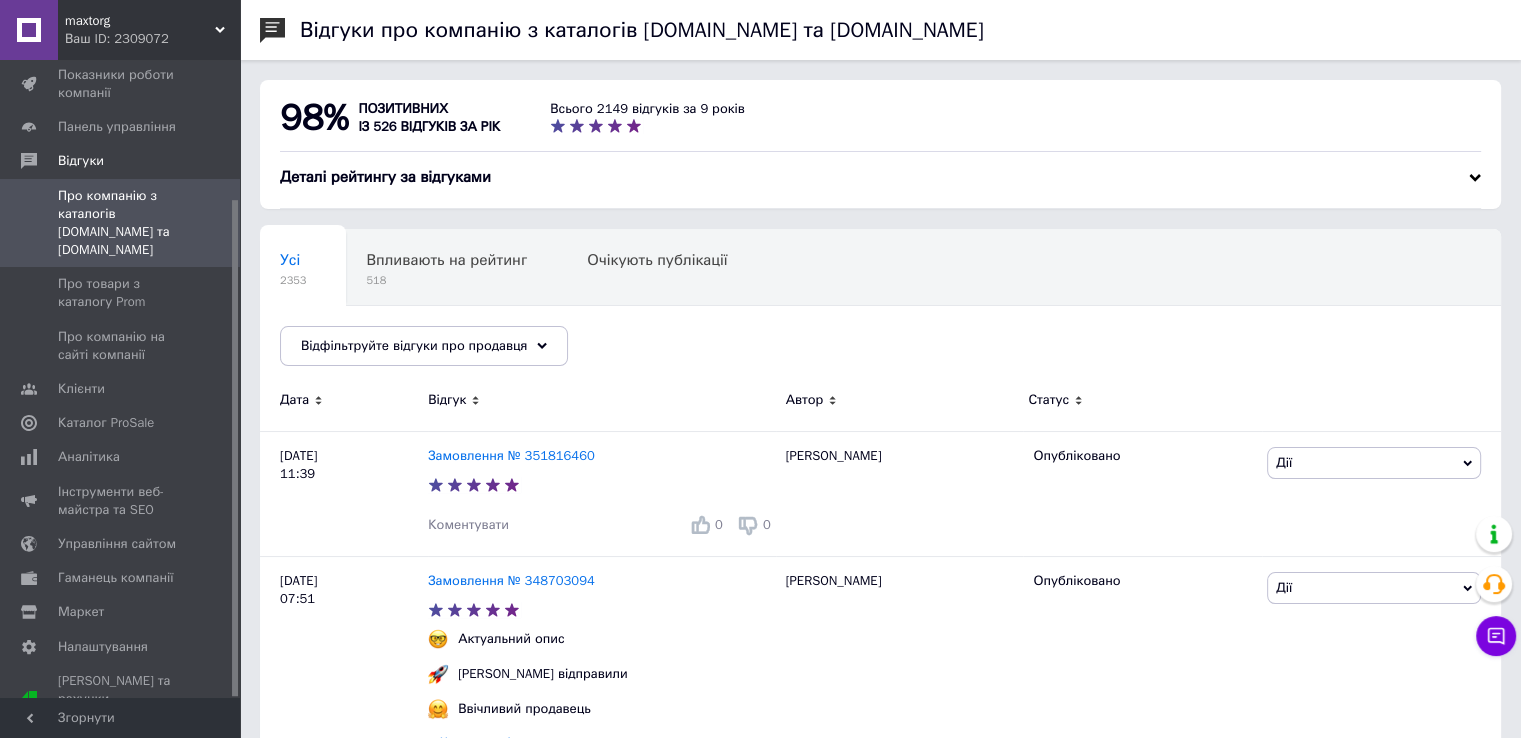 click on "Ваш ID: 2309072" at bounding box center [152, 39] 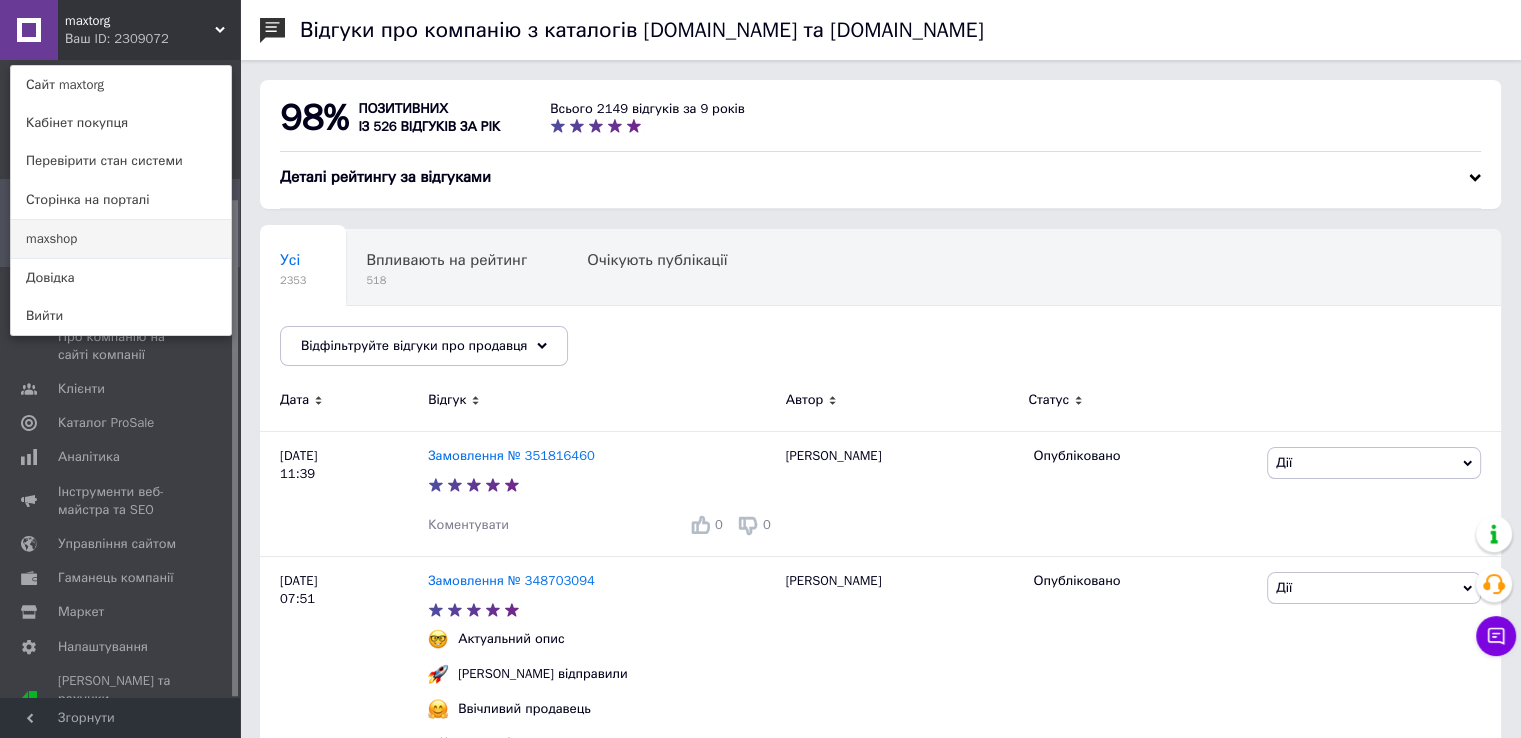 click on "maxshop" at bounding box center [121, 239] 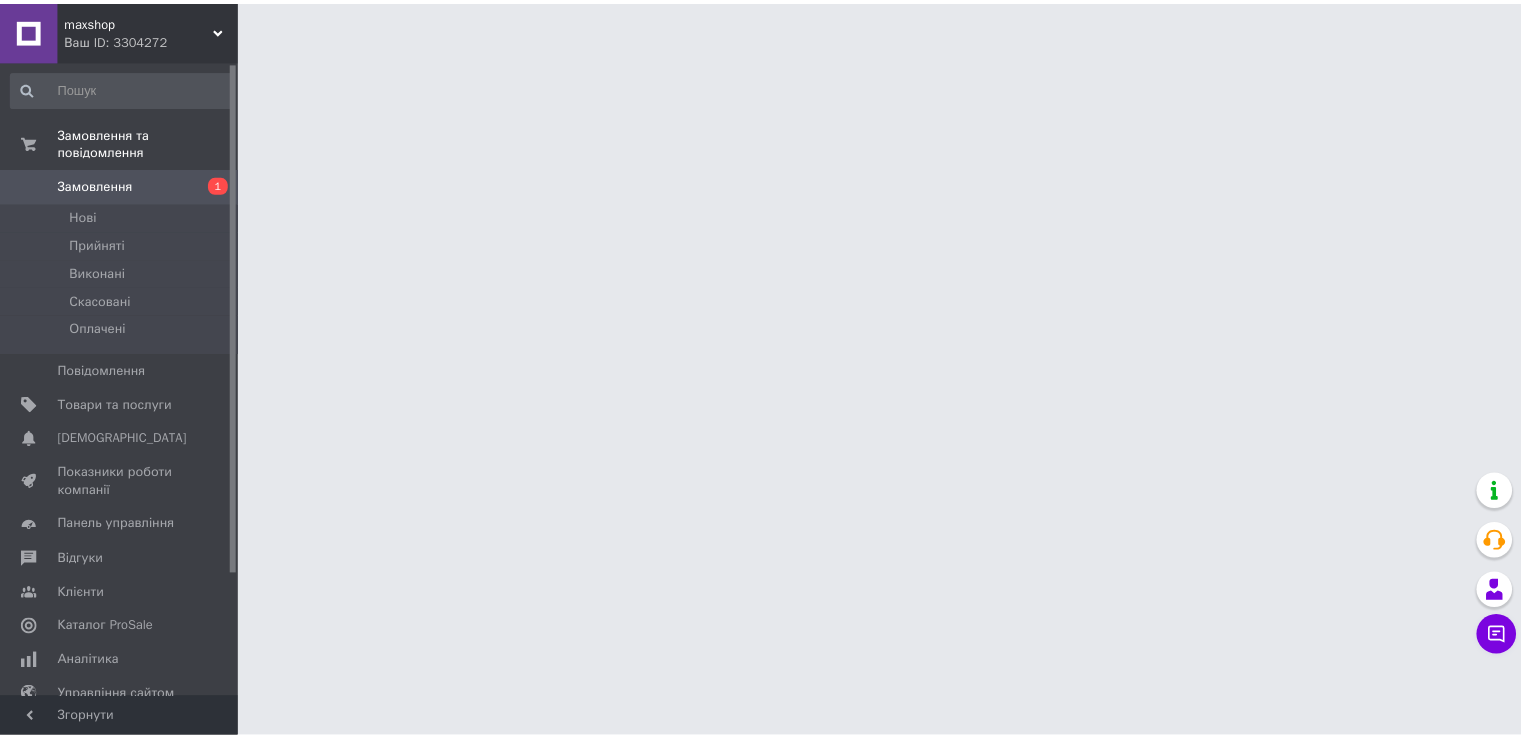 scroll, scrollTop: 0, scrollLeft: 0, axis: both 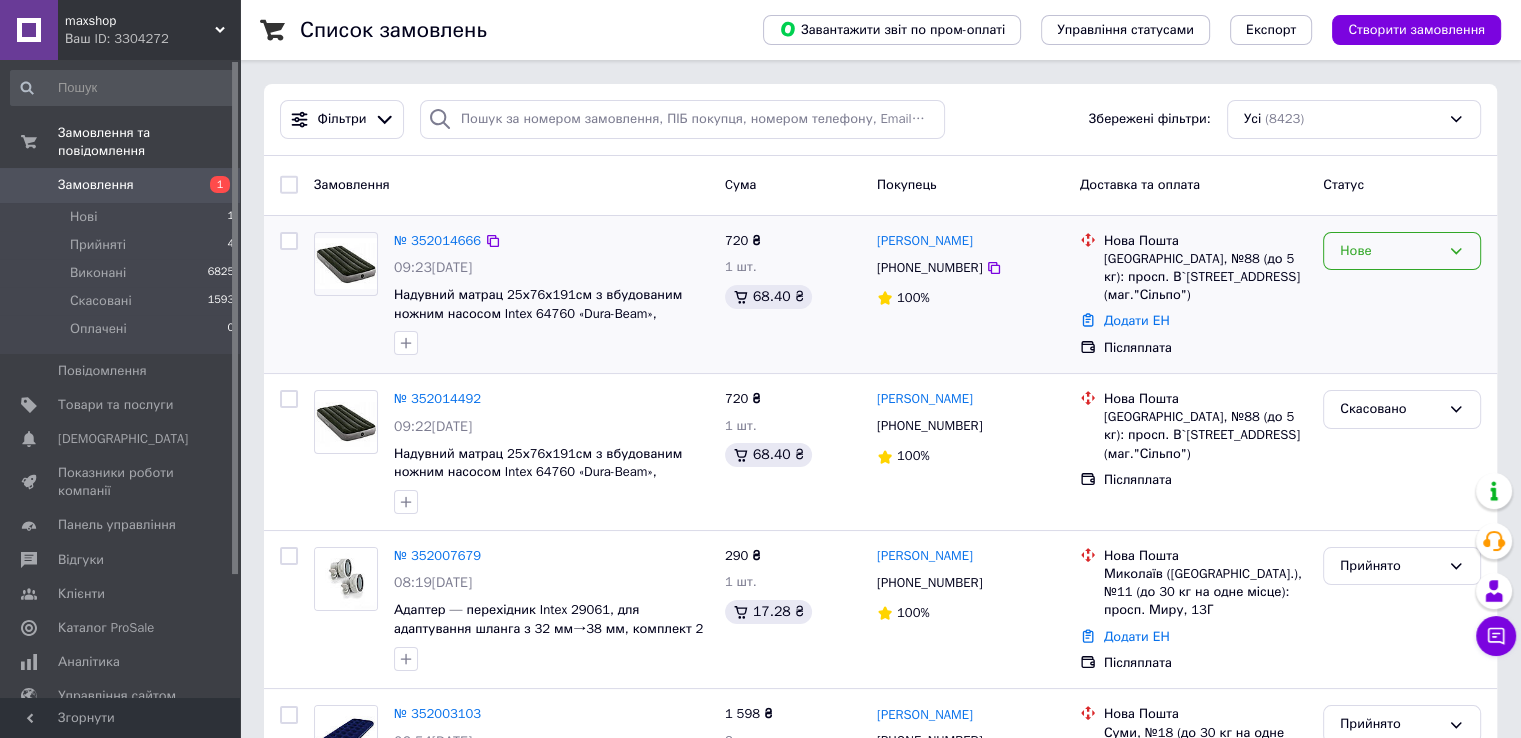 click on "Нове" at bounding box center [1390, 251] 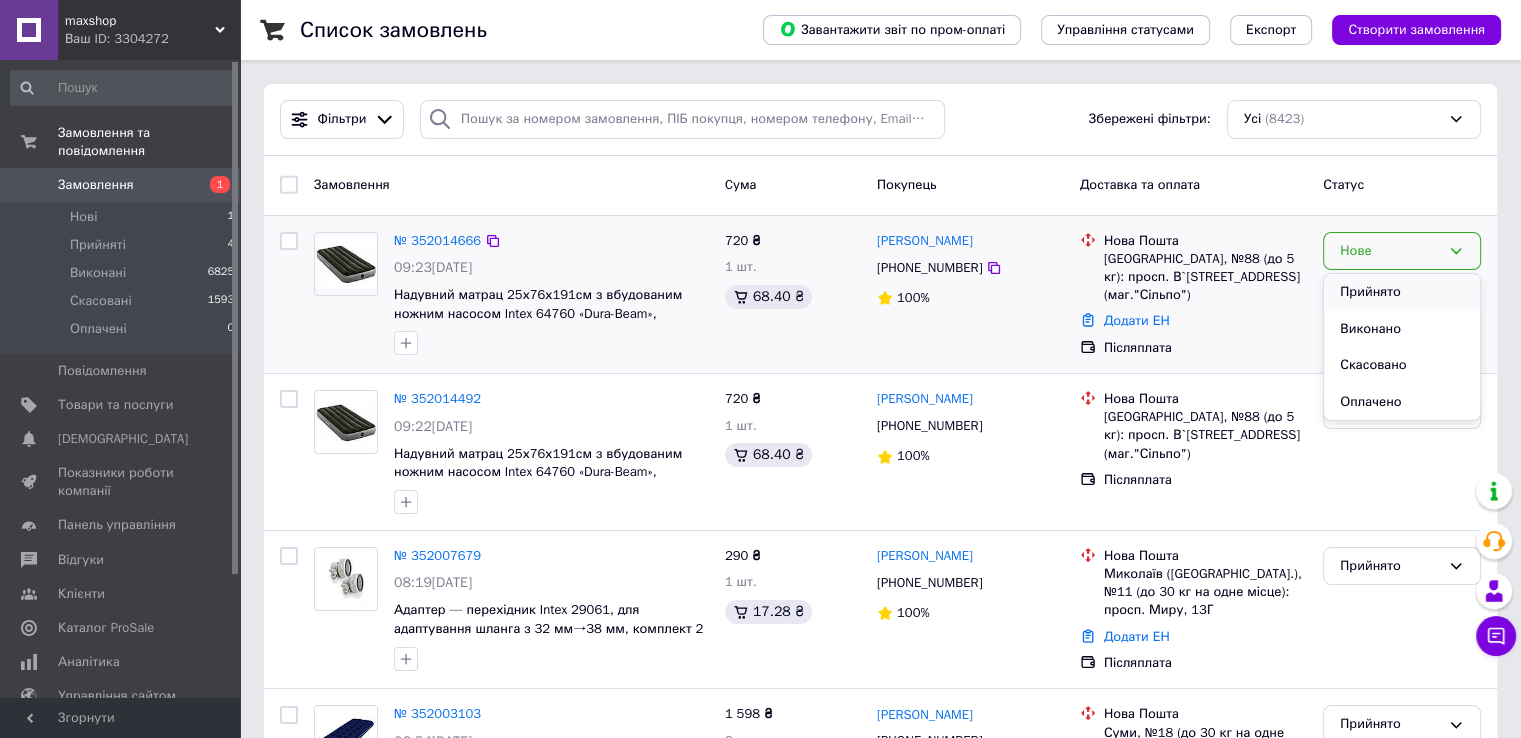 click on "Прийнято" at bounding box center [1402, 292] 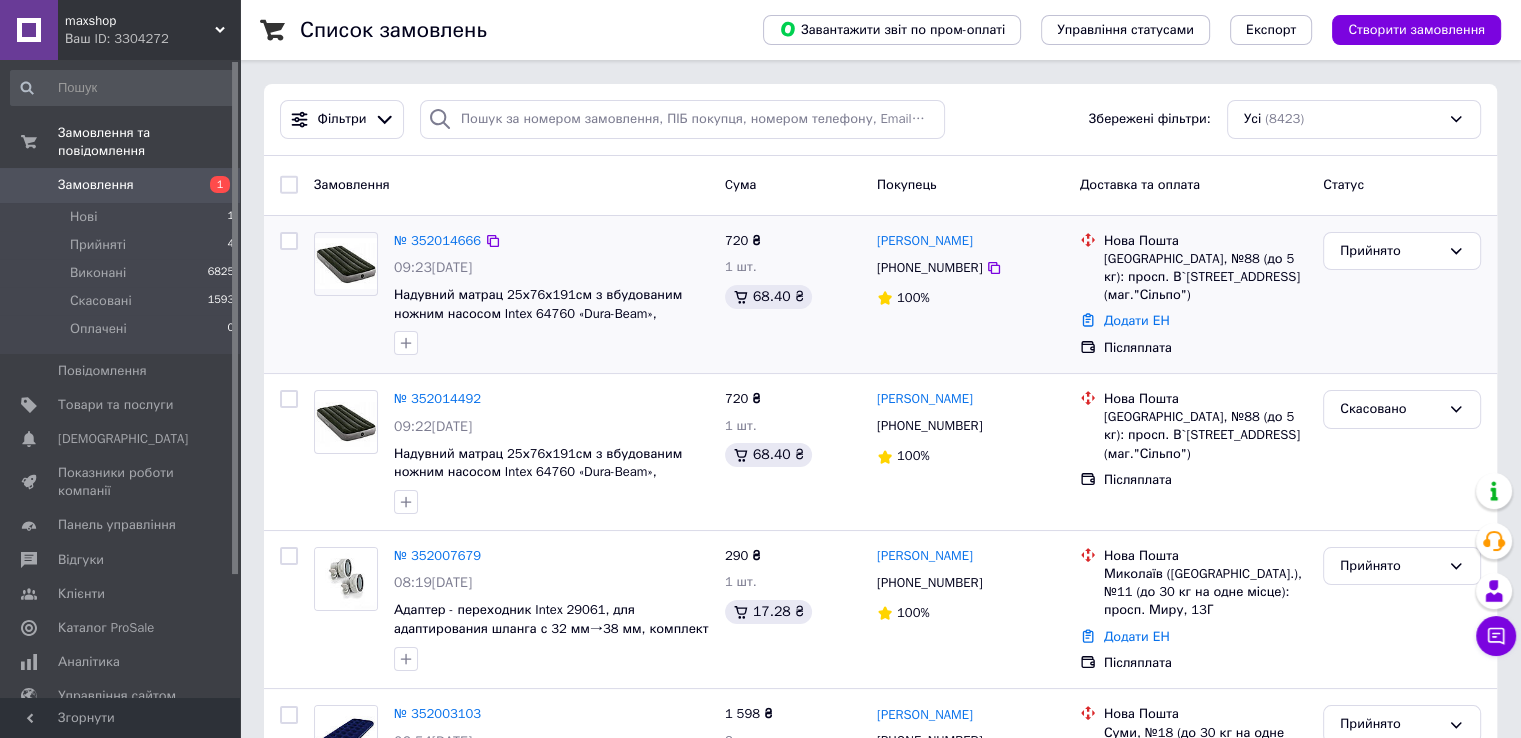 drag, startPoint x: 1111, startPoint y: 10, endPoint x: 214, endPoint y: 48, distance: 897.80457 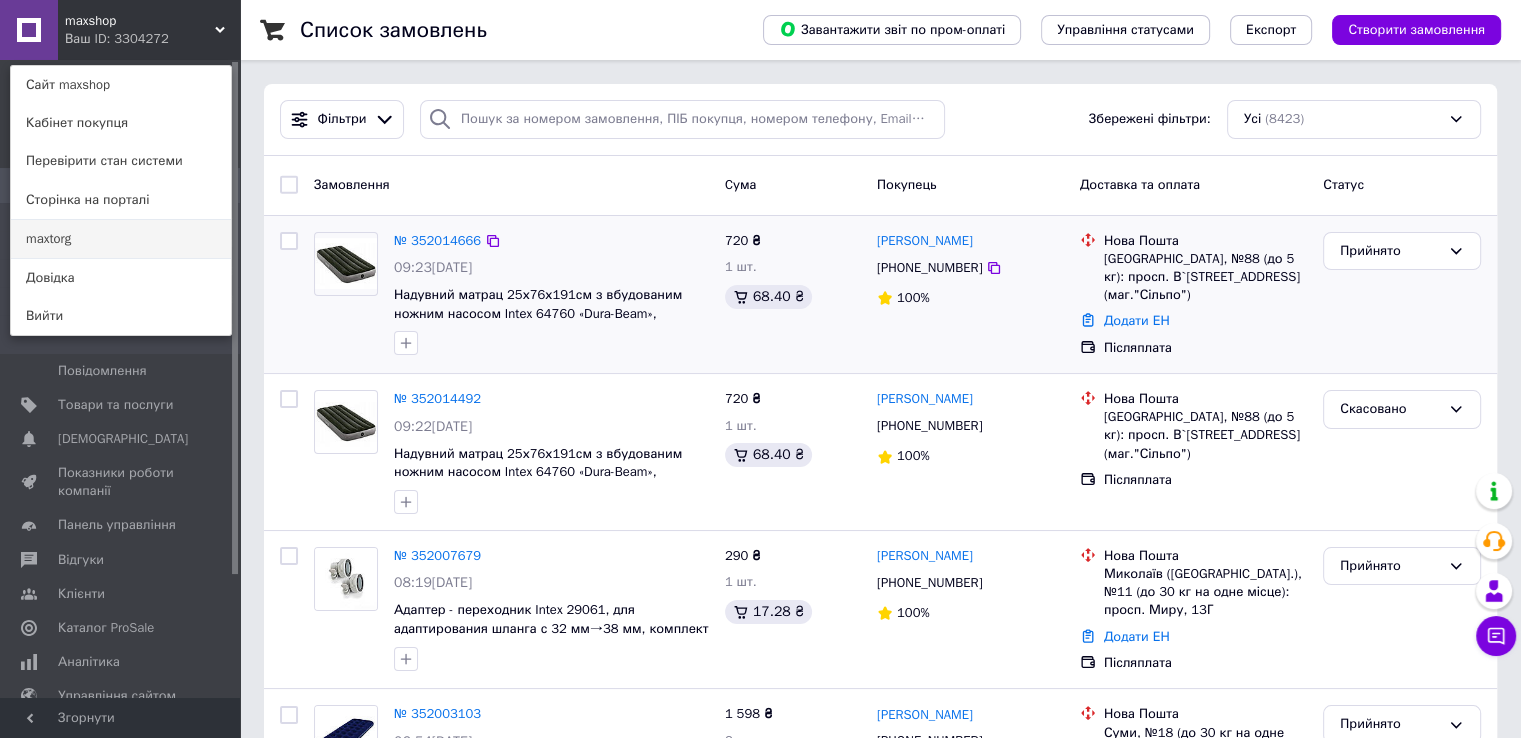 click on "maxtorg" at bounding box center (121, 239) 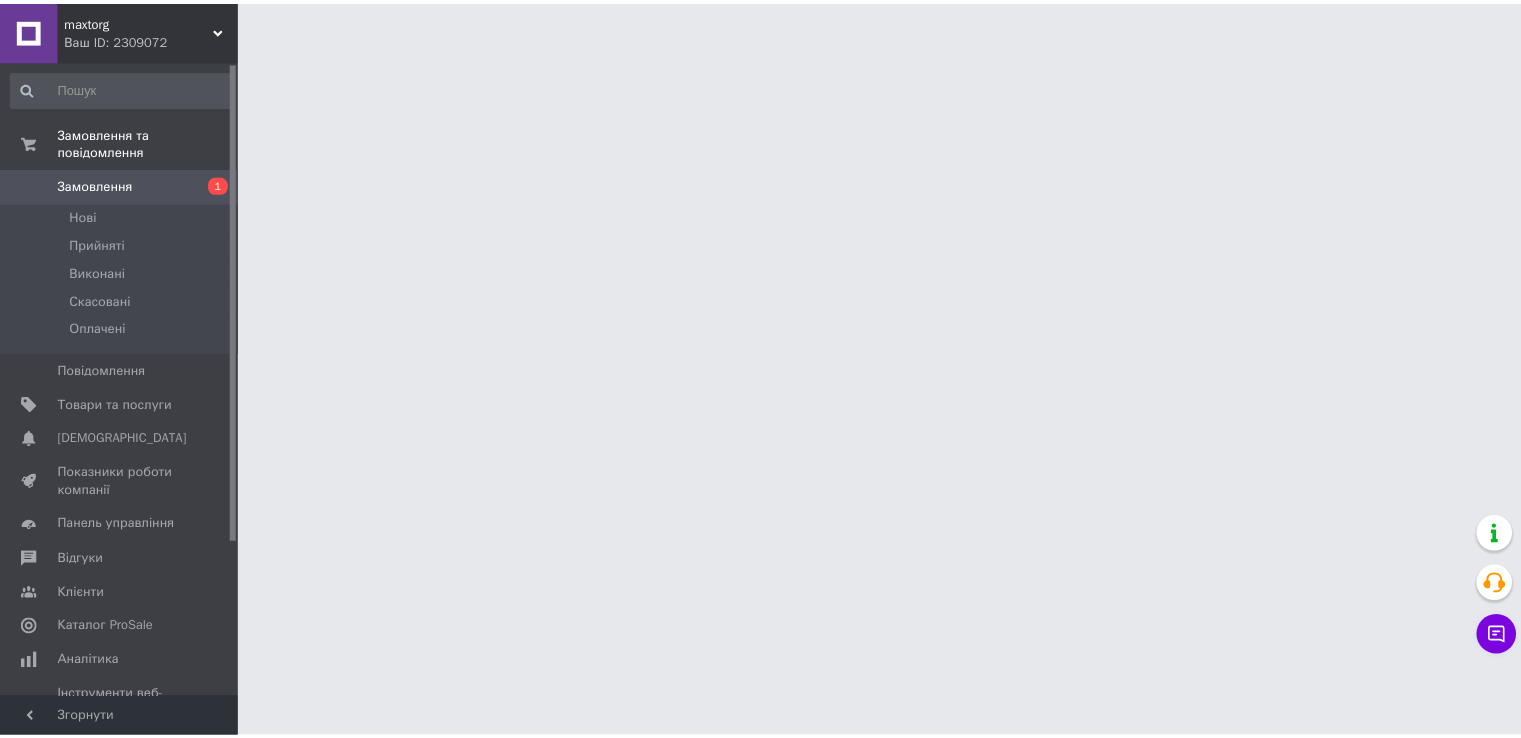 scroll, scrollTop: 0, scrollLeft: 0, axis: both 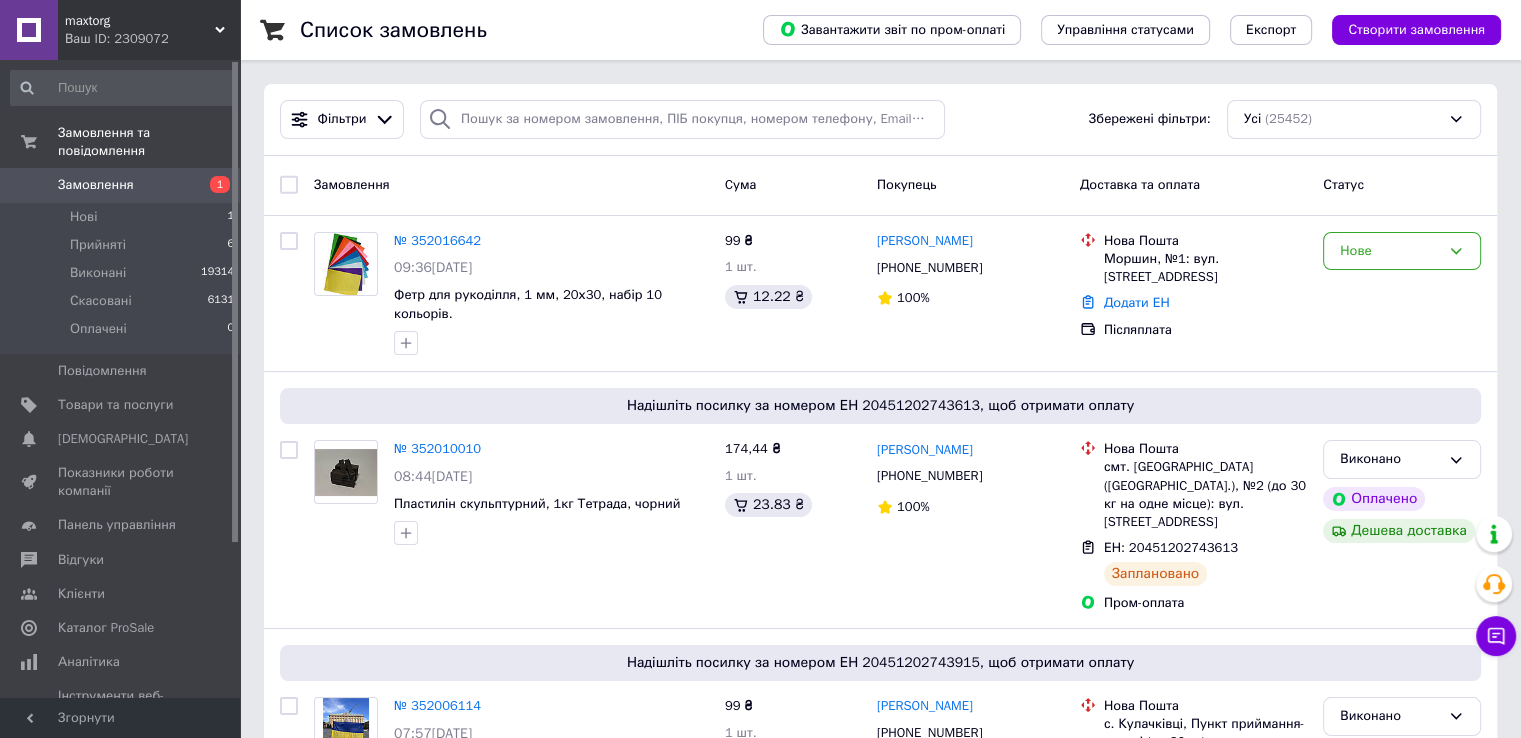 click on "maxtorg Ваш ID: 2309072" at bounding box center [149, 30] 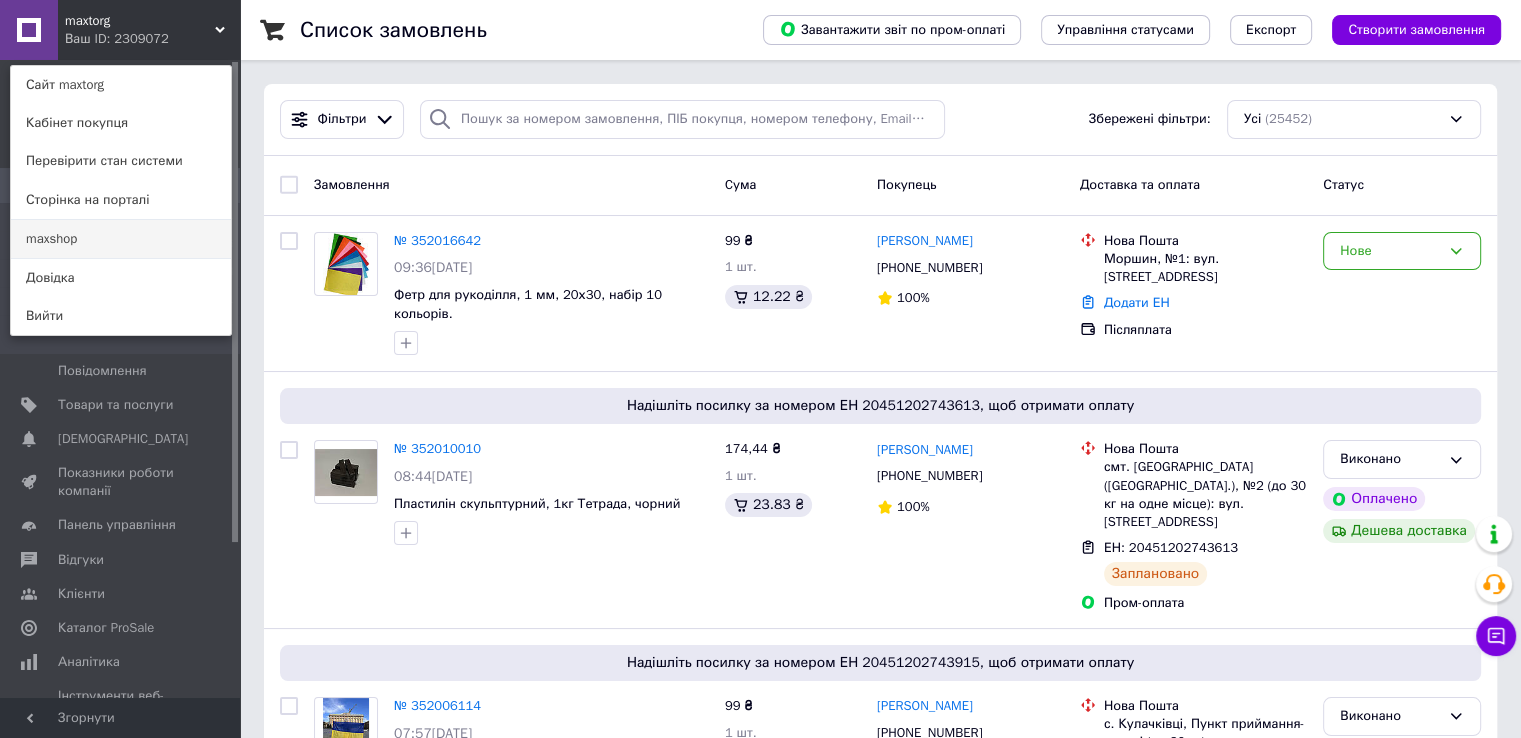 click on "maxshop" at bounding box center (121, 239) 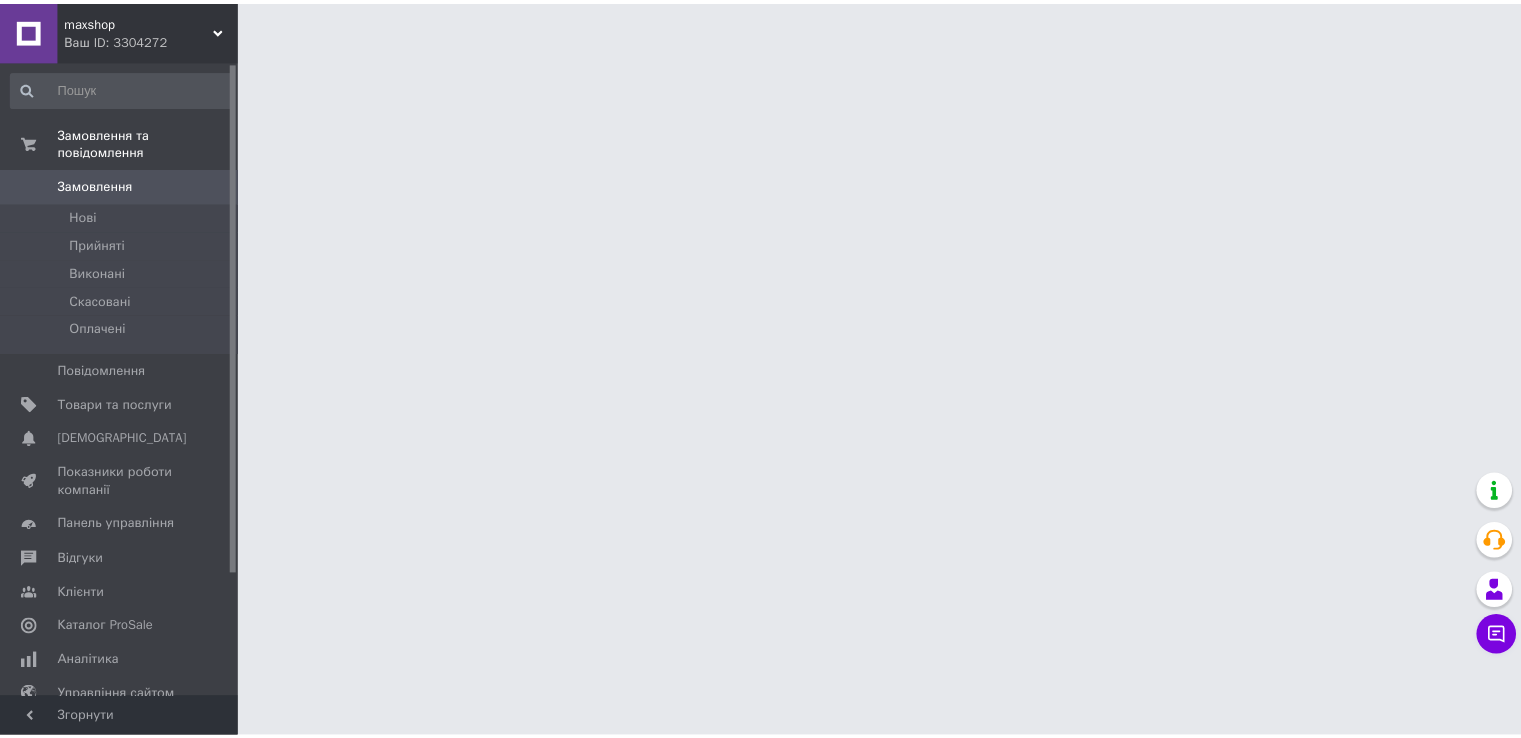 scroll, scrollTop: 0, scrollLeft: 0, axis: both 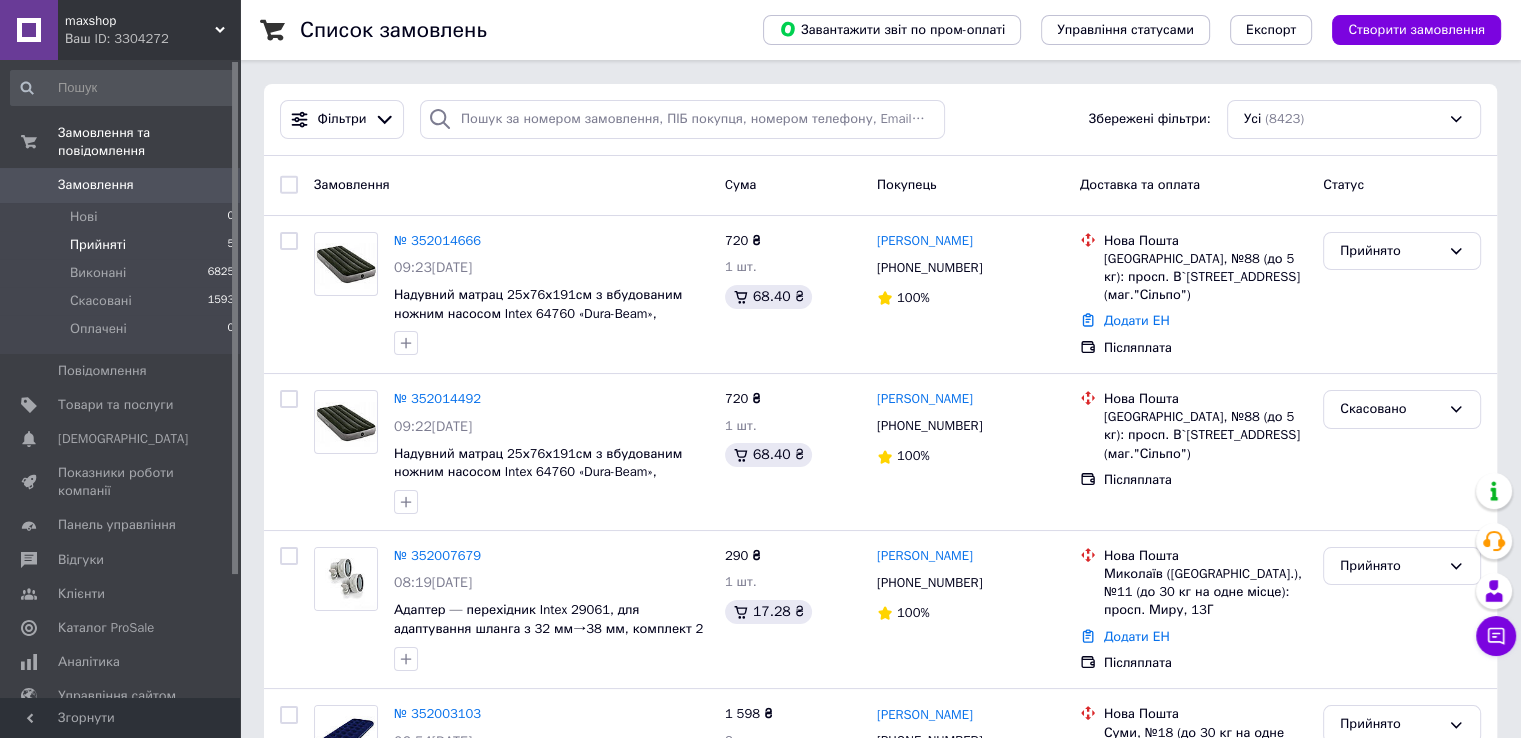 click on "Прийняті 5" at bounding box center [123, 245] 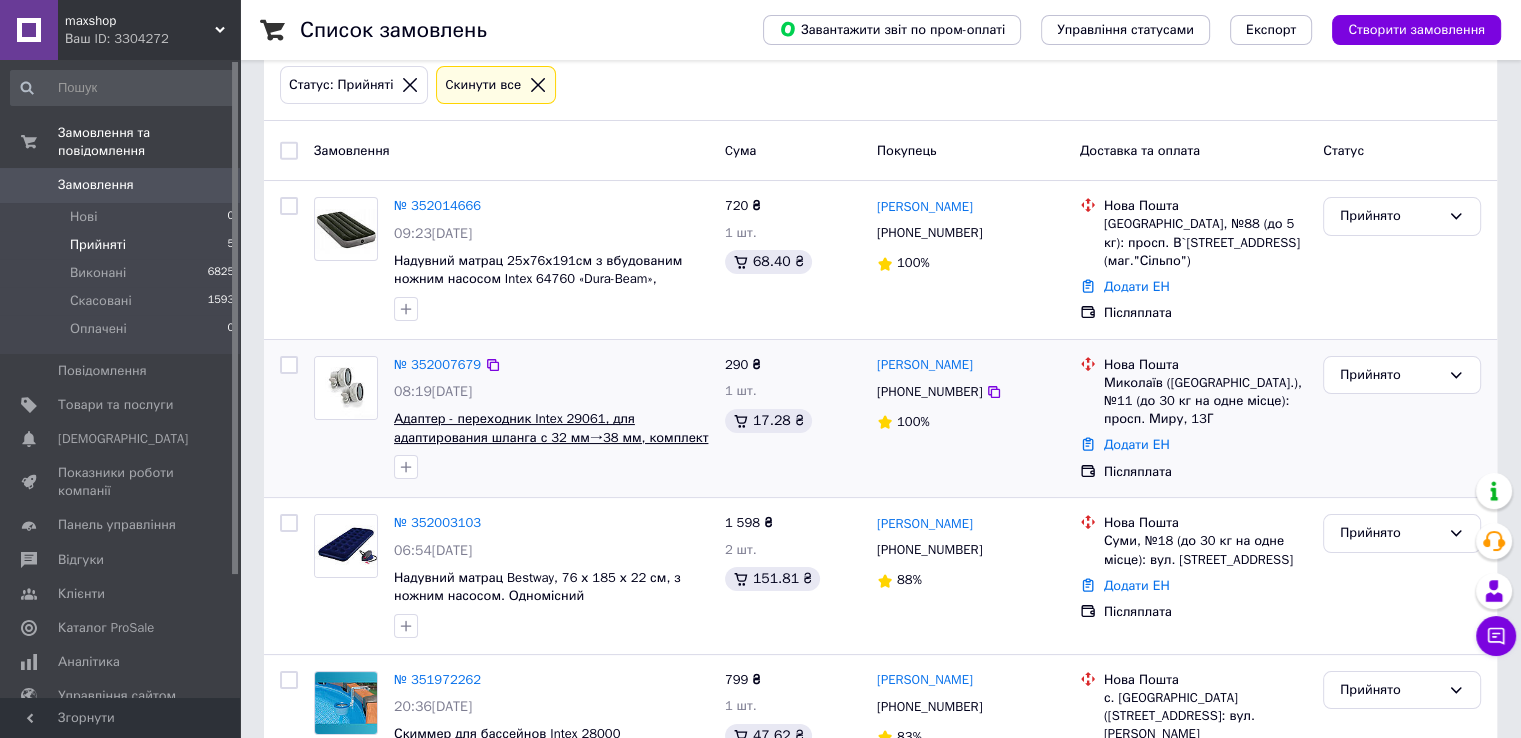 scroll, scrollTop: 0, scrollLeft: 0, axis: both 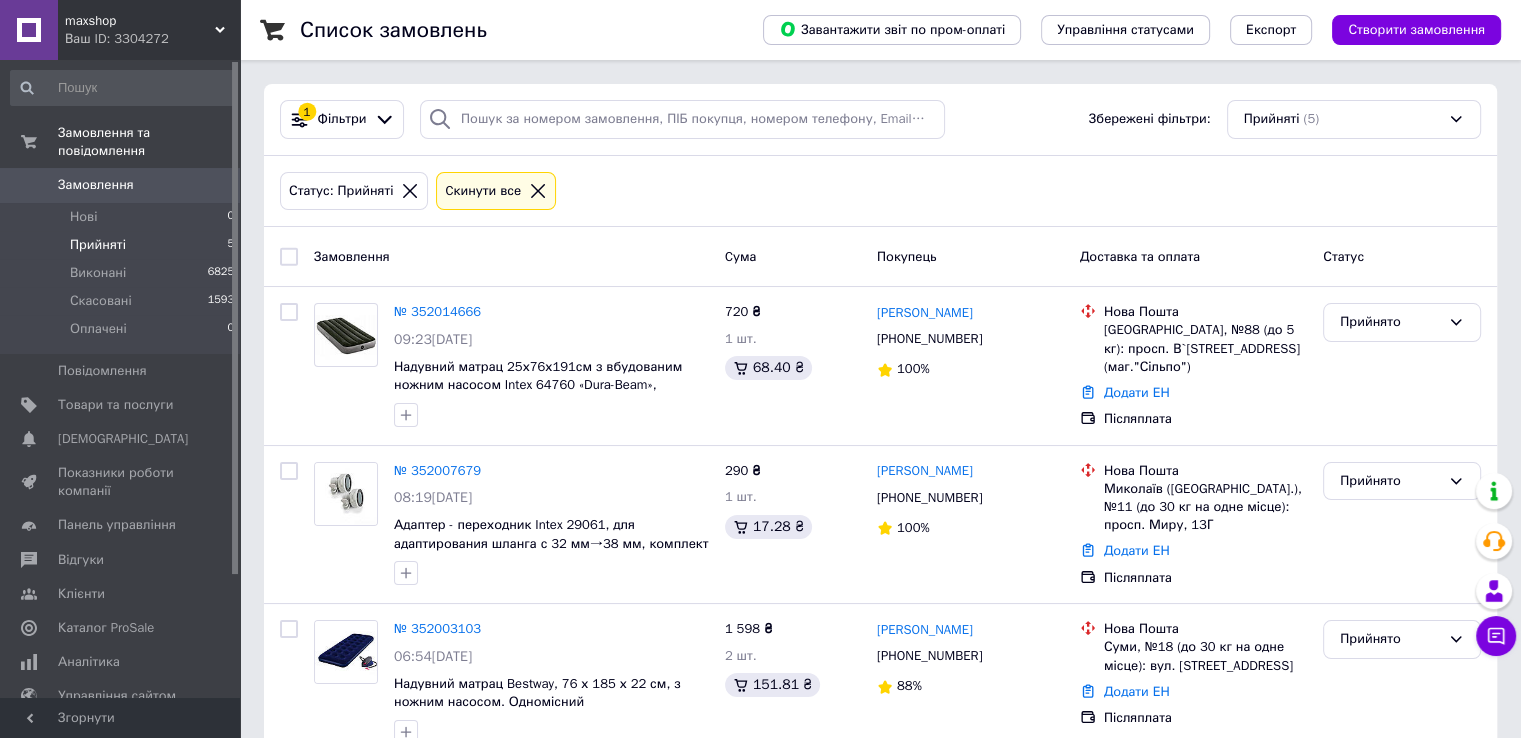 click 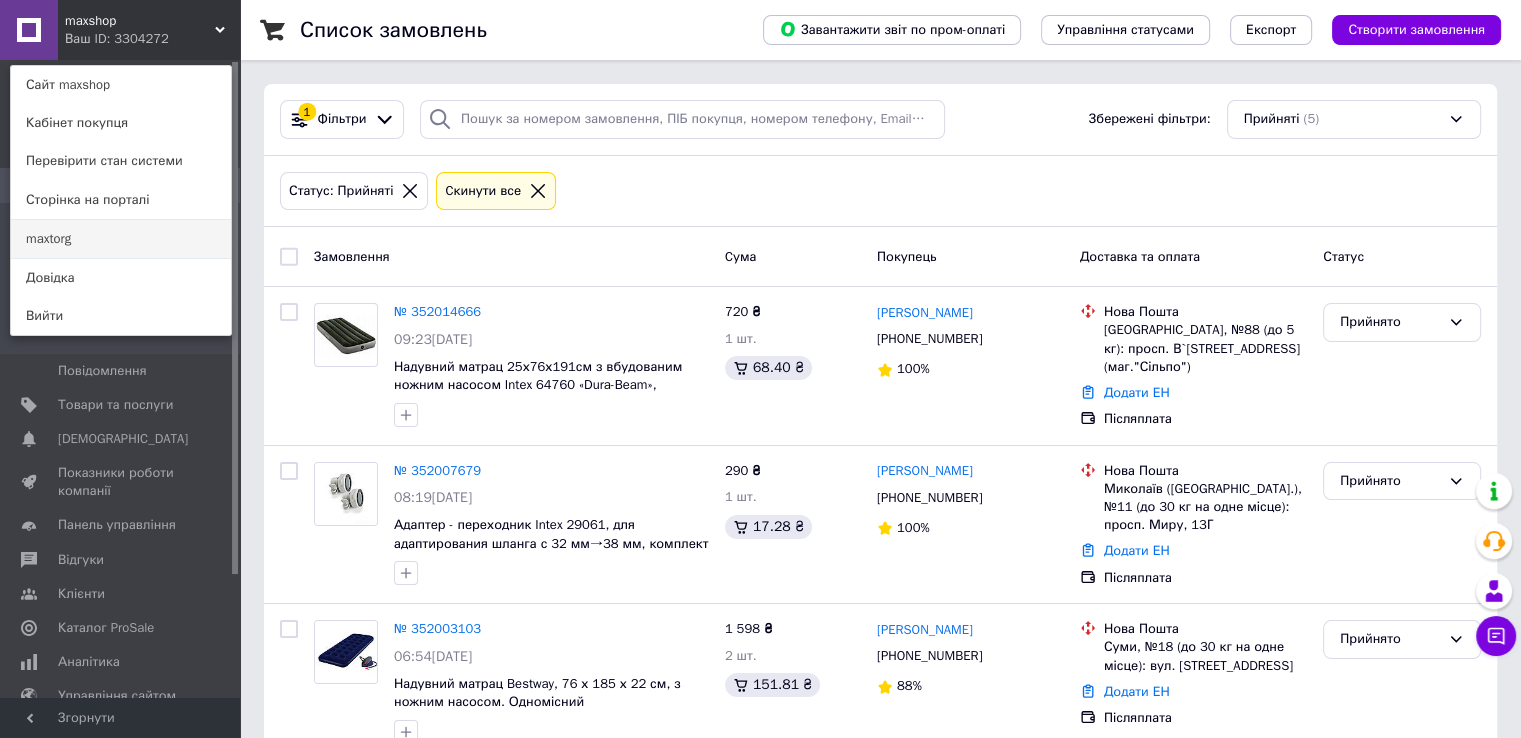 click on "maxtorg" at bounding box center [121, 239] 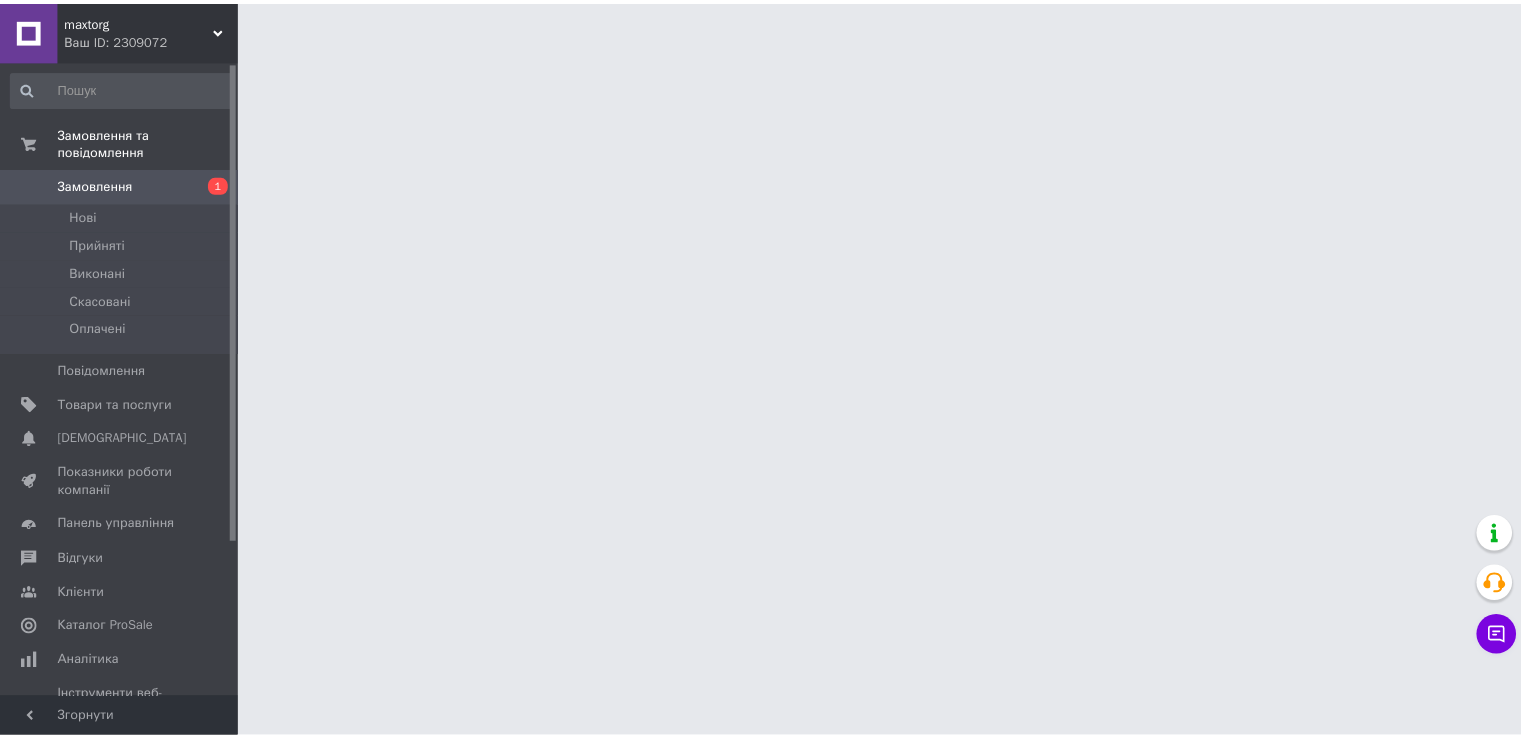 scroll, scrollTop: 0, scrollLeft: 0, axis: both 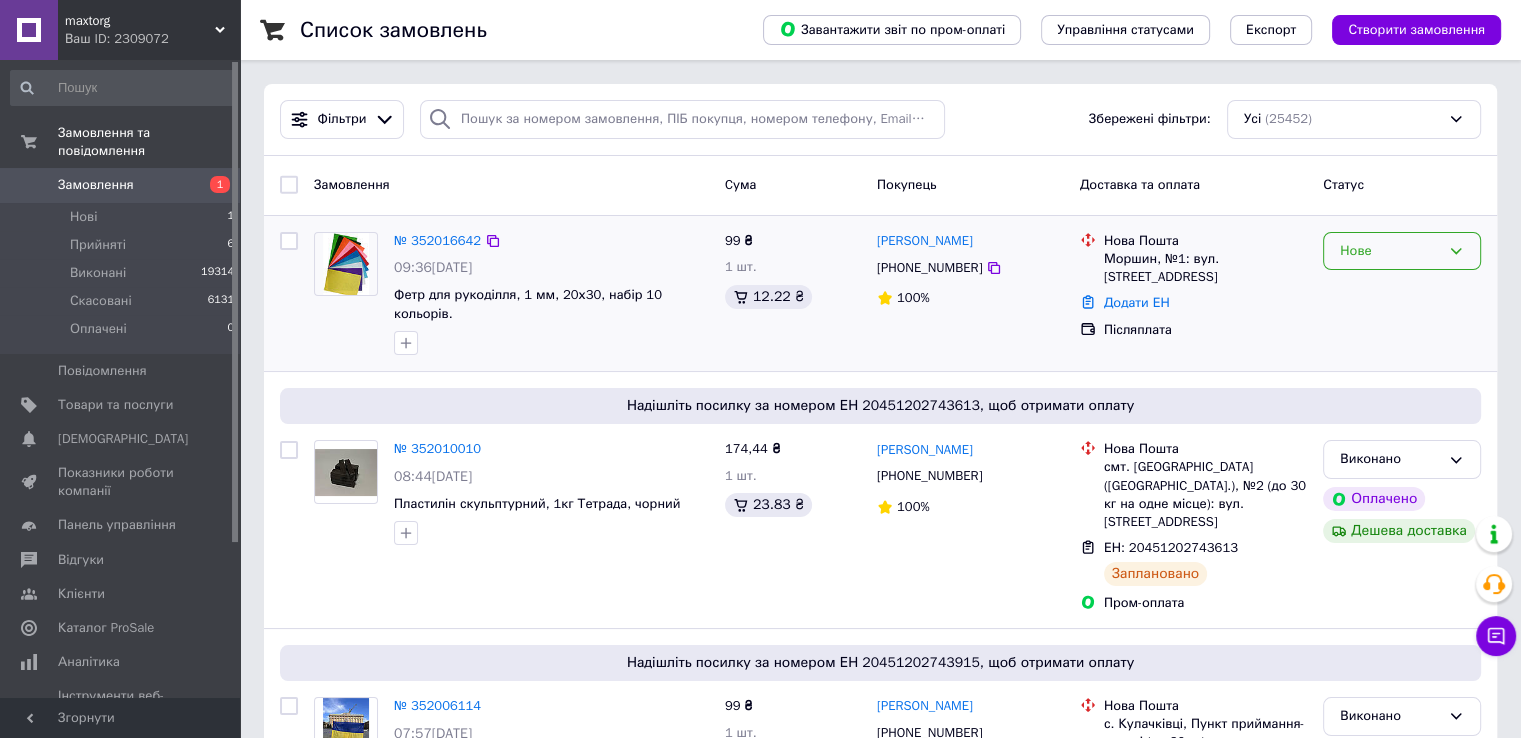 click on "Нове" at bounding box center (1390, 251) 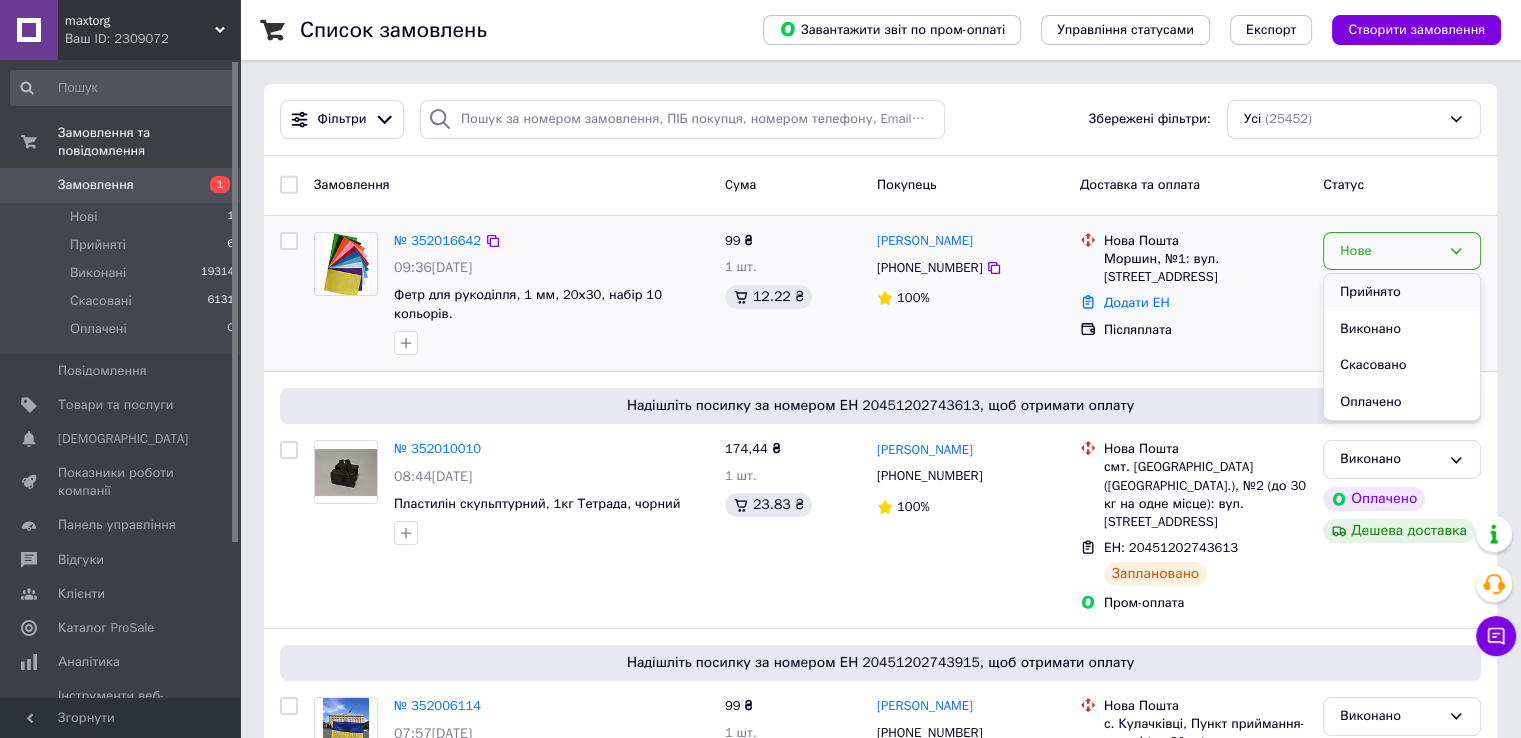 click on "Прийнято" at bounding box center [1402, 292] 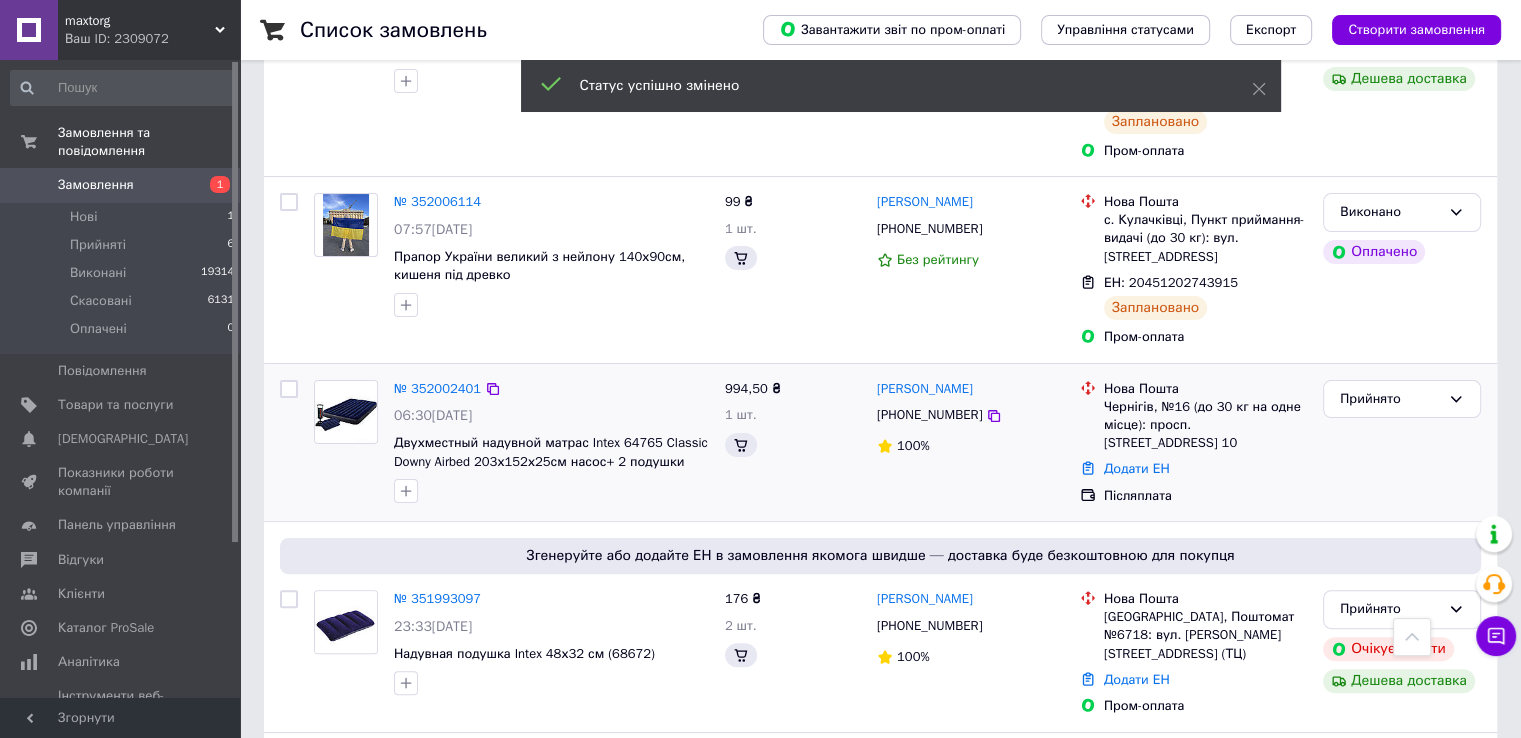 scroll, scrollTop: 400, scrollLeft: 0, axis: vertical 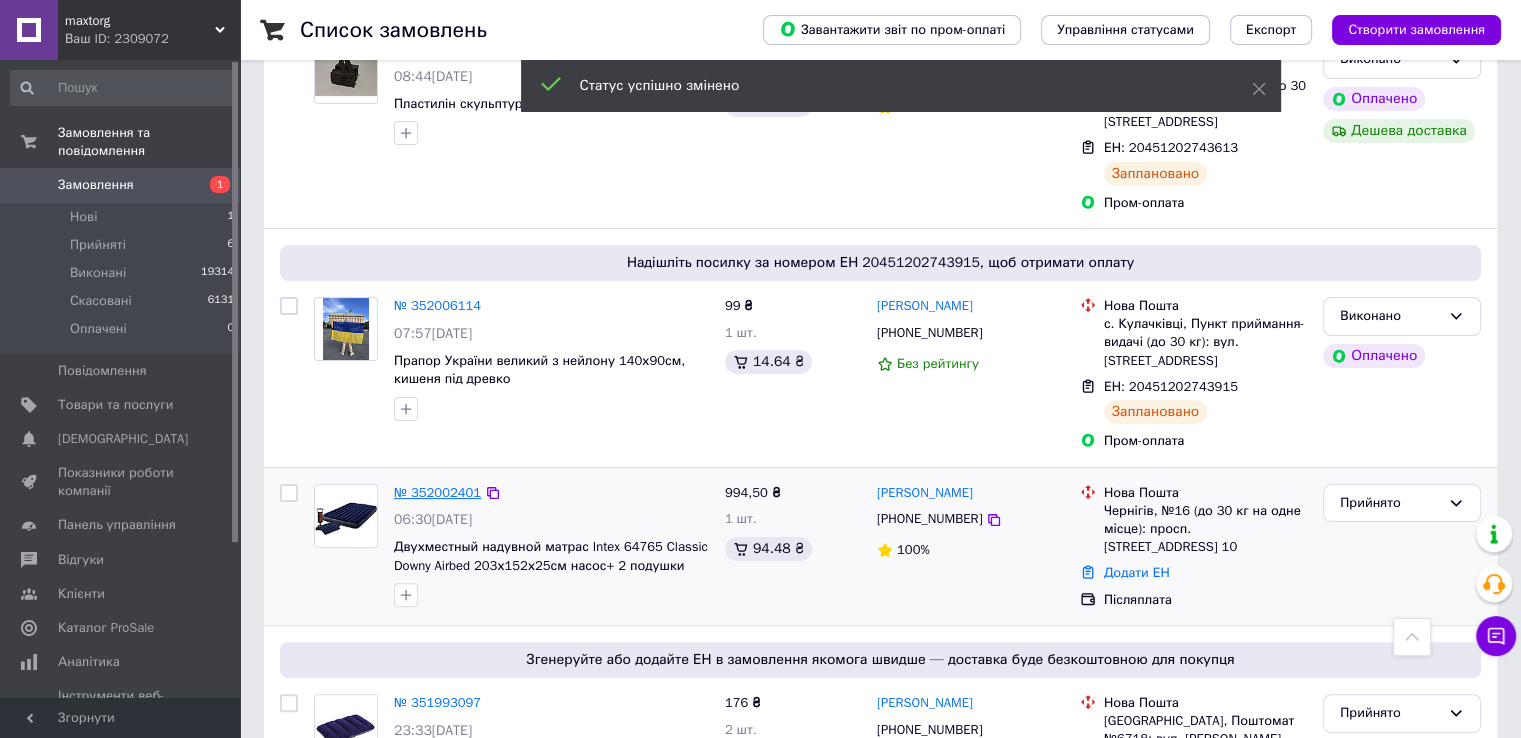 click on "№ 352002401" at bounding box center (437, 492) 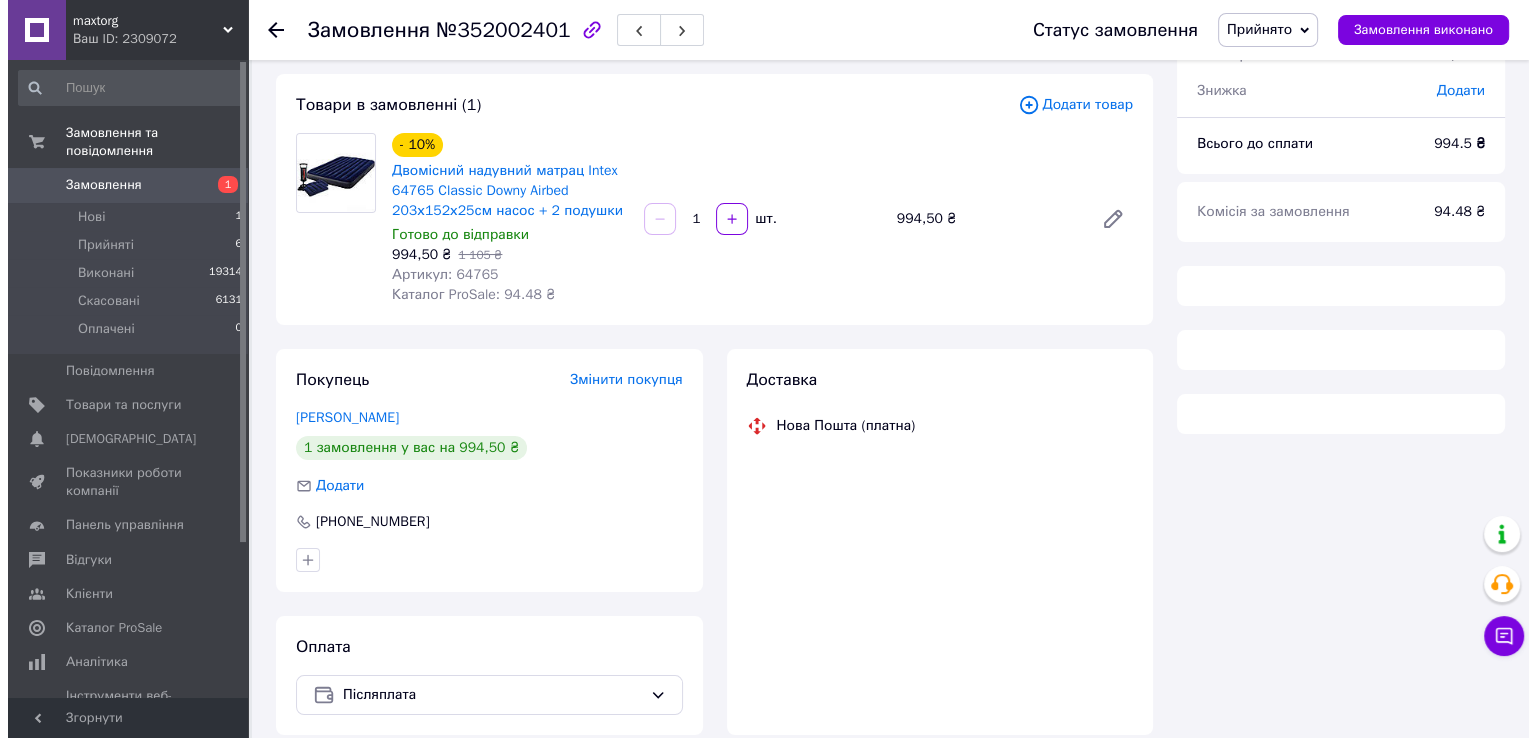 scroll, scrollTop: 184, scrollLeft: 0, axis: vertical 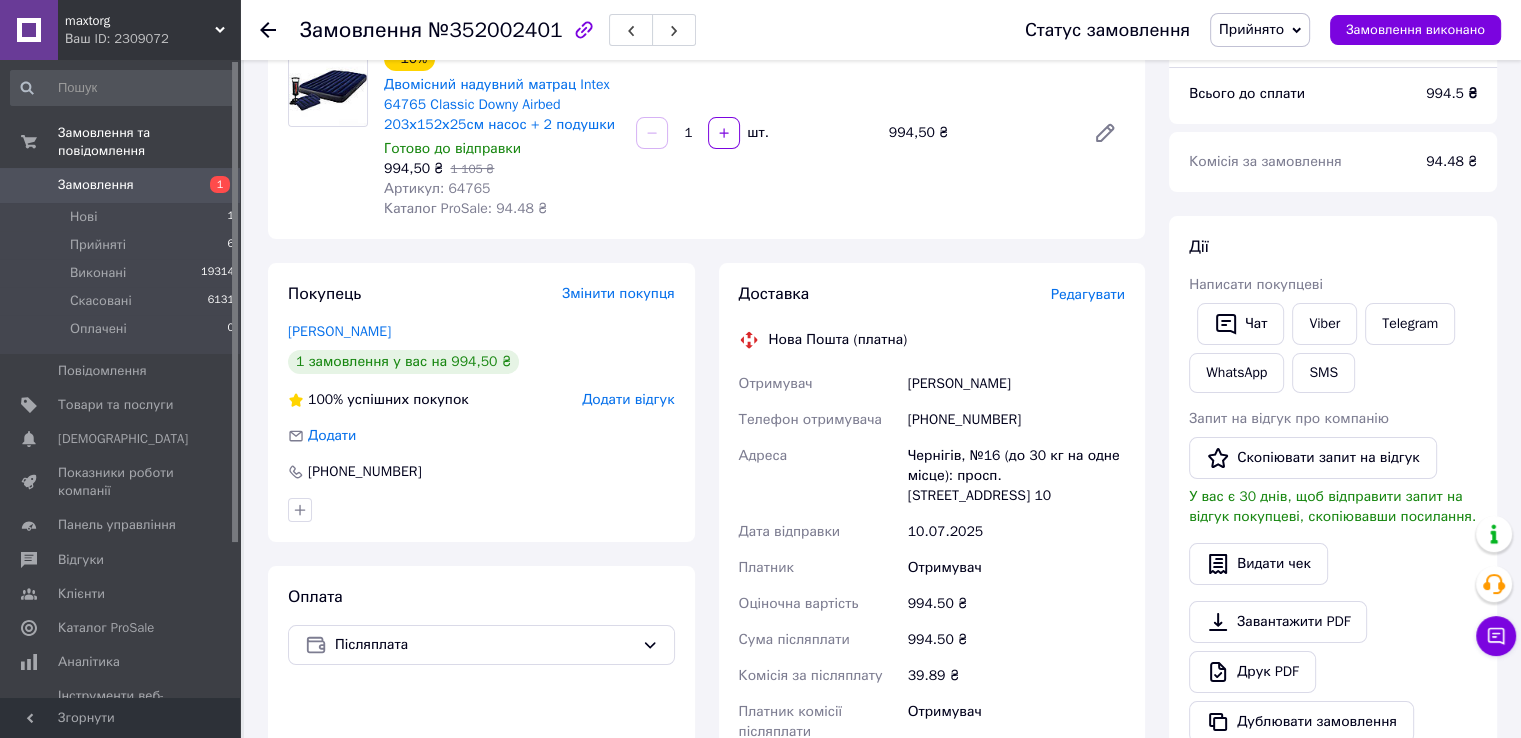 click on "Редагувати" at bounding box center [1088, 294] 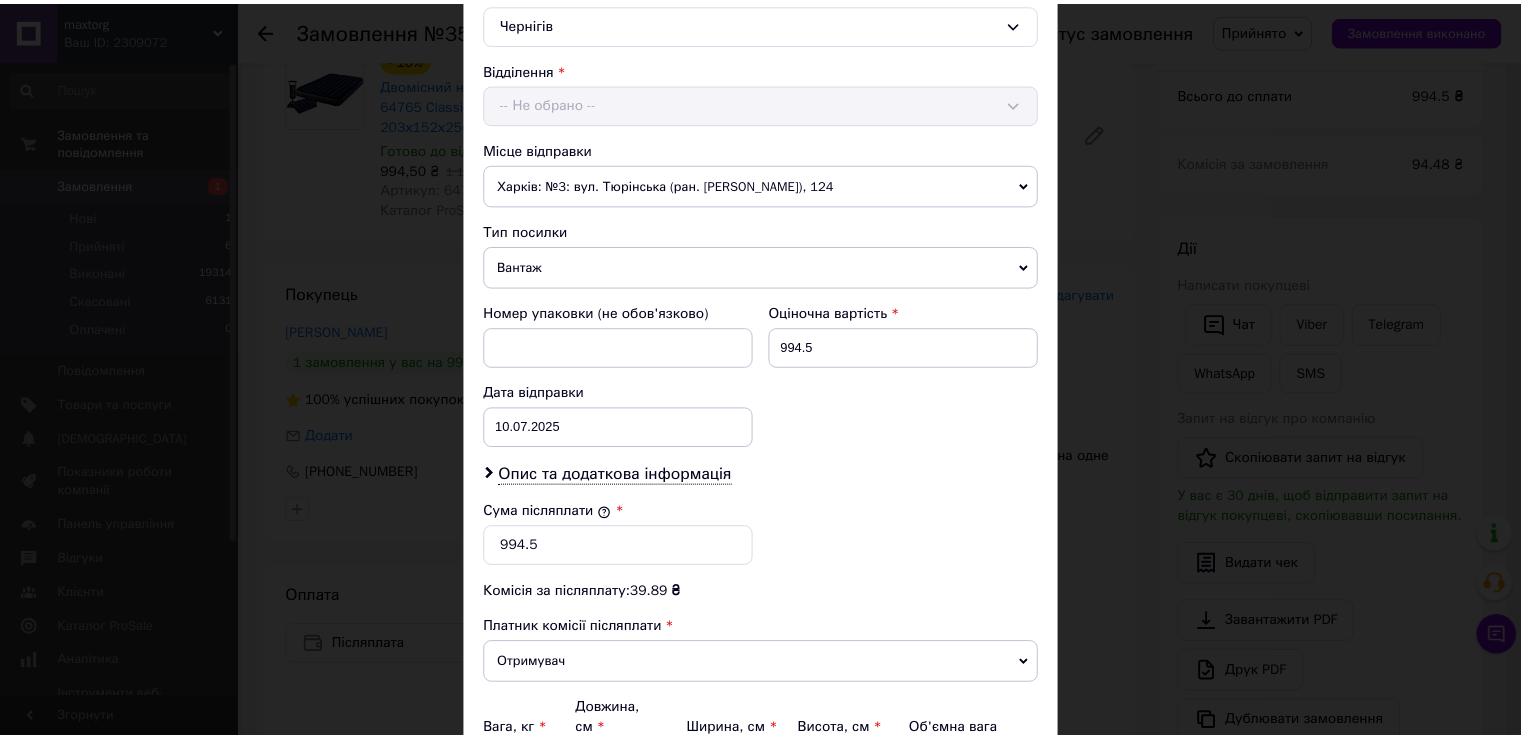 scroll, scrollTop: 700, scrollLeft: 0, axis: vertical 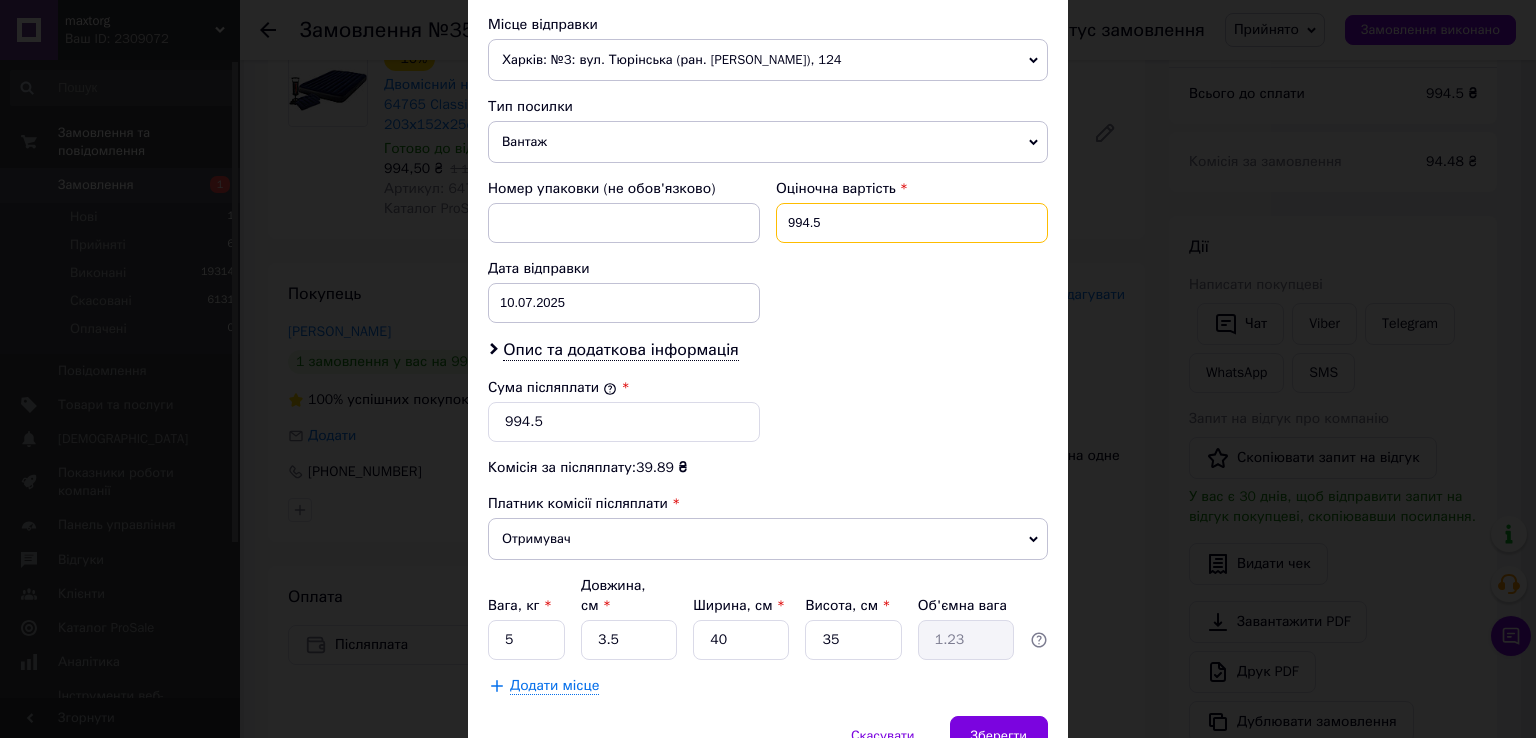 drag, startPoint x: 862, startPoint y: 223, endPoint x: 772, endPoint y: 229, distance: 90.199776 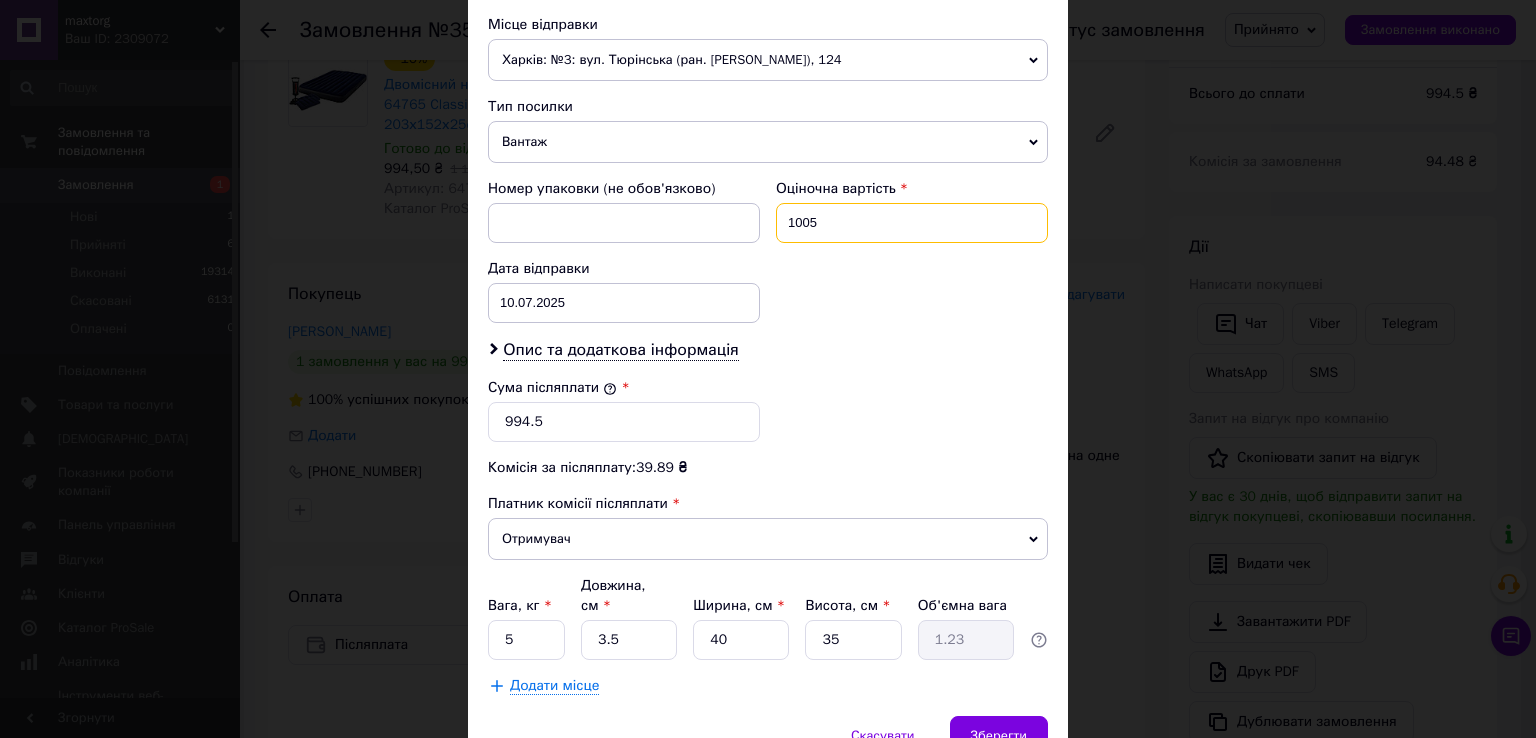 type on "1005" 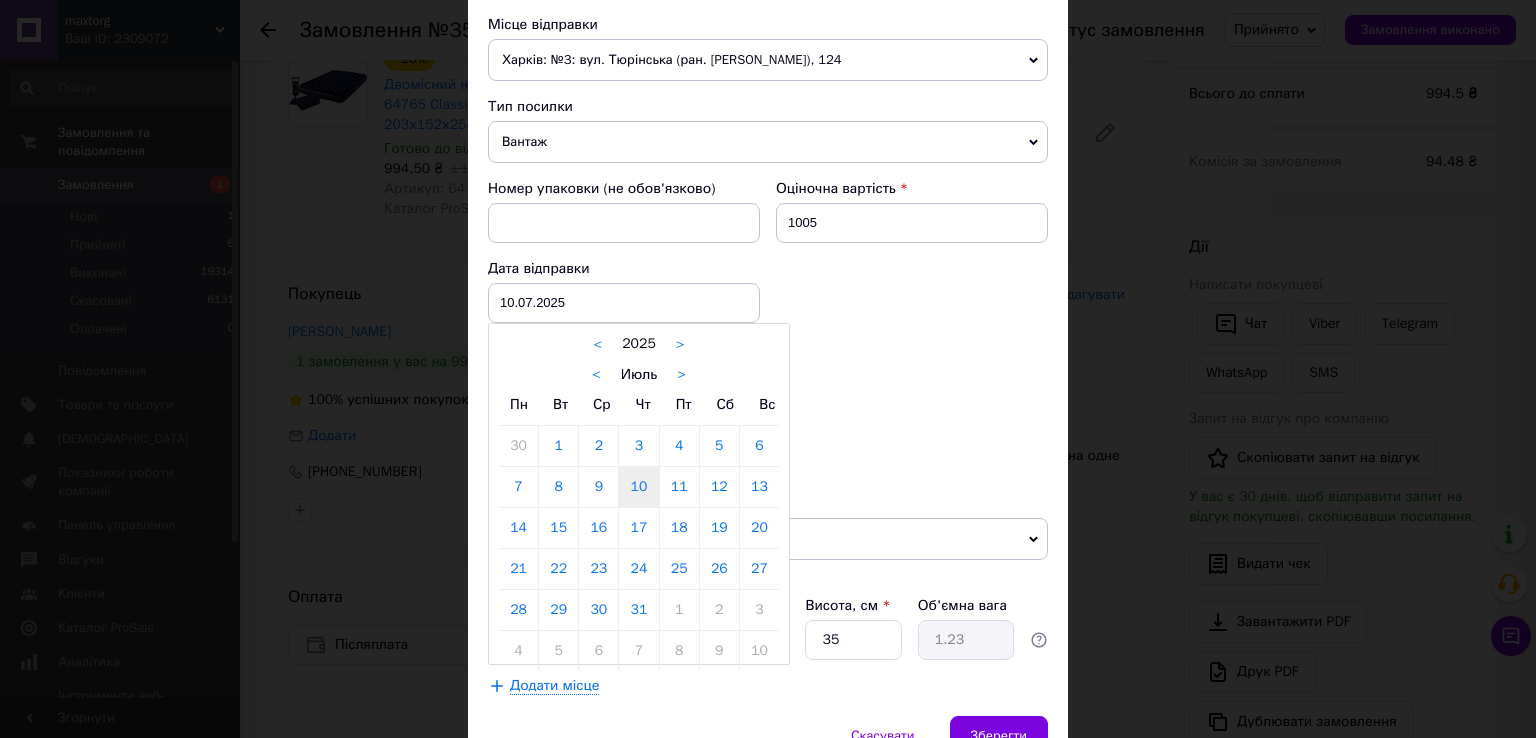 click at bounding box center (768, 369) 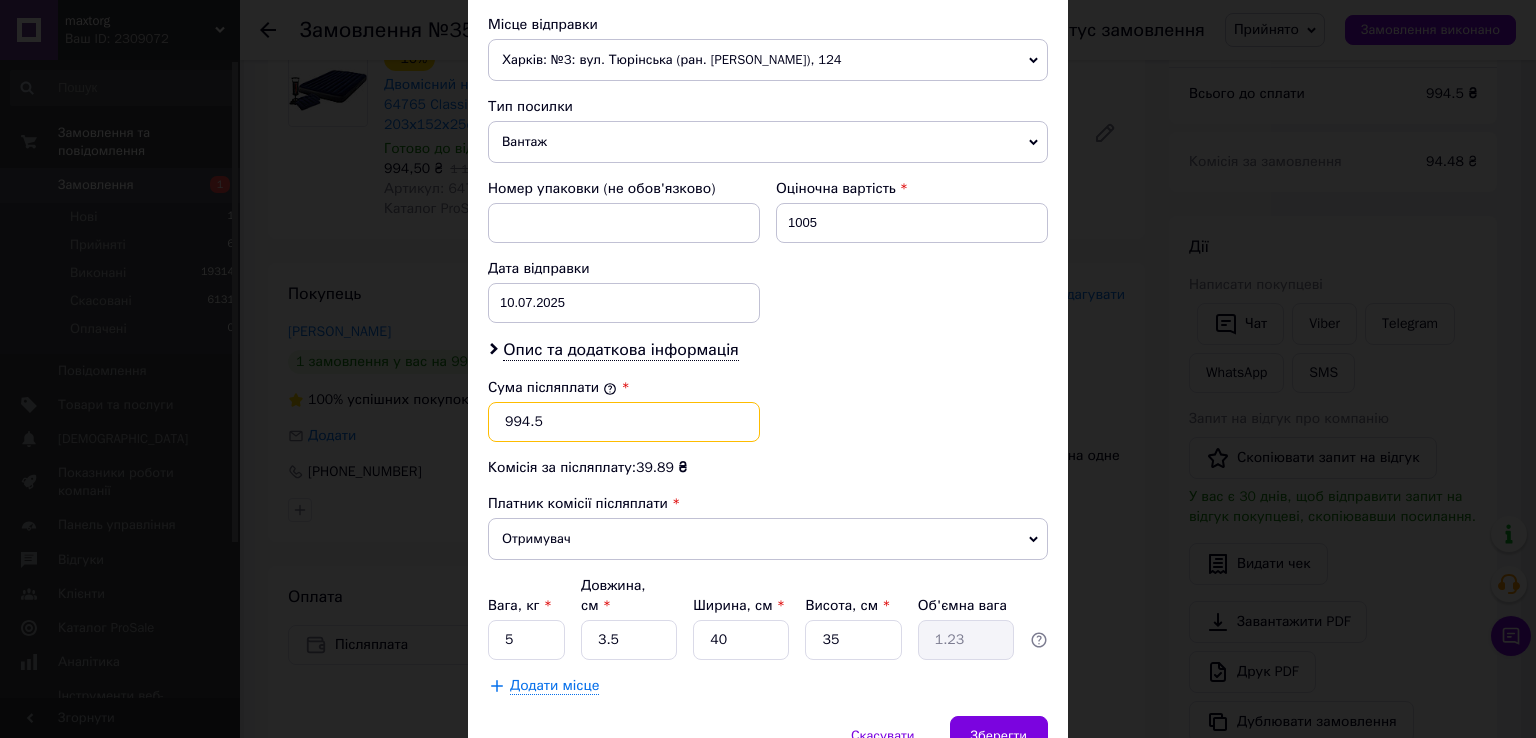 click on "994.5" at bounding box center [624, 422] 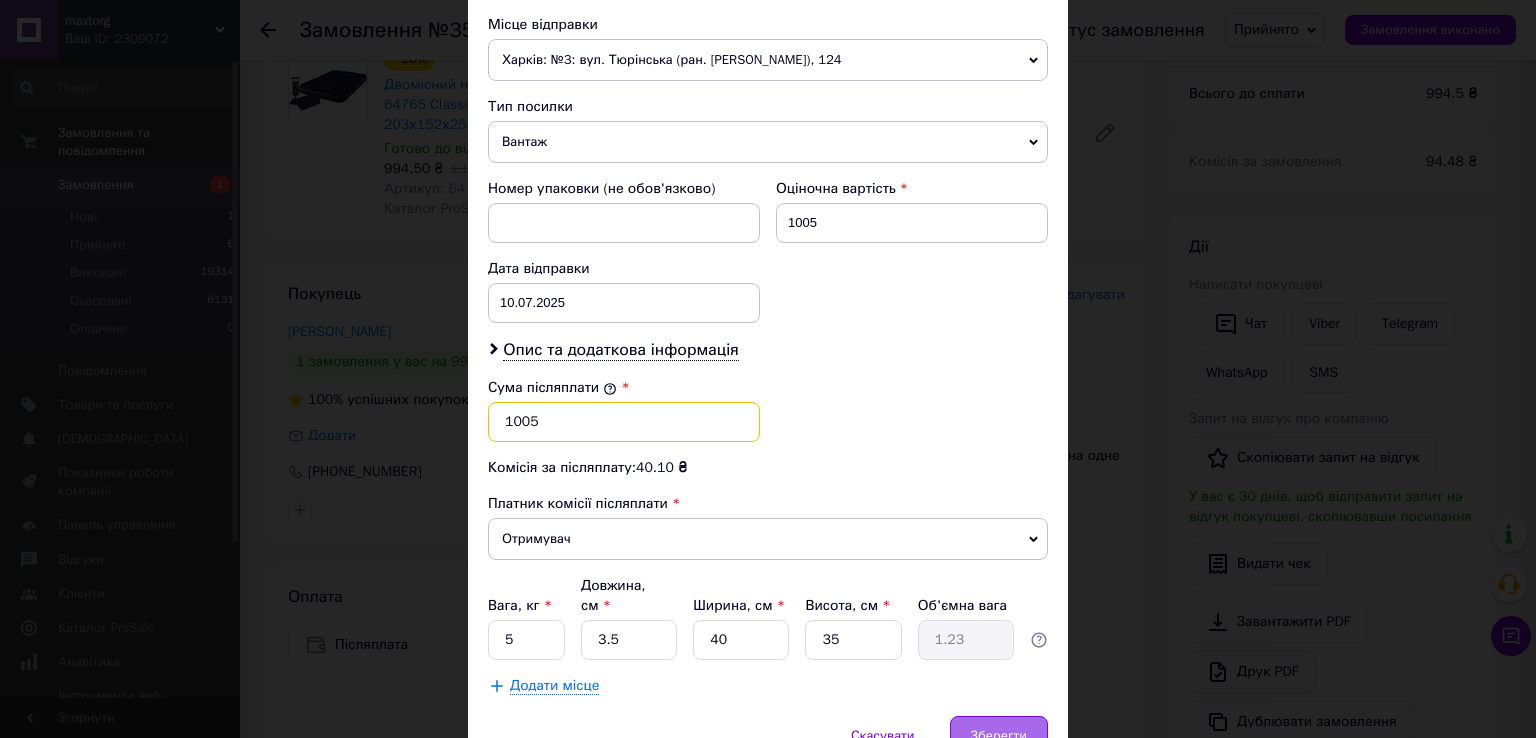 type on "1005" 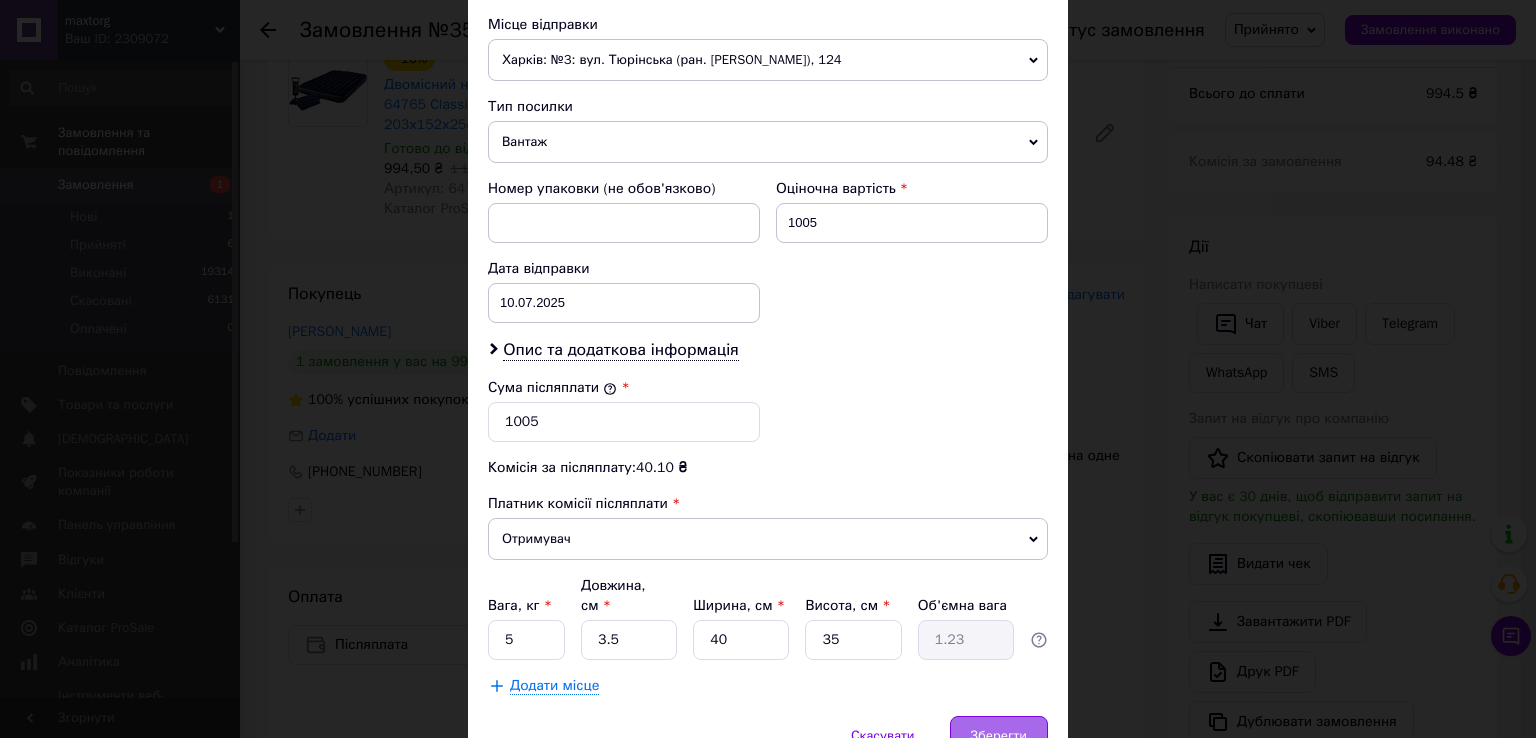 click on "Зберегти" at bounding box center [999, 736] 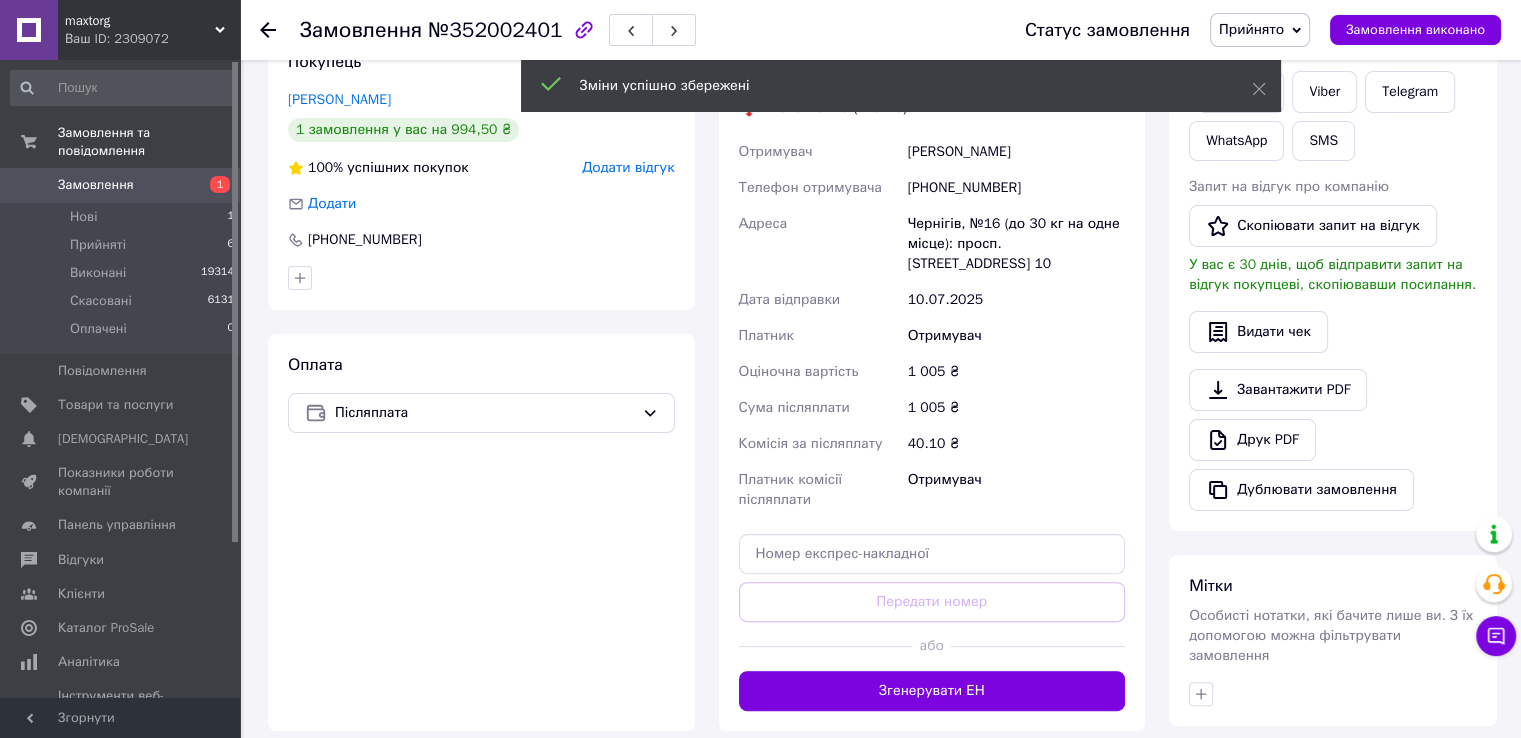 scroll, scrollTop: 484, scrollLeft: 0, axis: vertical 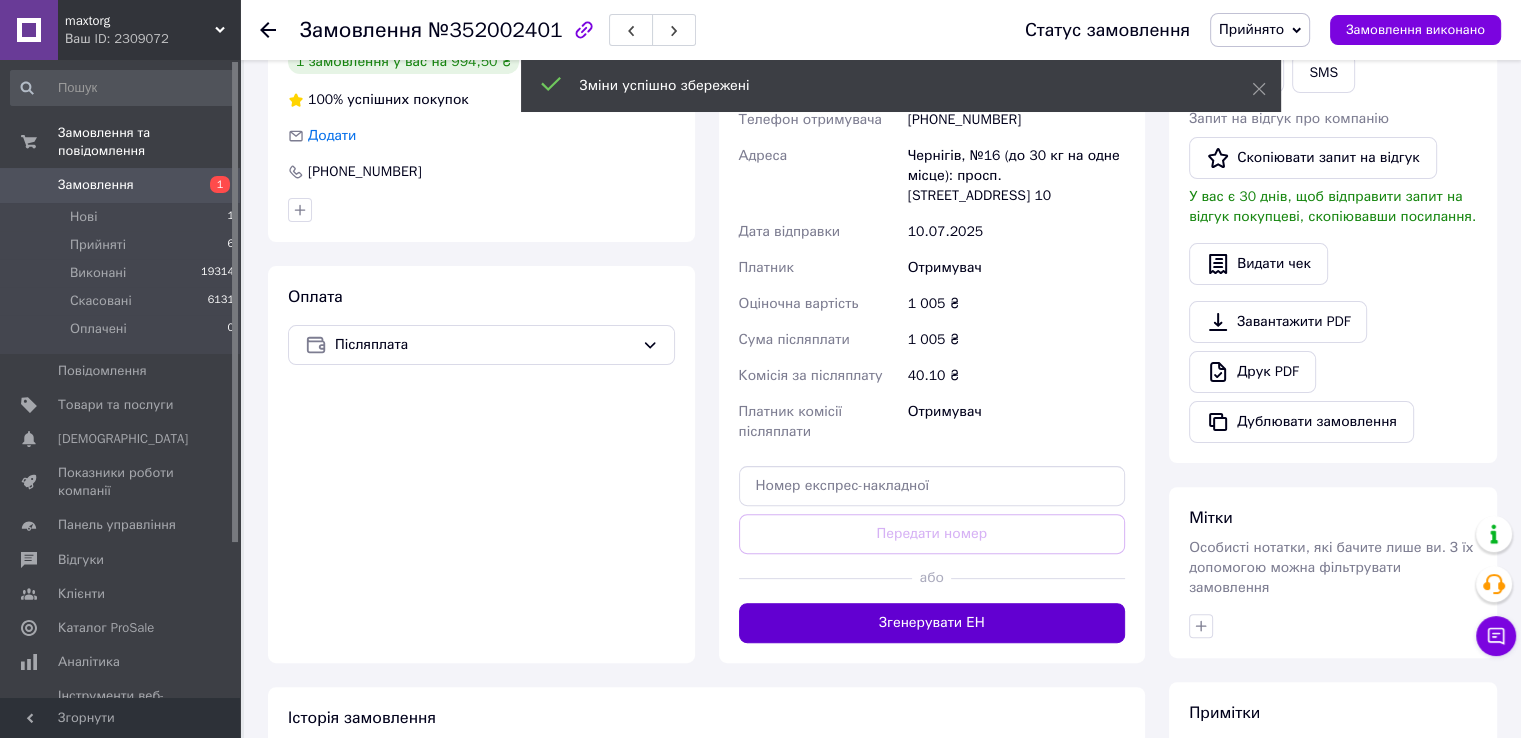 click on "Згенерувати ЕН" at bounding box center (932, 623) 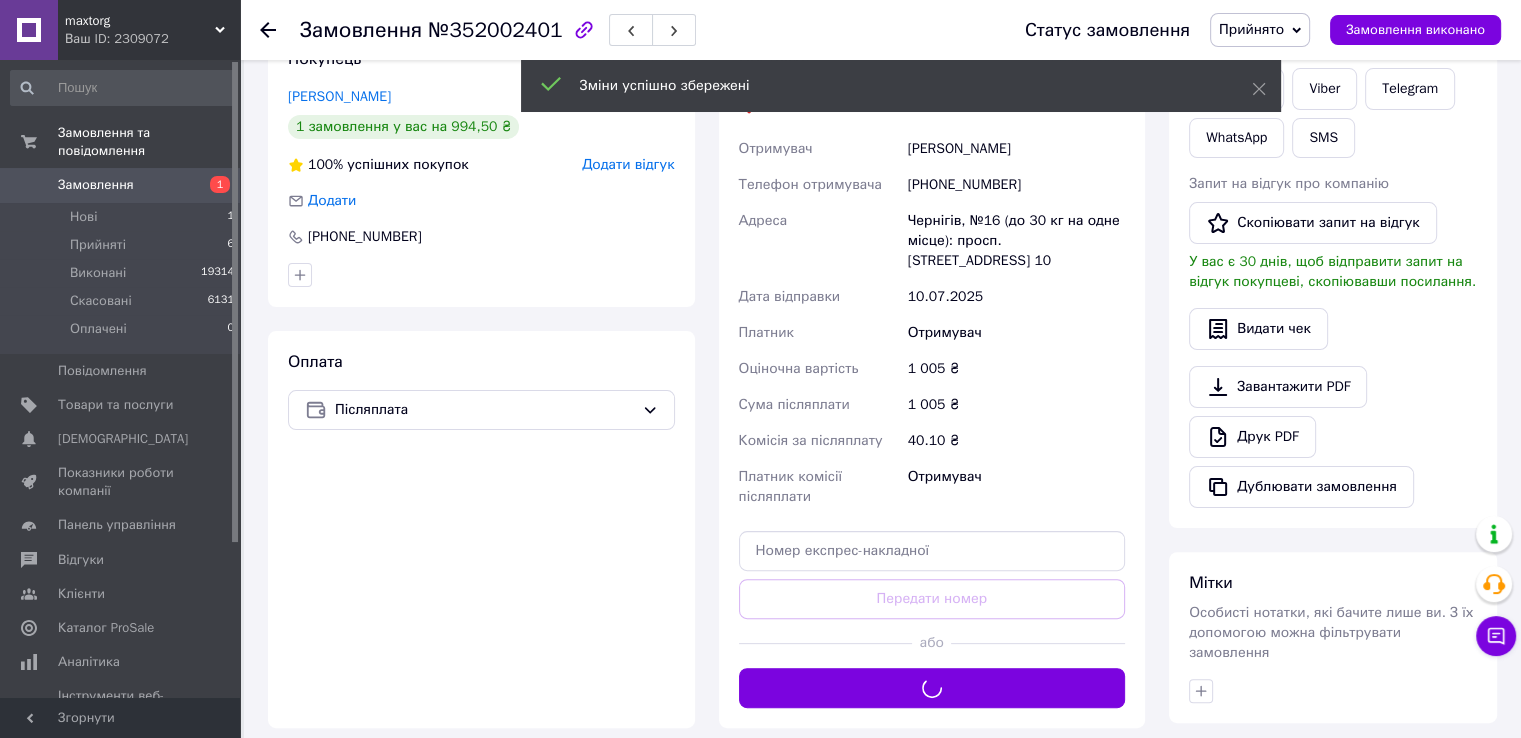 scroll, scrollTop: 384, scrollLeft: 0, axis: vertical 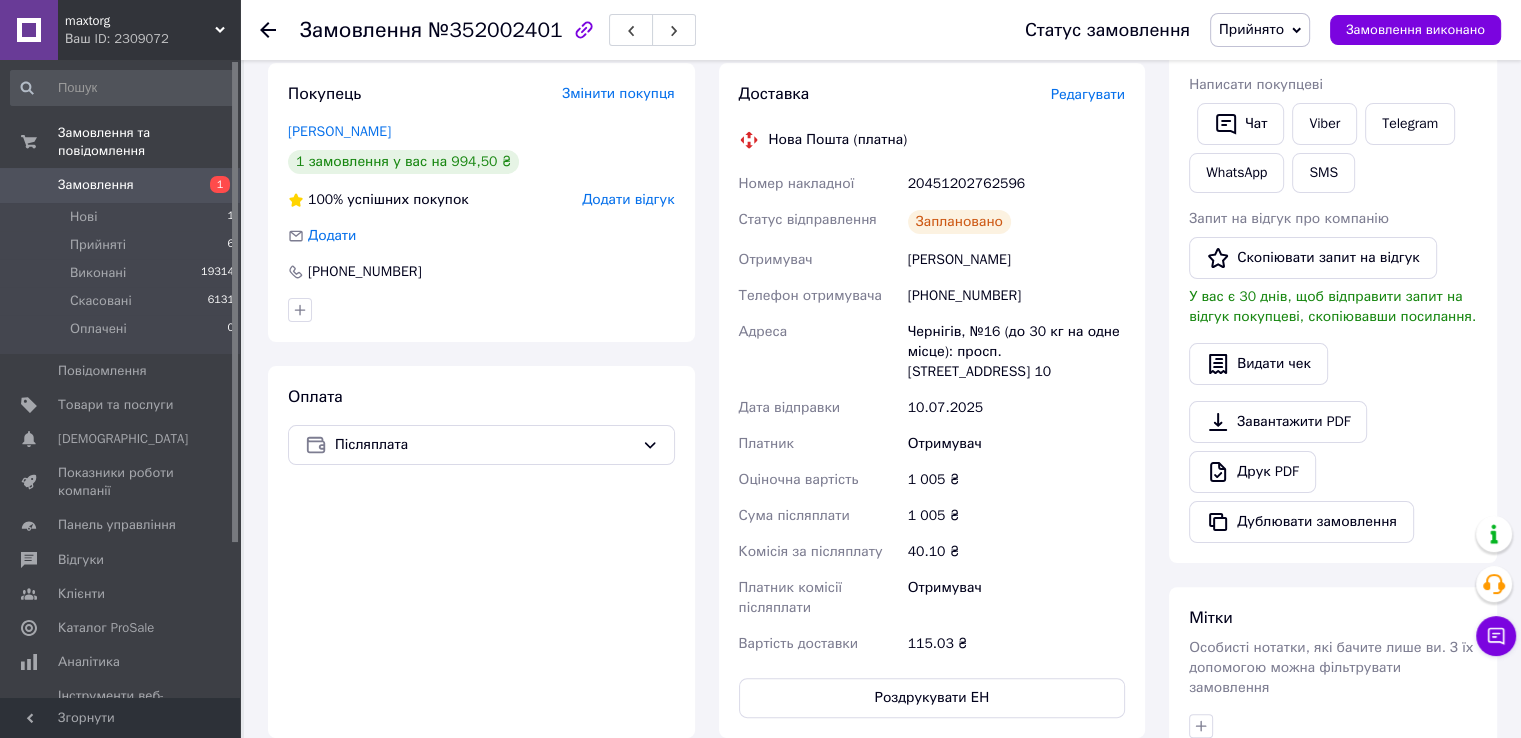 click on "Прийнято" at bounding box center (1251, 29) 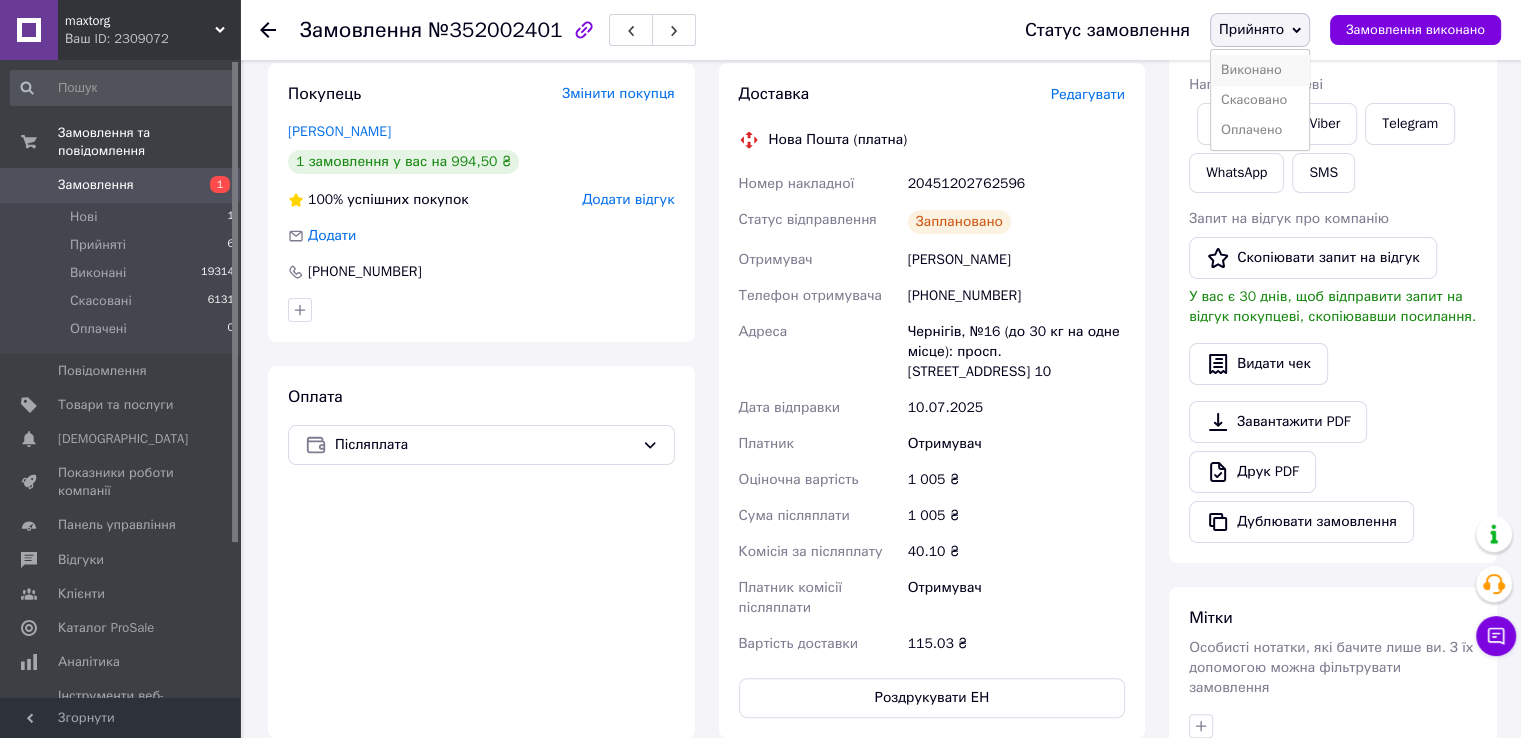 click on "Виконано" at bounding box center [1260, 70] 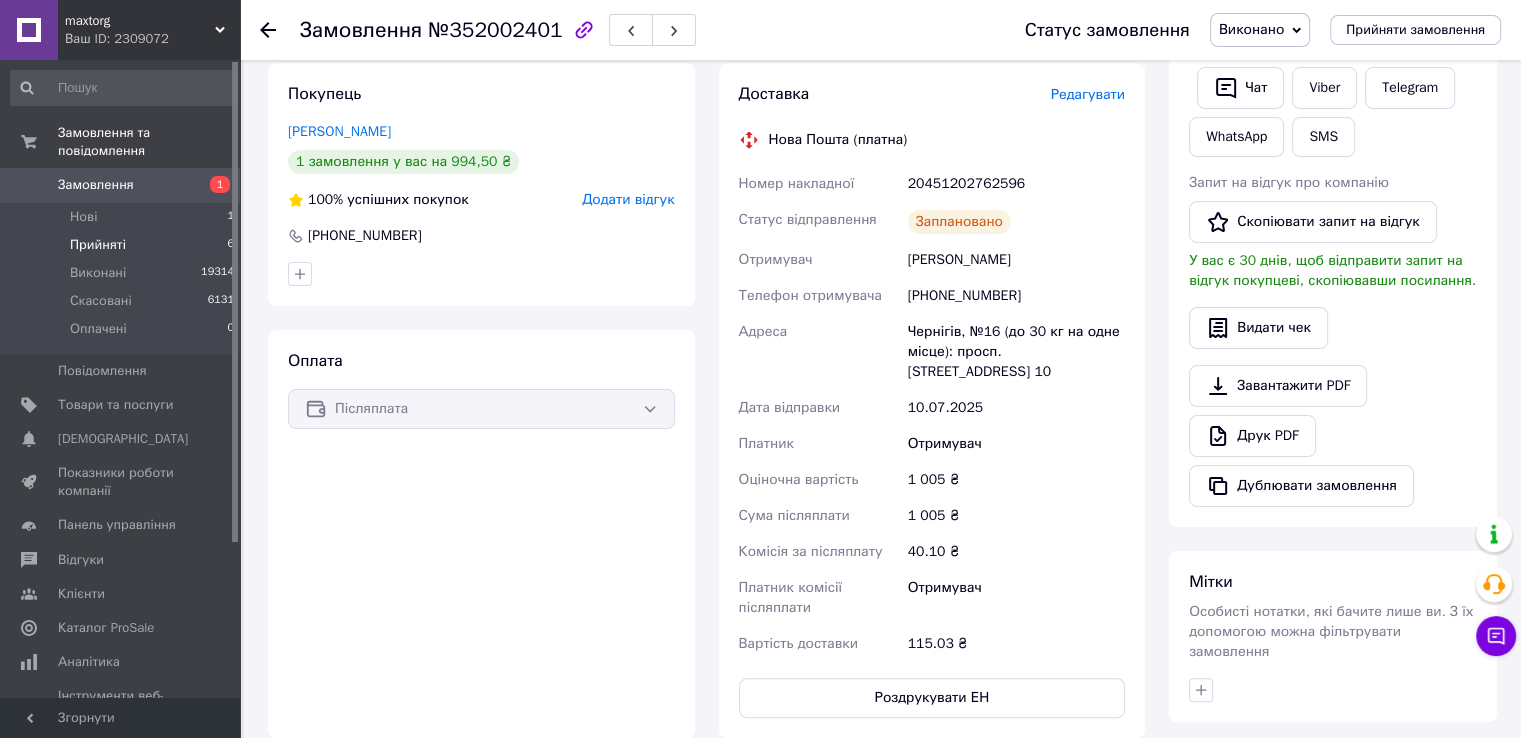 click on "Прийняті" at bounding box center [98, 245] 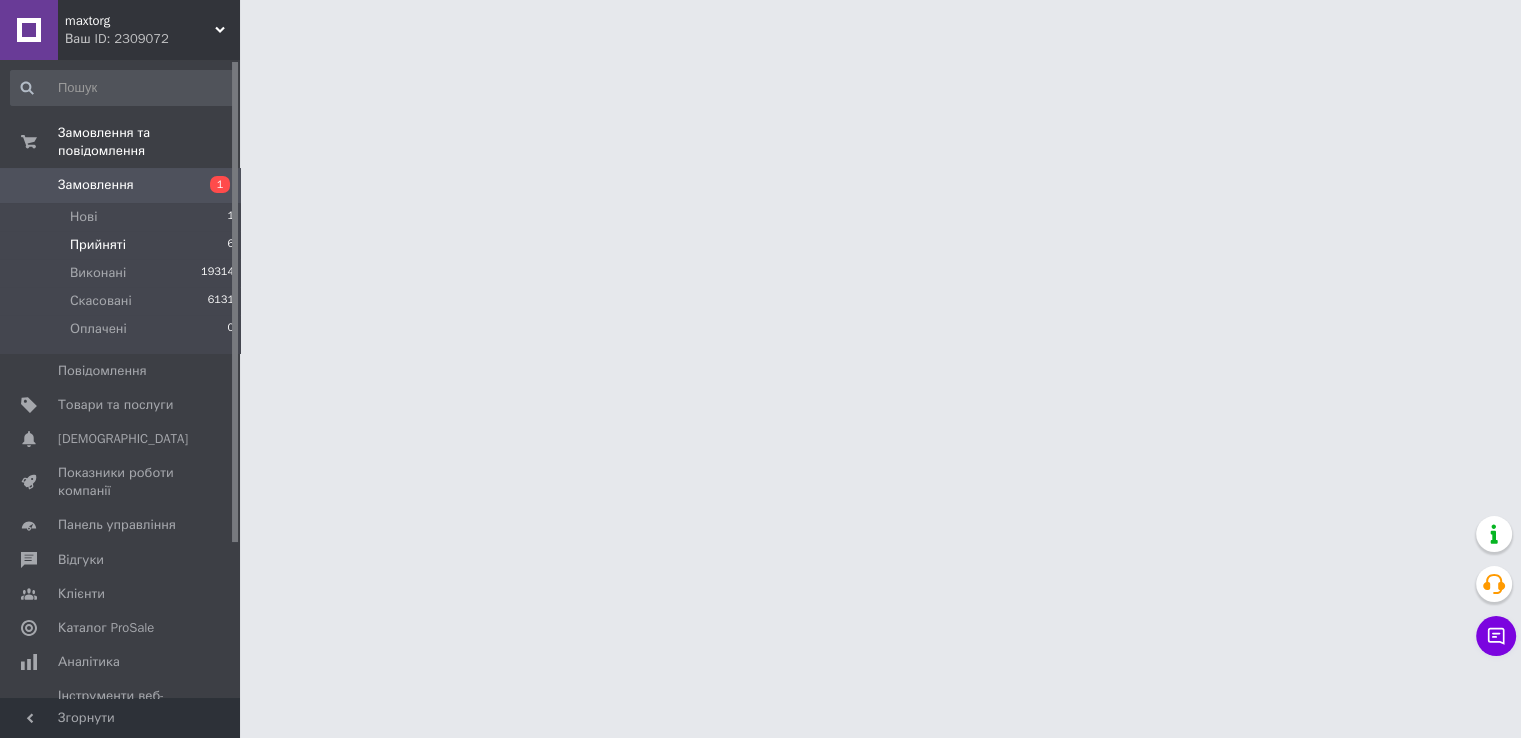 scroll, scrollTop: 0, scrollLeft: 0, axis: both 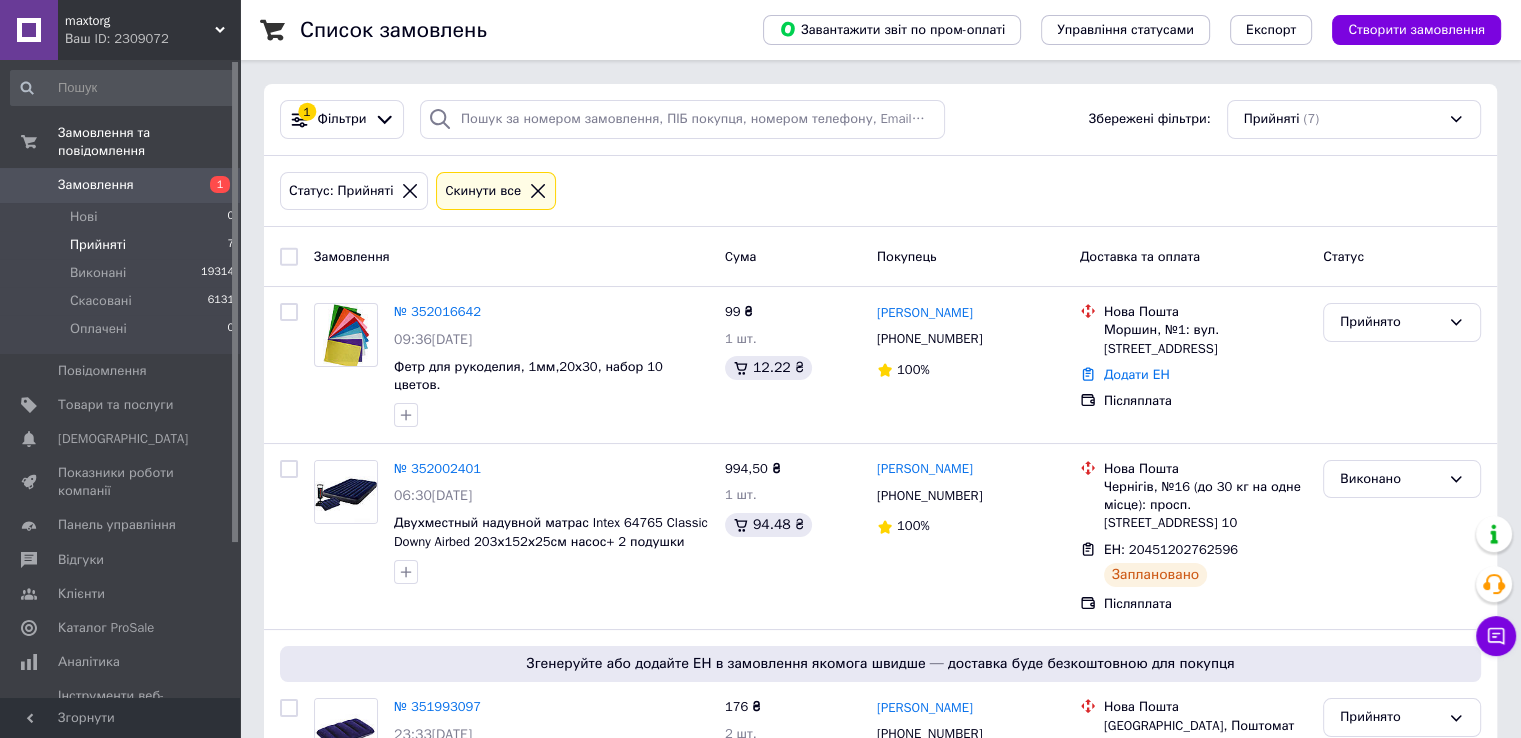 click on "Прийняті" at bounding box center [98, 245] 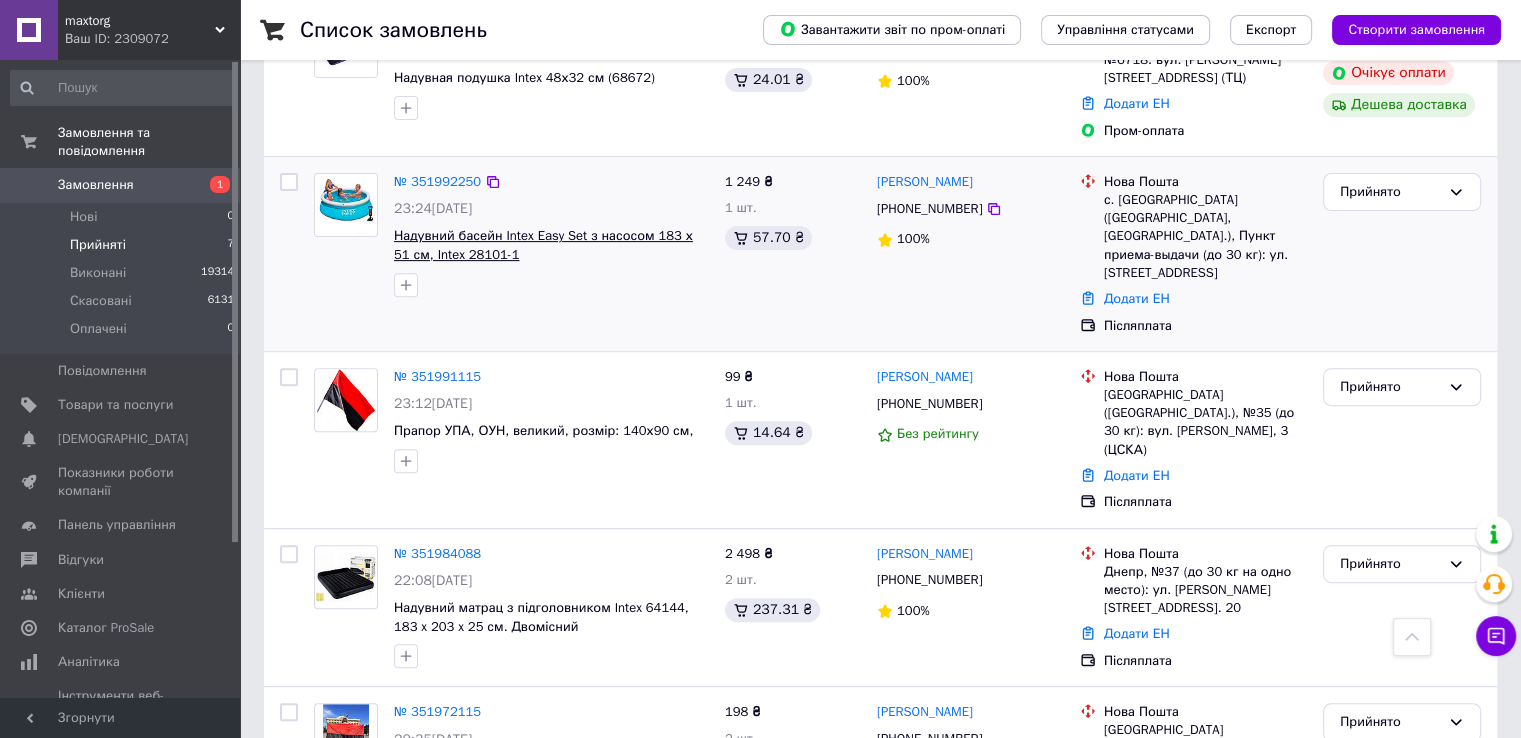 scroll, scrollTop: 717, scrollLeft: 0, axis: vertical 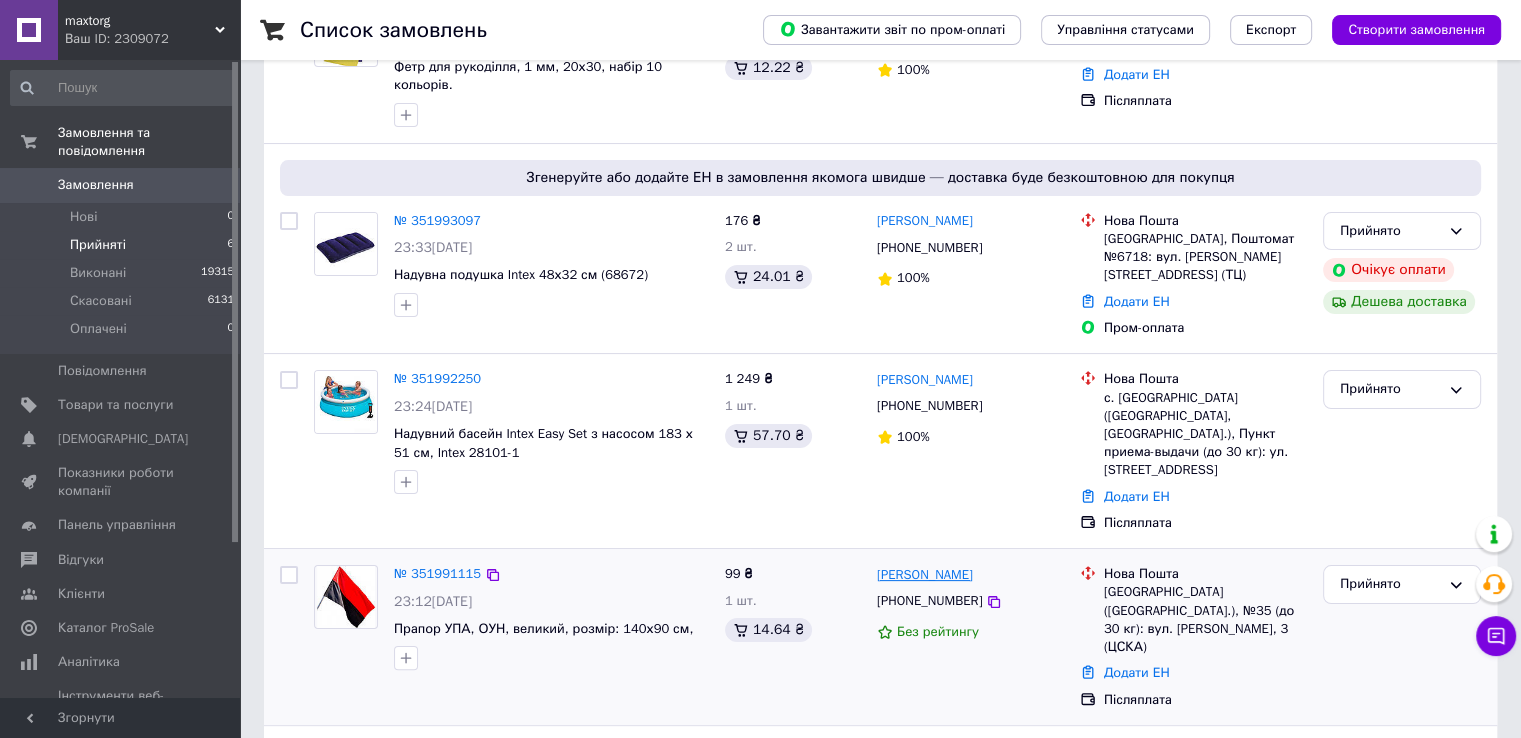 click on "[PERSON_NAME]" at bounding box center (925, 575) 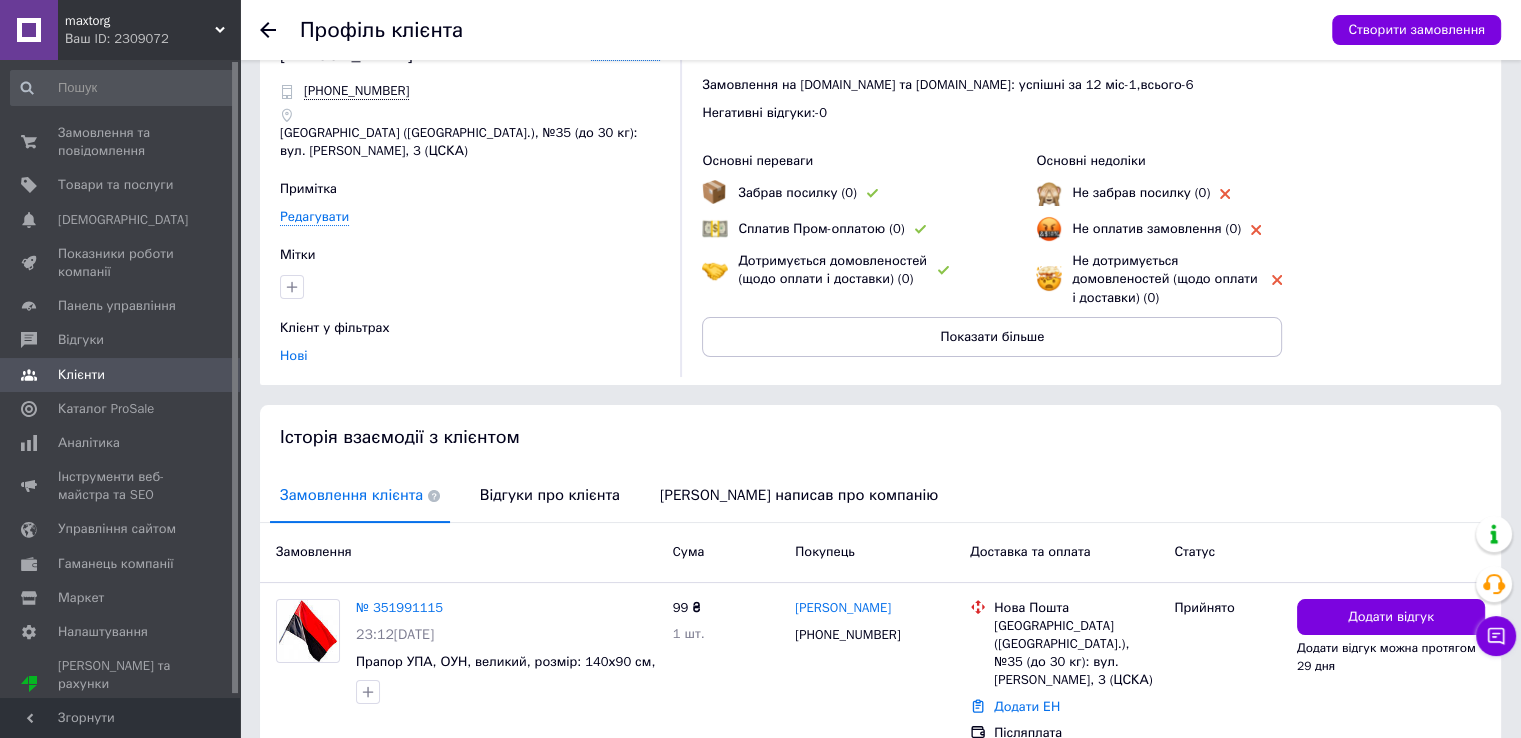 scroll, scrollTop: 140, scrollLeft: 0, axis: vertical 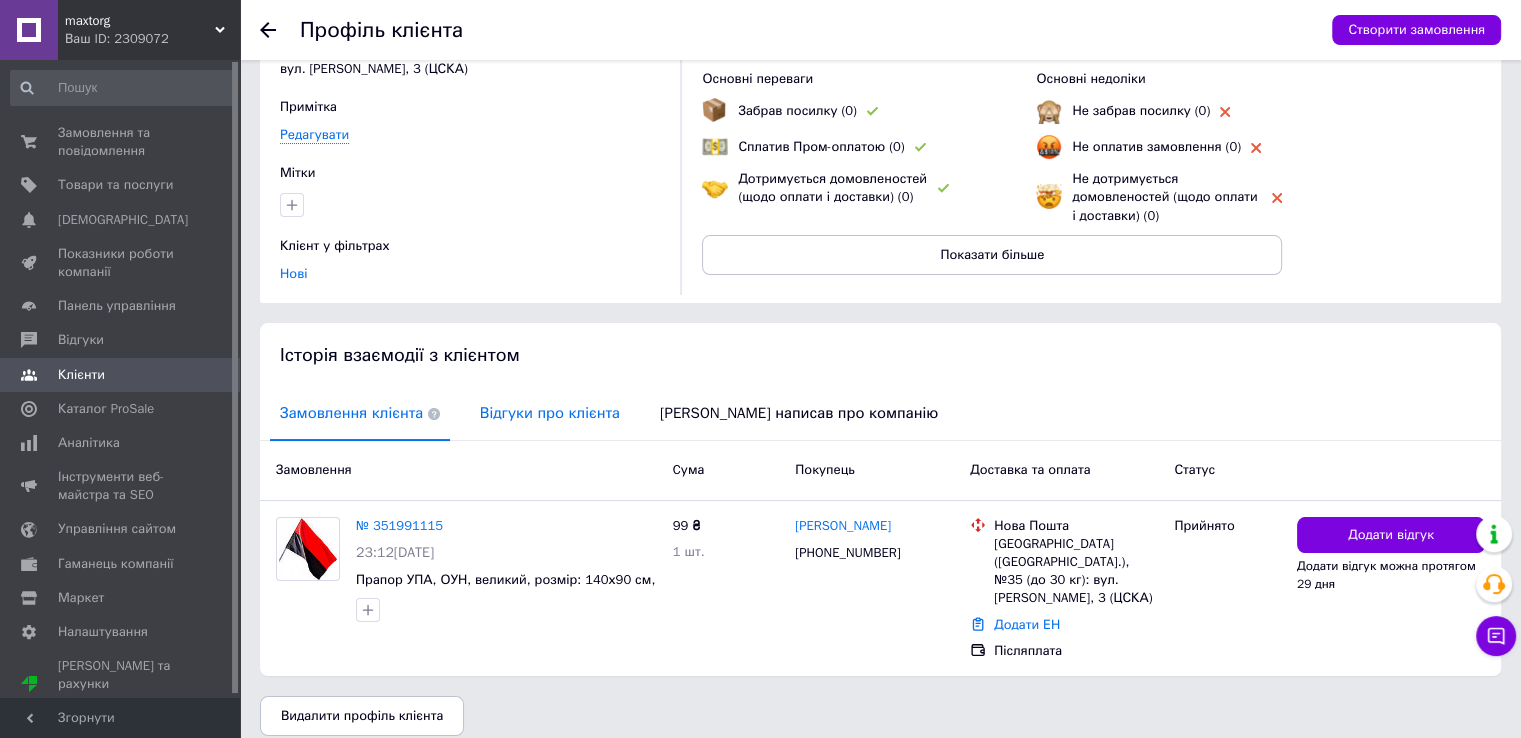 click on "Відгуки про клієнта" at bounding box center [550, 413] 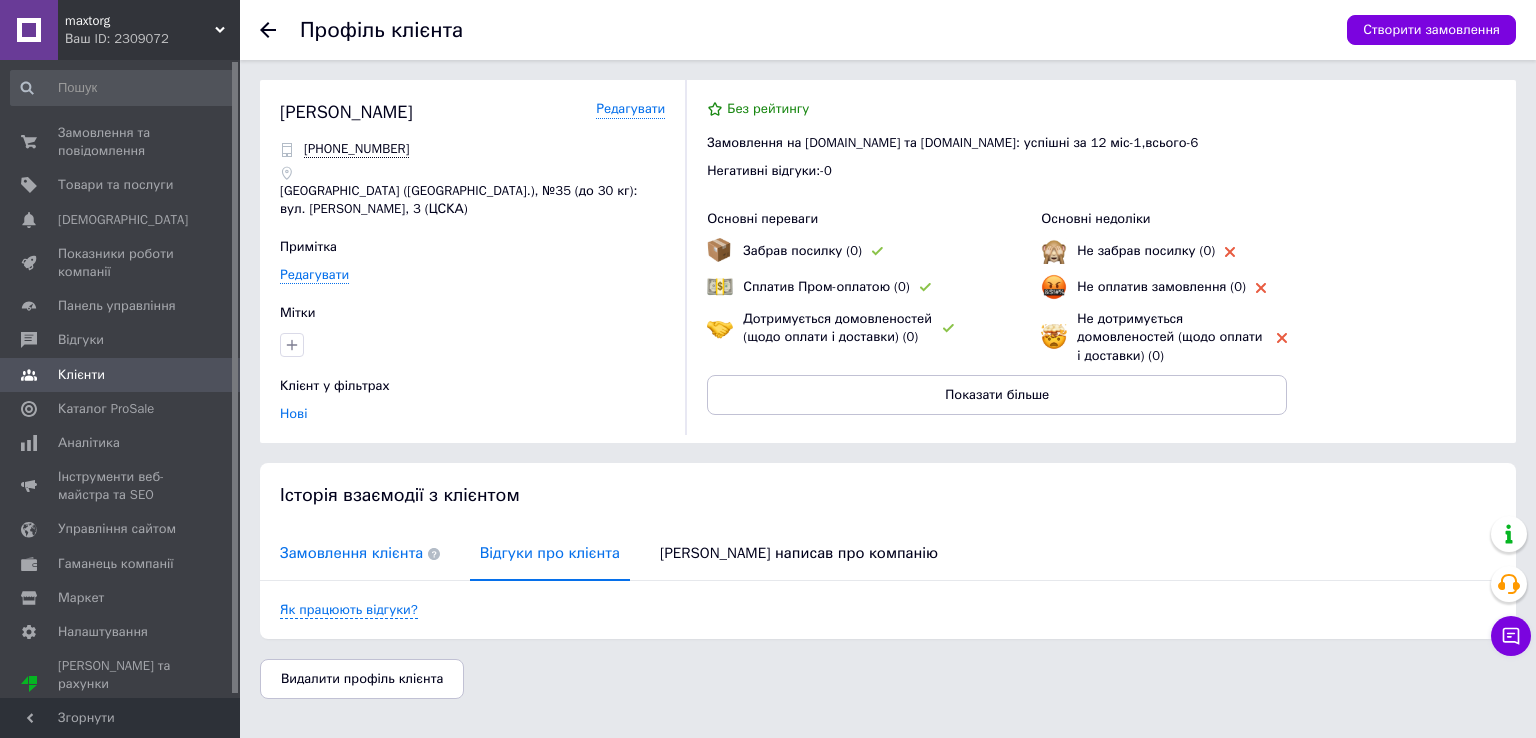 click on "Замовлення клієнта" at bounding box center (360, 553) 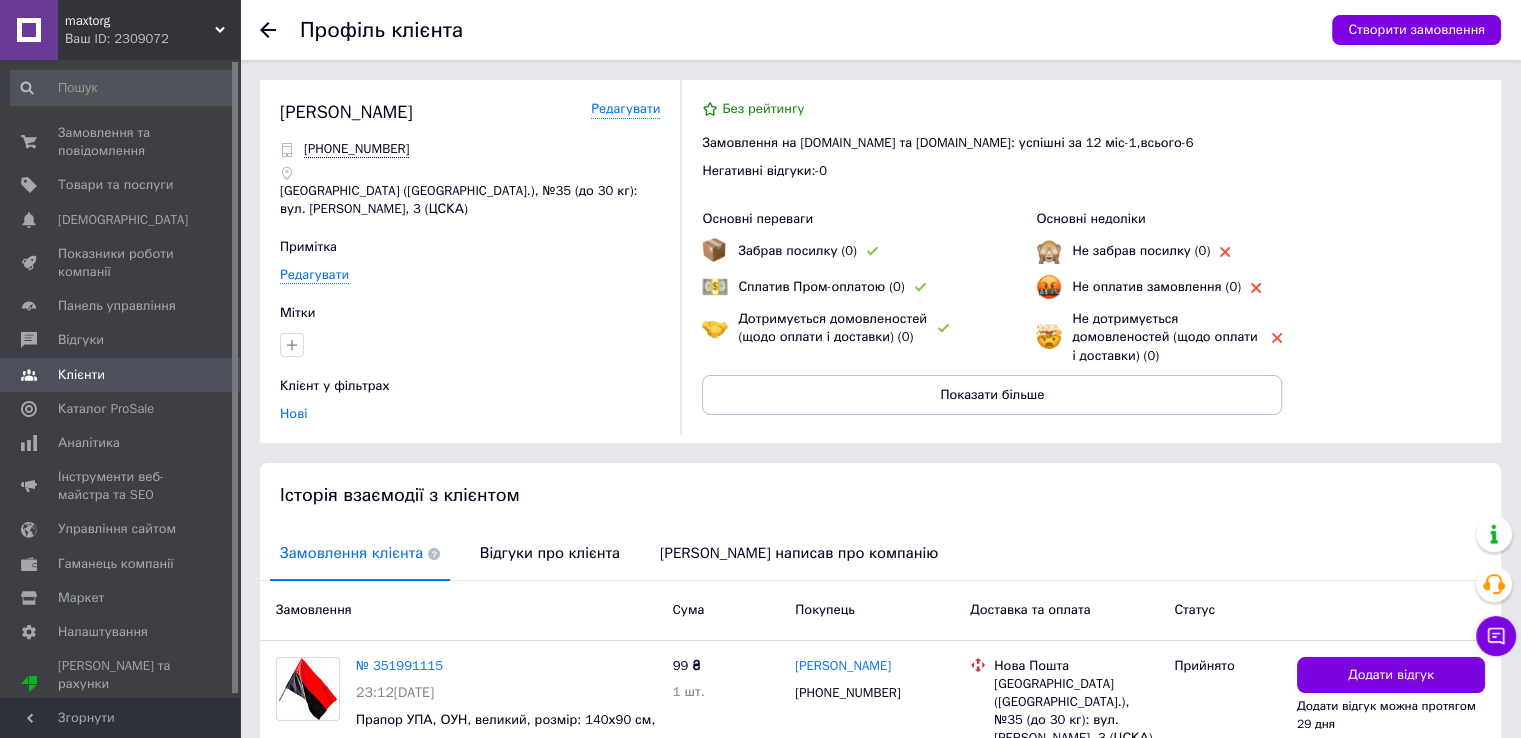 scroll, scrollTop: 140, scrollLeft: 0, axis: vertical 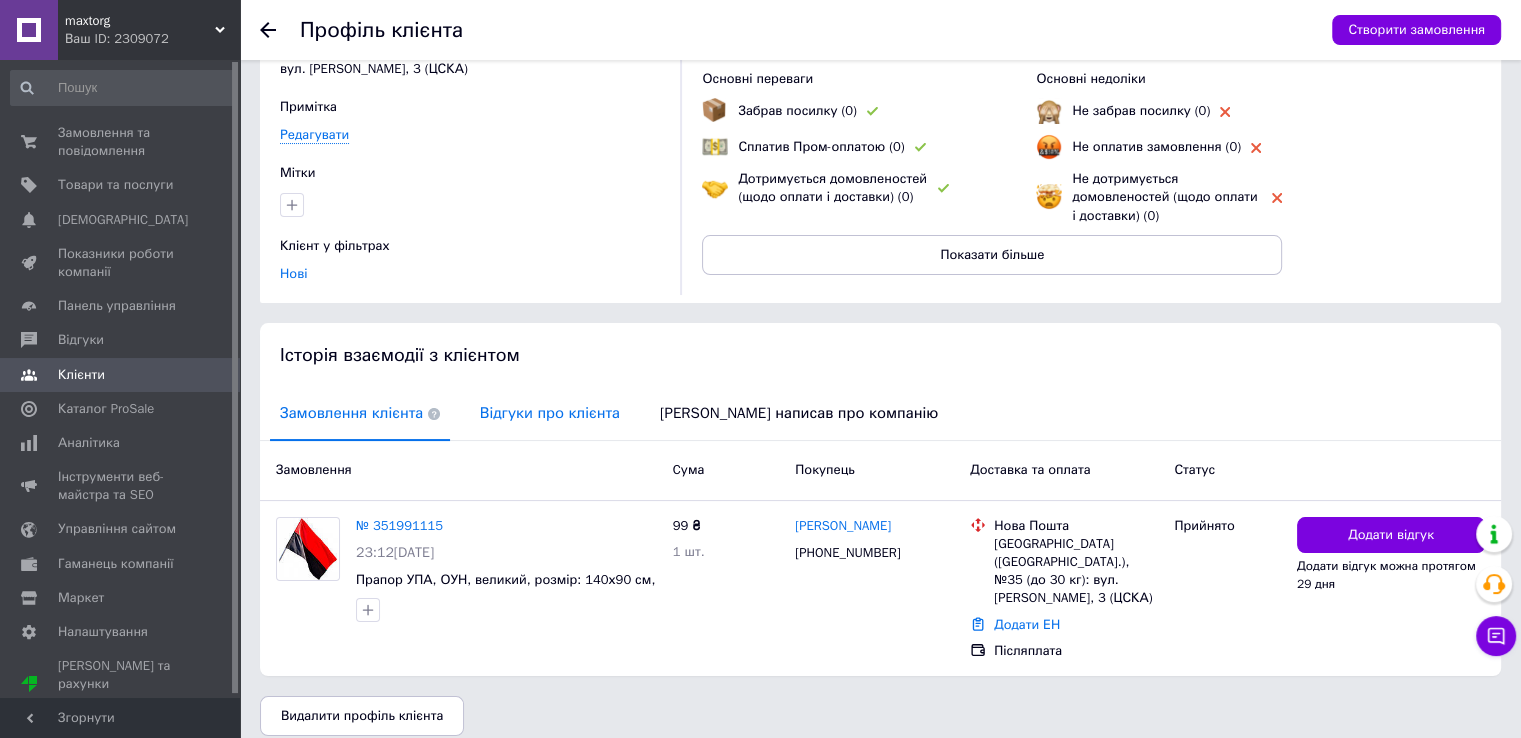 click on "Відгуки про клієнта" at bounding box center (550, 413) 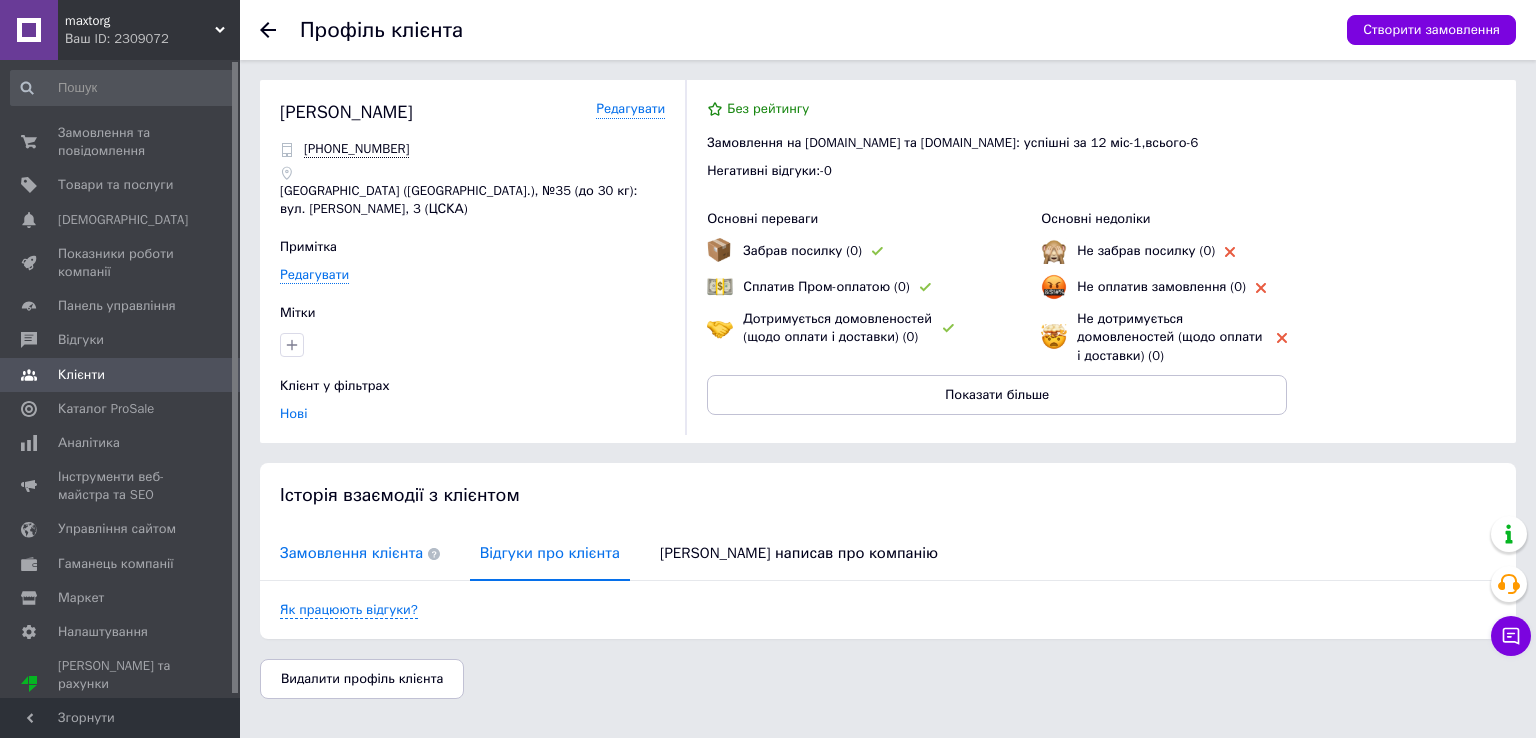 click on "Замовлення клієнта" at bounding box center (360, 553) 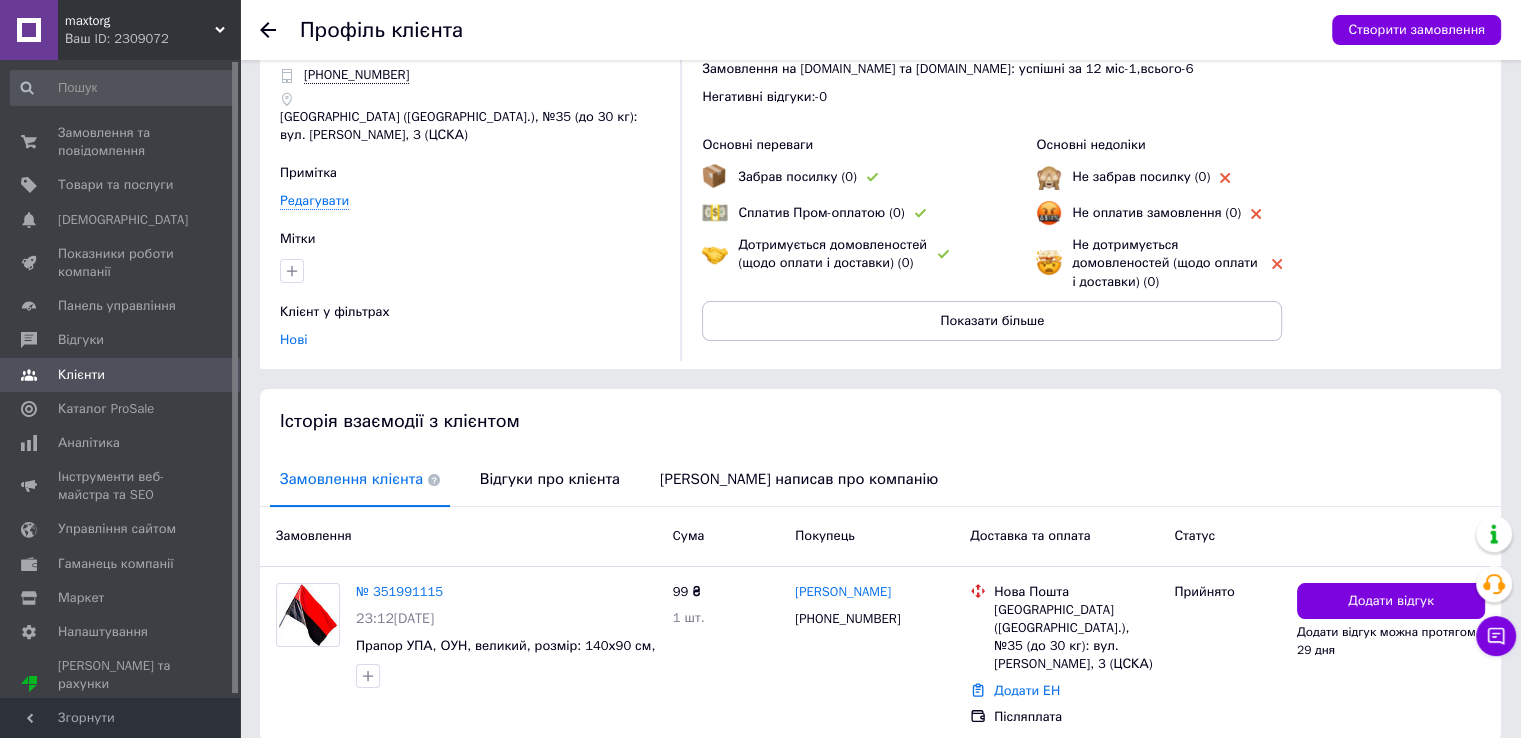scroll, scrollTop: 140, scrollLeft: 0, axis: vertical 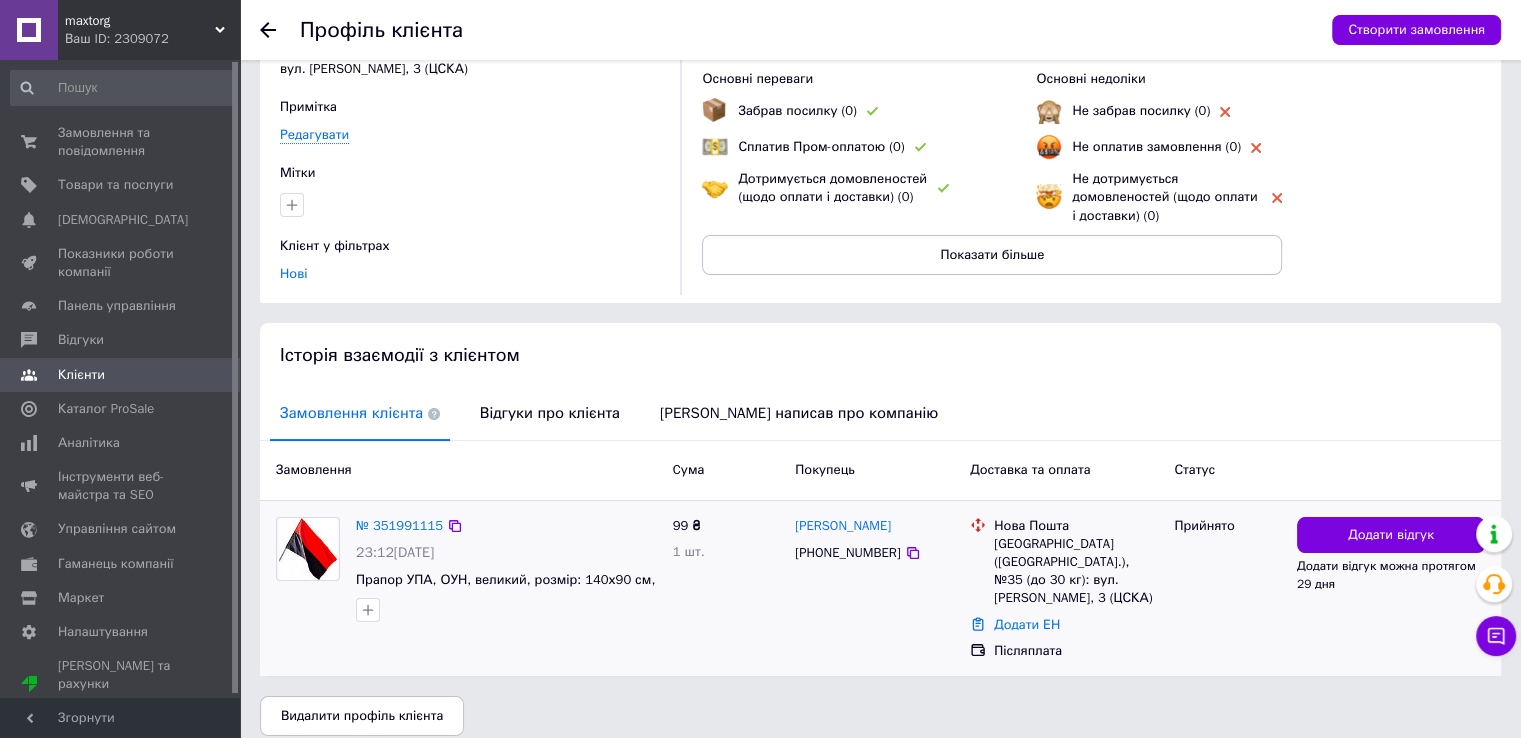click on "№ 351991115" at bounding box center (399, 526) 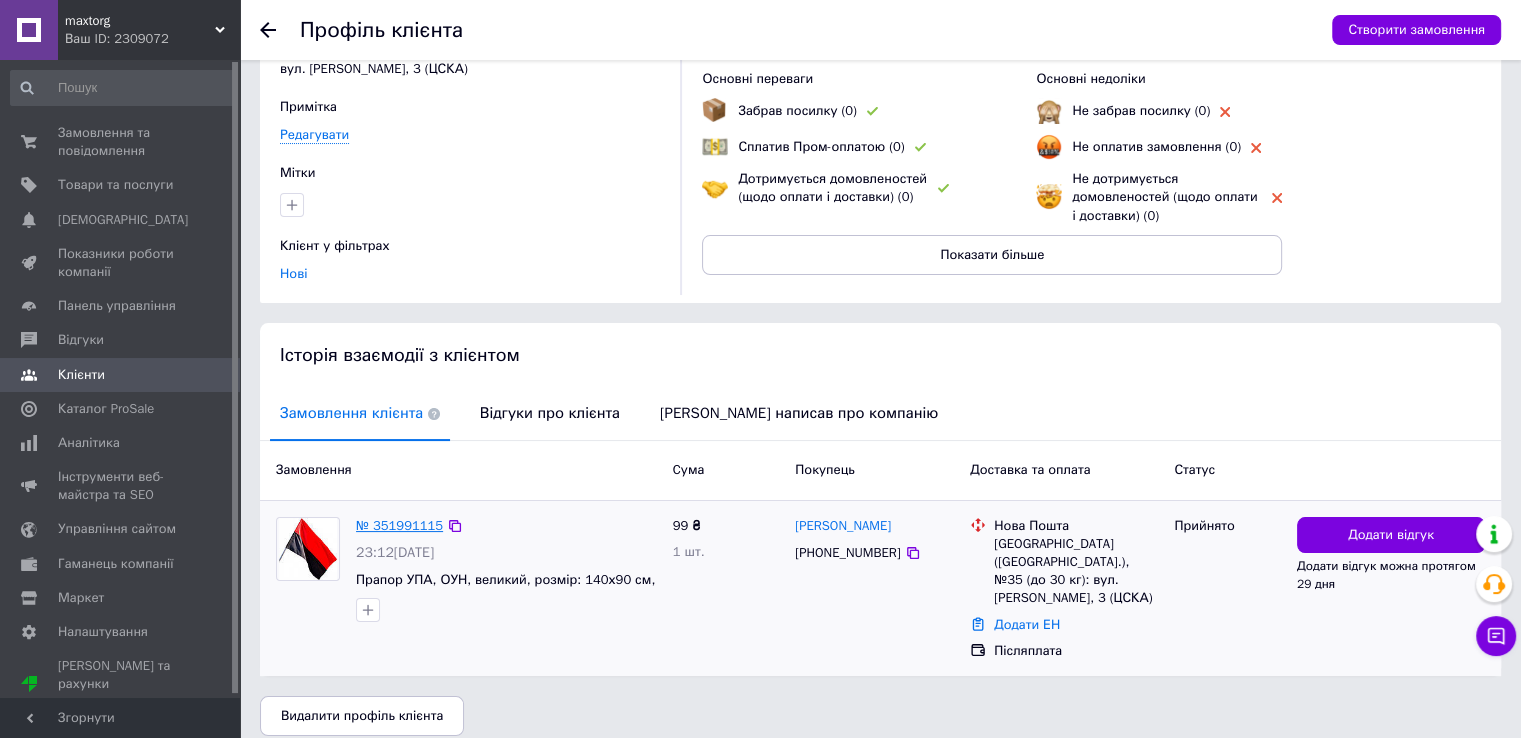 click on "№ 351991115" at bounding box center (399, 525) 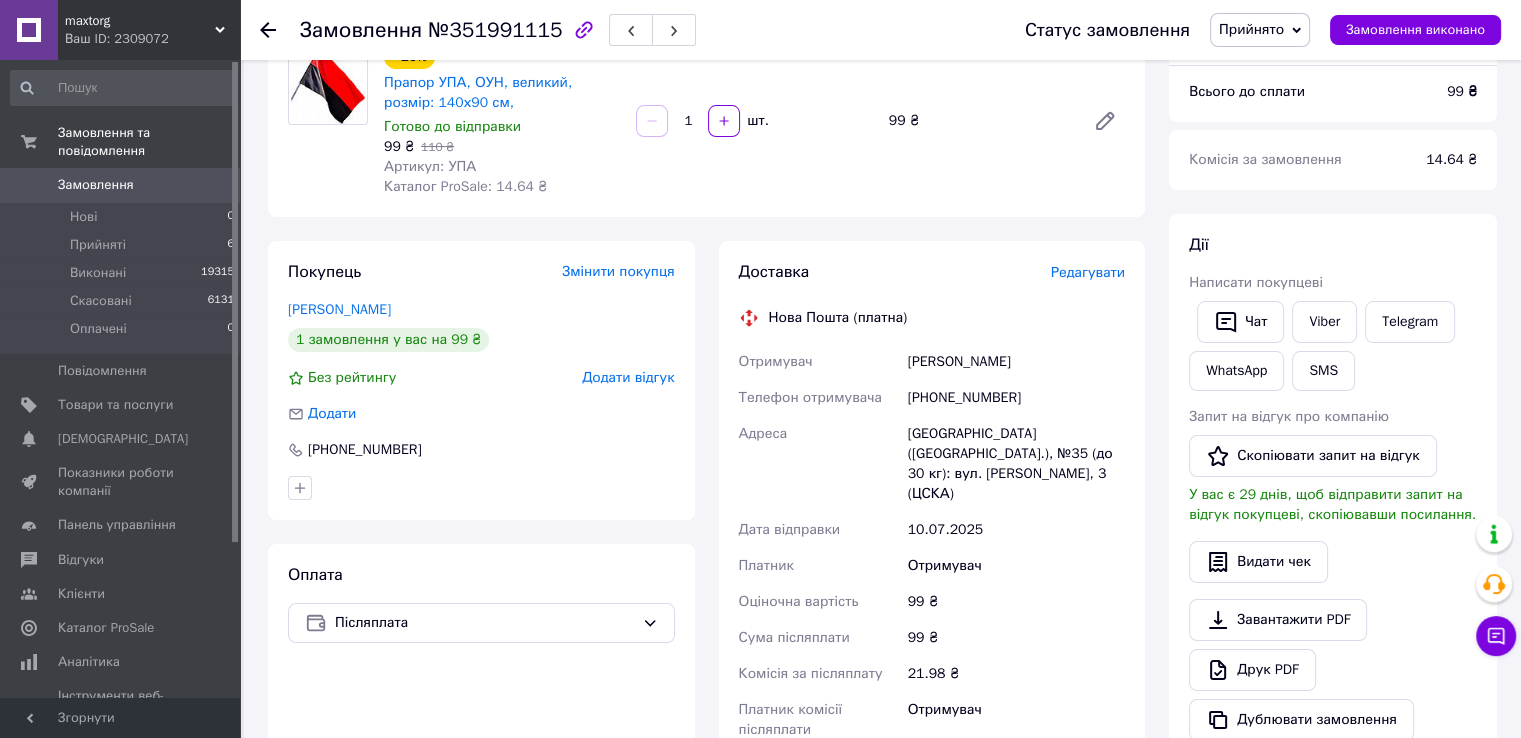 scroll, scrollTop: 400, scrollLeft: 0, axis: vertical 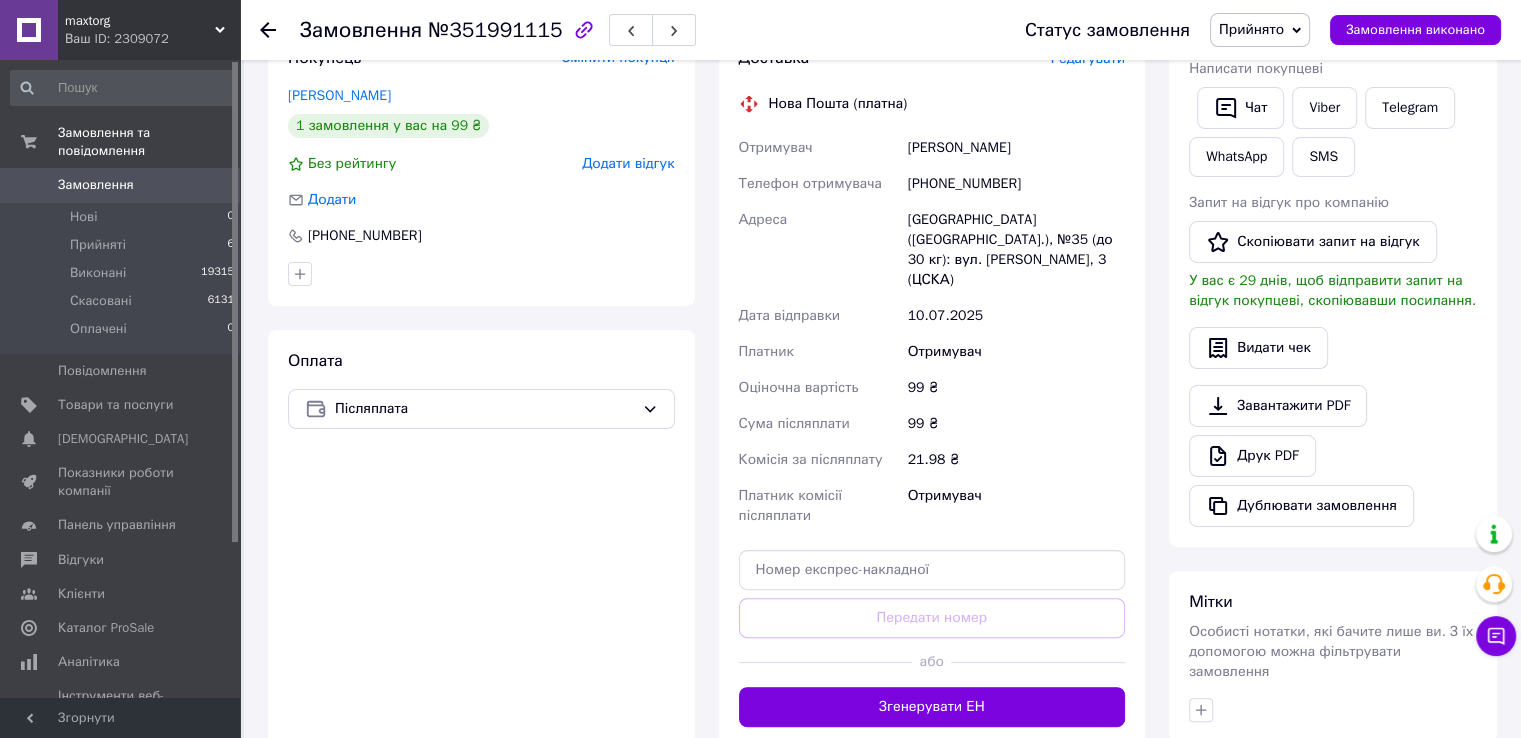 click at bounding box center (1038, 662) 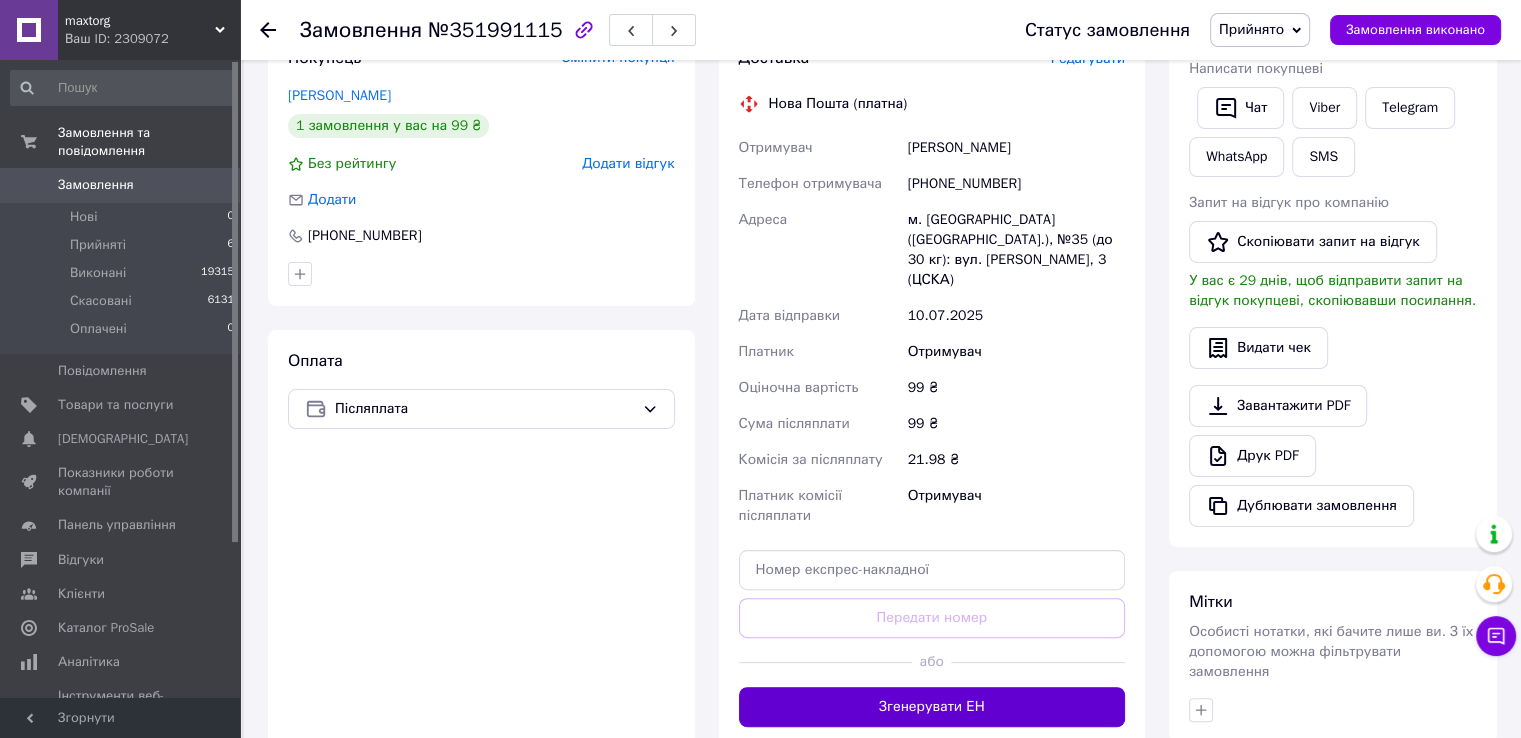 click on "Згенерувати ЕН" at bounding box center (932, 707) 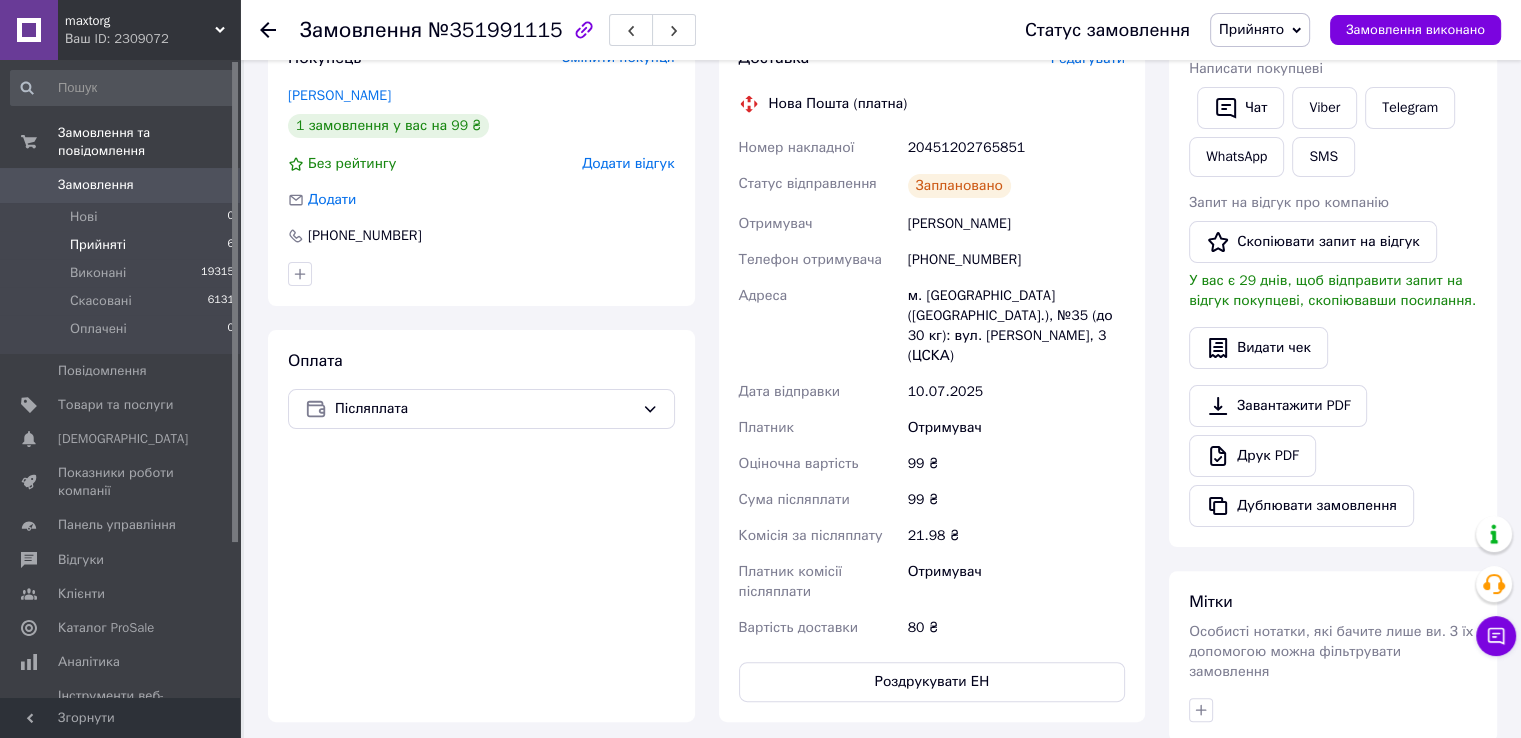 click on "Прийняті" at bounding box center [98, 245] 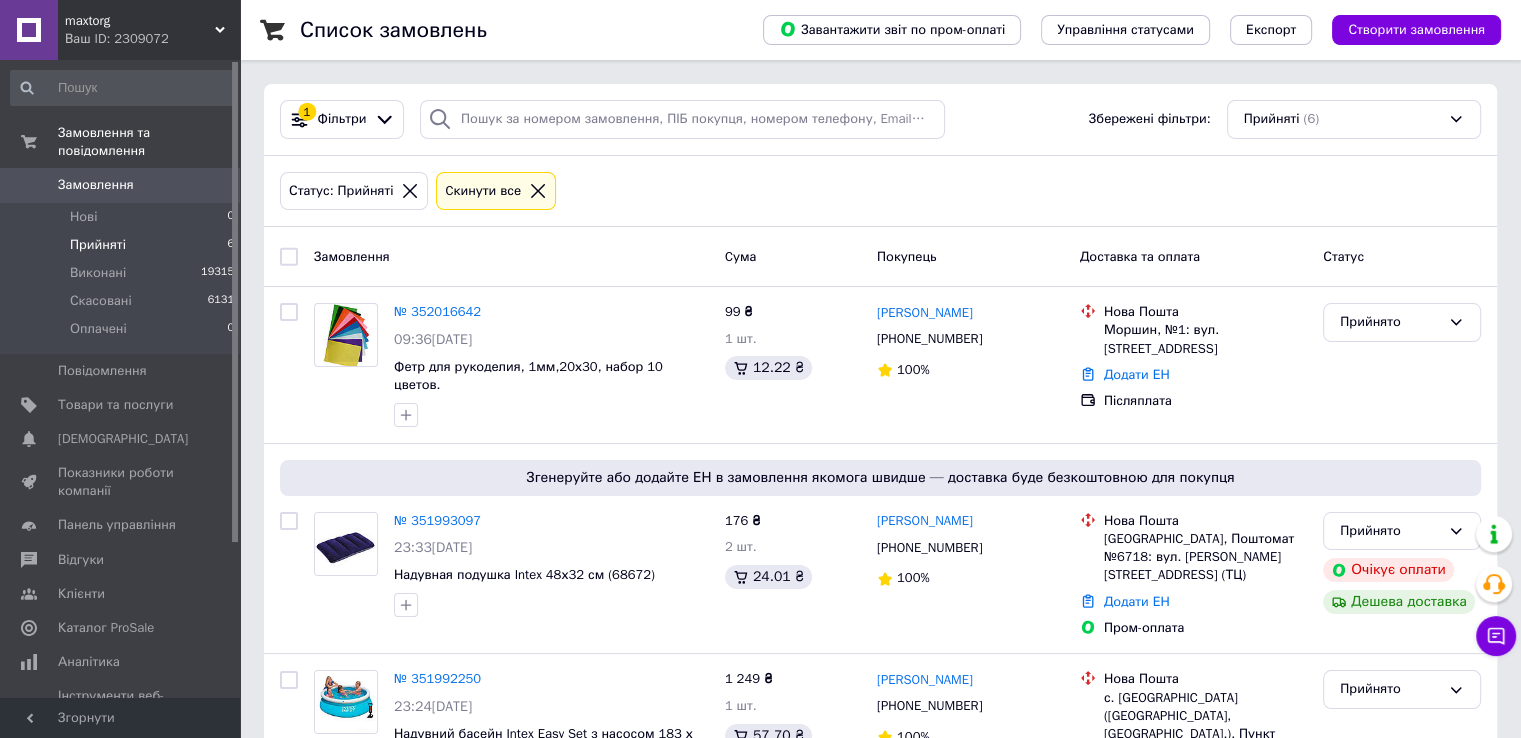 click on "Прийняті" at bounding box center [98, 245] 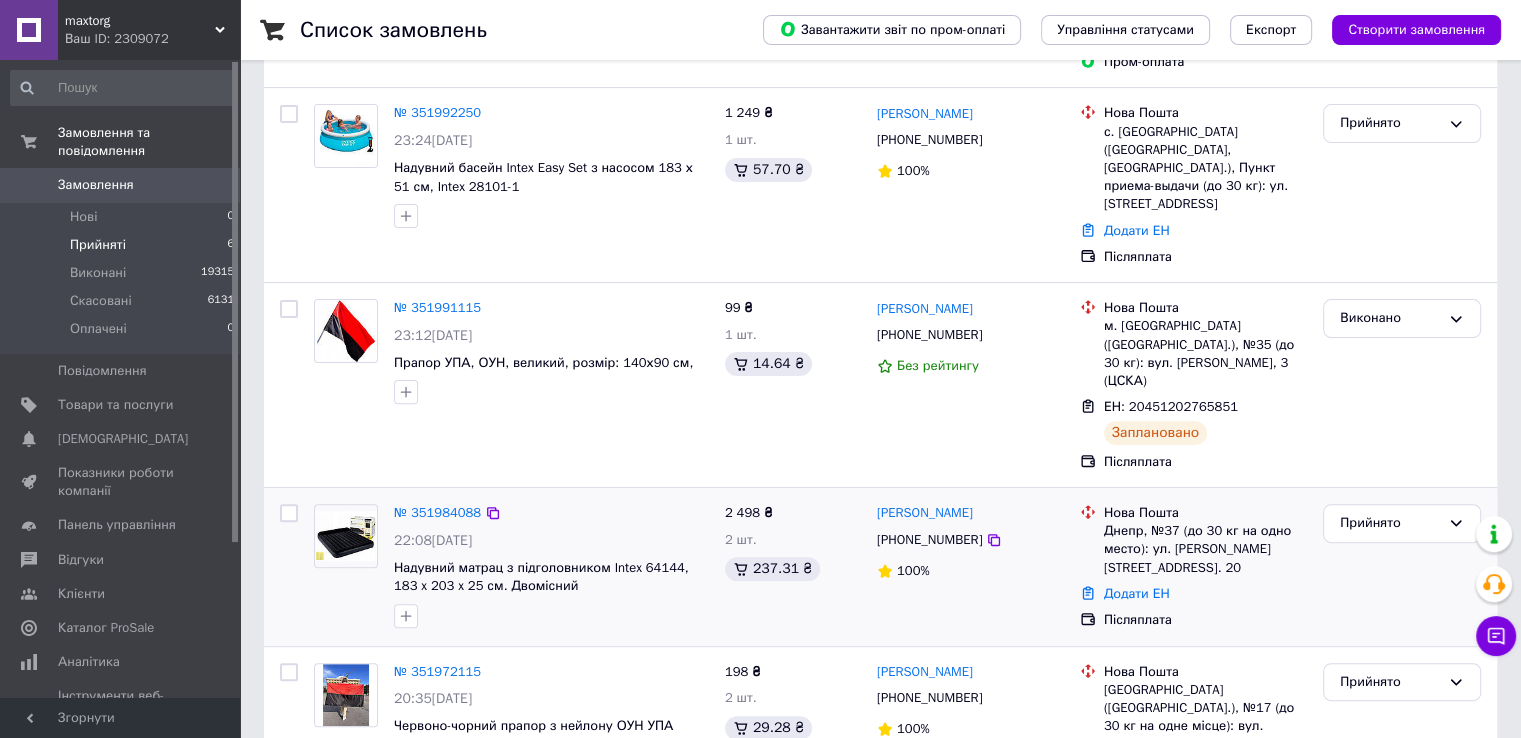 scroll, scrollTop: 595, scrollLeft: 0, axis: vertical 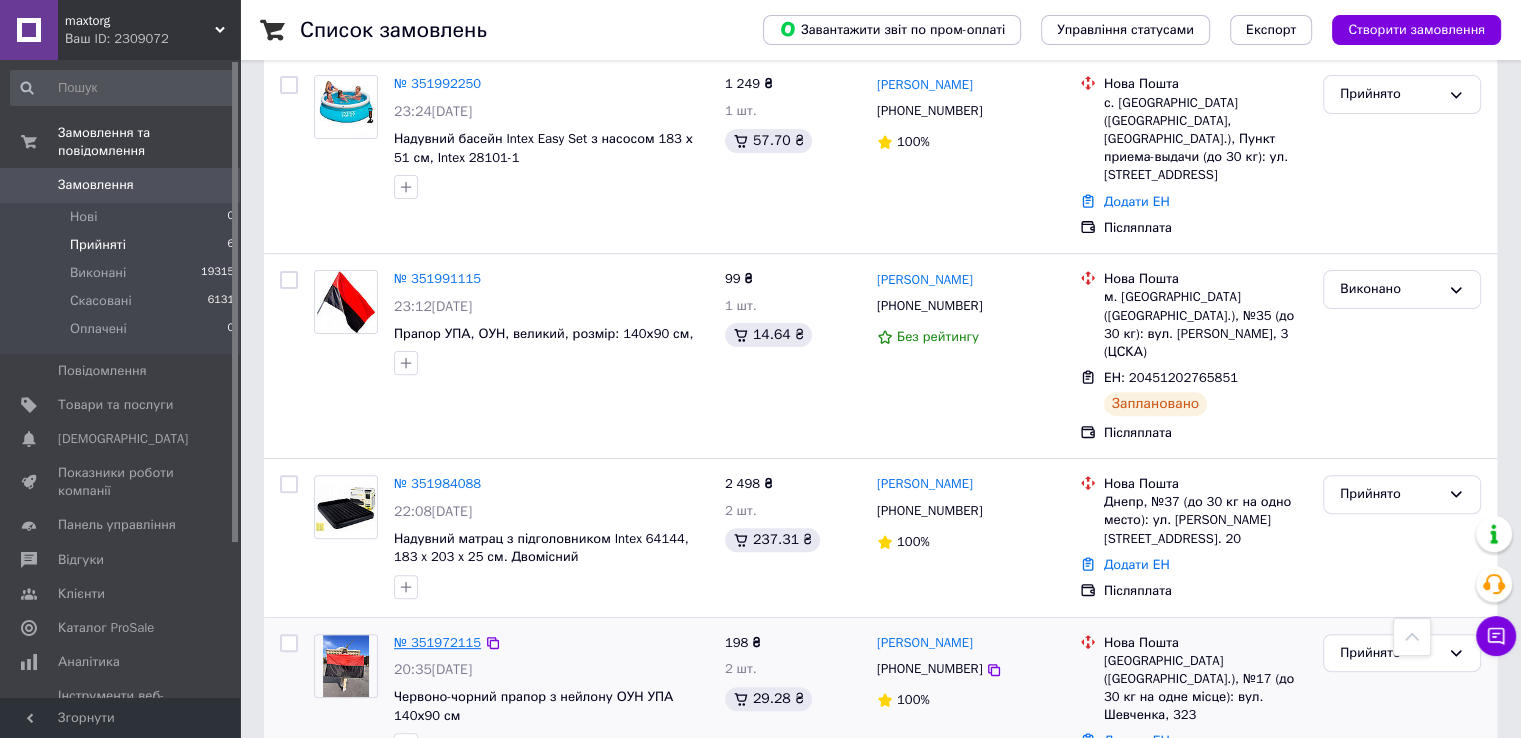 click on "№ 351972115" at bounding box center [437, 642] 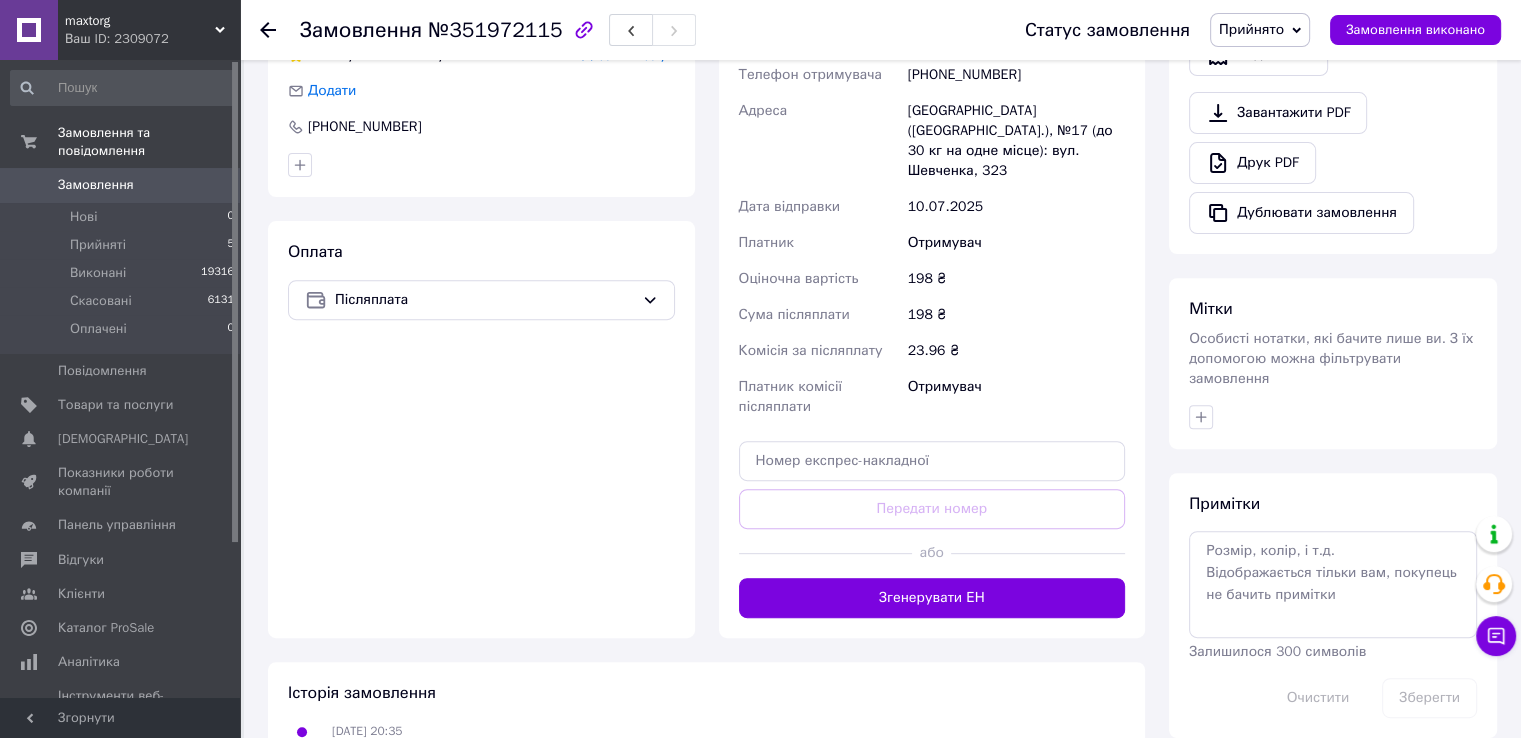 scroll, scrollTop: 769, scrollLeft: 0, axis: vertical 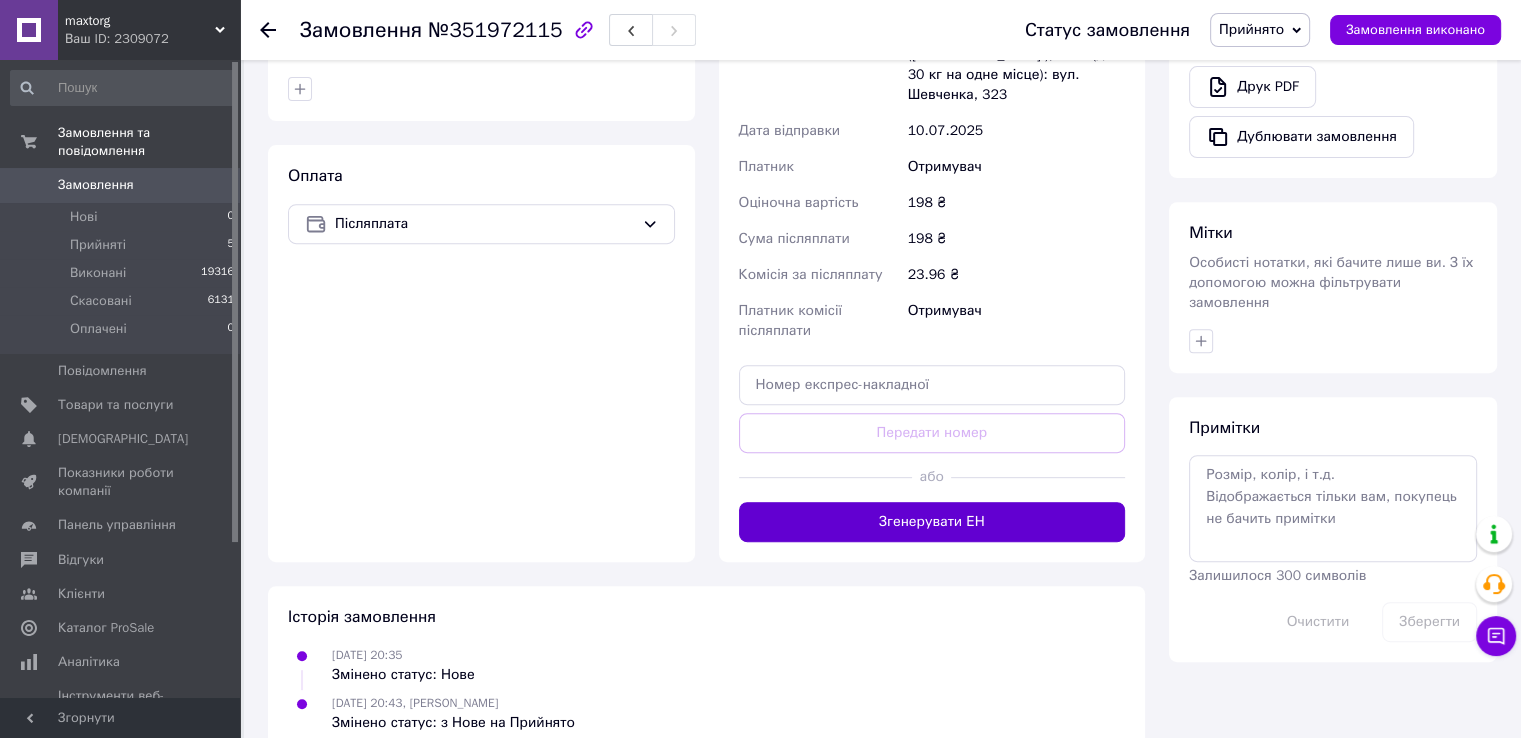click on "Згенерувати ЕН" at bounding box center [932, 522] 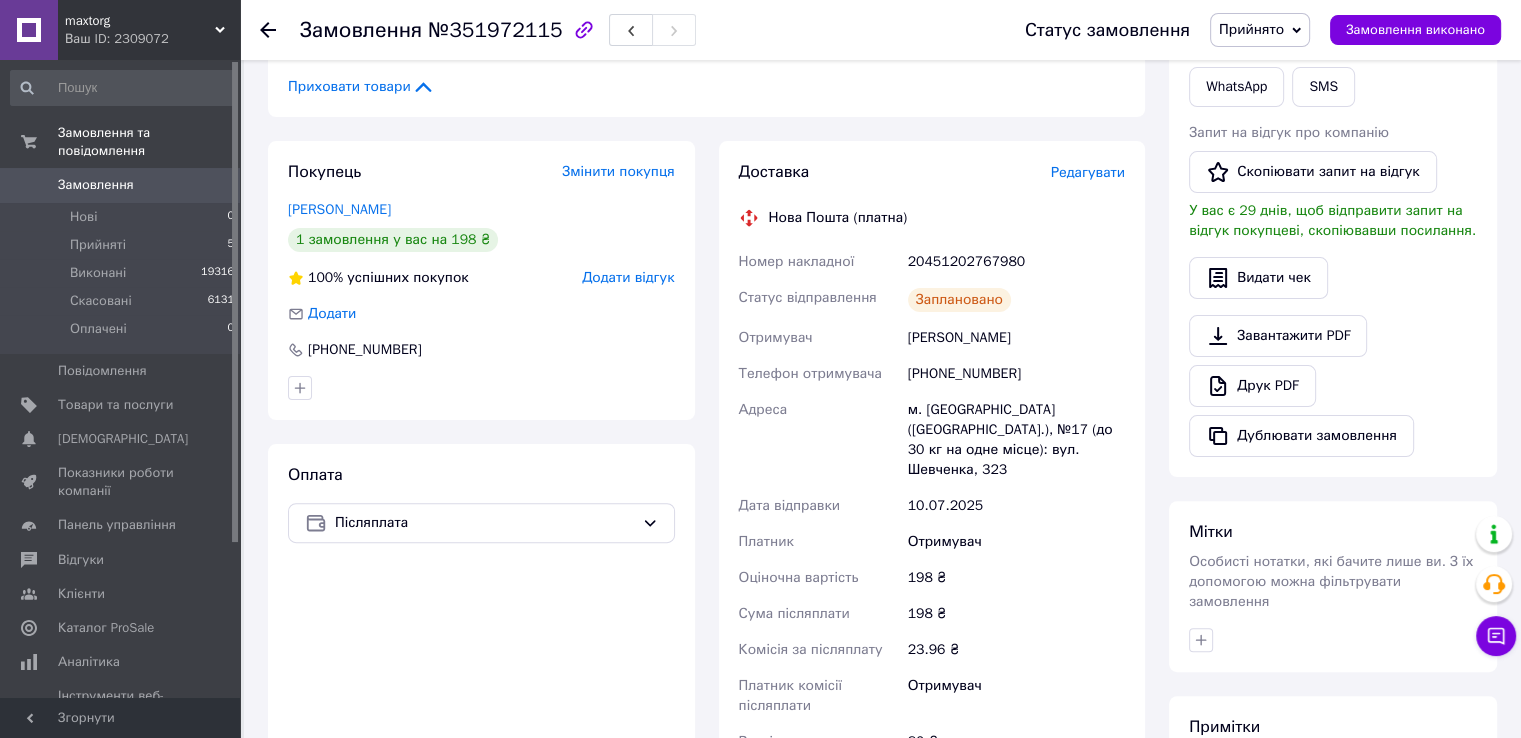 scroll, scrollTop: 469, scrollLeft: 0, axis: vertical 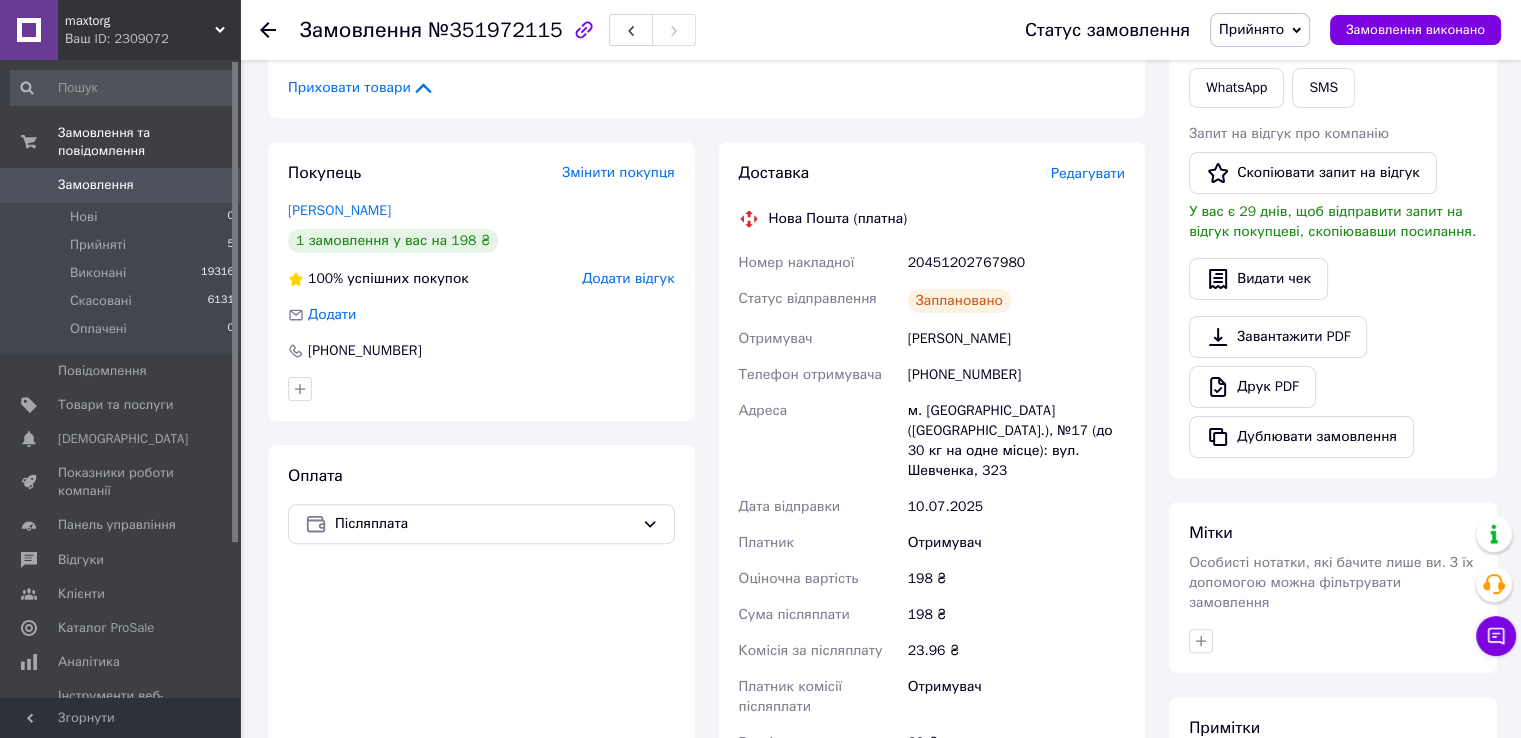 click on "Прийнято" at bounding box center (1251, 29) 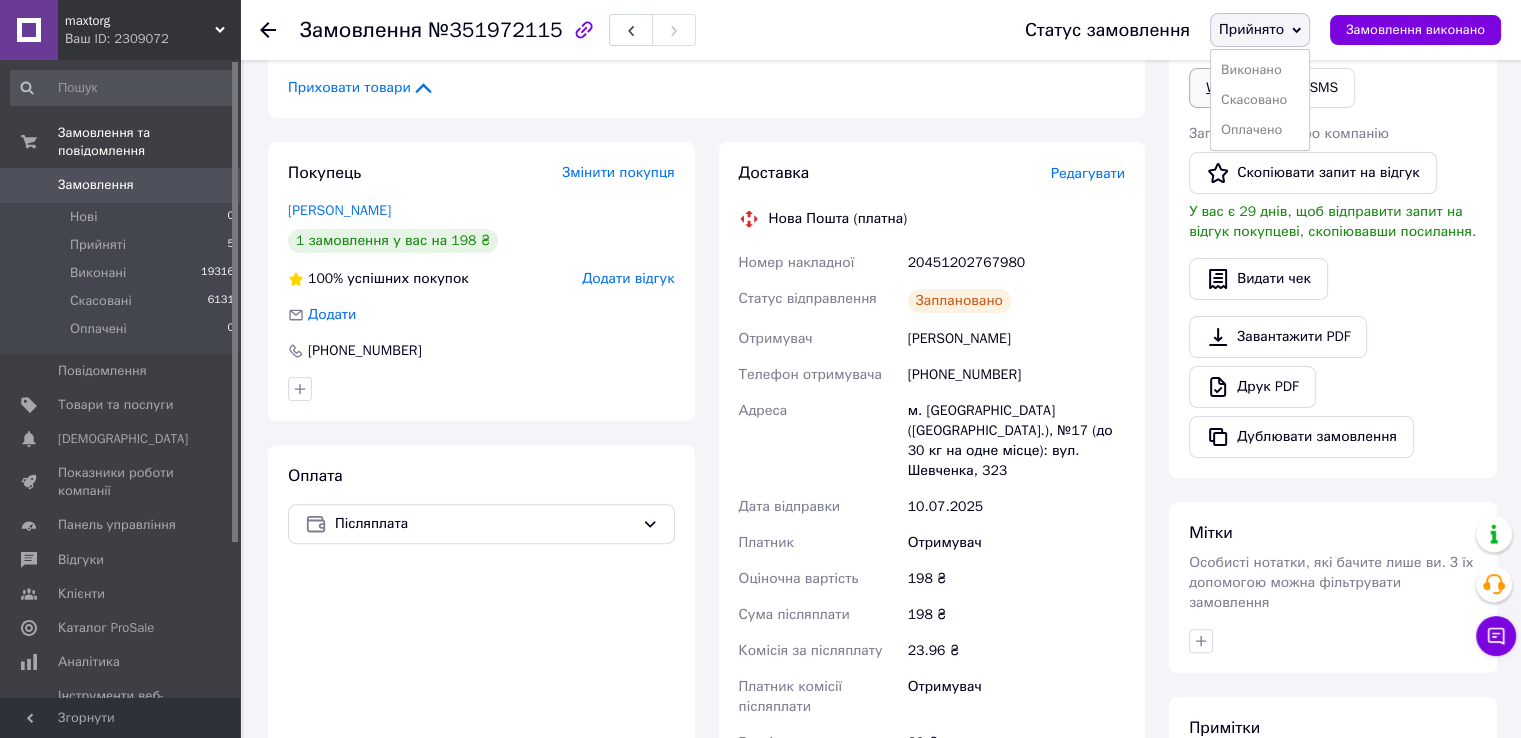 click on "Виконано" at bounding box center (1260, 70) 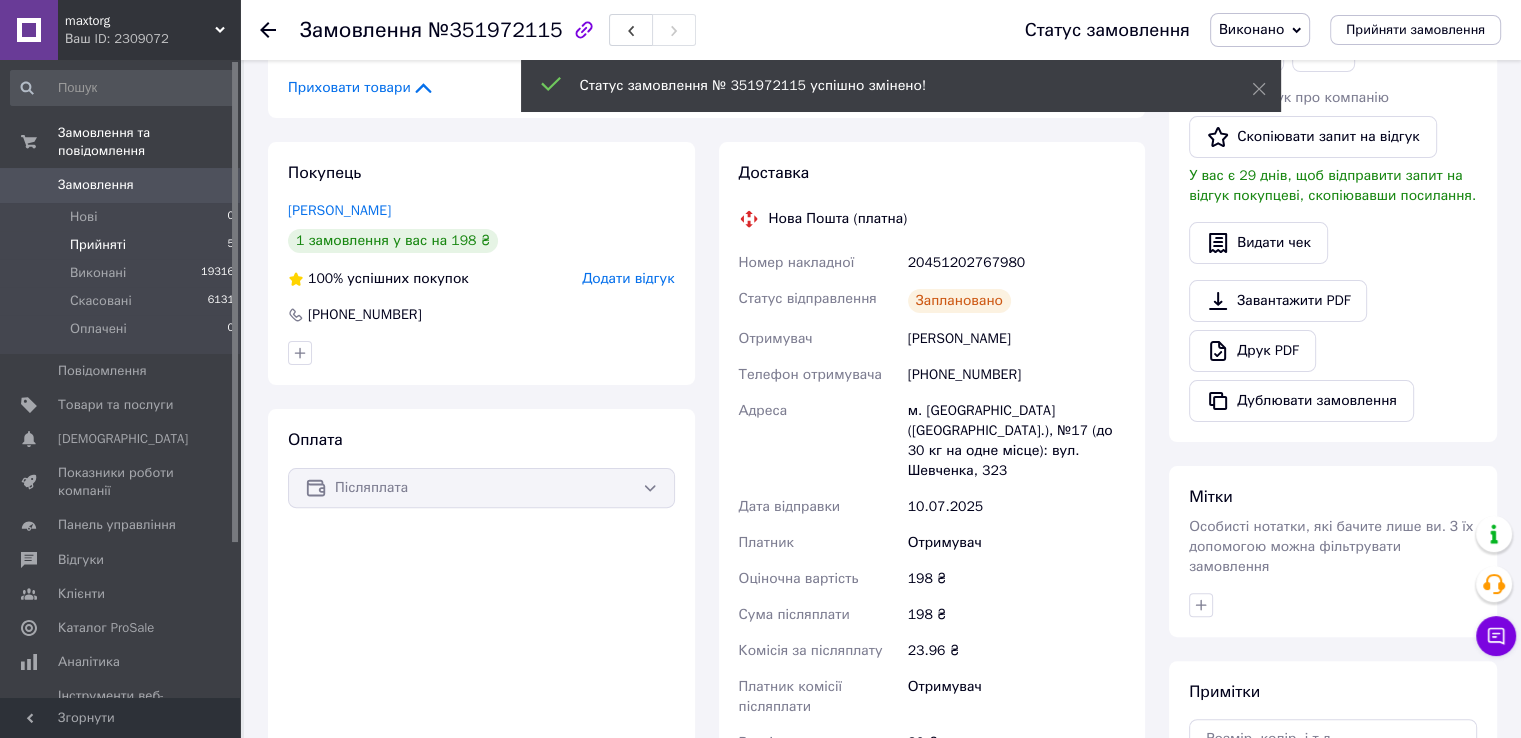click on "Прийняті" at bounding box center [98, 245] 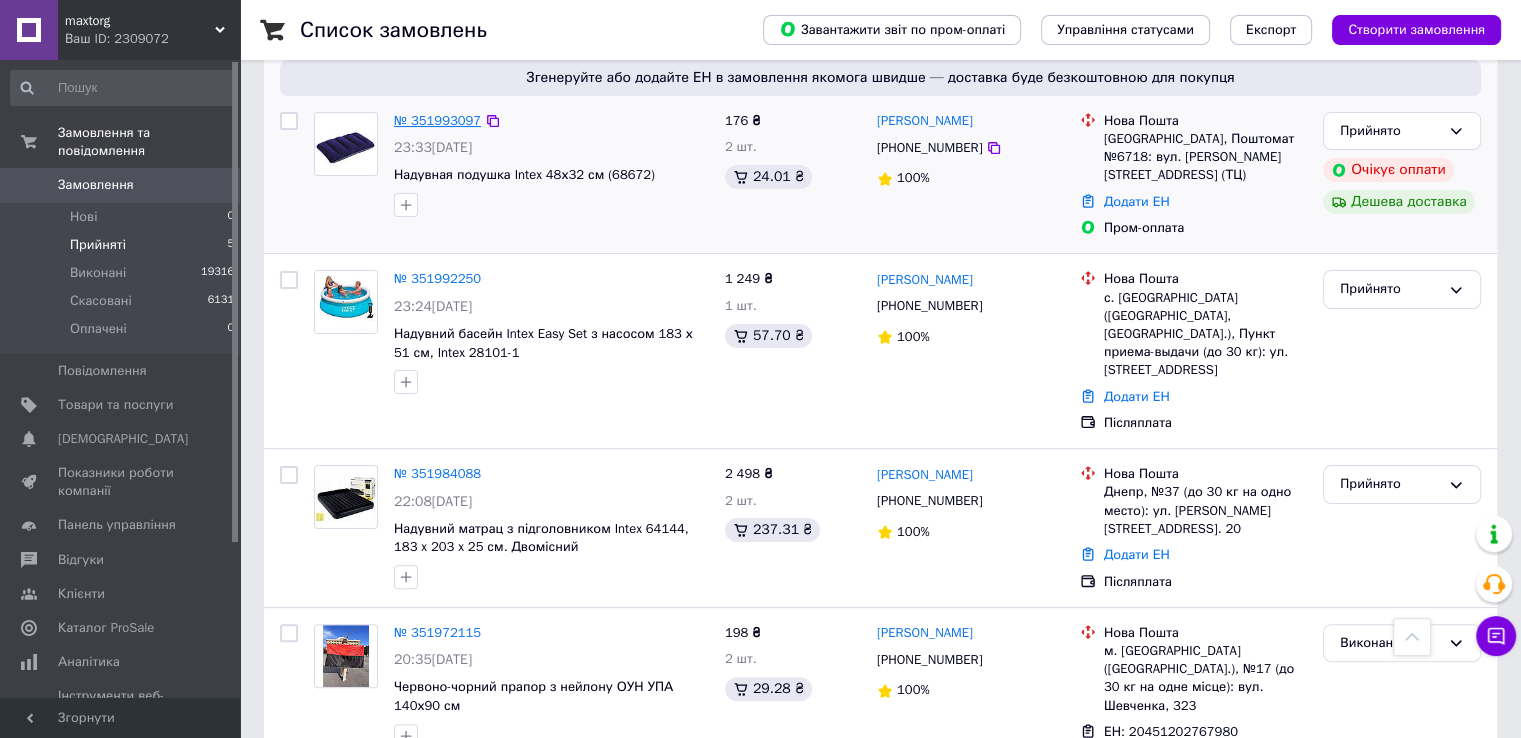 click on "№ 351993097" at bounding box center [437, 120] 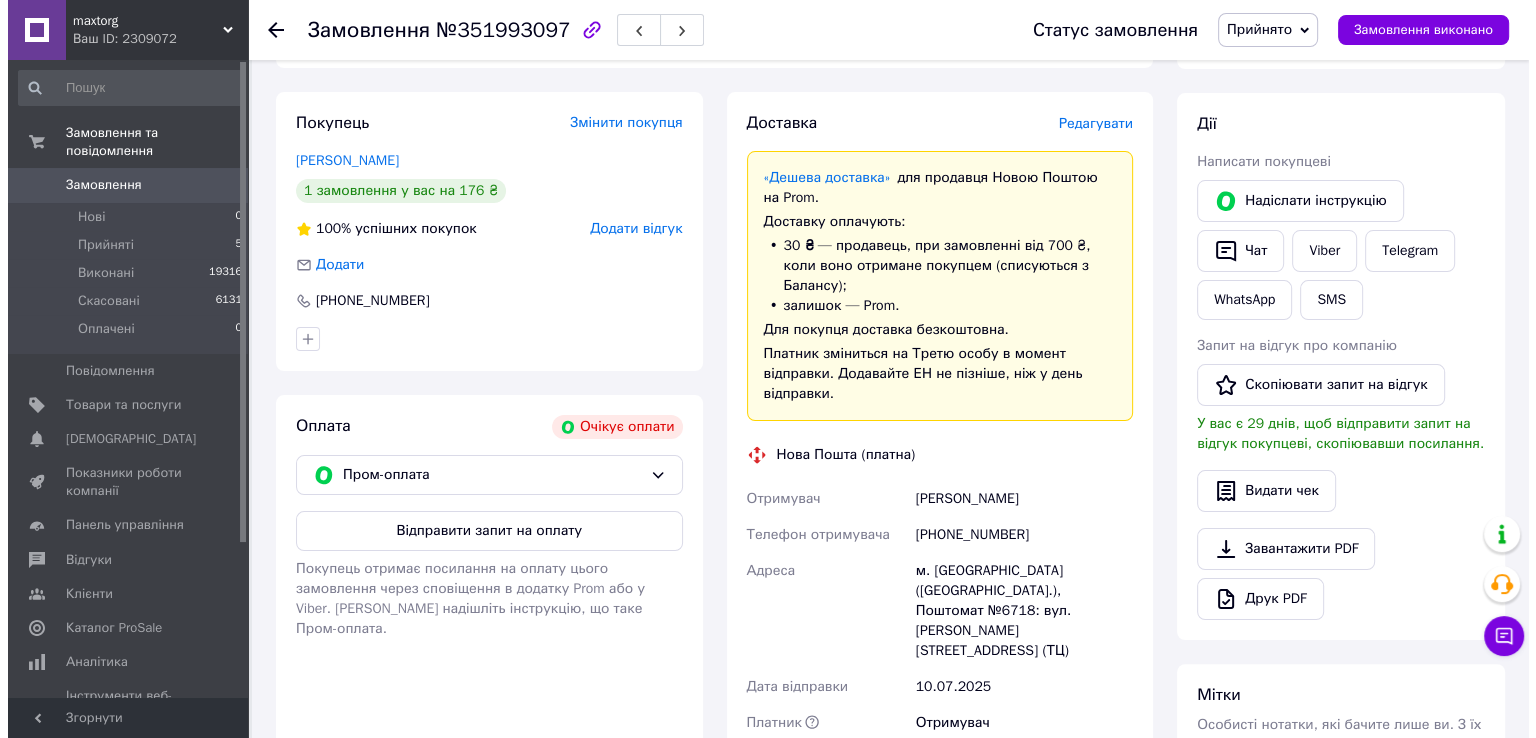 scroll, scrollTop: 200, scrollLeft: 0, axis: vertical 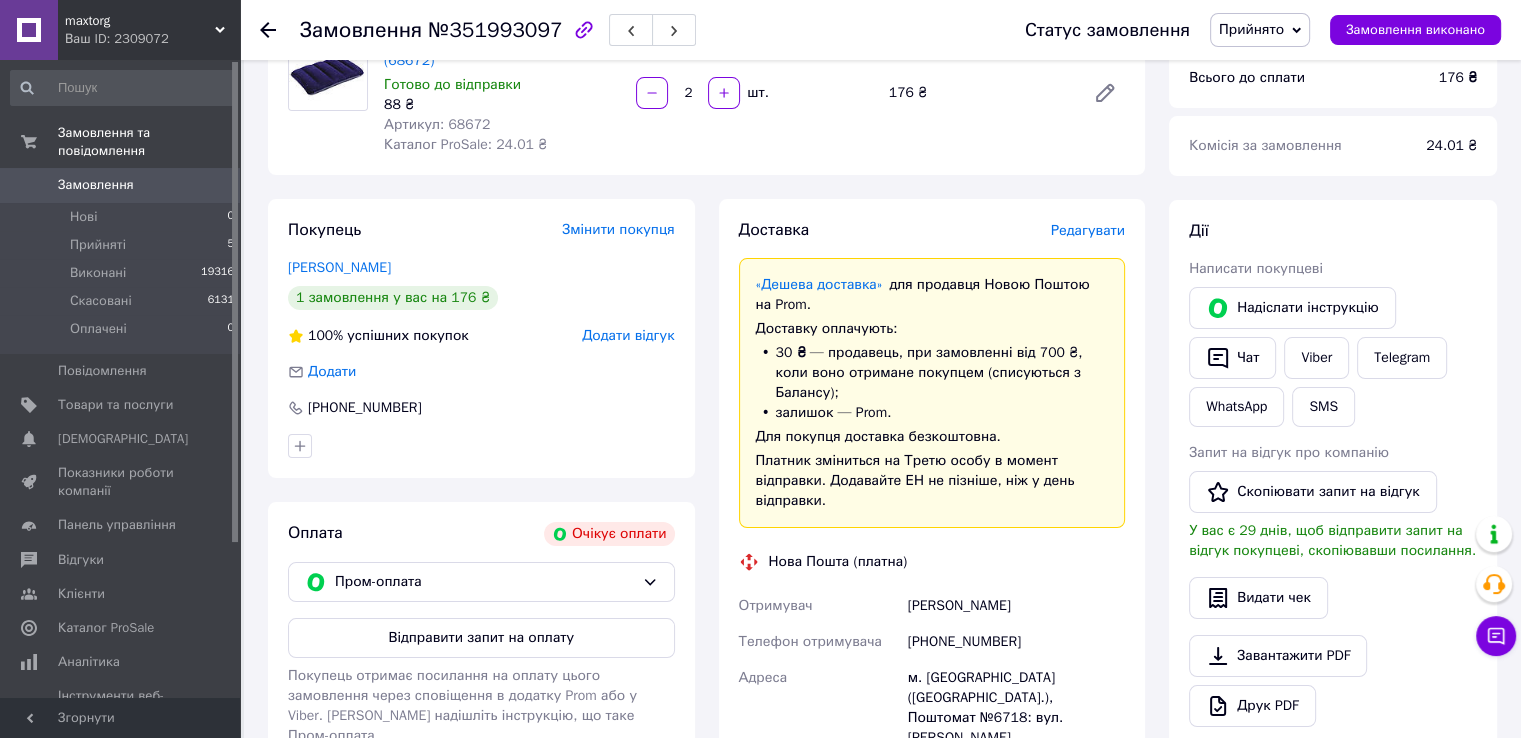 click on "Редагувати" at bounding box center [1088, 230] 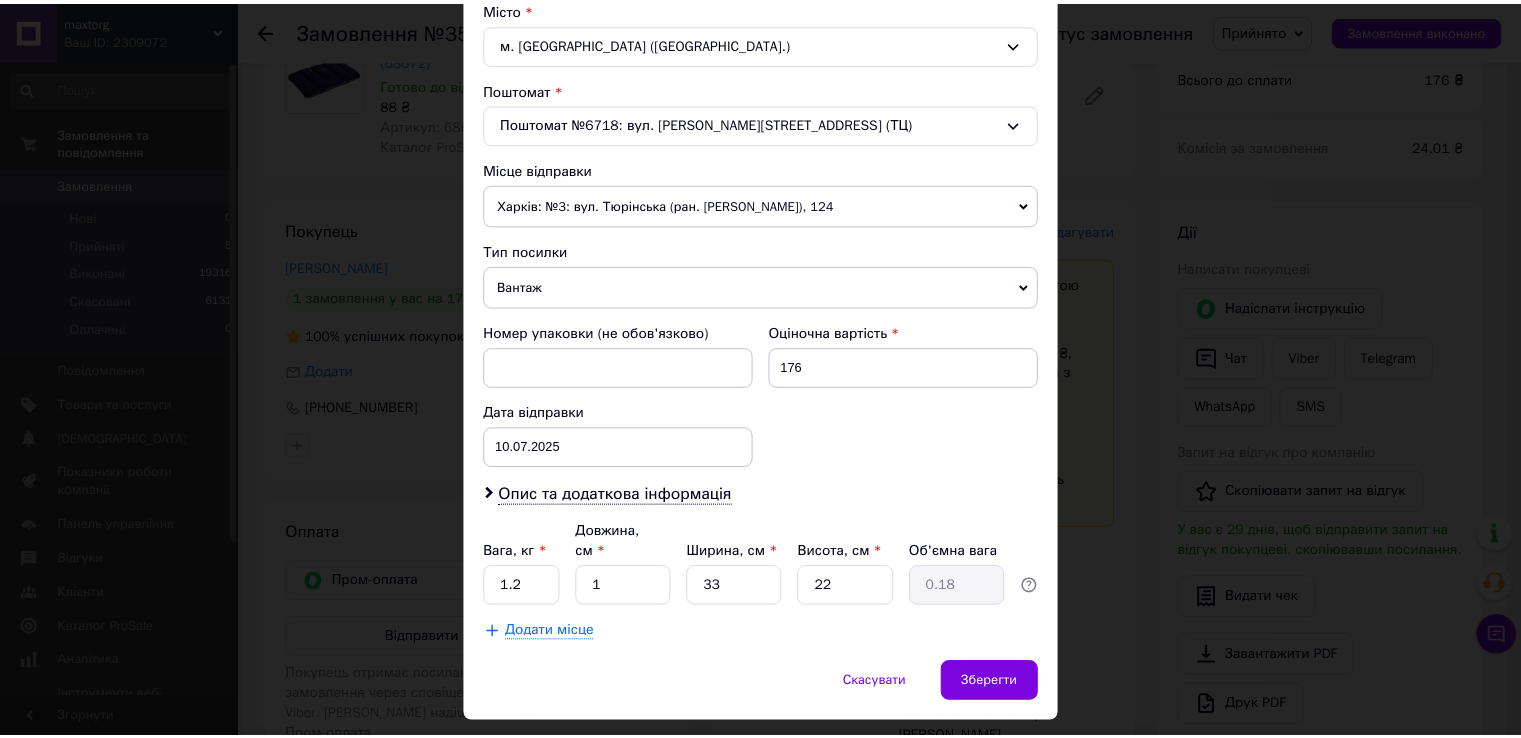 scroll, scrollTop: 584, scrollLeft: 0, axis: vertical 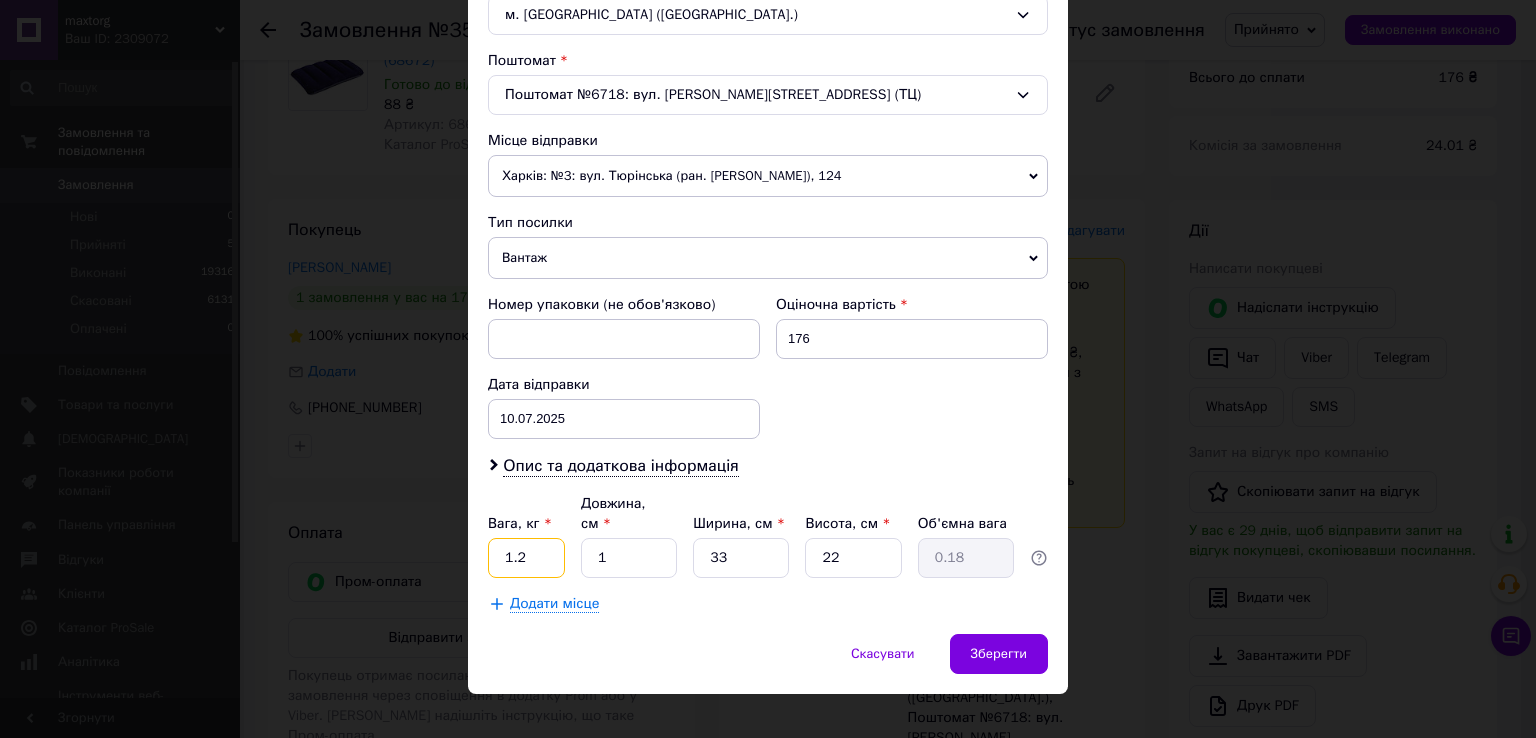 drag, startPoint x: 543, startPoint y: 528, endPoint x: 493, endPoint y: 538, distance: 50.990196 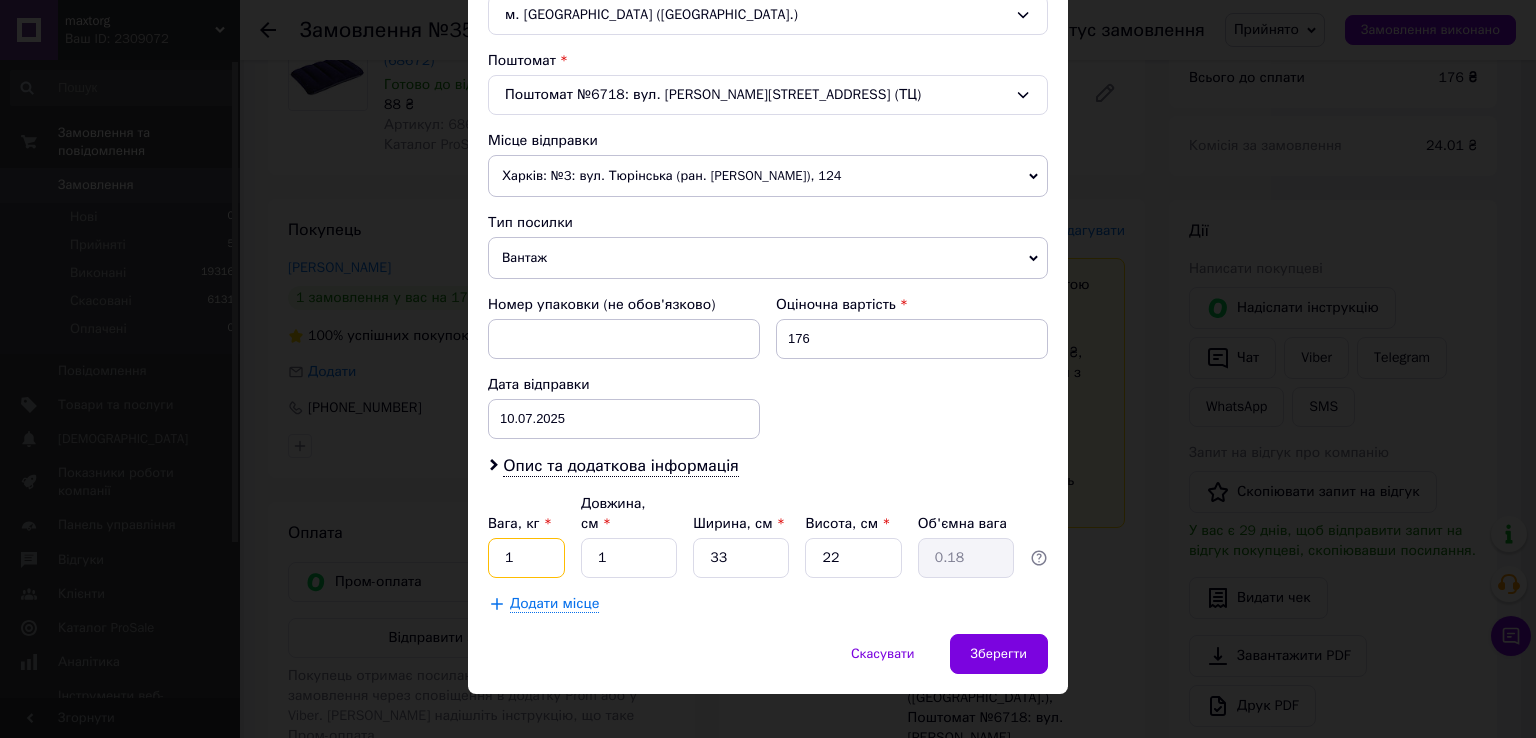 type on "1" 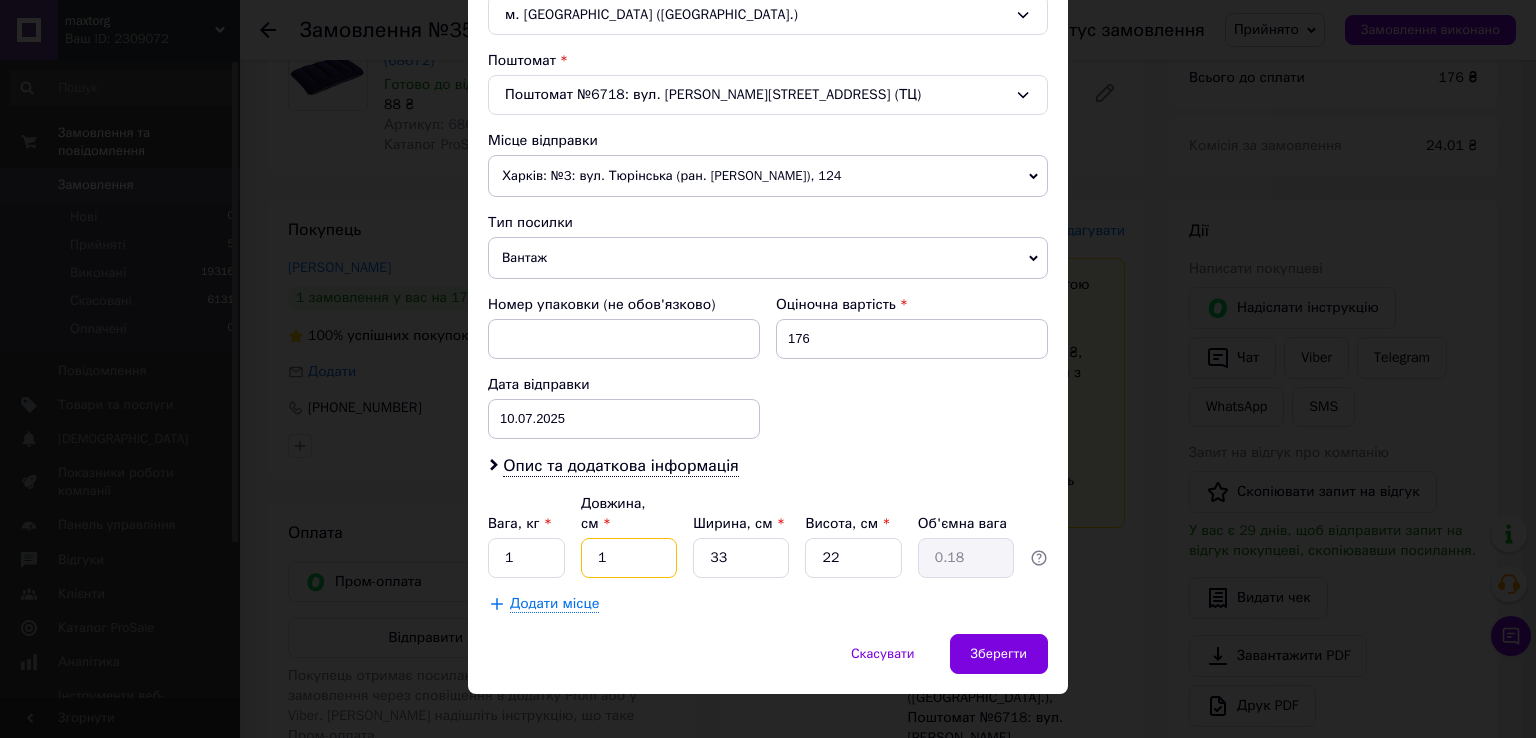 drag, startPoint x: 629, startPoint y: 538, endPoint x: 598, endPoint y: 538, distance: 31 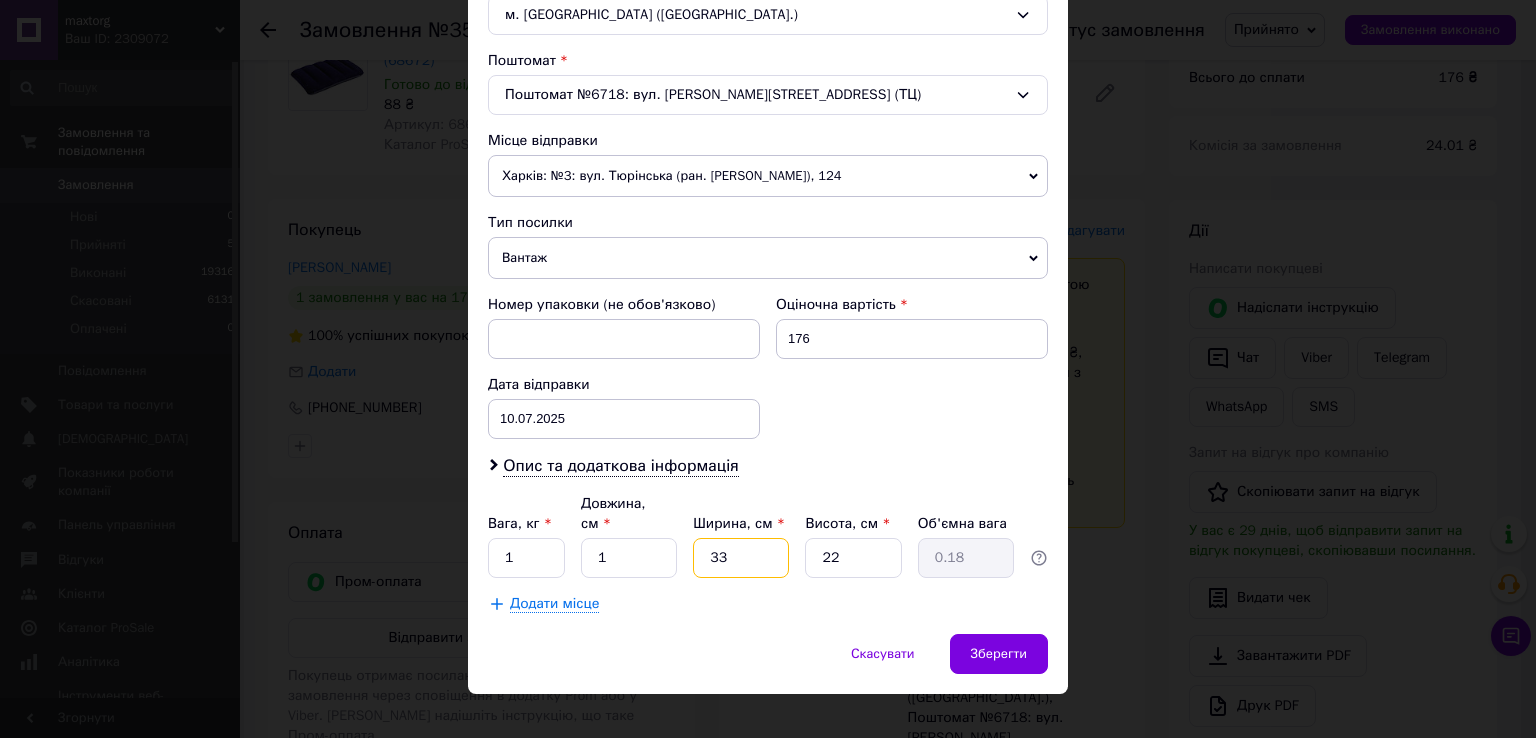 drag, startPoint x: 719, startPoint y: 539, endPoint x: 701, endPoint y: 542, distance: 18.248287 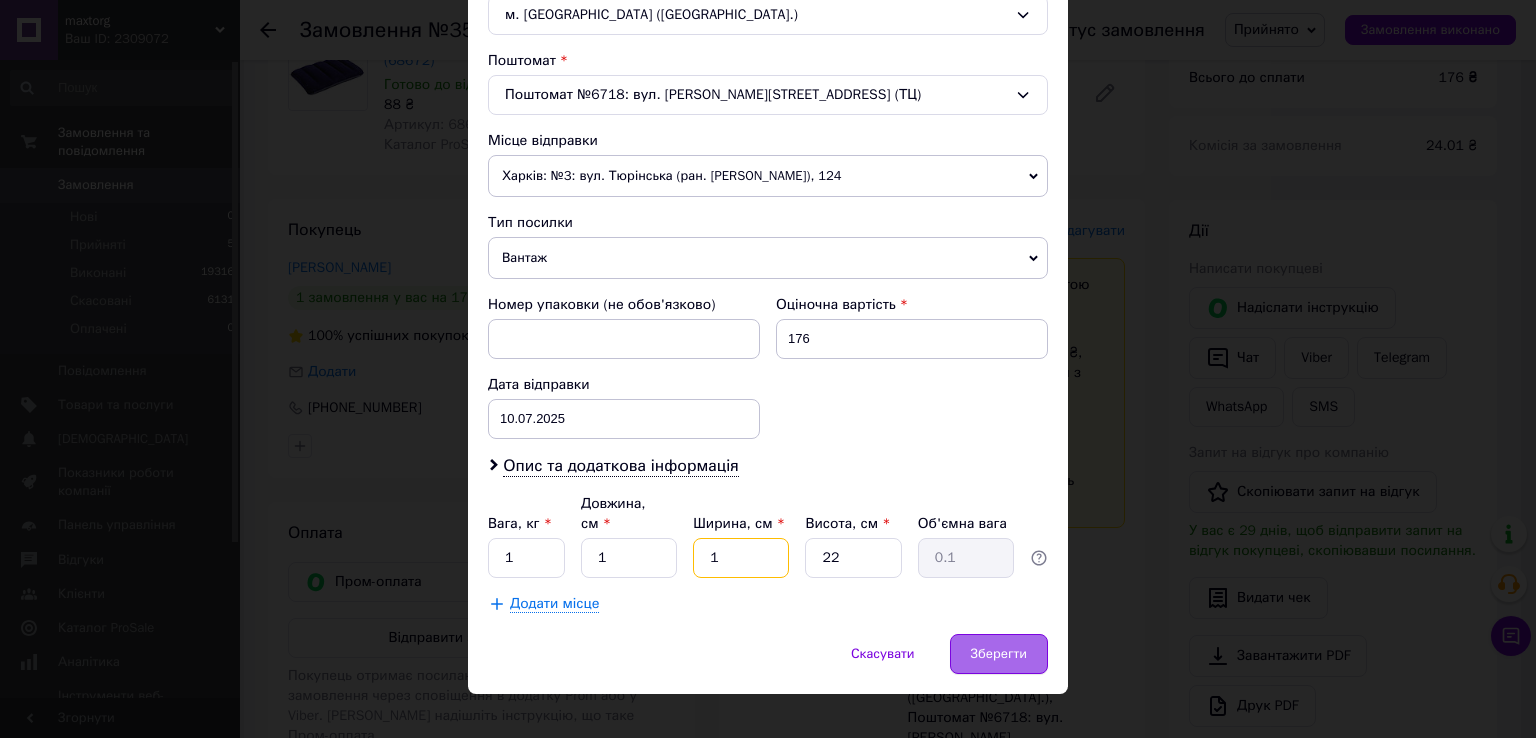 type on "1" 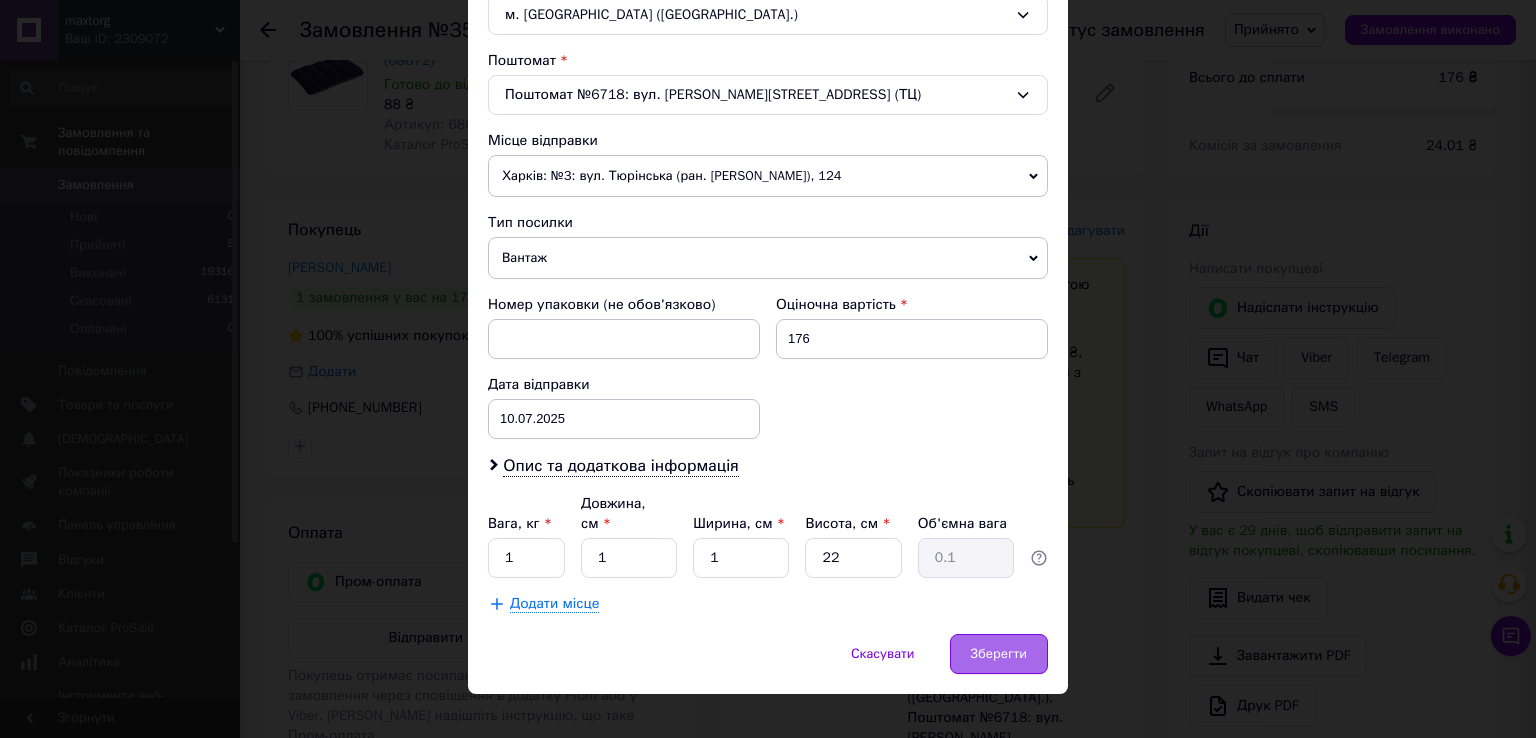 click on "Зберегти" at bounding box center (999, 654) 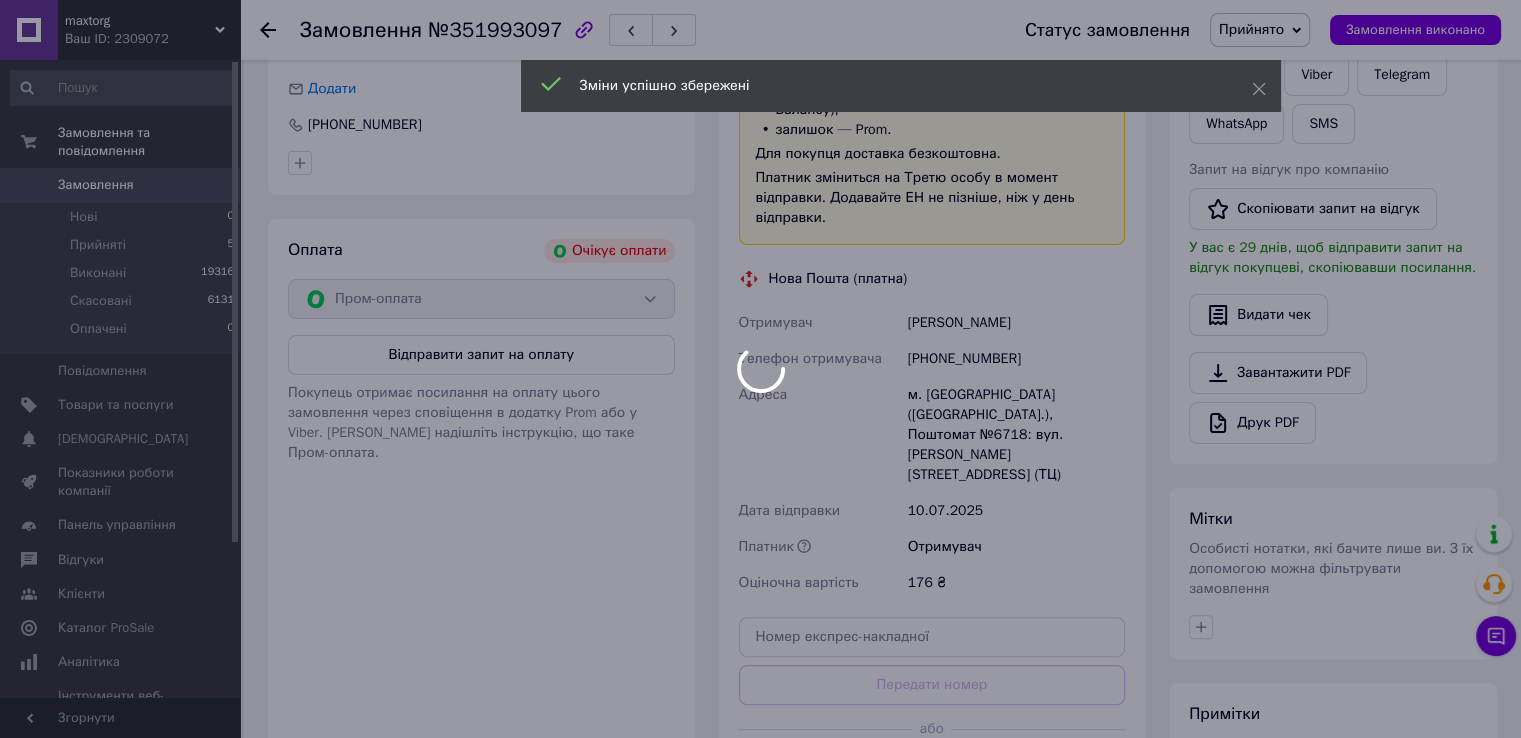 scroll, scrollTop: 700, scrollLeft: 0, axis: vertical 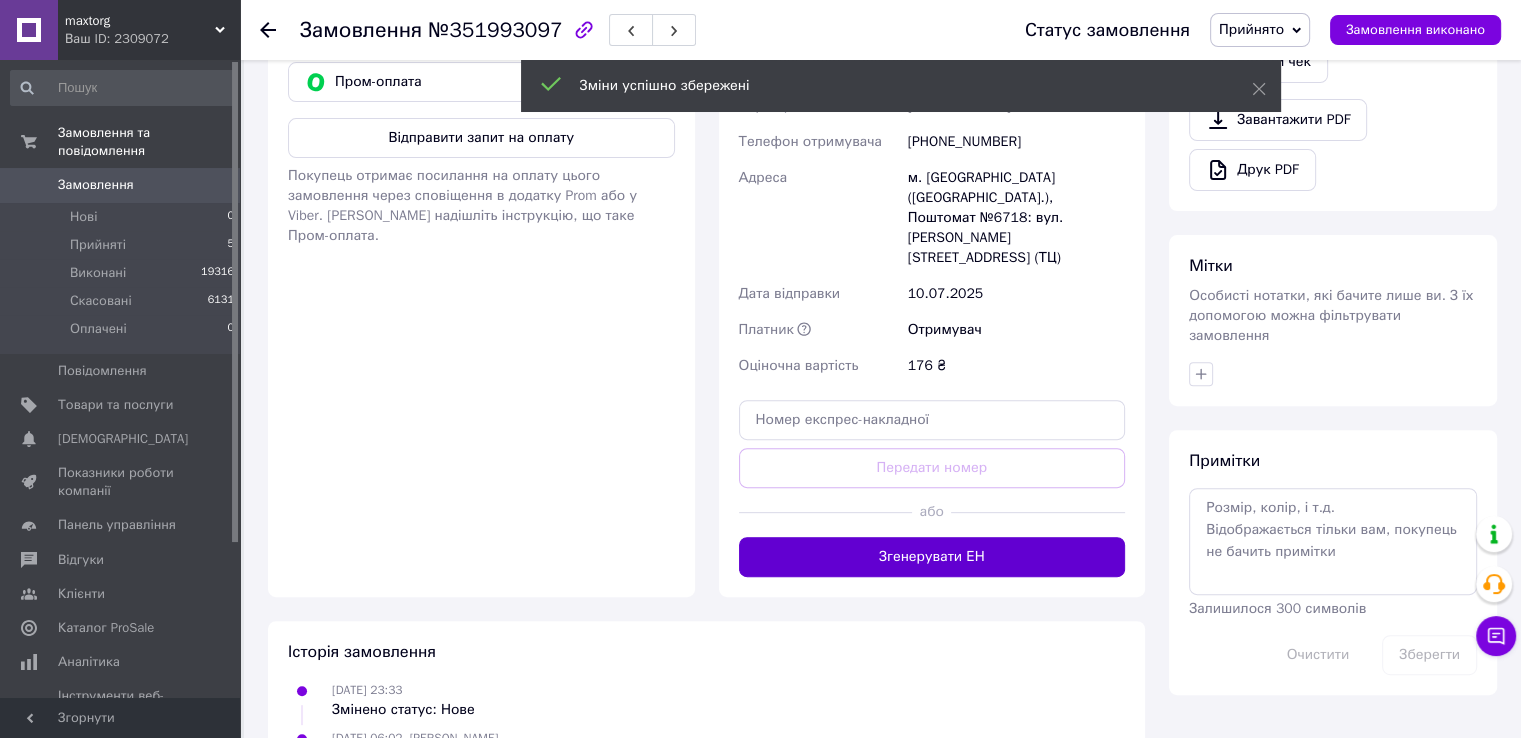 click on "Згенерувати ЕН" at bounding box center [932, 557] 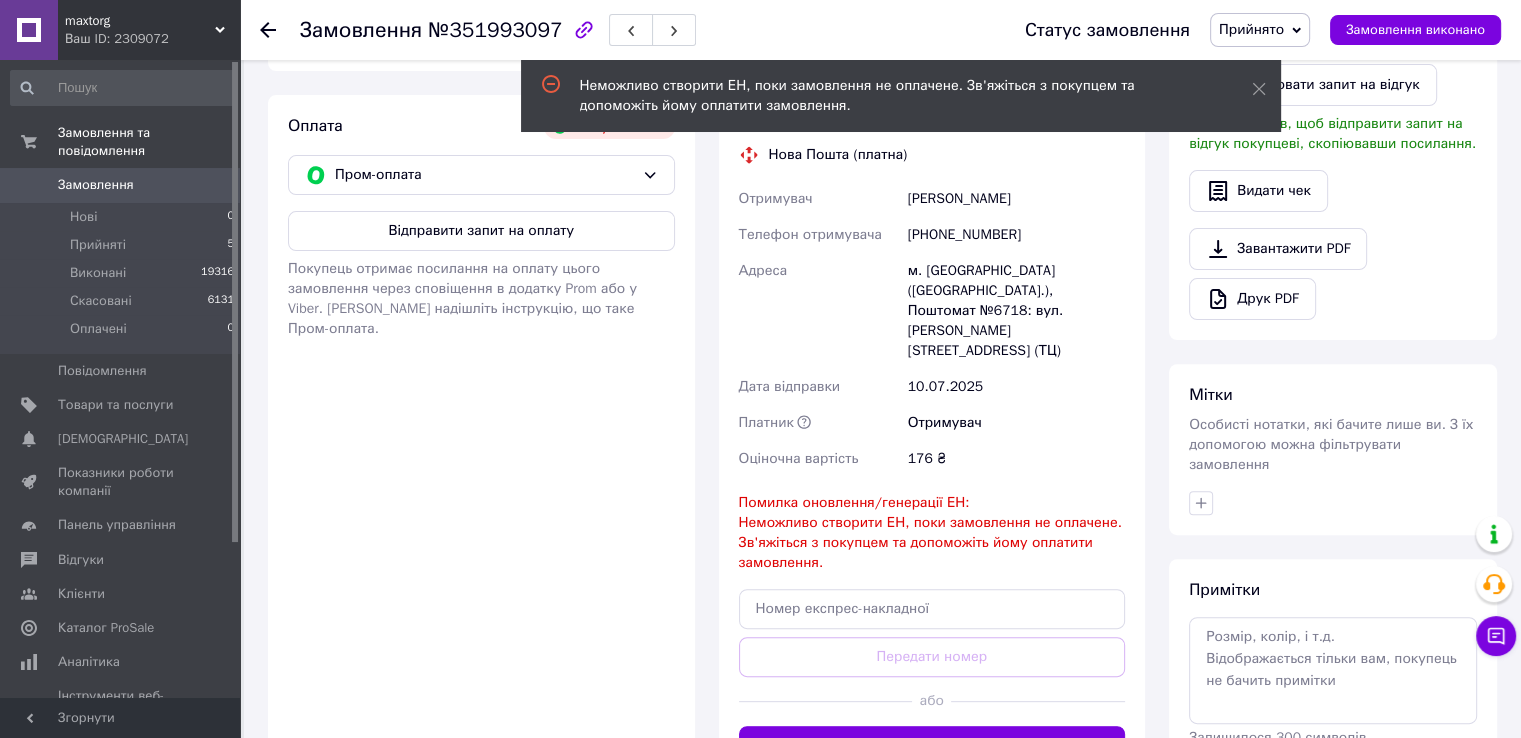 scroll, scrollTop: 500, scrollLeft: 0, axis: vertical 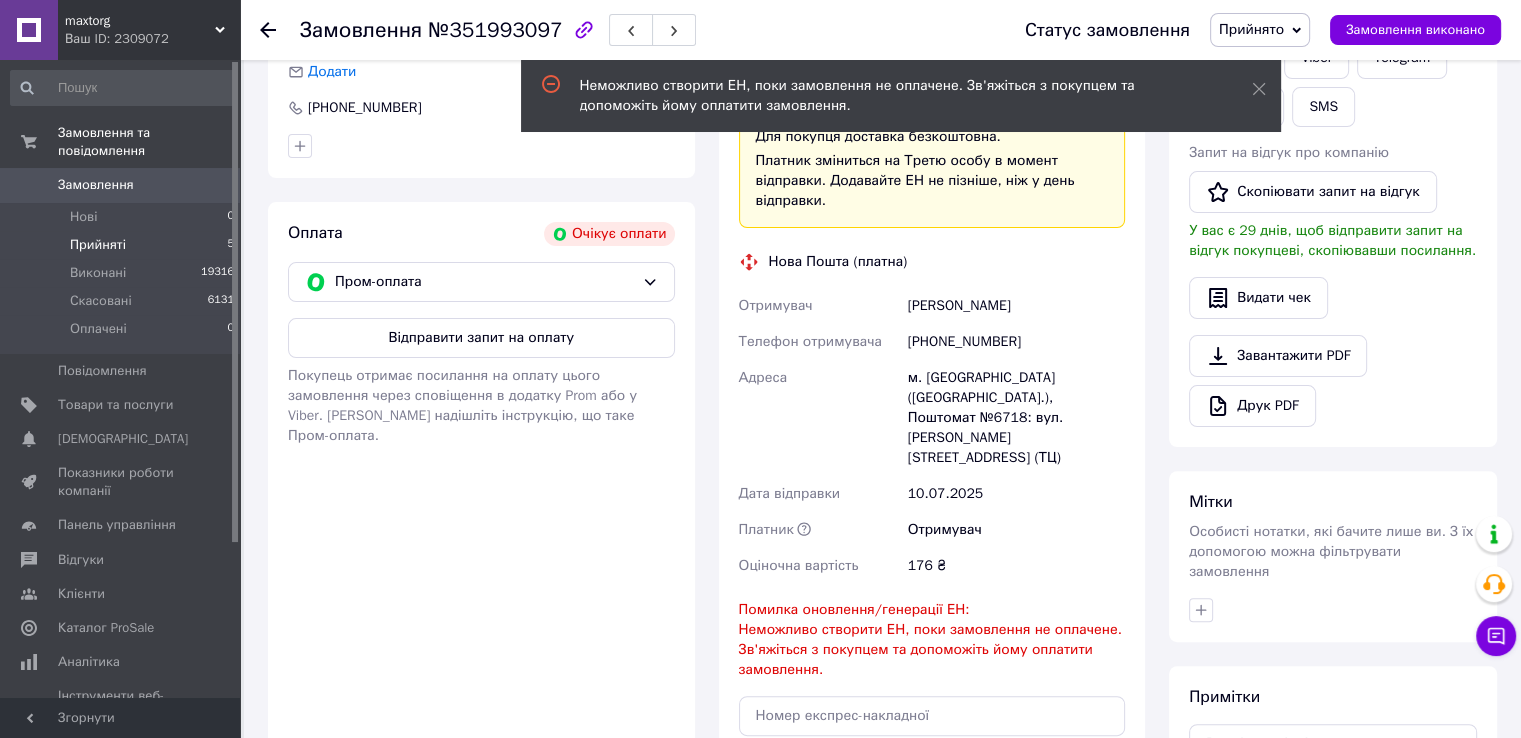 click on "Прийняті 5" at bounding box center [123, 245] 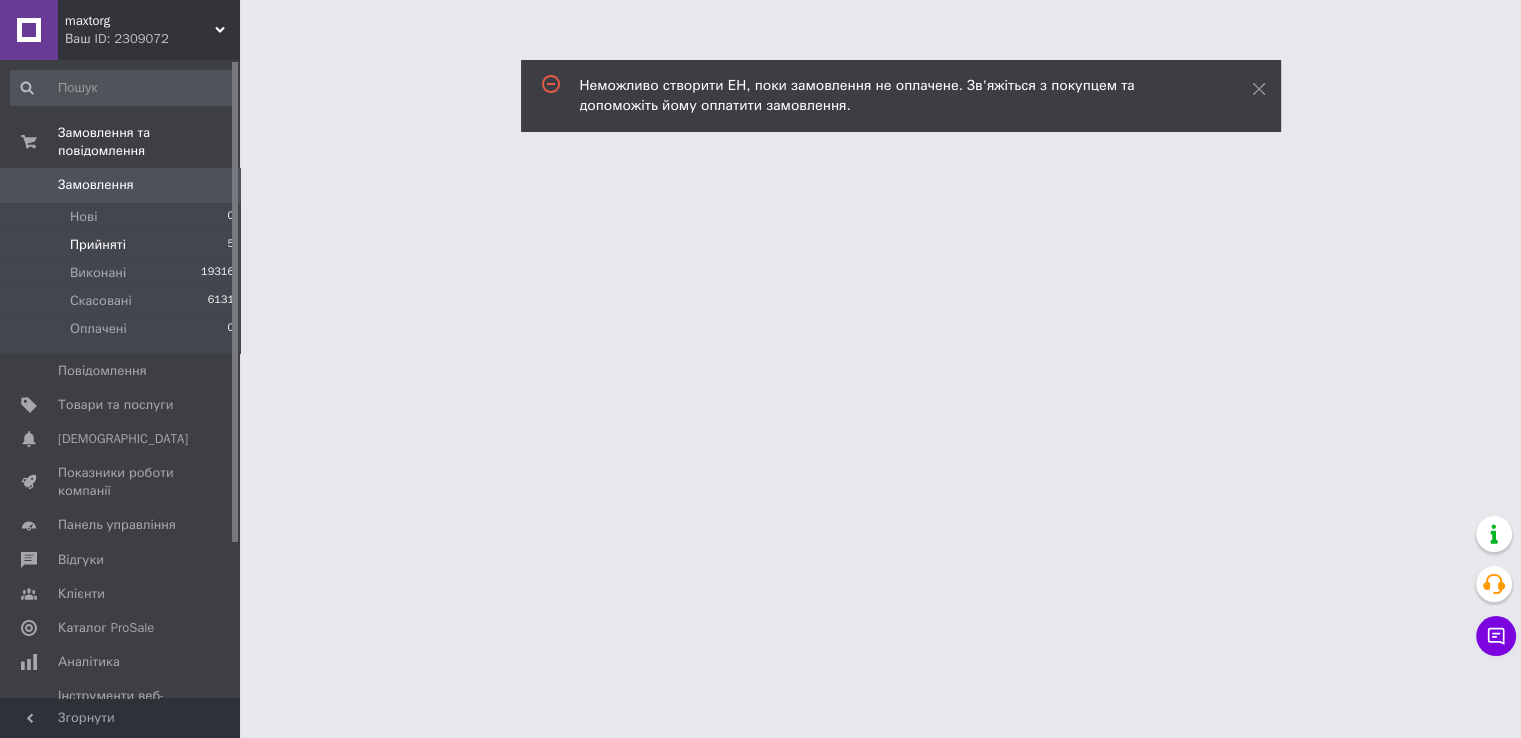 scroll, scrollTop: 0, scrollLeft: 0, axis: both 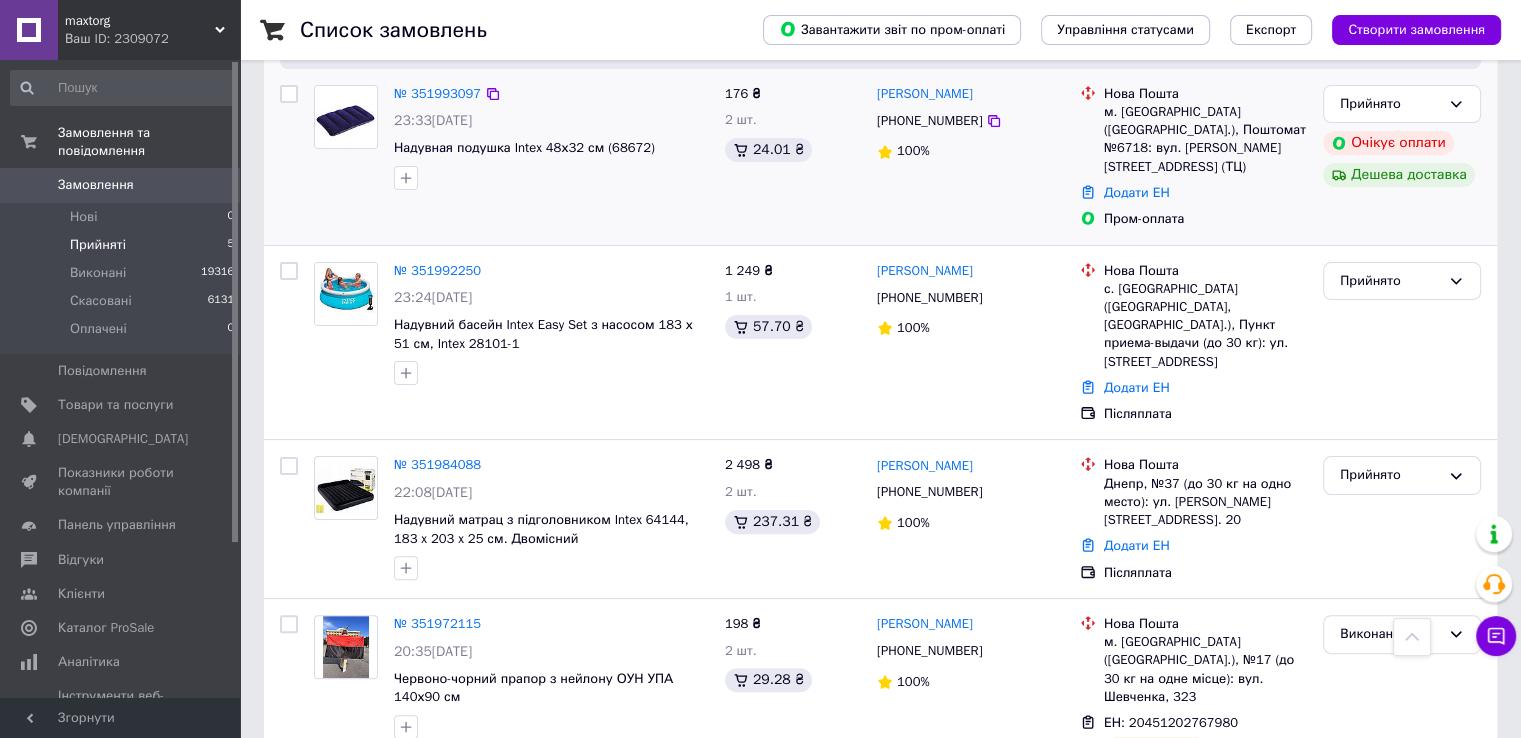 click on "№ 351993097" at bounding box center [437, 94] 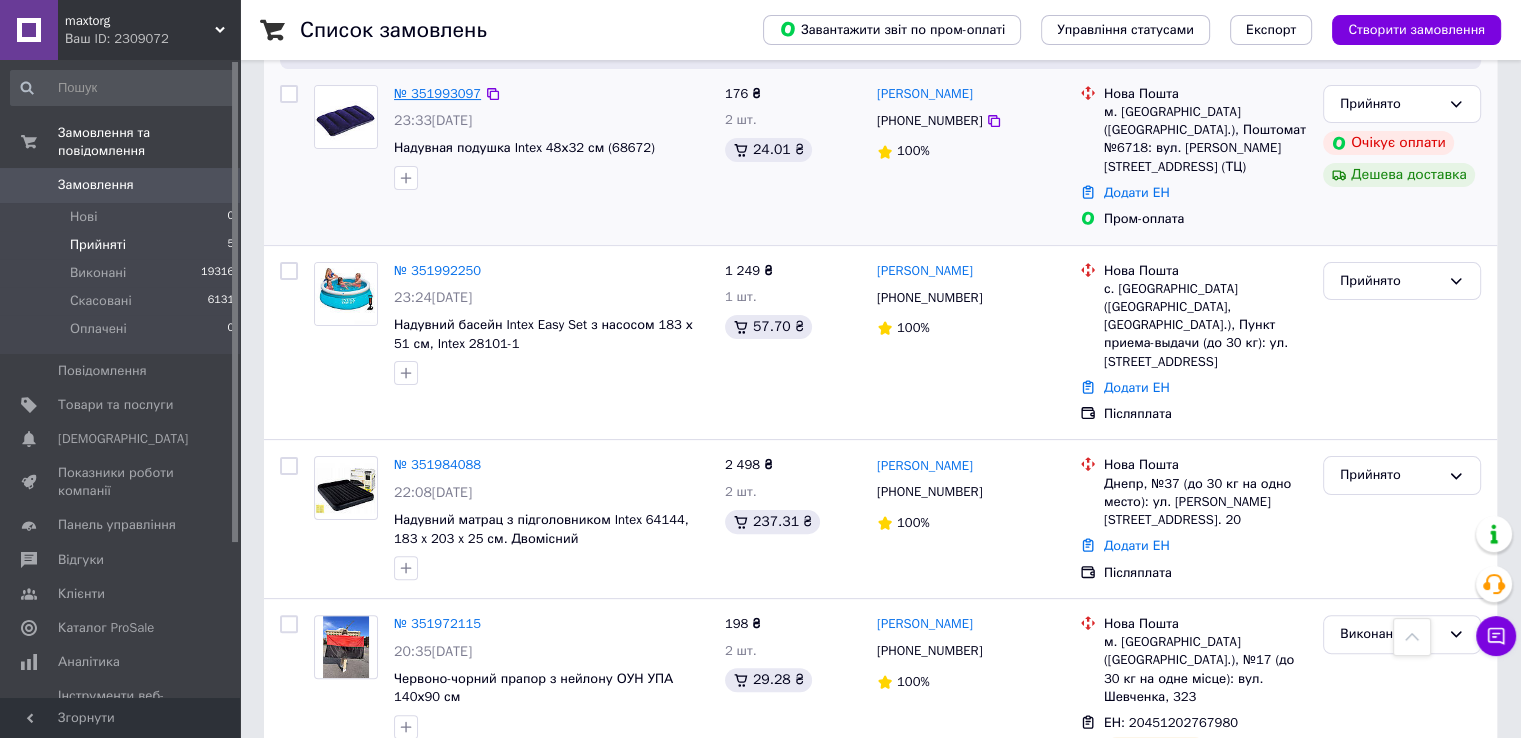 click on "№ 351993097" at bounding box center [437, 93] 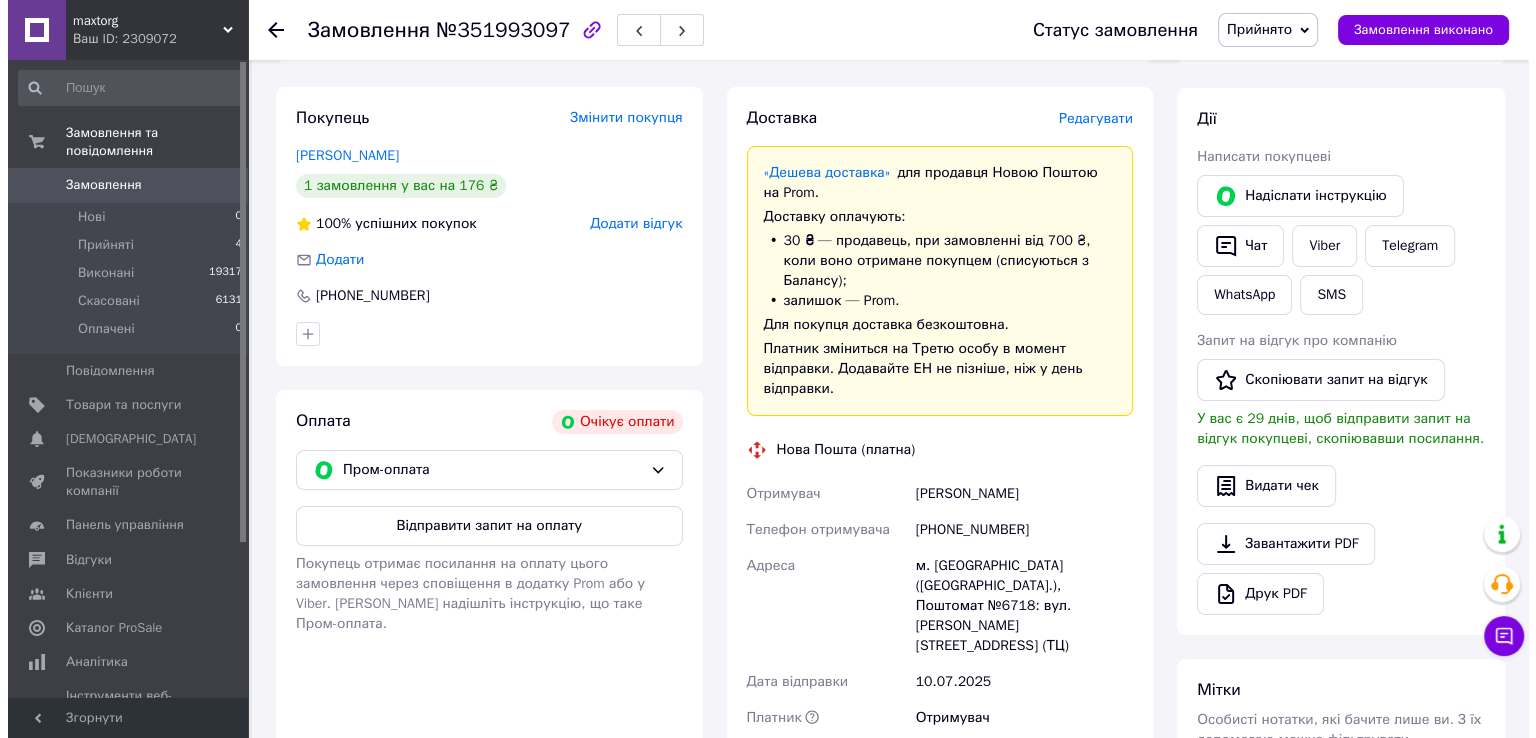 scroll, scrollTop: 227, scrollLeft: 0, axis: vertical 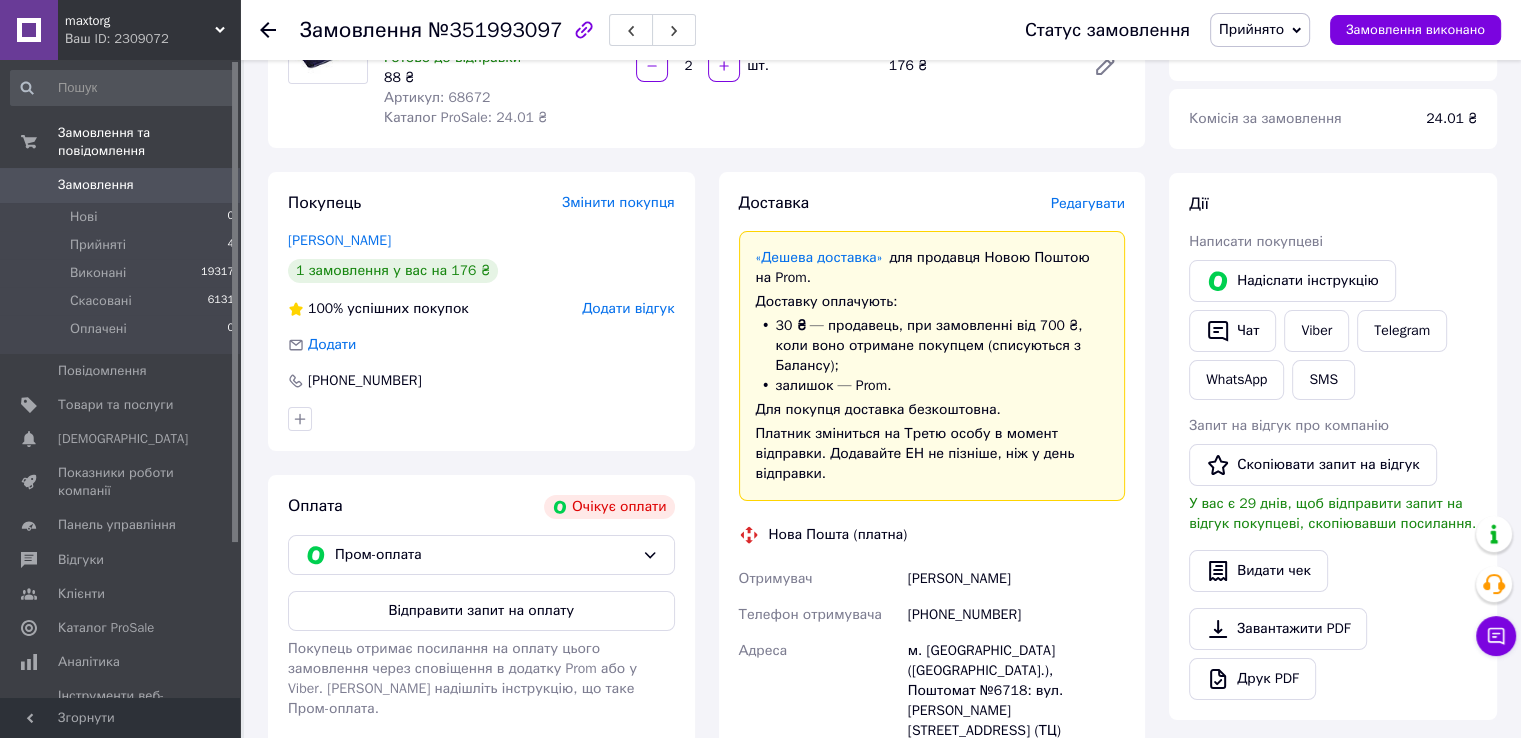 click on "Редагувати" at bounding box center [1088, 203] 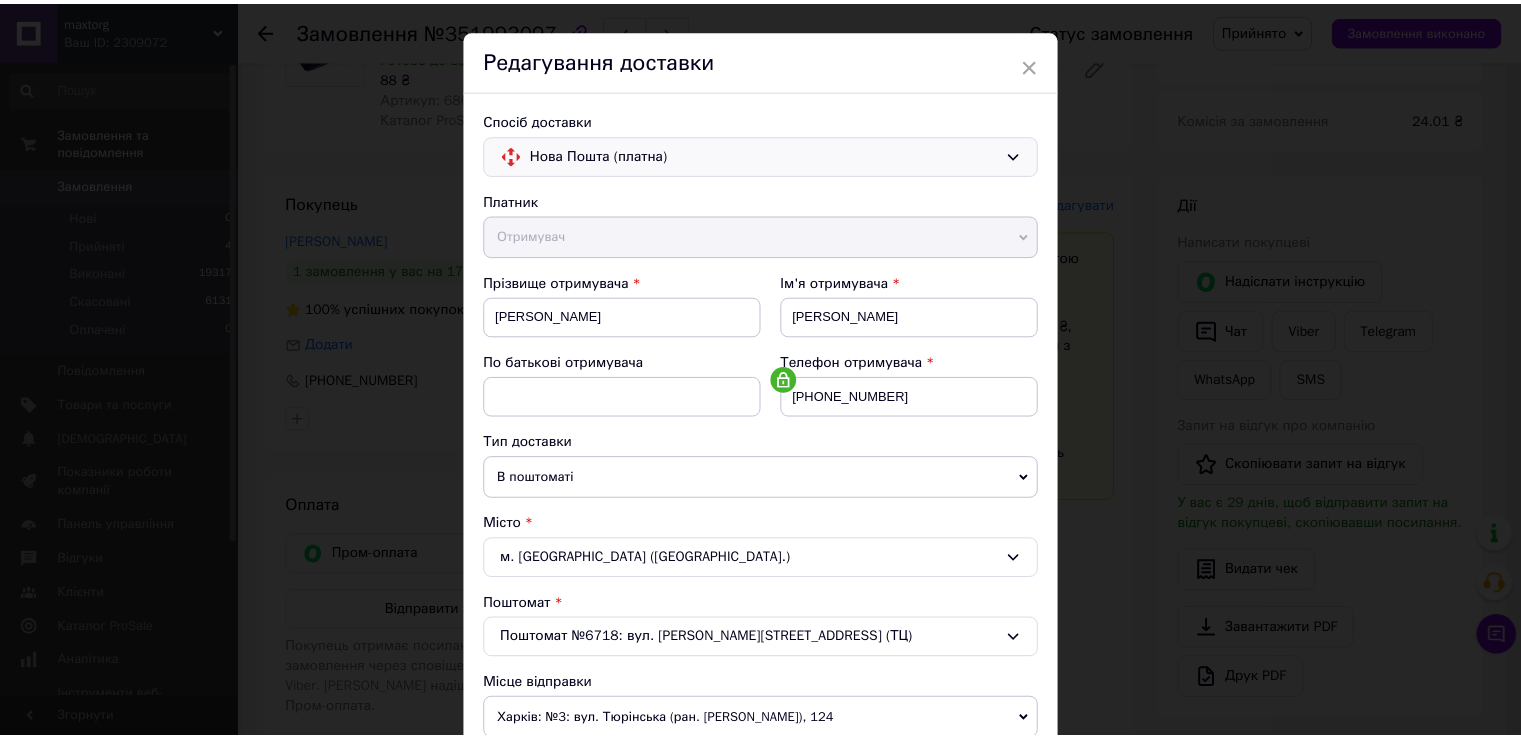 scroll, scrollTop: 0, scrollLeft: 0, axis: both 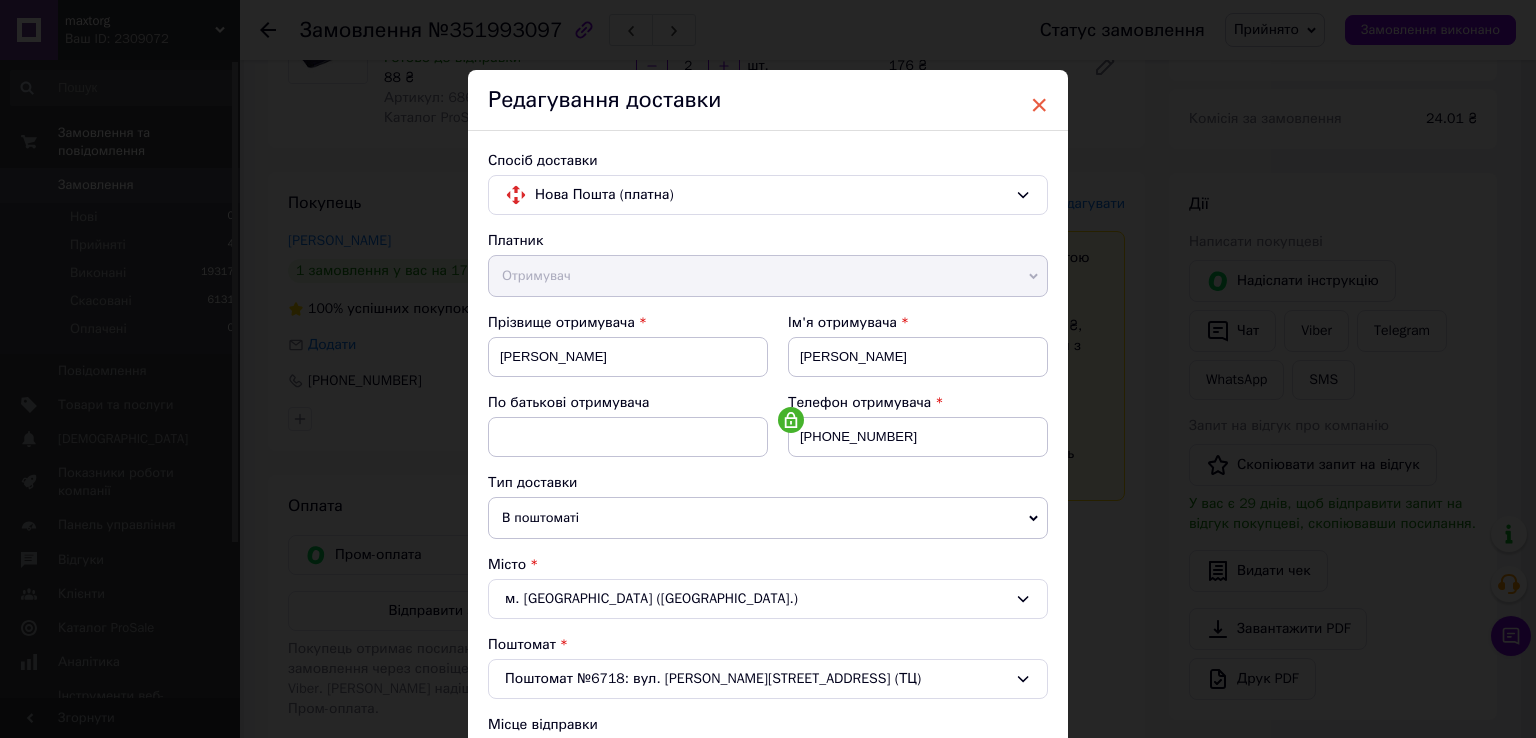 click on "×" at bounding box center (1039, 105) 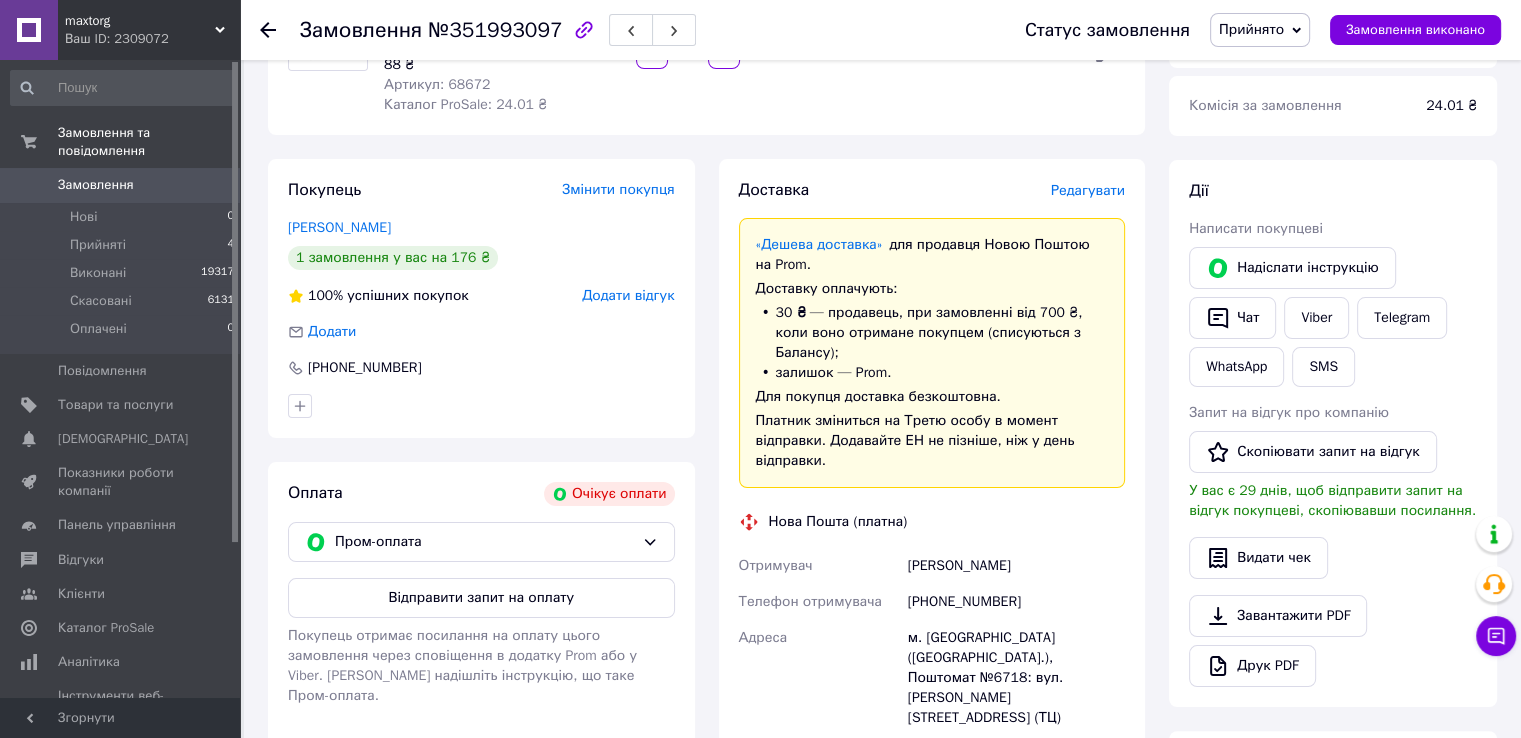 scroll, scrollTop: 327, scrollLeft: 0, axis: vertical 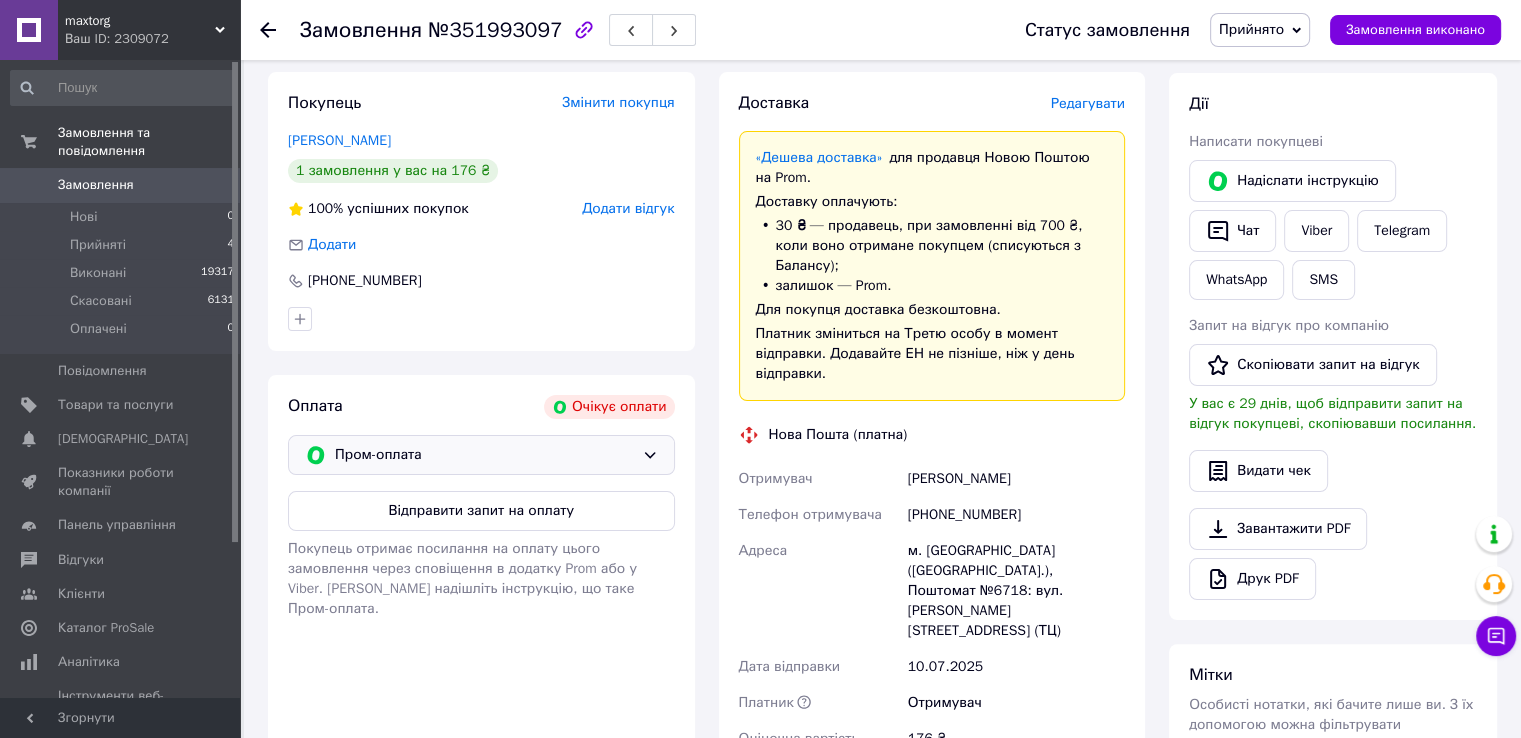 click on "Пром-оплата" at bounding box center (484, 455) 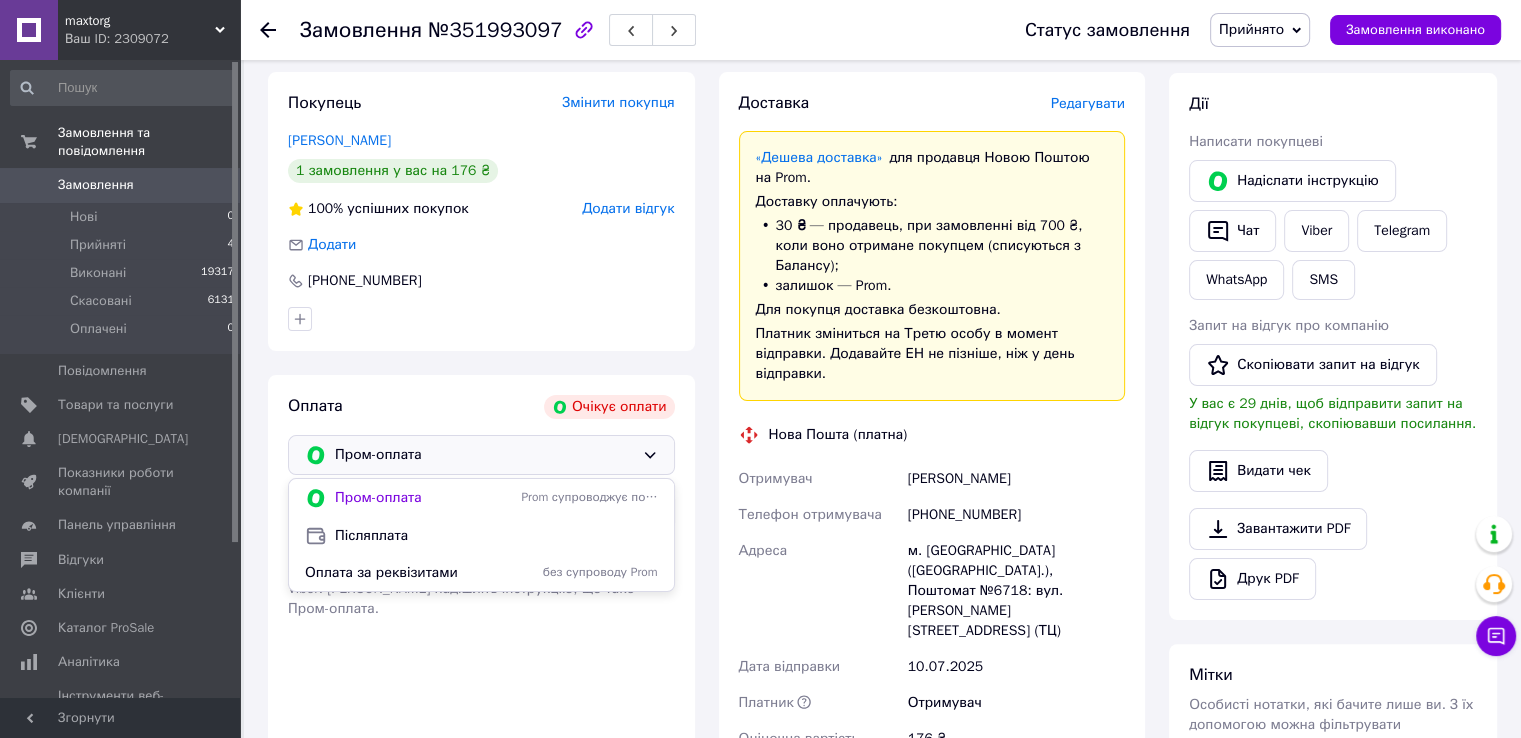 click on "Оплата за реквізитами" at bounding box center [409, 573] 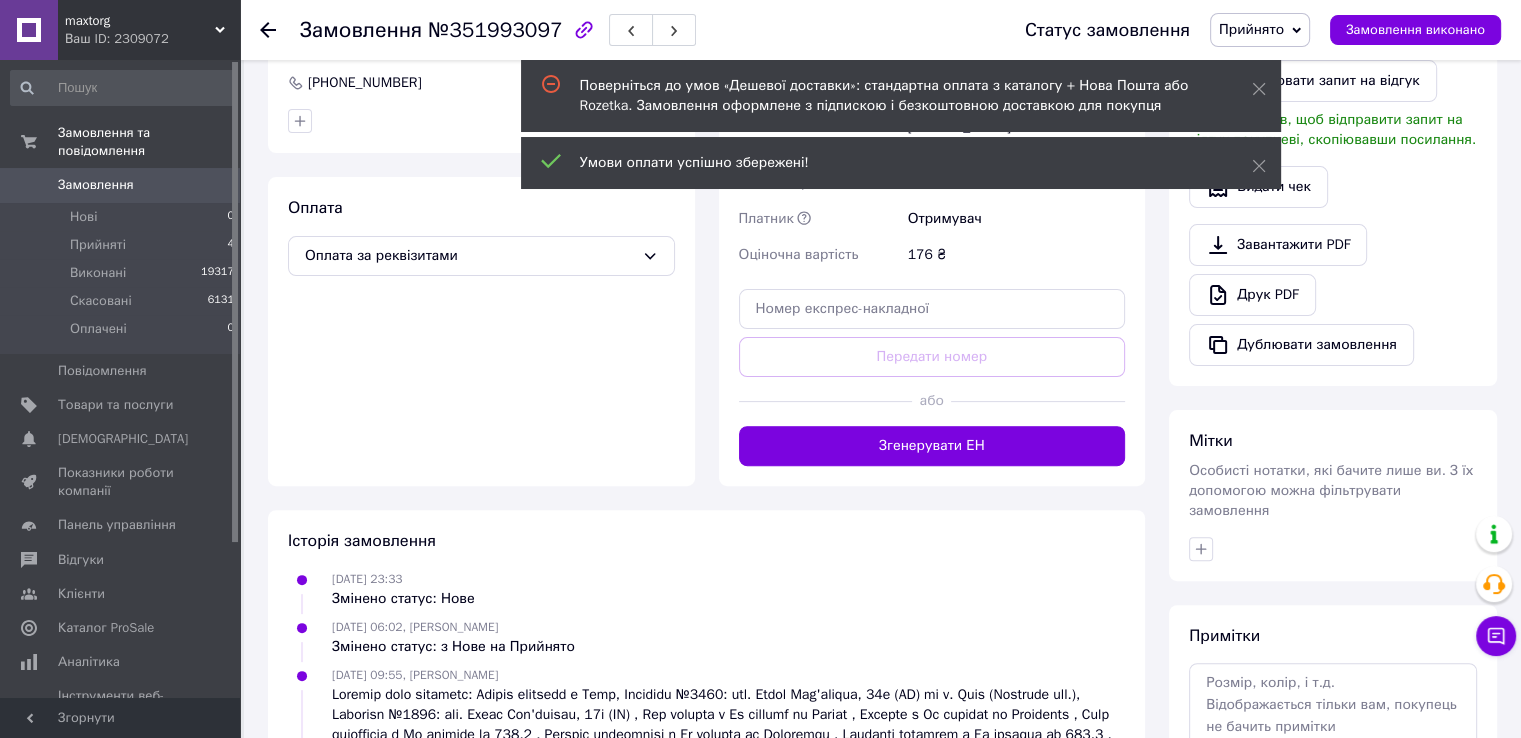 scroll, scrollTop: 527, scrollLeft: 0, axis: vertical 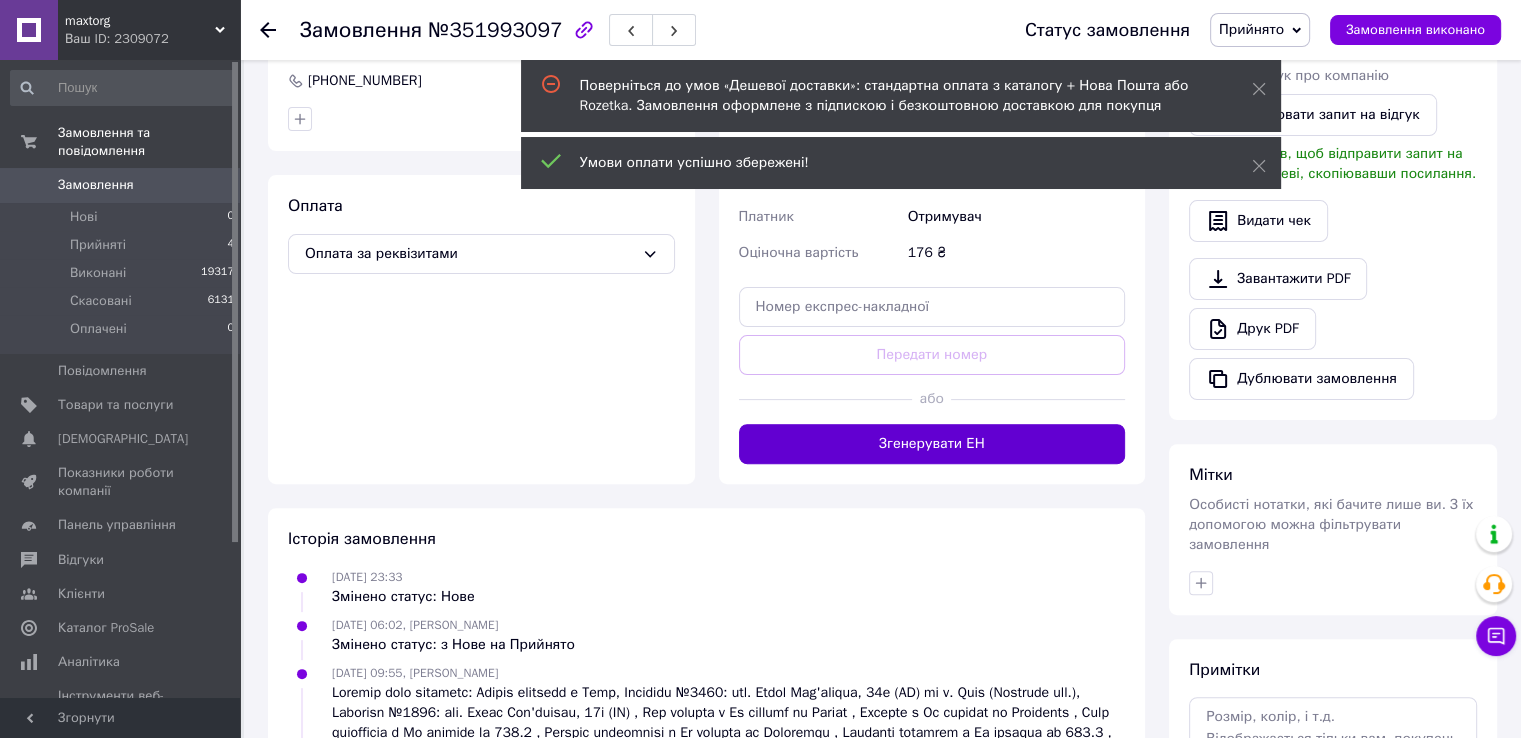 click on "Згенерувати ЕН" at bounding box center (932, 444) 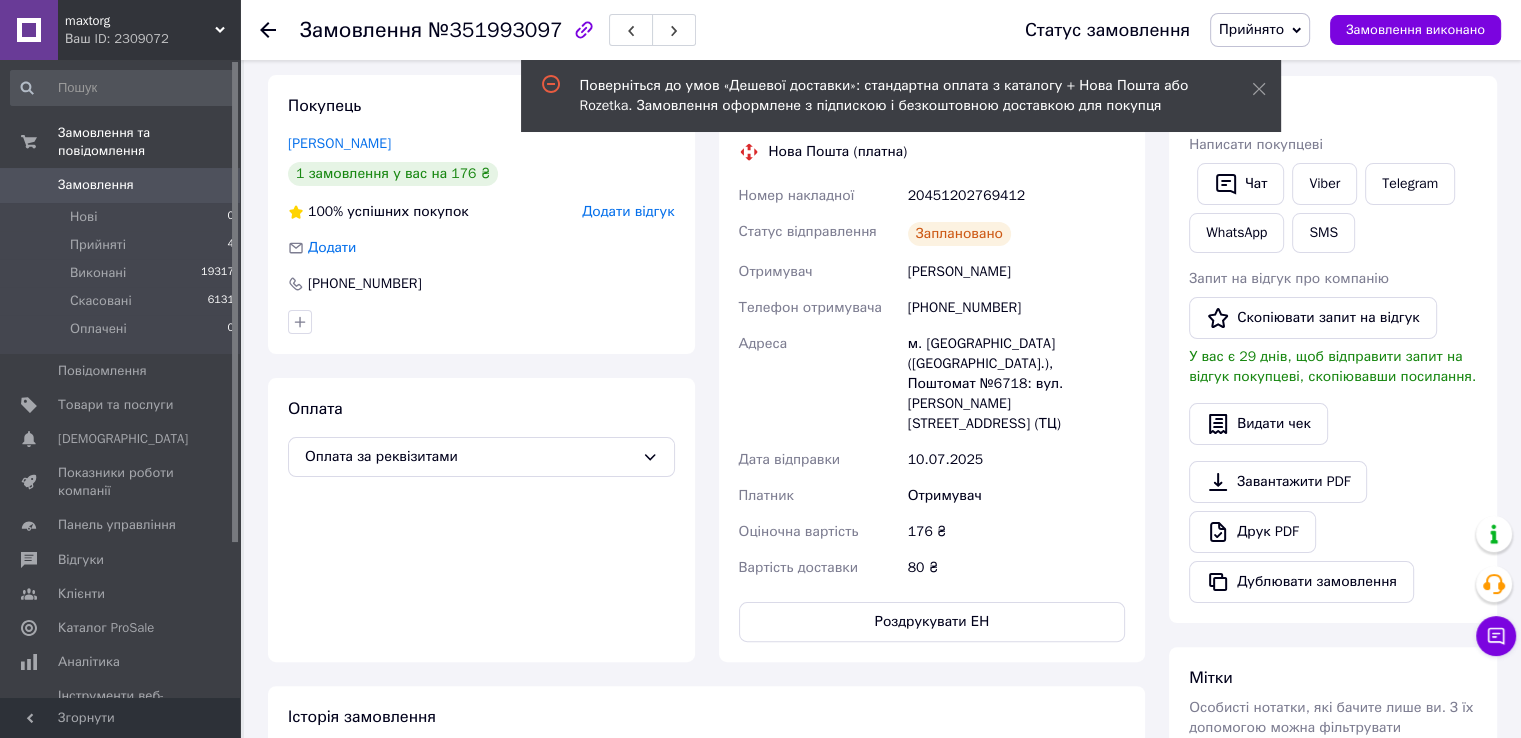 scroll, scrollTop: 227, scrollLeft: 0, axis: vertical 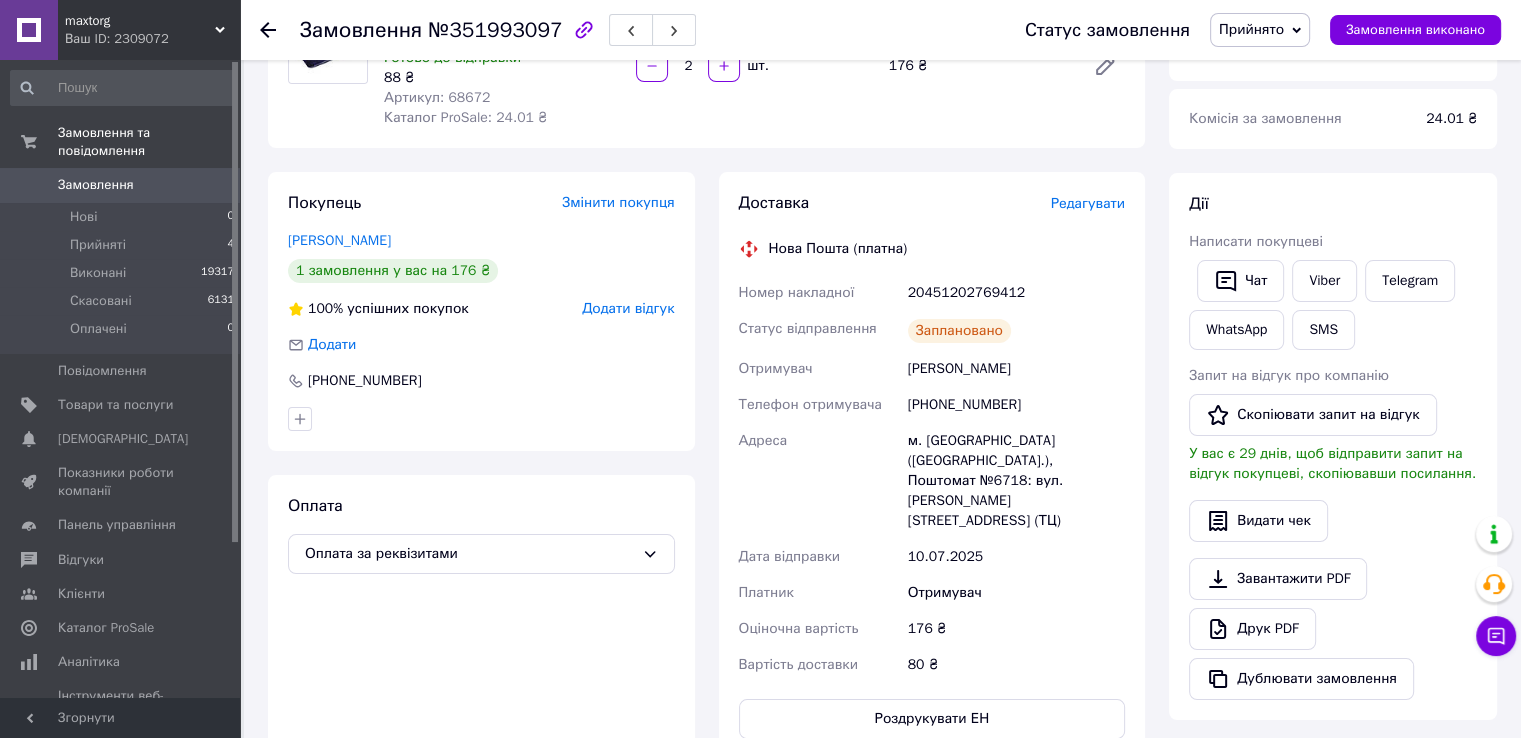 click on "Прийнято" at bounding box center (1260, 30) 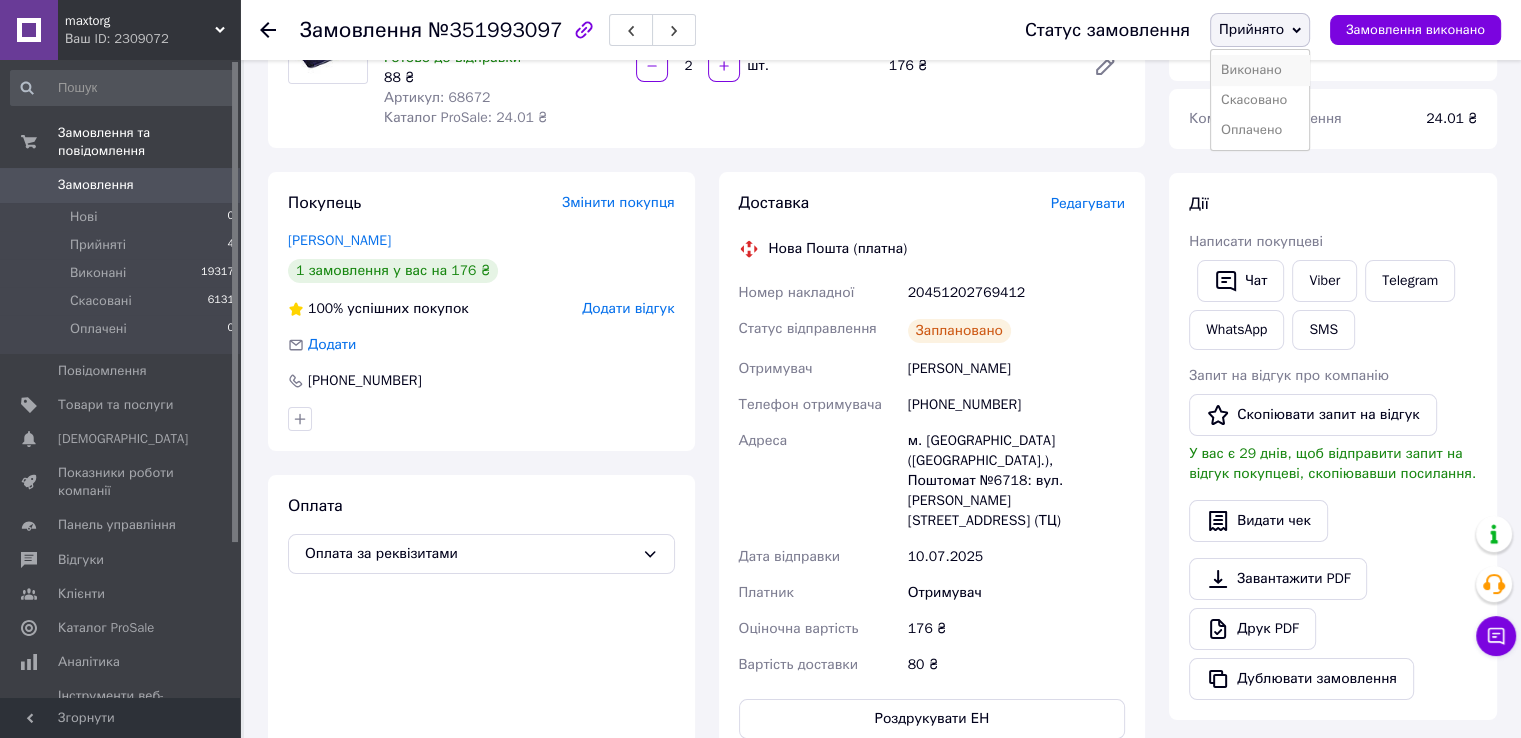 click on "Виконано" at bounding box center (1260, 70) 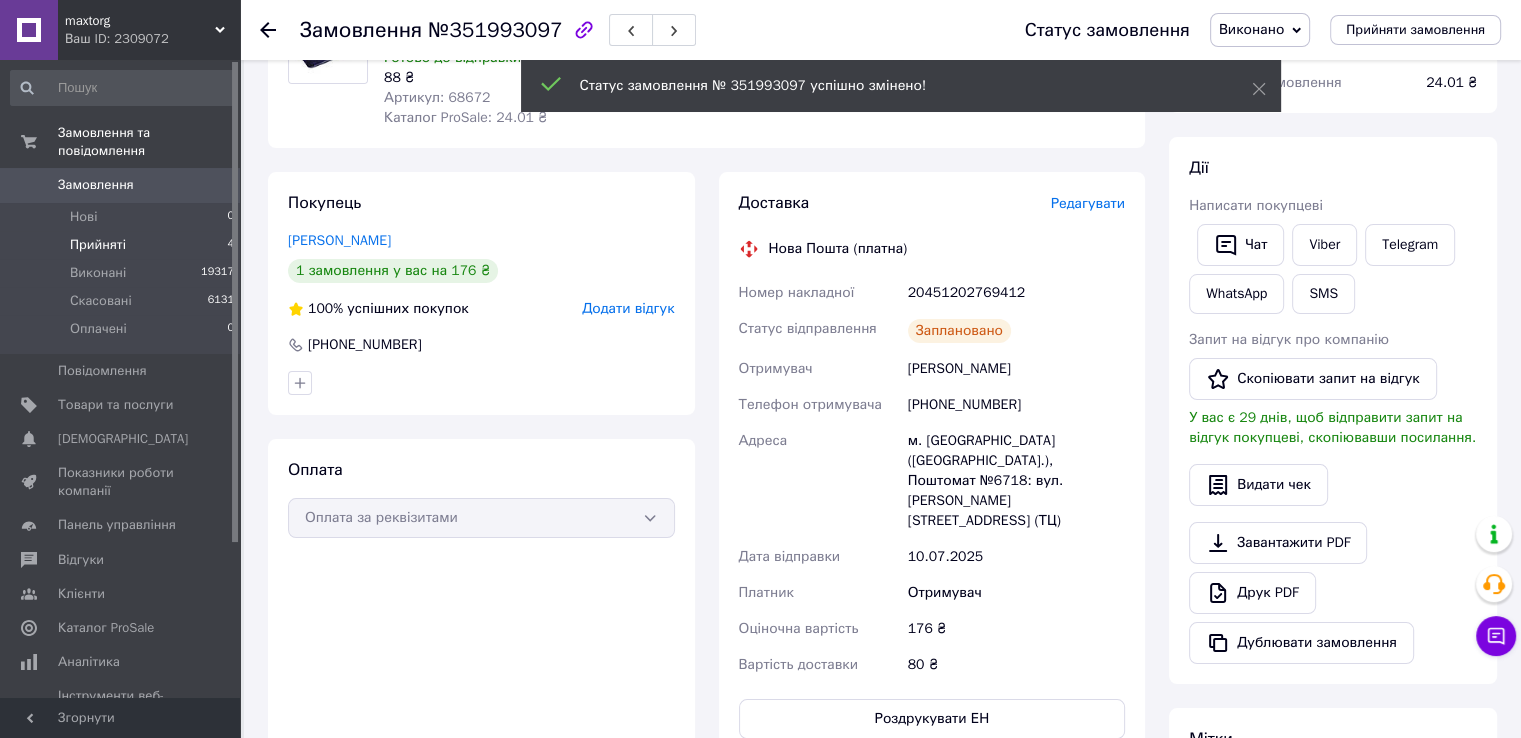 click on "Прийняті" at bounding box center (98, 245) 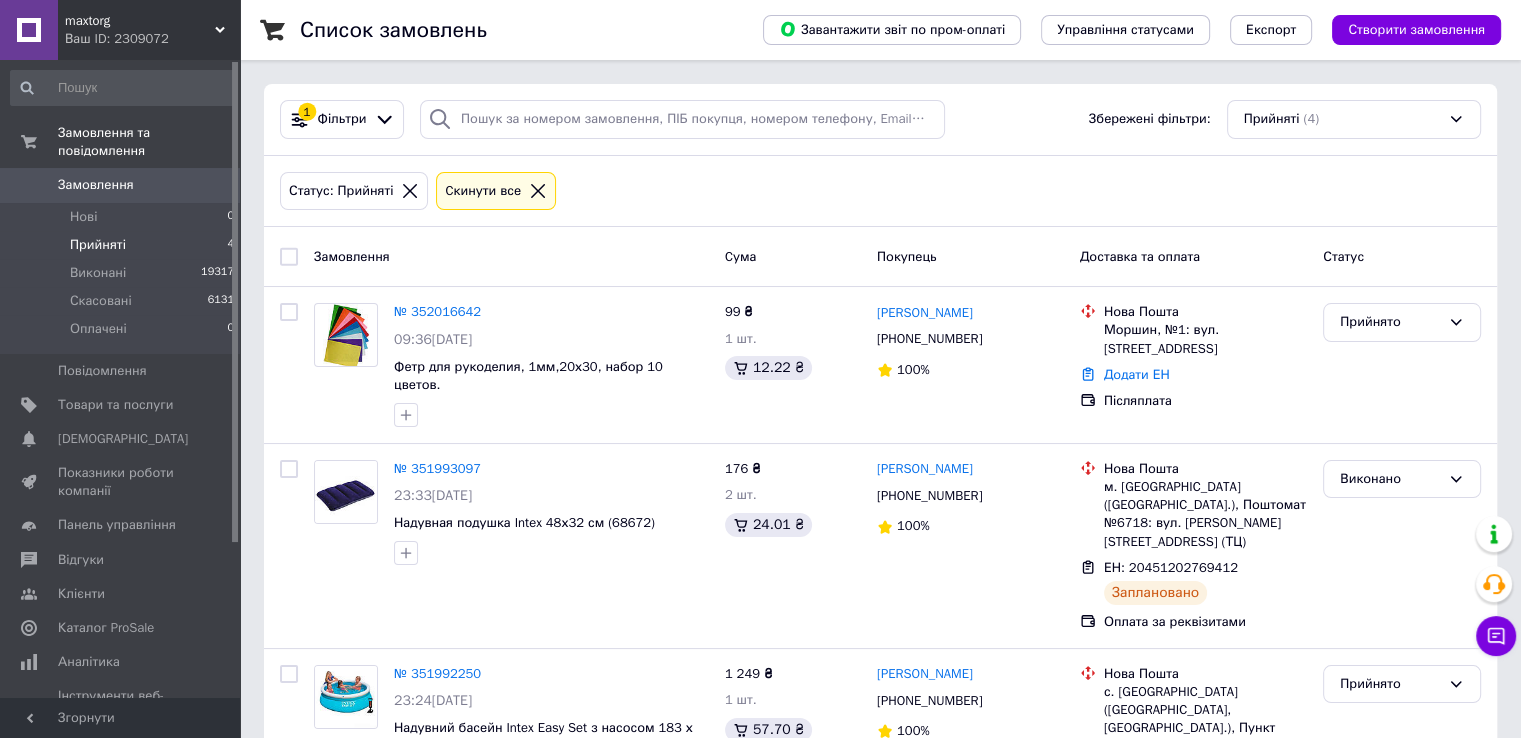 click on "Прийняті" at bounding box center [98, 245] 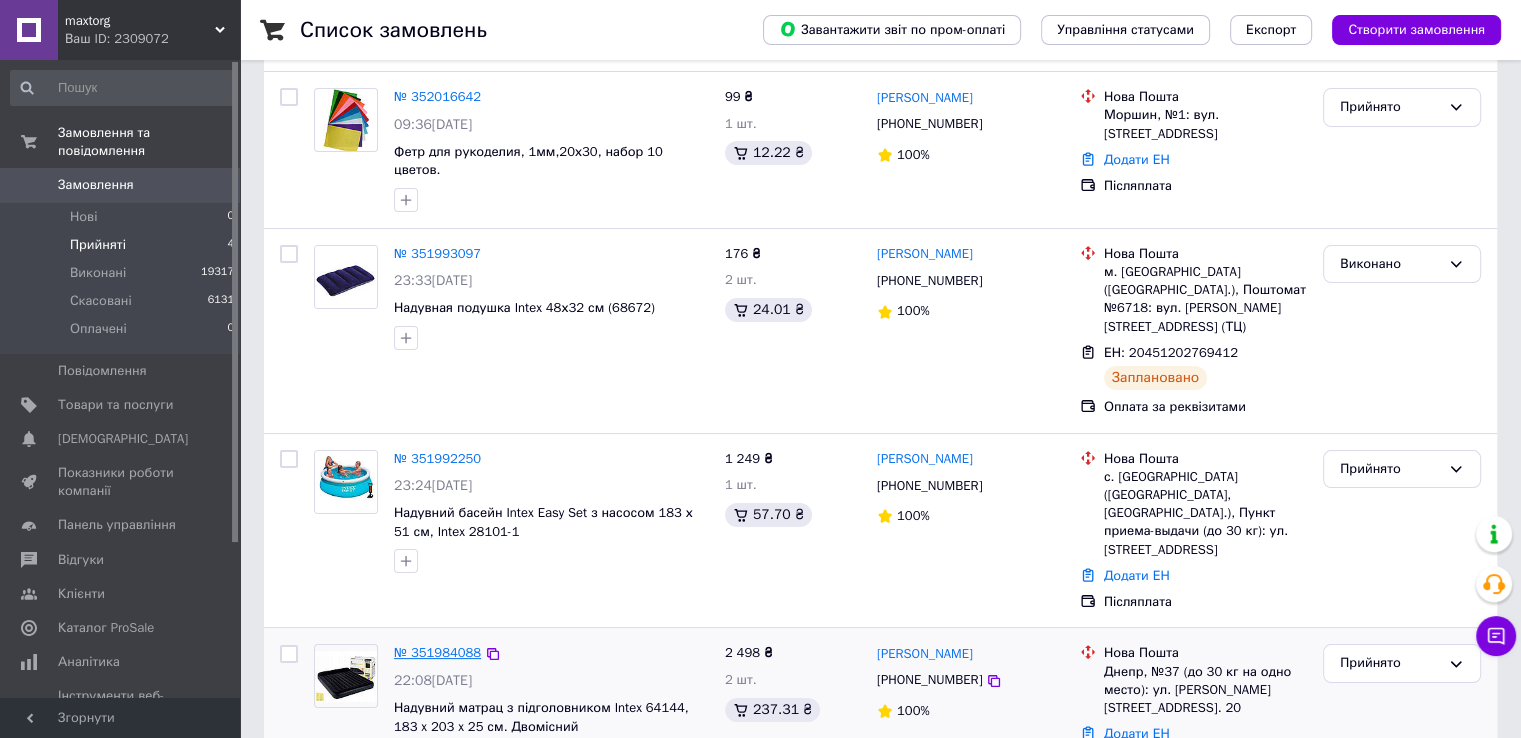 click on "№ 351984088" at bounding box center [437, 652] 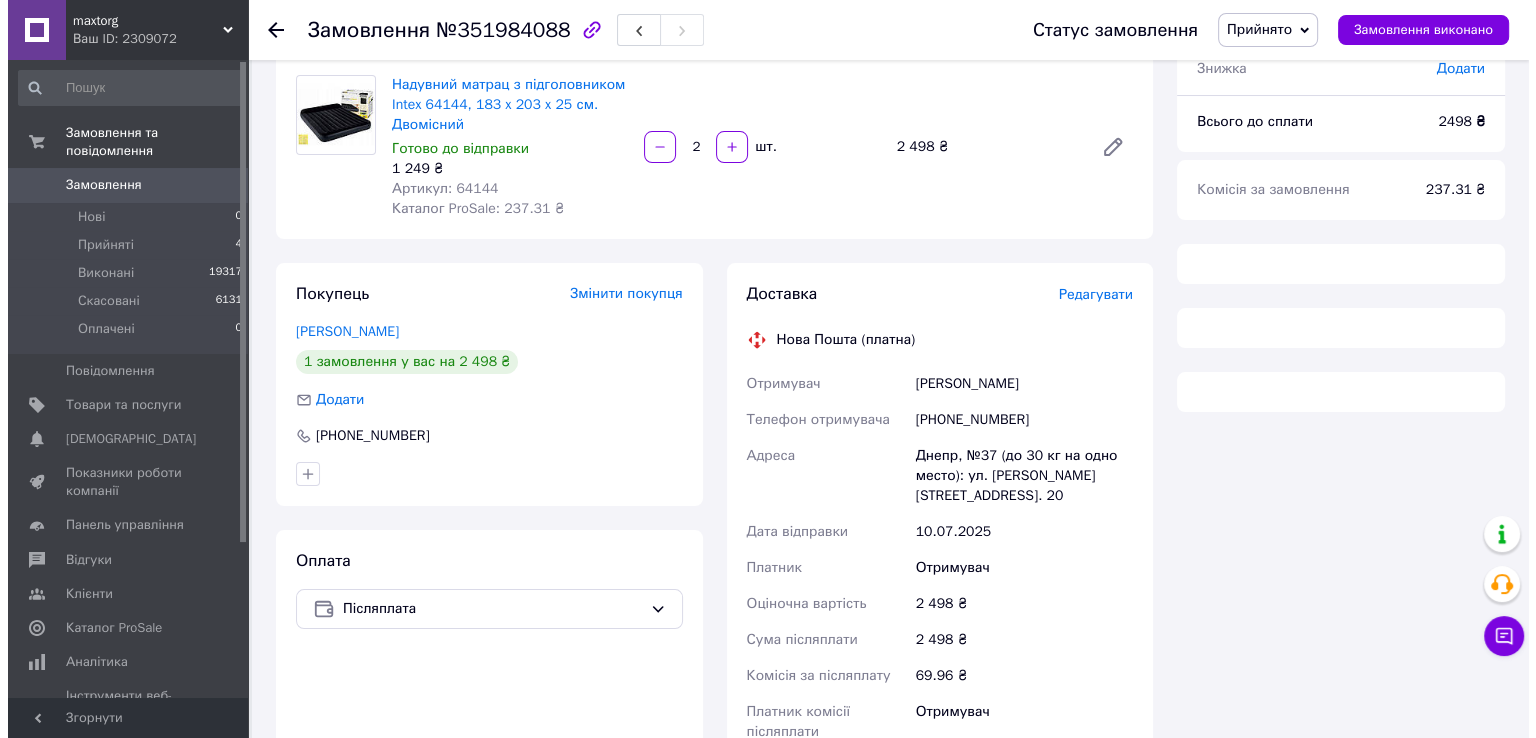scroll, scrollTop: 215, scrollLeft: 0, axis: vertical 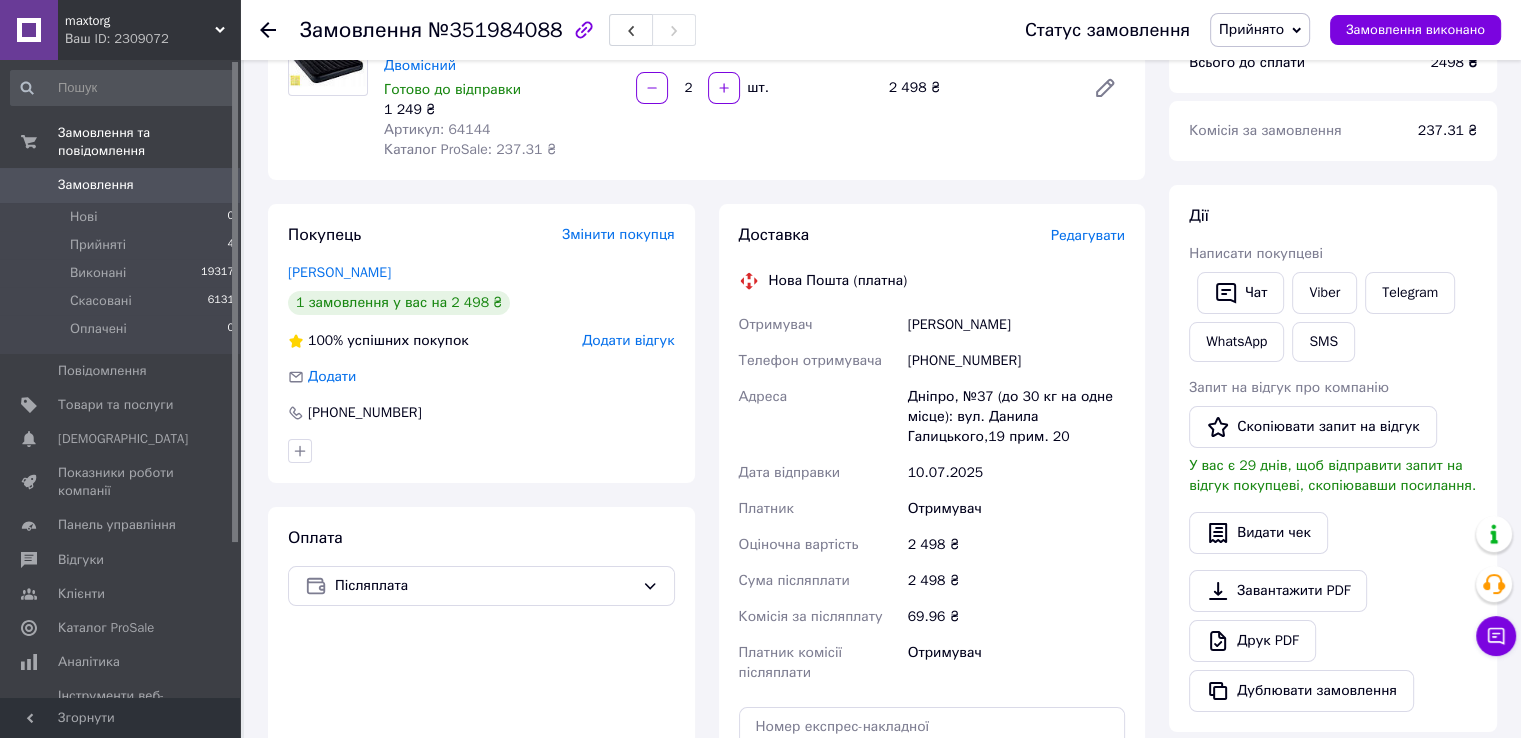 click on "Редагувати" at bounding box center (1088, 235) 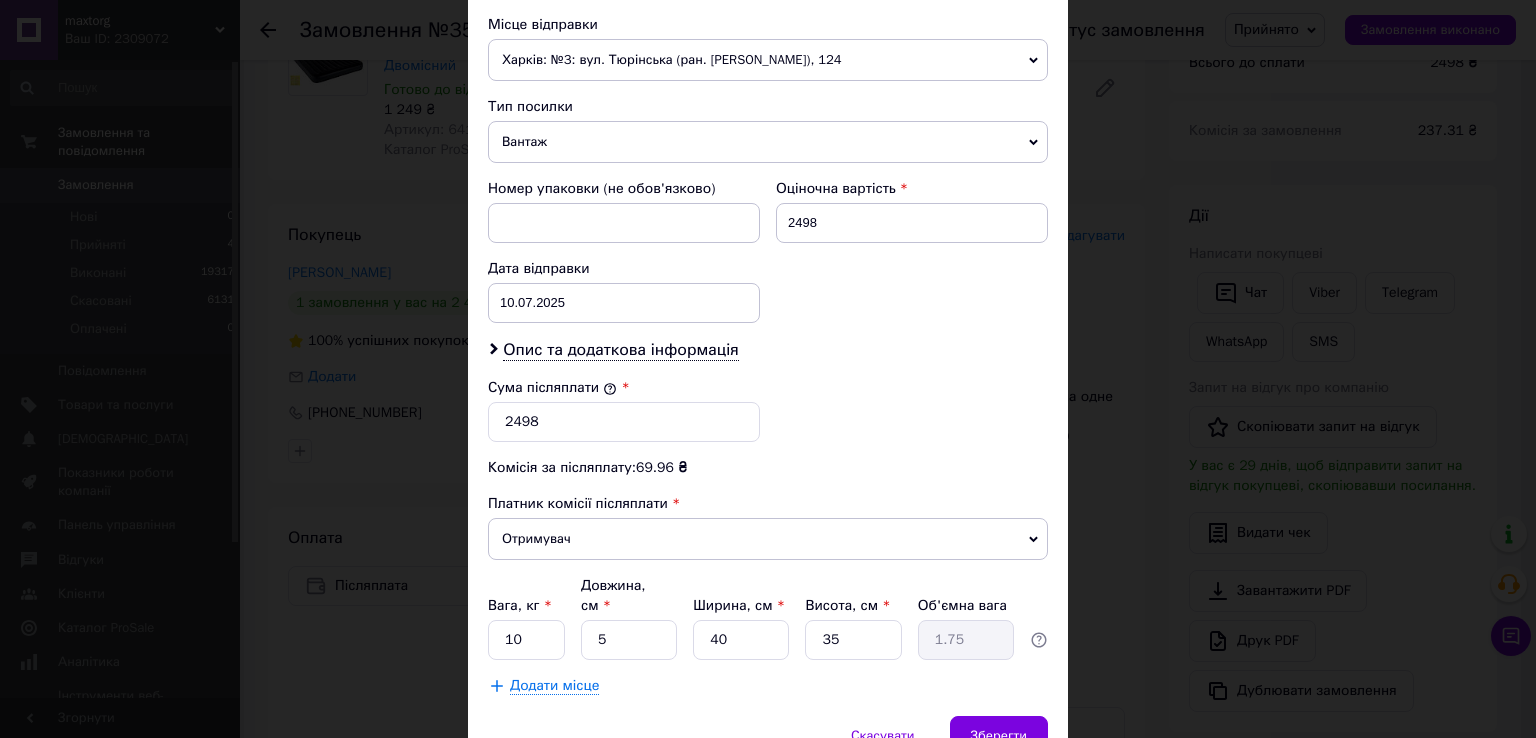 scroll, scrollTop: 400, scrollLeft: 0, axis: vertical 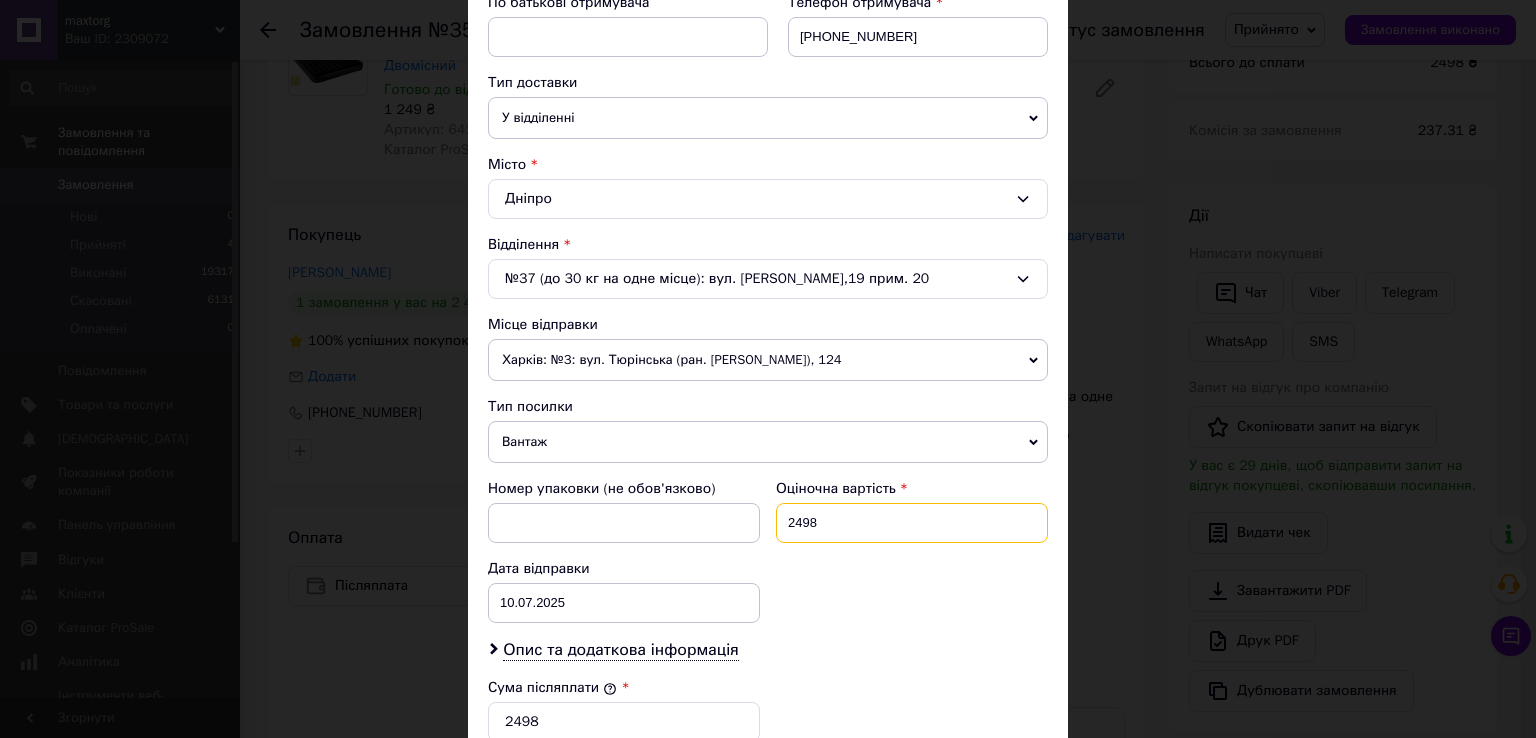 click on "2498" at bounding box center (912, 523) 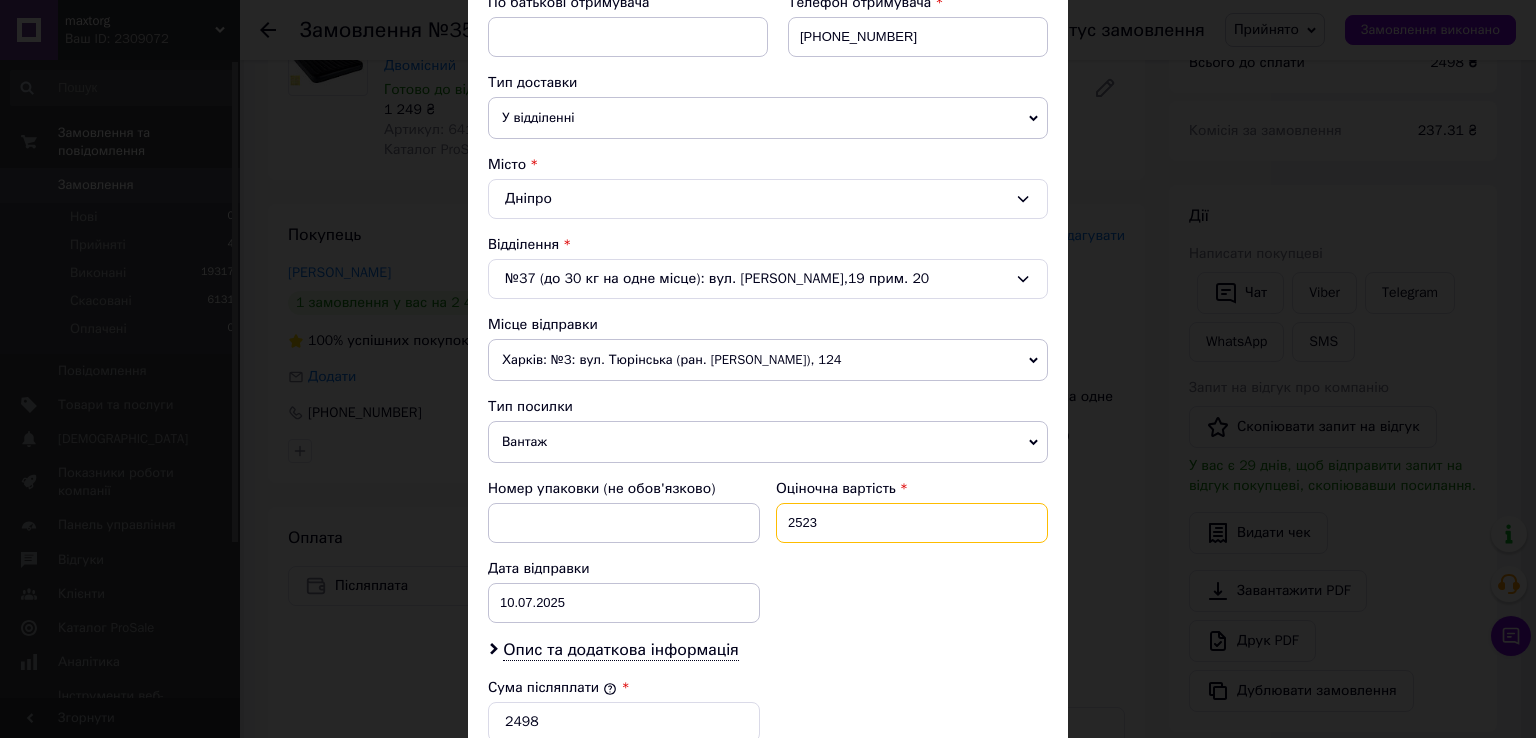 type on "2523" 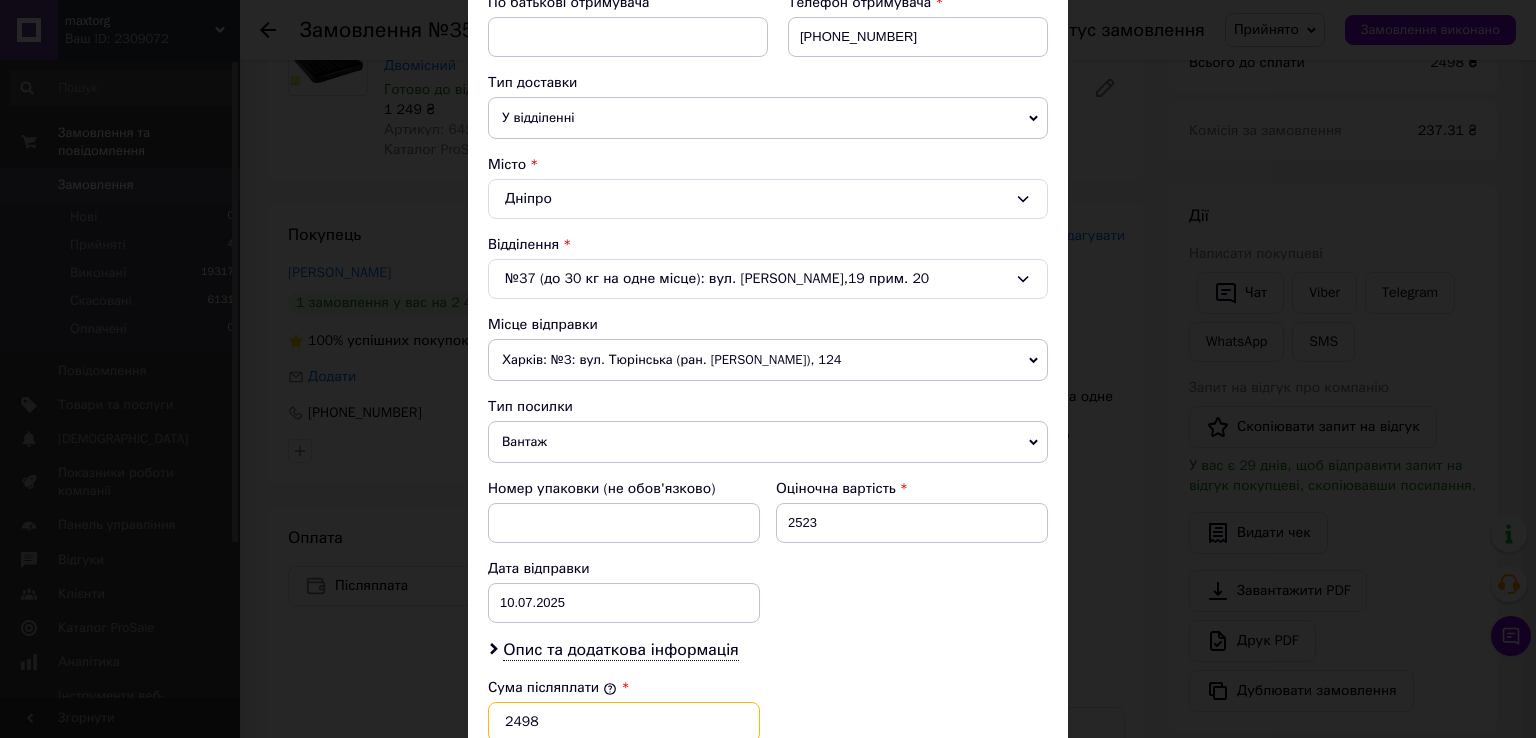 click on "2498" at bounding box center (624, 722) 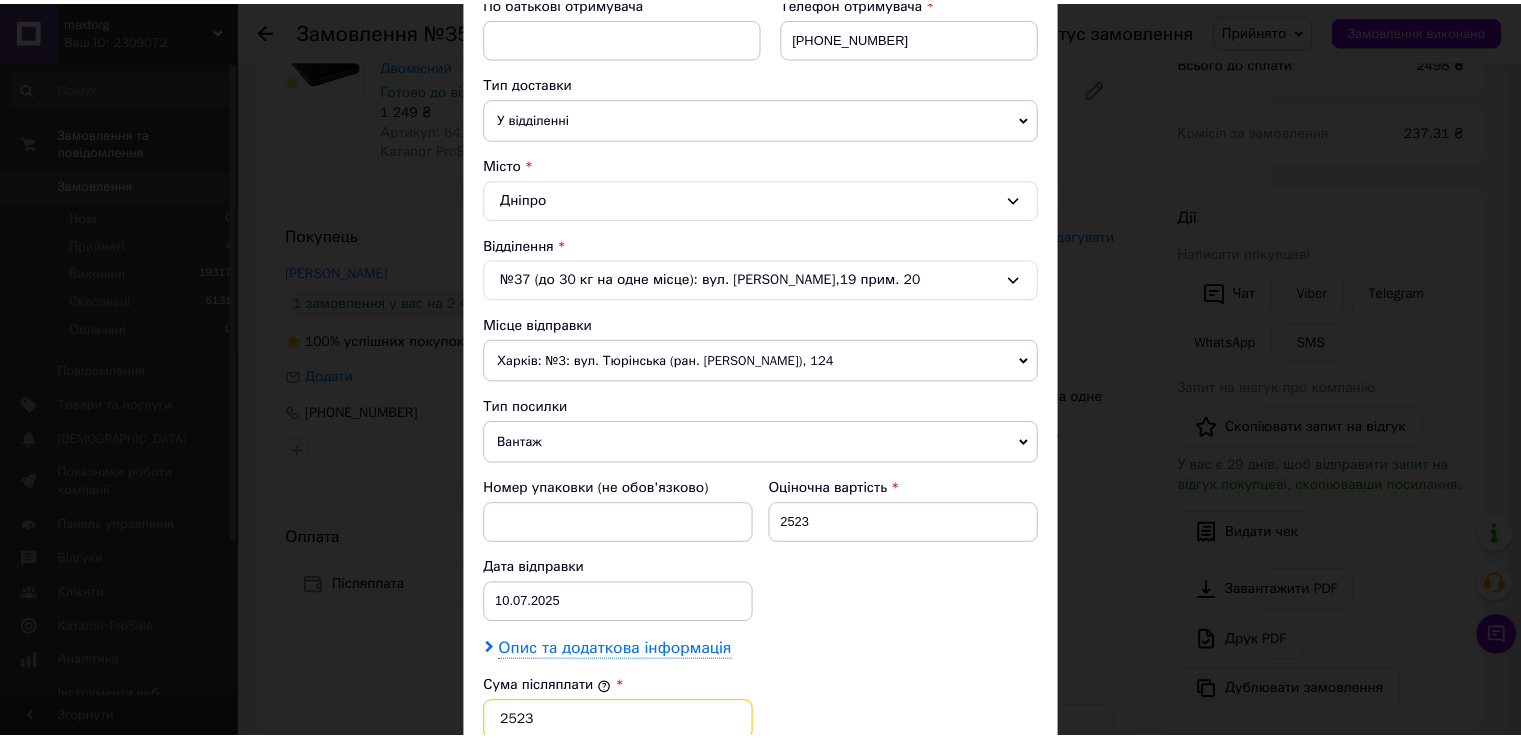 scroll, scrollTop: 700, scrollLeft: 0, axis: vertical 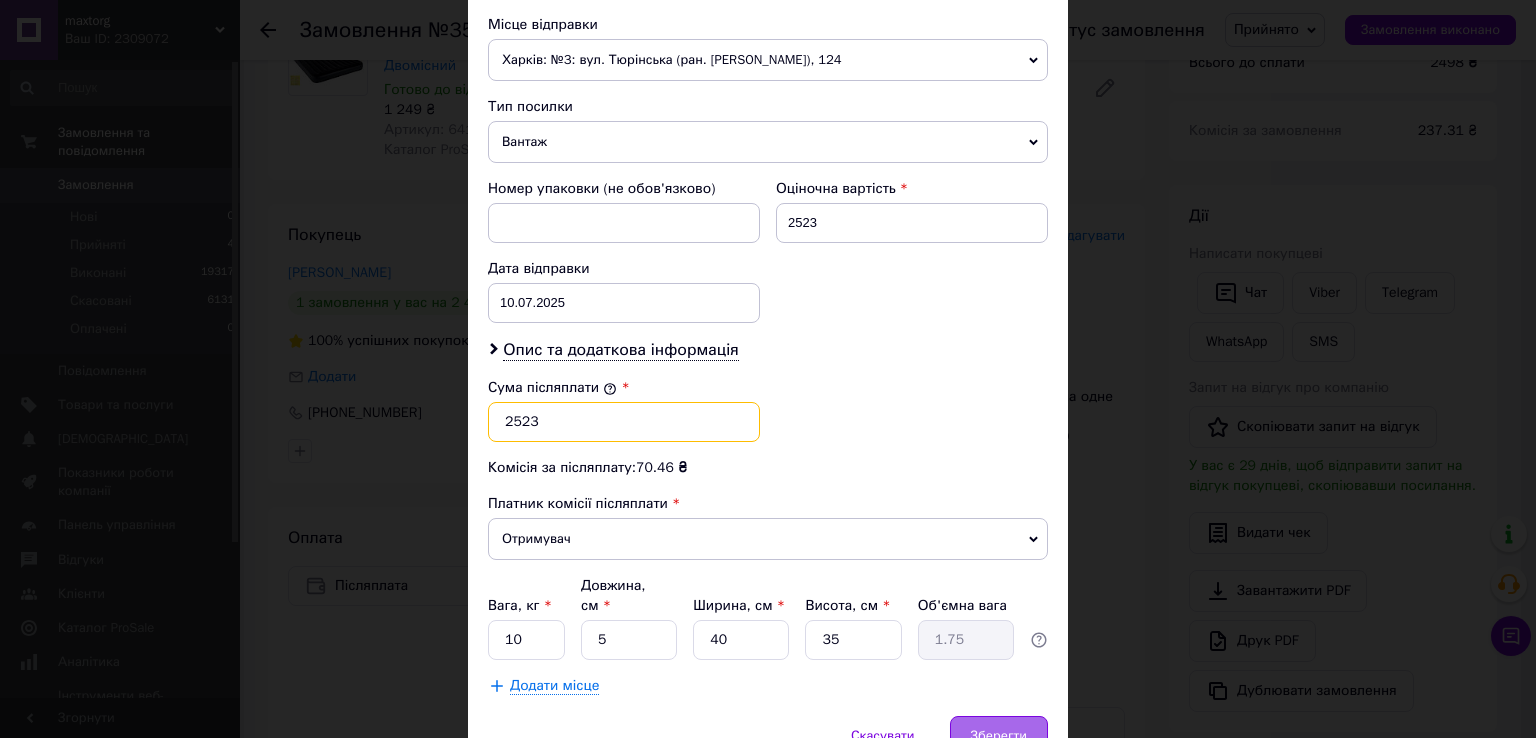 type on "2523" 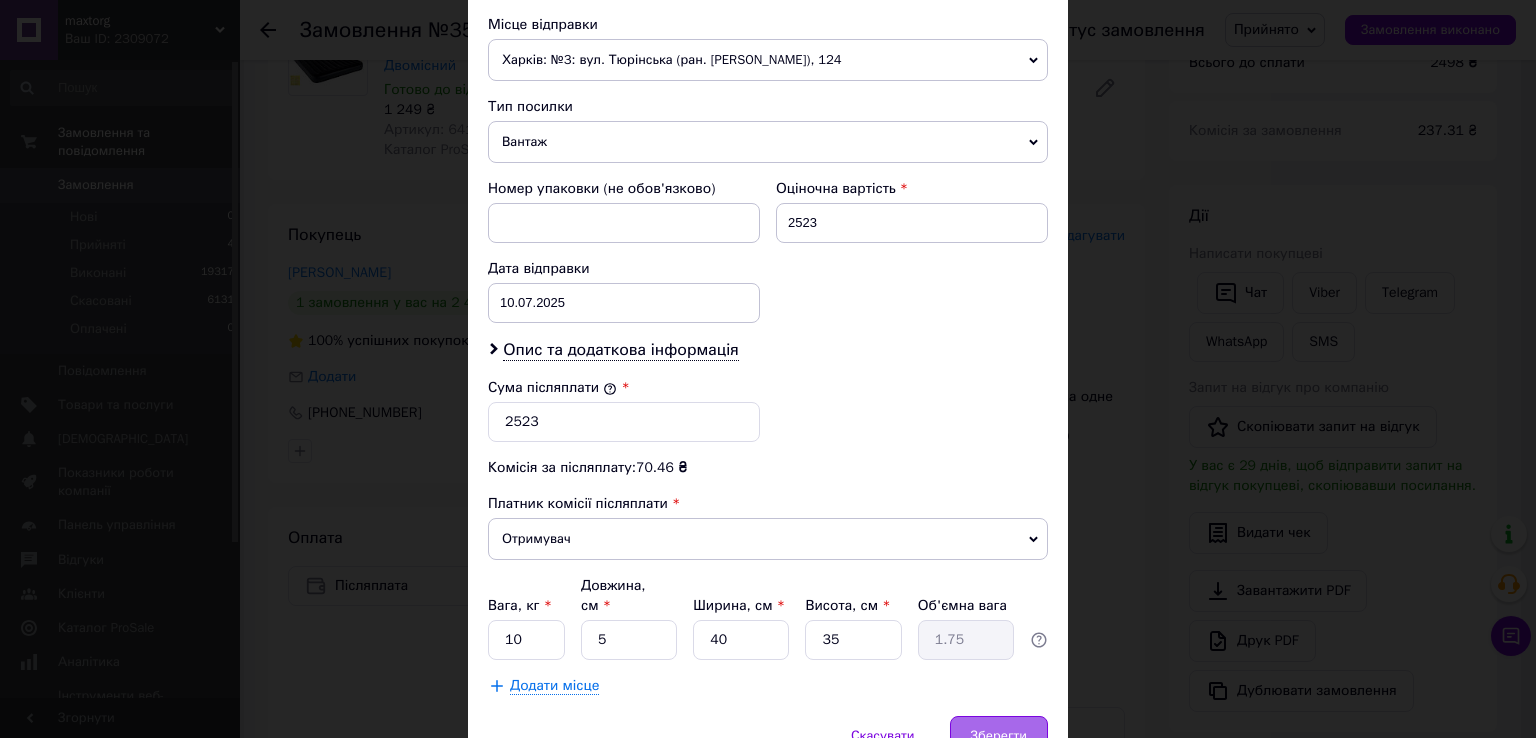 click on "Зберегти" at bounding box center [999, 736] 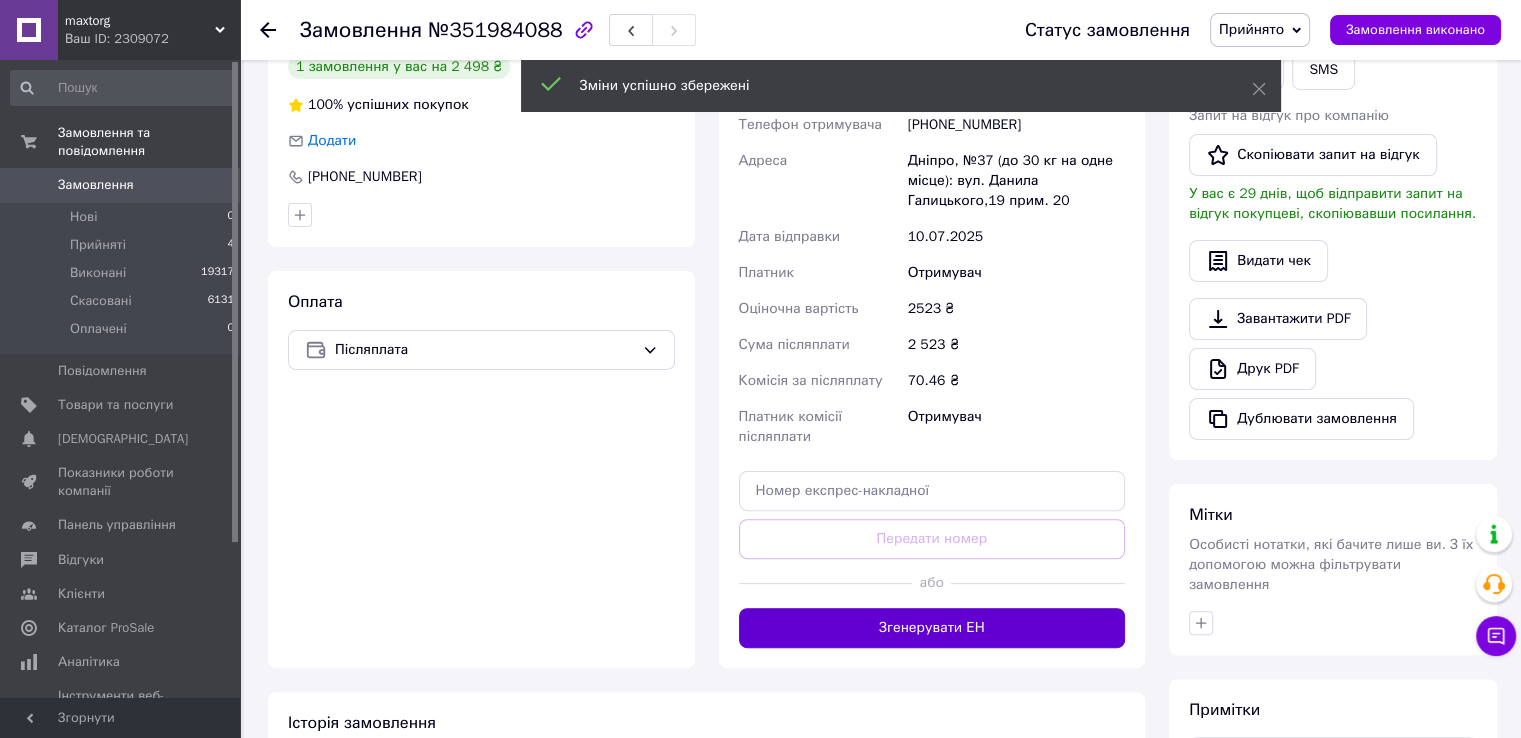 scroll, scrollTop: 615, scrollLeft: 0, axis: vertical 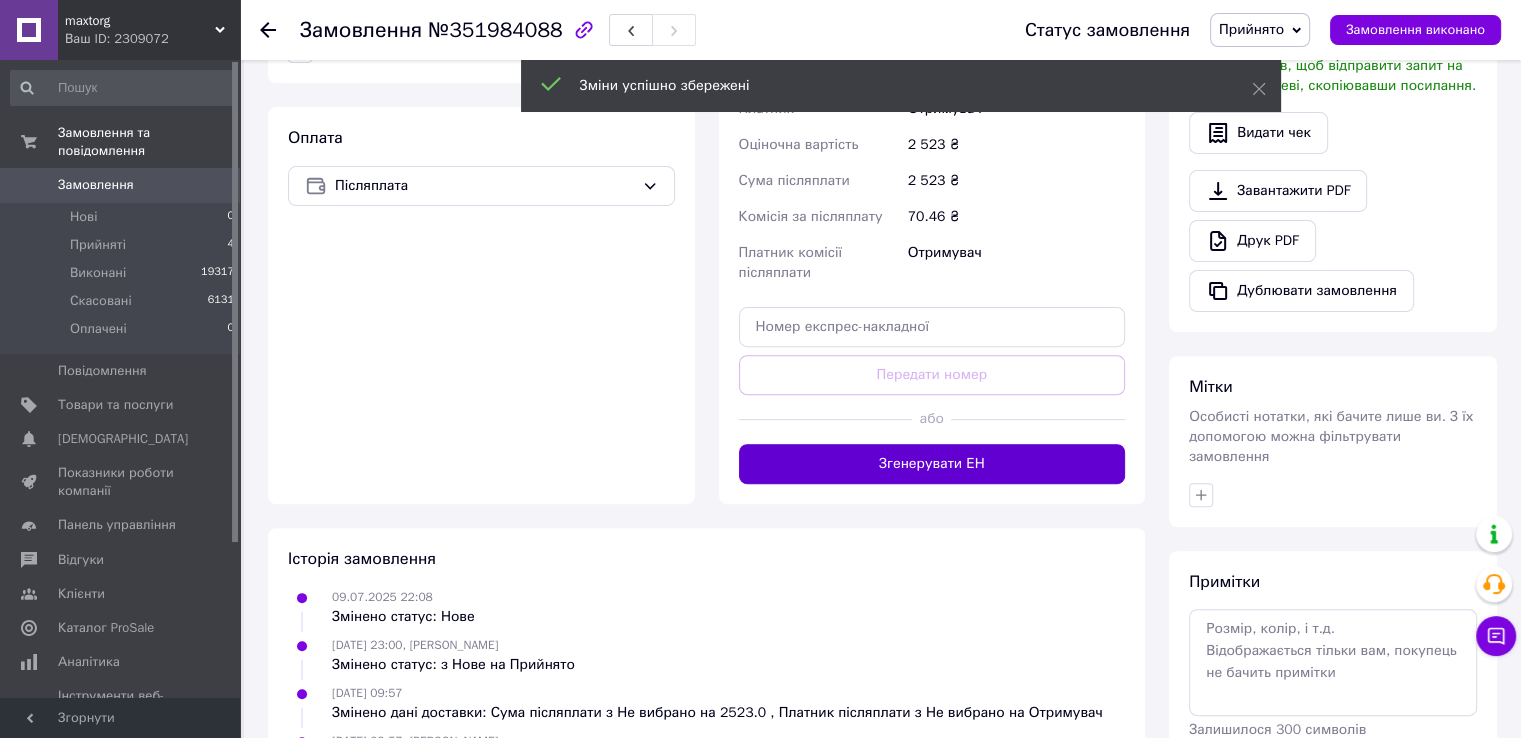 click on "Згенерувати ЕН" at bounding box center (932, 464) 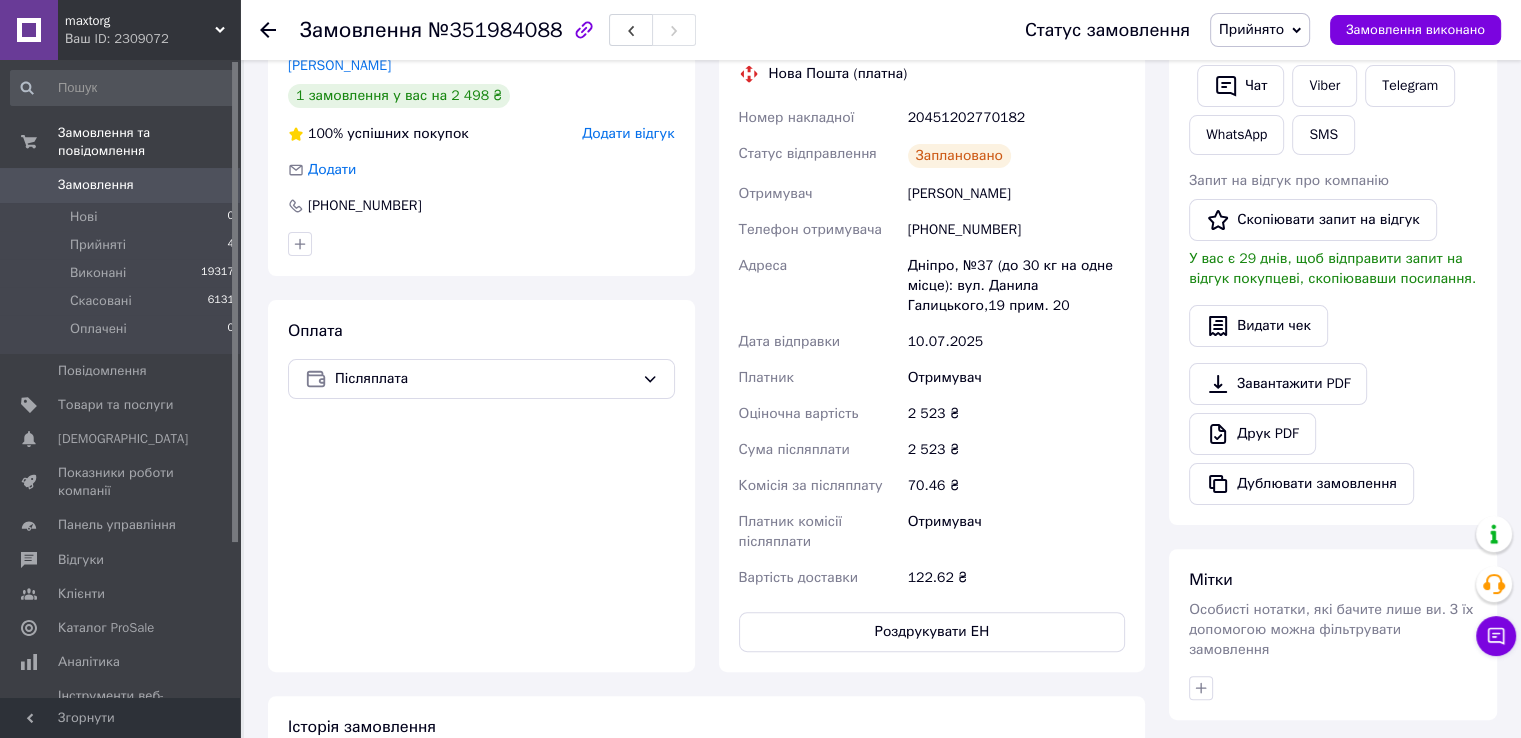 scroll, scrollTop: 415, scrollLeft: 0, axis: vertical 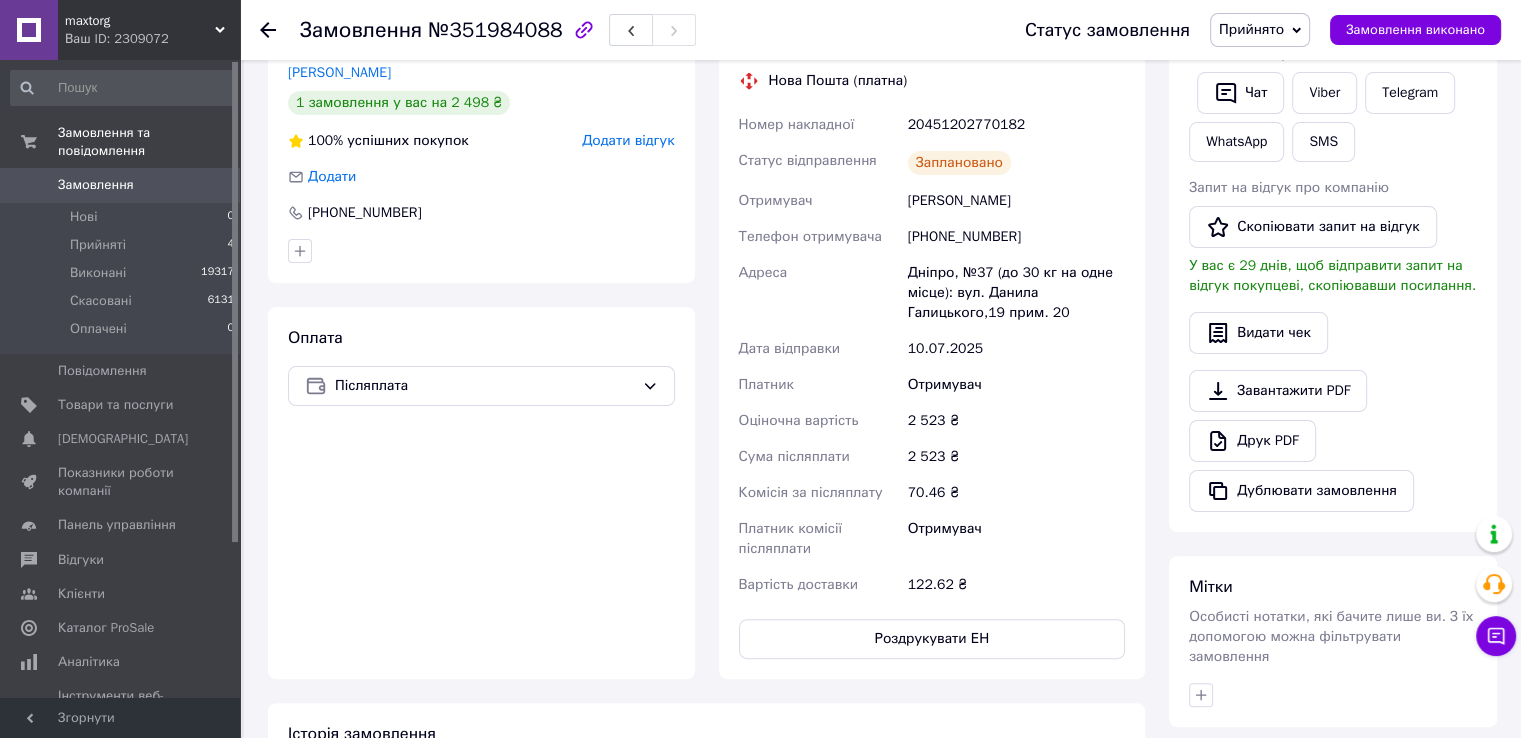 click on "Прийнято" at bounding box center (1260, 30) 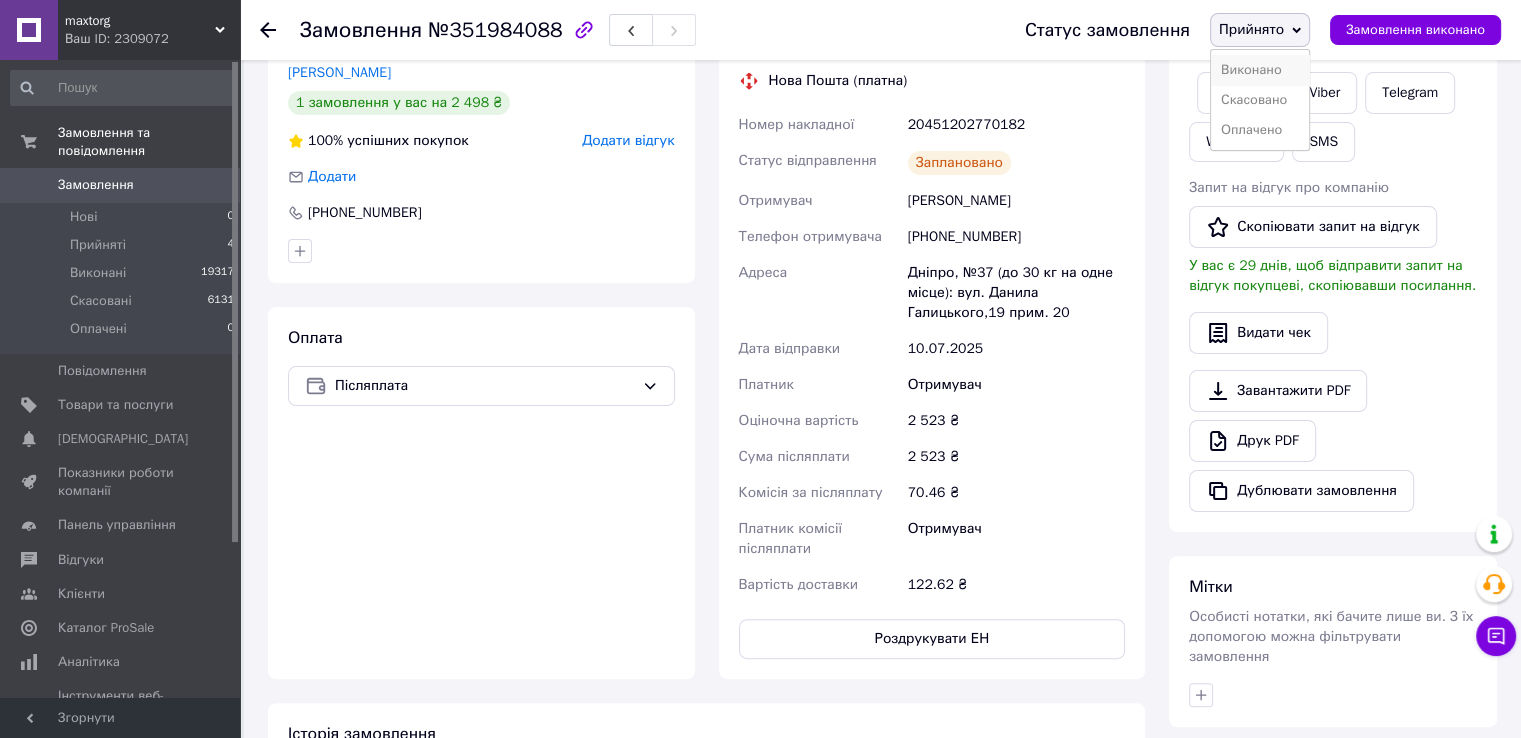 click on "Виконано" at bounding box center [1260, 70] 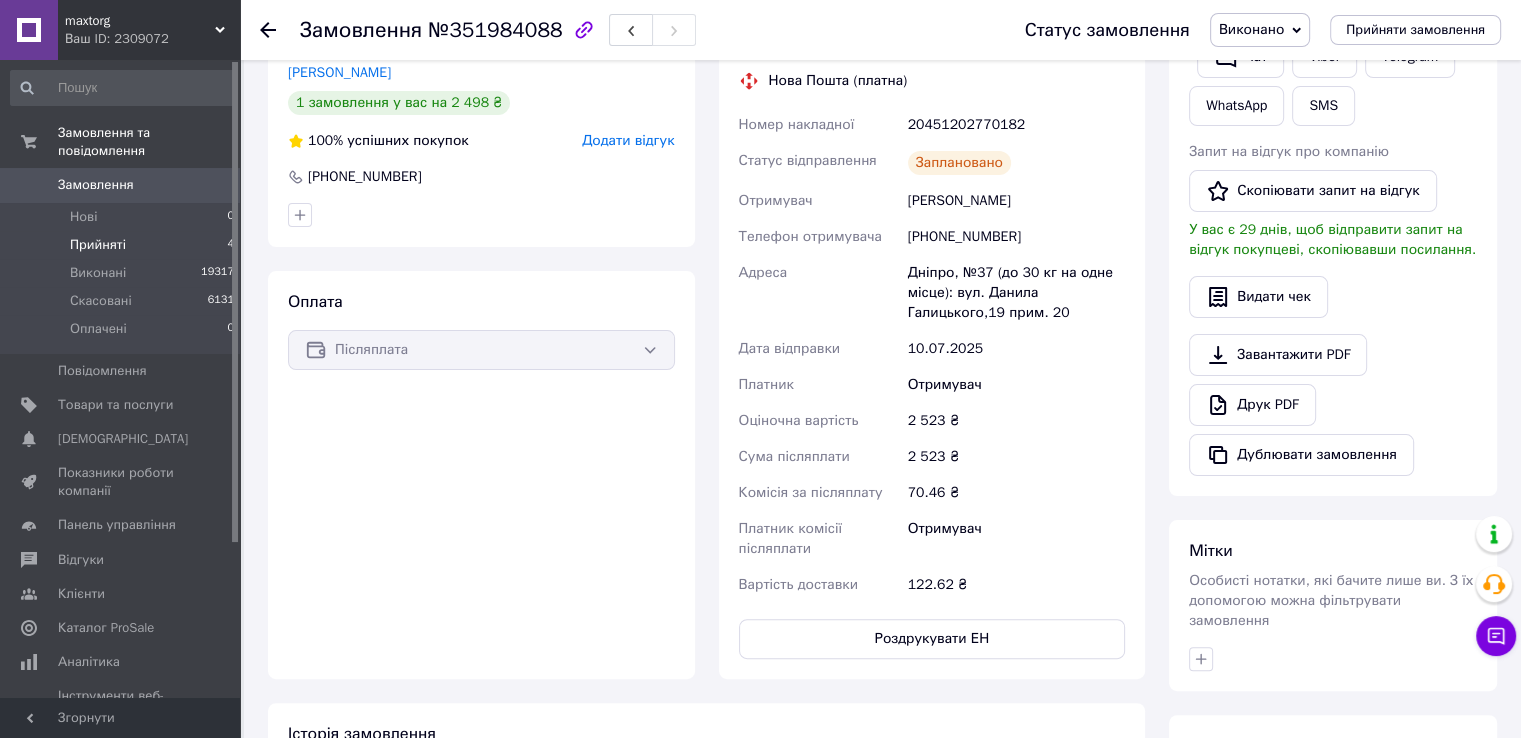 click on "Прийняті" at bounding box center (98, 245) 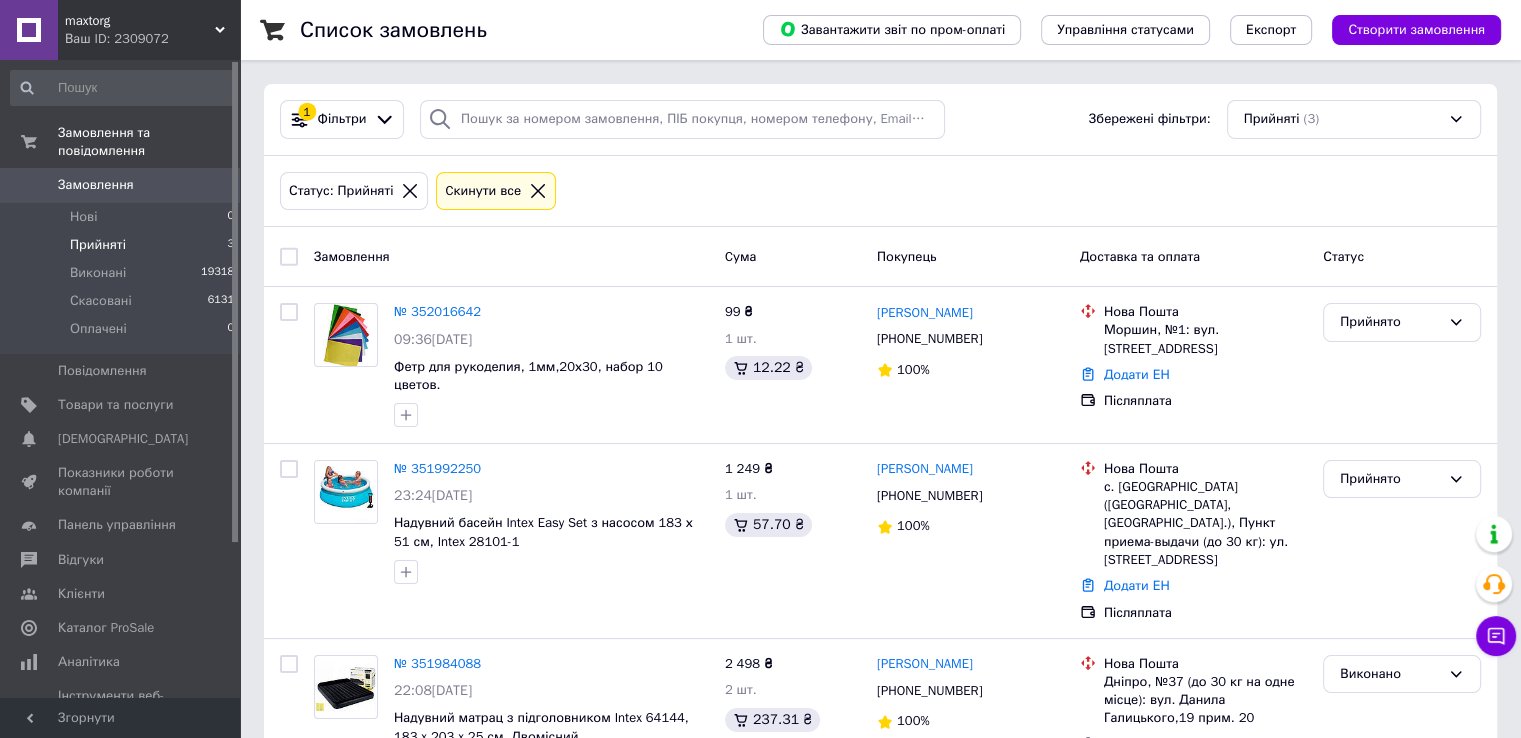 click on "Прийняті" at bounding box center (98, 245) 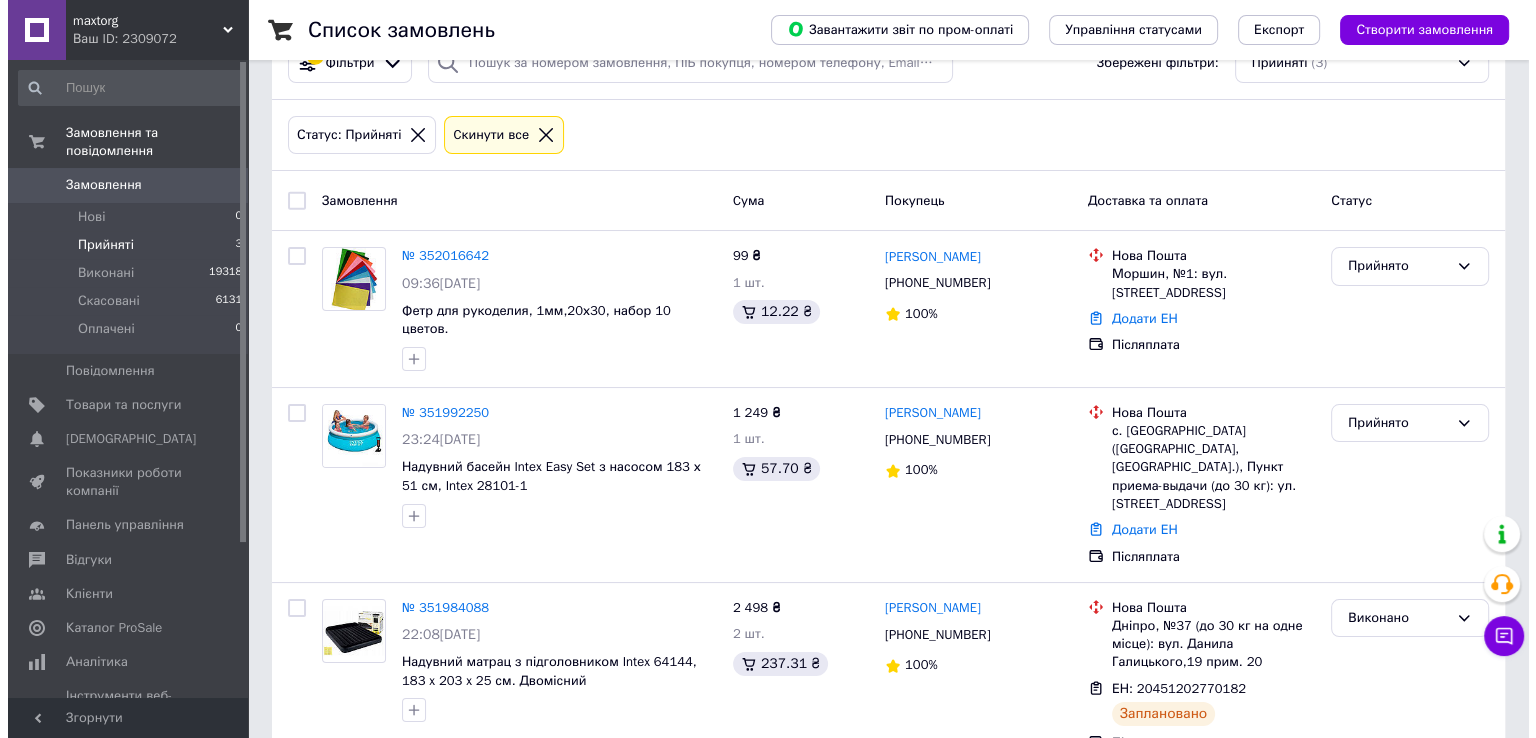scroll, scrollTop: 56, scrollLeft: 0, axis: vertical 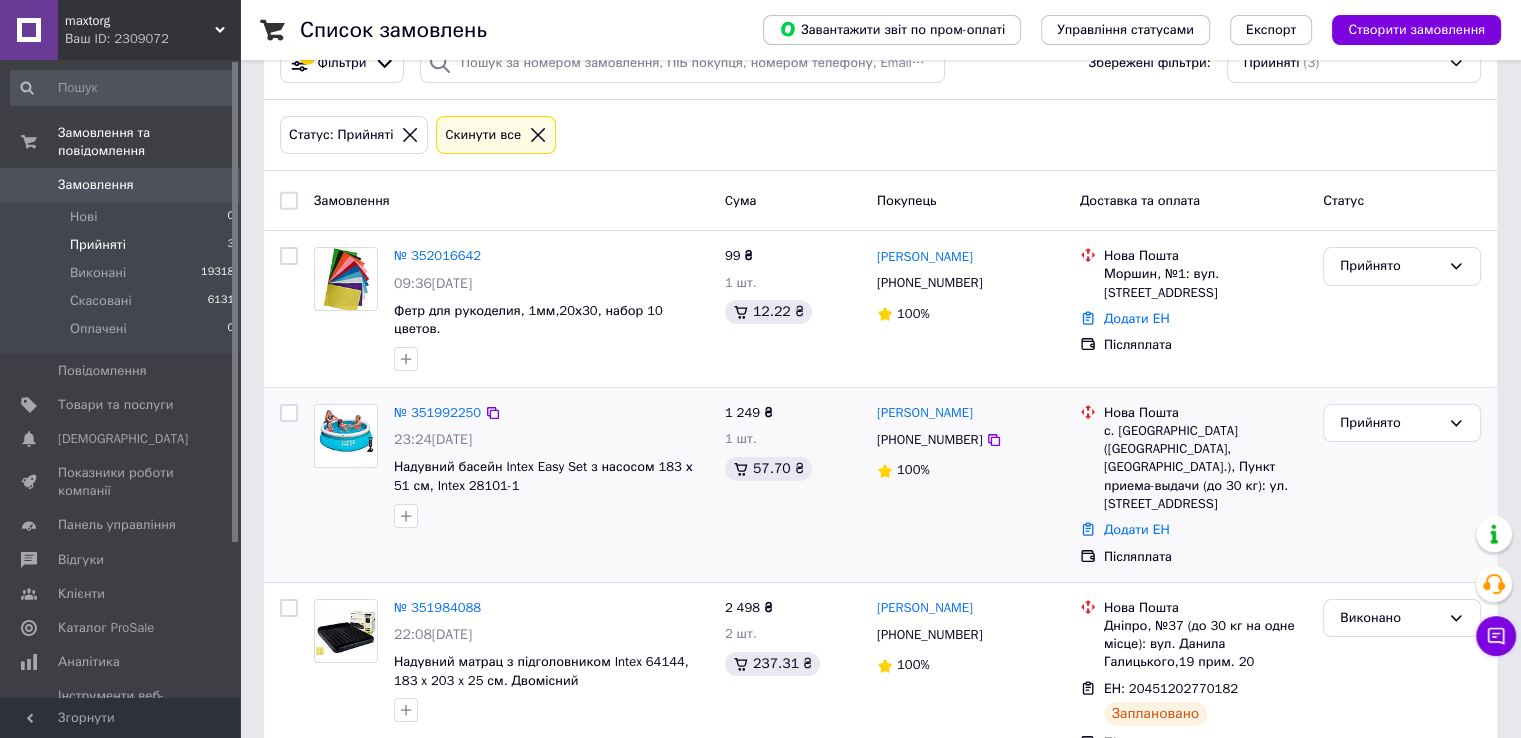 click on "№ 351992250" at bounding box center [437, 413] 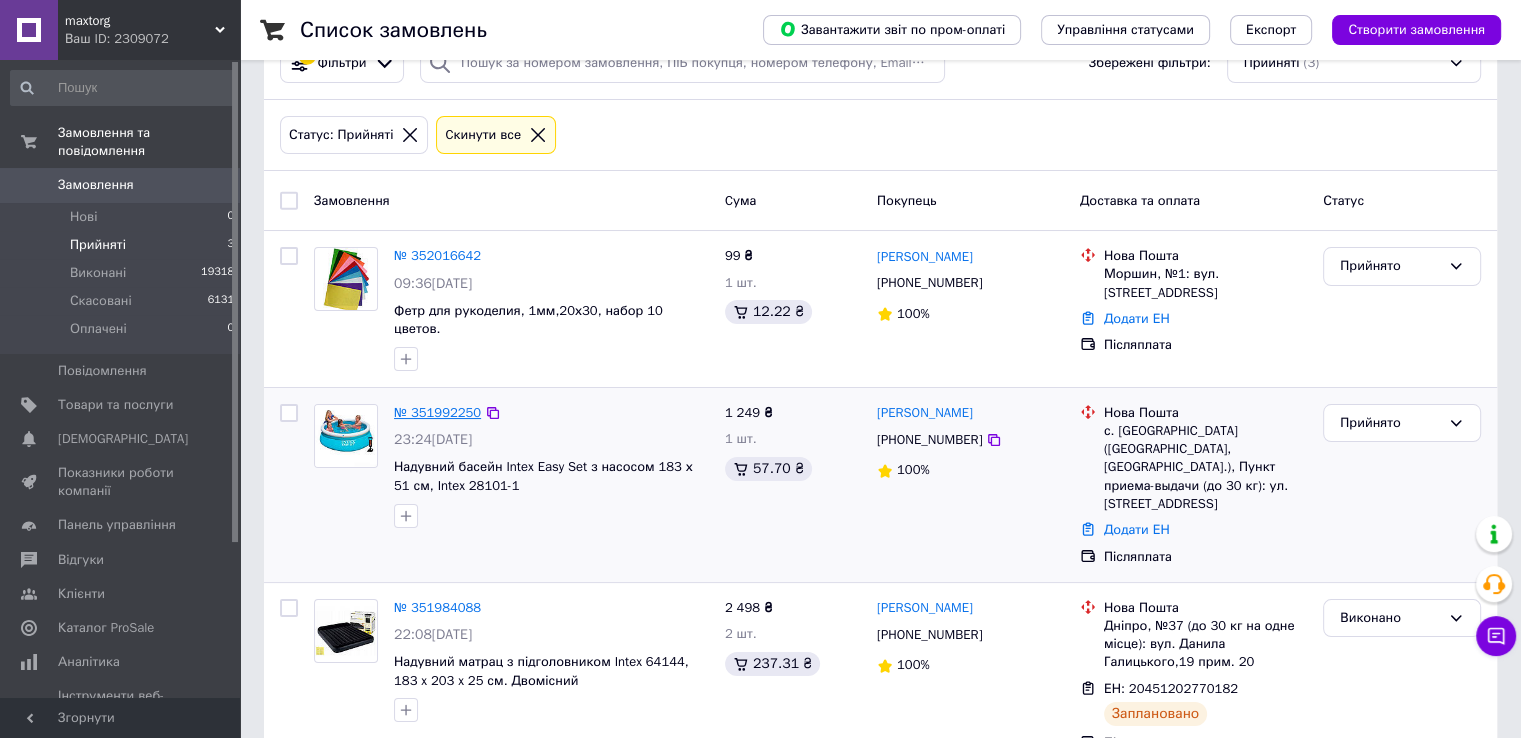 click on "№ 351992250" at bounding box center [437, 412] 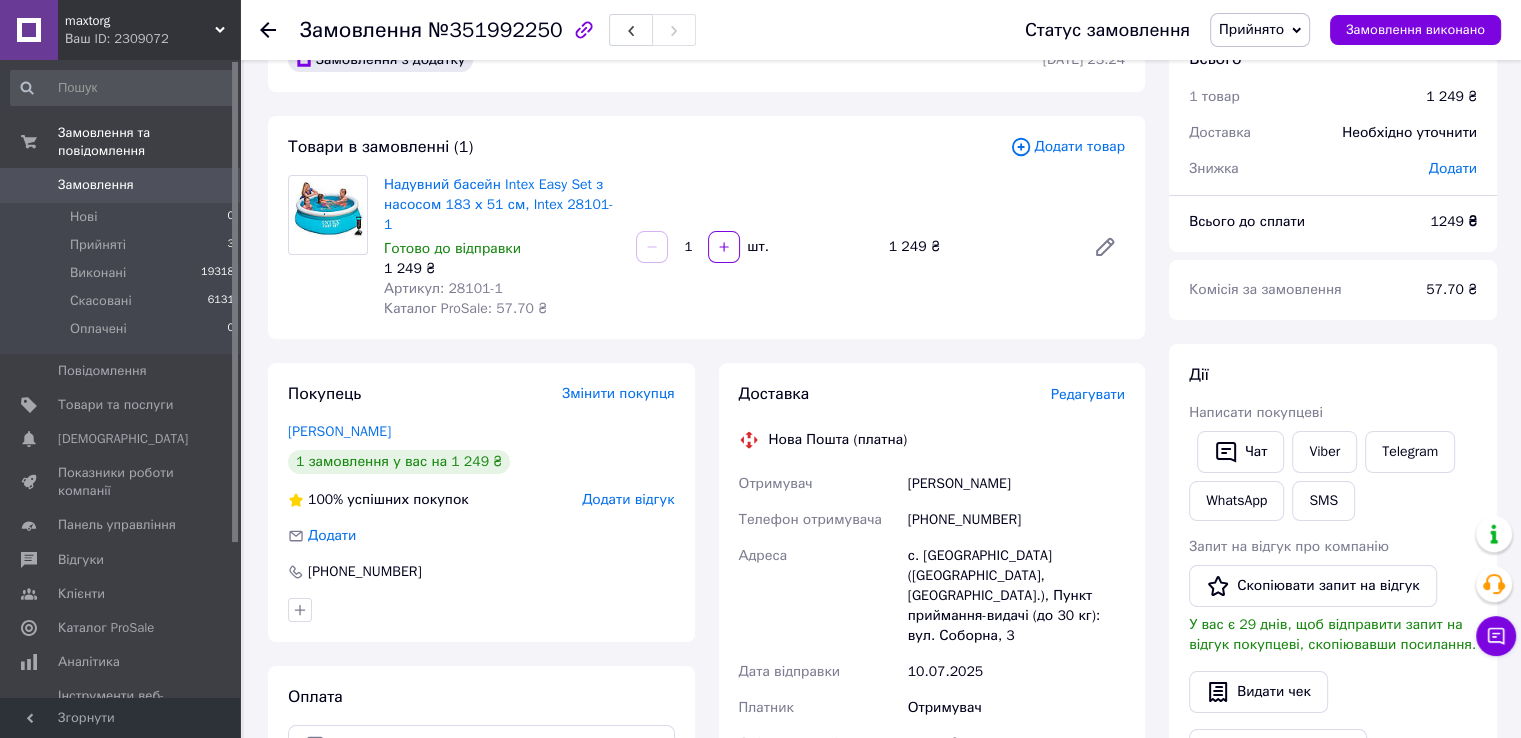 click on "Редагувати" at bounding box center [1088, 394] 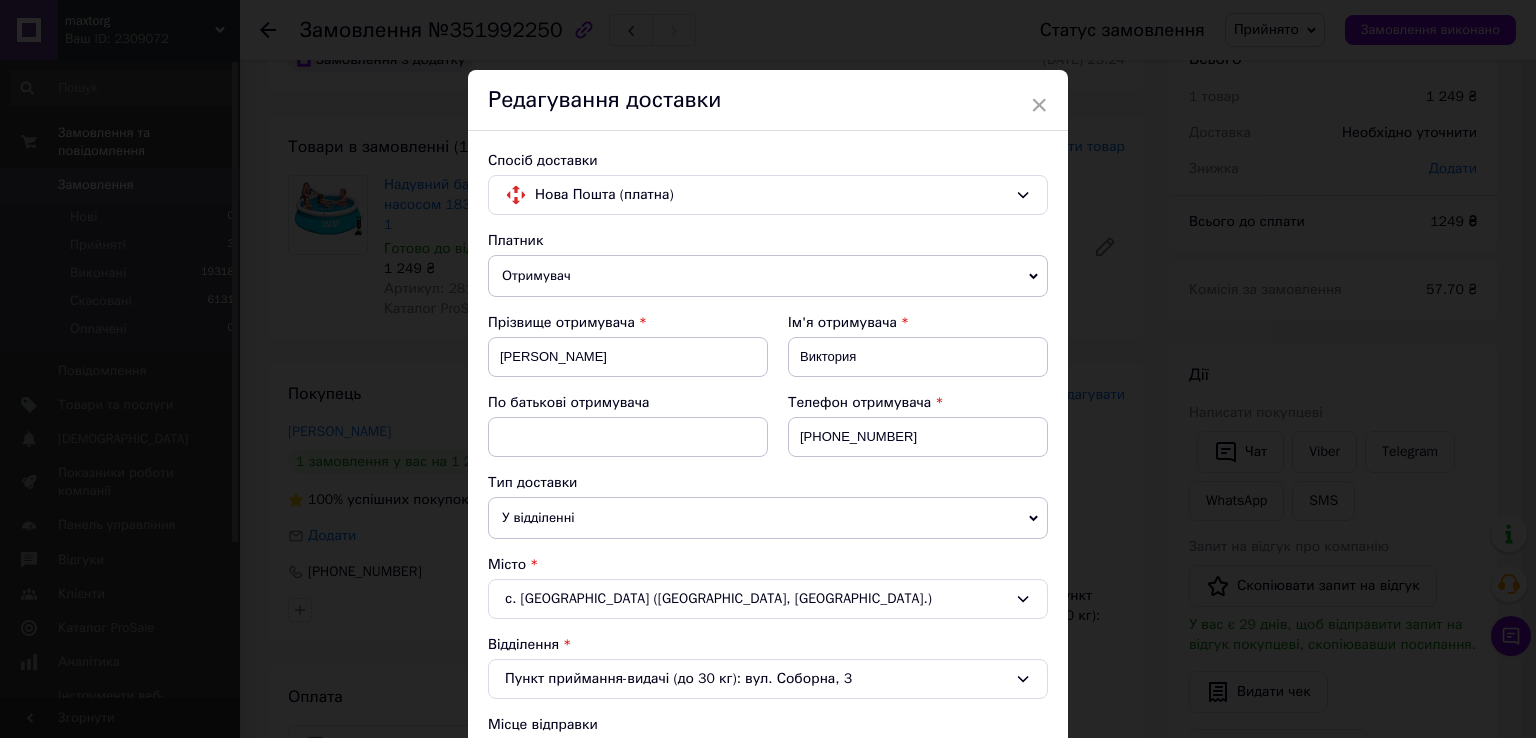 scroll, scrollTop: 500, scrollLeft: 0, axis: vertical 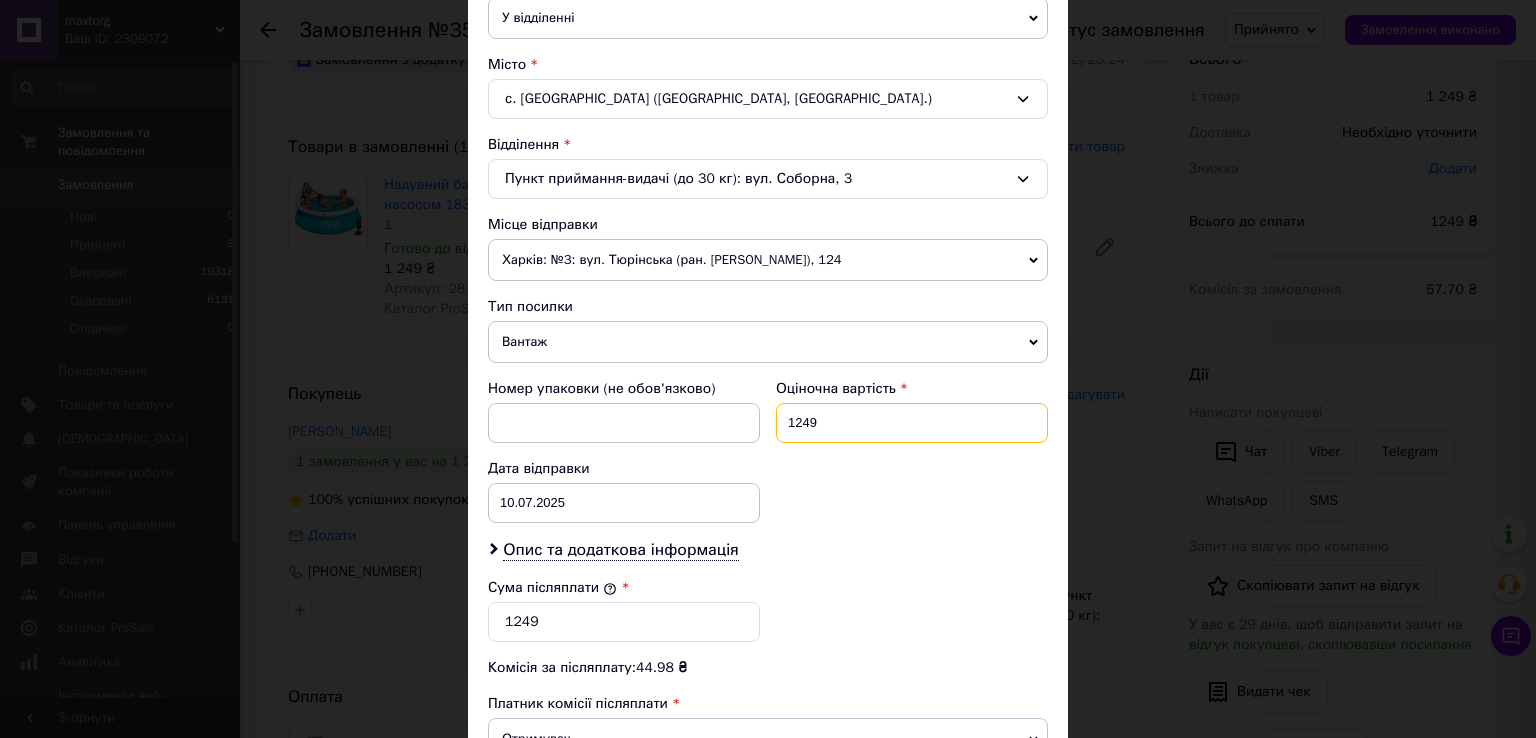 click on "1249" at bounding box center (912, 423) 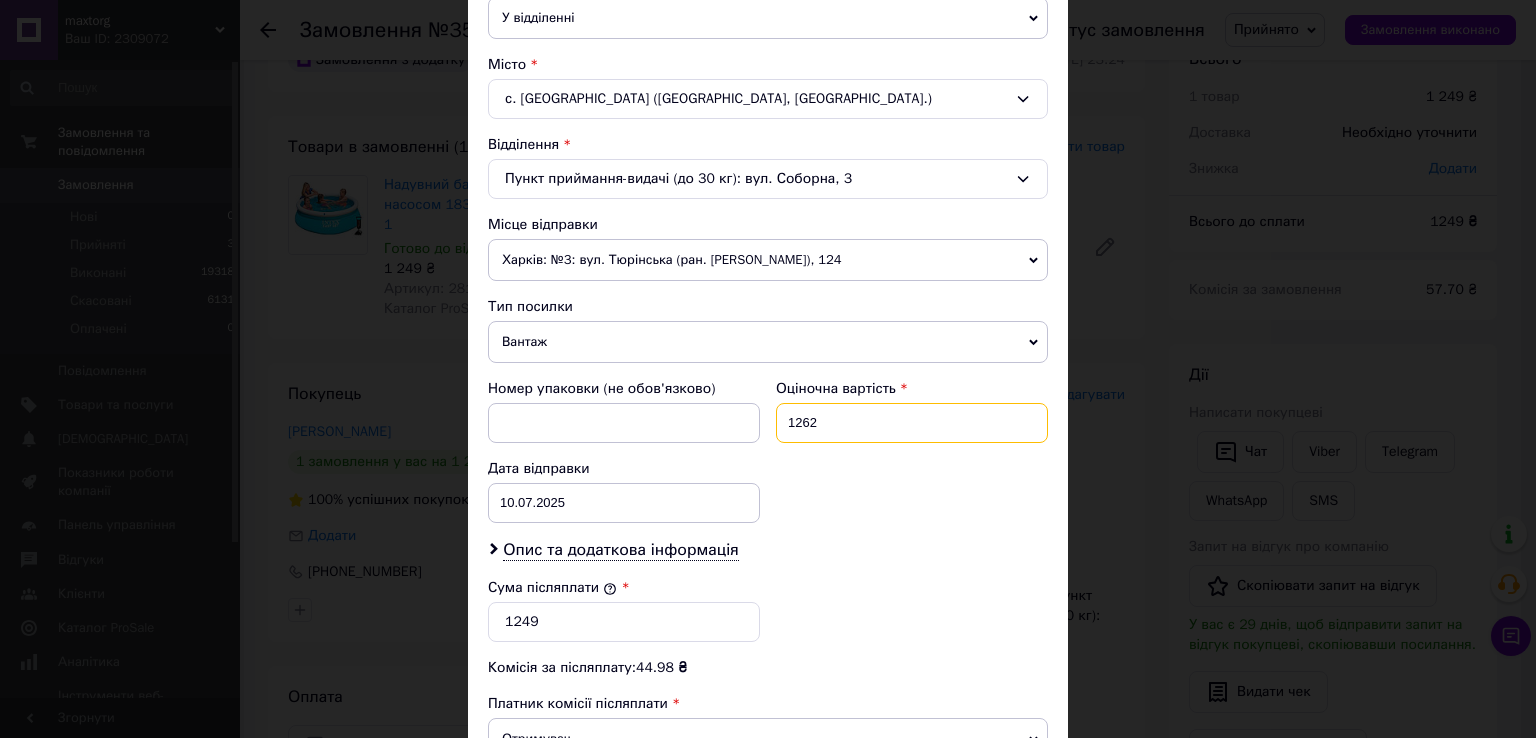 type on "1262" 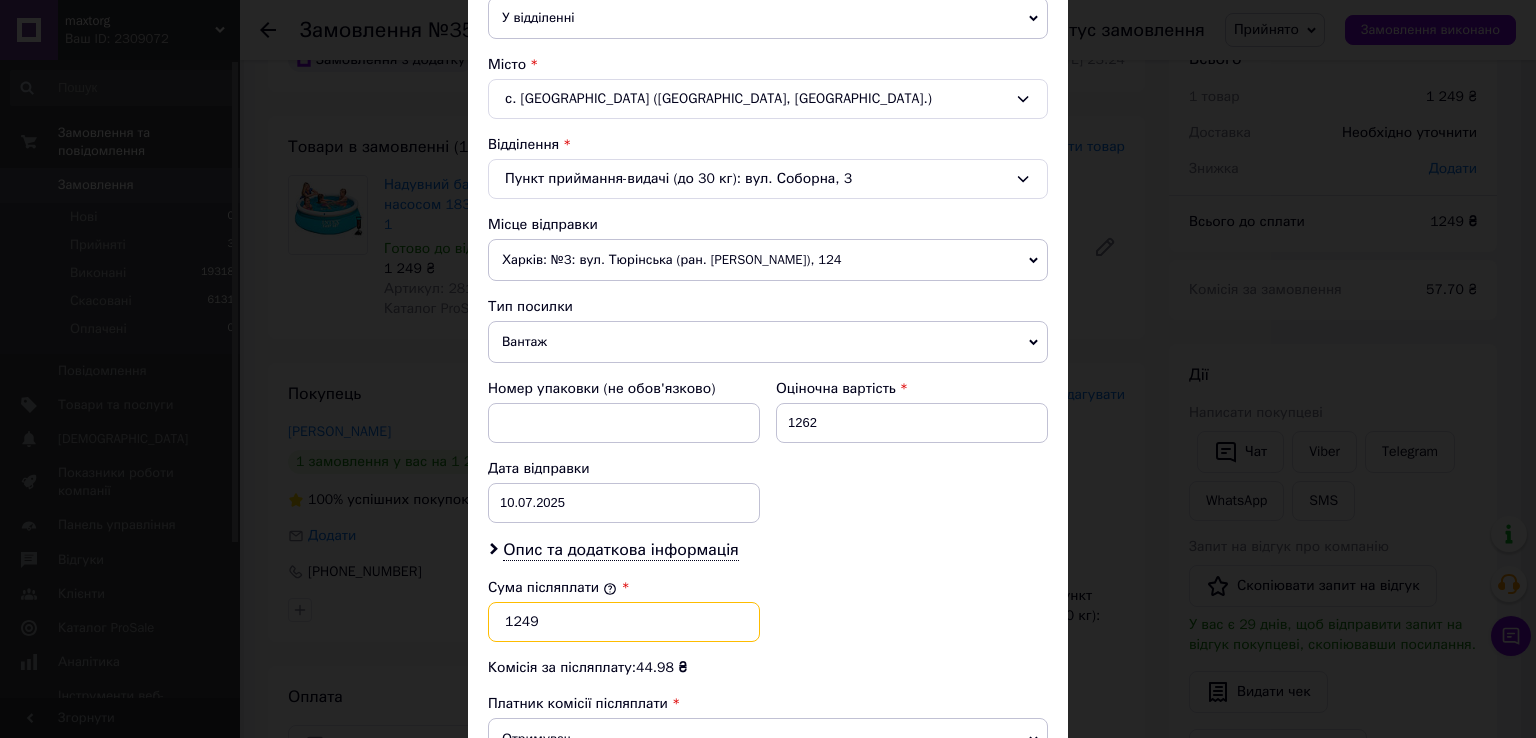 drag, startPoint x: 560, startPoint y: 627, endPoint x: 552, endPoint y: 638, distance: 13.601471 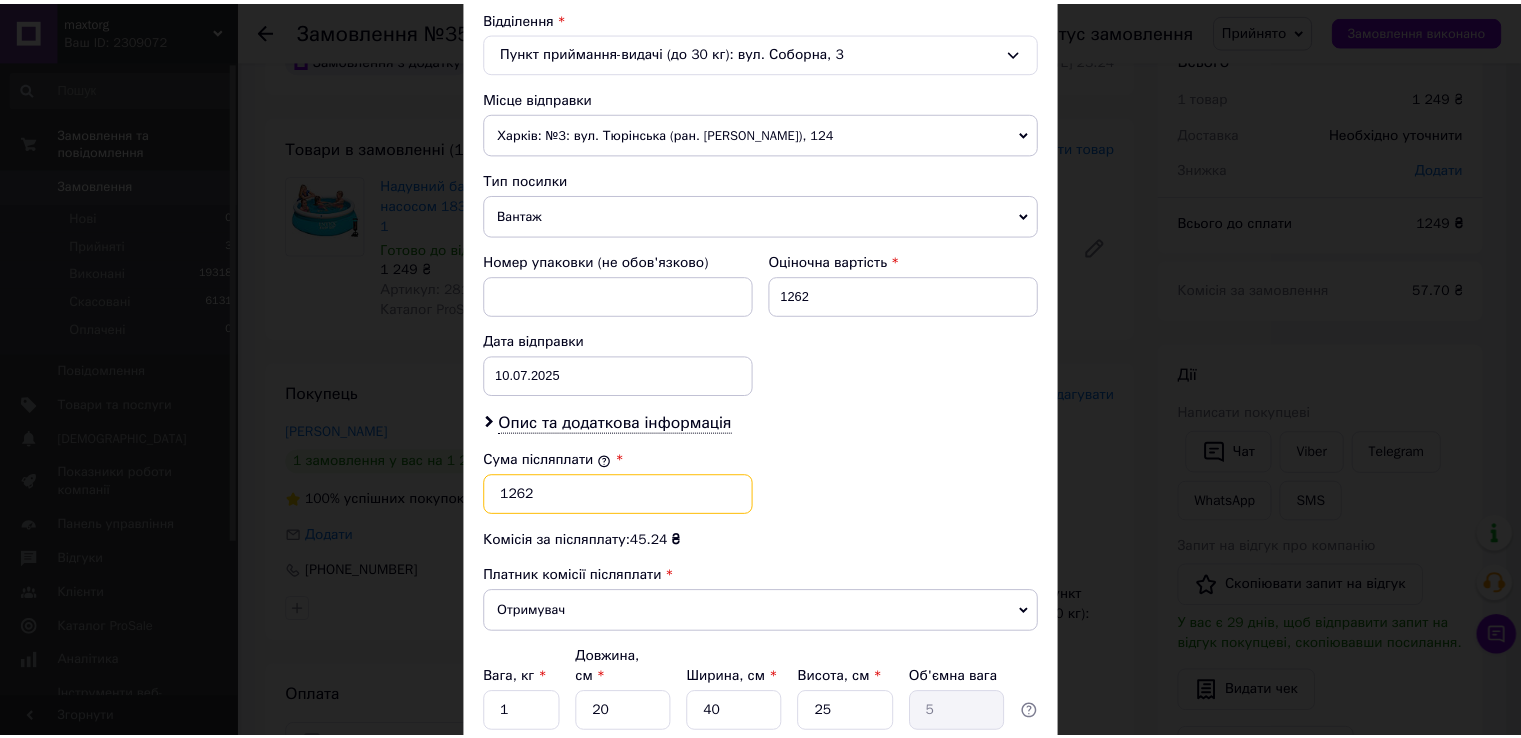 scroll, scrollTop: 700, scrollLeft: 0, axis: vertical 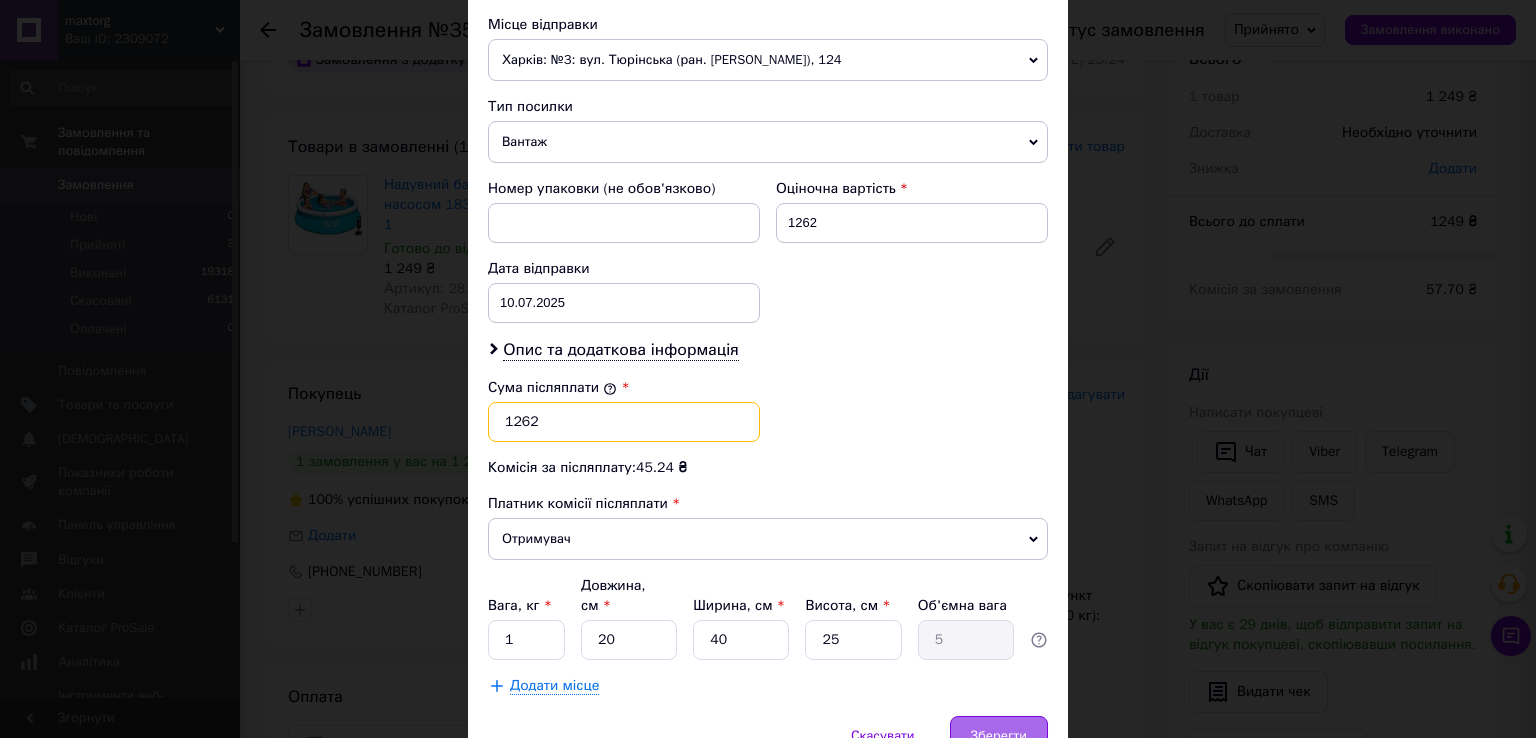 type on "1262" 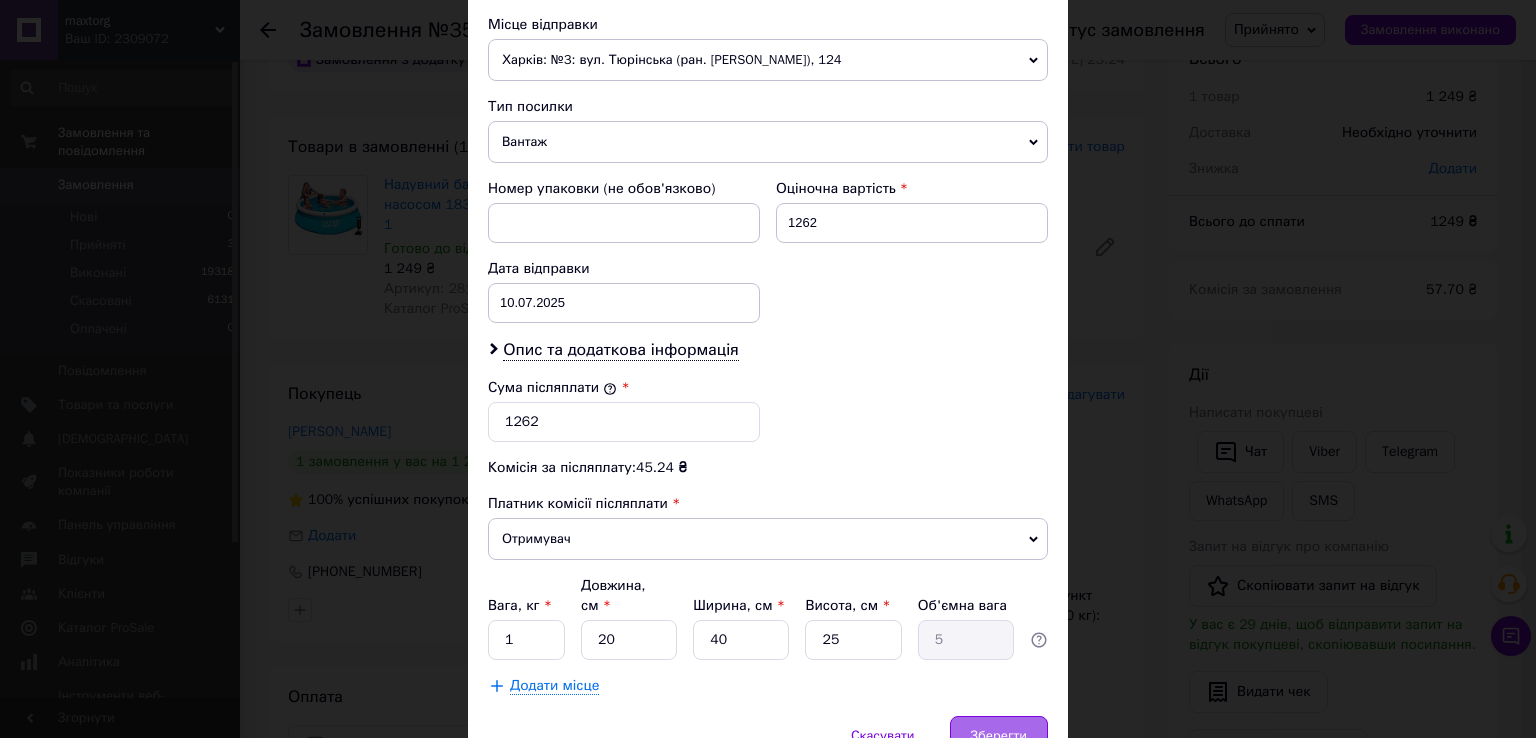 click on "Зберегти" at bounding box center [999, 736] 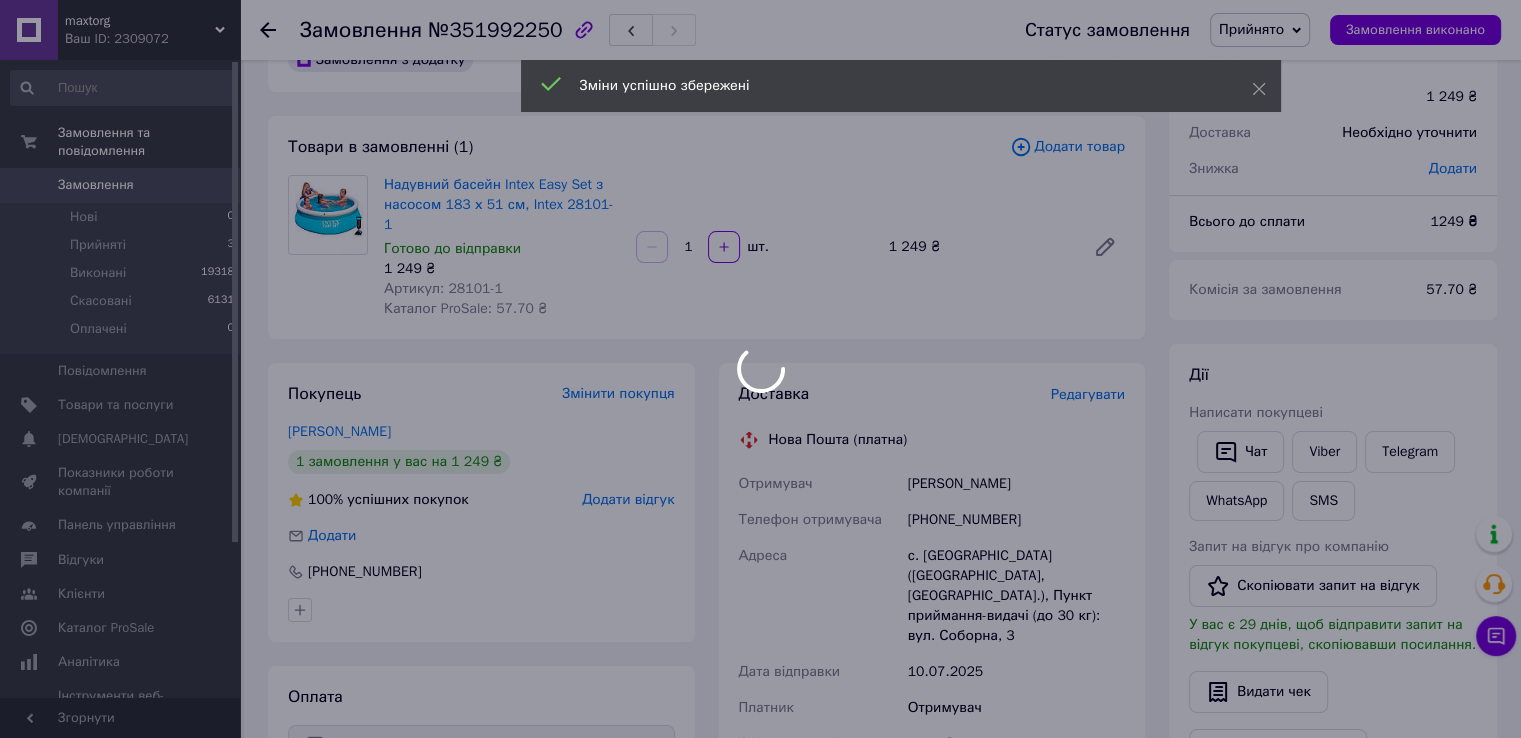 scroll, scrollTop: 356, scrollLeft: 0, axis: vertical 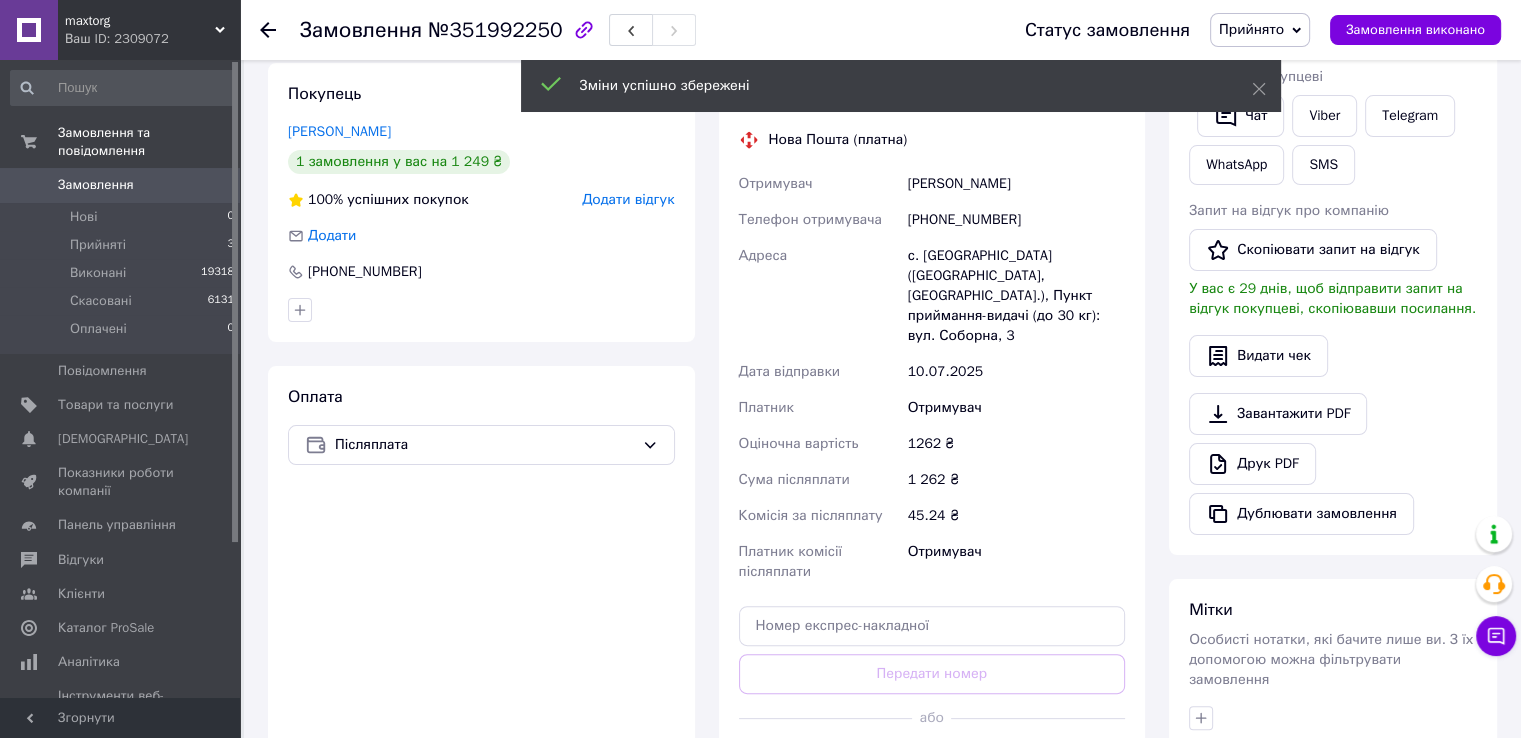 click on "Згенерувати ЕН" at bounding box center [932, 763] 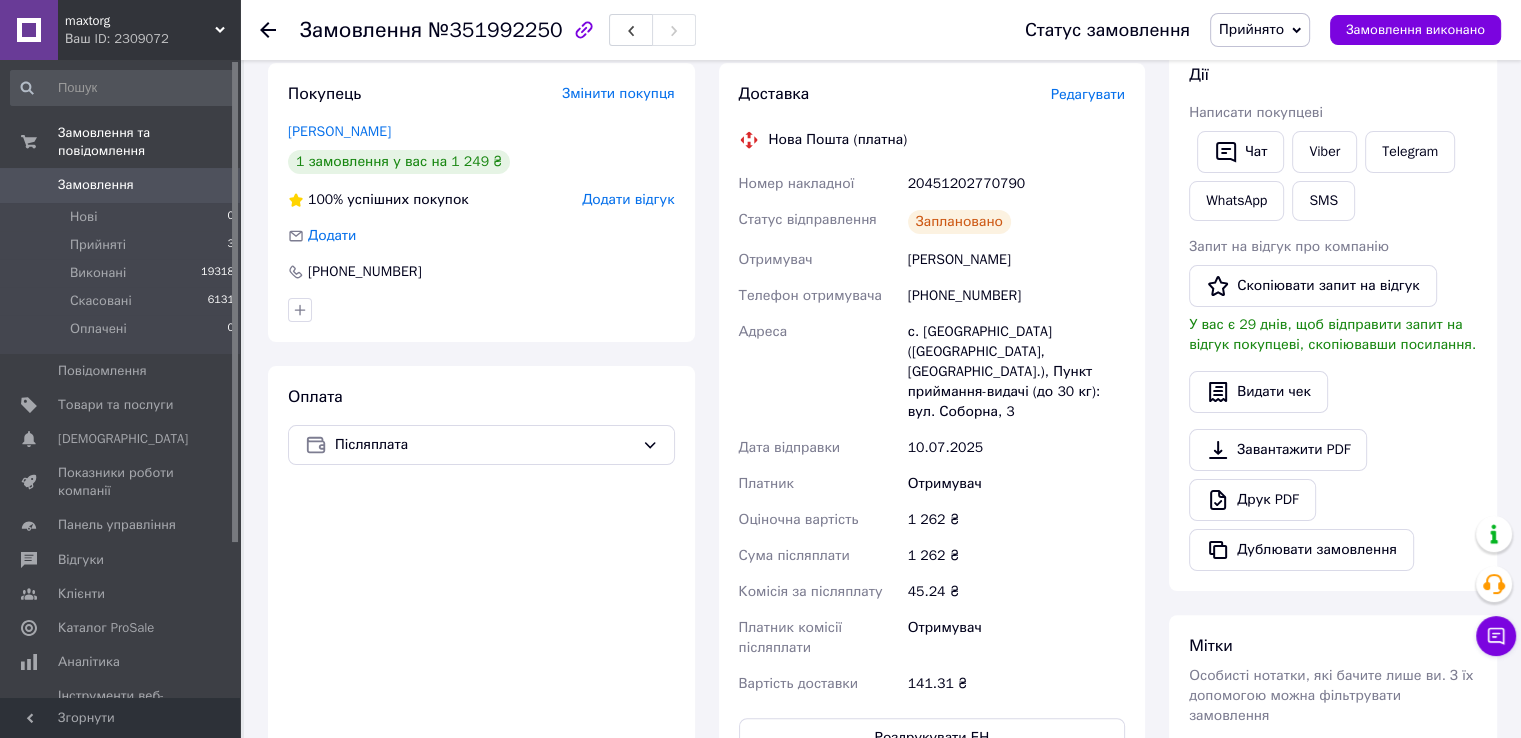 click on "Прийнято" at bounding box center [1251, 29] 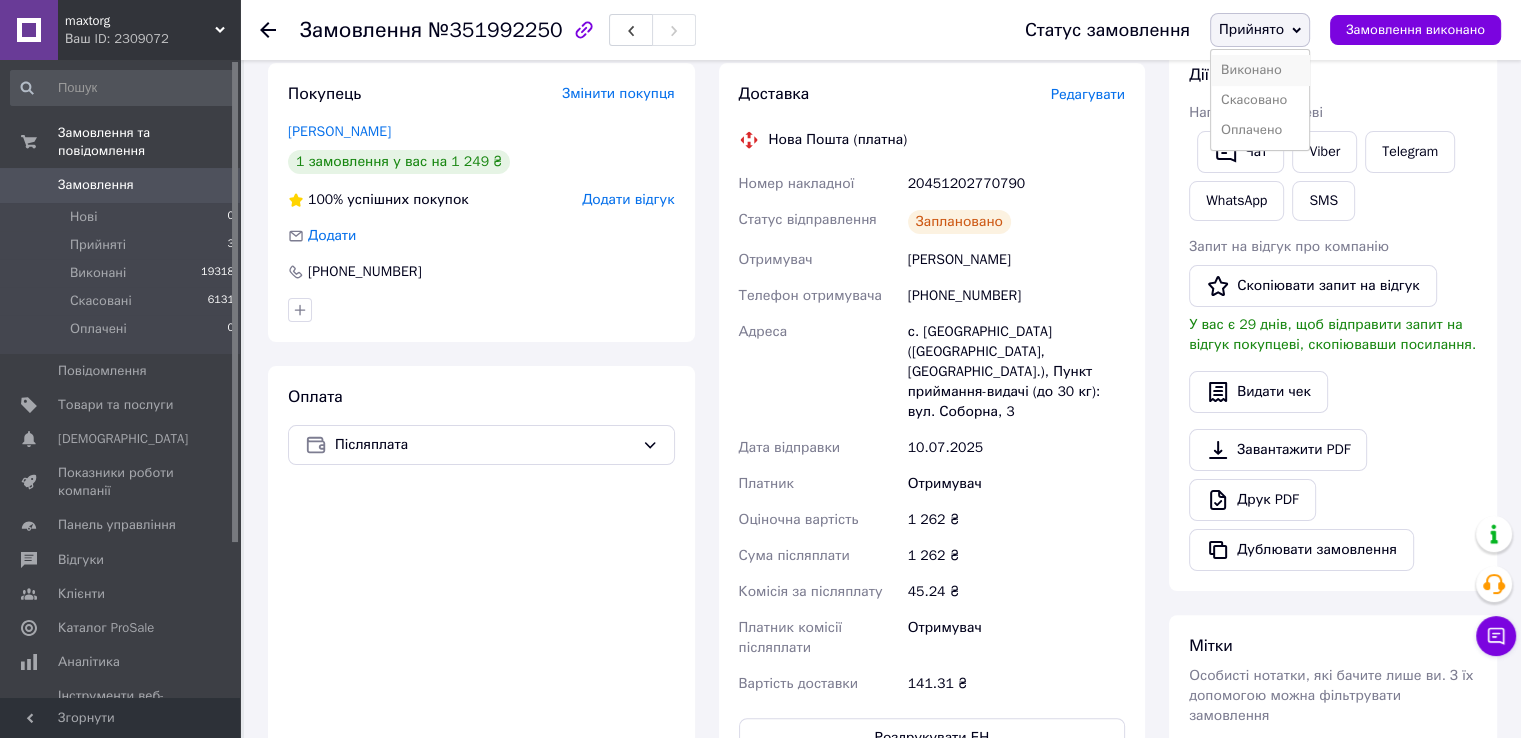 click on "Виконано" at bounding box center (1260, 70) 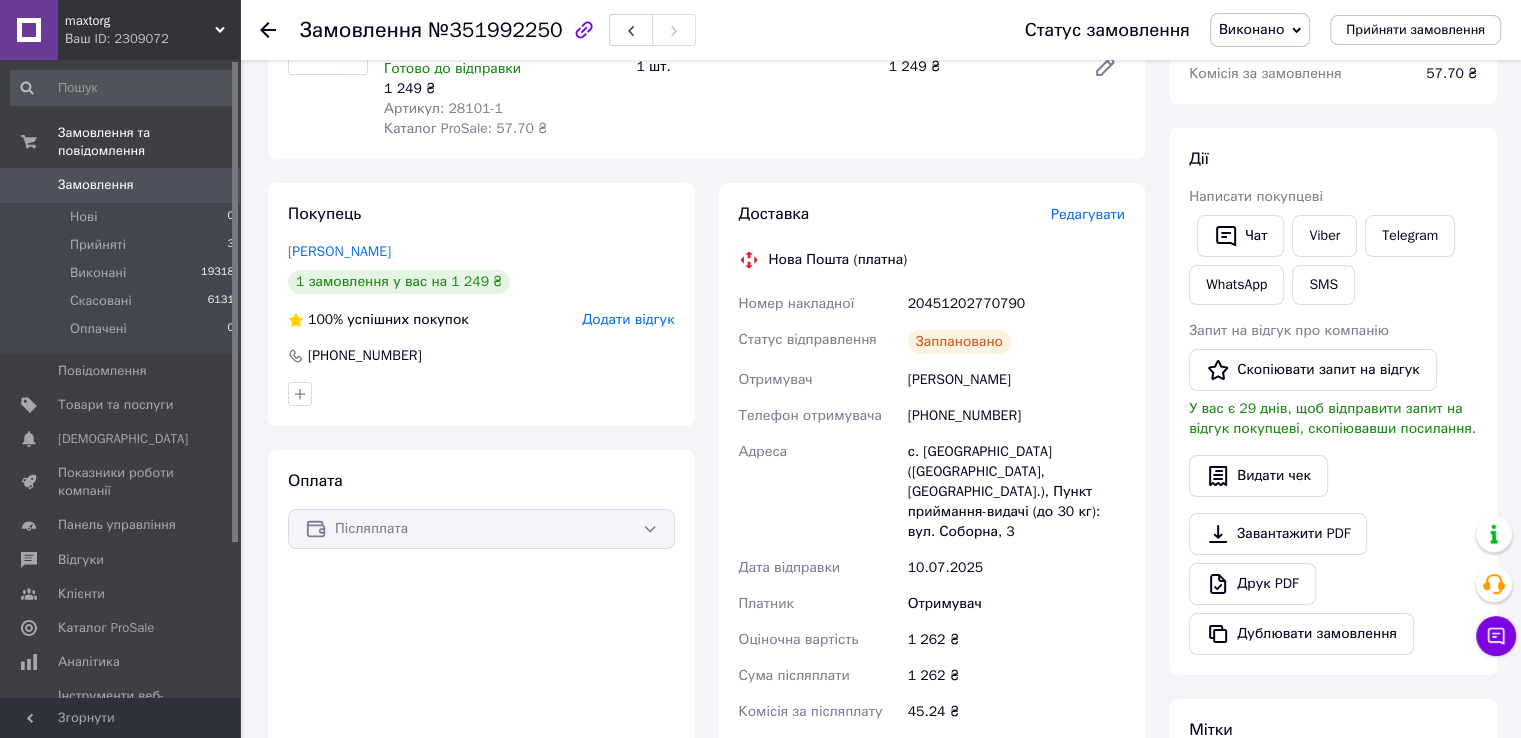 scroll, scrollTop: 156, scrollLeft: 0, axis: vertical 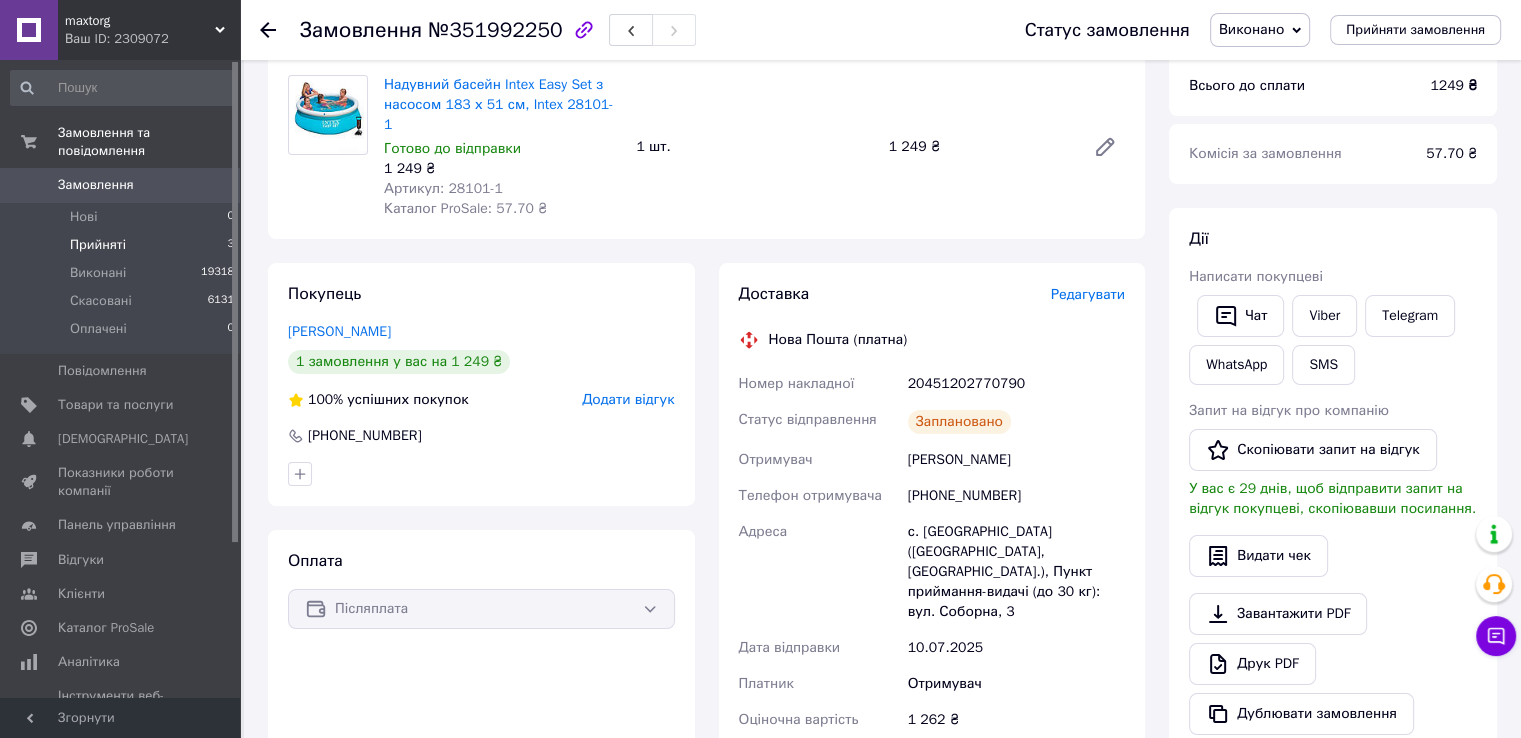 click on "Прийняті" at bounding box center [98, 245] 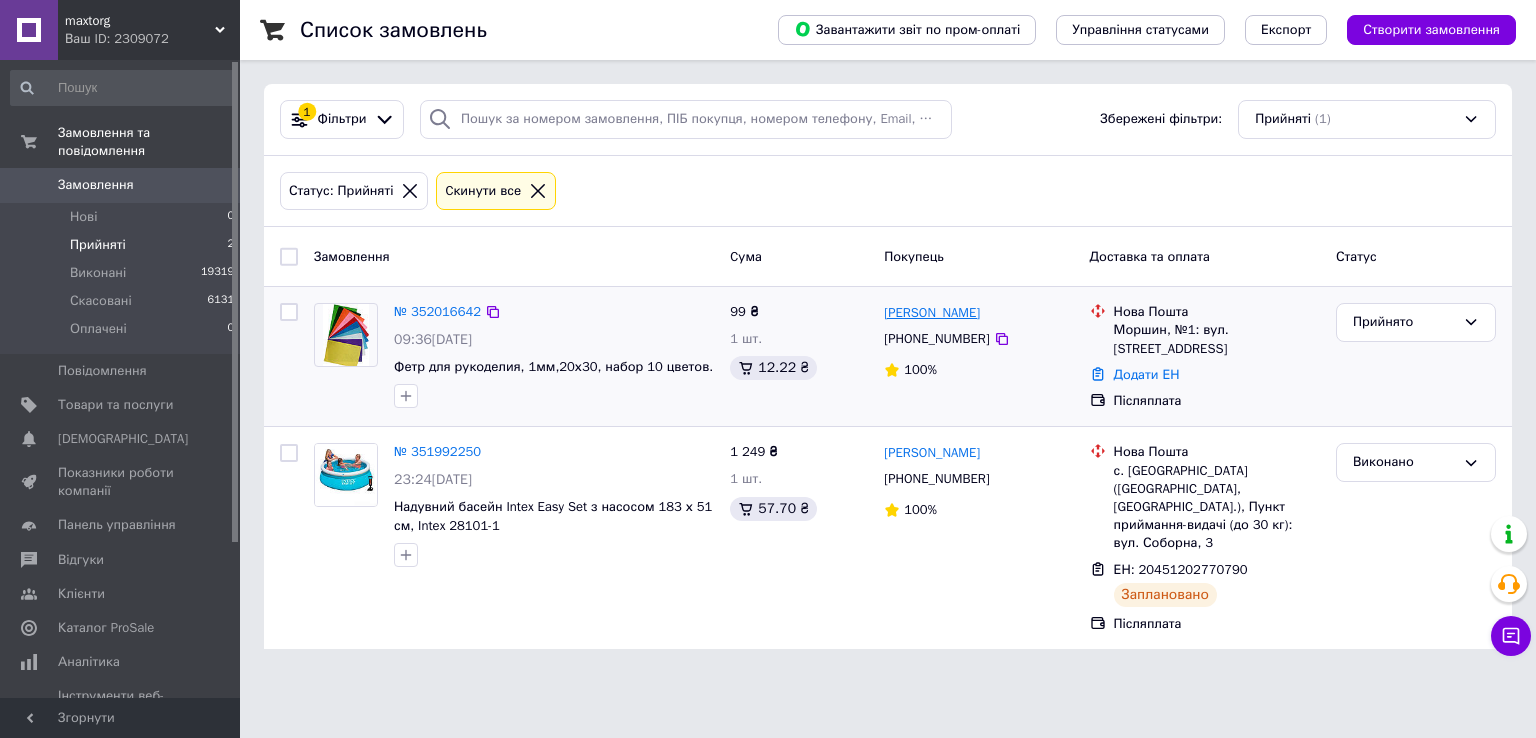 click on "Віта Анатоліївна" at bounding box center (932, 313) 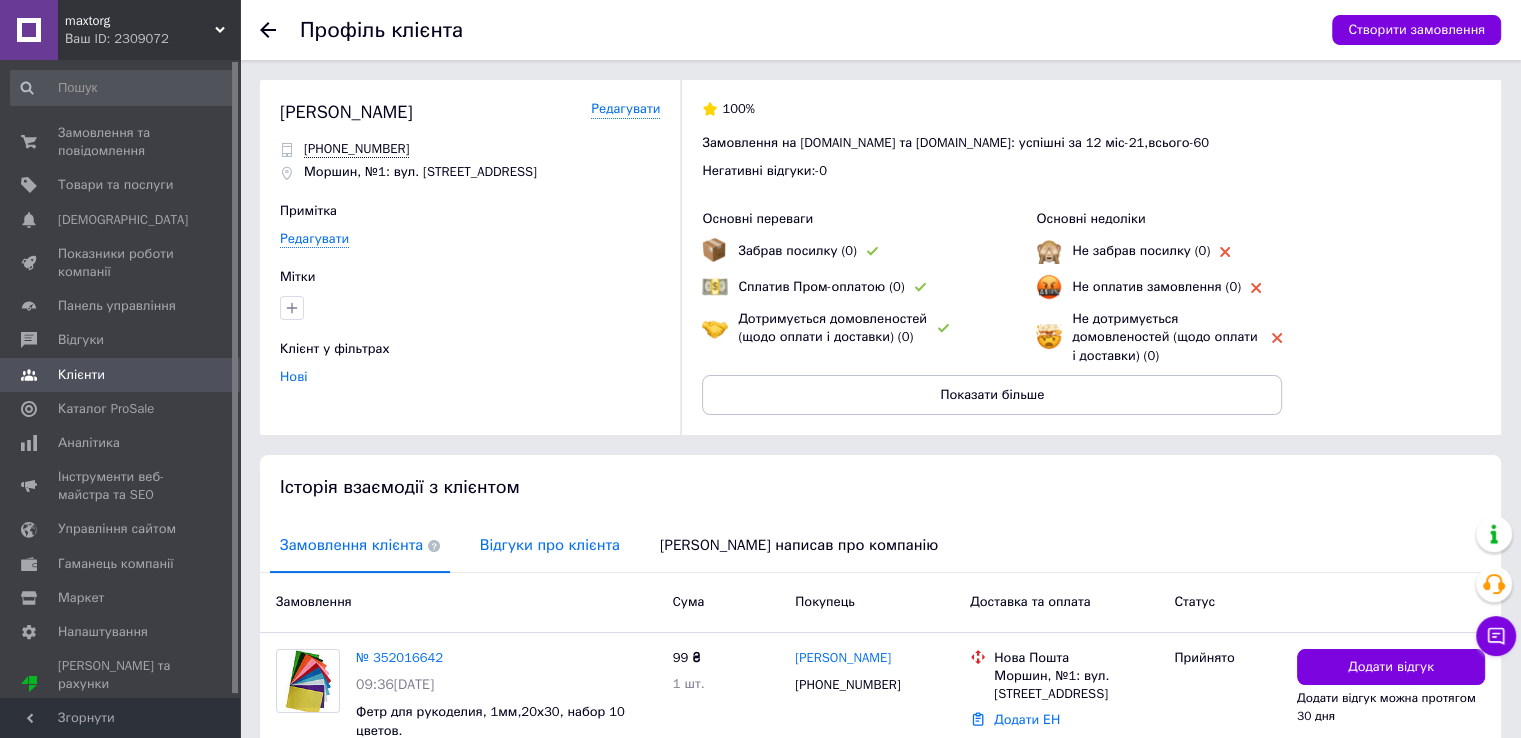 click on "Відгуки про клієнта" at bounding box center (550, 545) 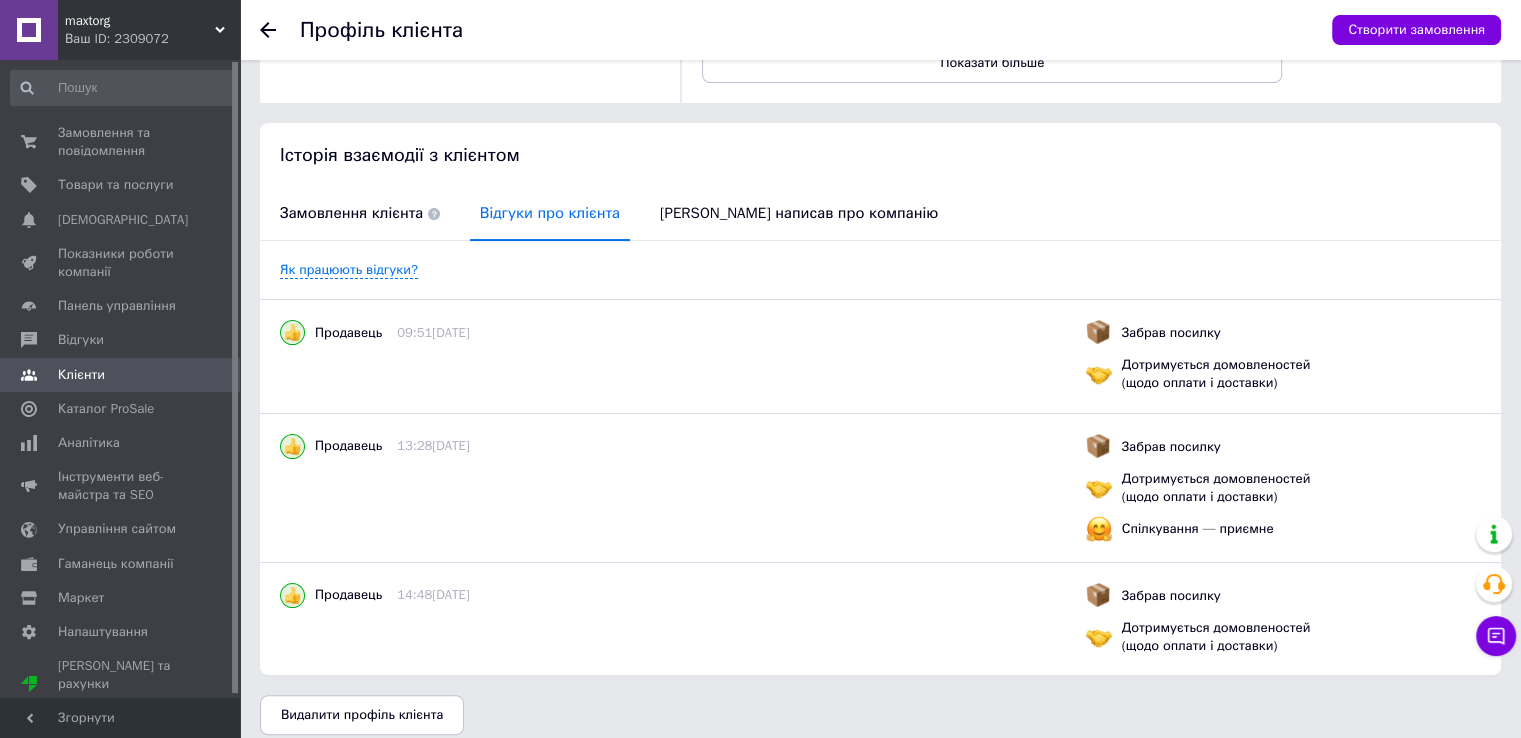 scroll, scrollTop: 348, scrollLeft: 0, axis: vertical 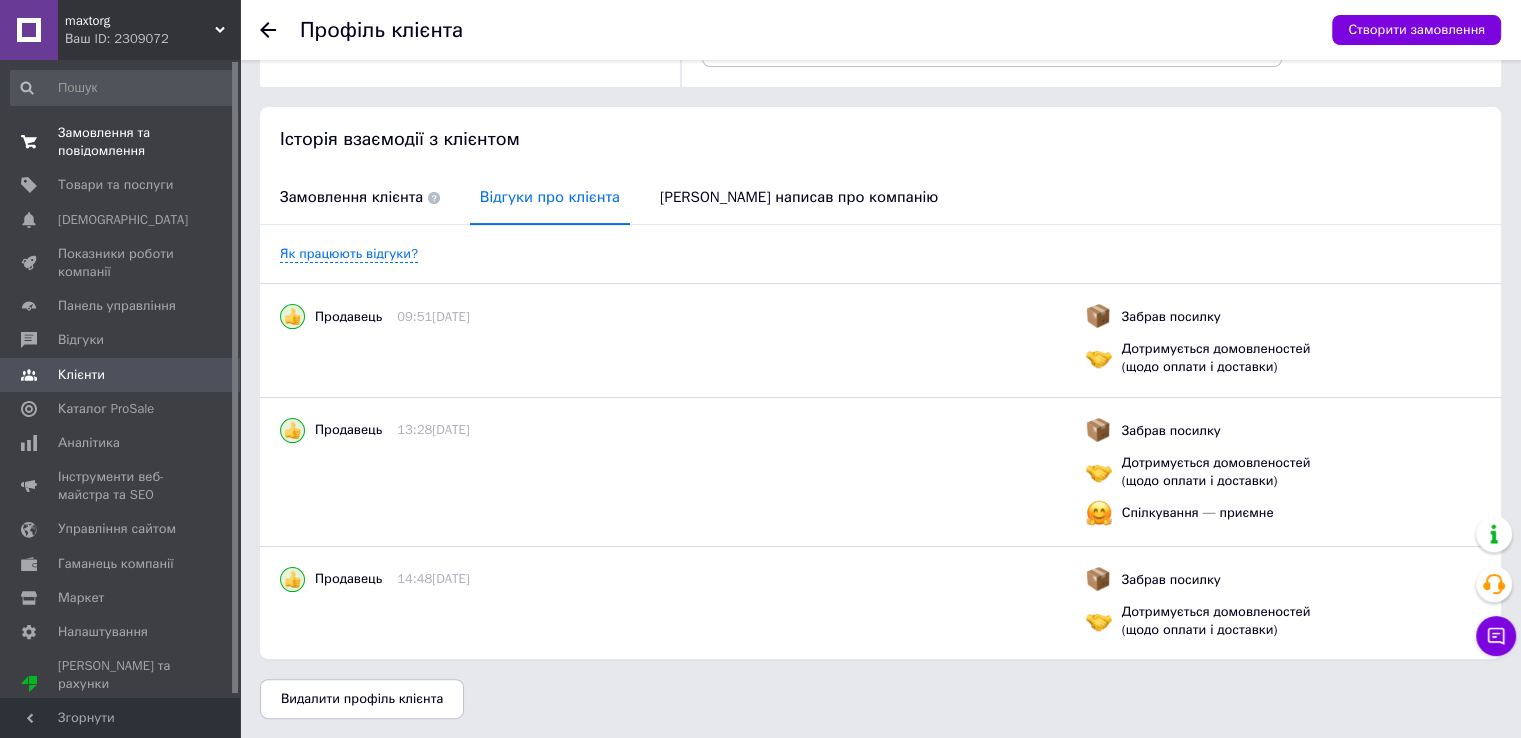 click on "Замовлення та повідомлення" at bounding box center (121, 142) 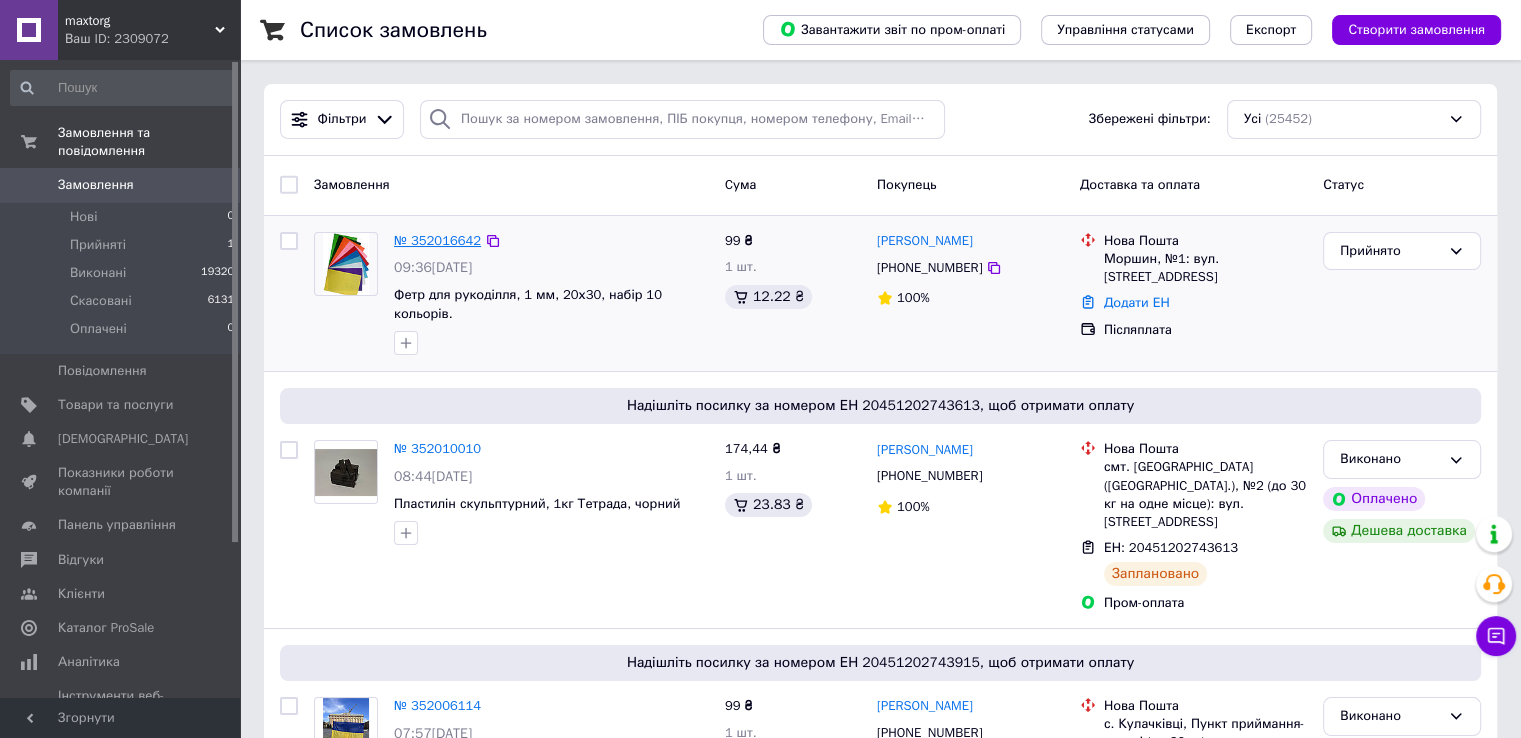 click on "№ 352016642" at bounding box center [437, 240] 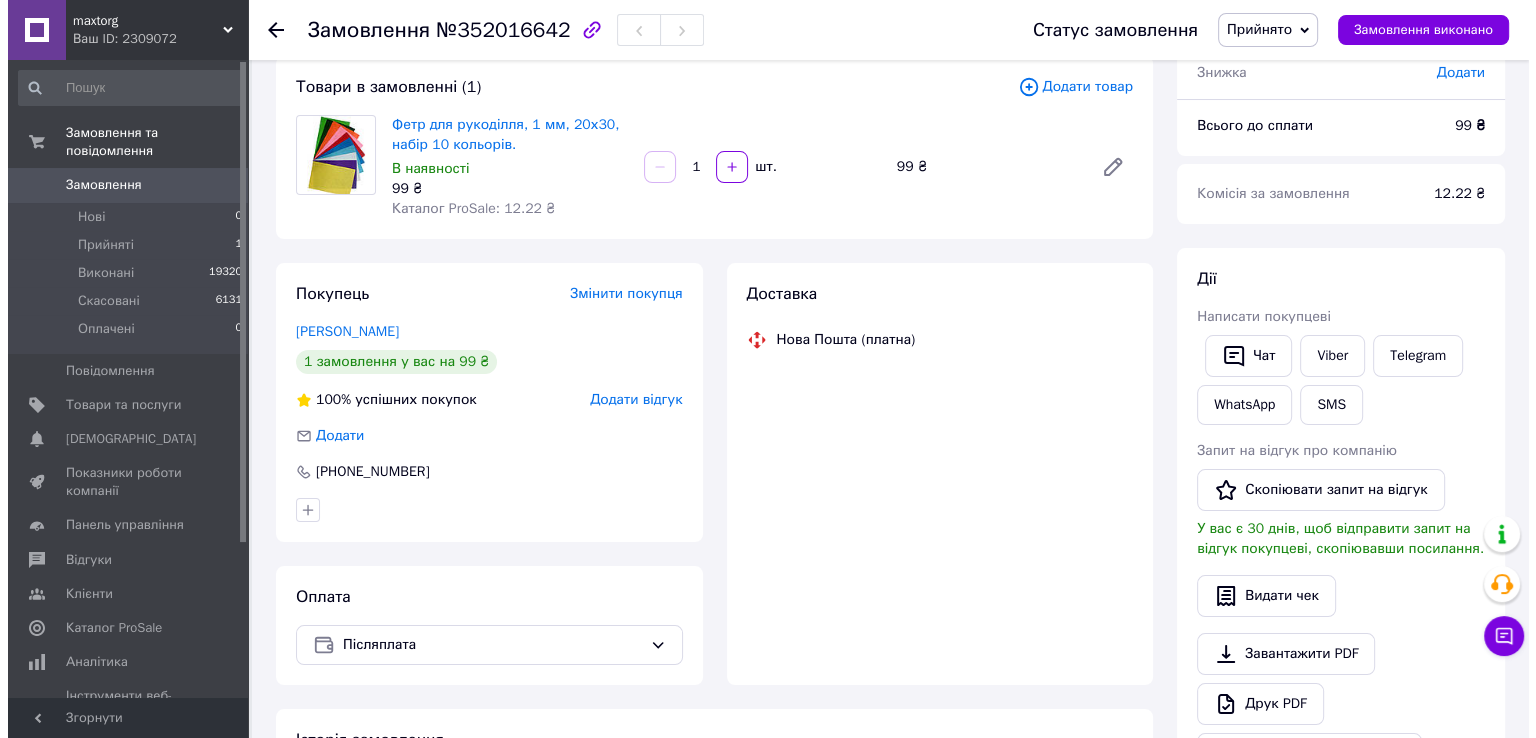 scroll, scrollTop: 176, scrollLeft: 0, axis: vertical 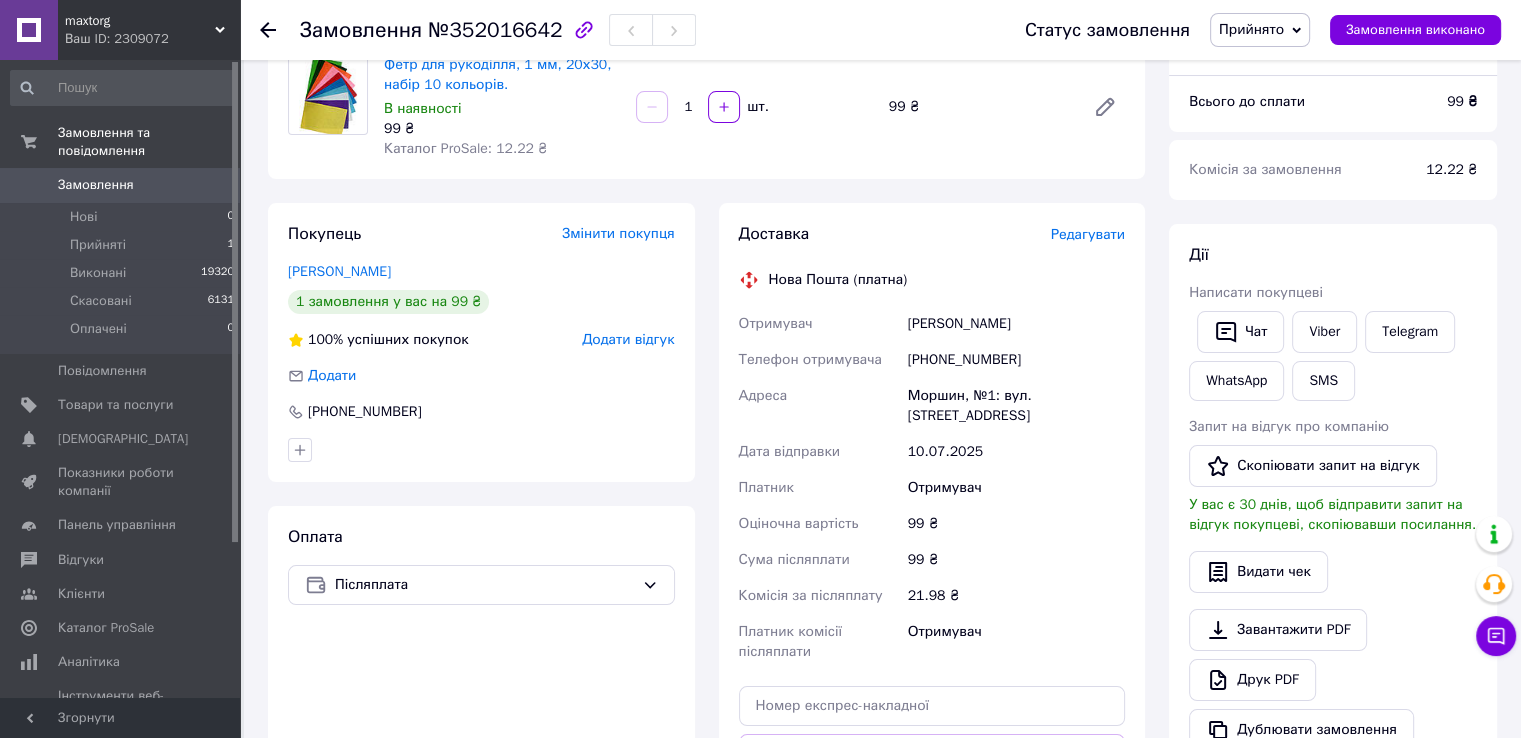 click on "Редагувати" at bounding box center (1088, 234) 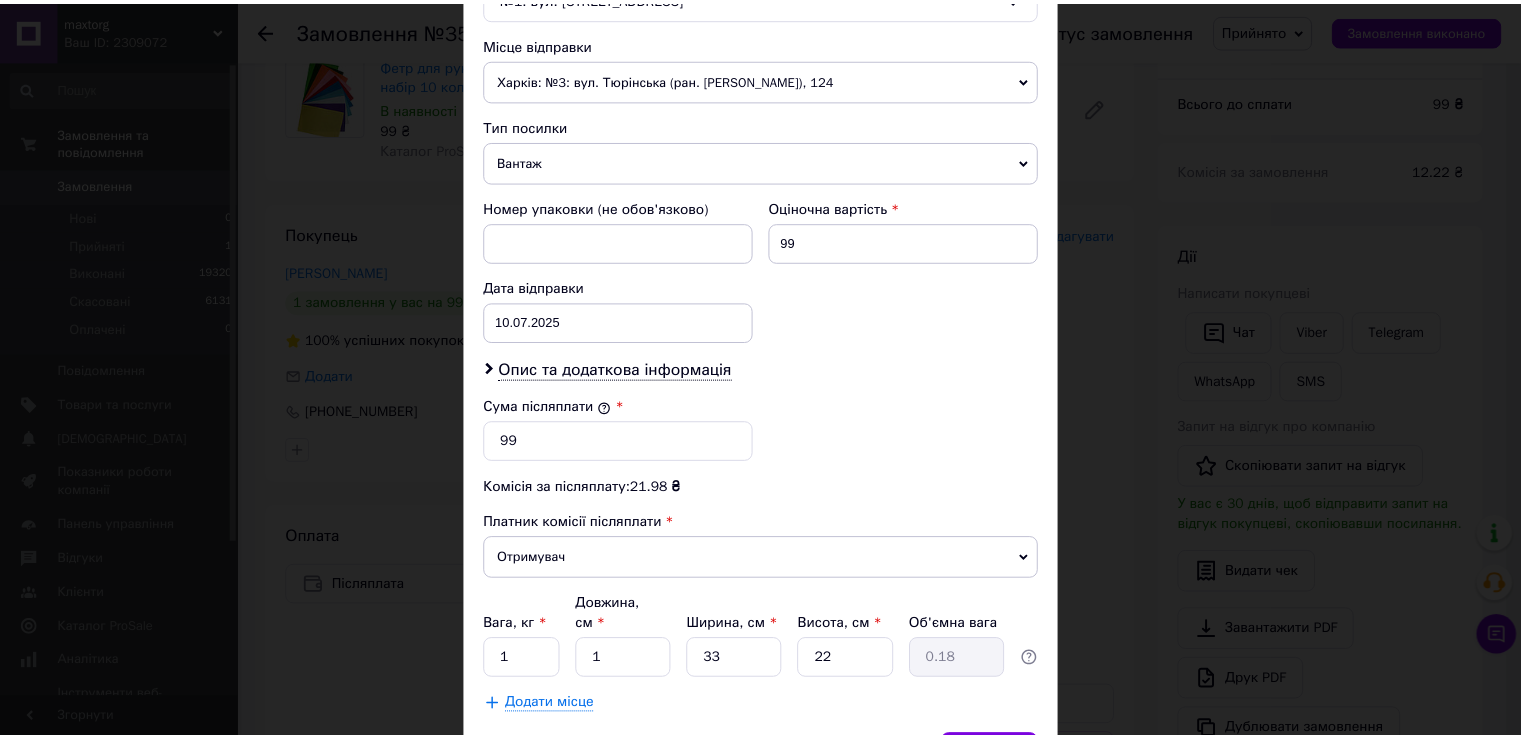 scroll, scrollTop: 782, scrollLeft: 0, axis: vertical 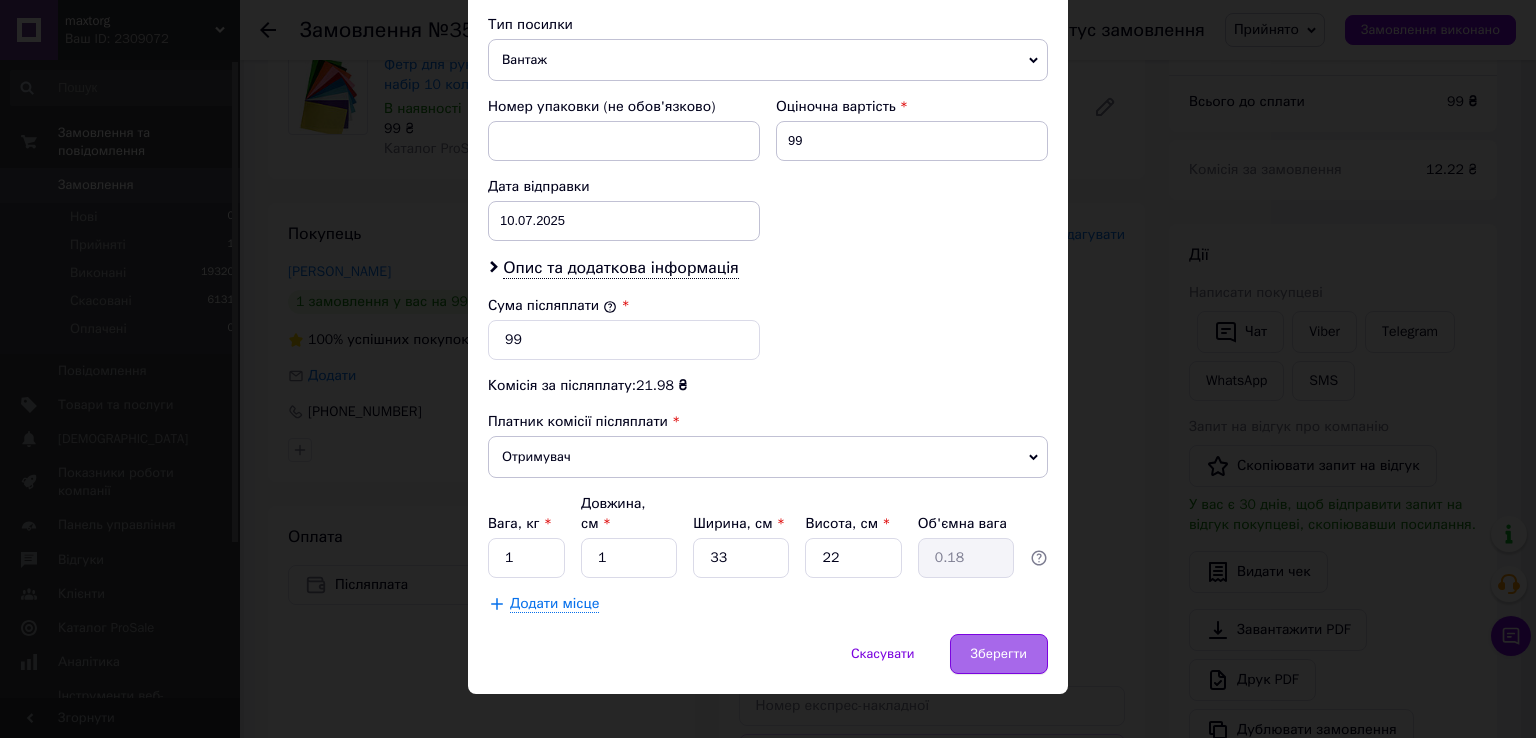 click on "Зберегти" at bounding box center (999, 654) 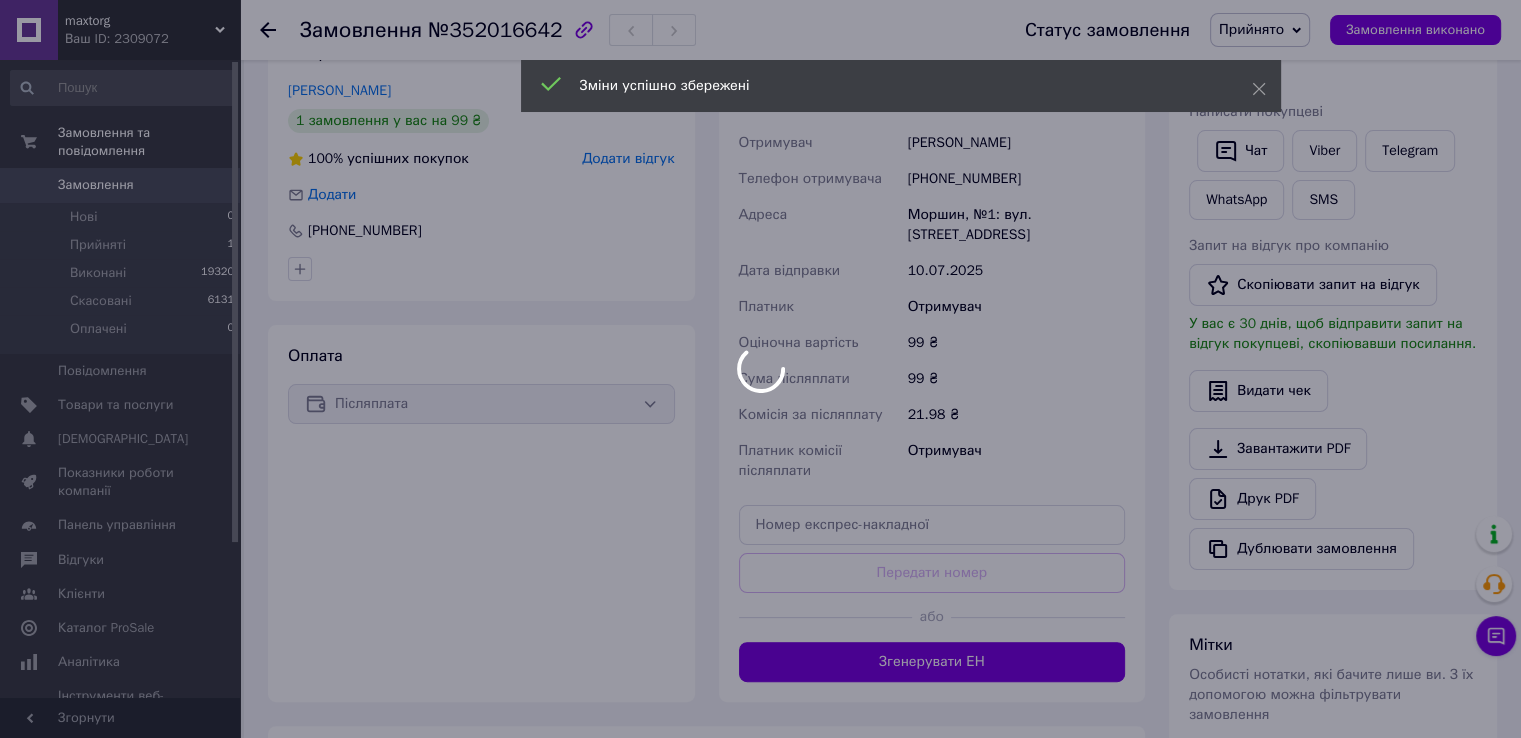 scroll, scrollTop: 576, scrollLeft: 0, axis: vertical 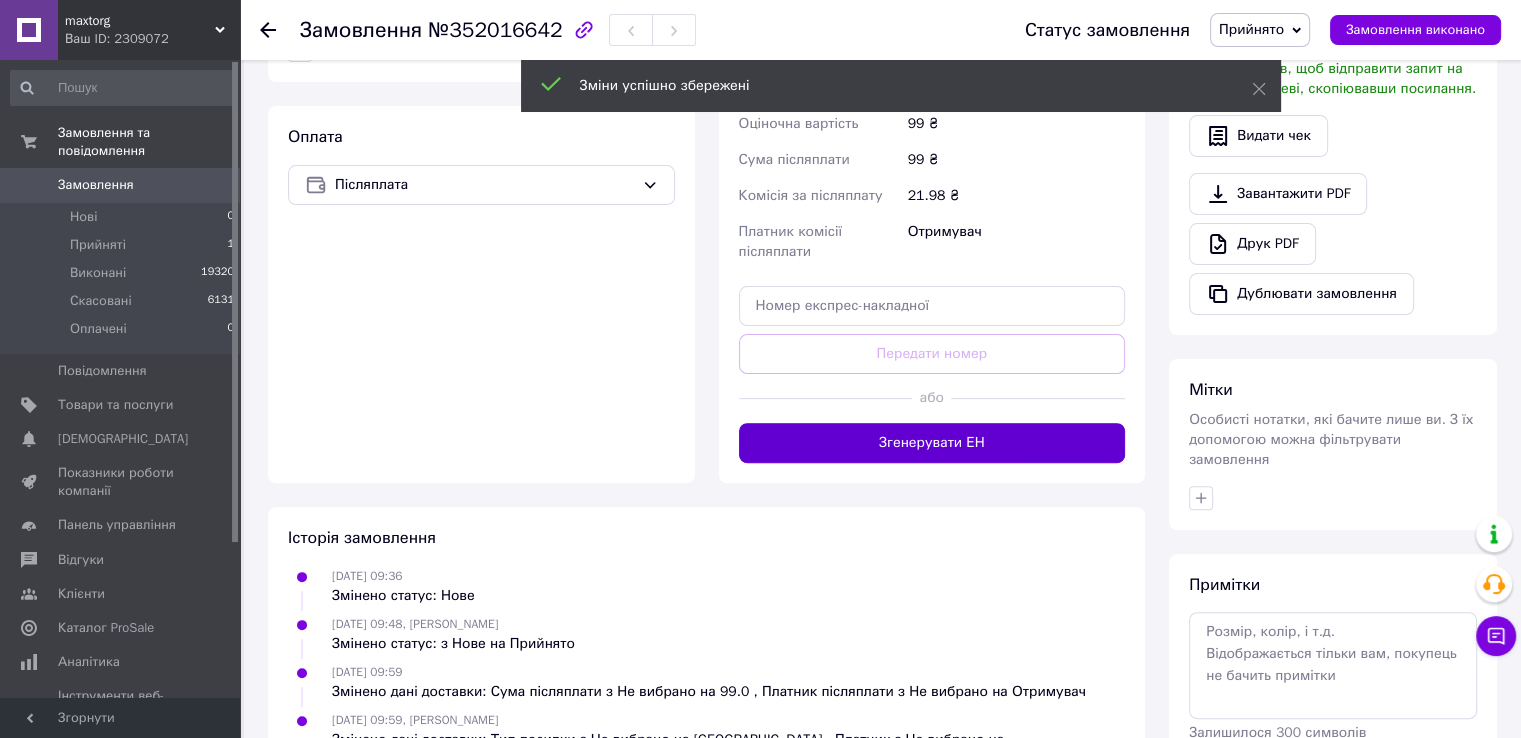 click on "Згенерувати ЕН" at bounding box center (932, 443) 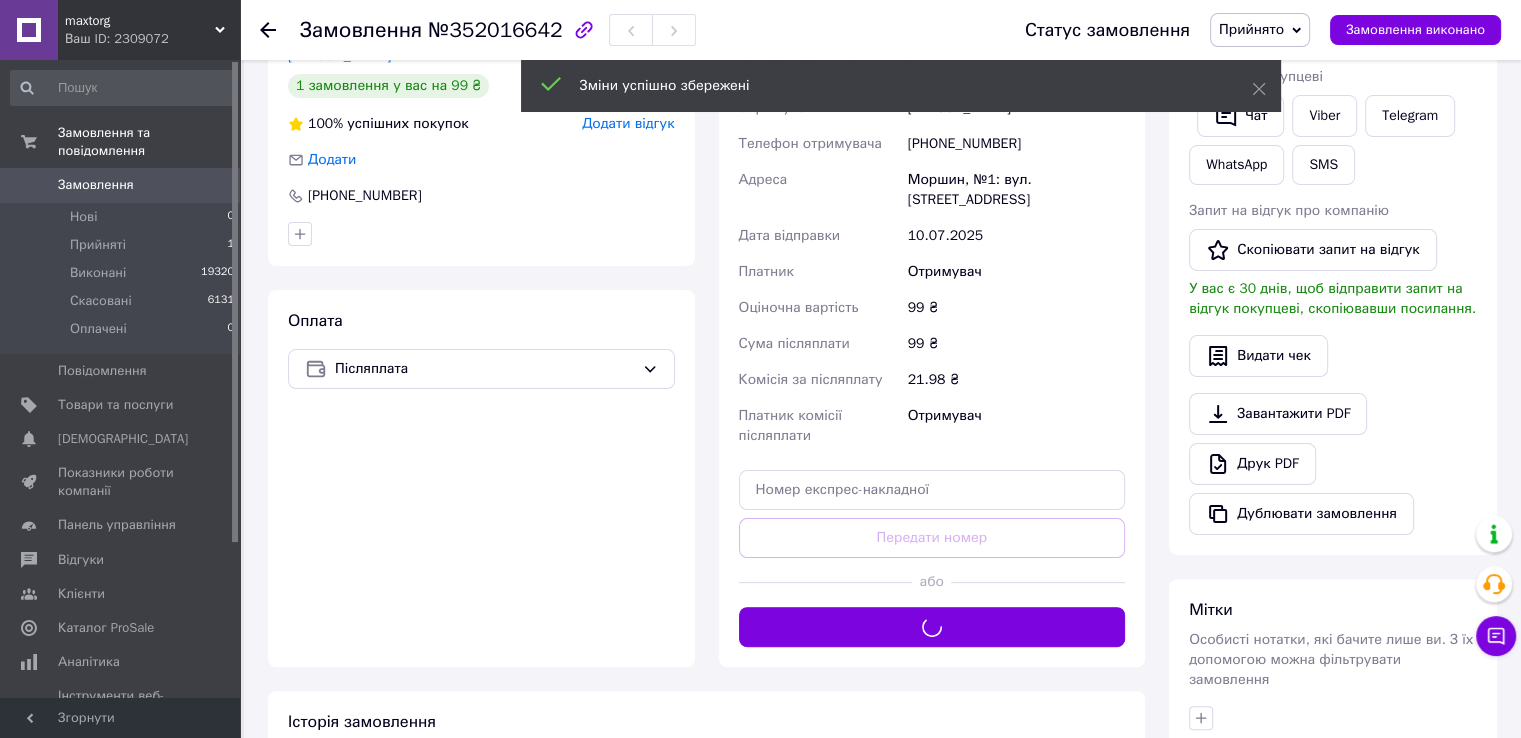 scroll, scrollTop: 276, scrollLeft: 0, axis: vertical 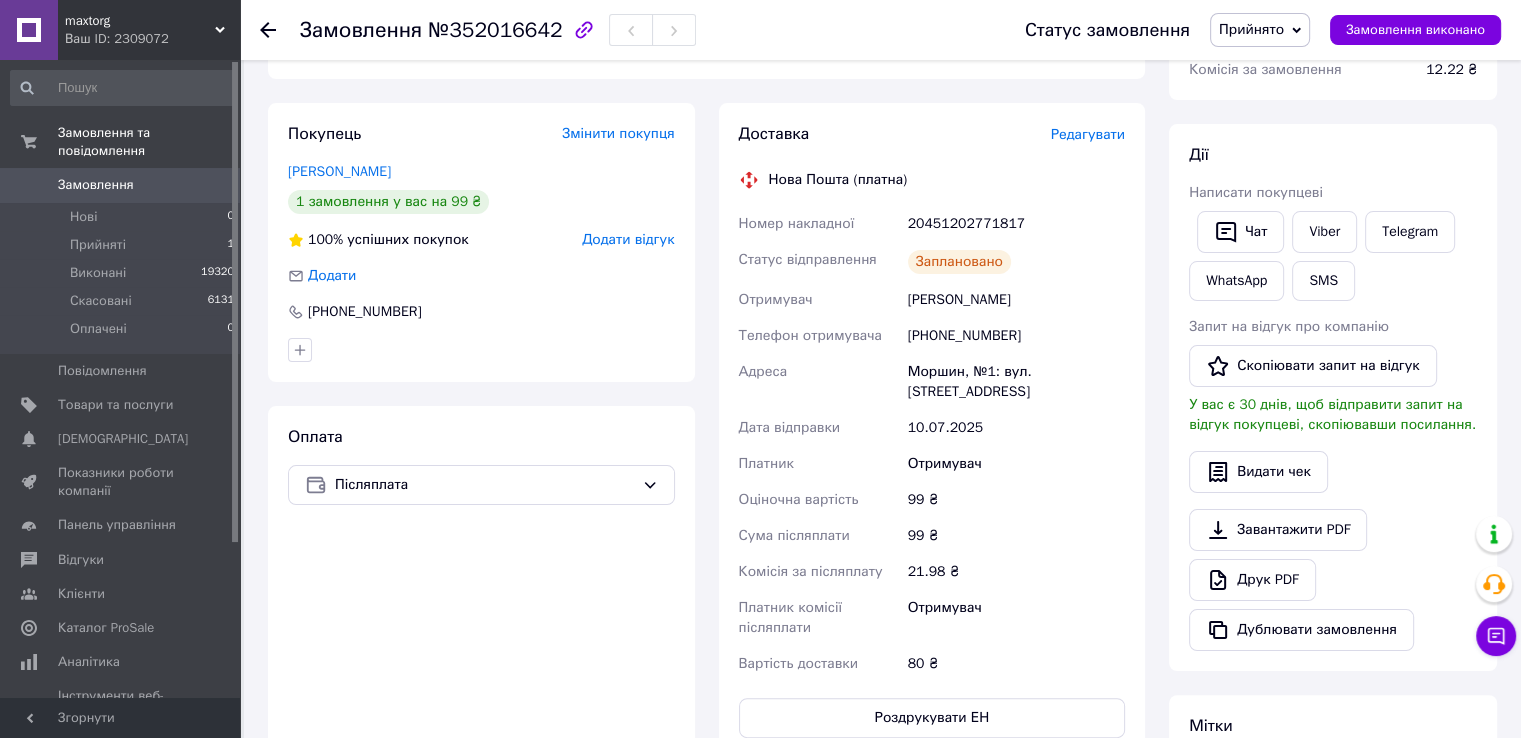 click on "Прийнято" at bounding box center [1251, 29] 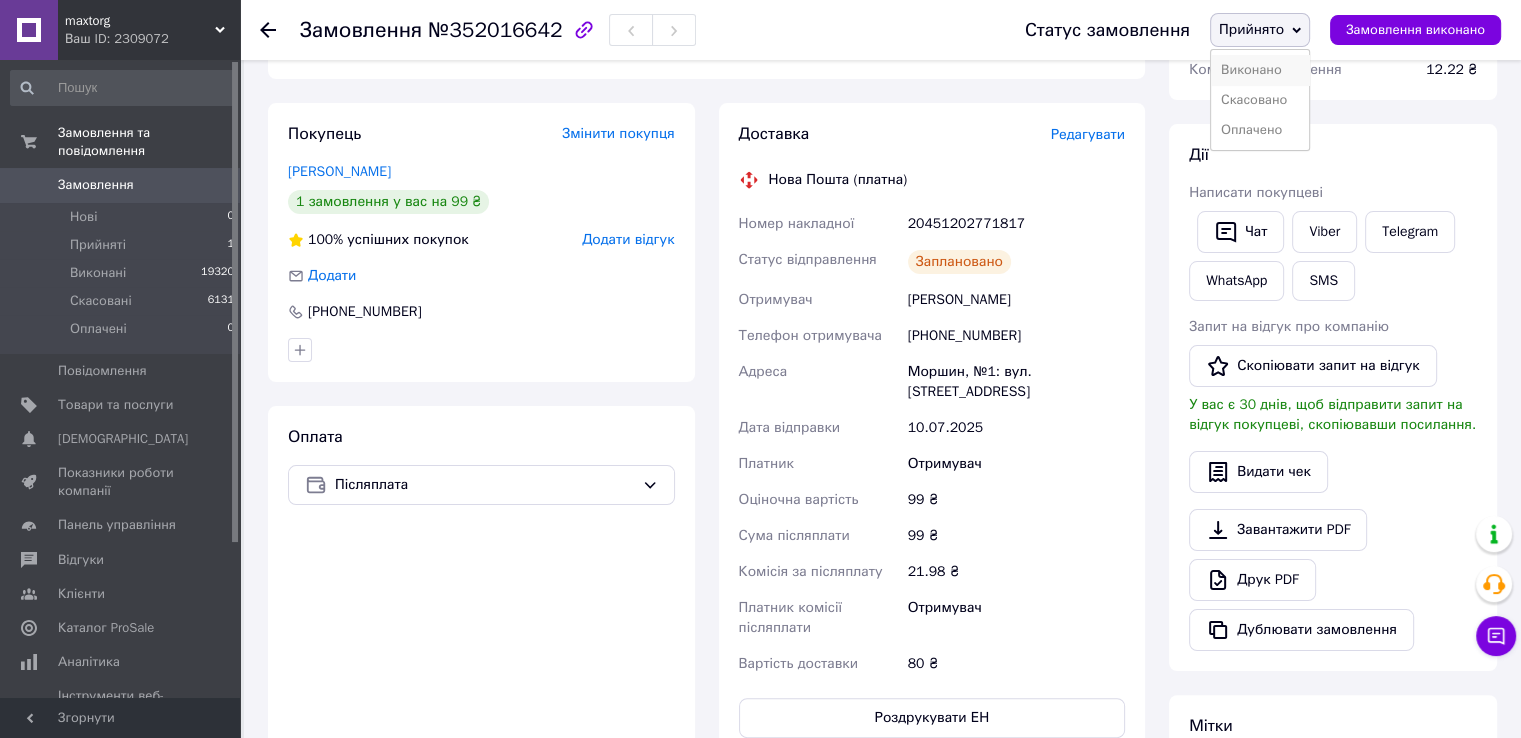 click on "Виконано" at bounding box center (1260, 70) 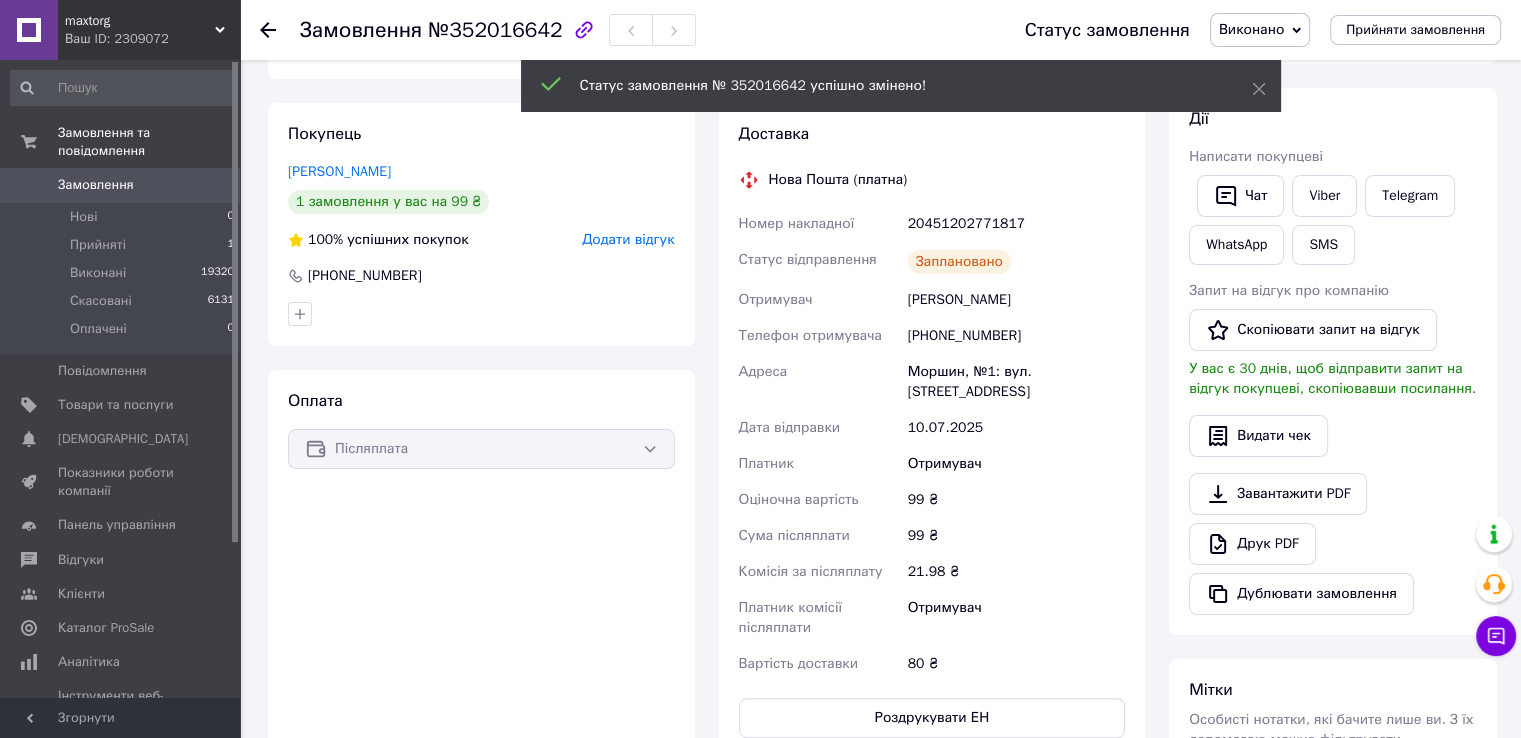 click on "maxtorg Ваш ID: 2309072" at bounding box center [149, 30] 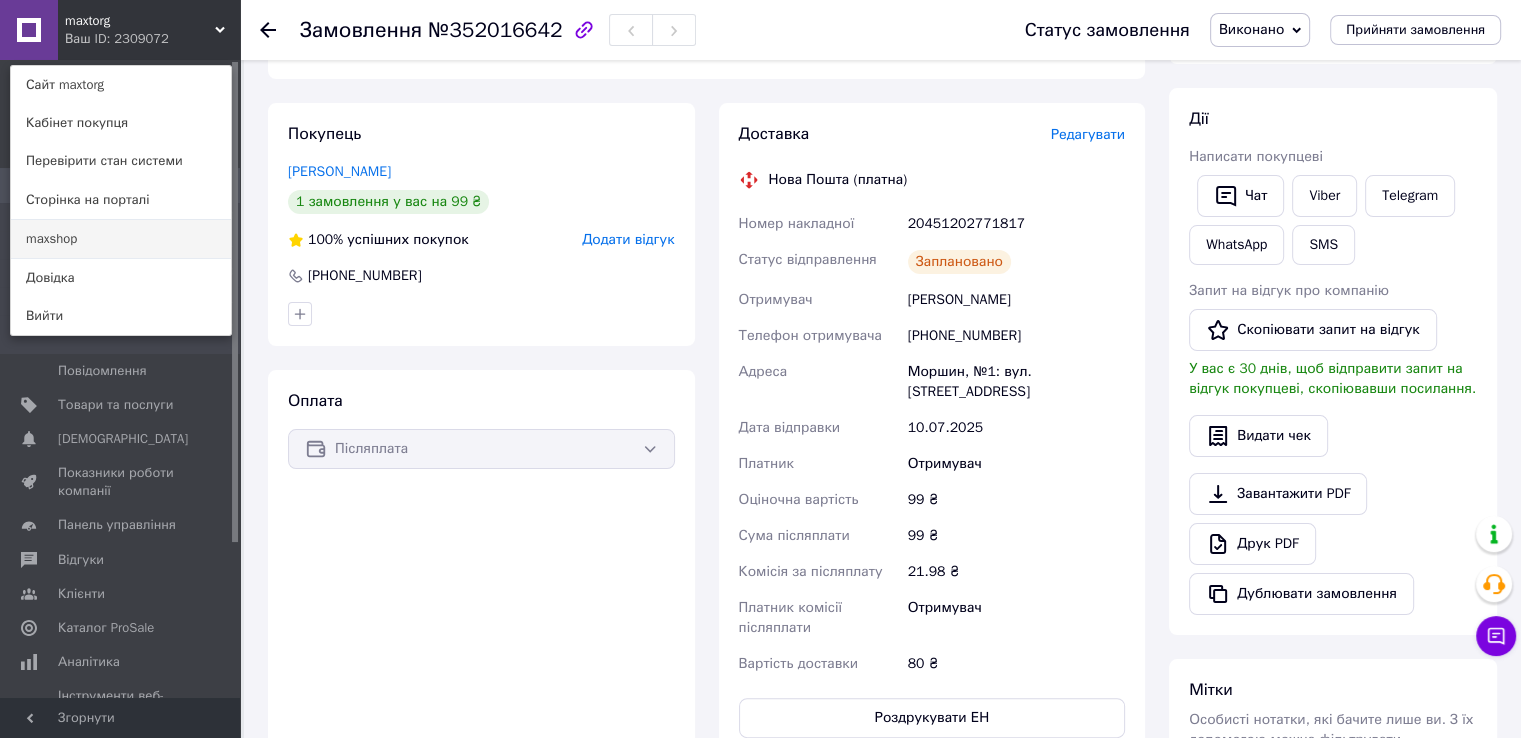 click on "maxshop" at bounding box center (121, 239) 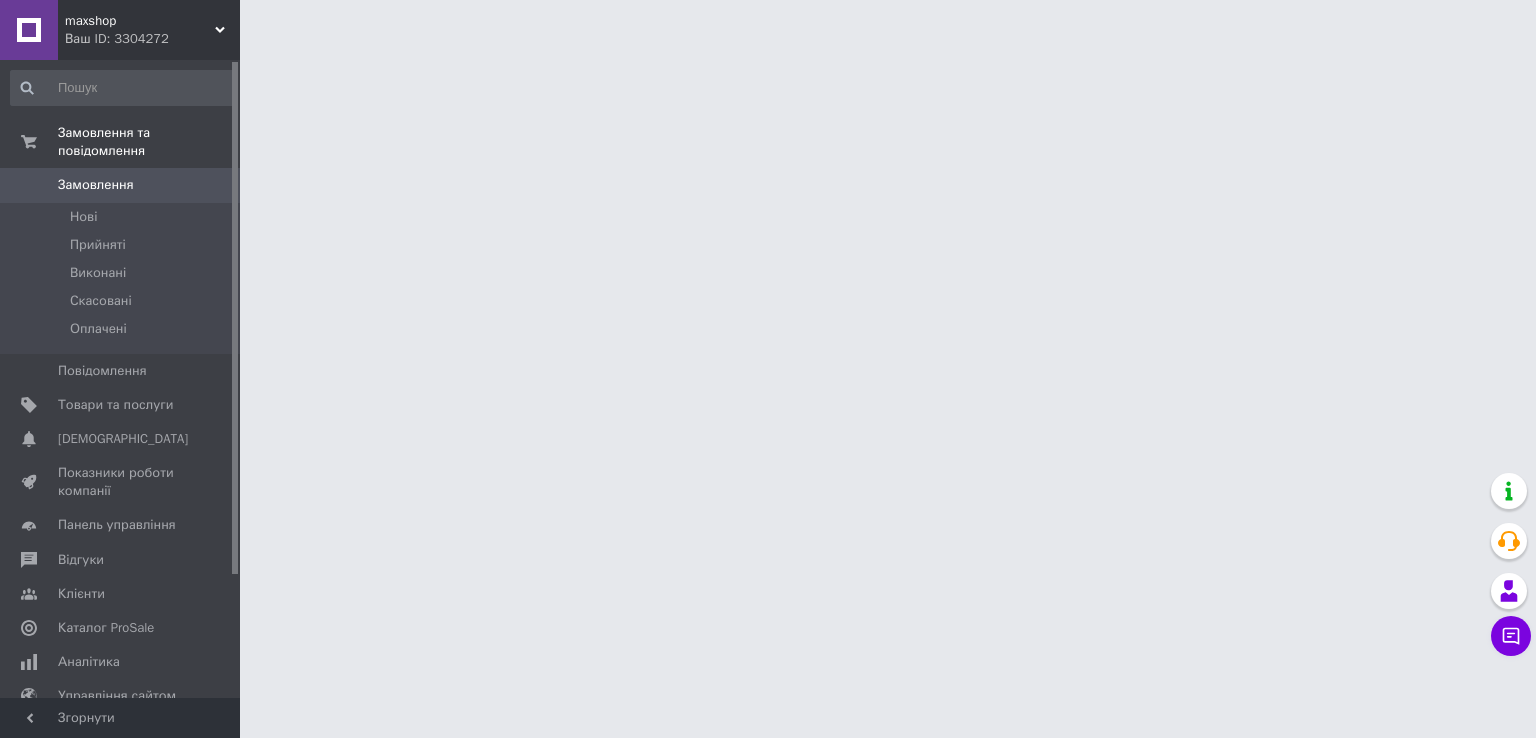 scroll, scrollTop: 0, scrollLeft: 0, axis: both 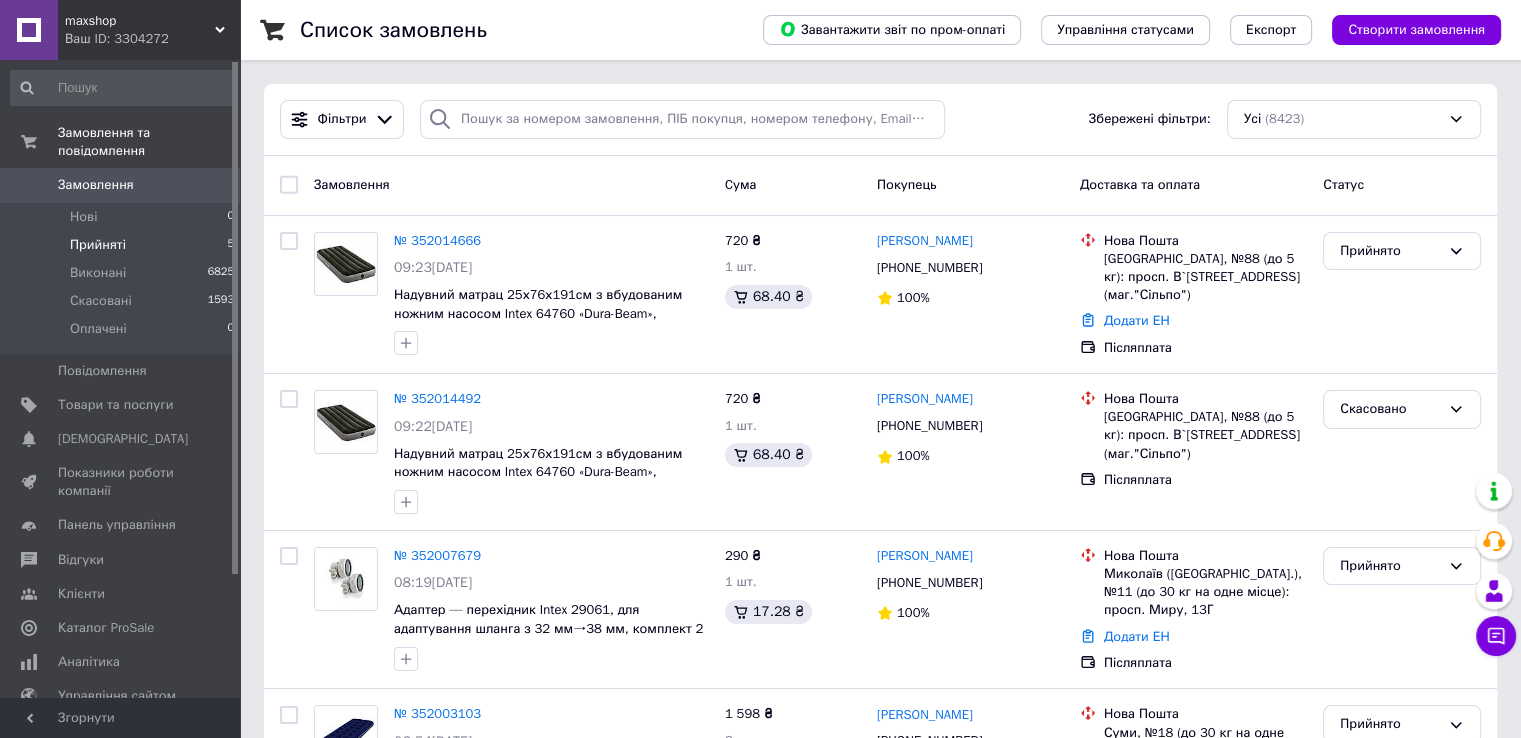click on "Прийняті 5" at bounding box center (123, 245) 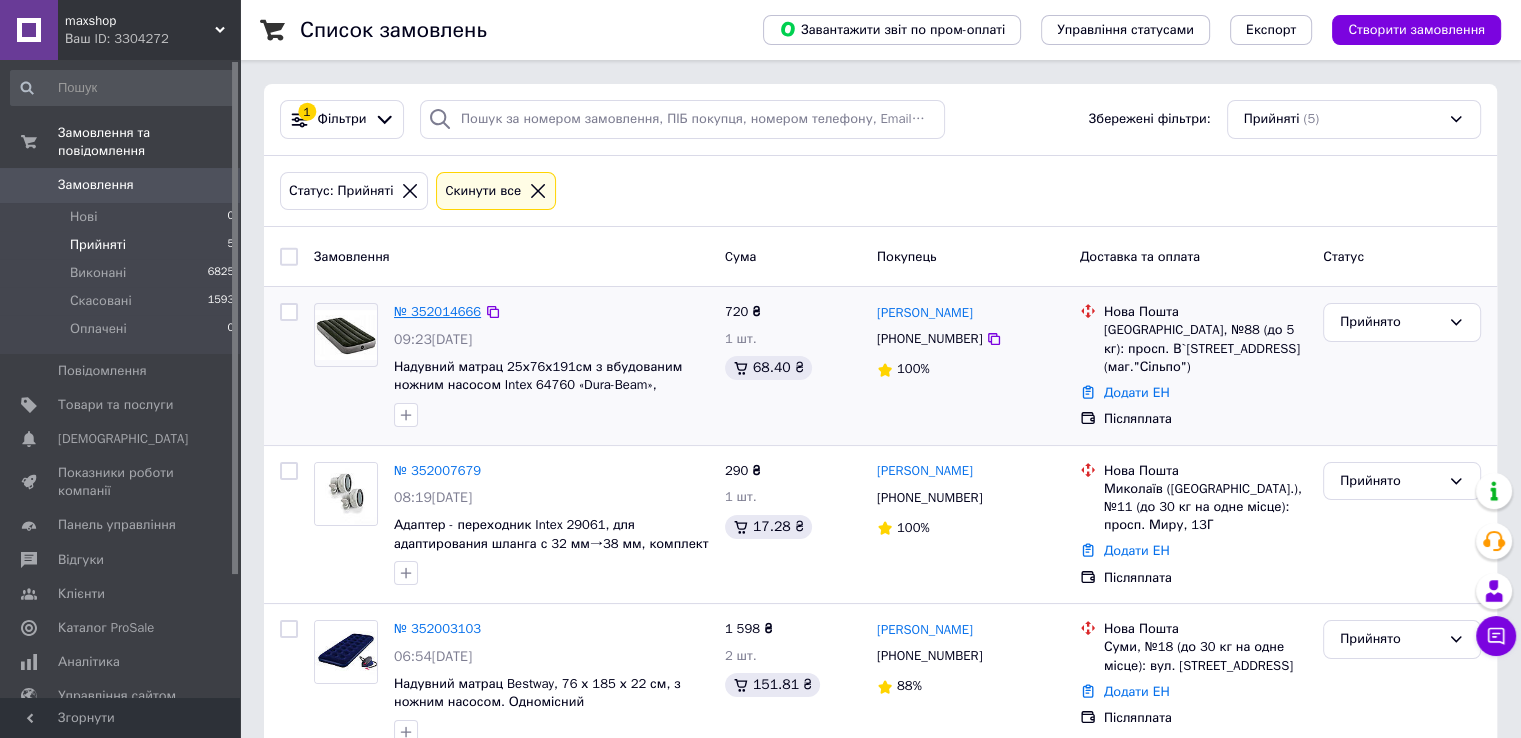click on "№ 352014666" at bounding box center [437, 311] 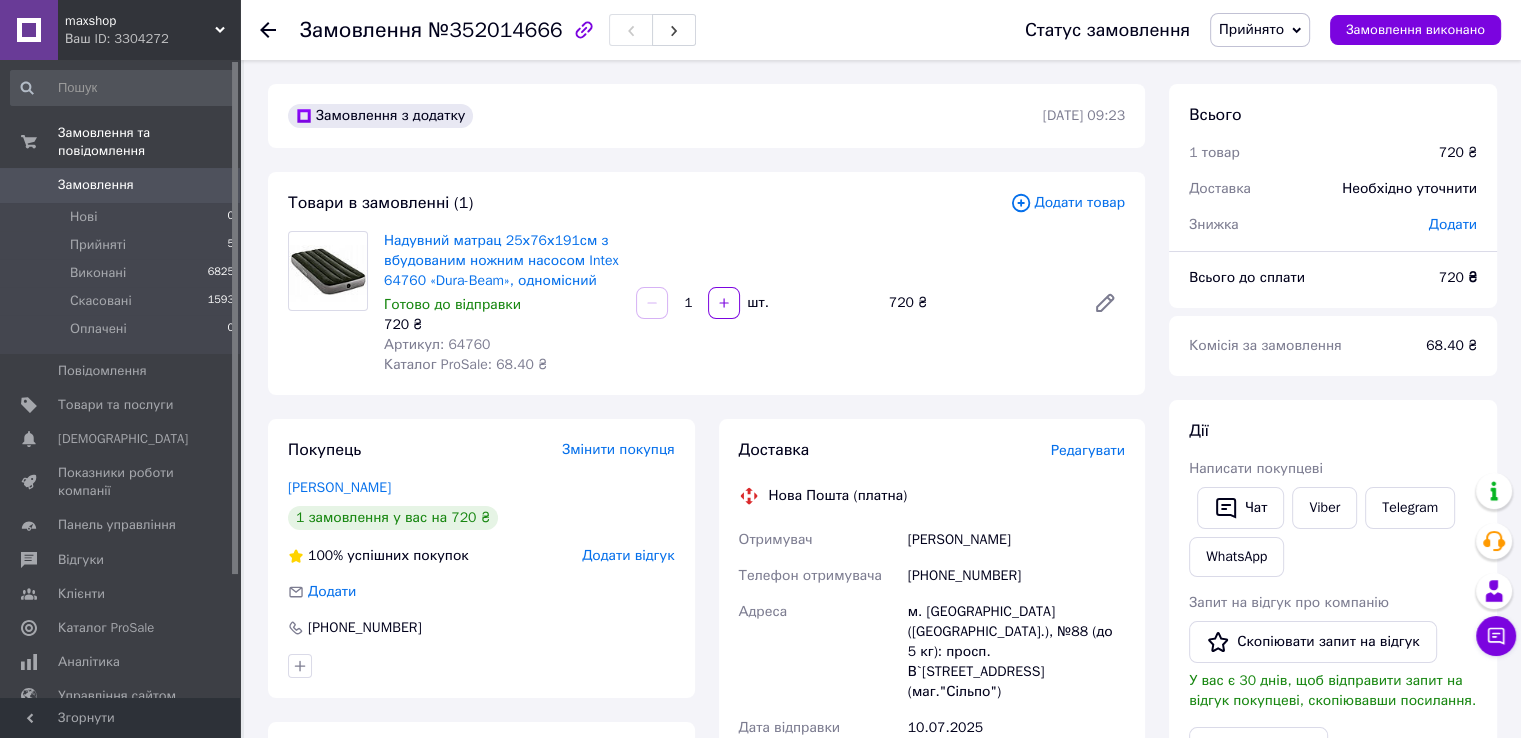 click on "Редагувати" at bounding box center (1088, 450) 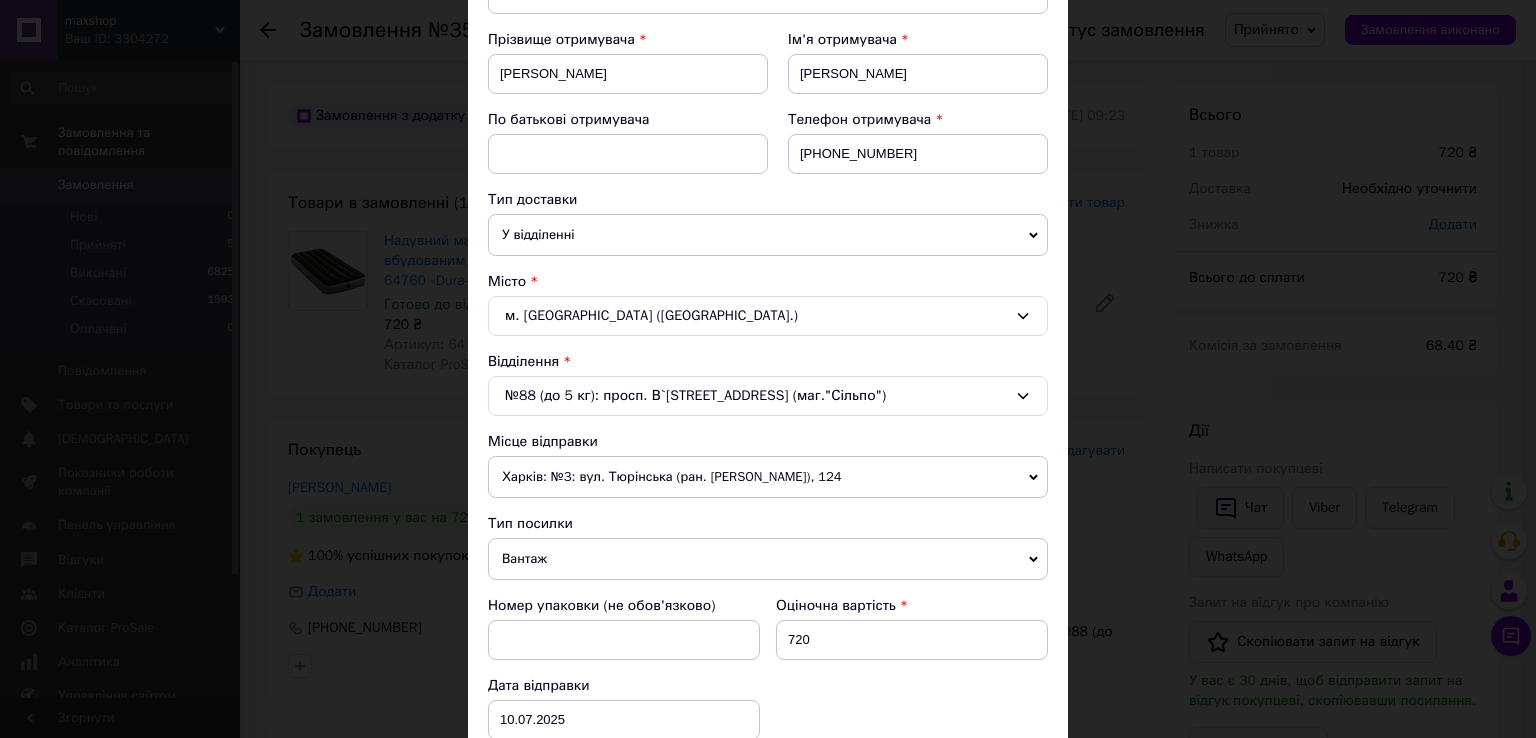 scroll, scrollTop: 500, scrollLeft: 0, axis: vertical 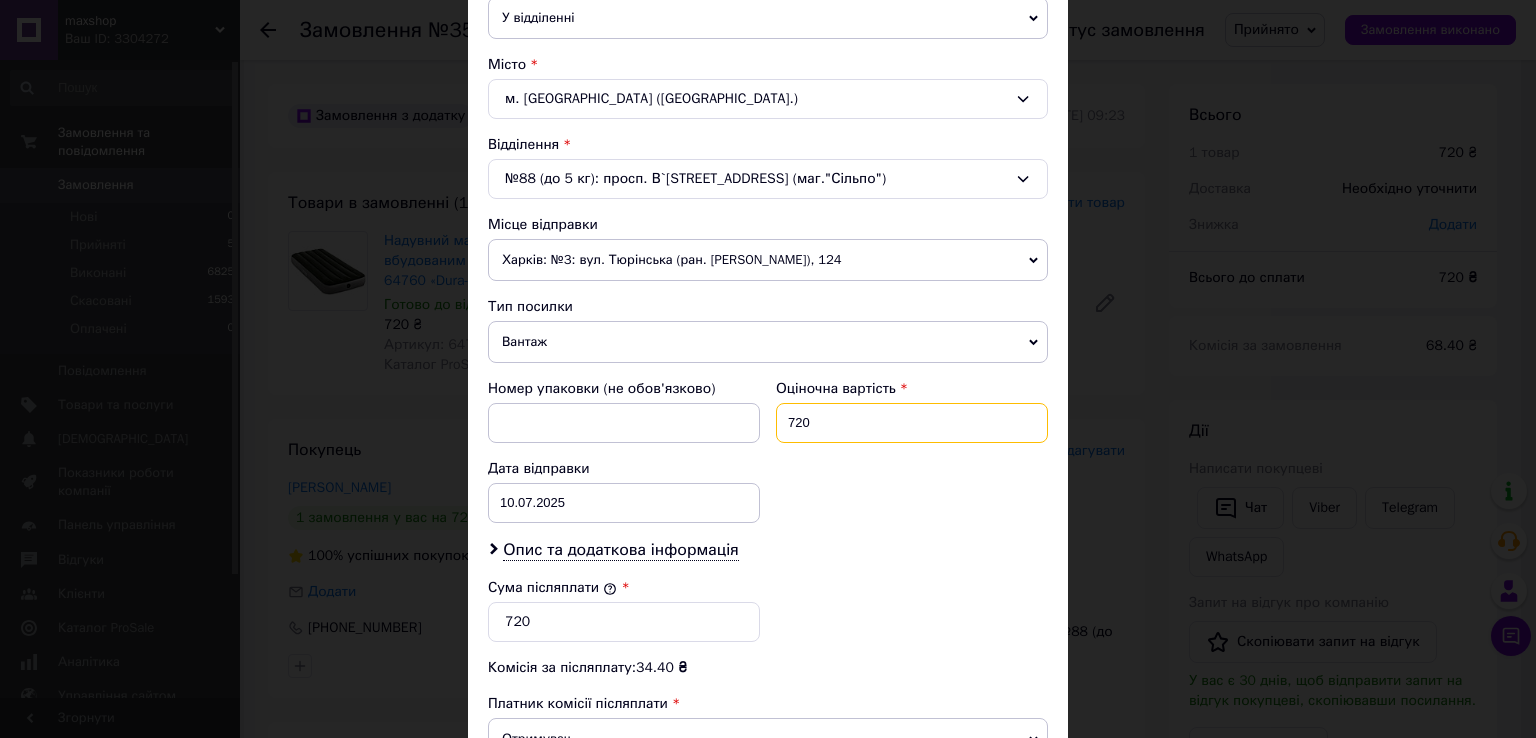 click on "720" at bounding box center [912, 423] 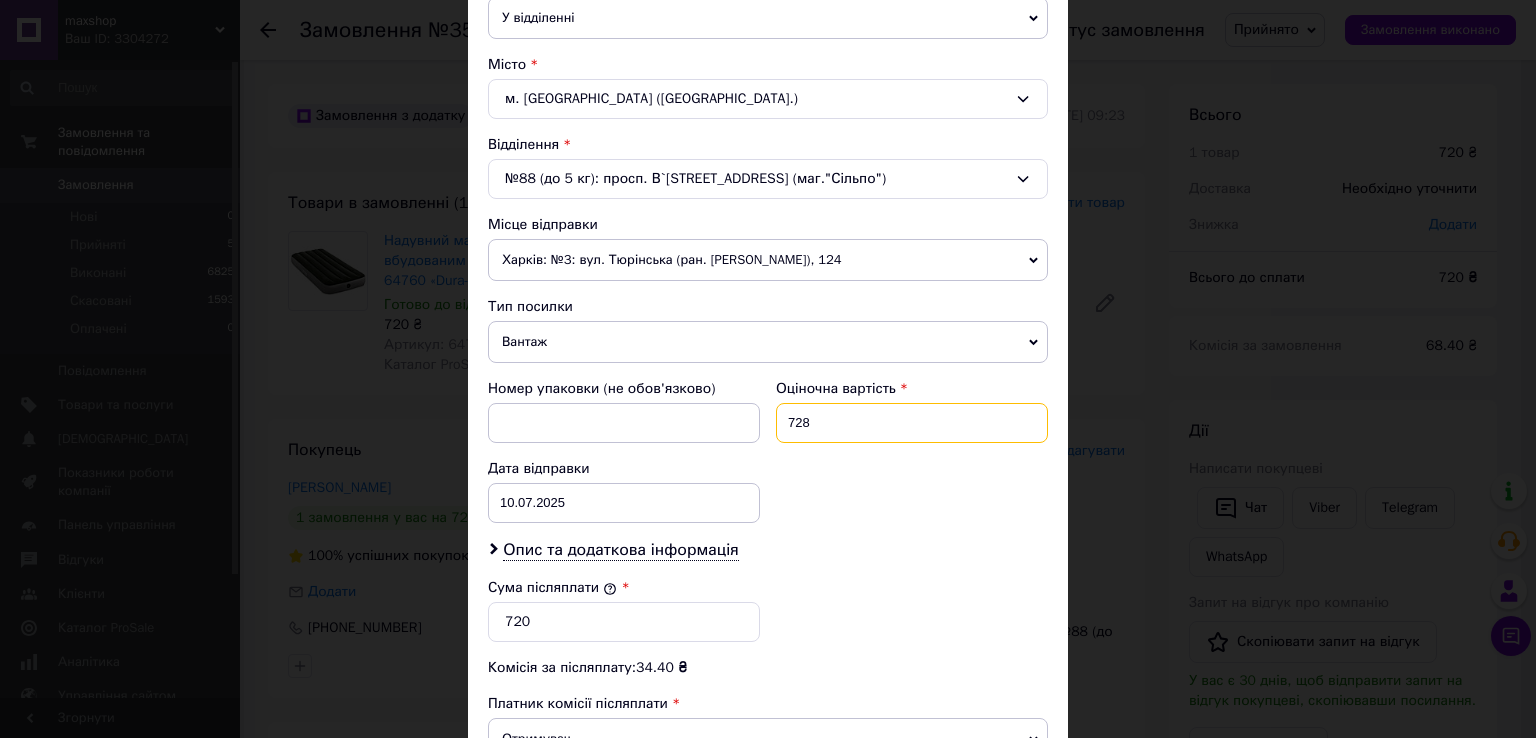 type on "728" 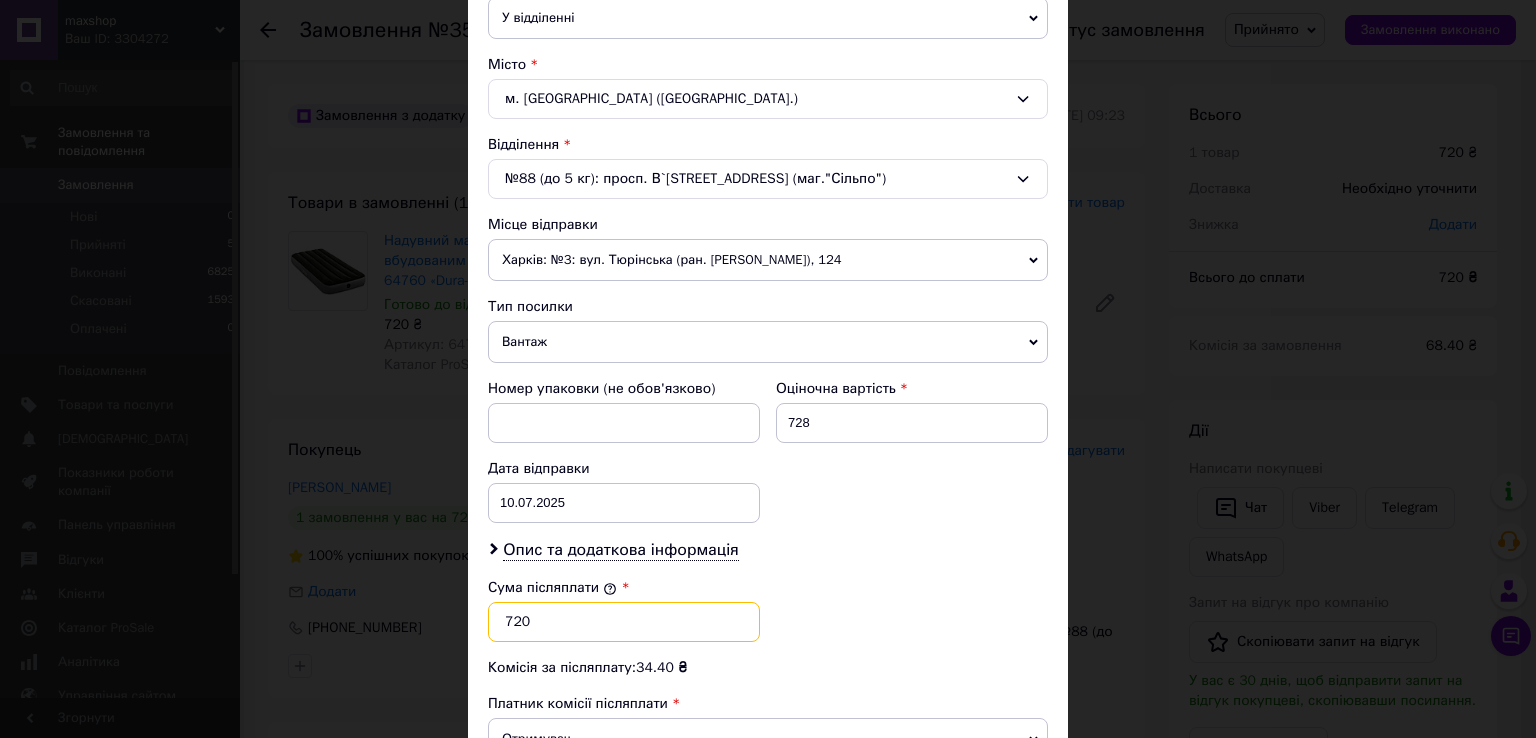 click on "720" at bounding box center [624, 622] 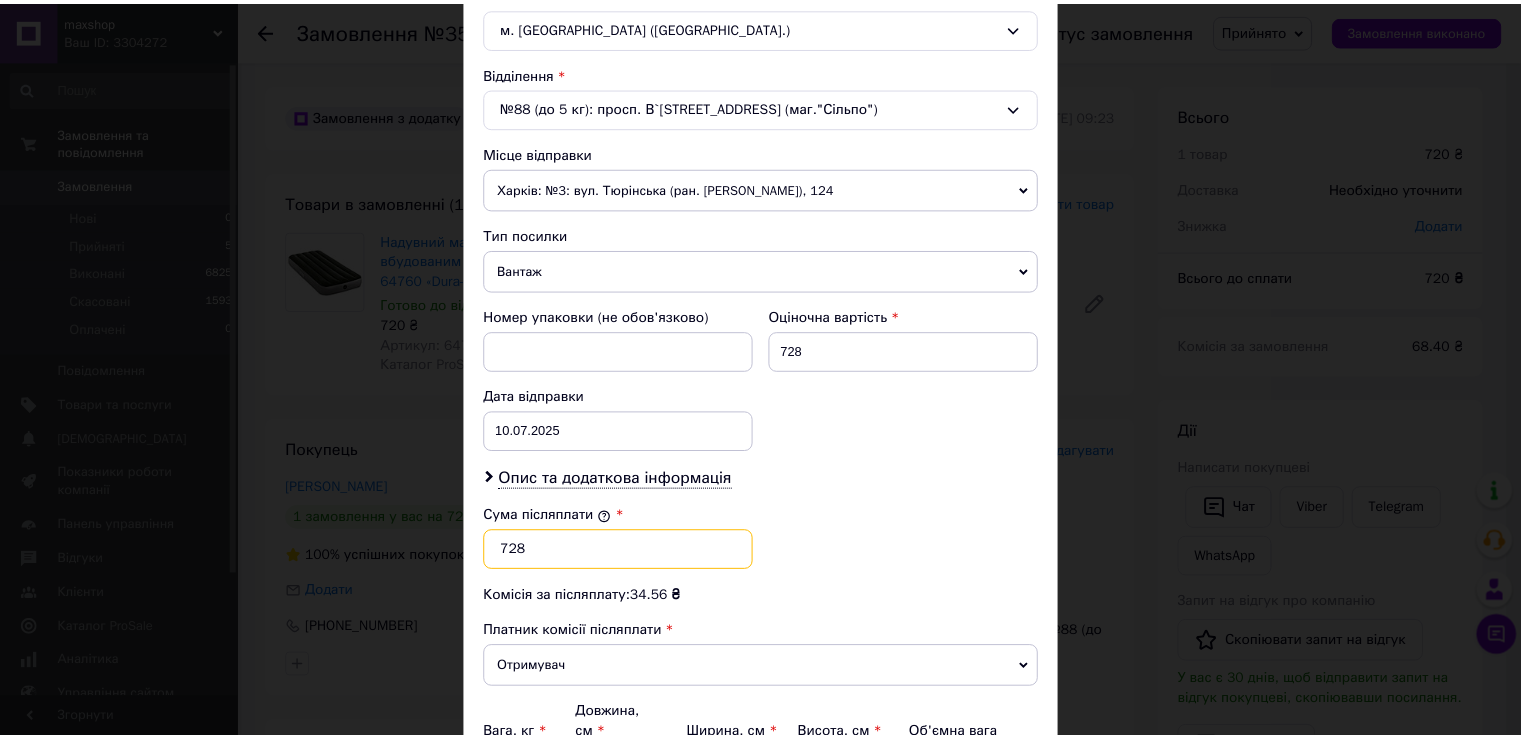 scroll, scrollTop: 782, scrollLeft: 0, axis: vertical 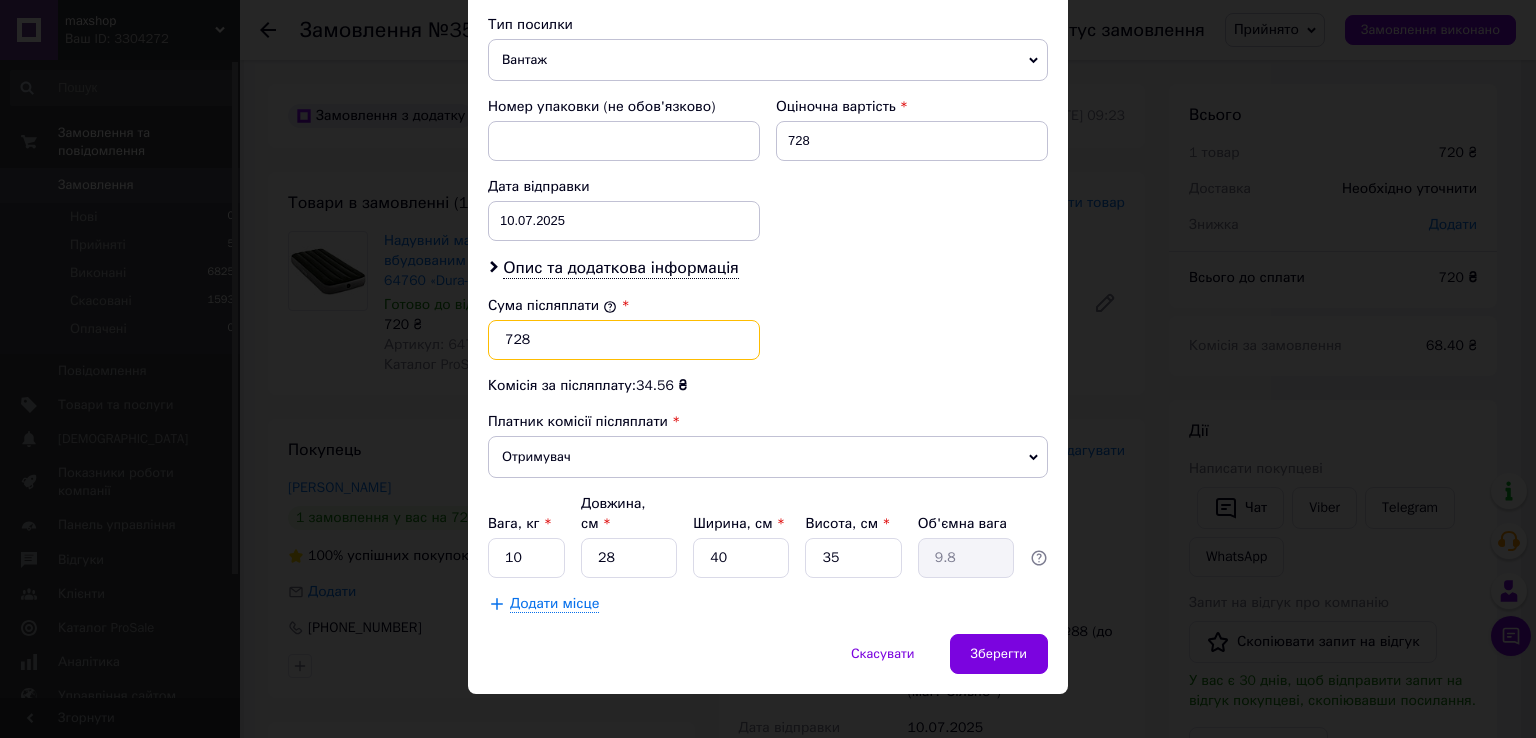 type on "728" 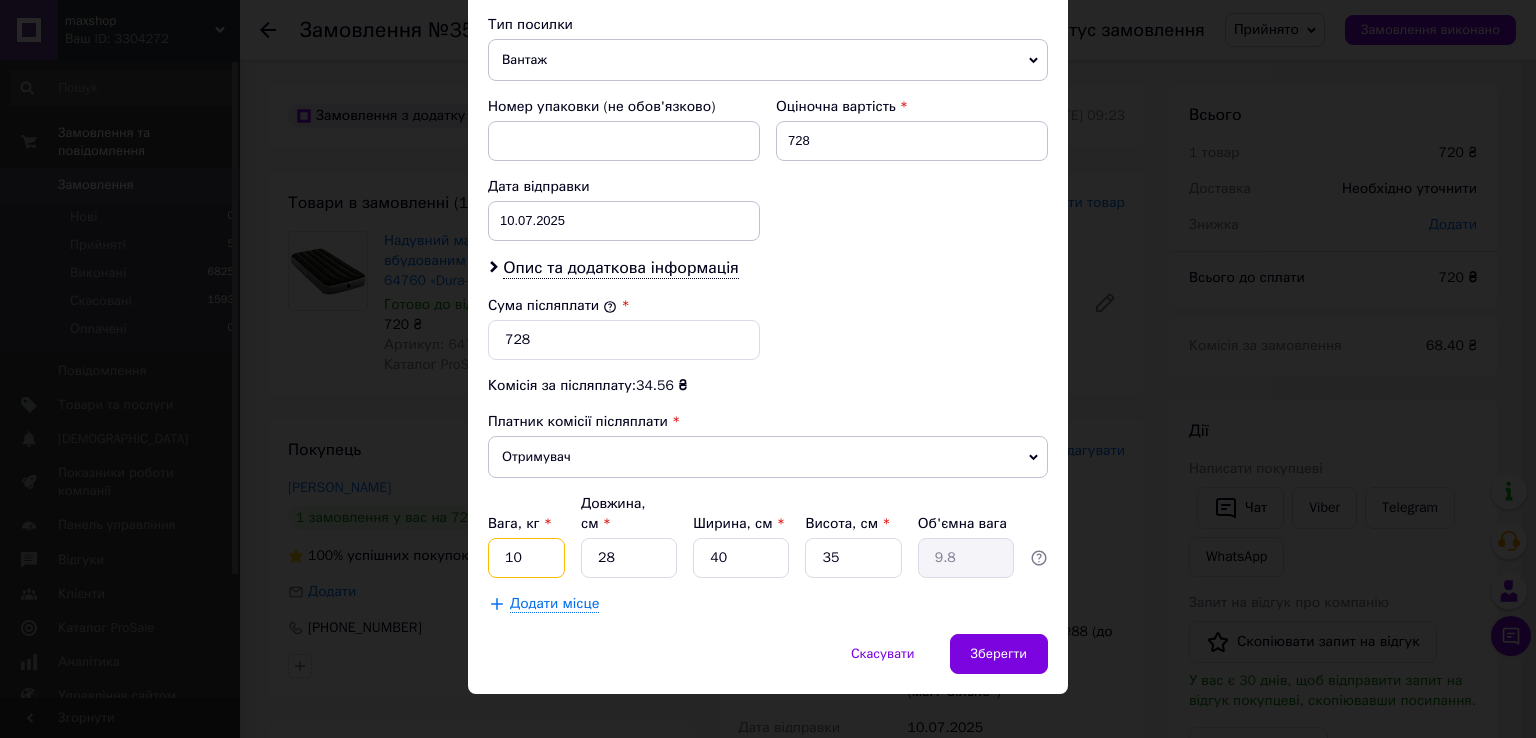drag, startPoint x: 528, startPoint y: 543, endPoint x: 494, endPoint y: 550, distance: 34.713108 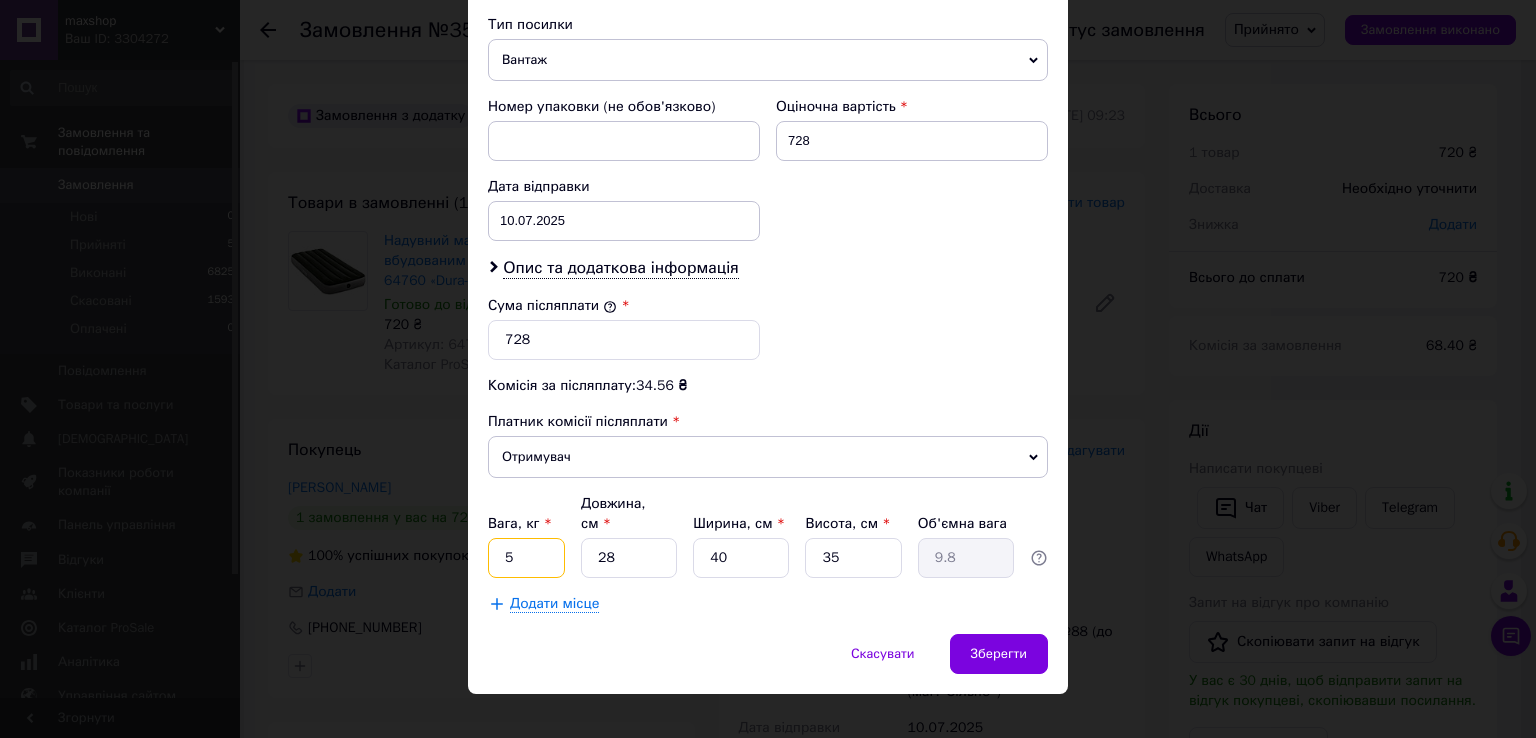type on "5" 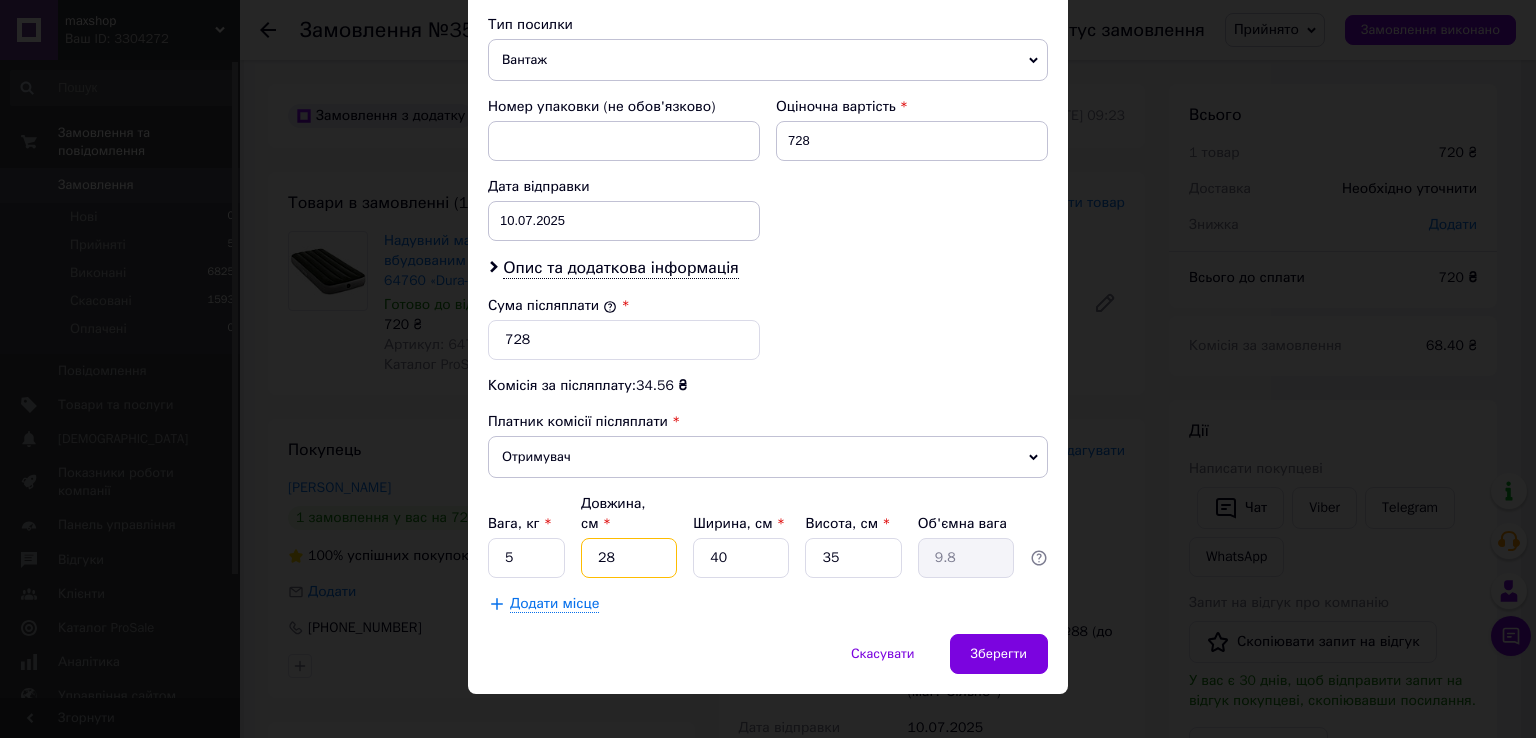 click on "28" at bounding box center [629, 558] 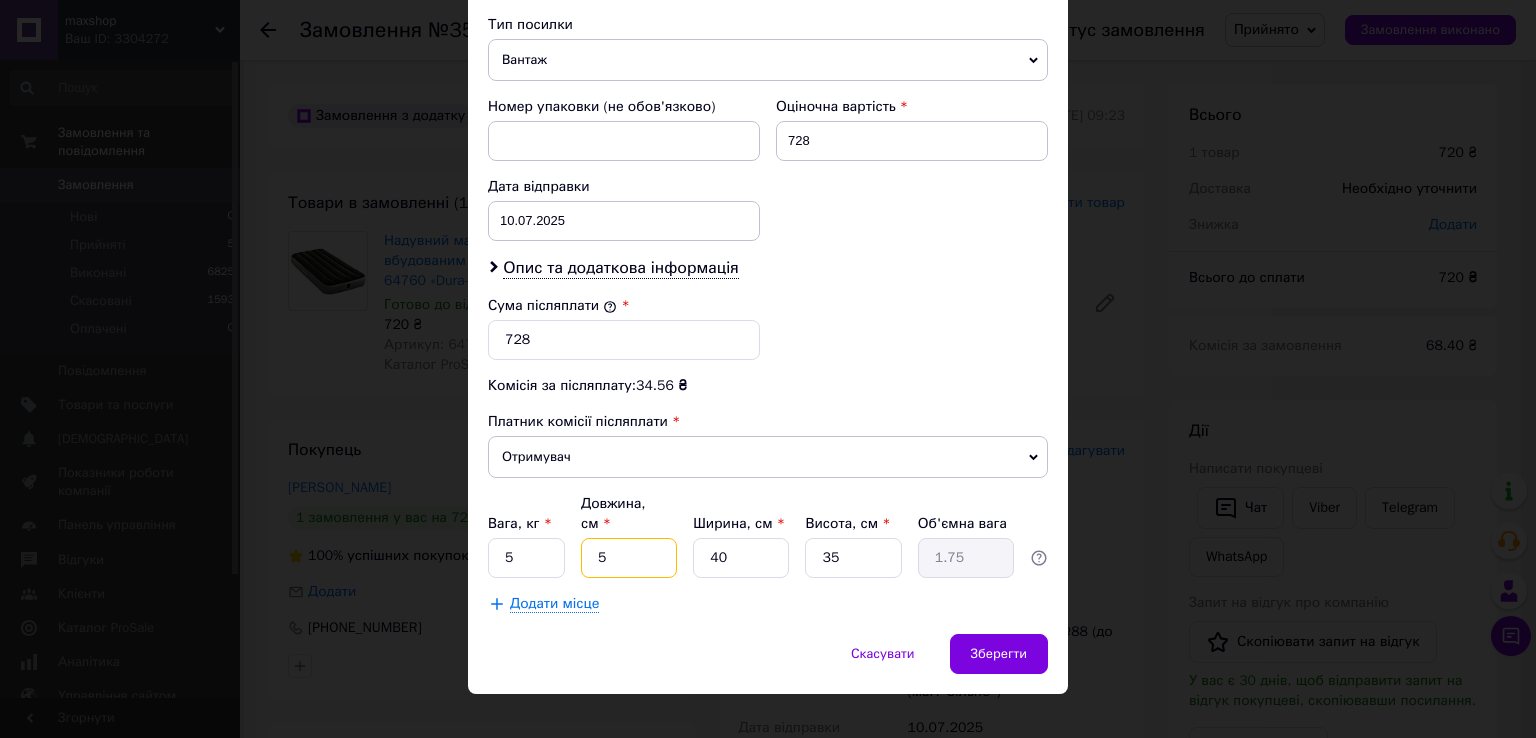 type on "5" 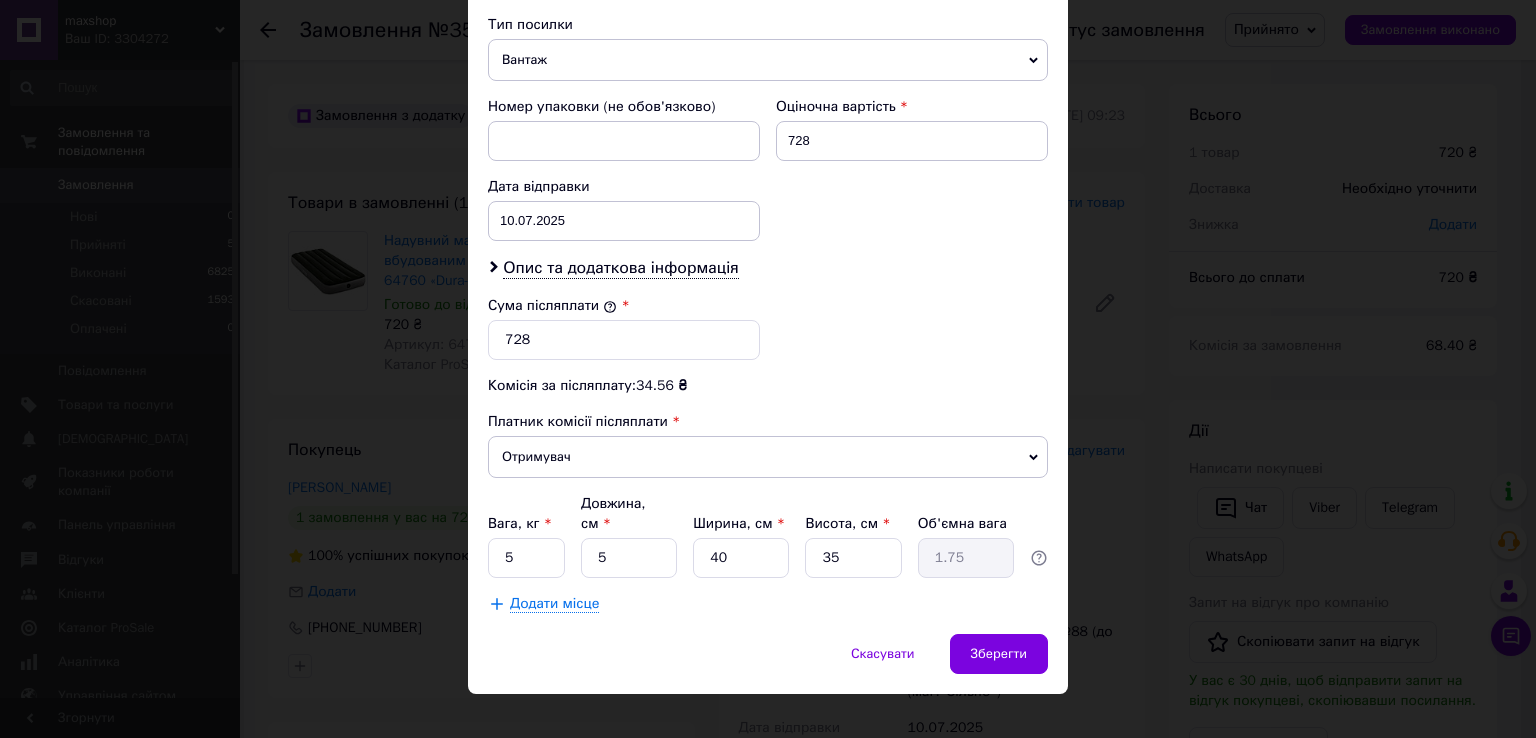 click on "Спосіб доставки Нова Пошта (платна) Платник Отримувач Відправник Прізвище отримувача Васютик Ім'я отримувача Ігор По батькові отримувача Телефон отримувача +380987183176 Тип доставки У відділенні Кур'єром В поштоматі Місто м. Львів (Львівська обл.) Відділення №88 (до 5 кг): просп. В`ячеслава Чорновола, 77 (маг."Сільпо") Місце відправки Харків: №3: вул. Тюрінська (ран. Якіра), 124 Немає збігів. Спробуйте змінити умови пошуку Додати ще місце відправки Тип посилки Вантаж Документи Номер упаковки (не обов'язково) Оціночна вартість 728 Дата відправки 10.07.2025 < 2025 > < Июль > Пн Вт Ср" at bounding box center (768, -9) 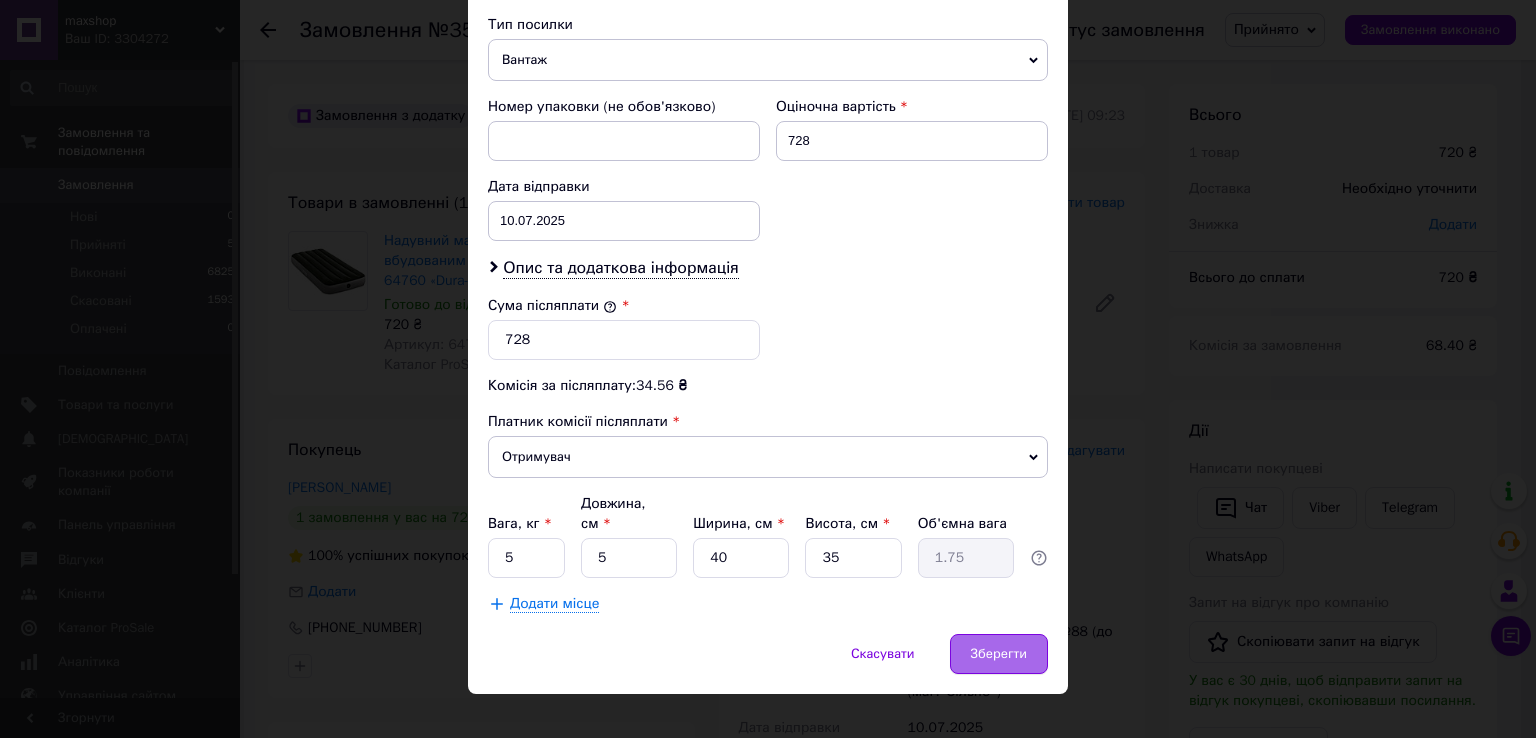 click on "Зберегти" at bounding box center (999, 654) 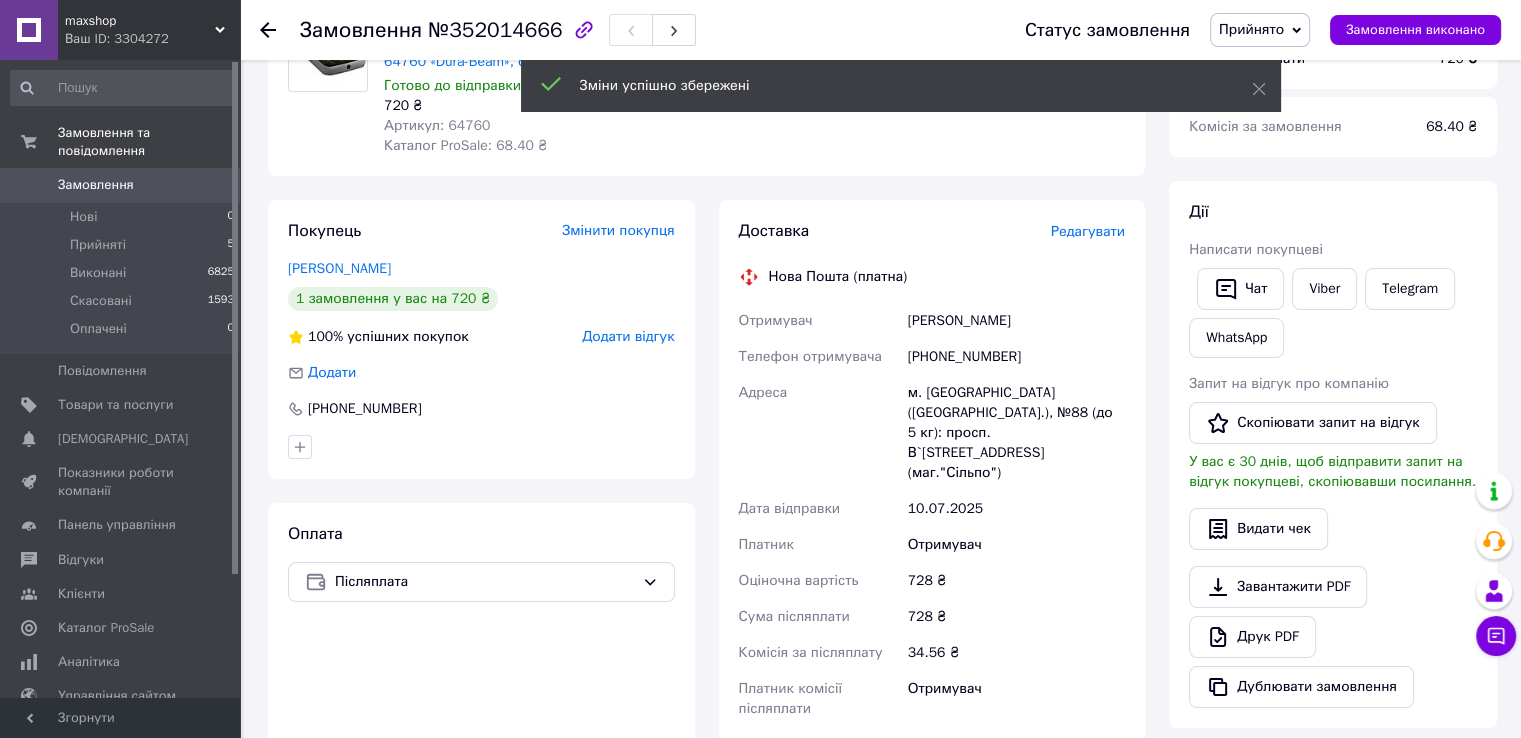 scroll, scrollTop: 400, scrollLeft: 0, axis: vertical 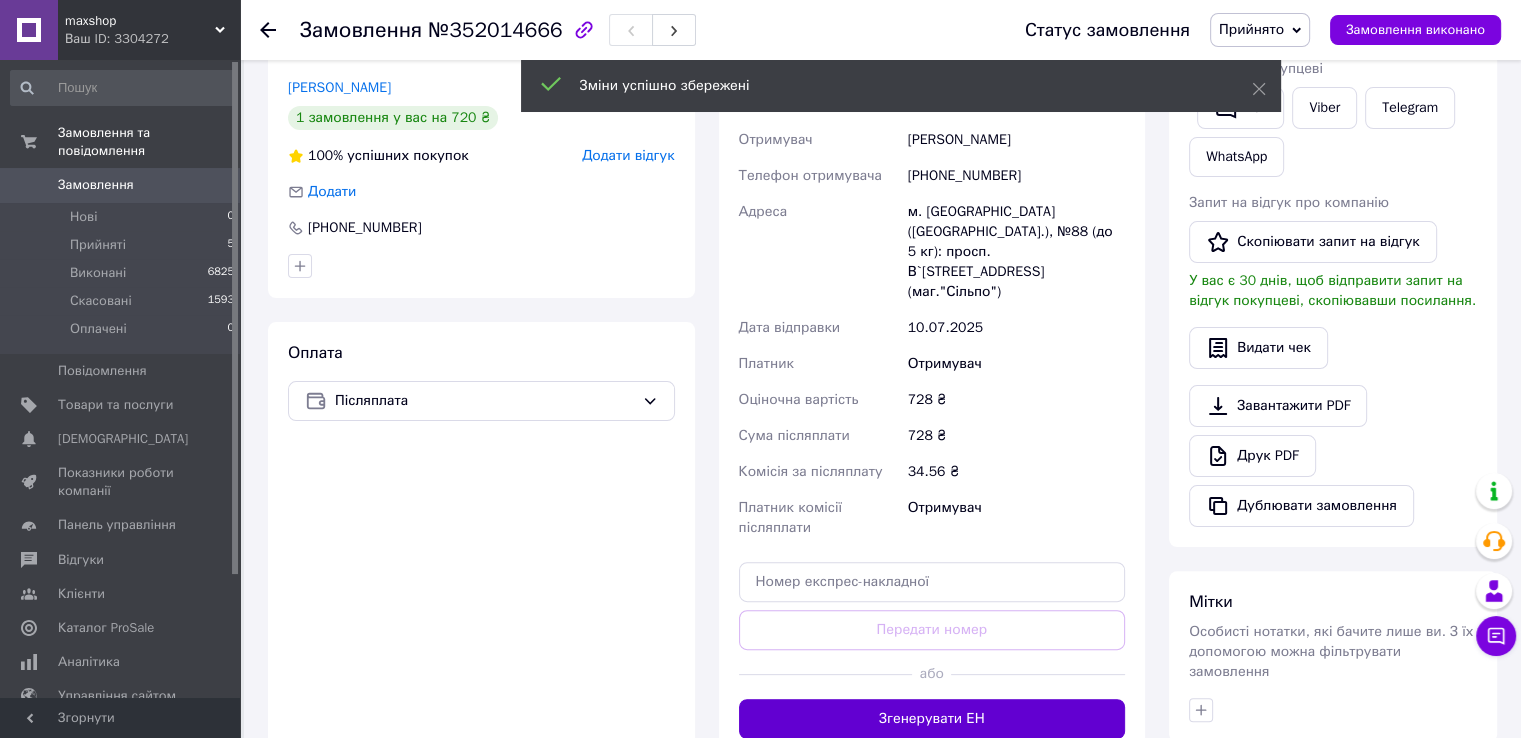 click on "Згенерувати ЕН" at bounding box center [932, 719] 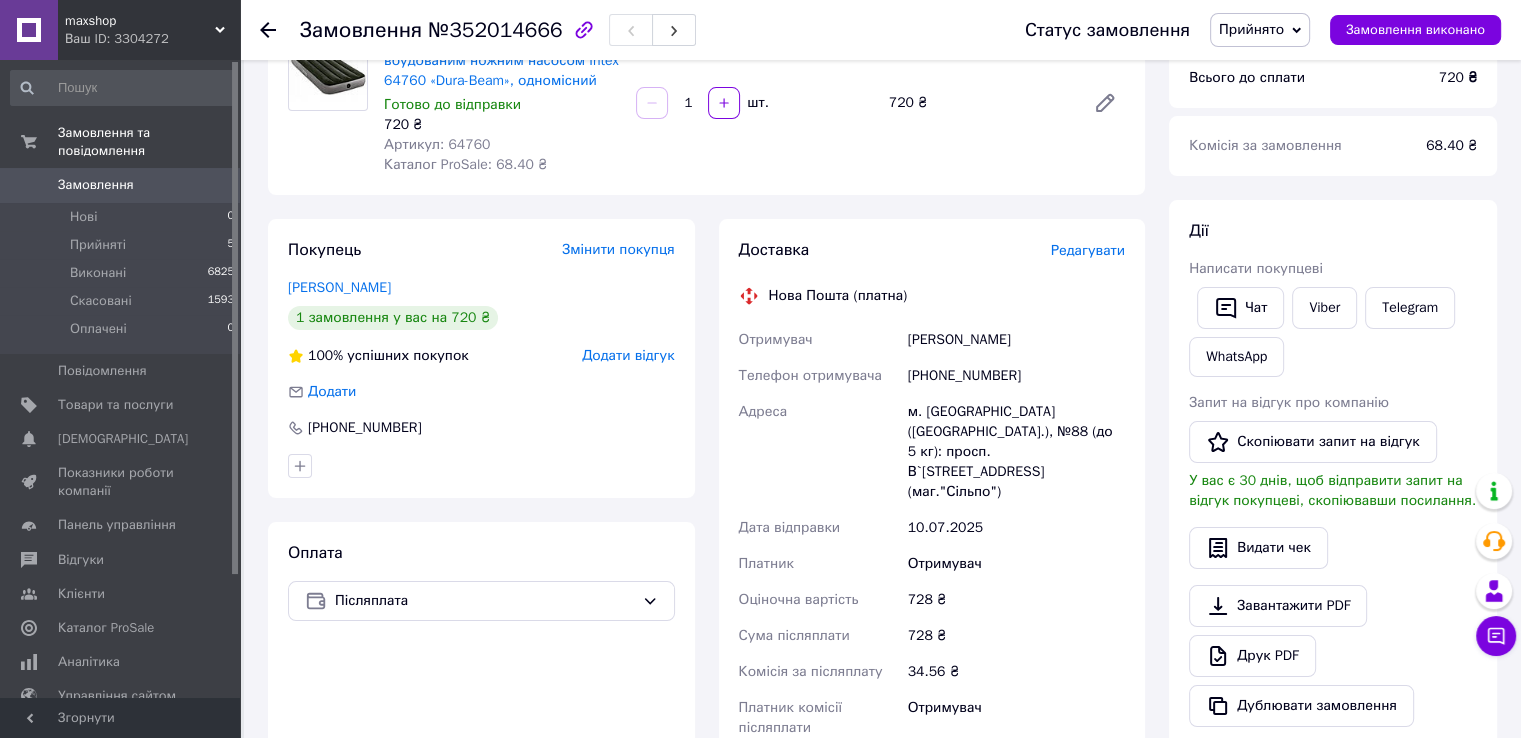 scroll, scrollTop: 200, scrollLeft: 0, axis: vertical 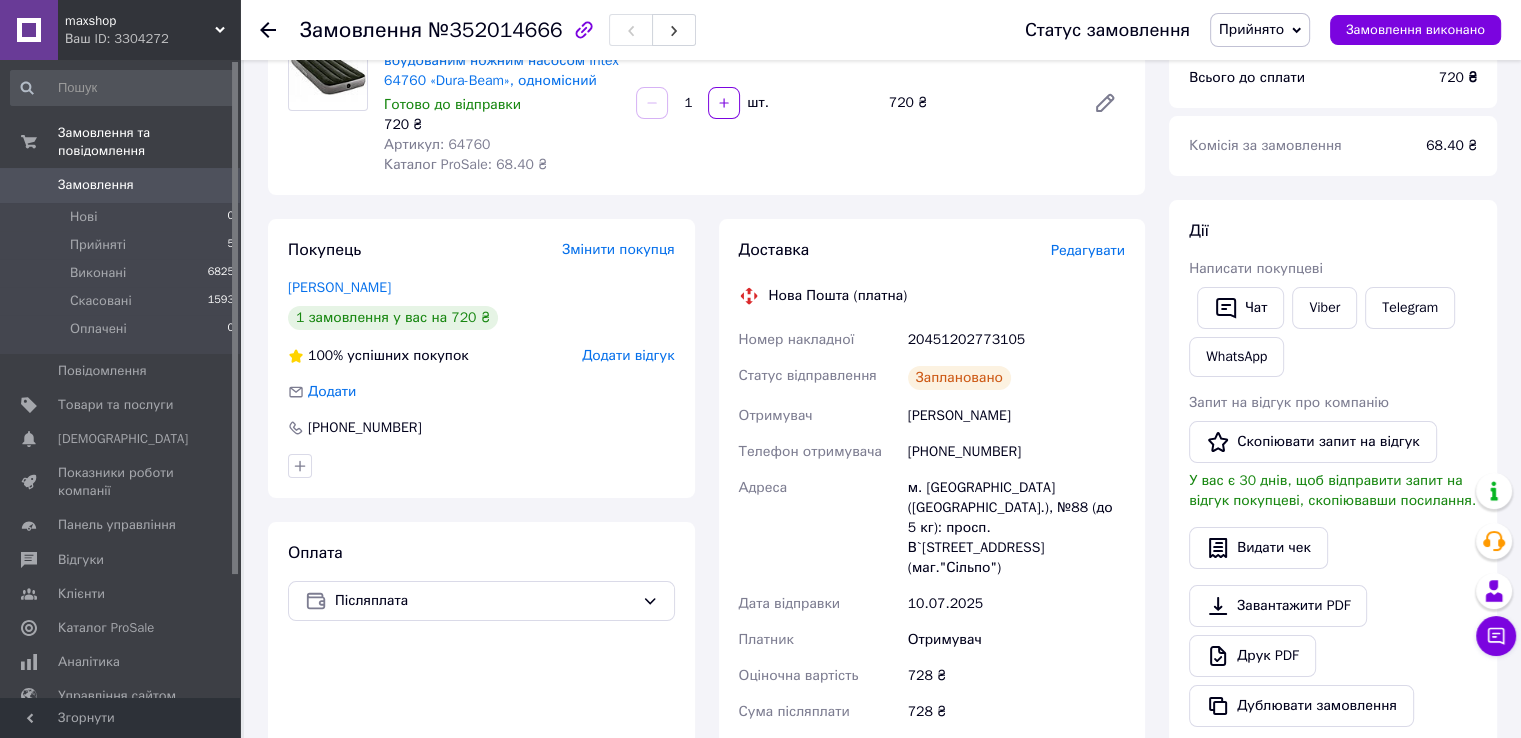 click on "Прийнято" at bounding box center [1251, 29] 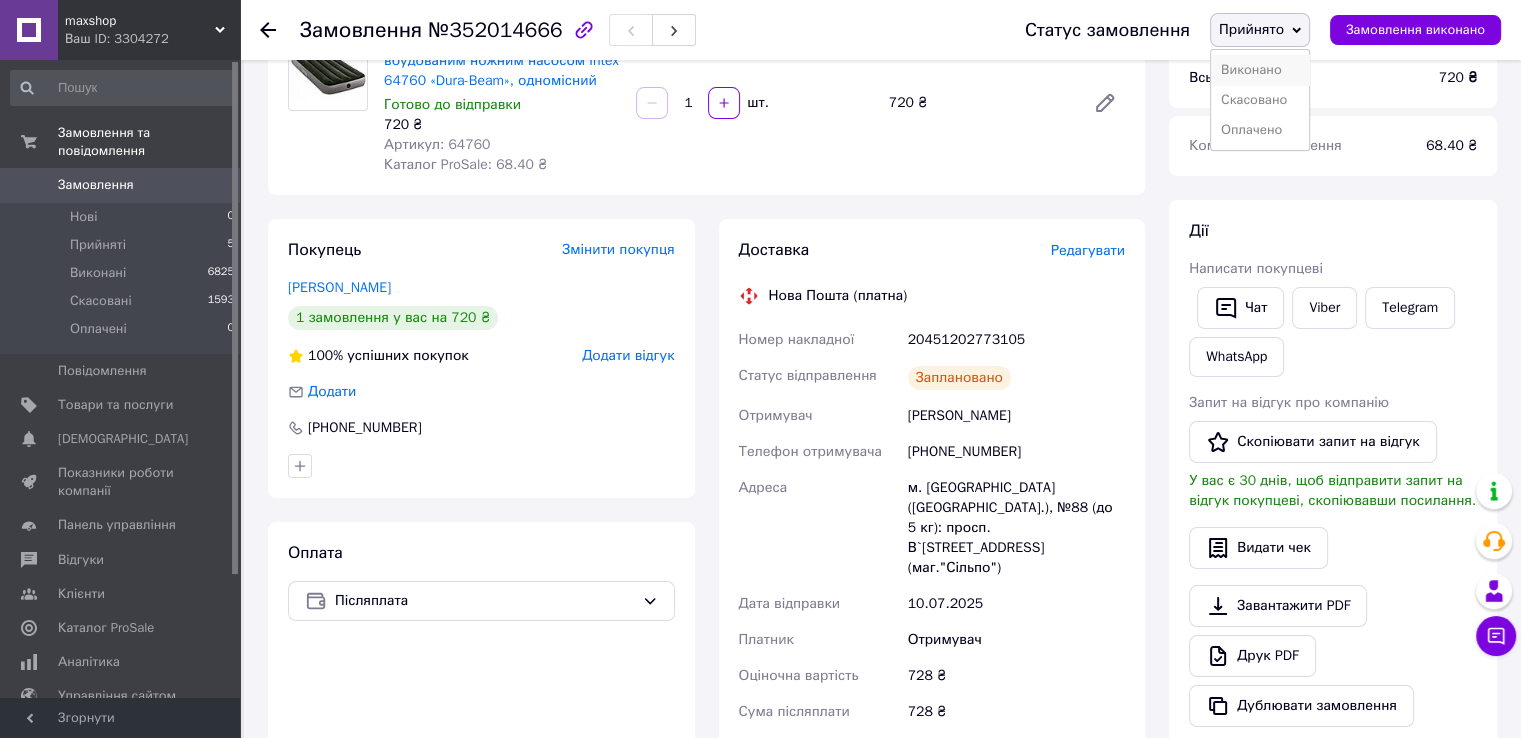 click on "Виконано" at bounding box center [1260, 70] 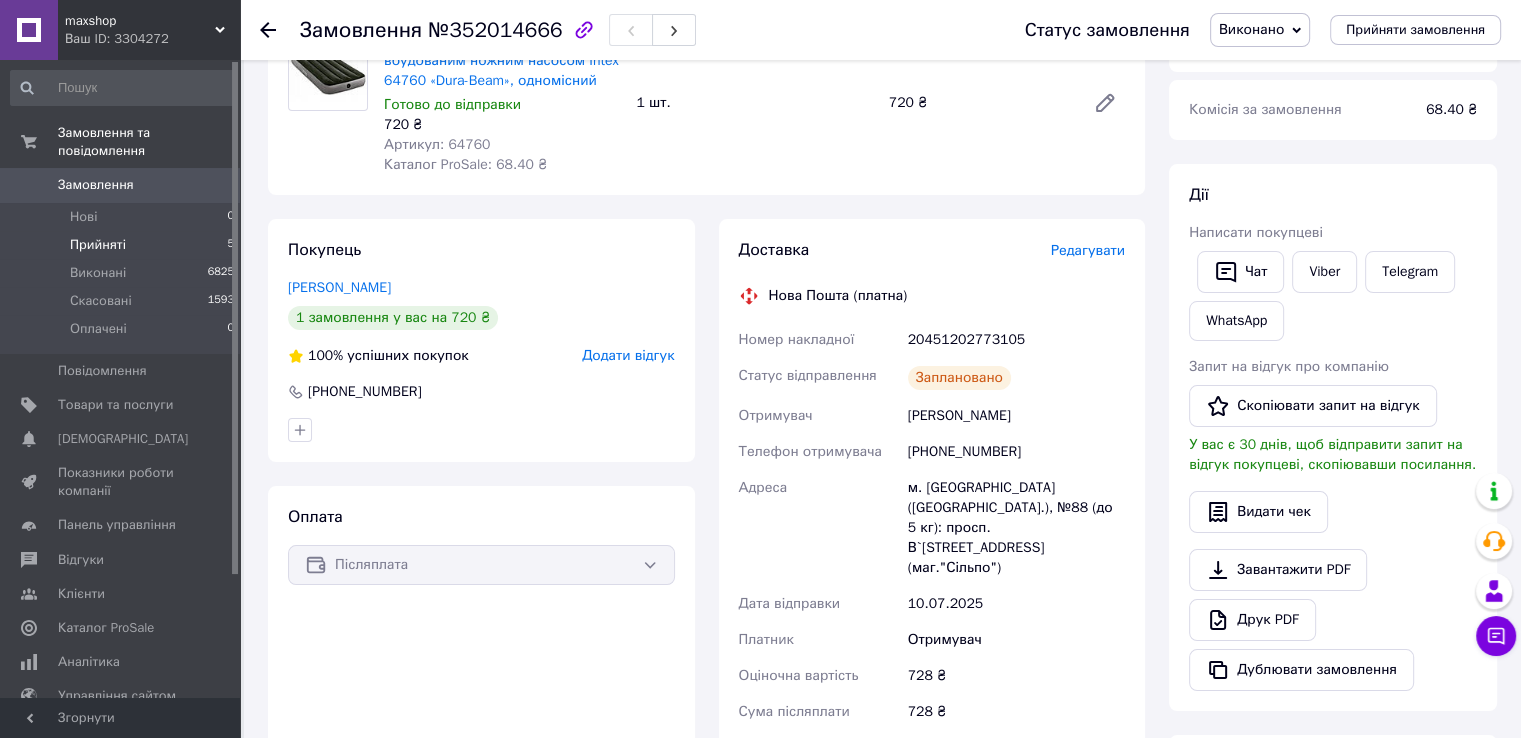click on "Прийняті" at bounding box center (98, 245) 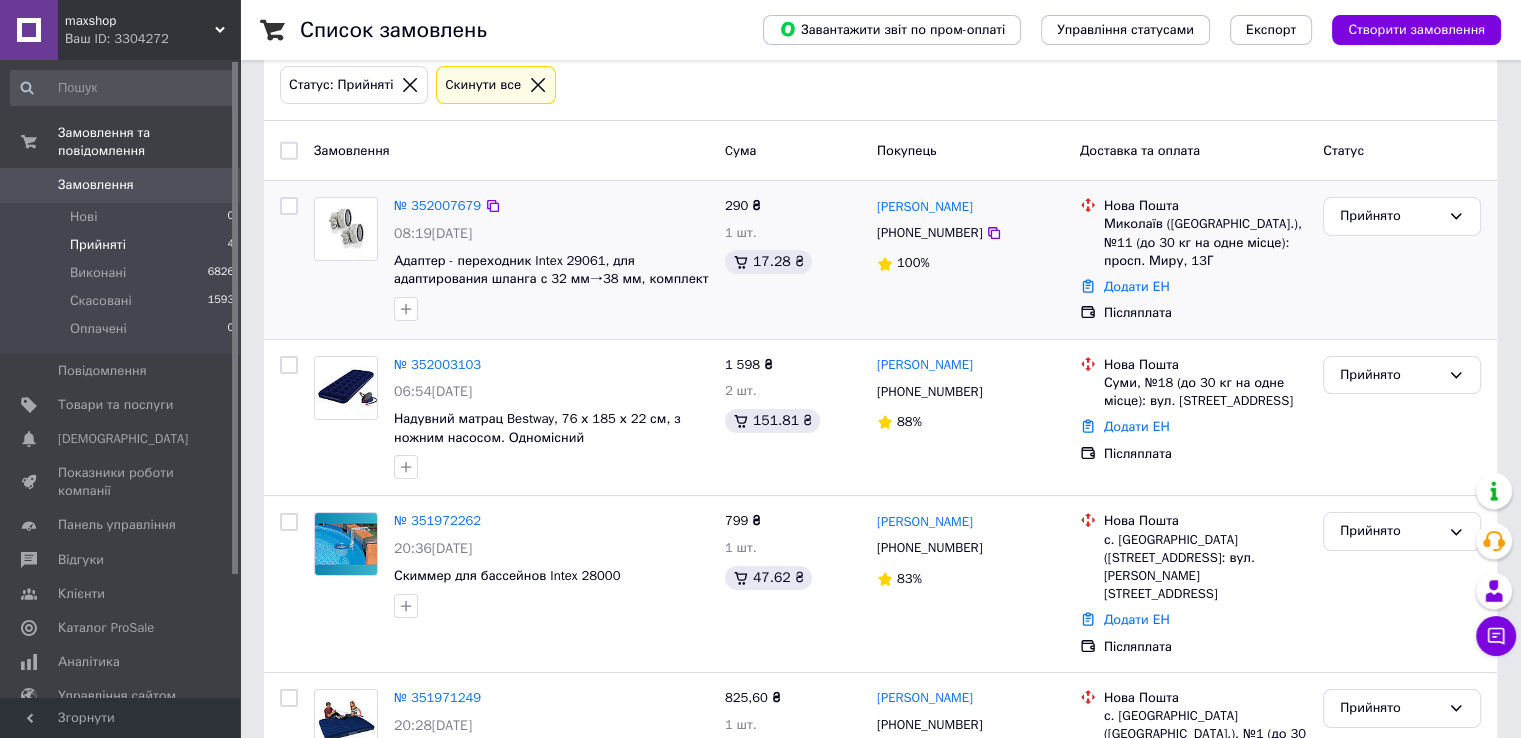 scroll, scrollTop: 184, scrollLeft: 0, axis: vertical 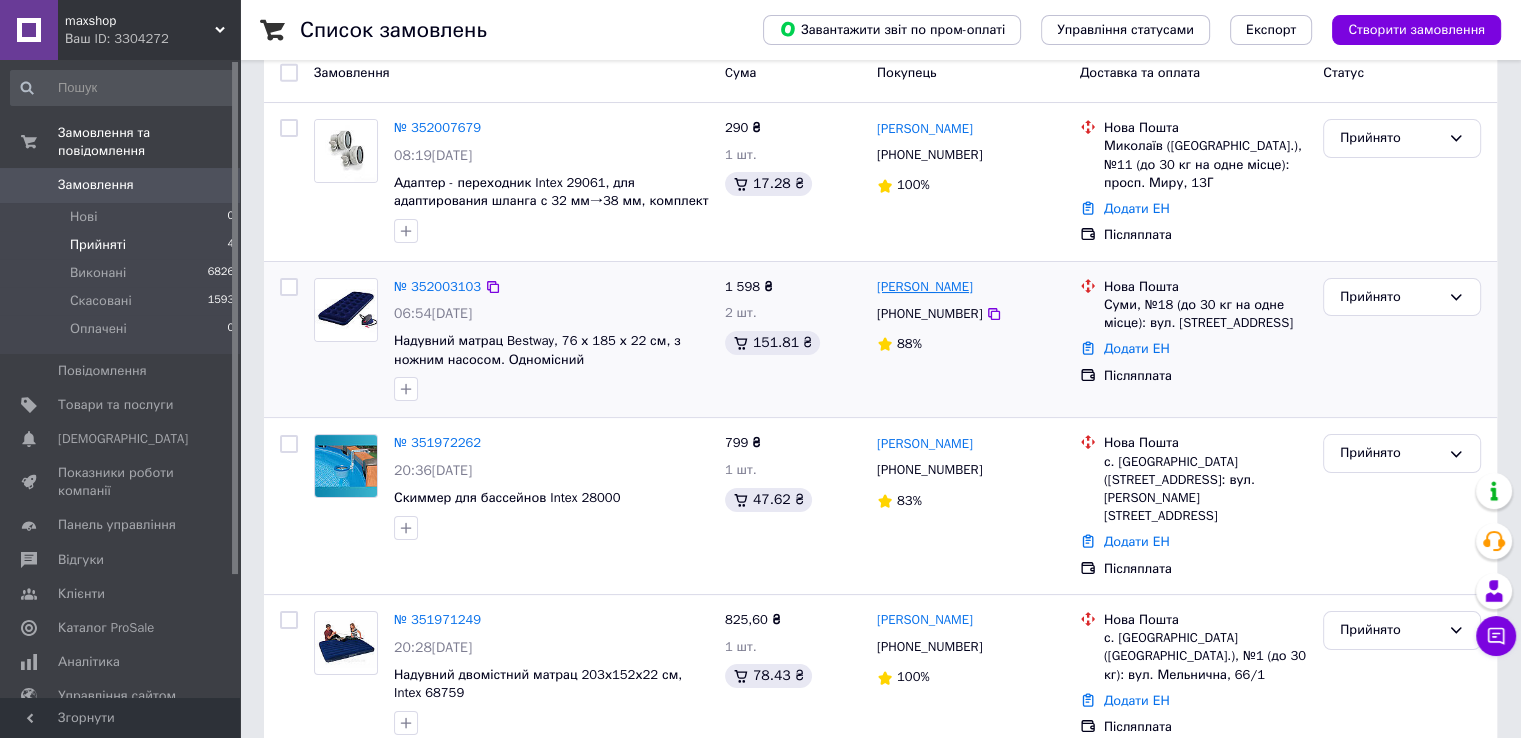click on "[PERSON_NAME]" at bounding box center [925, 287] 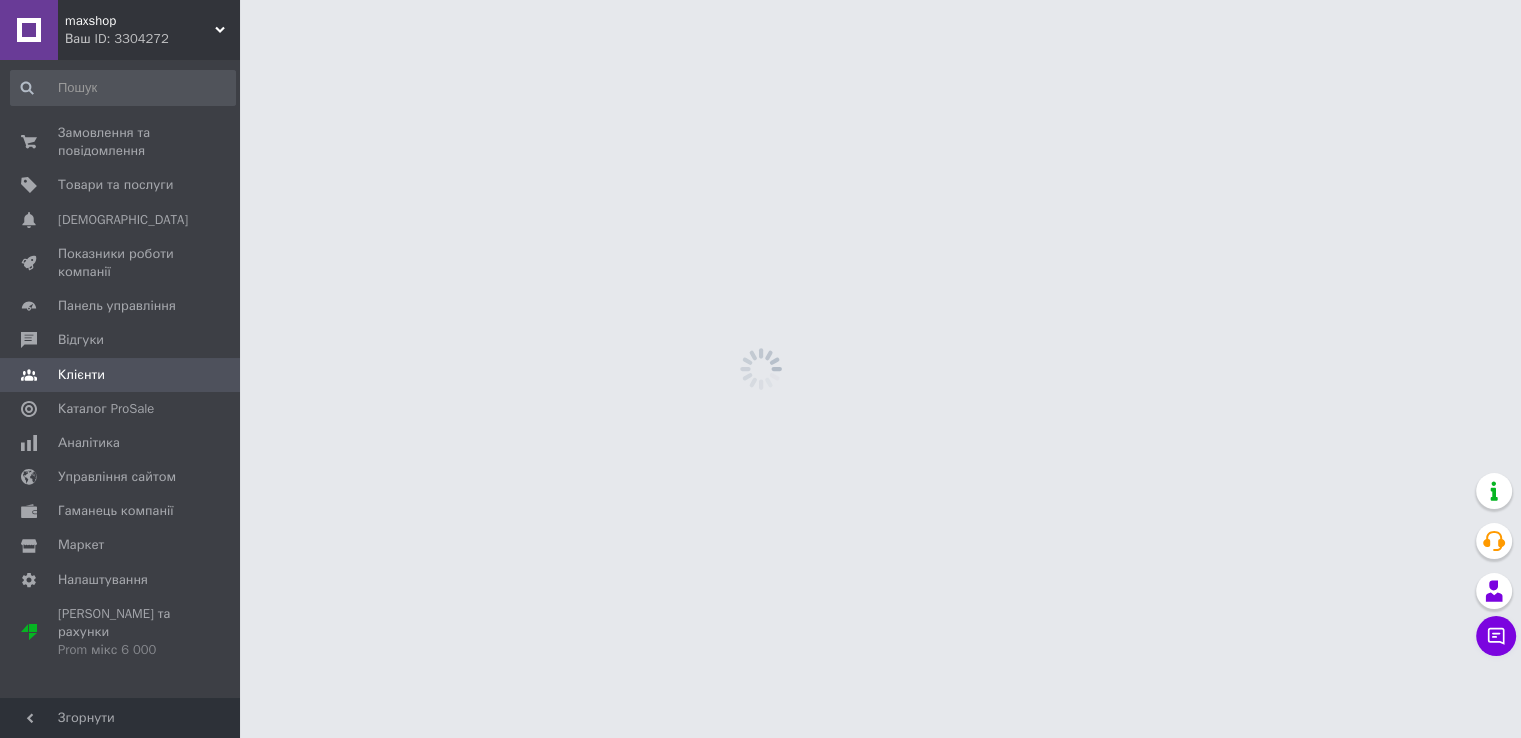 scroll, scrollTop: 0, scrollLeft: 0, axis: both 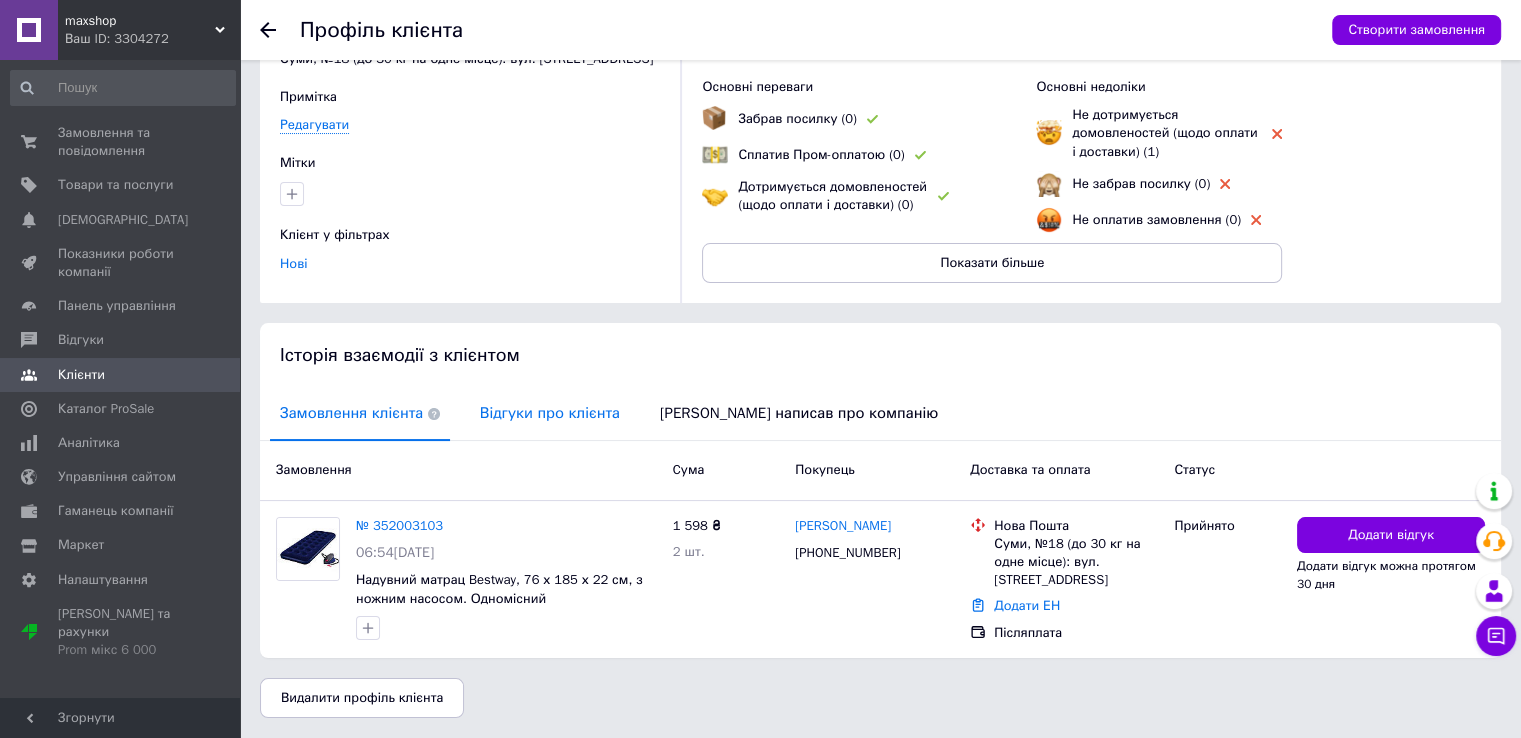 click on "Відгуки про клієнта" at bounding box center [550, 413] 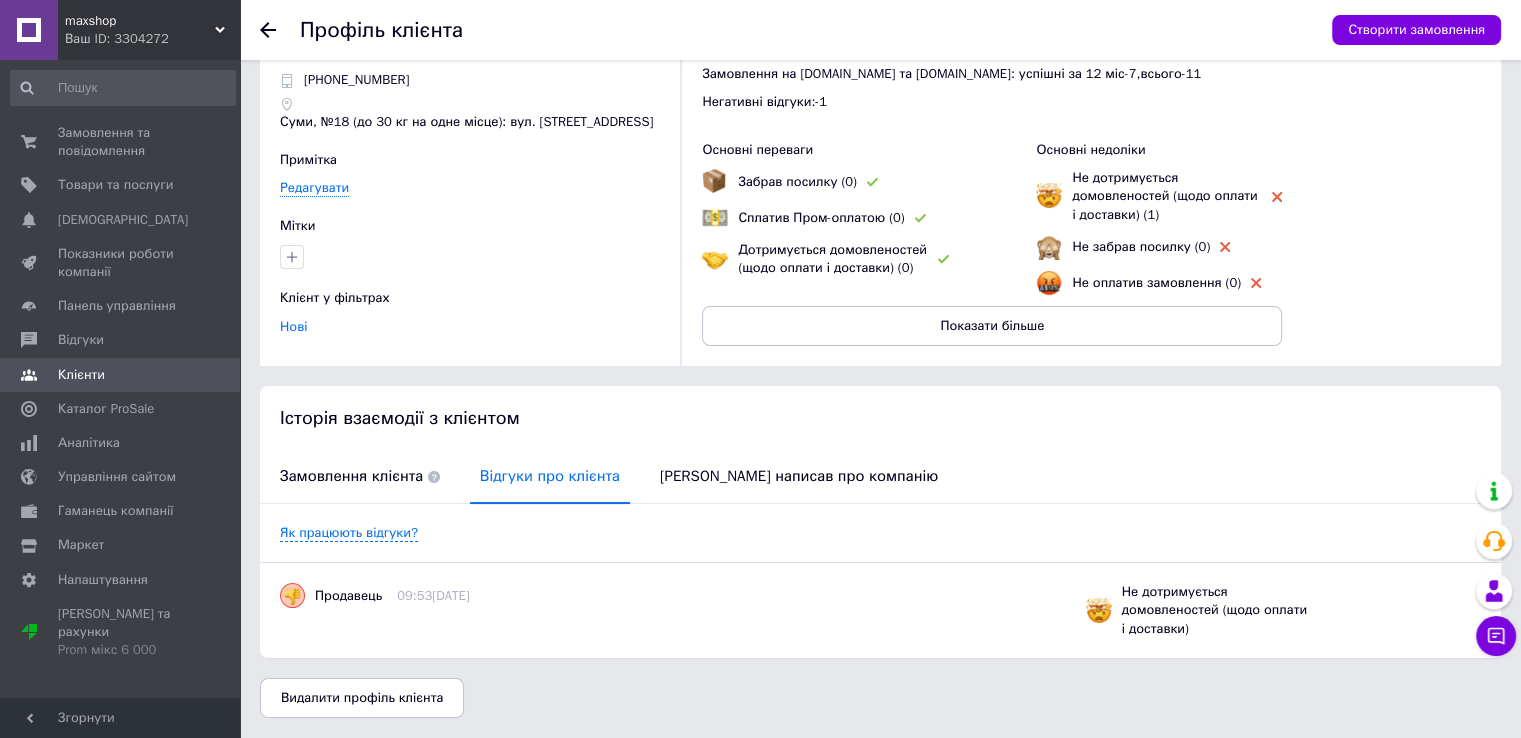 scroll, scrollTop: 68, scrollLeft: 0, axis: vertical 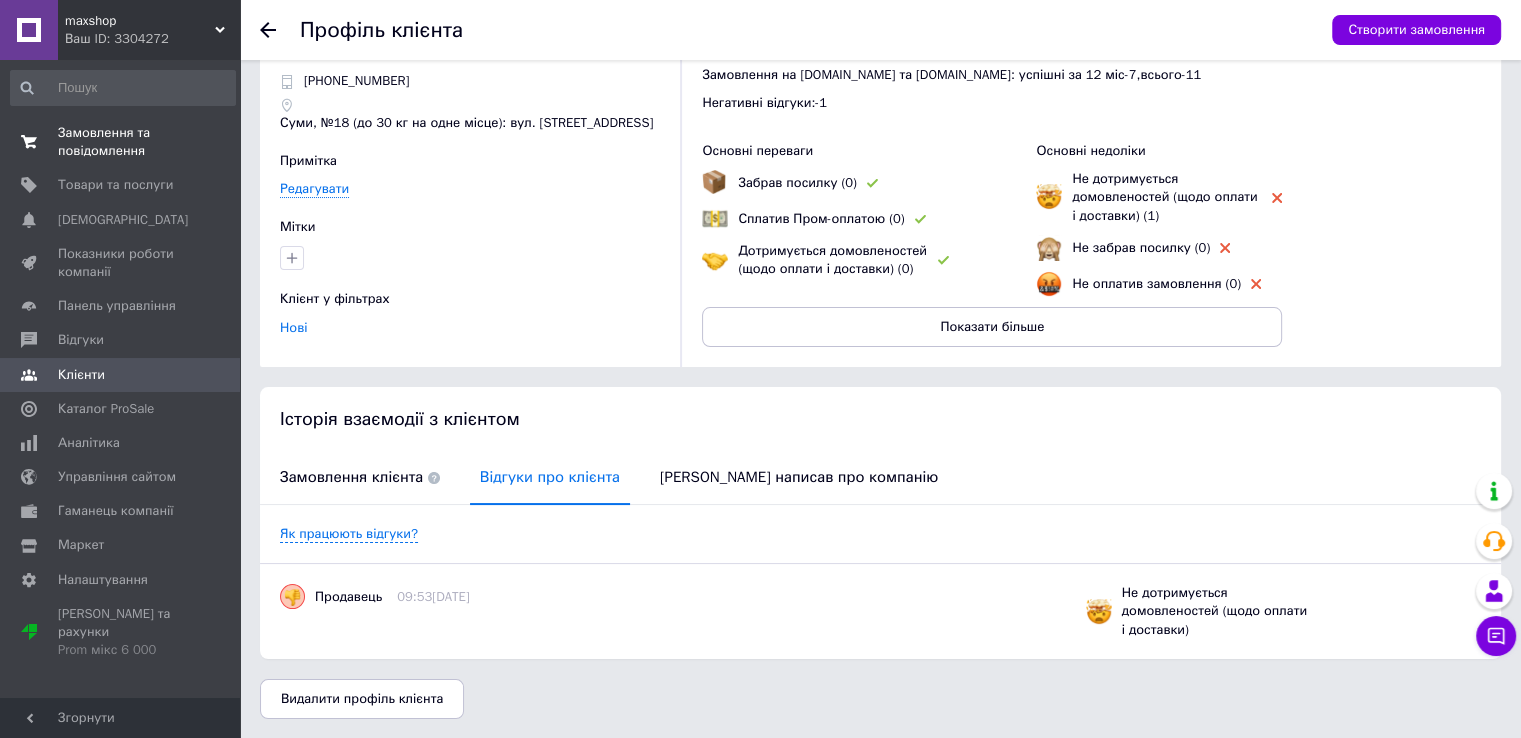 click on "Замовлення та повідомлення" at bounding box center (121, 142) 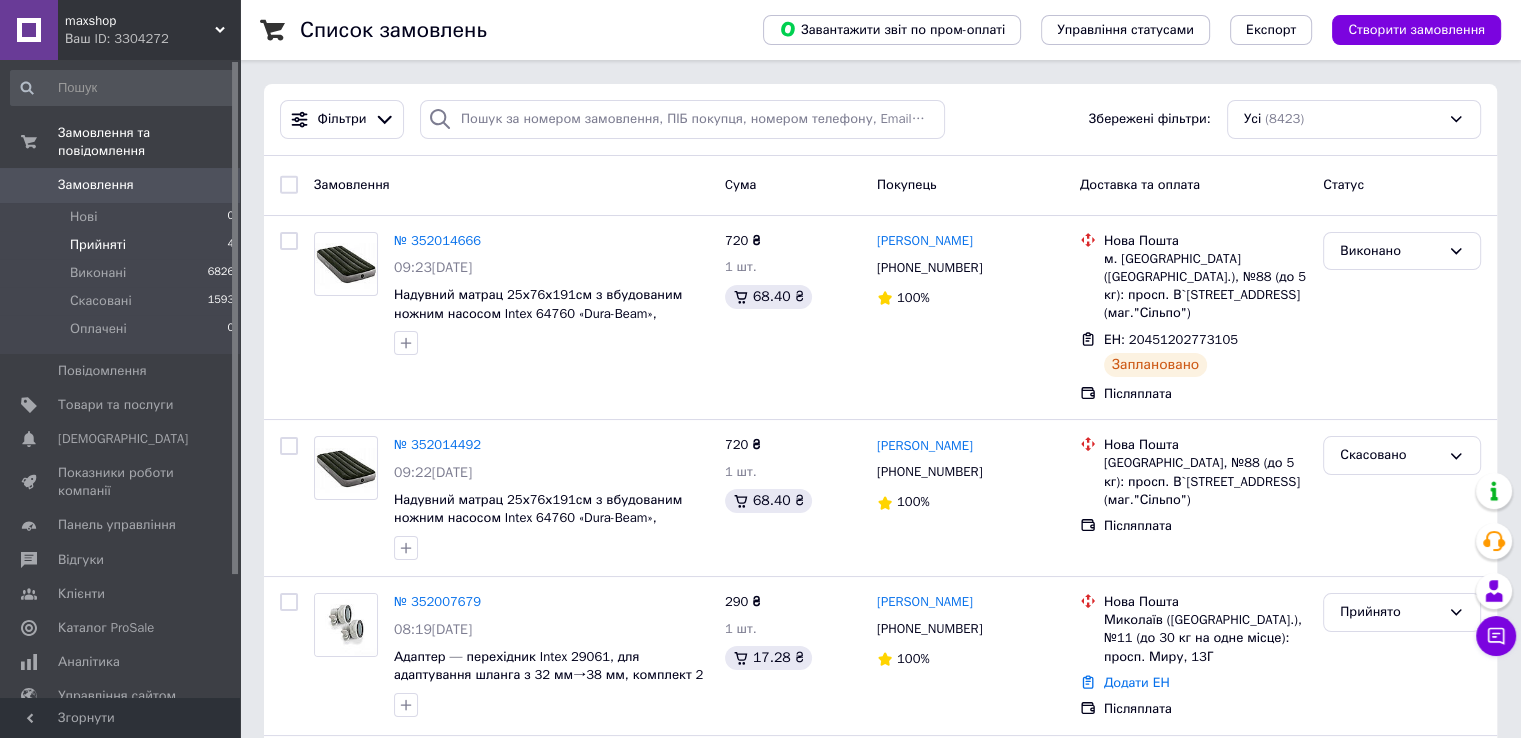 click on "Прийняті 4" at bounding box center [123, 245] 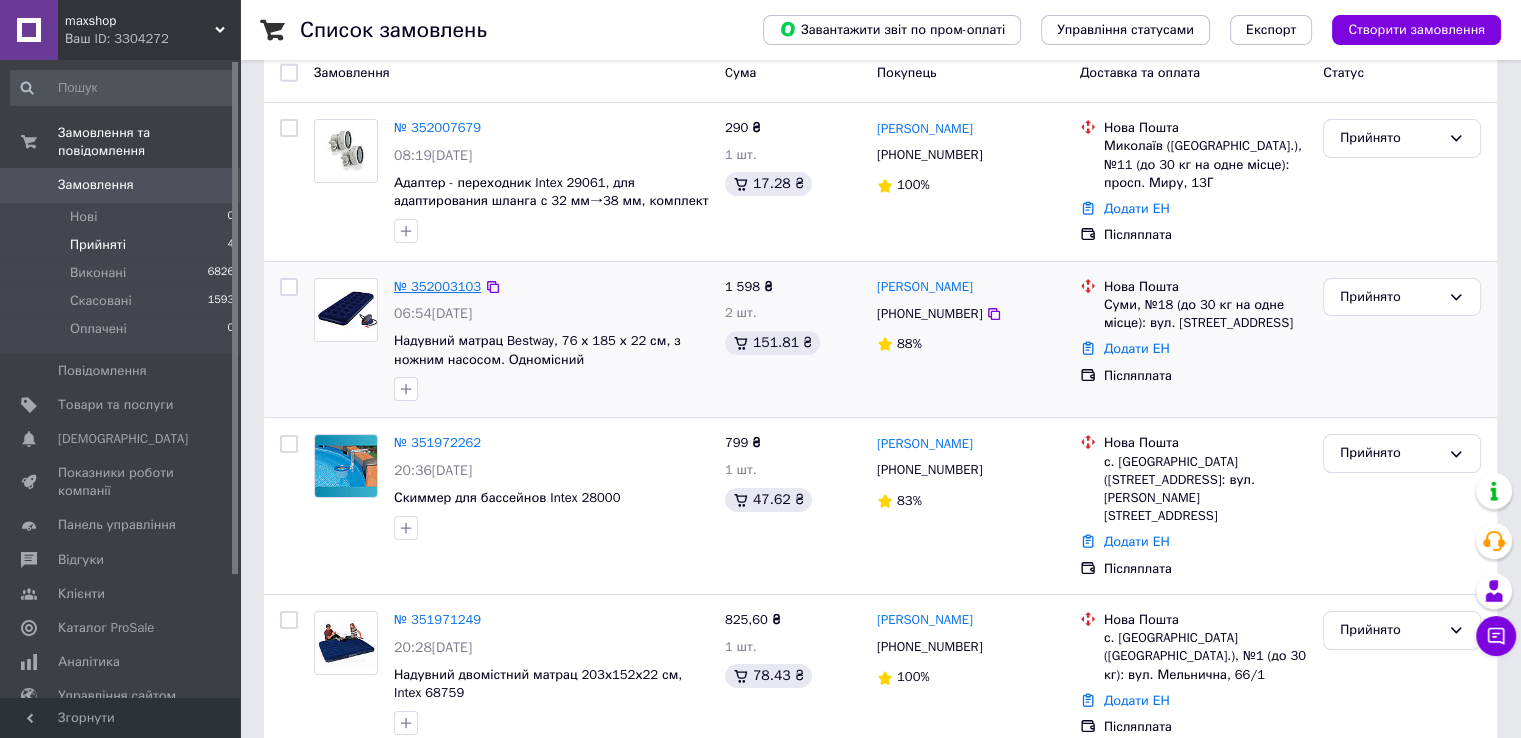 click on "№ 352003103" at bounding box center (437, 286) 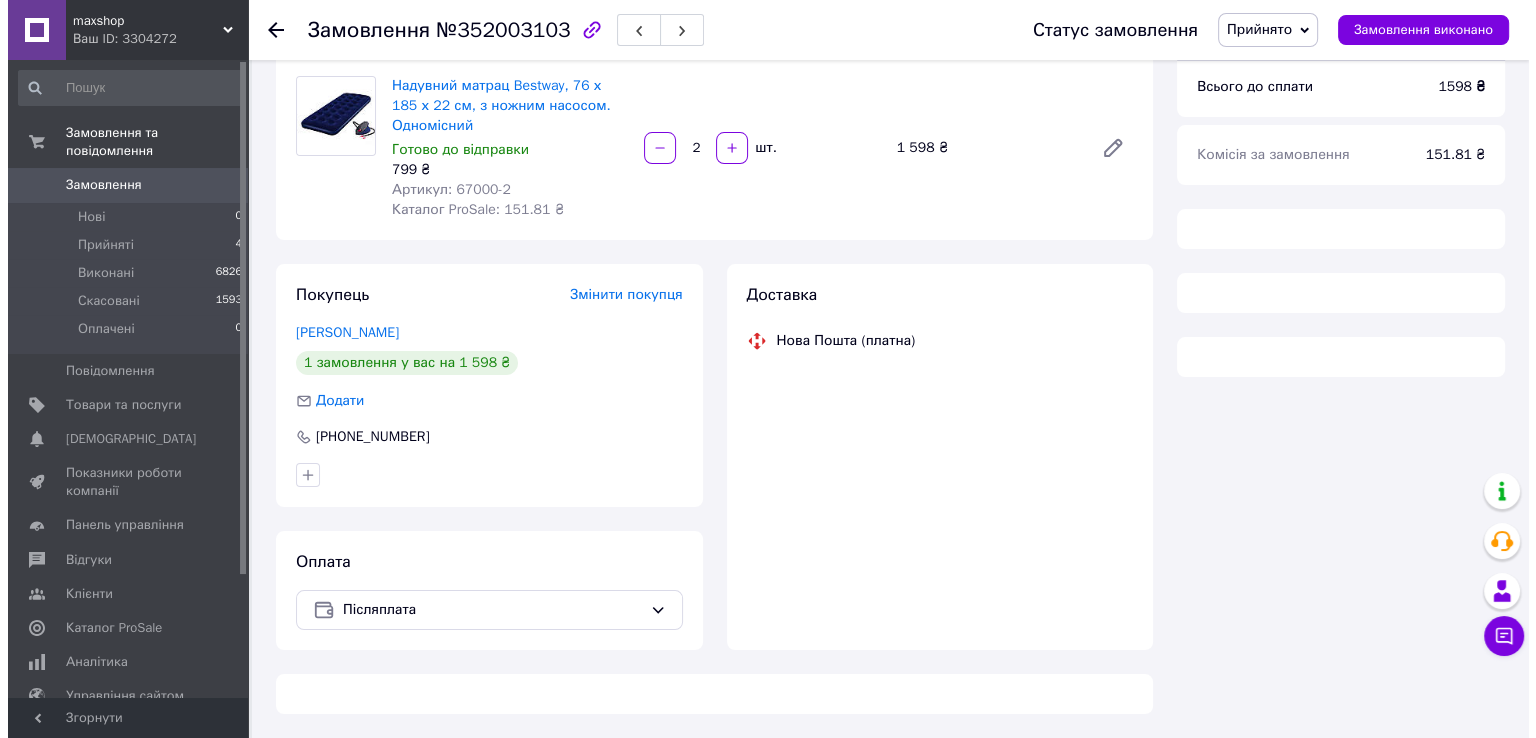 scroll, scrollTop: 184, scrollLeft: 0, axis: vertical 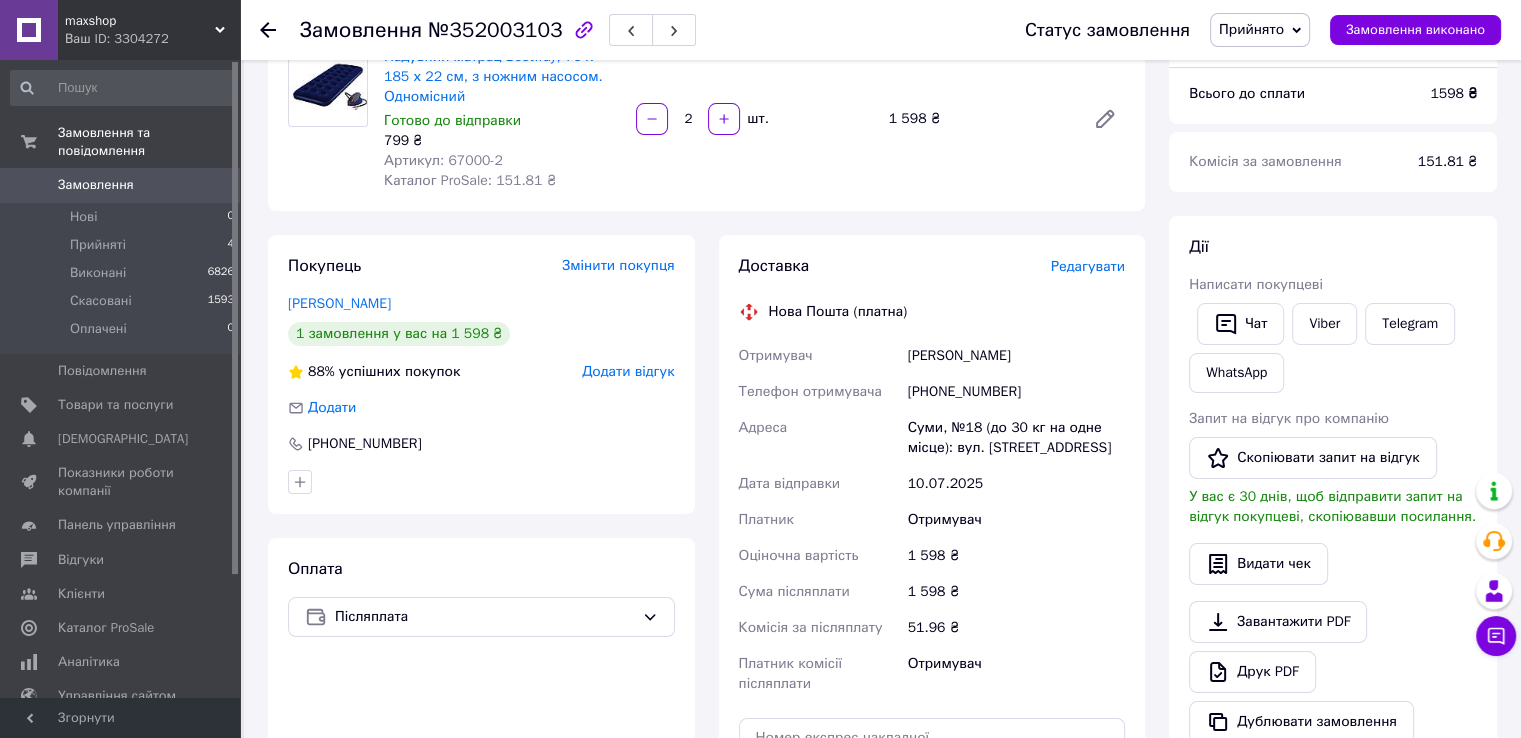 click on "Редагувати" at bounding box center (1088, 266) 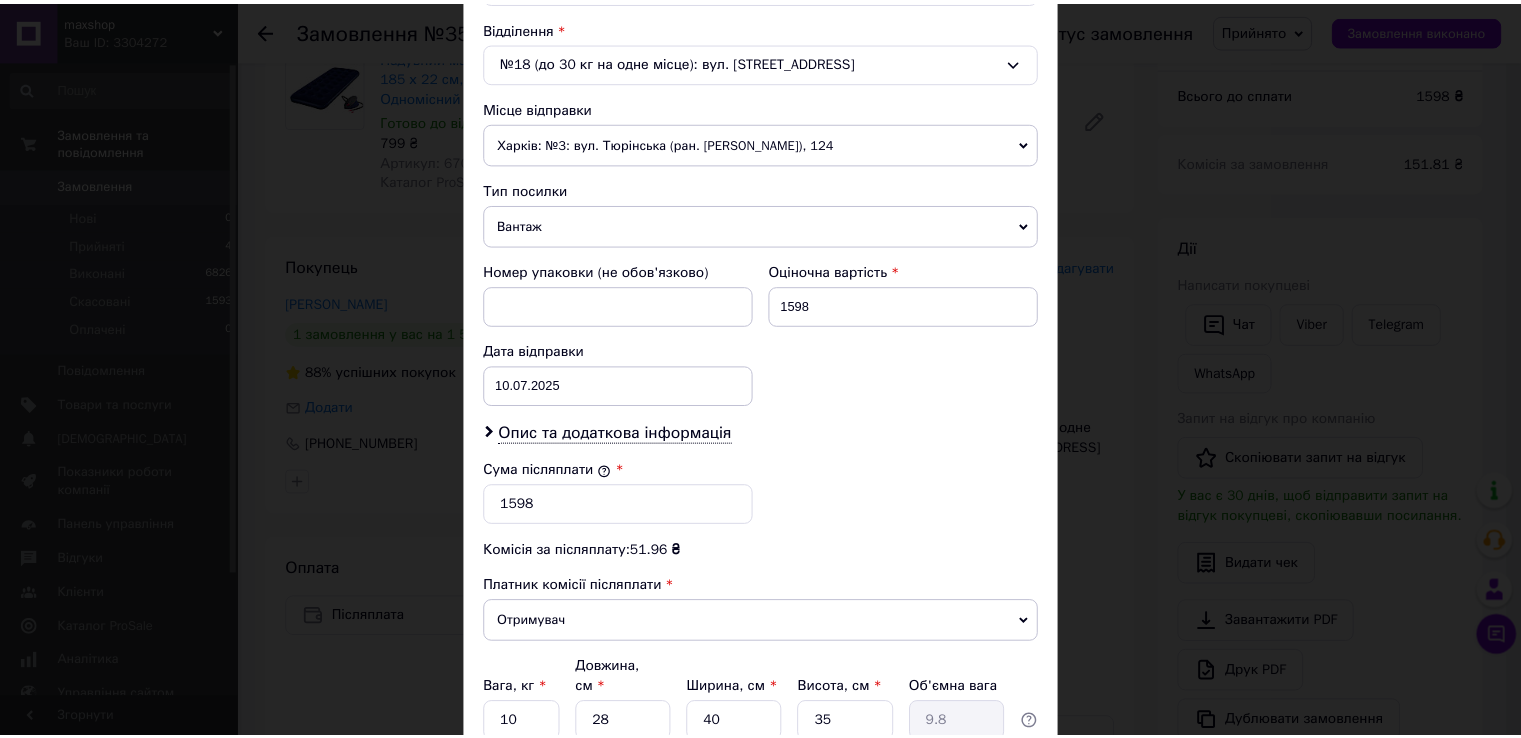 scroll, scrollTop: 700, scrollLeft: 0, axis: vertical 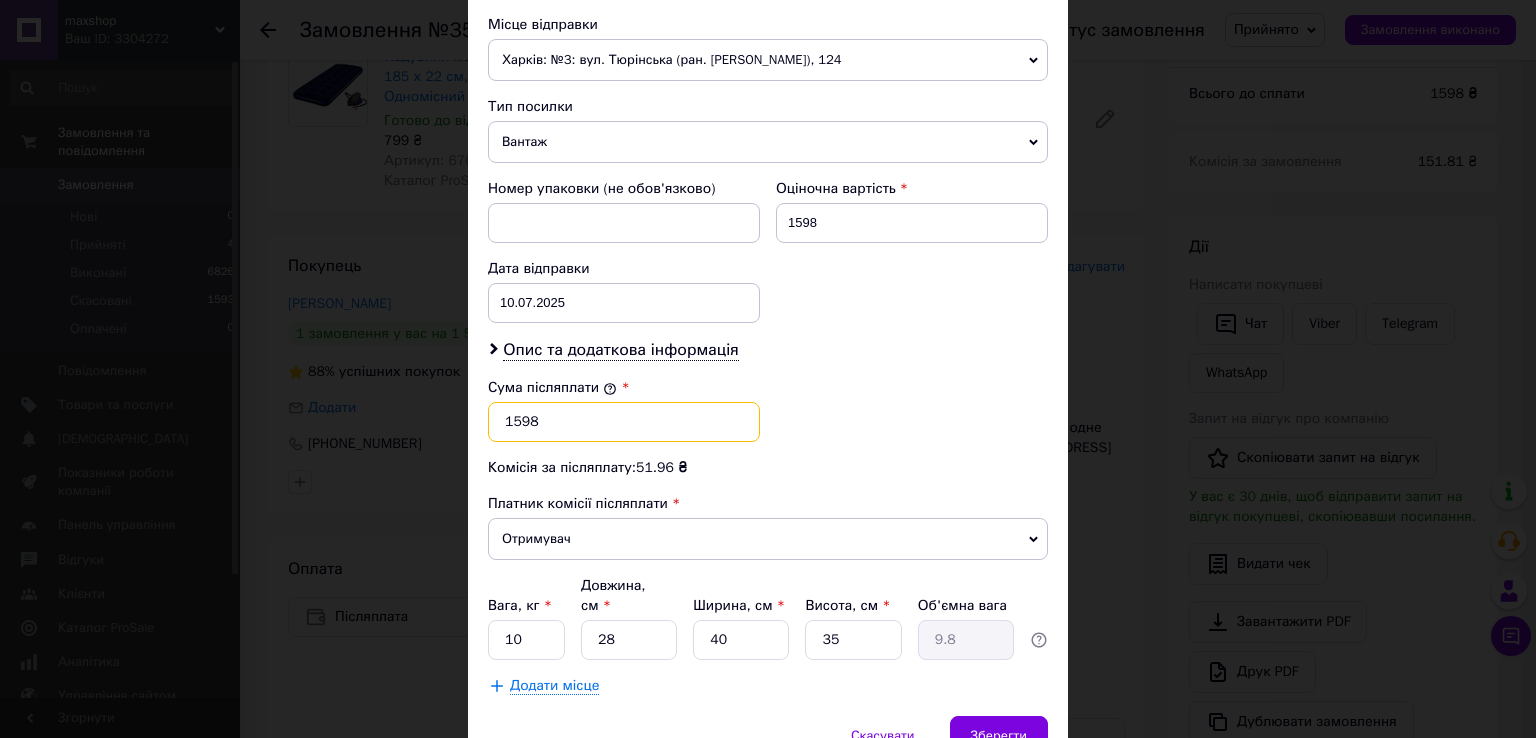 click on "1598" at bounding box center (624, 422) 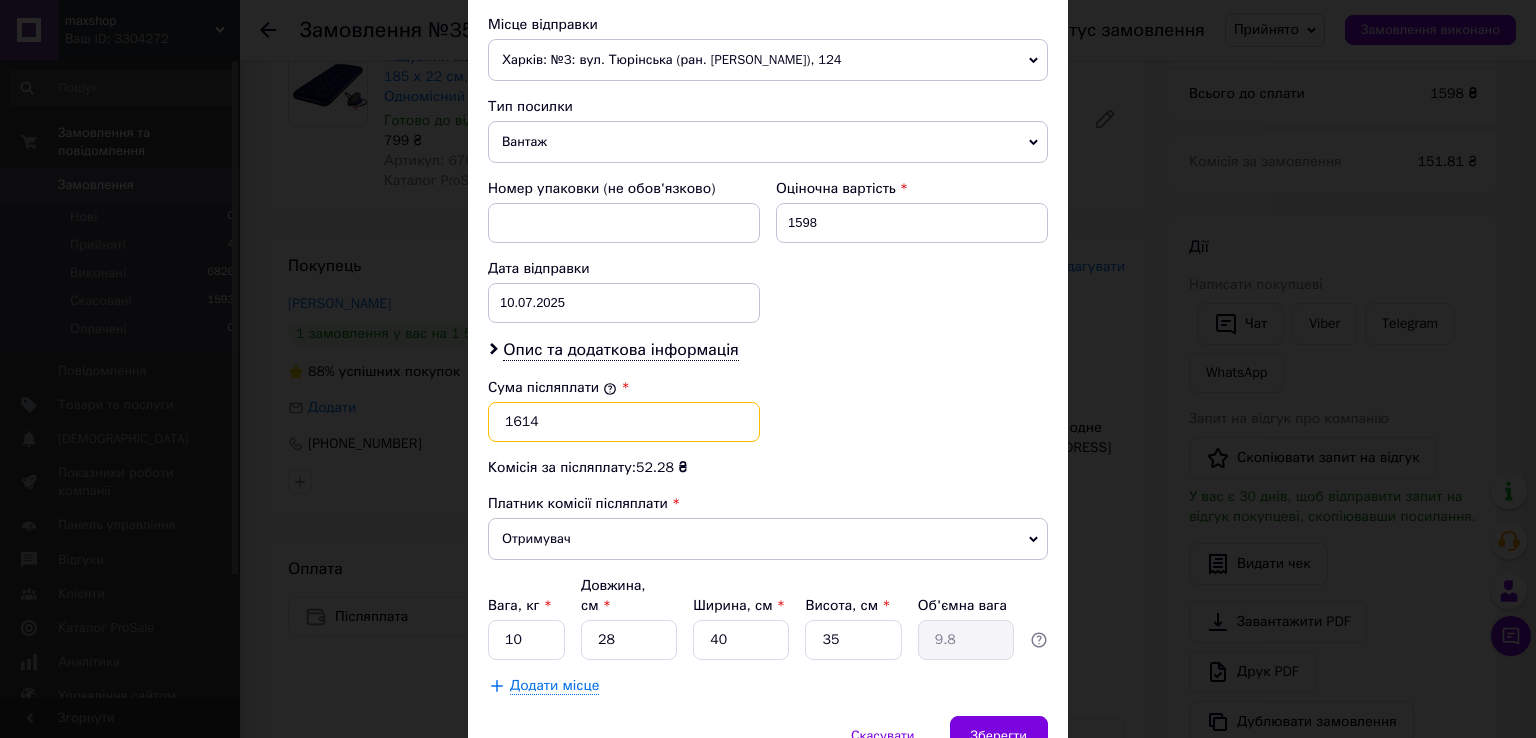 type on "1614" 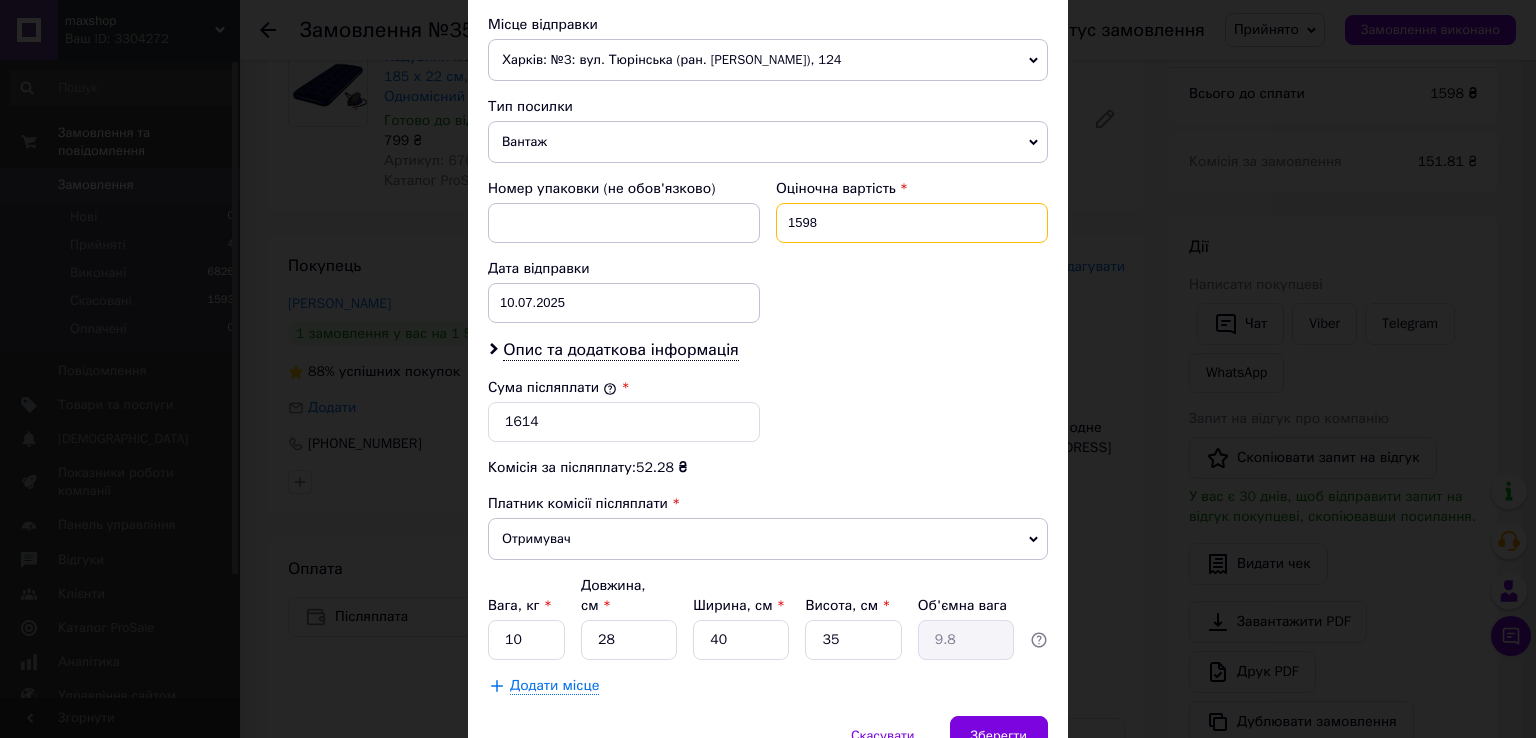 click on "1598" at bounding box center [912, 223] 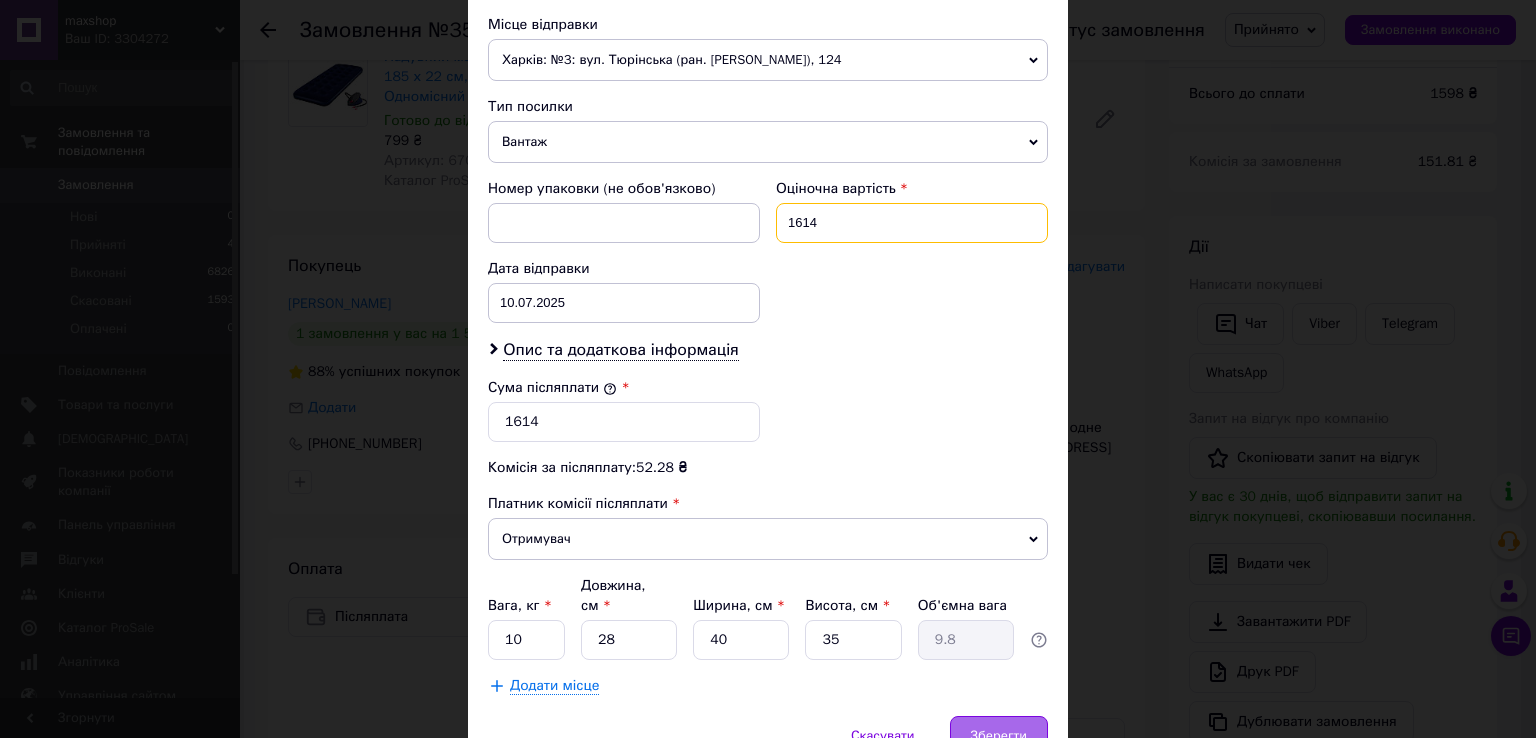 type on "1614" 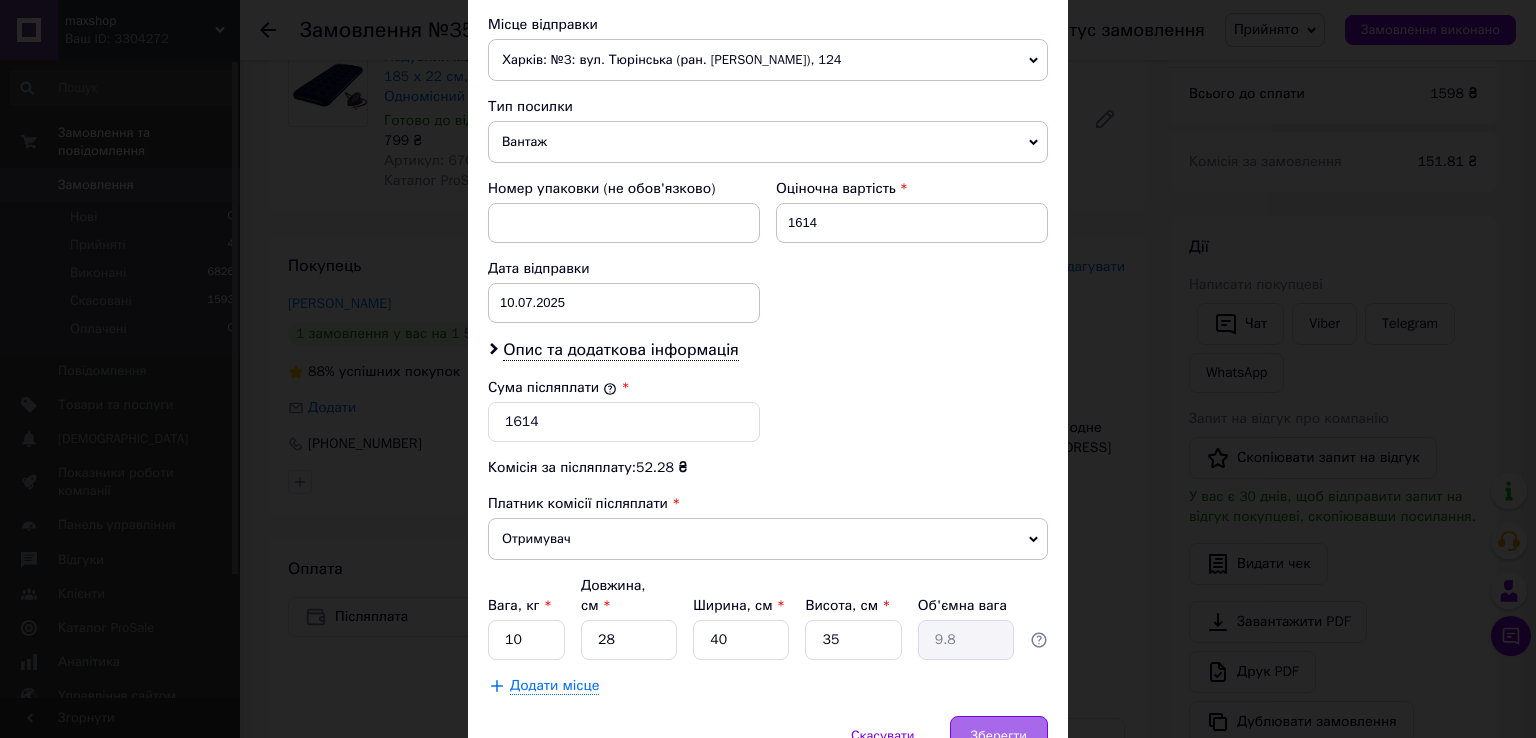 click on "Зберегти" at bounding box center (999, 736) 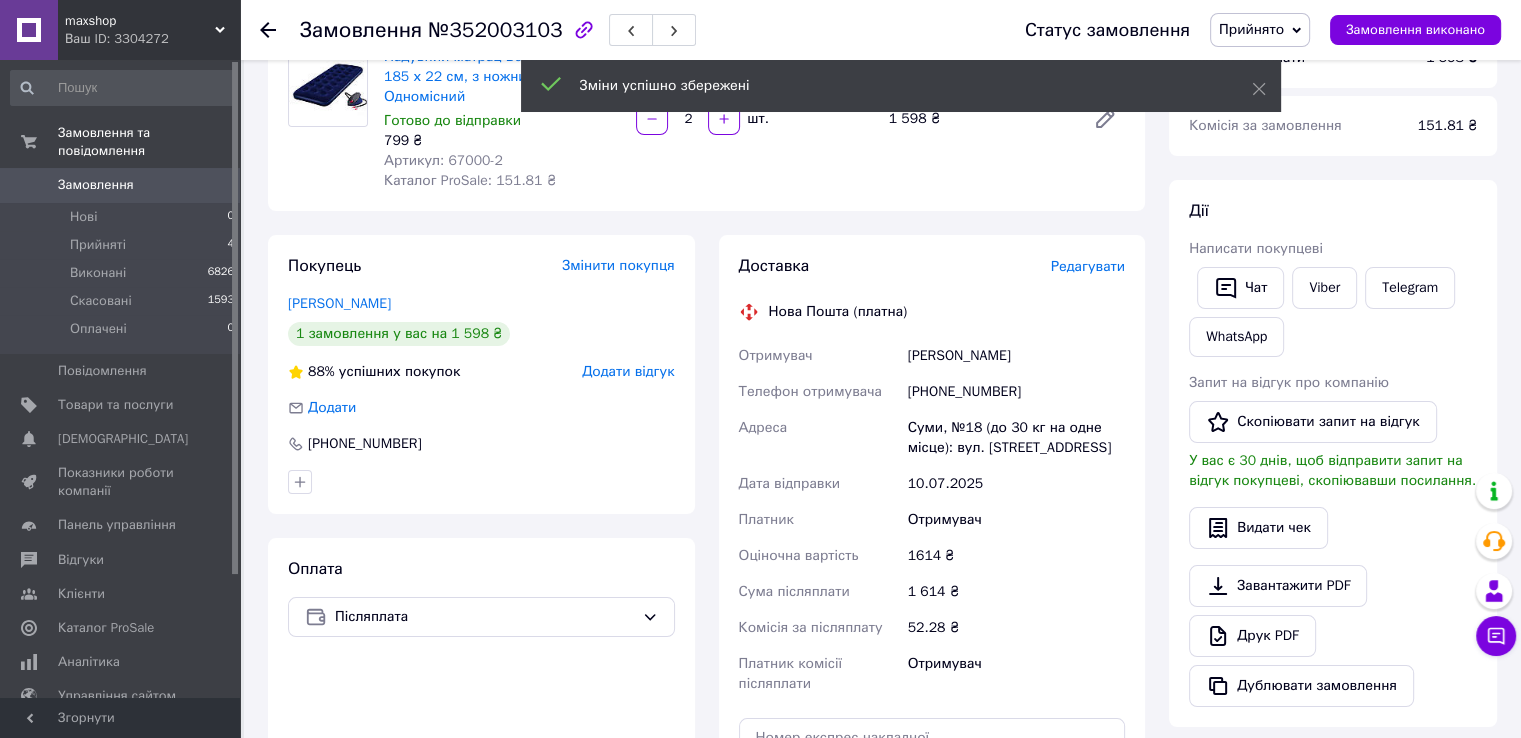 scroll, scrollTop: 484, scrollLeft: 0, axis: vertical 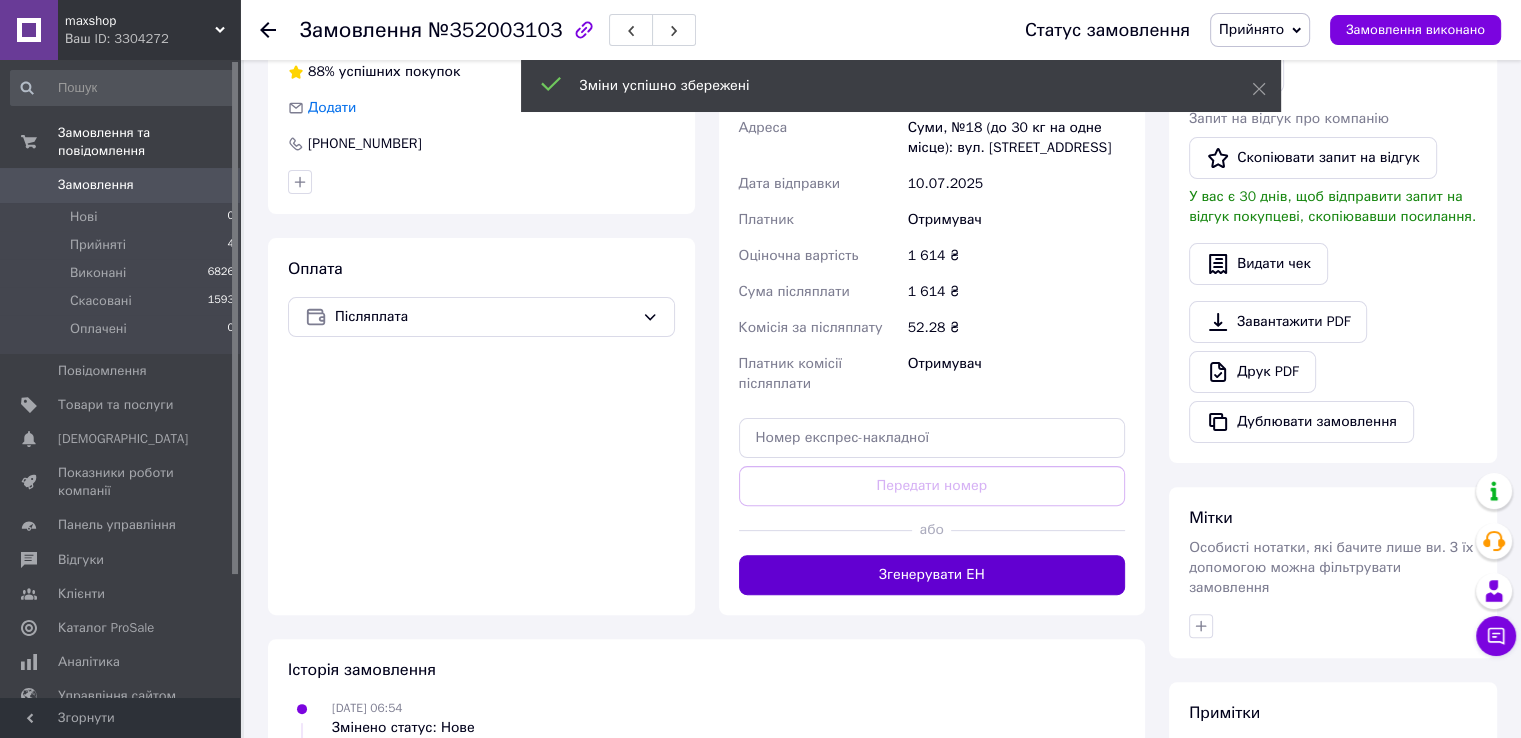 click on "Згенерувати ЕН" at bounding box center [932, 575] 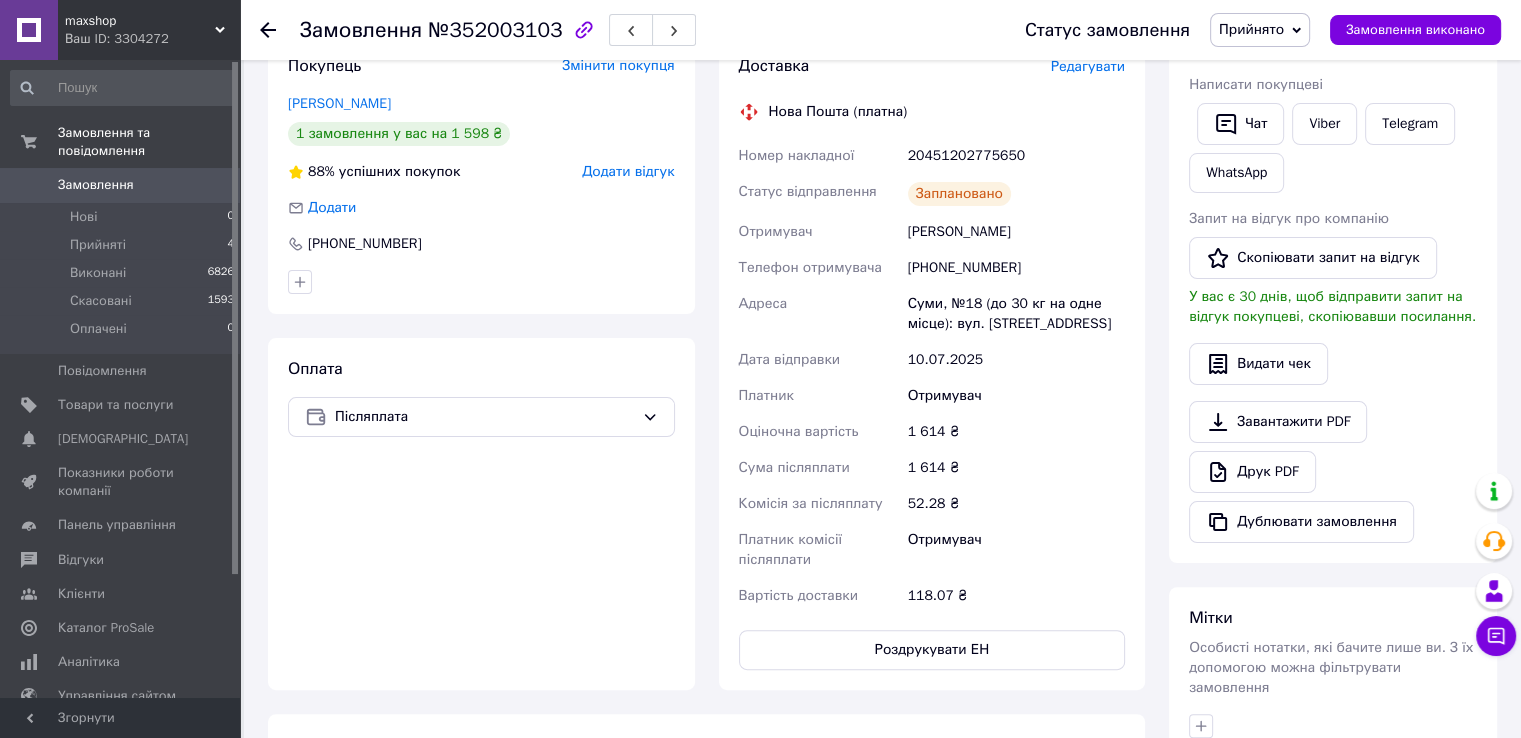 scroll, scrollTop: 0, scrollLeft: 0, axis: both 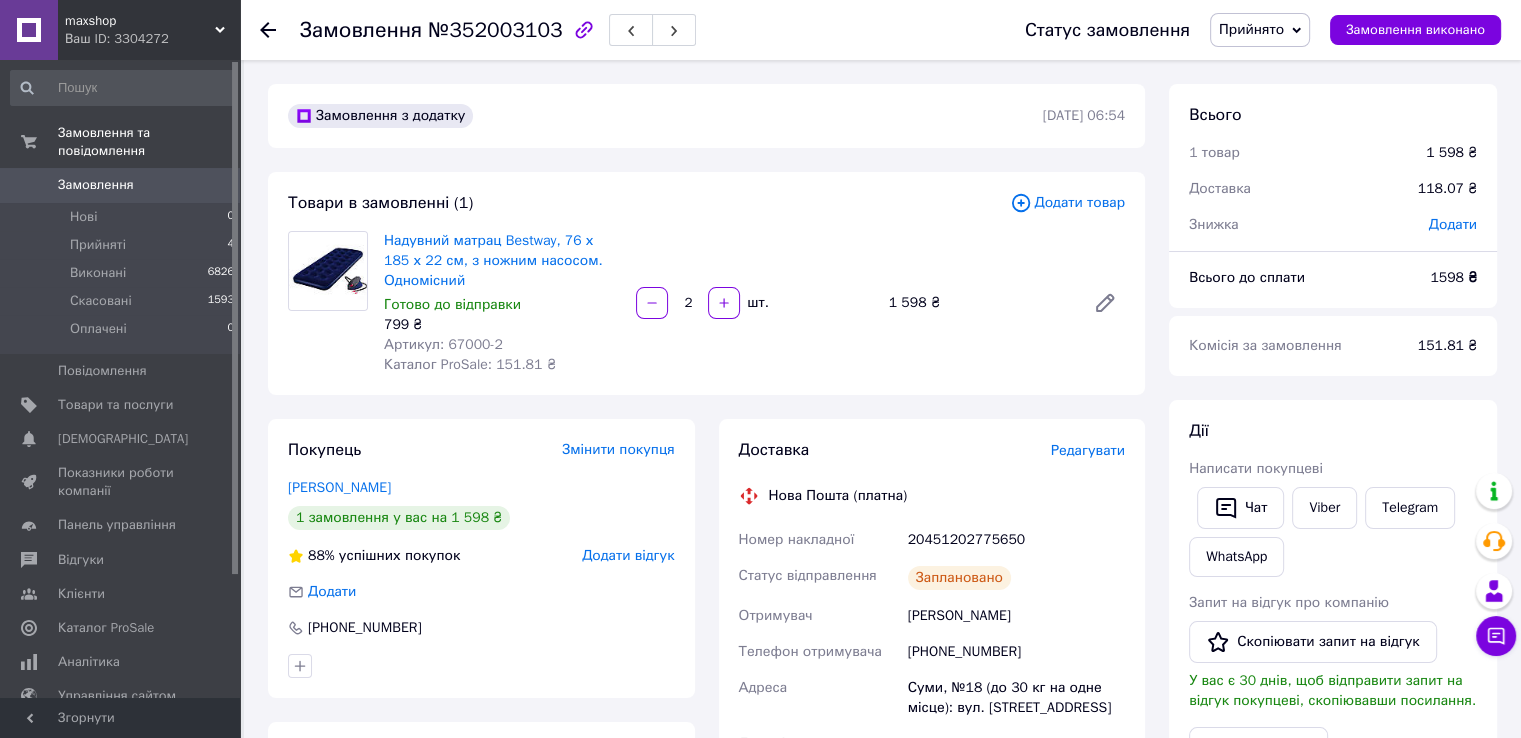 click 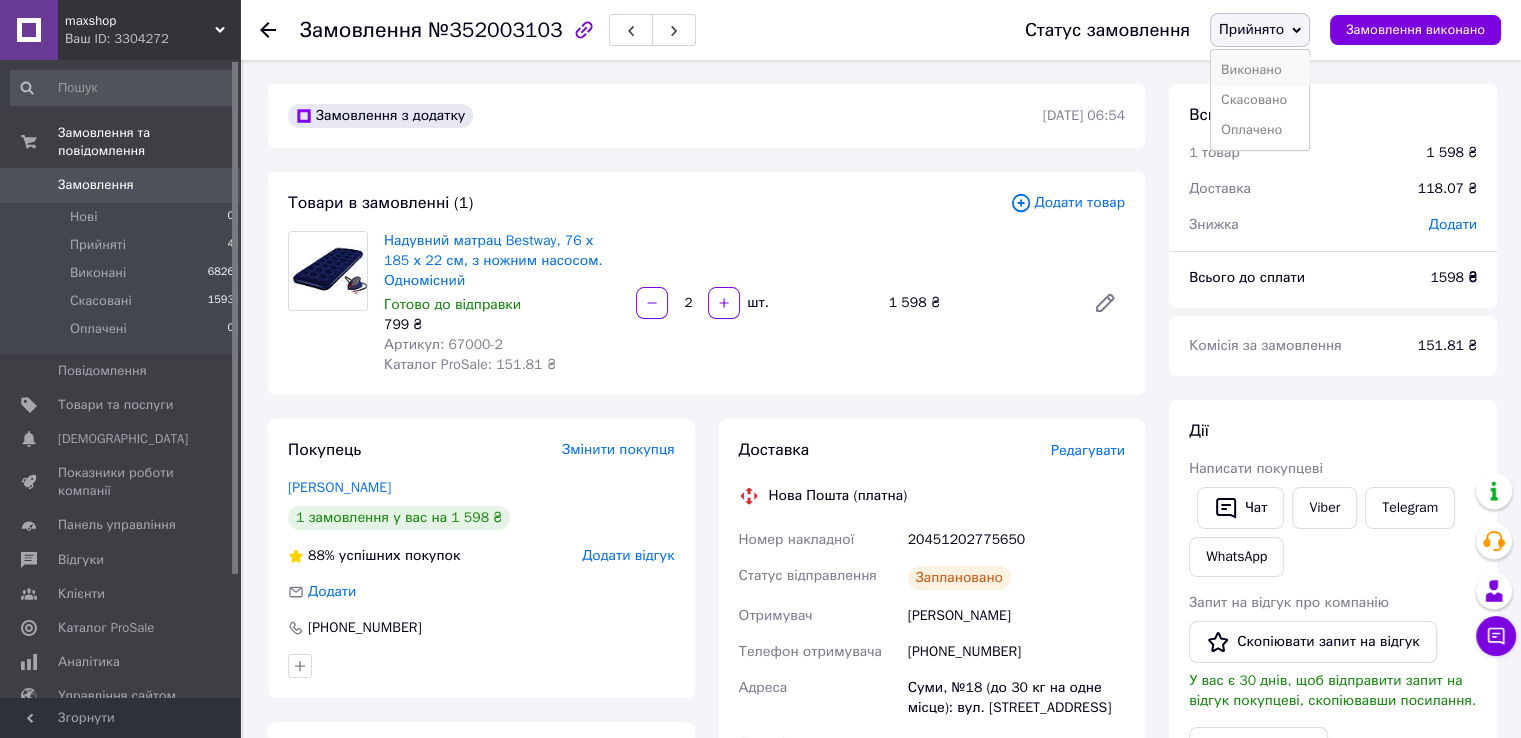 click on "Виконано" at bounding box center (1260, 70) 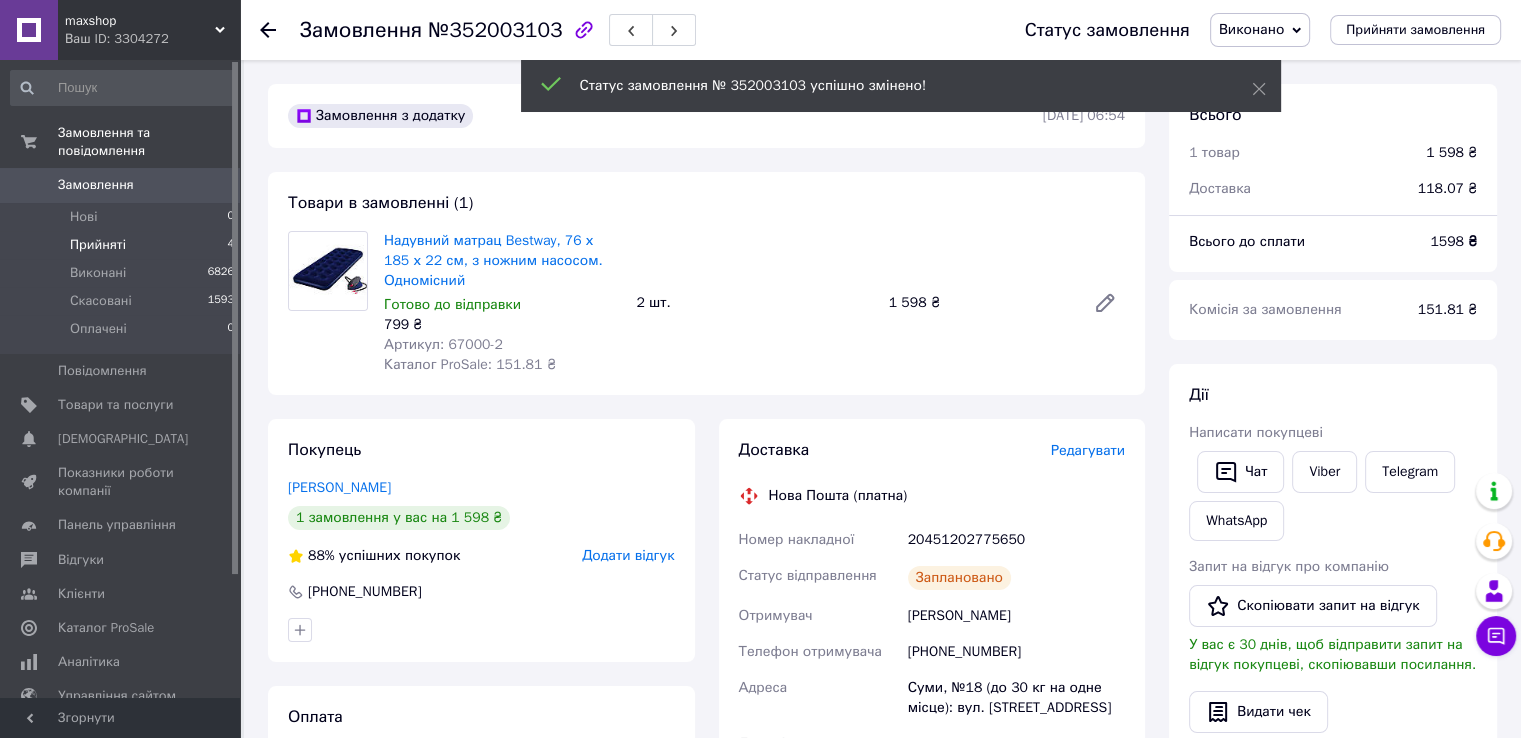 click on "Прийняті" at bounding box center [98, 245] 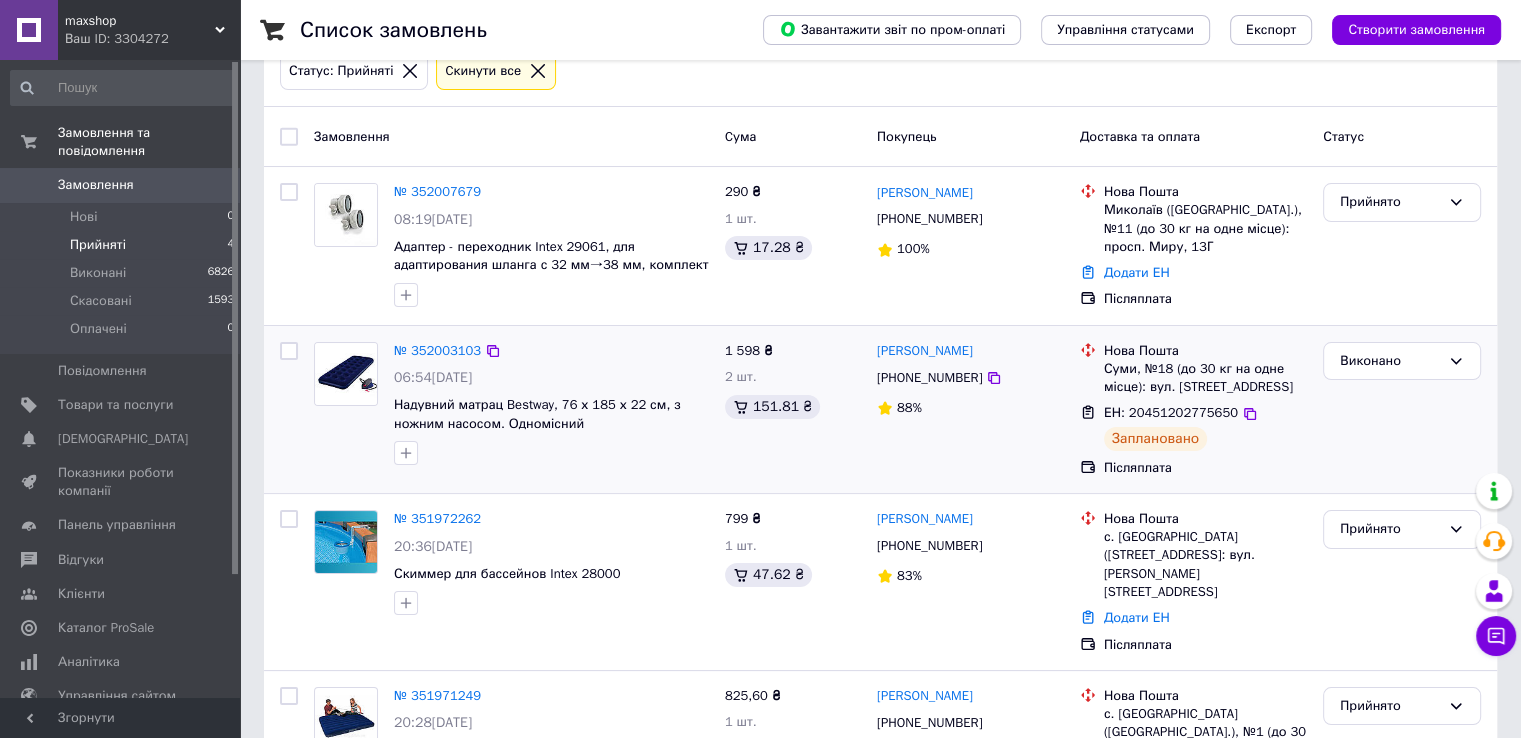 scroll, scrollTop: 196, scrollLeft: 0, axis: vertical 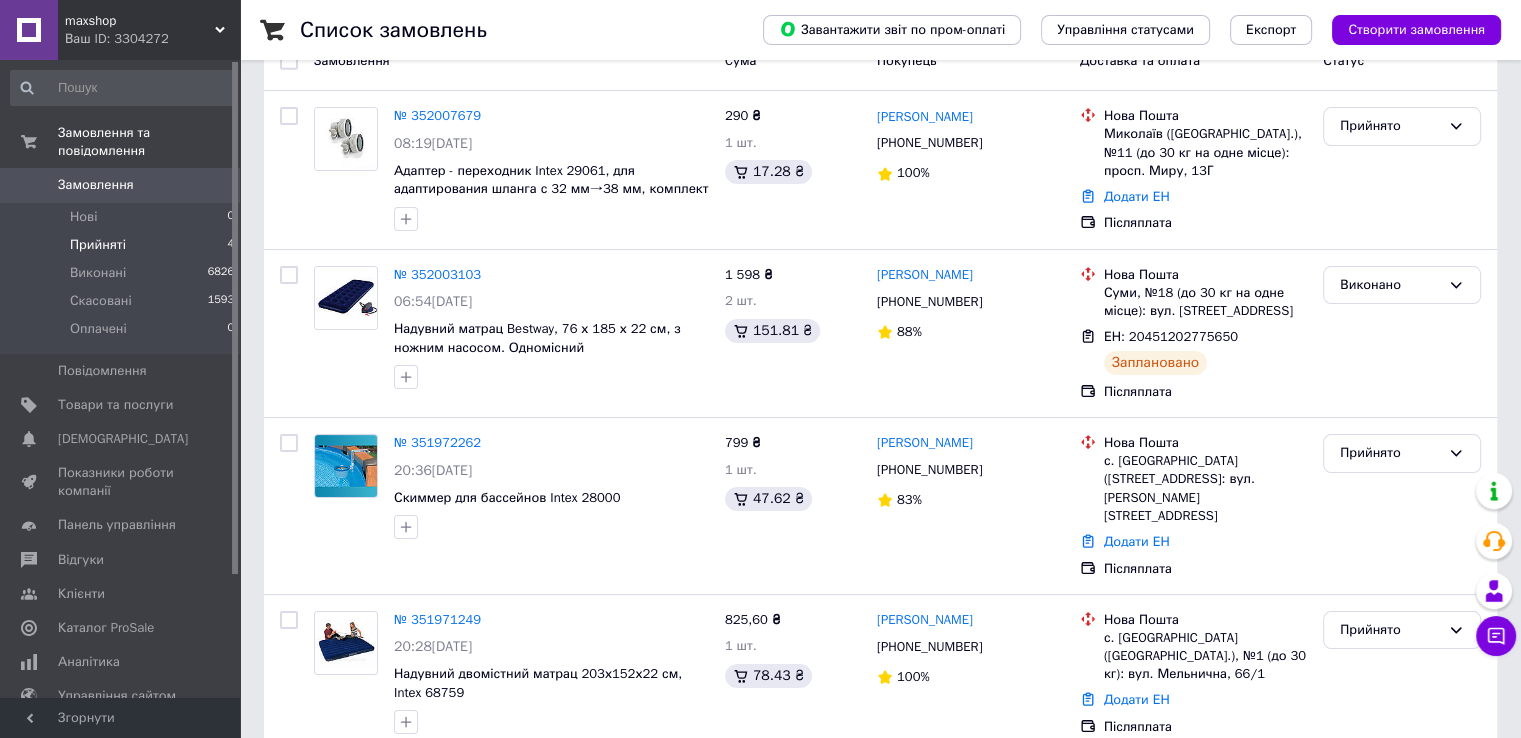 click on "Прийняті" at bounding box center [98, 245] 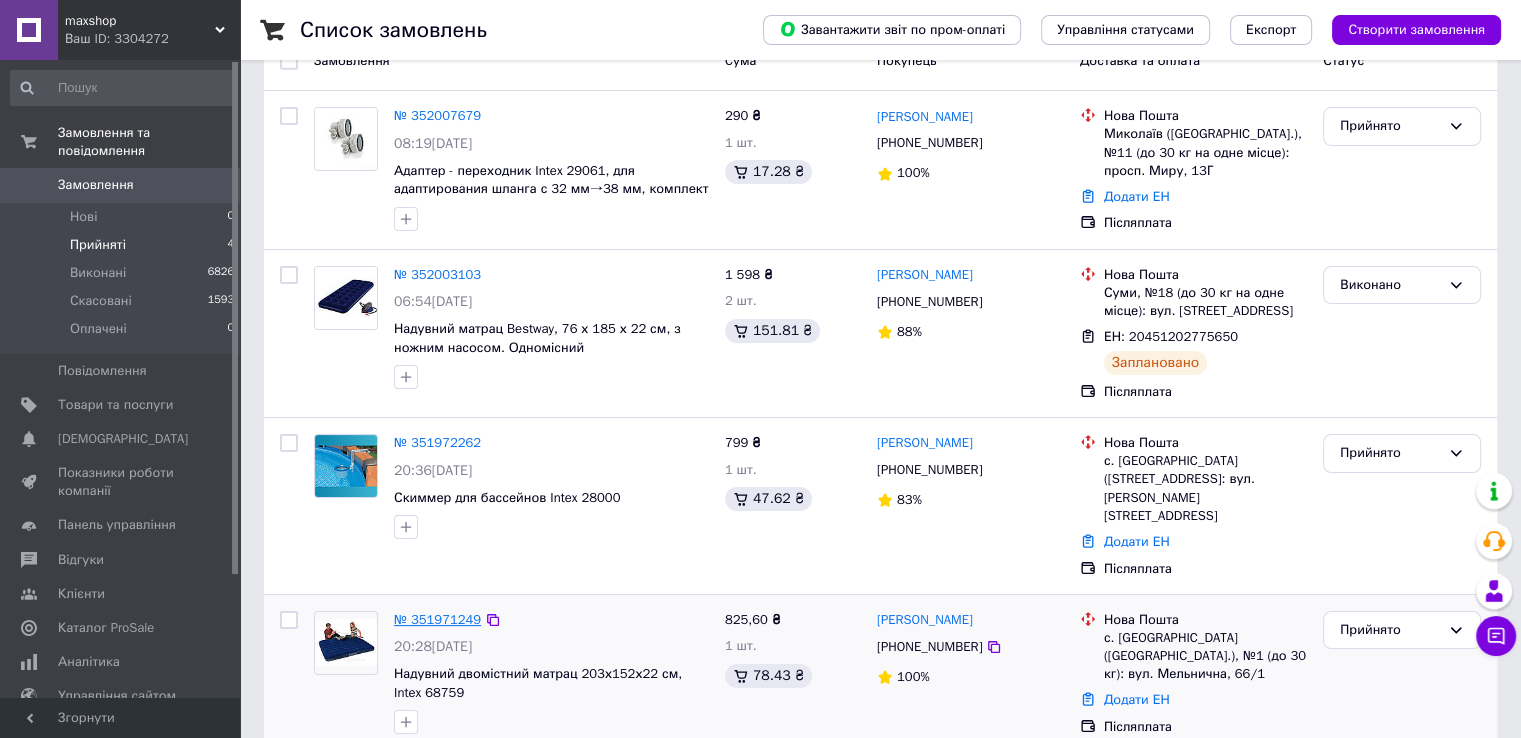 click on "№ 351971249" at bounding box center [437, 619] 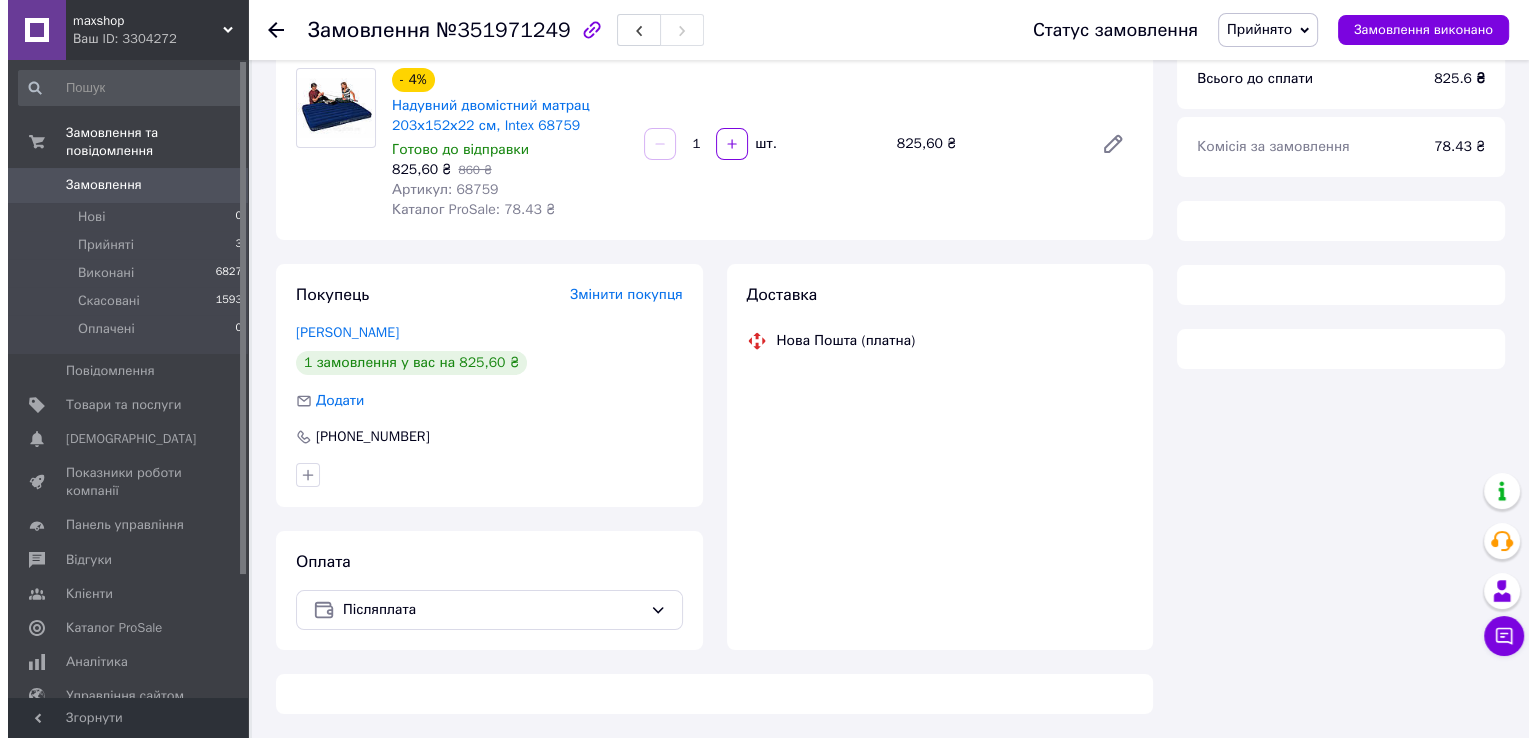 scroll, scrollTop: 196, scrollLeft: 0, axis: vertical 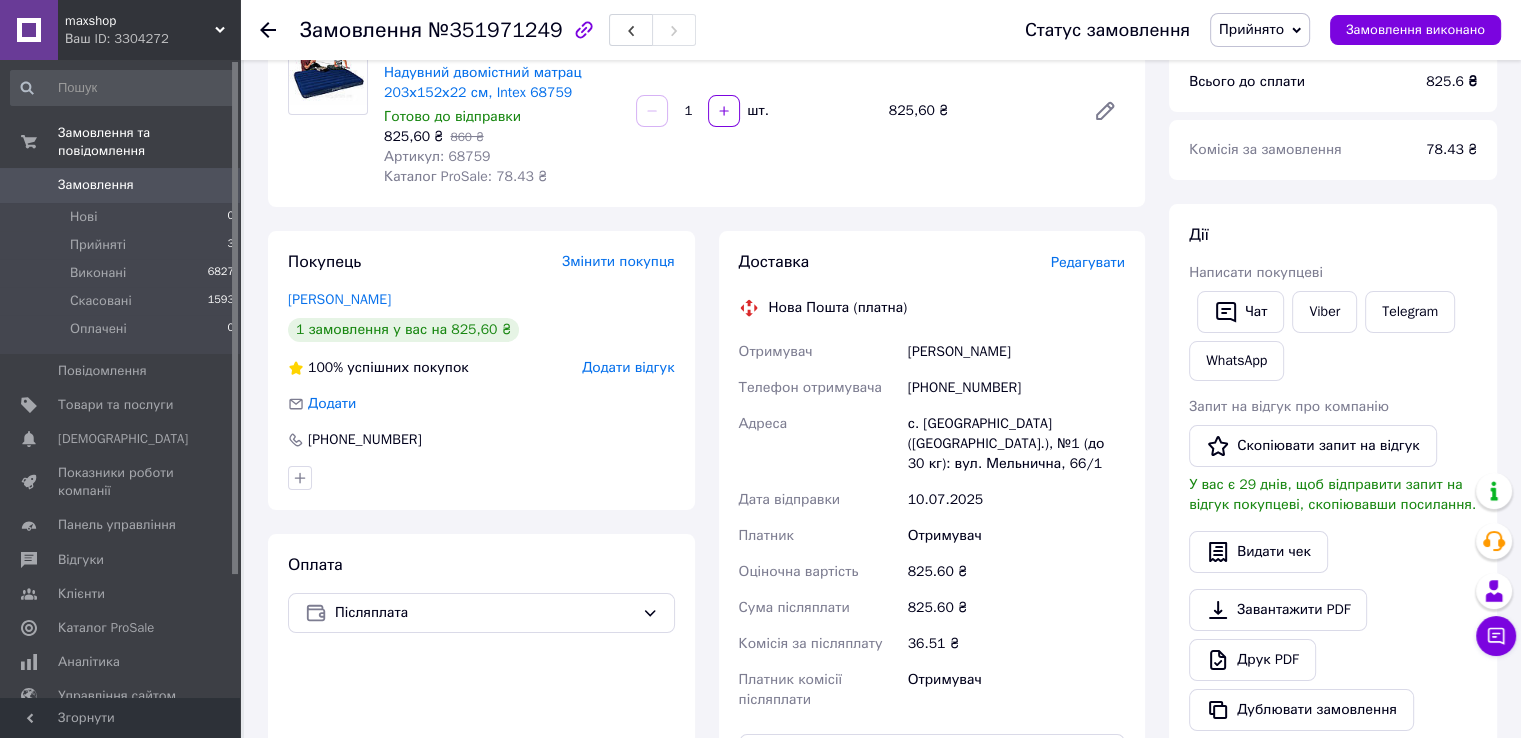 click on "Редагувати" at bounding box center [1088, 262] 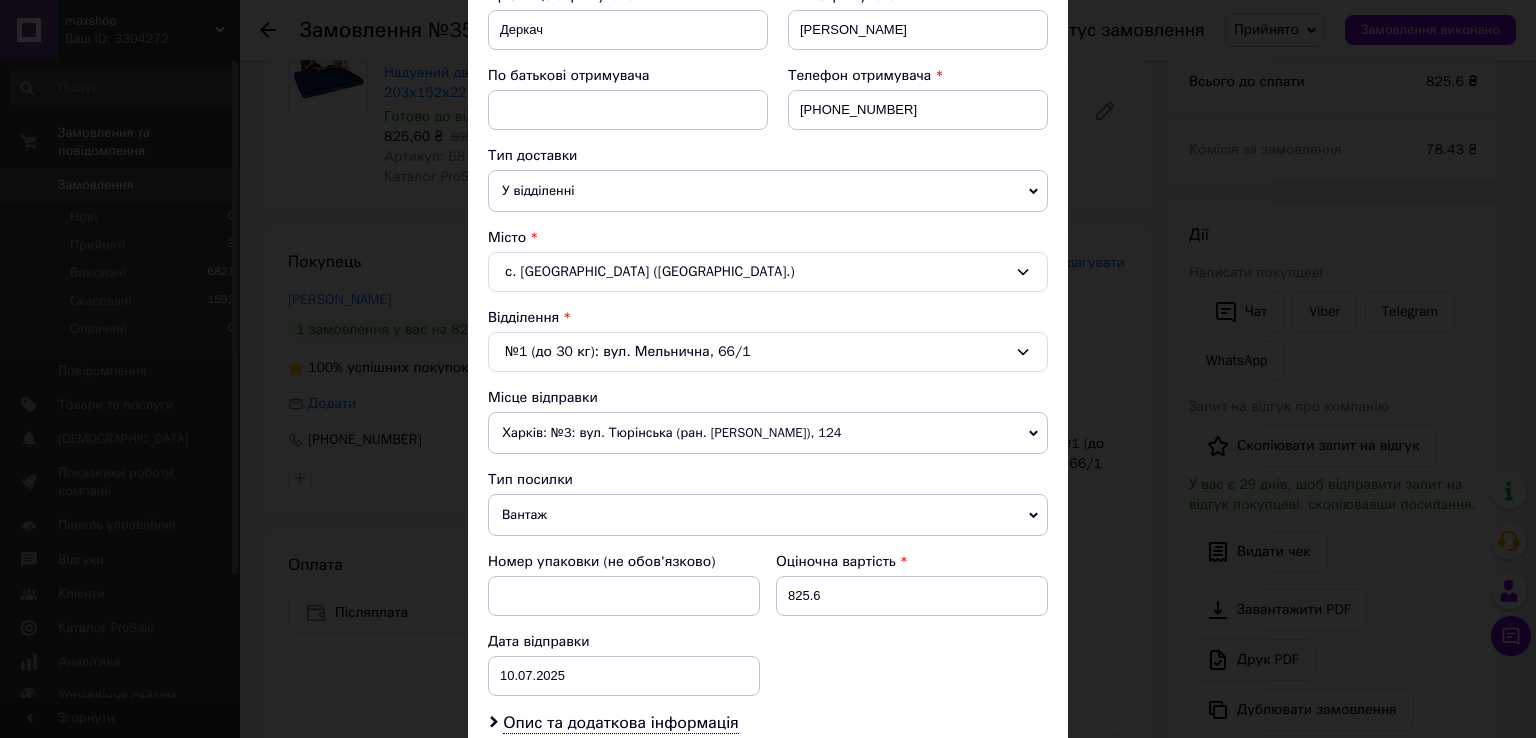 scroll, scrollTop: 400, scrollLeft: 0, axis: vertical 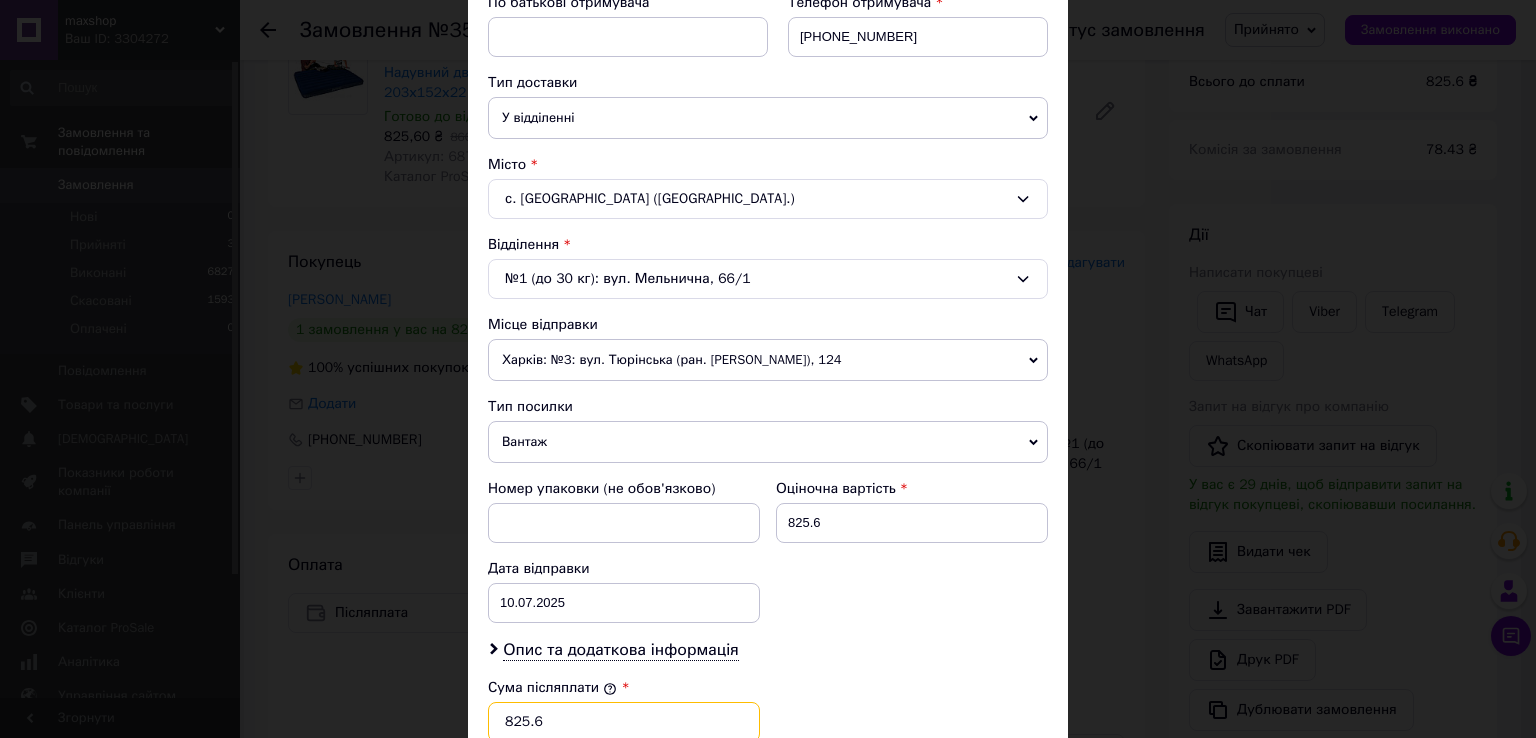 click on "825.6" at bounding box center (624, 722) 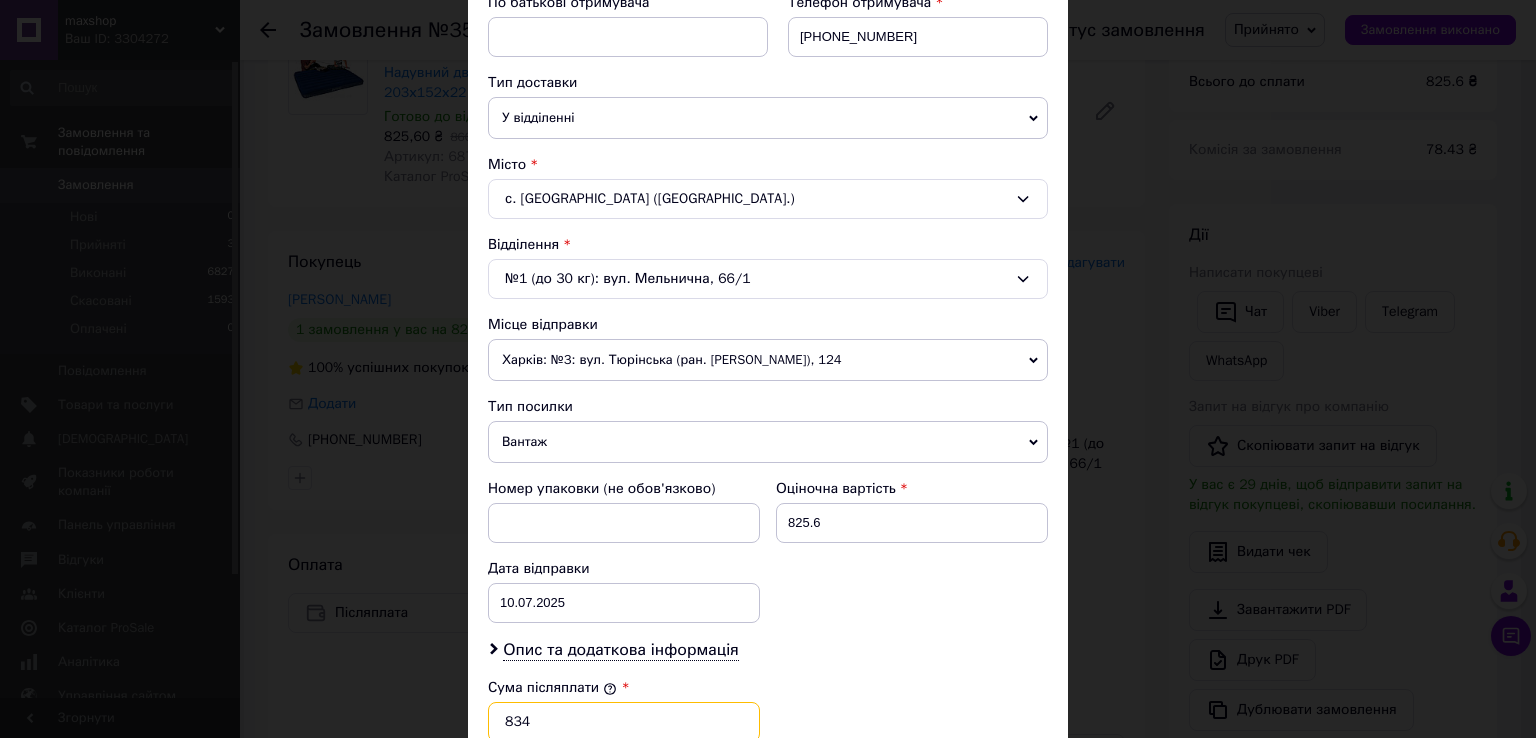 type on "834" 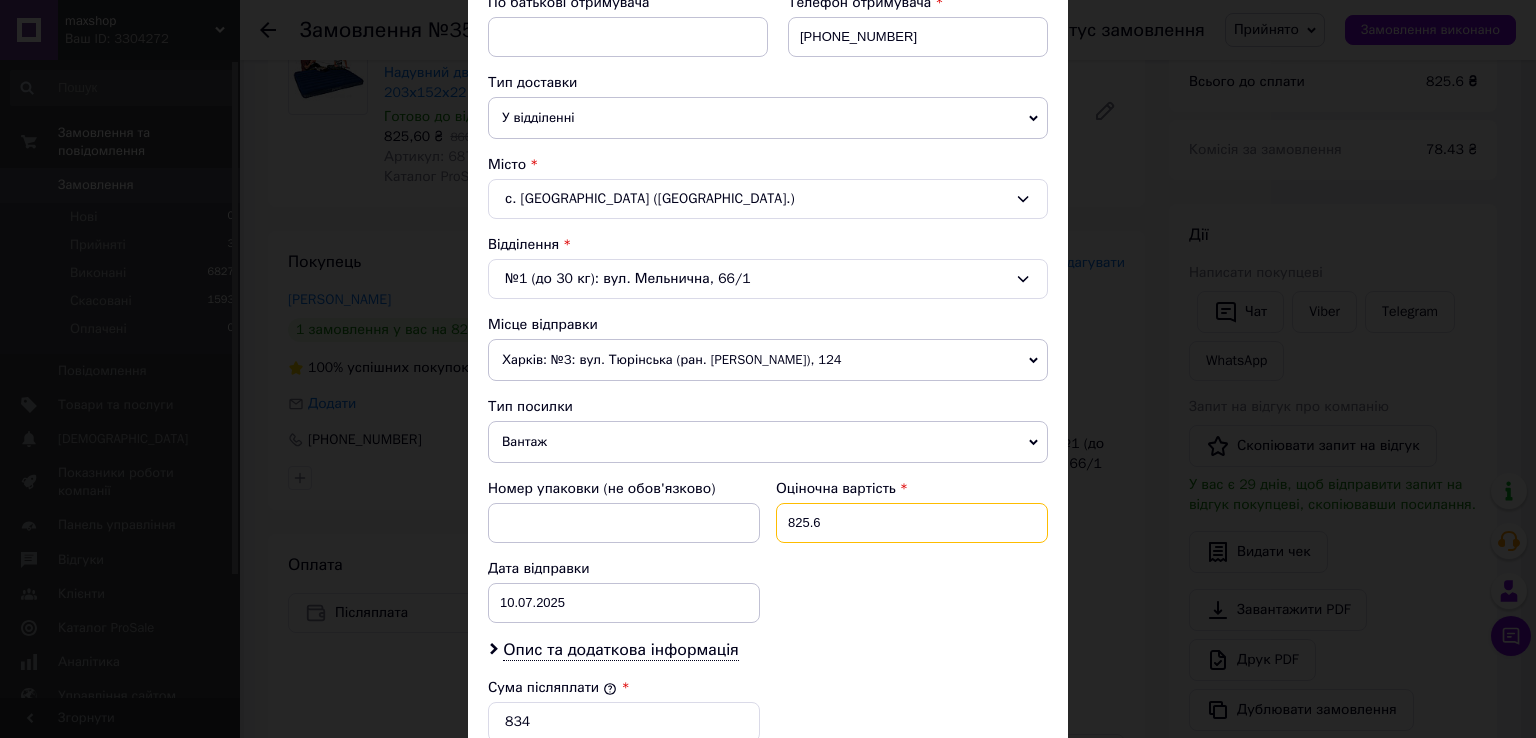 click on "825.6" at bounding box center (912, 523) 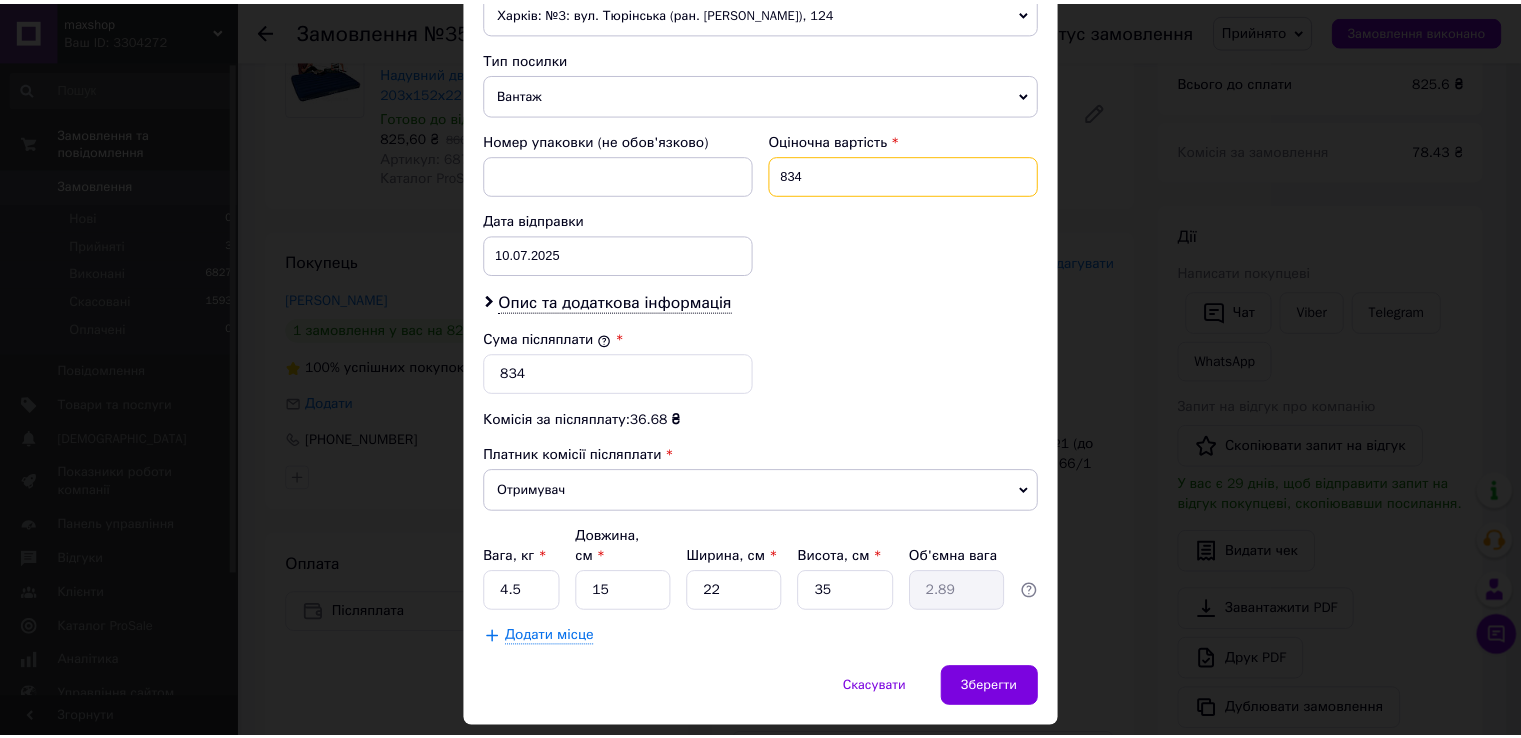 scroll, scrollTop: 782, scrollLeft: 0, axis: vertical 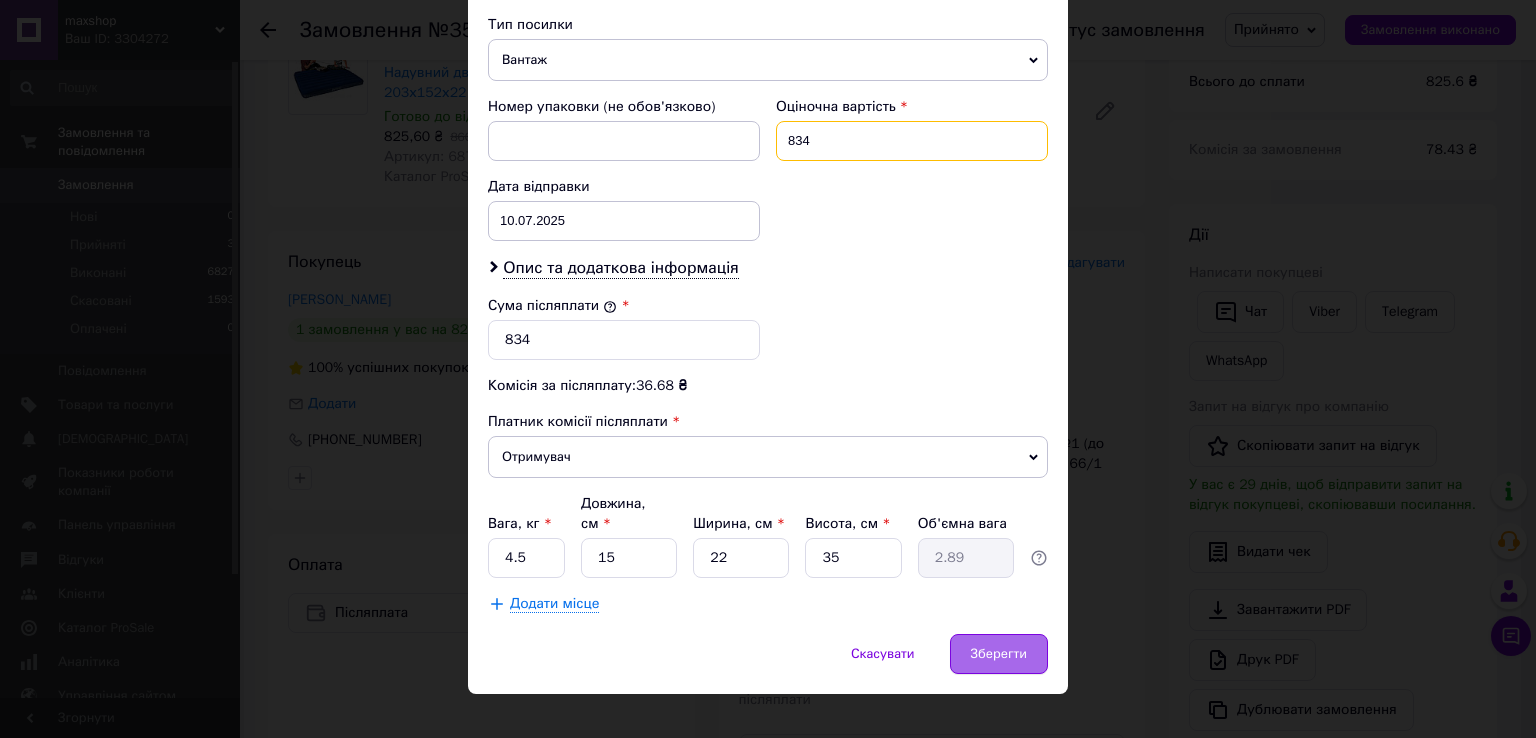 type on "834" 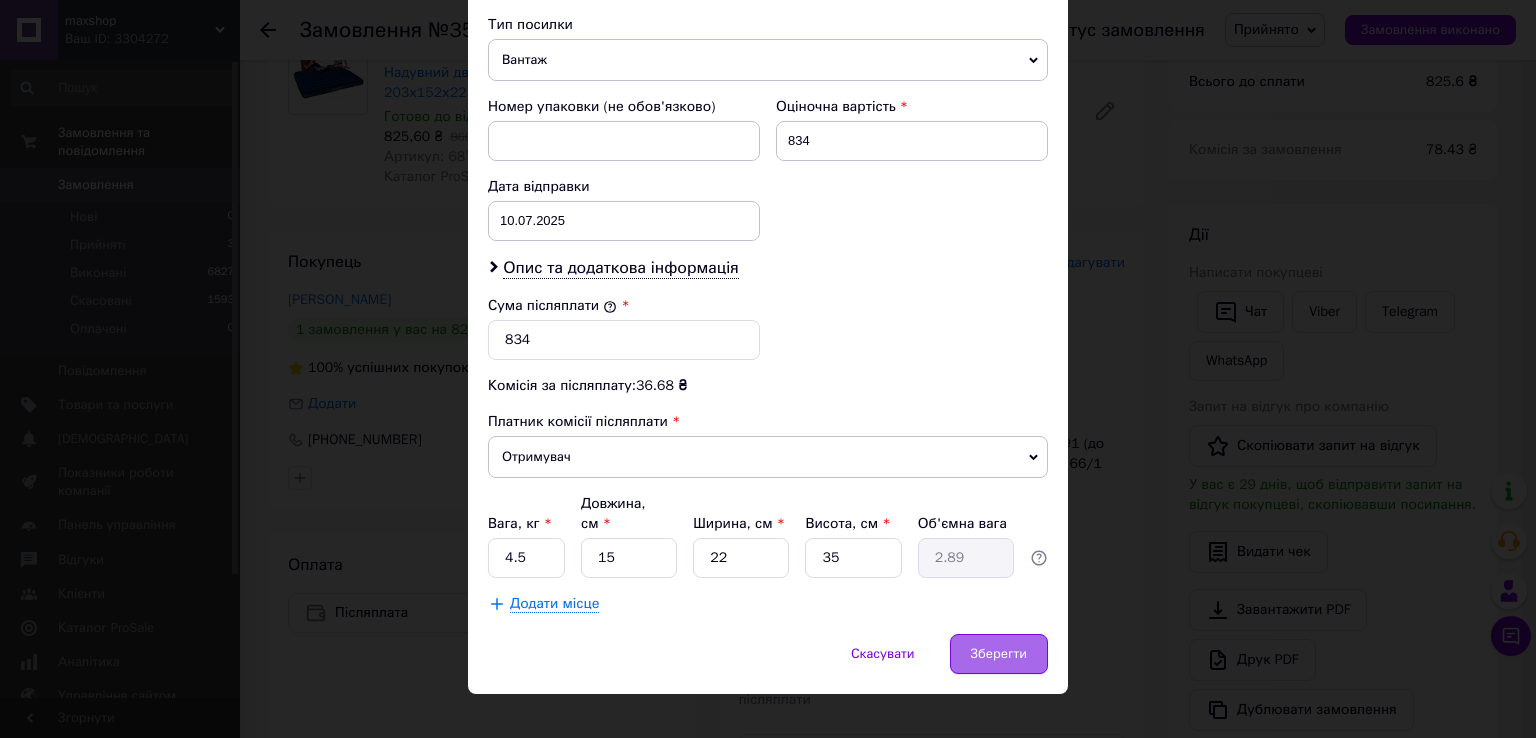 click on "Зберегти" at bounding box center (999, 654) 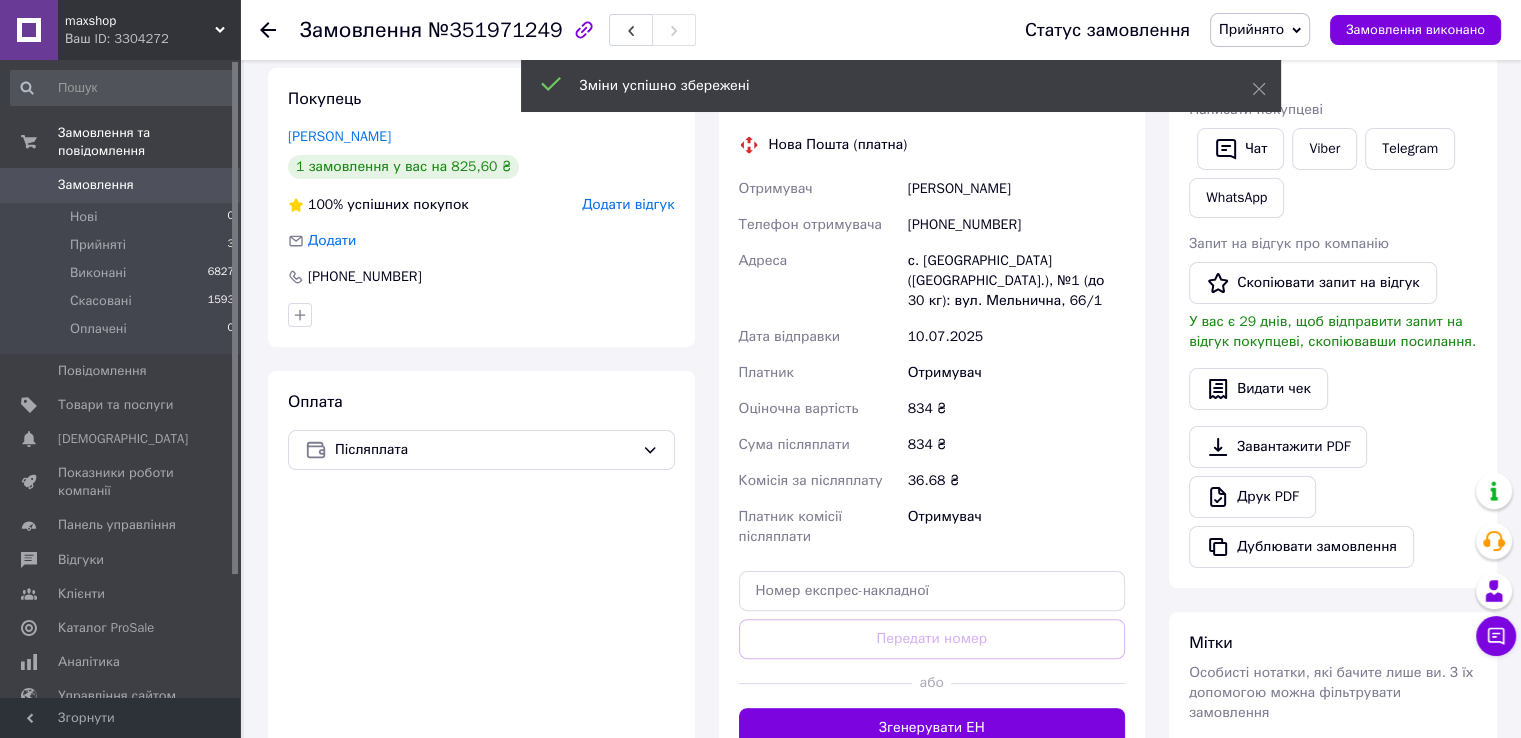 scroll, scrollTop: 596, scrollLeft: 0, axis: vertical 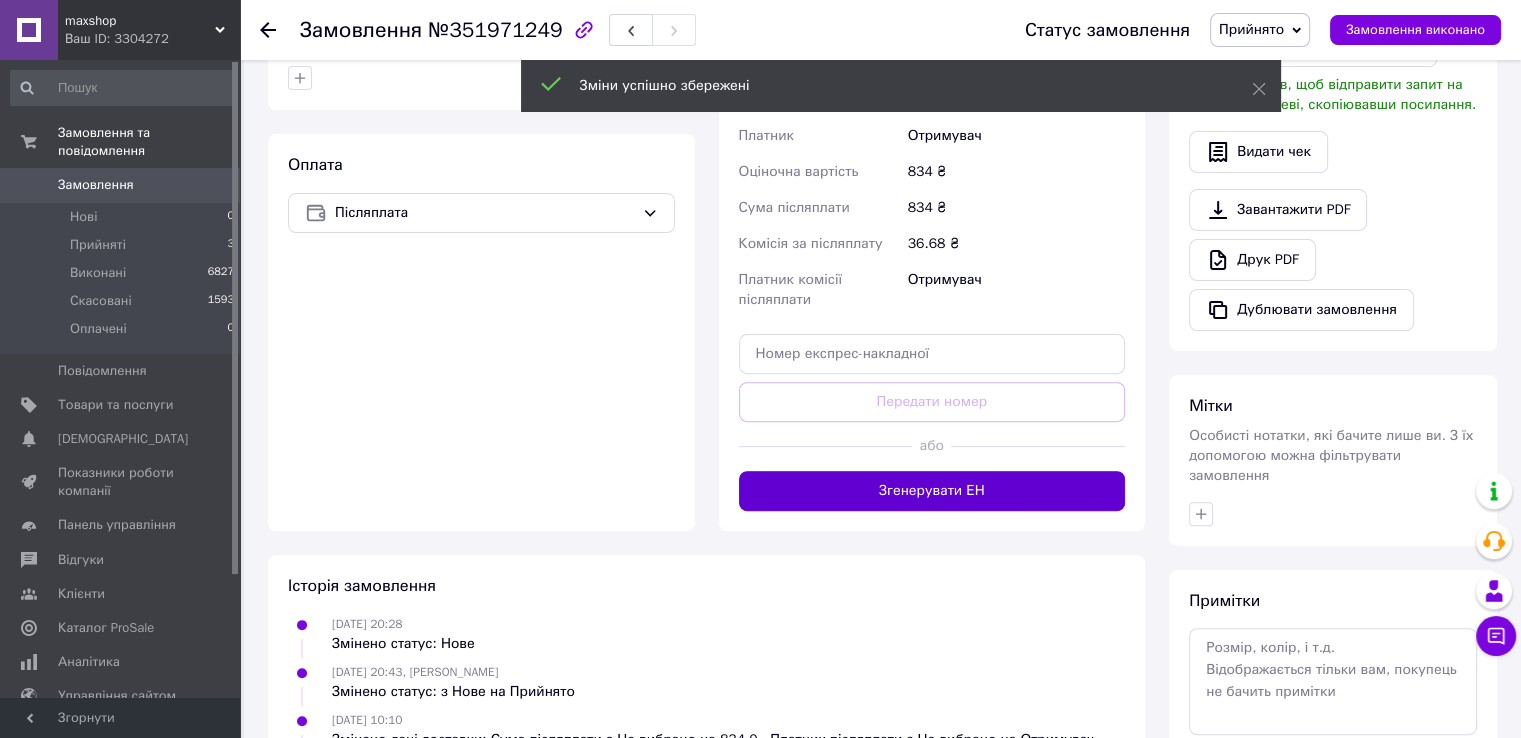 click on "Згенерувати ЕН" at bounding box center (932, 491) 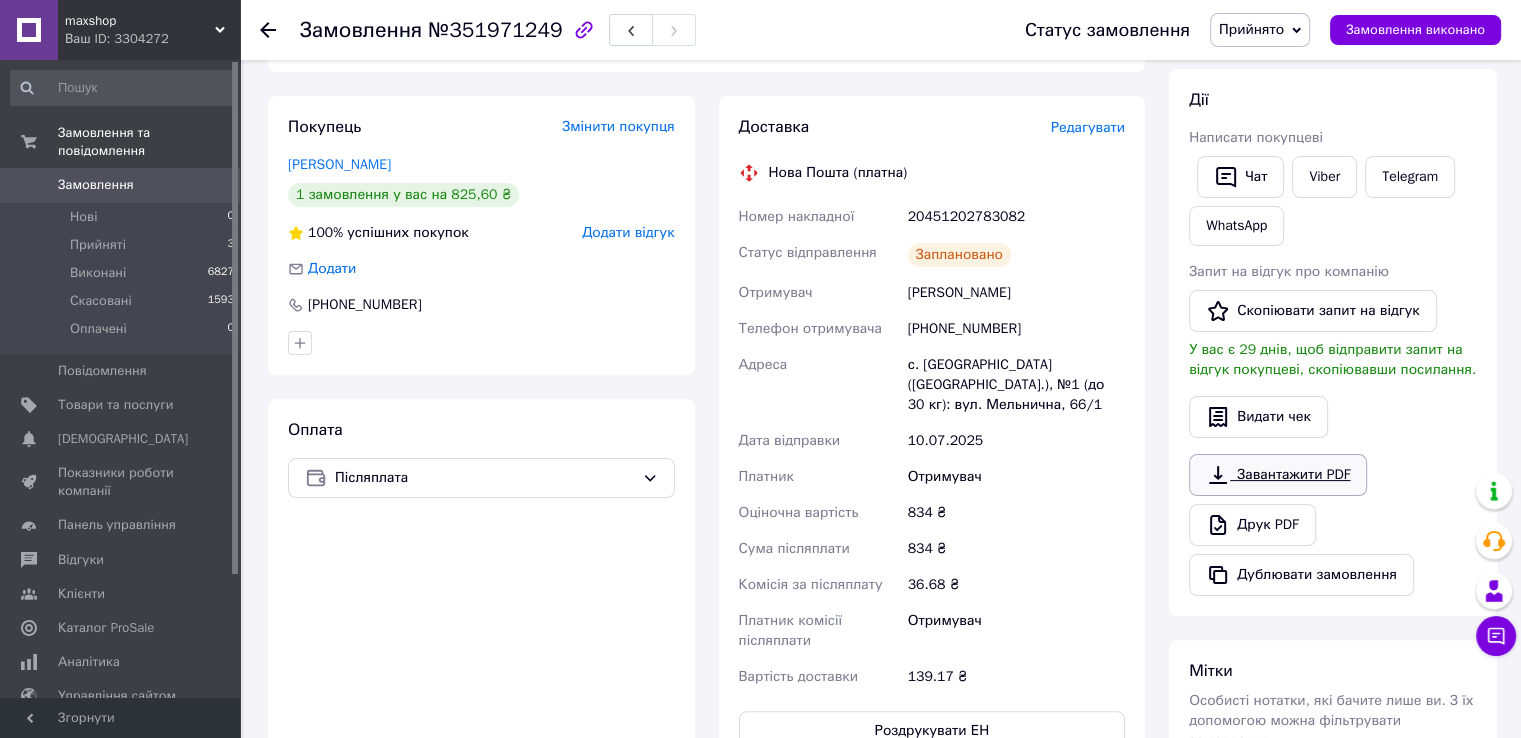 scroll, scrollTop: 296, scrollLeft: 0, axis: vertical 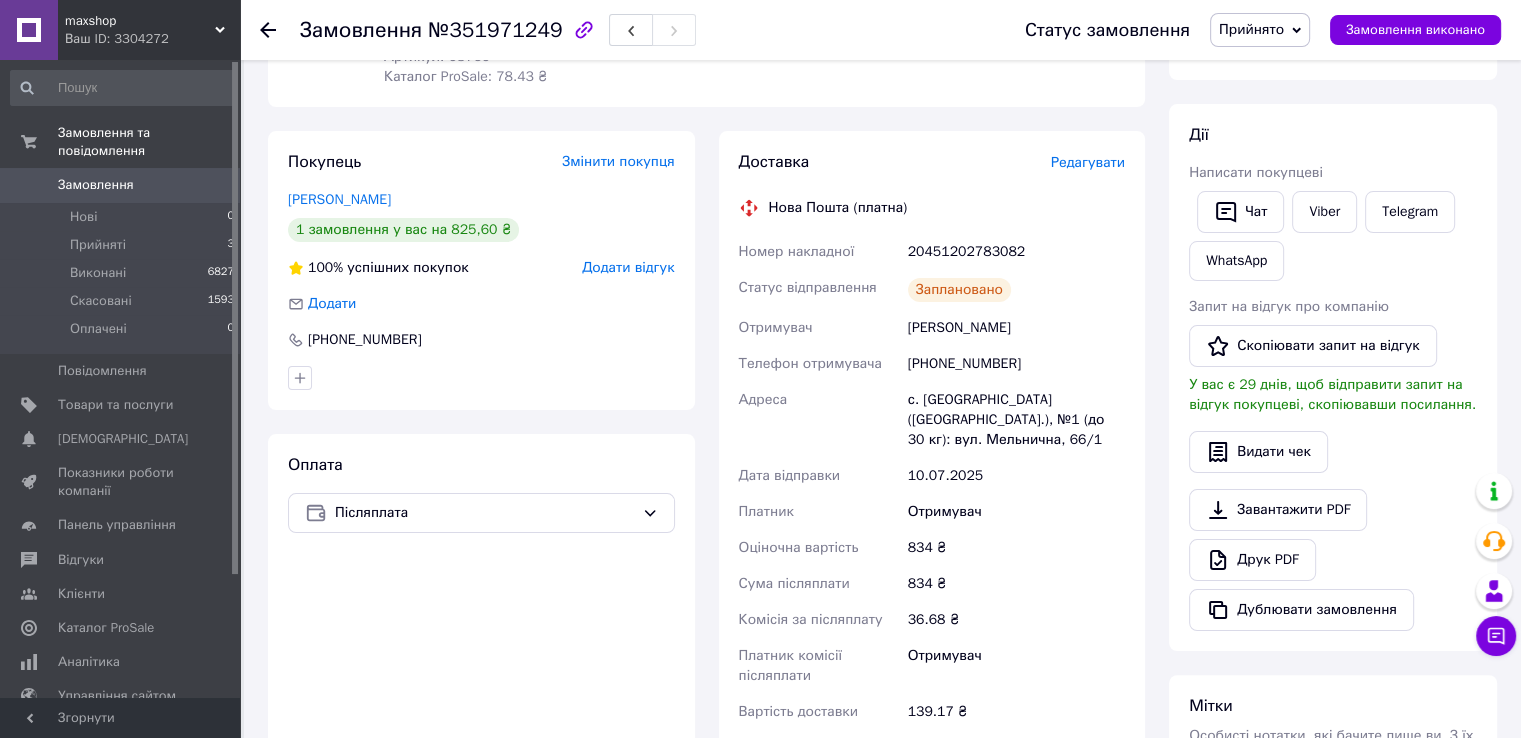click 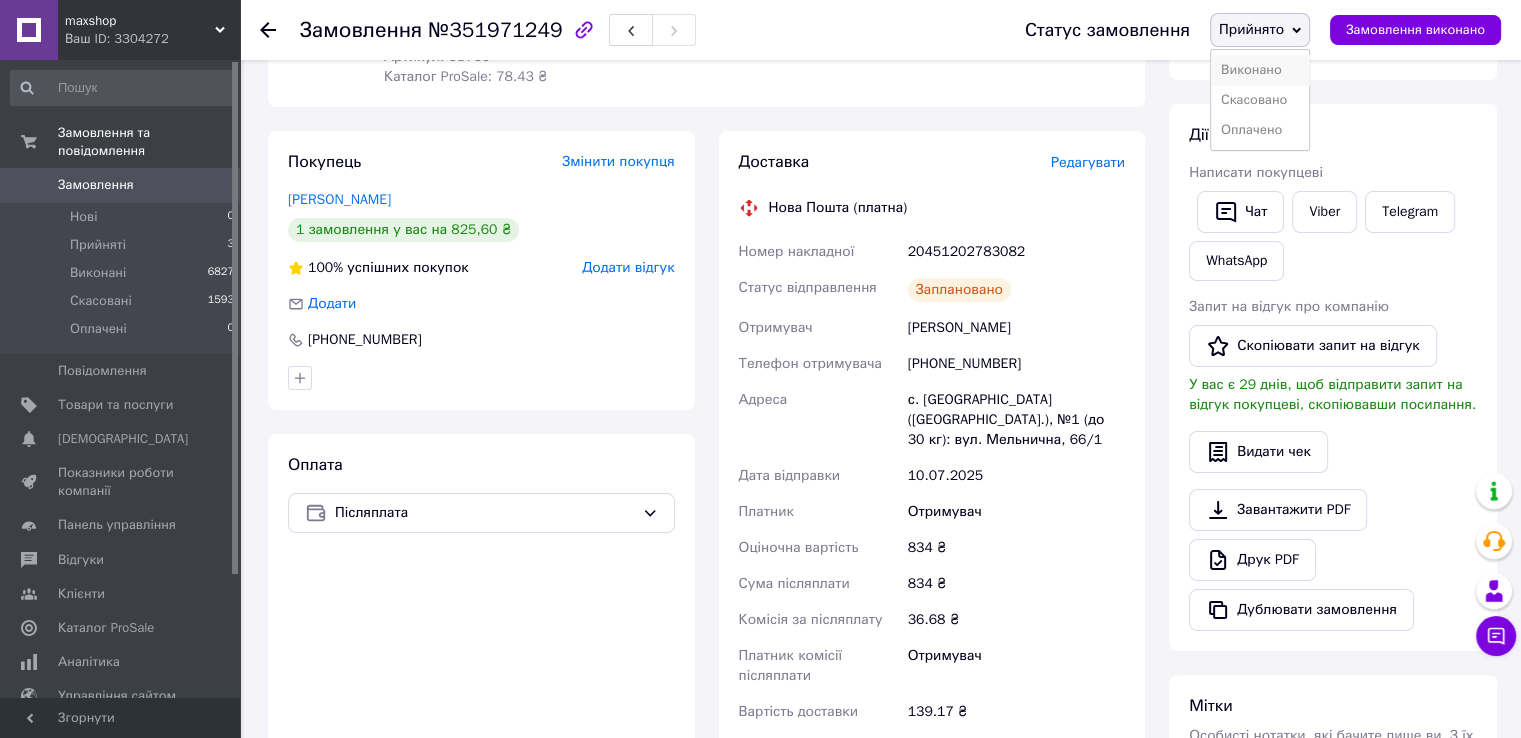 click on "Виконано" at bounding box center (1260, 70) 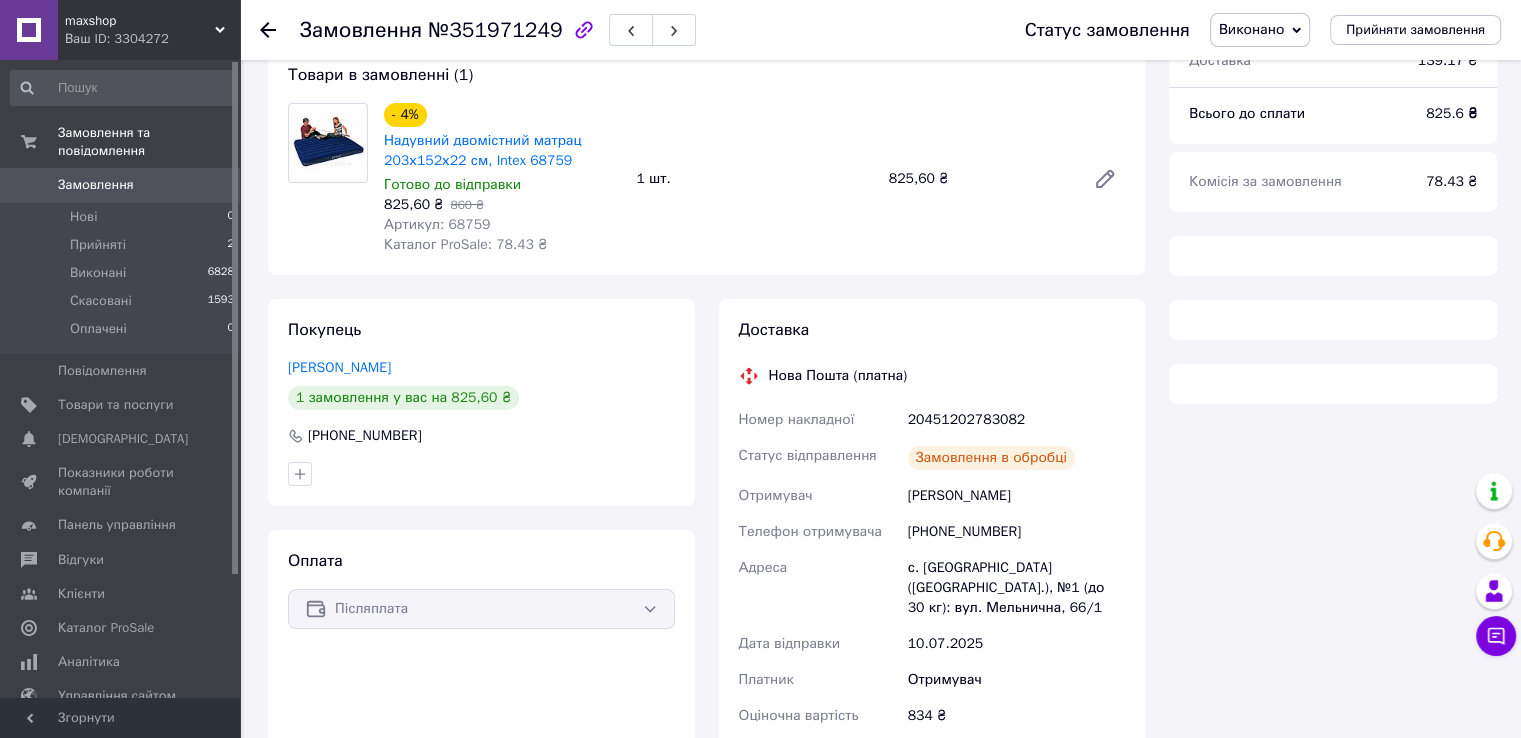 scroll, scrollTop: 176, scrollLeft: 0, axis: vertical 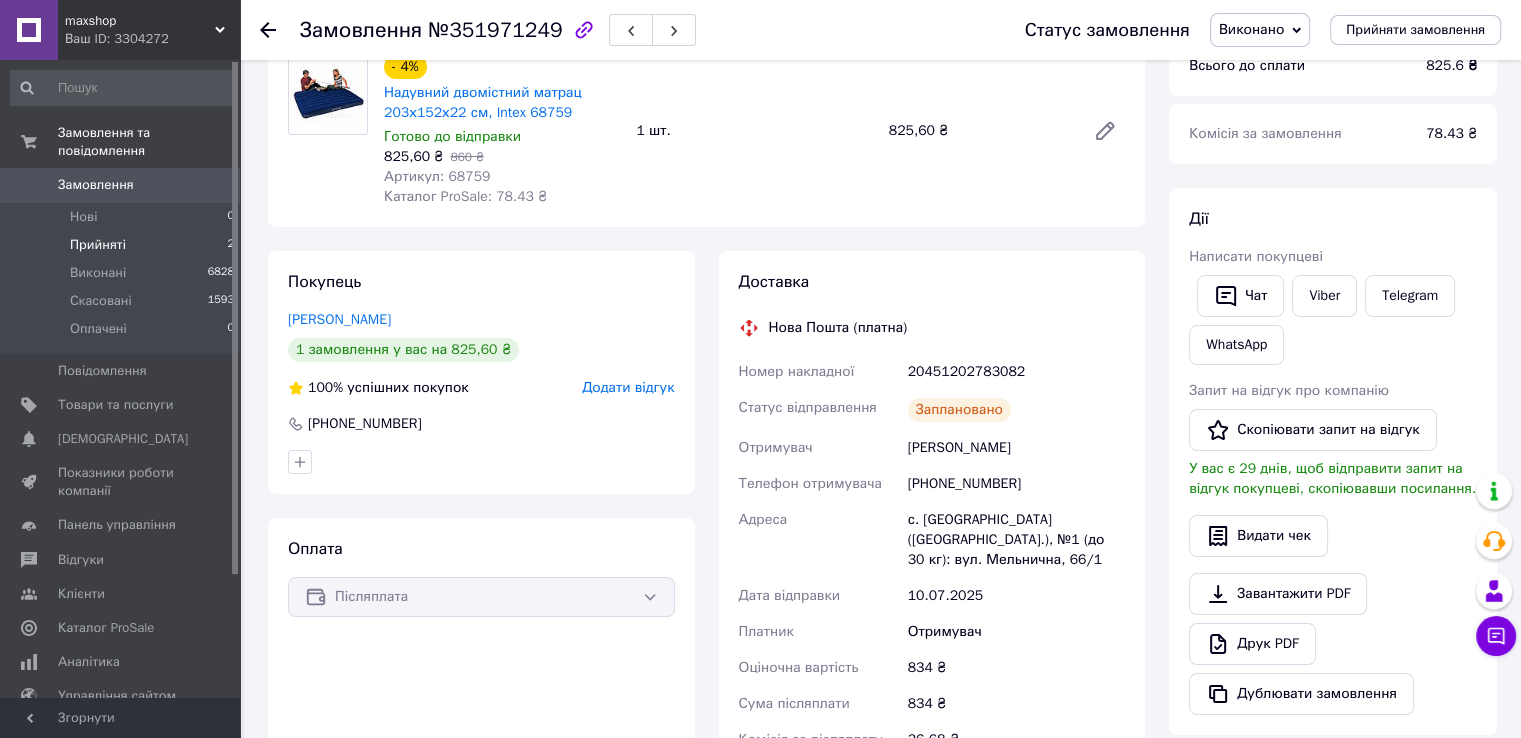 click on "Прийняті" at bounding box center (98, 245) 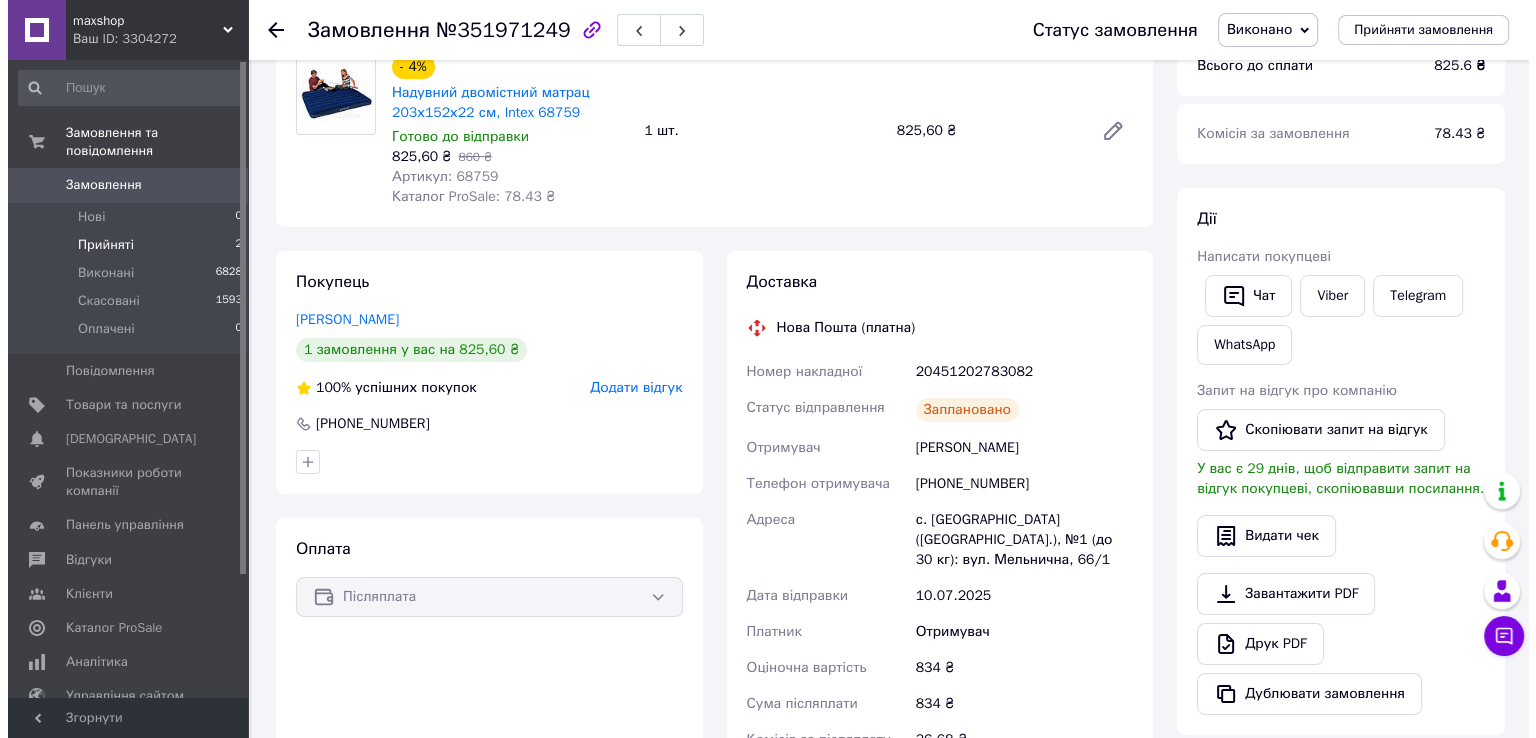 scroll, scrollTop: 0, scrollLeft: 0, axis: both 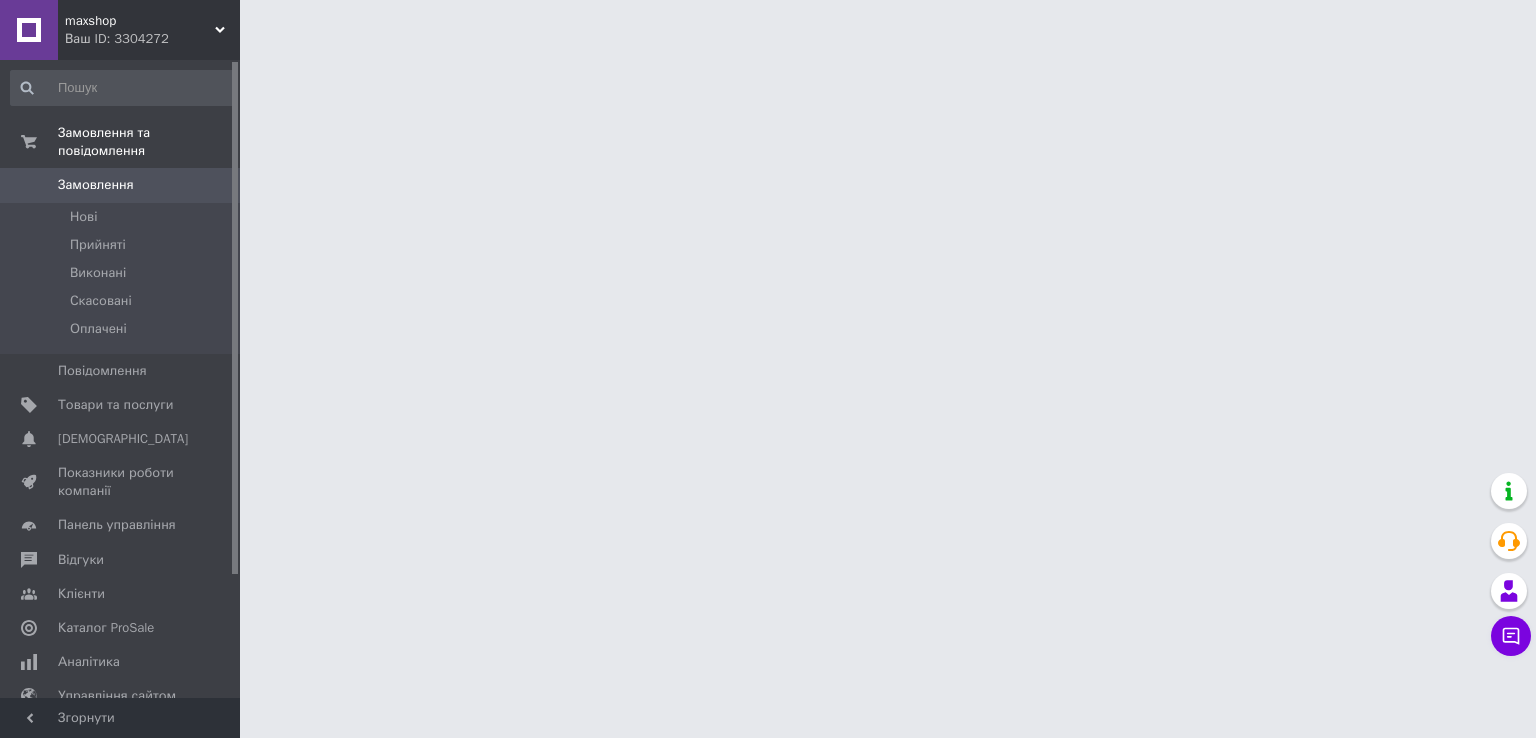 click on "maxshop Ваш ID: 3304272" at bounding box center [149, 30] 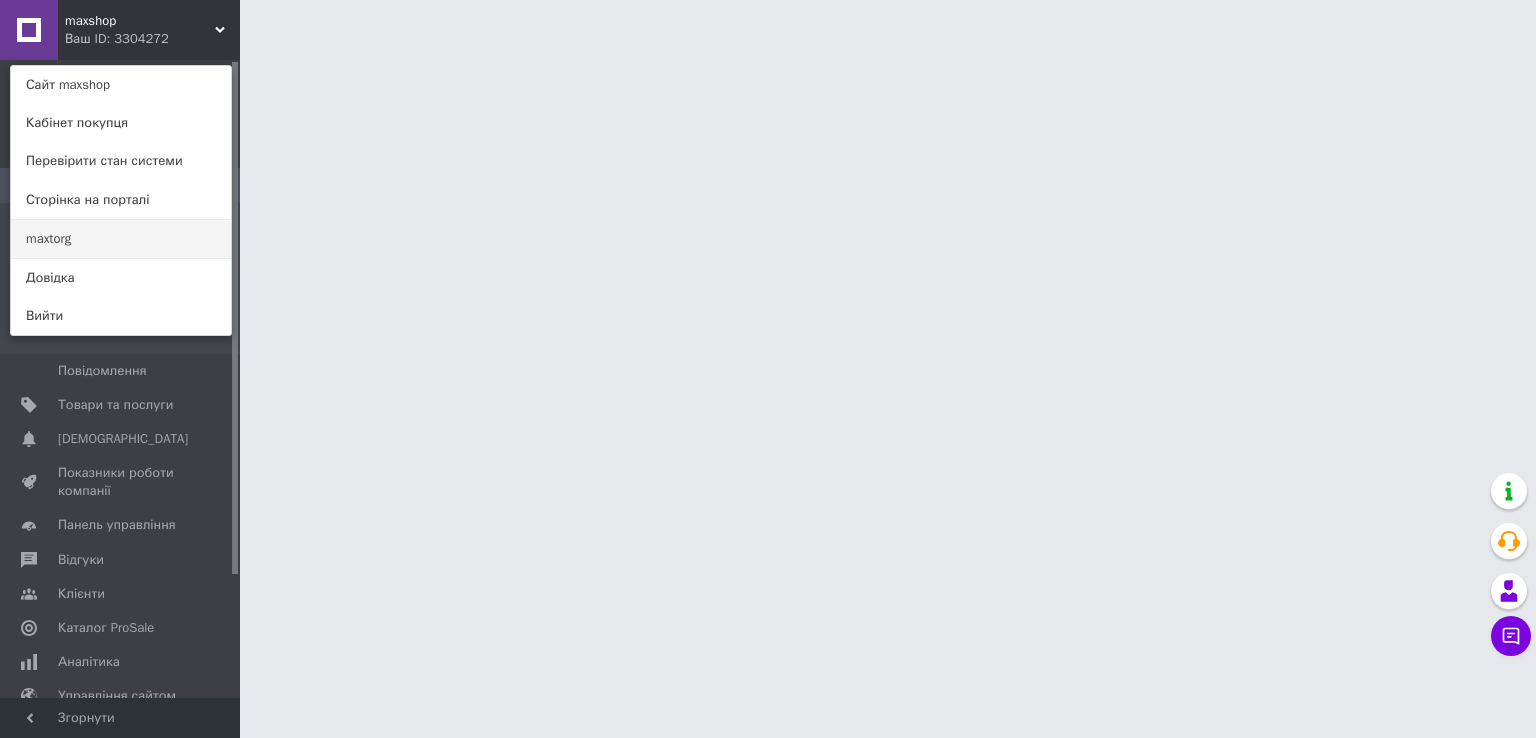 click on "maxtorg" at bounding box center (121, 239) 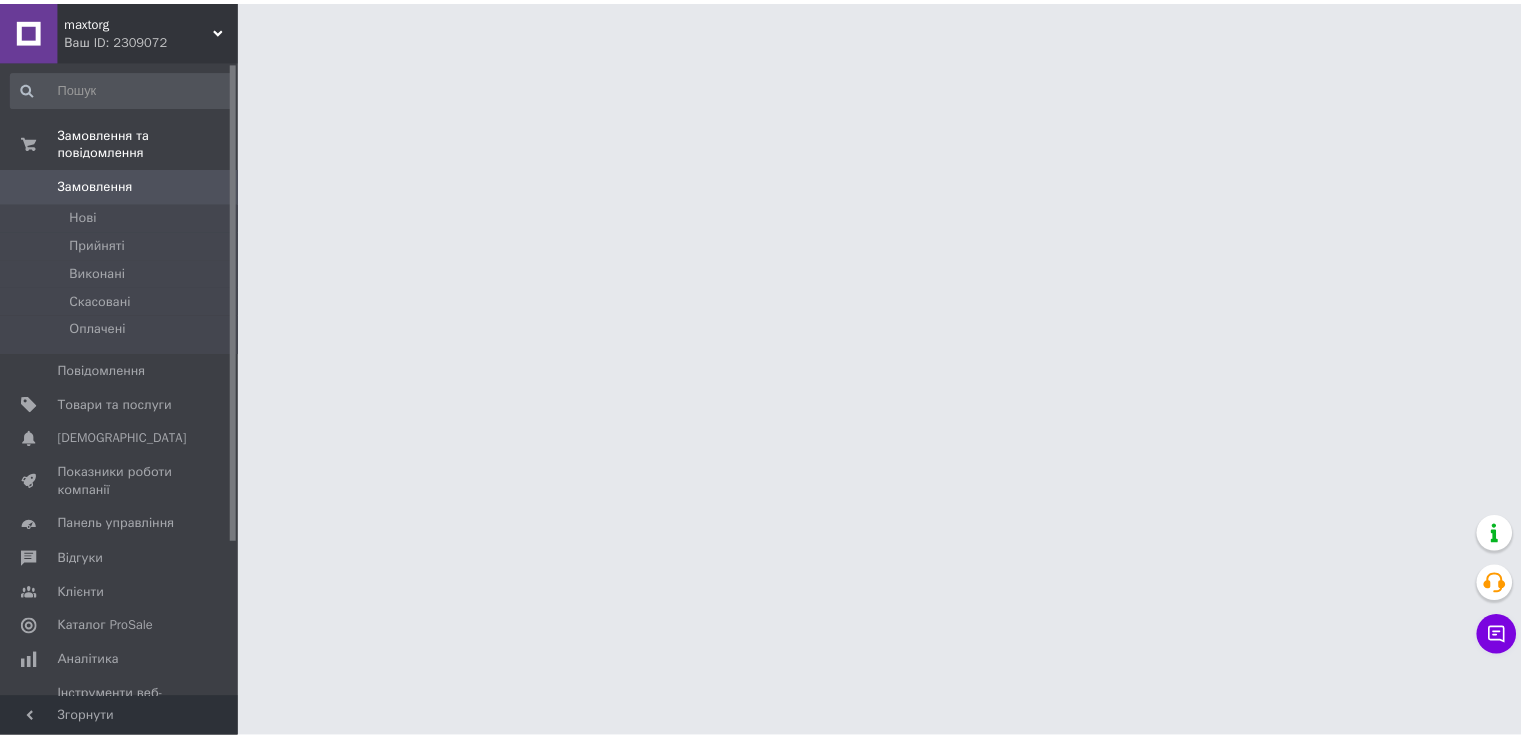scroll, scrollTop: 0, scrollLeft: 0, axis: both 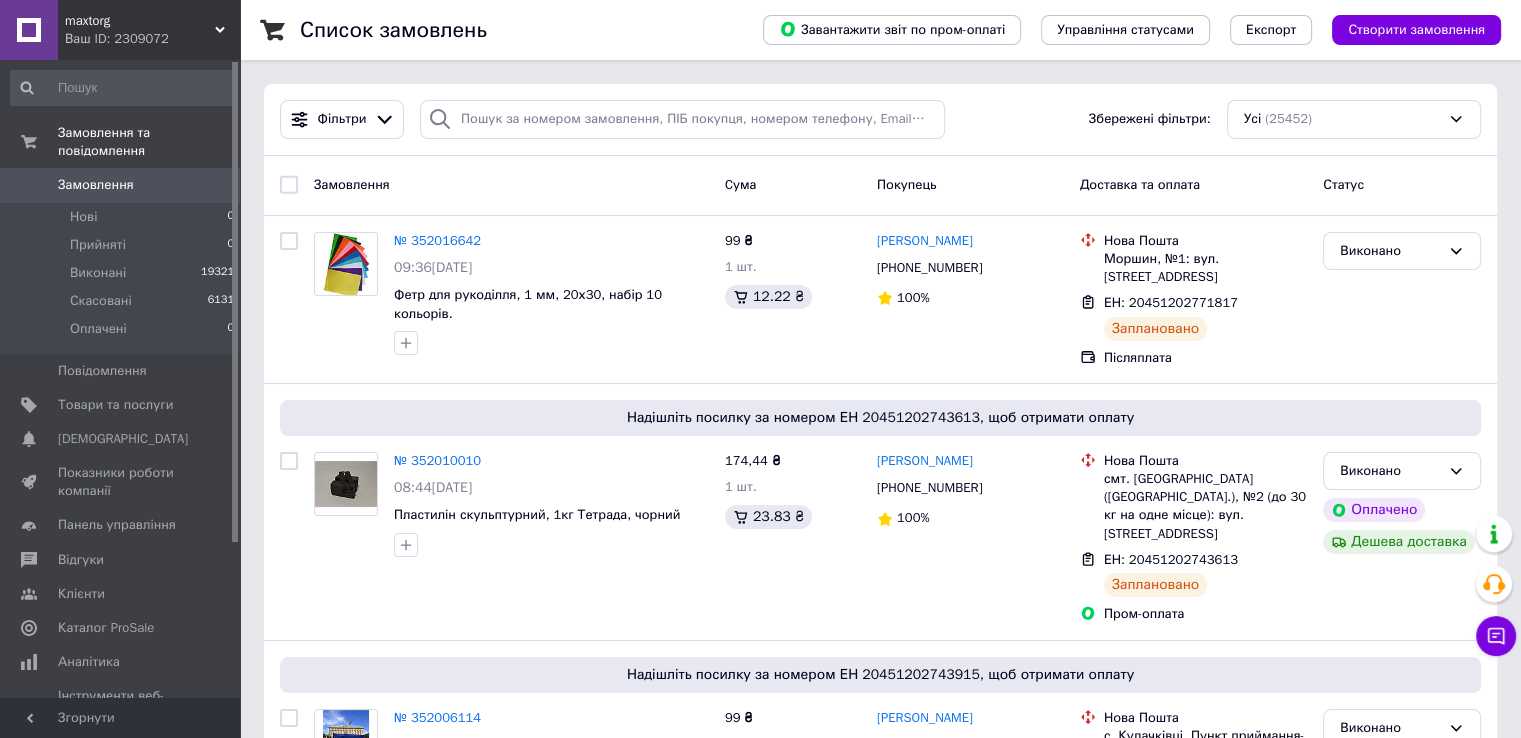 click on "maxtorg" at bounding box center [140, 21] 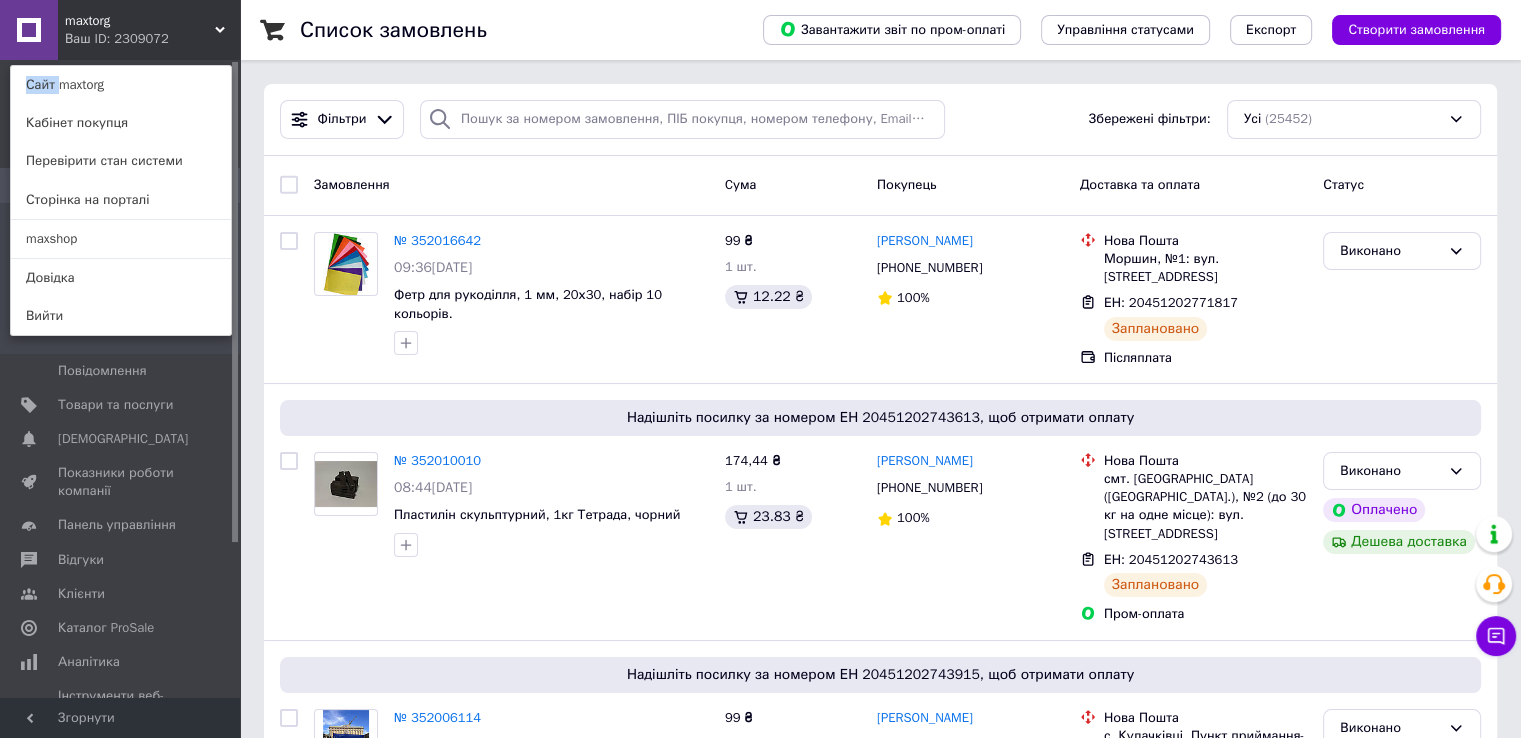 click on "maxtorg Ваш ID: 2309072 Сайт maxtorg Кабінет покупця Перевірити стан системи Сторінка на порталі maxshop [PERSON_NAME]" at bounding box center [120, 30] 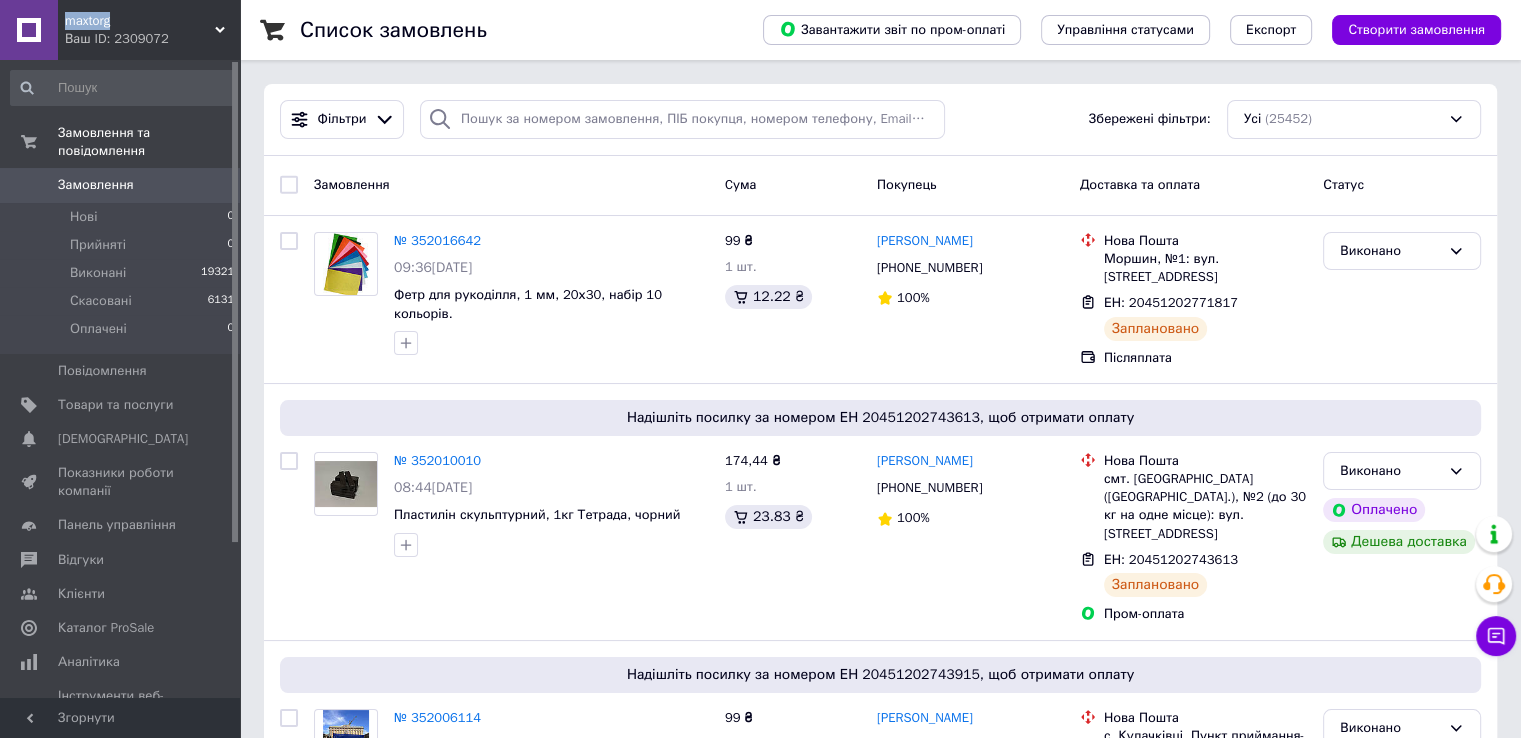 click on "maxtorg" at bounding box center [140, 21] 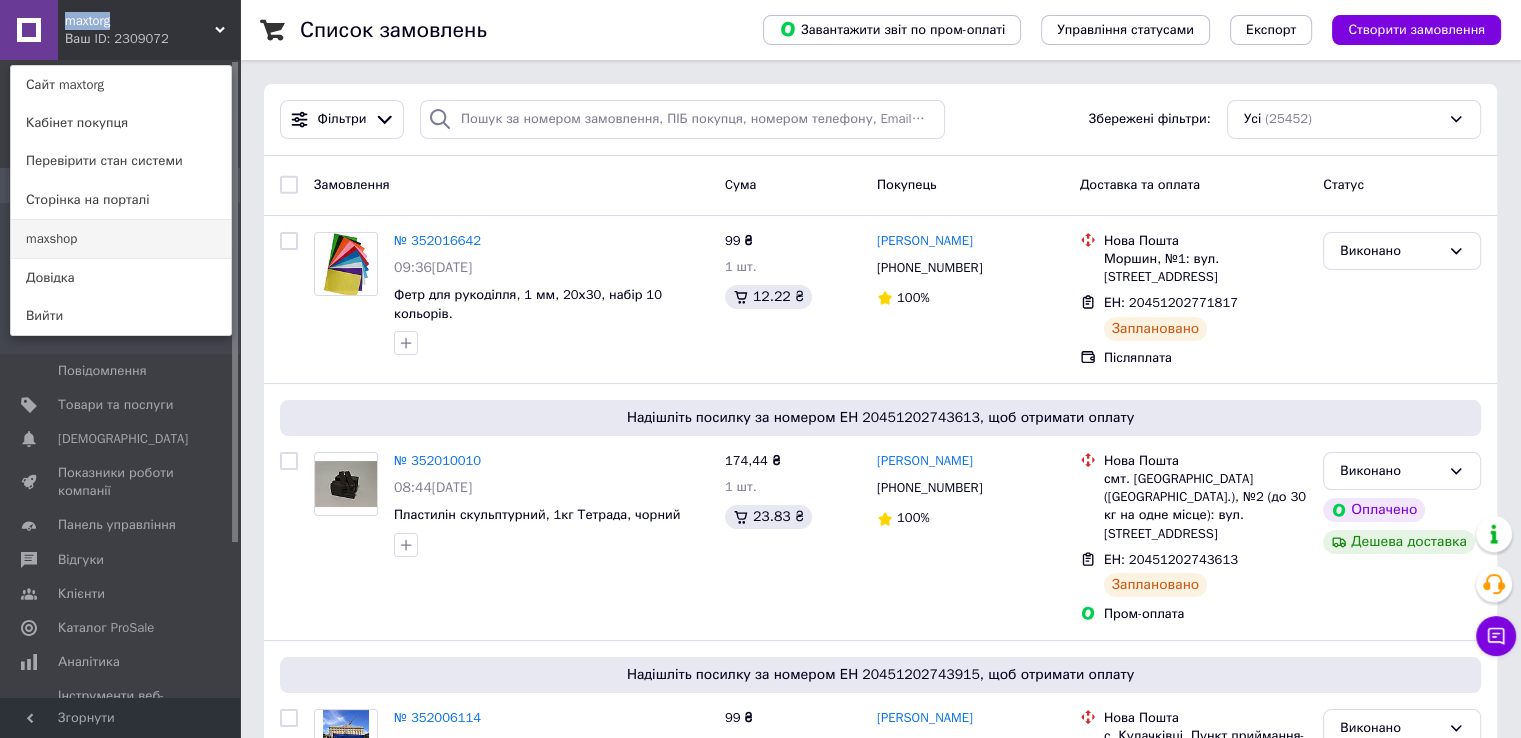 click on "maxshop" at bounding box center [121, 239] 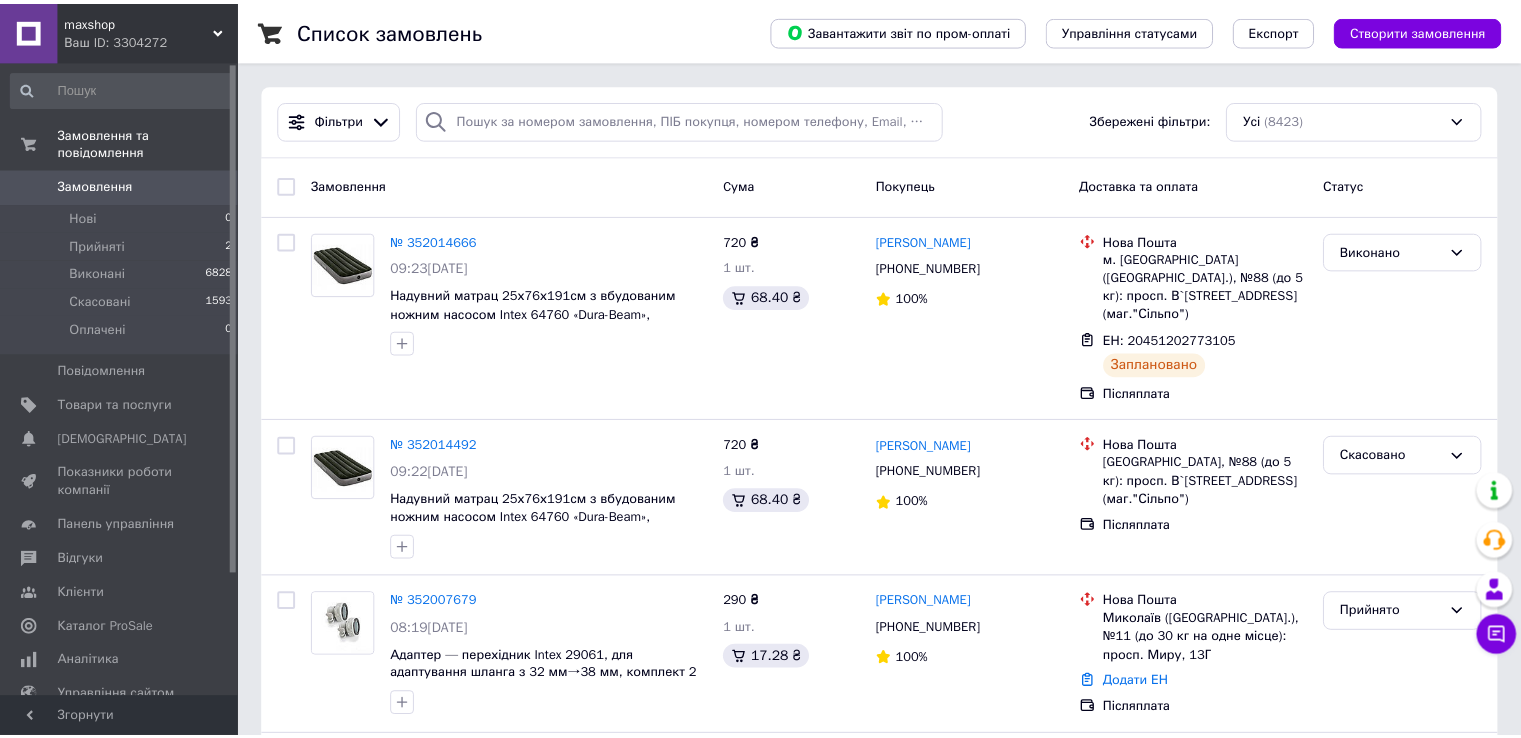 scroll, scrollTop: 0, scrollLeft: 0, axis: both 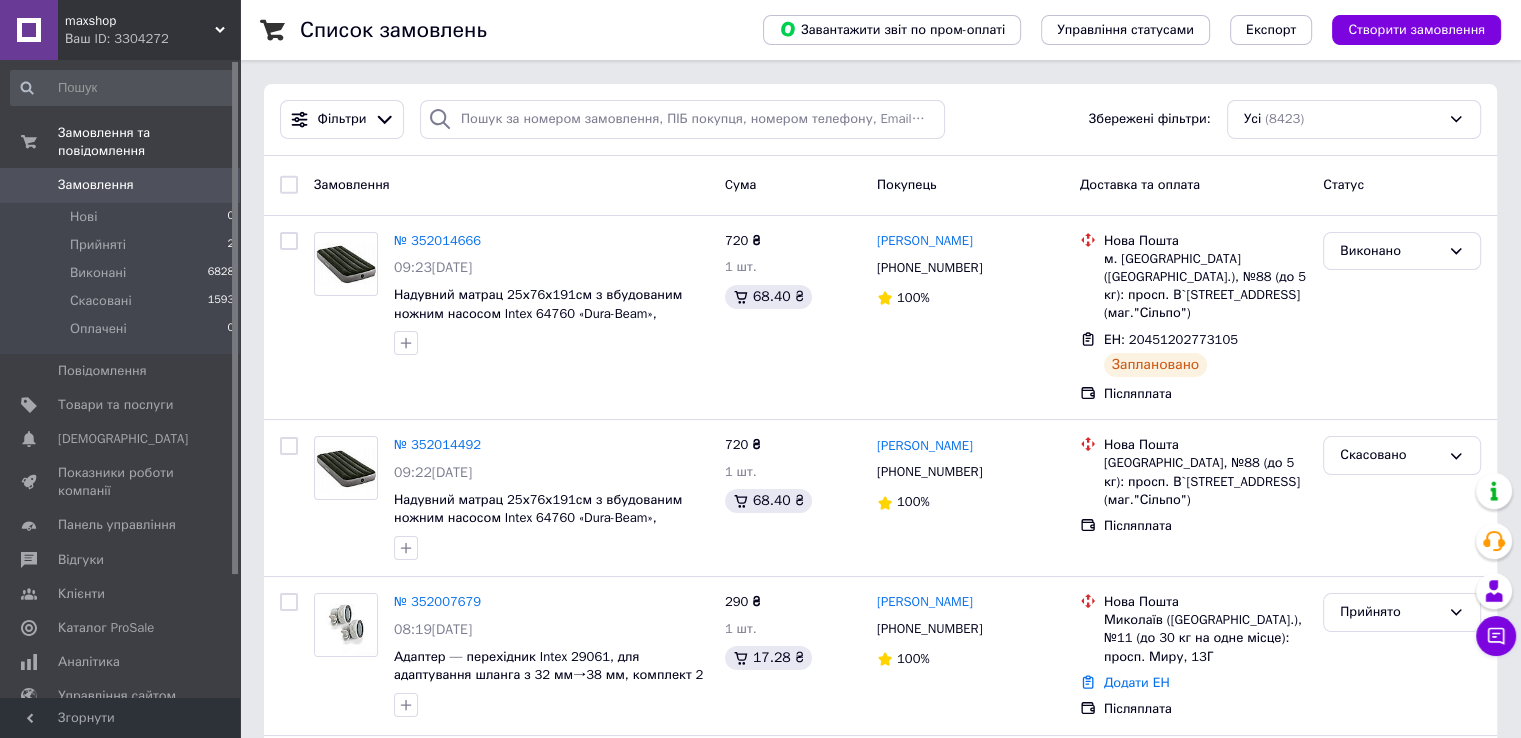 click on "Ваш ID: 3304272" at bounding box center [152, 39] 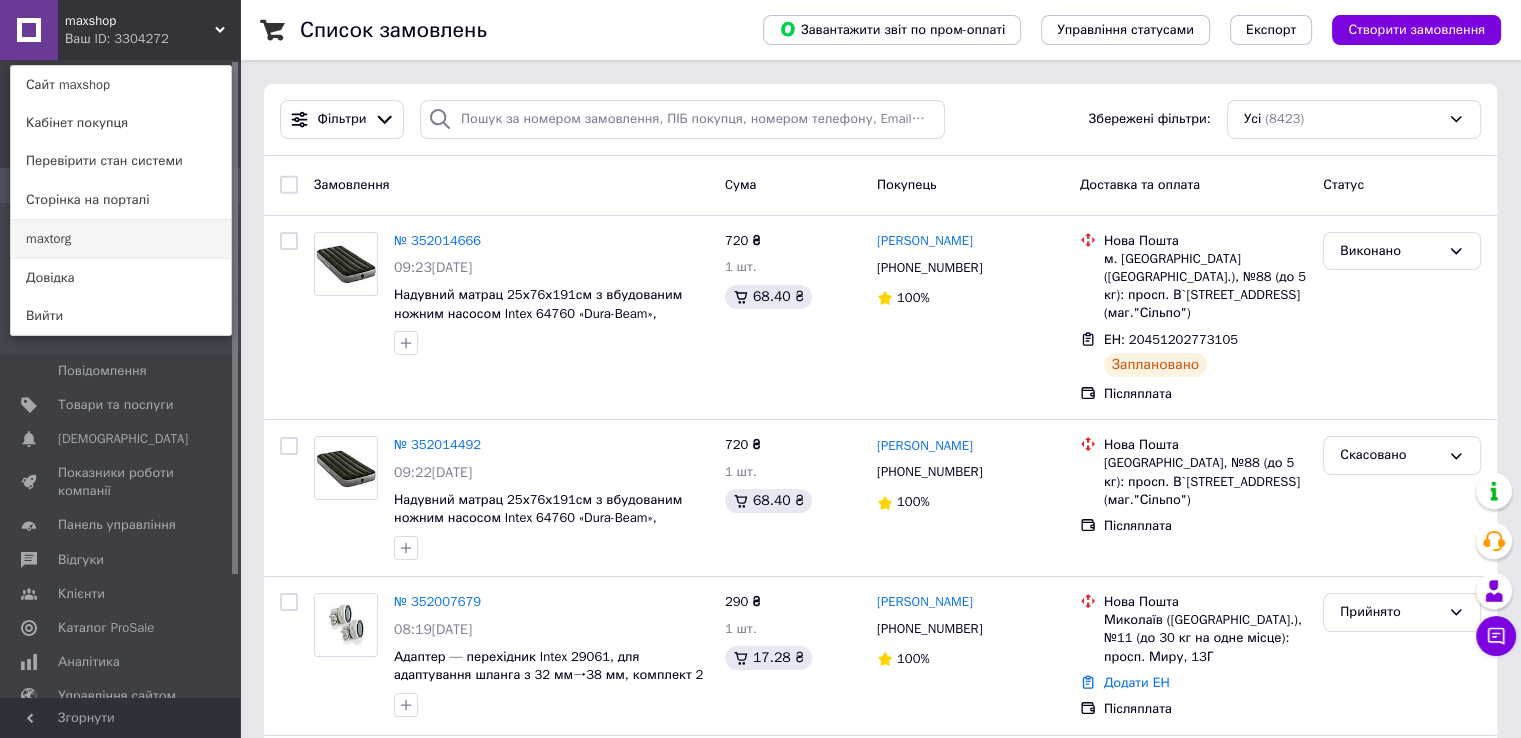 click on "maxtorg" at bounding box center [121, 239] 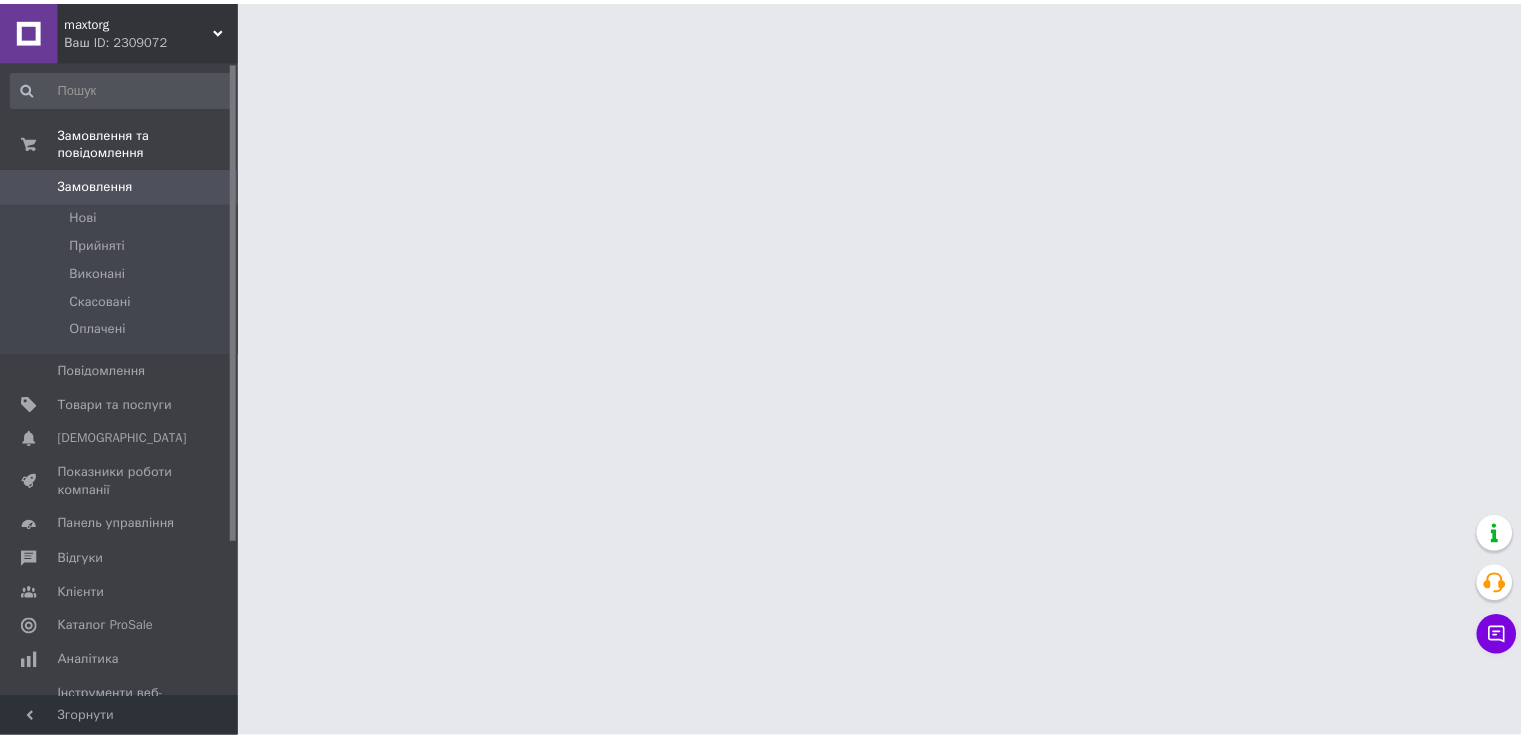 scroll, scrollTop: 0, scrollLeft: 0, axis: both 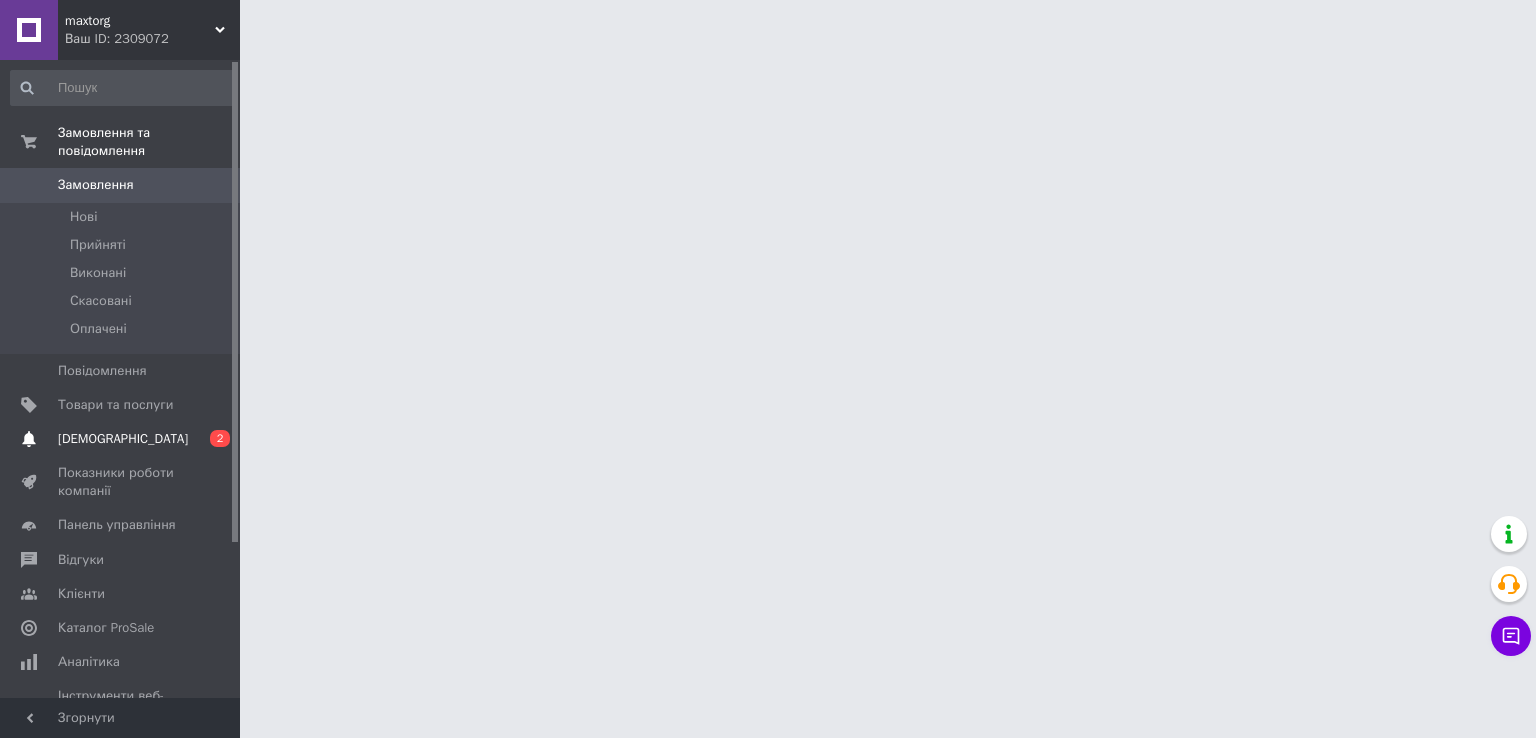 click on "Сповіщення 0 2" at bounding box center [123, 439] 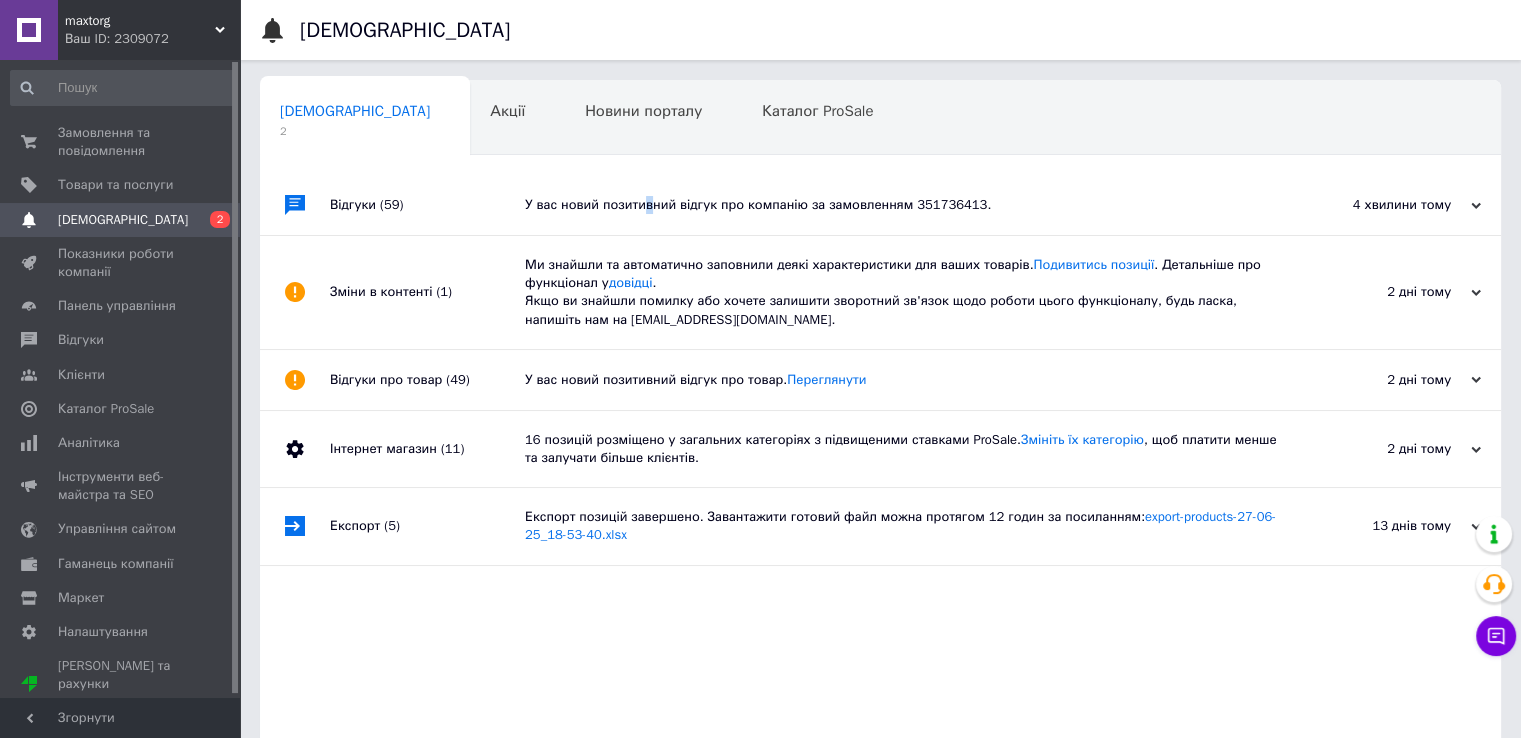 click on "У вас новий позитивний відгук про компанію за замовленням 351736413." at bounding box center [903, 205] 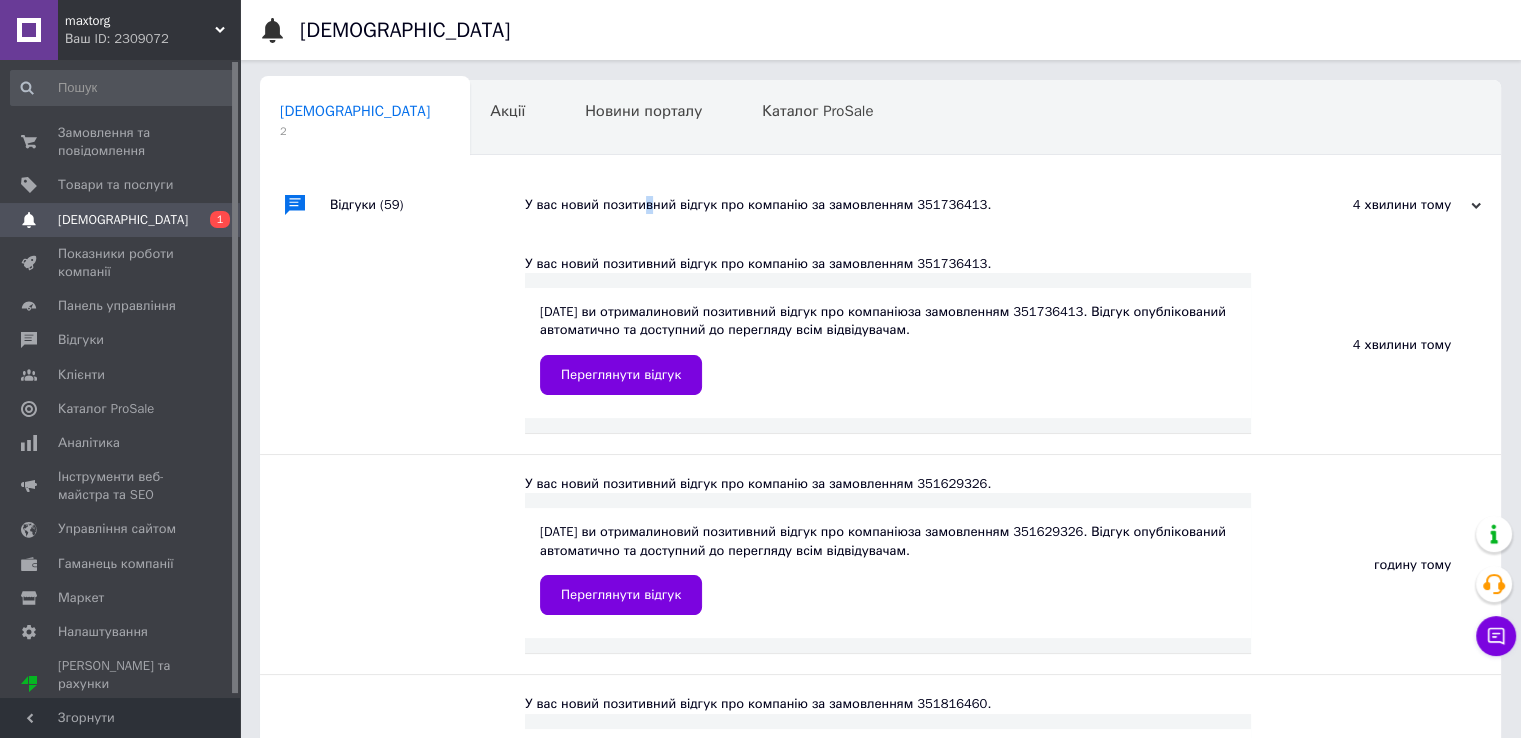 click on "Сповіщення 0 1" at bounding box center (123, 220) 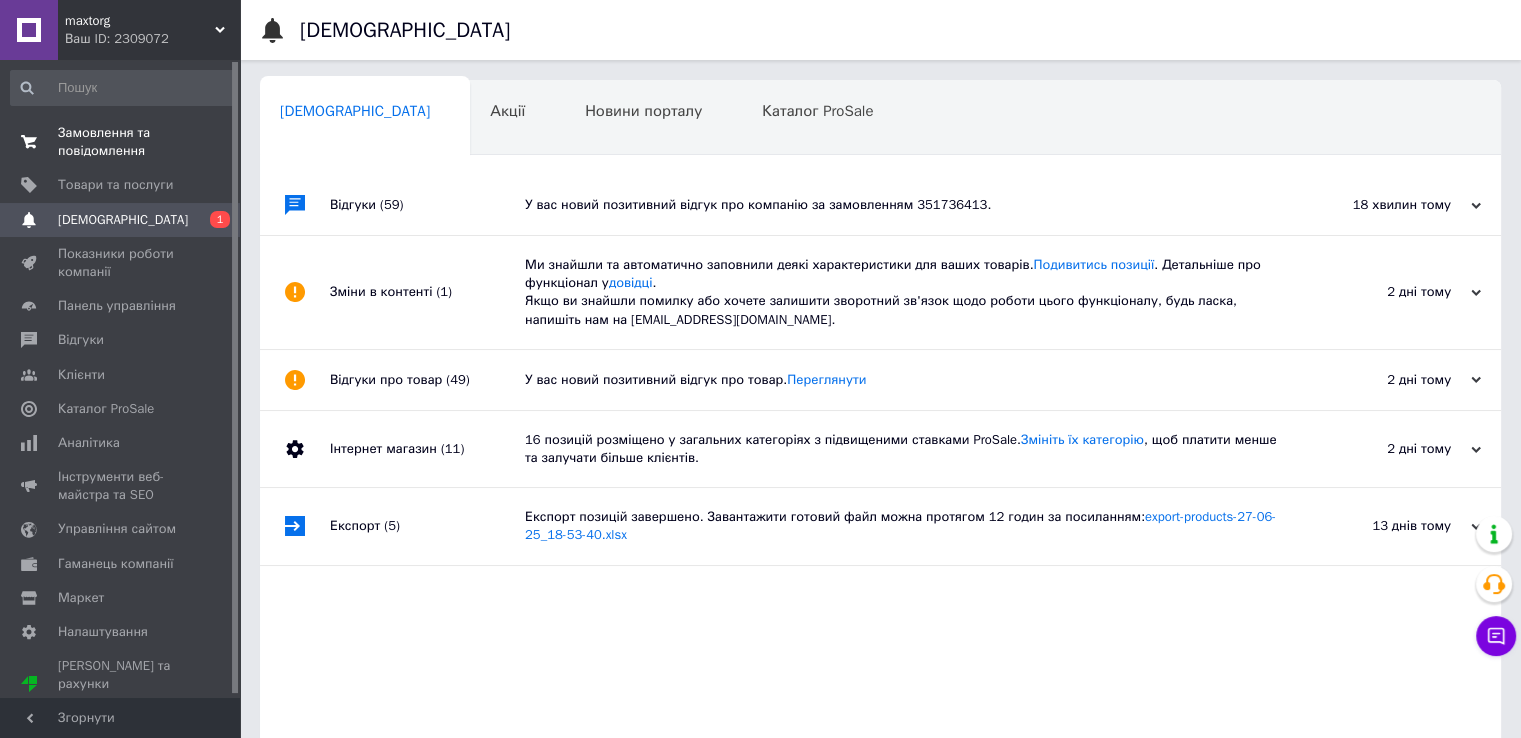 click on "Замовлення та повідомлення" at bounding box center [121, 142] 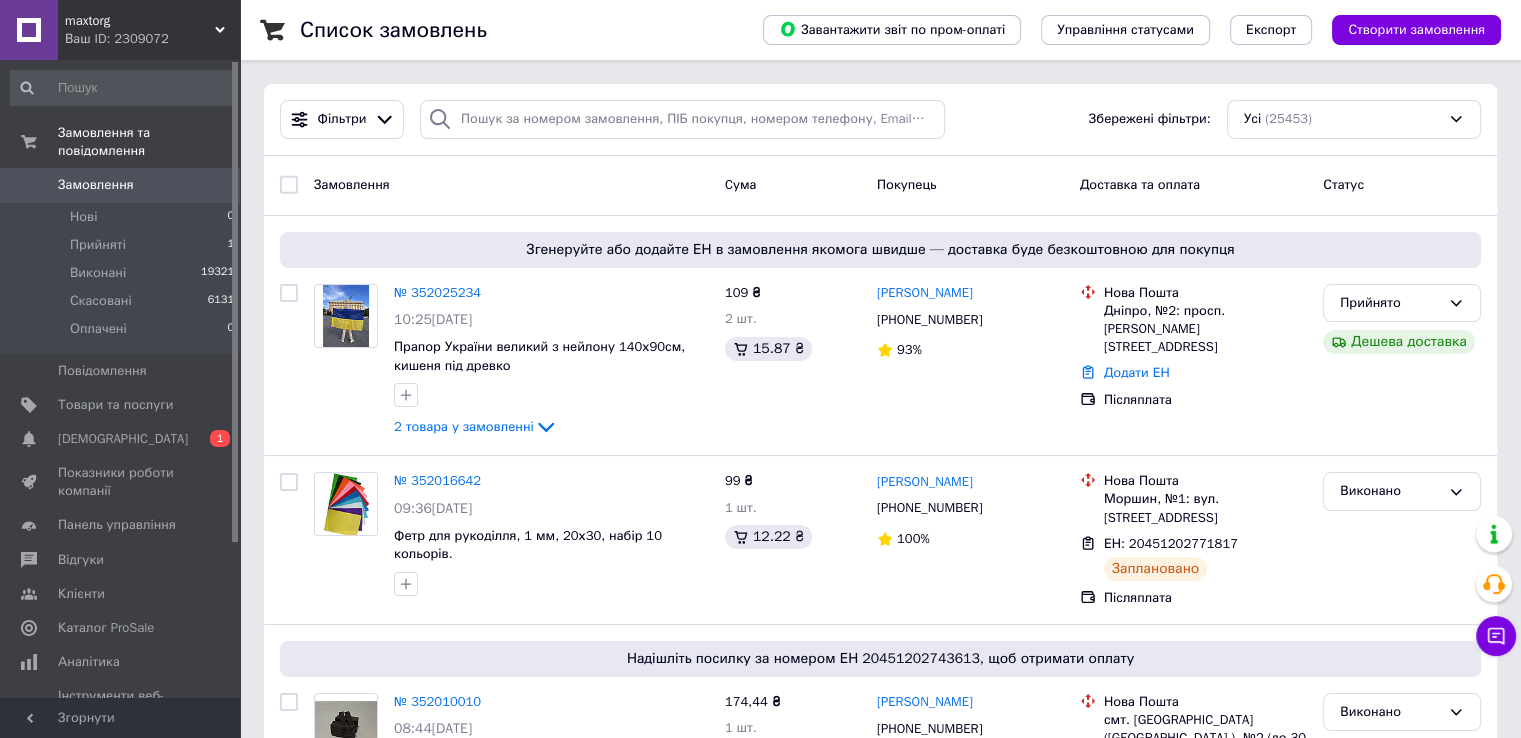 click on "Ваш ID: 2309072" at bounding box center [152, 39] 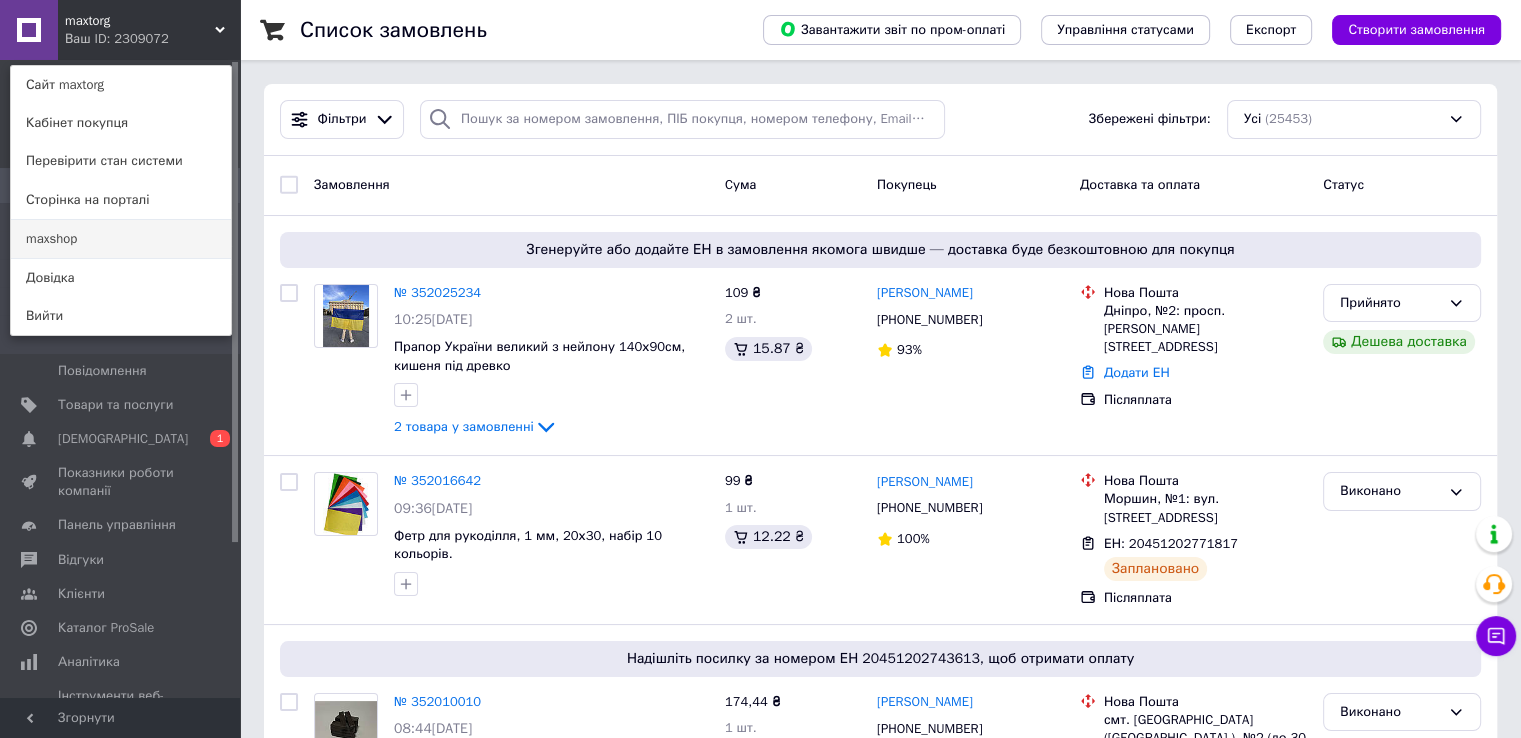 click on "maxshop" at bounding box center [121, 239] 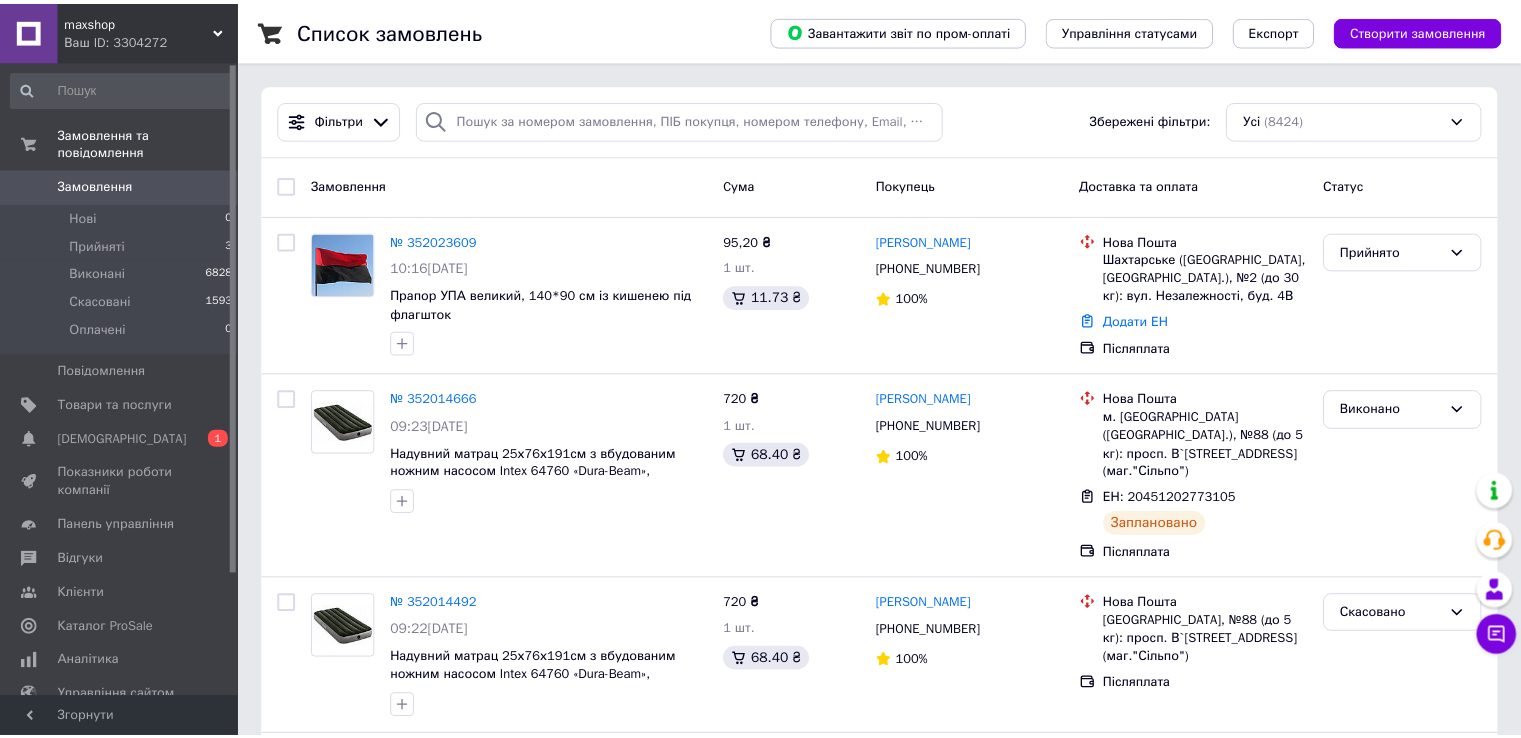 scroll, scrollTop: 0, scrollLeft: 0, axis: both 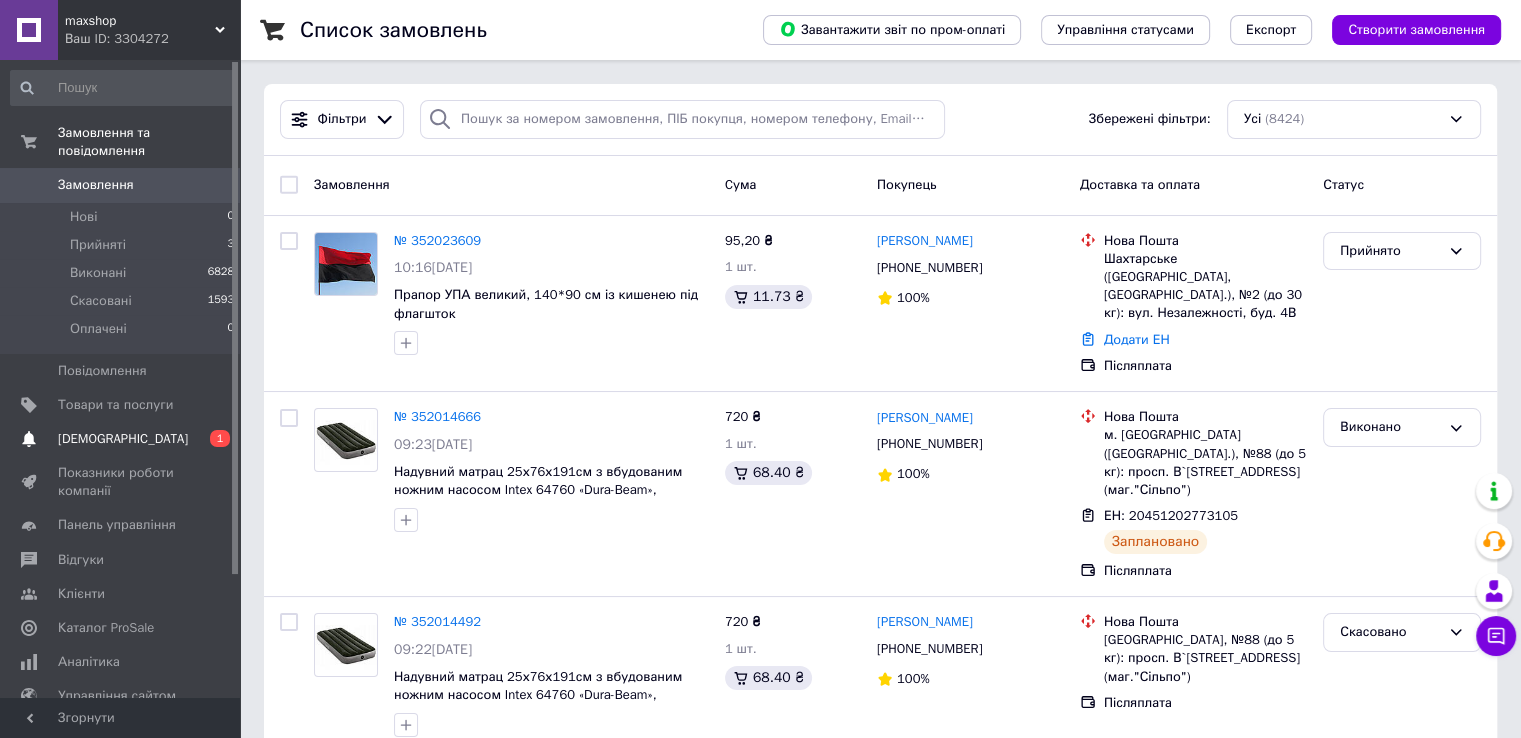 click on "[DEMOGRAPHIC_DATA]" at bounding box center [123, 439] 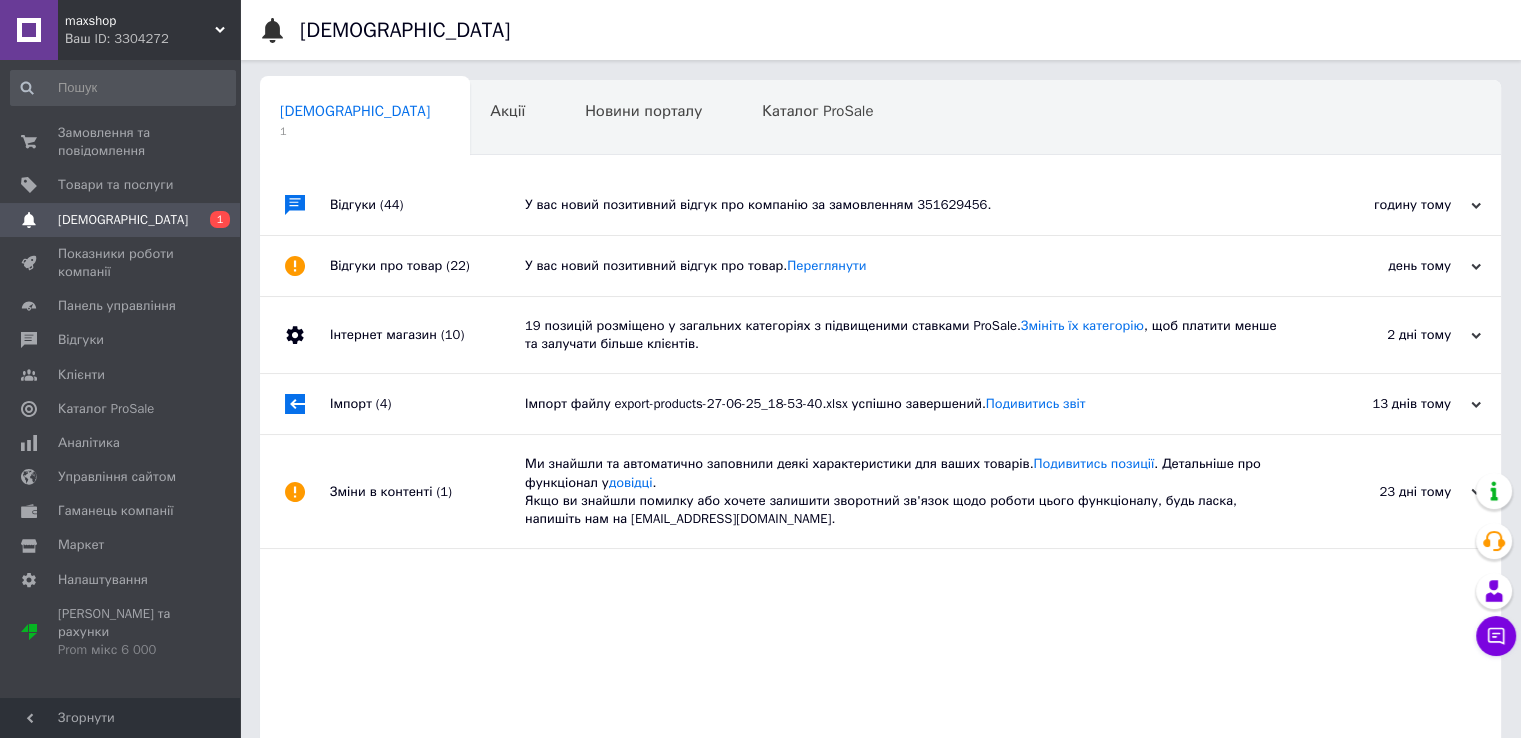 click on "У вас новий позитивний відгук про компанію за замовленням 351629456." at bounding box center (903, 205) 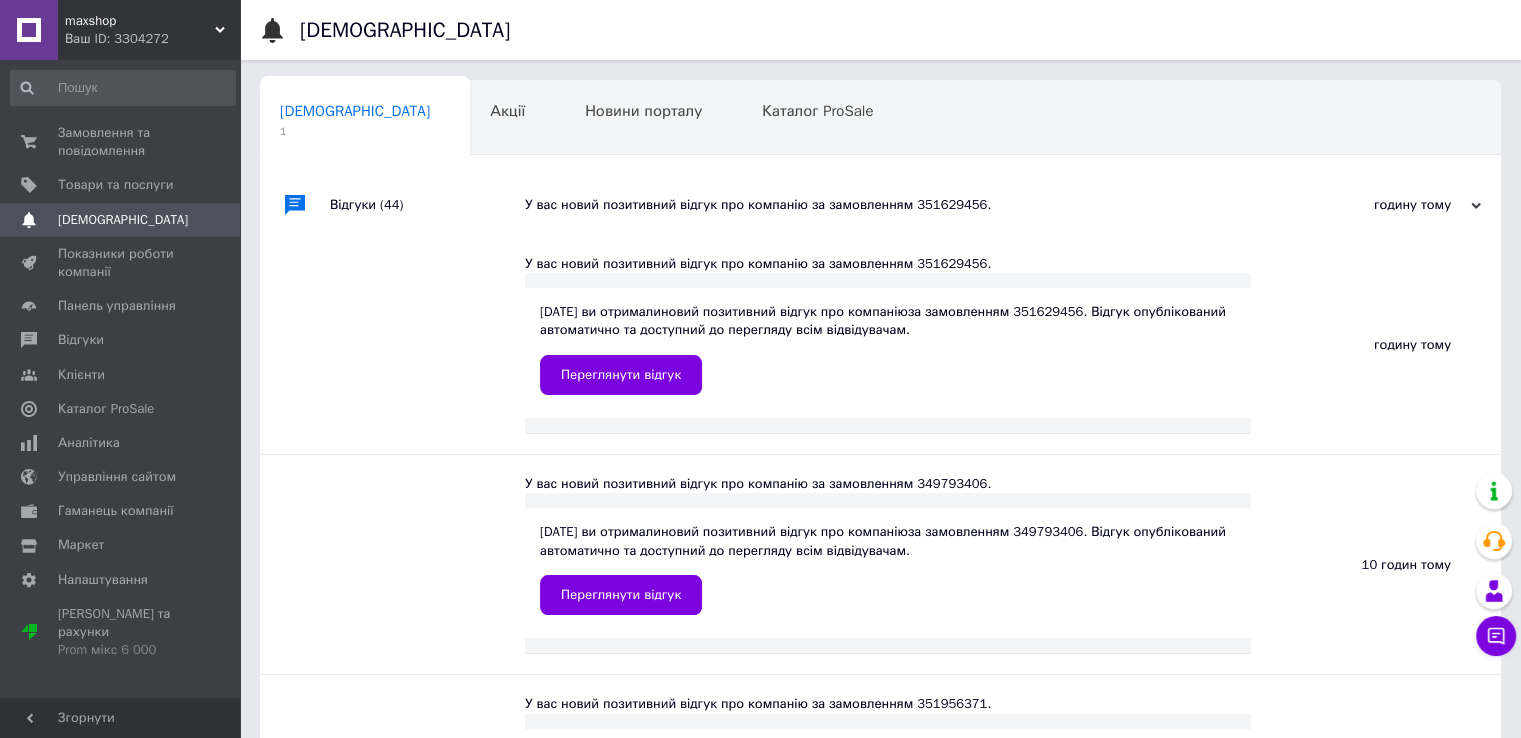 click on "У вас новий позитивний відгук про компанію за замовленням 351629456." at bounding box center (903, 205) 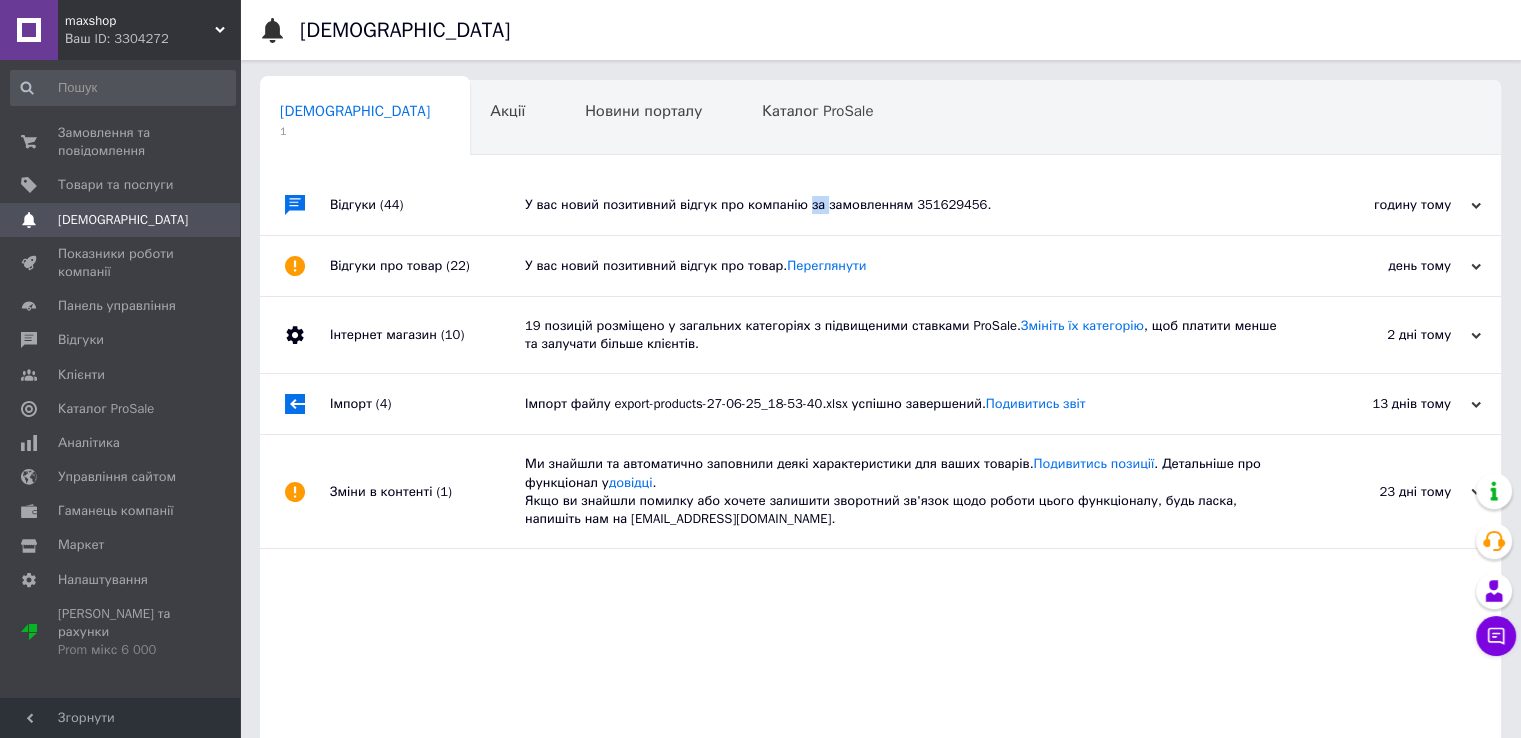 click on "У вас новий позитивний відгук про компанію за замовленням 351629456." at bounding box center [903, 205] 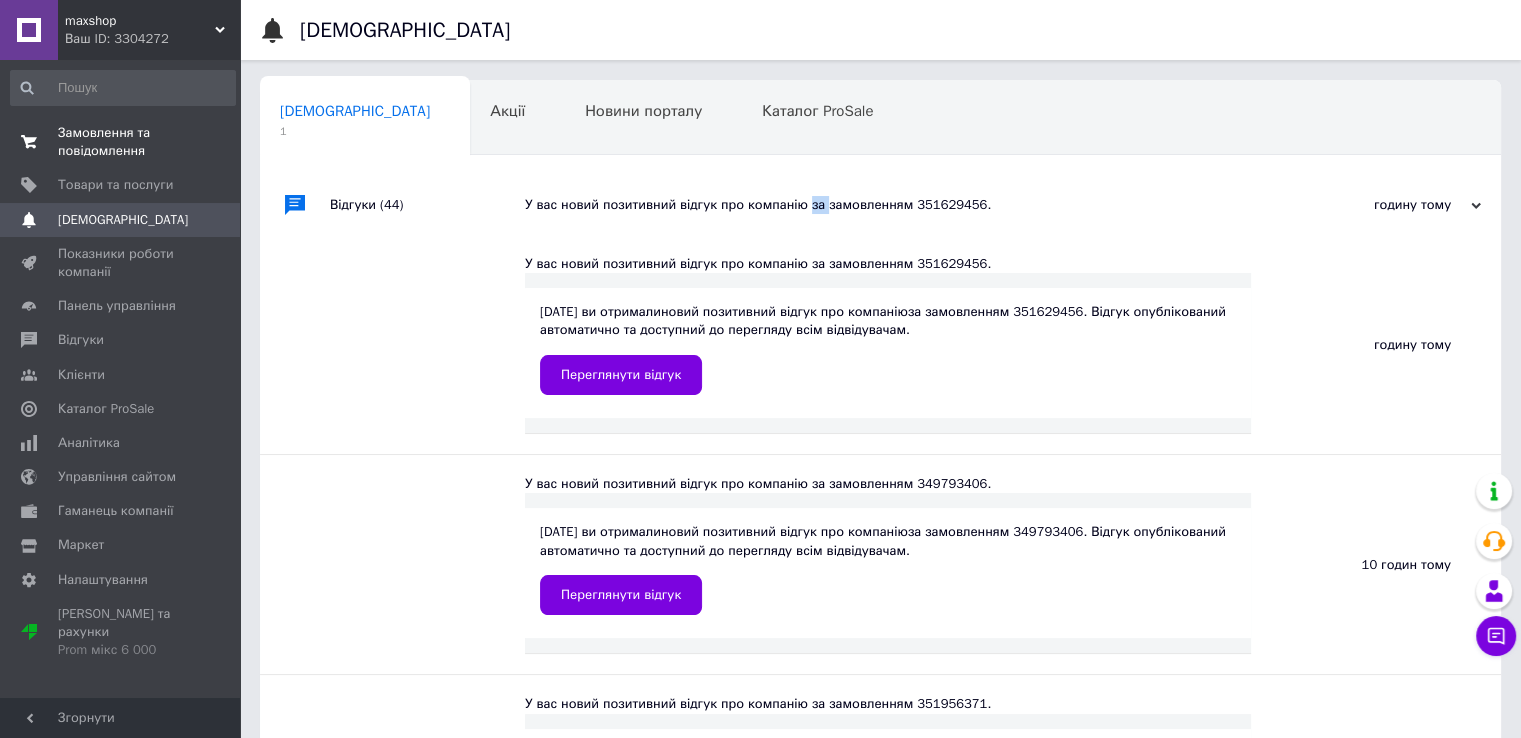 click on "Замовлення та повідомлення" at bounding box center (121, 142) 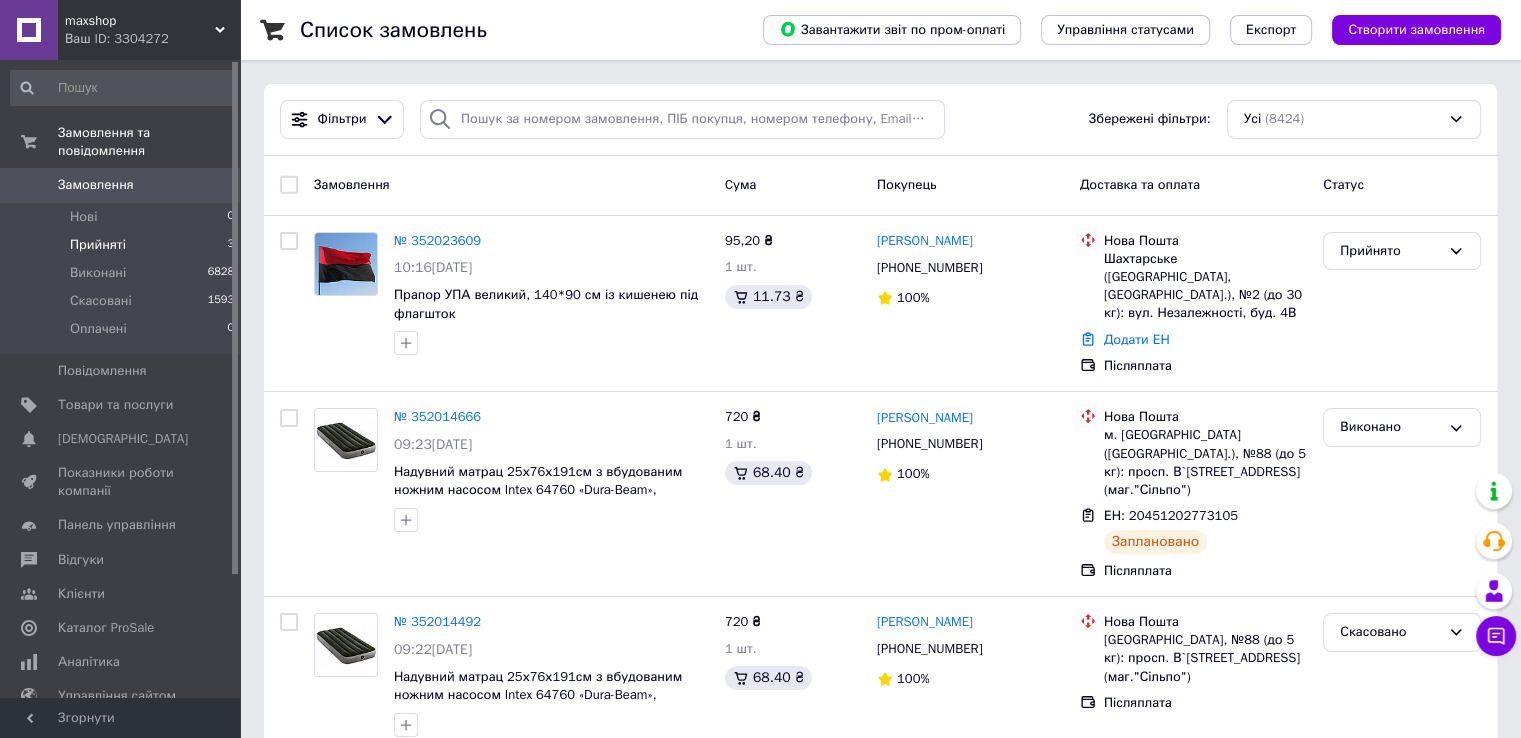 click on "Прийняті" at bounding box center (98, 245) 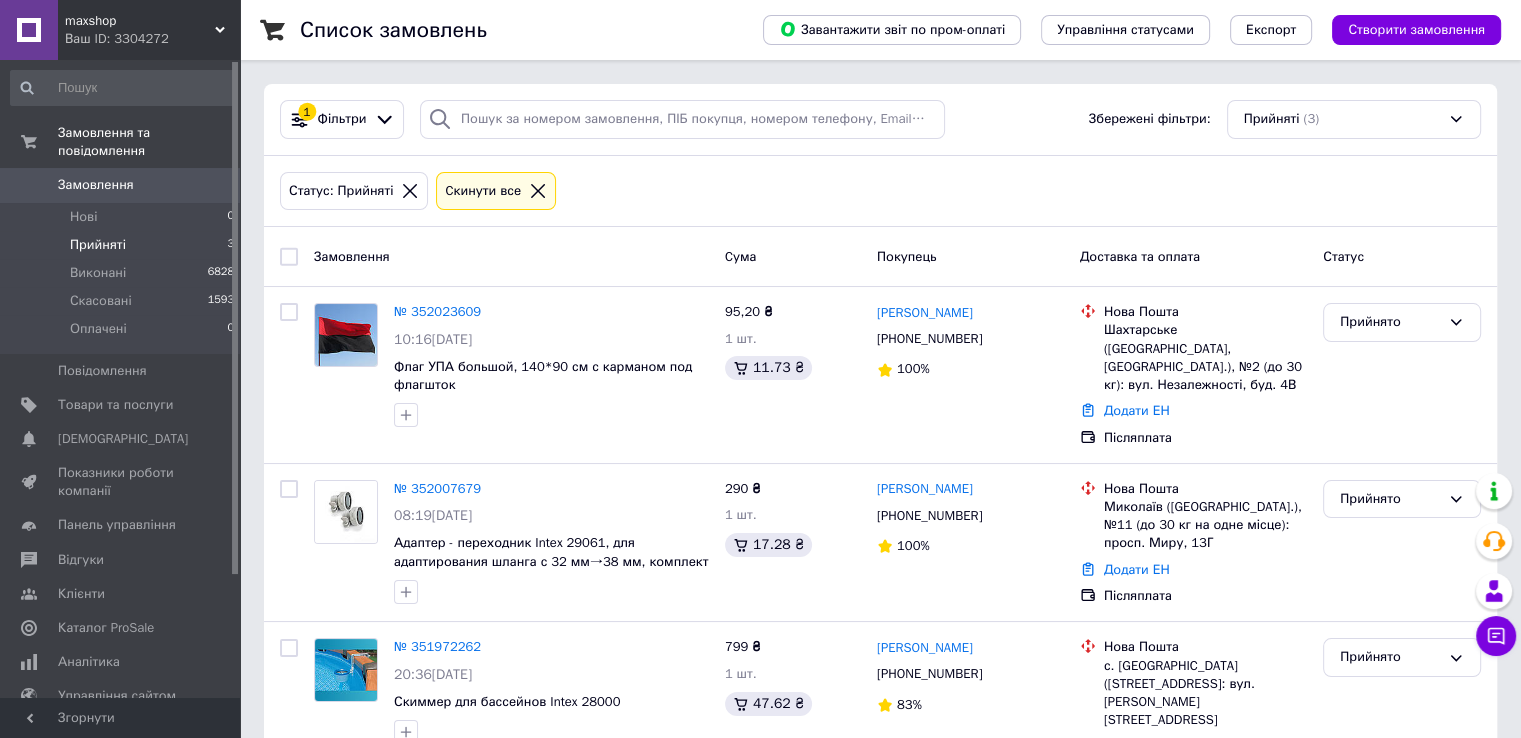 scroll, scrollTop: 46, scrollLeft: 0, axis: vertical 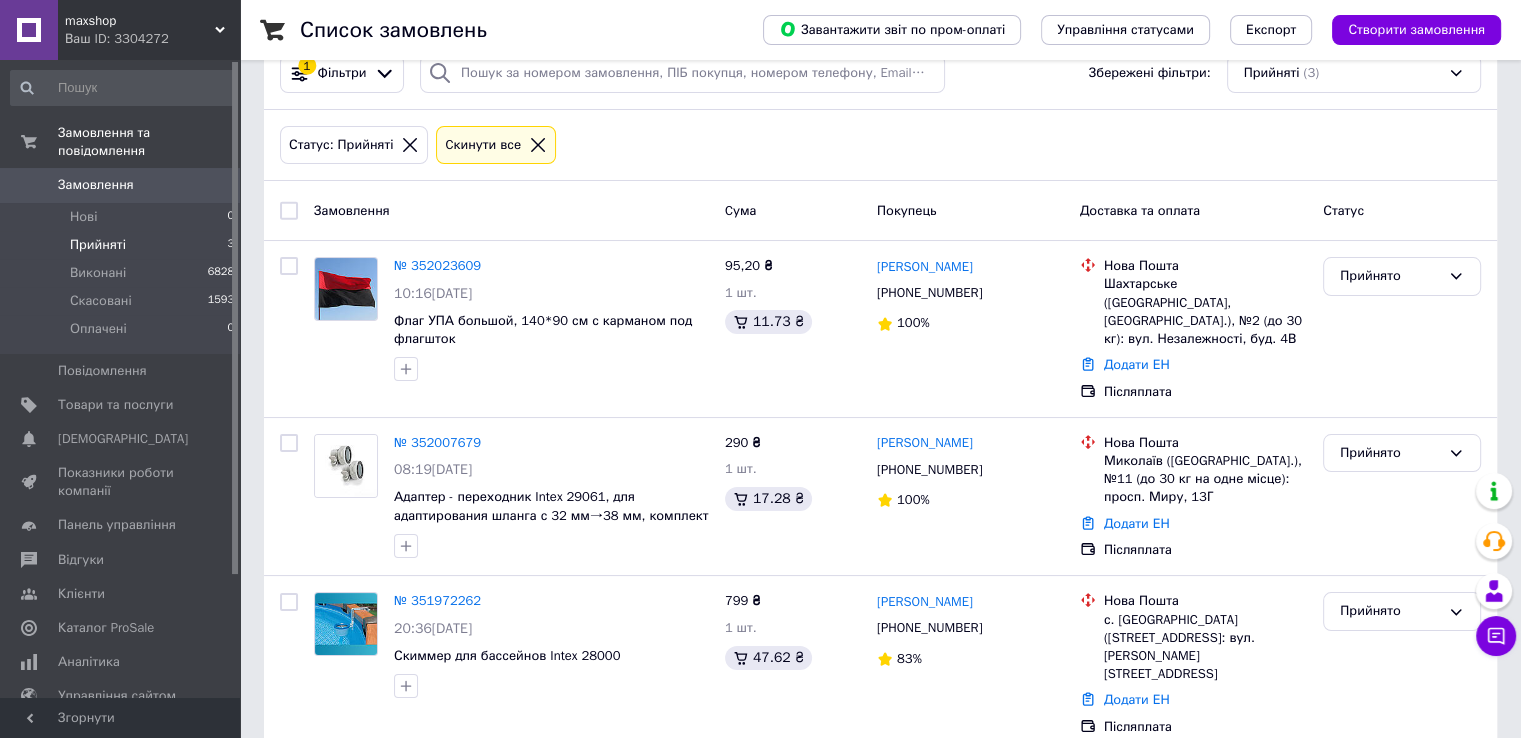 click on "maxshop Ваш ID: 3304272" at bounding box center (149, 30) 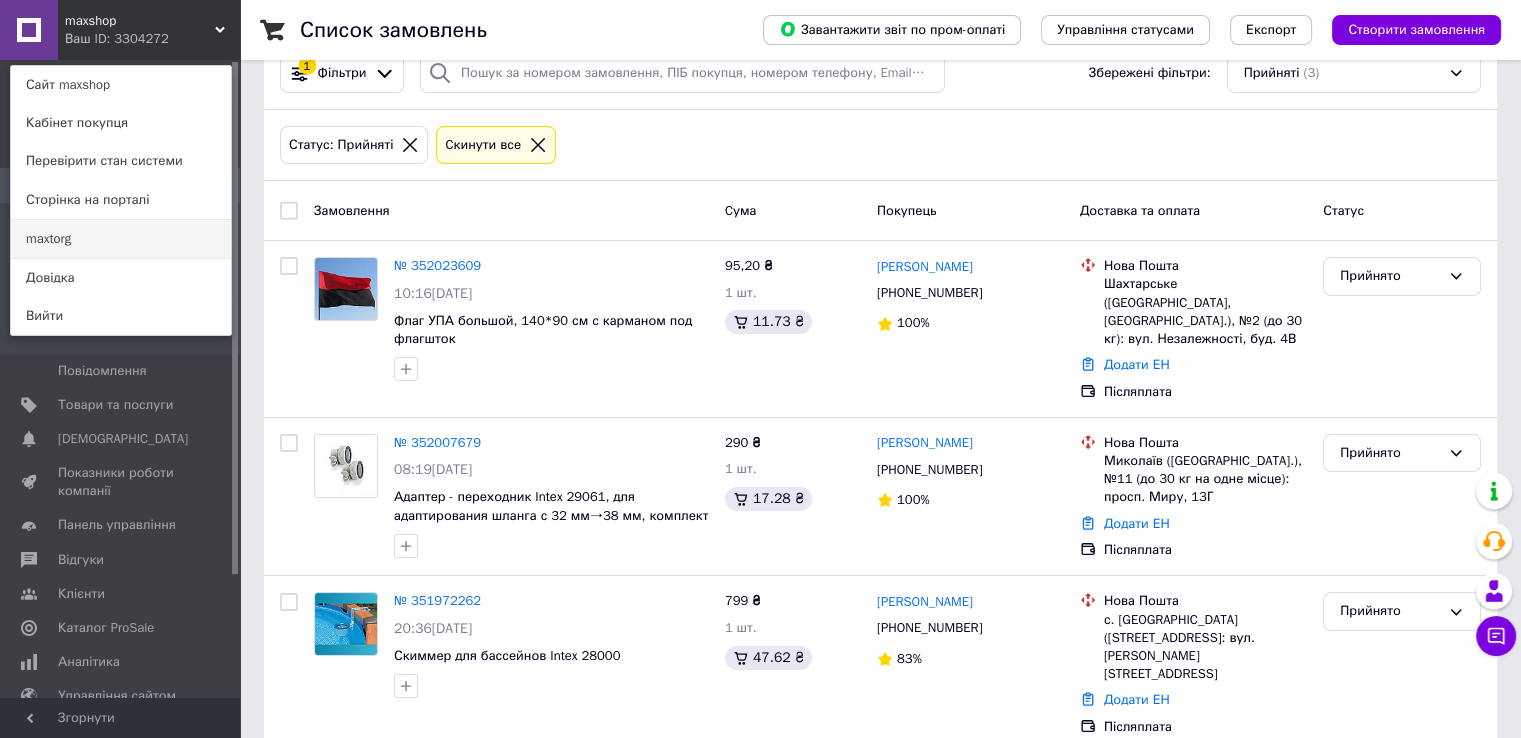 click on "maxtorg" at bounding box center [121, 239] 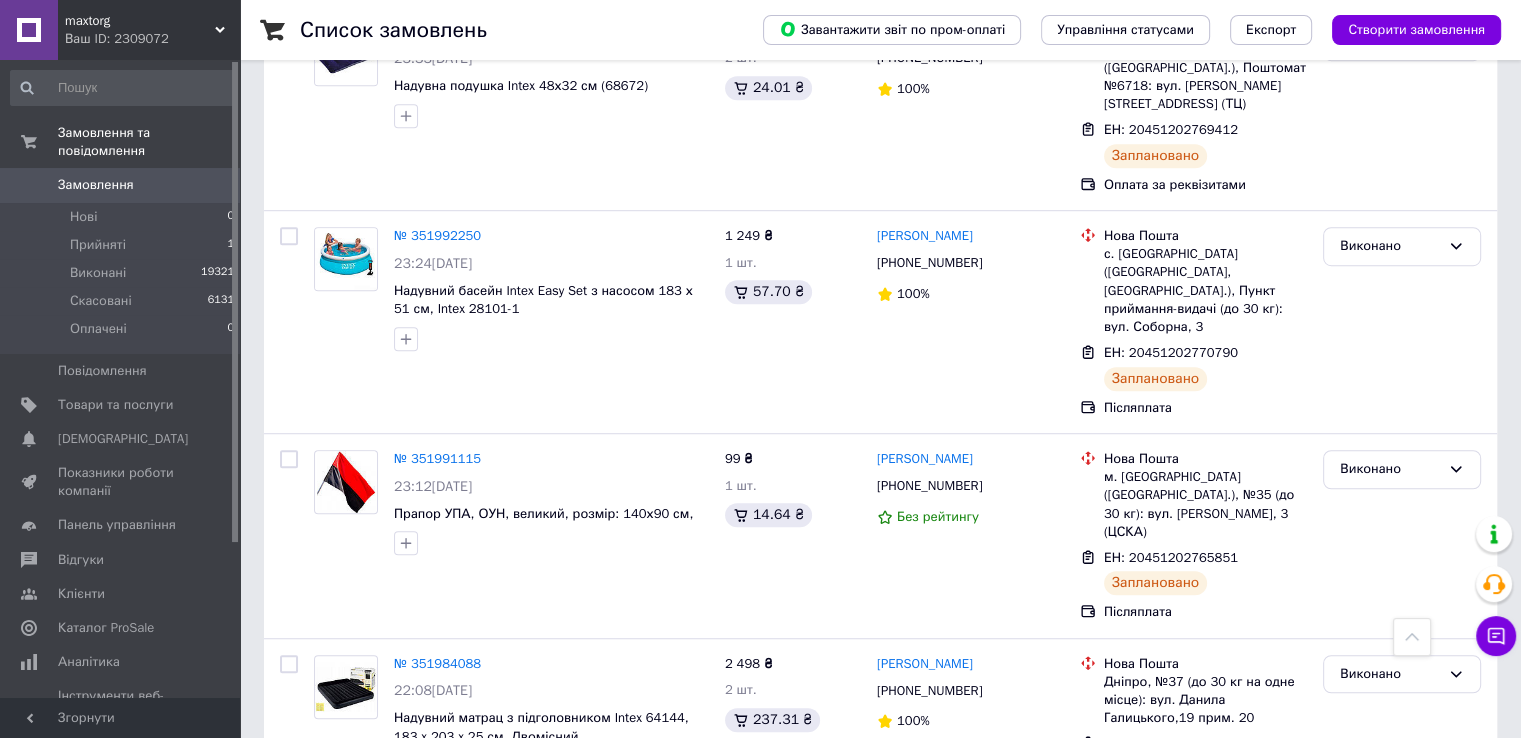 scroll, scrollTop: 1600, scrollLeft: 0, axis: vertical 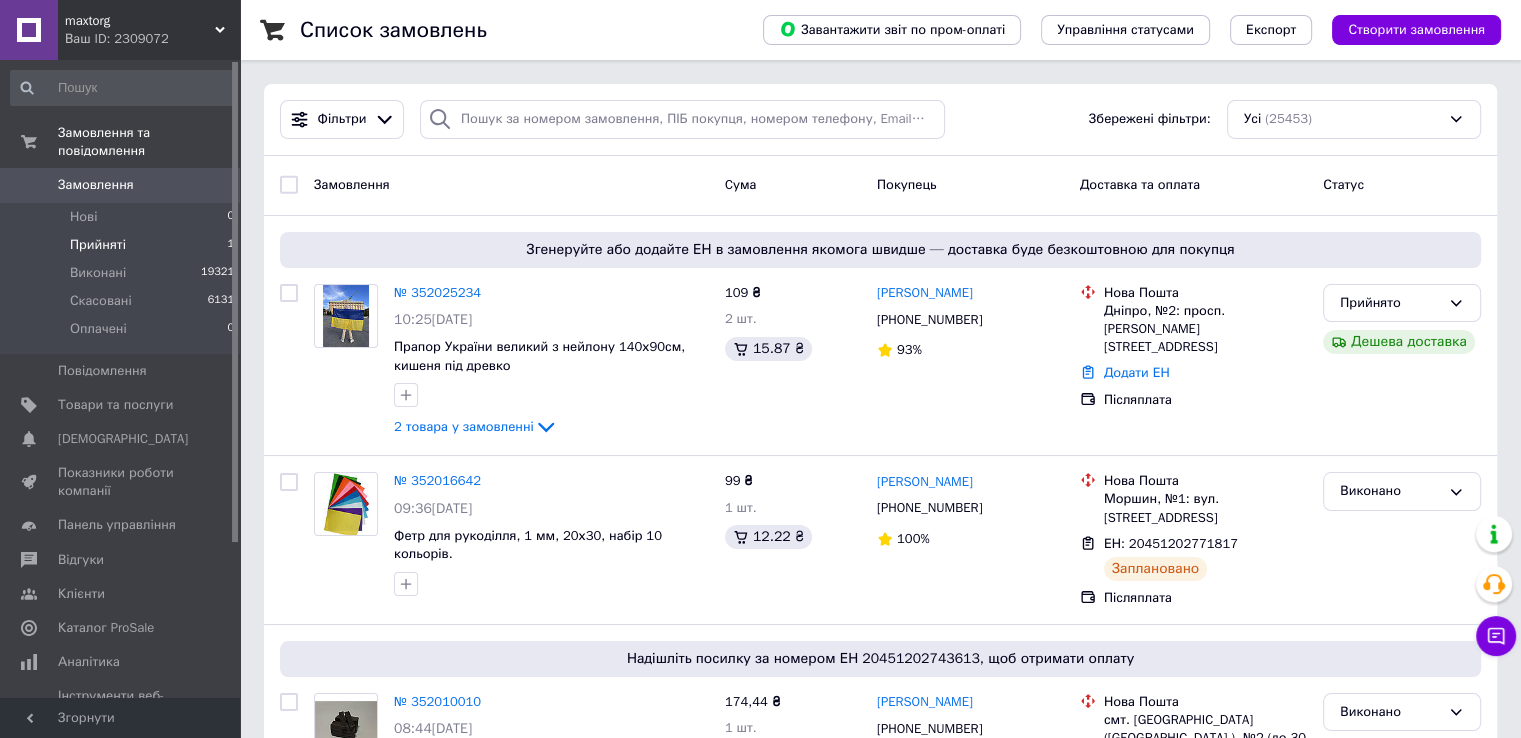 click on "Прийняті" at bounding box center [98, 245] 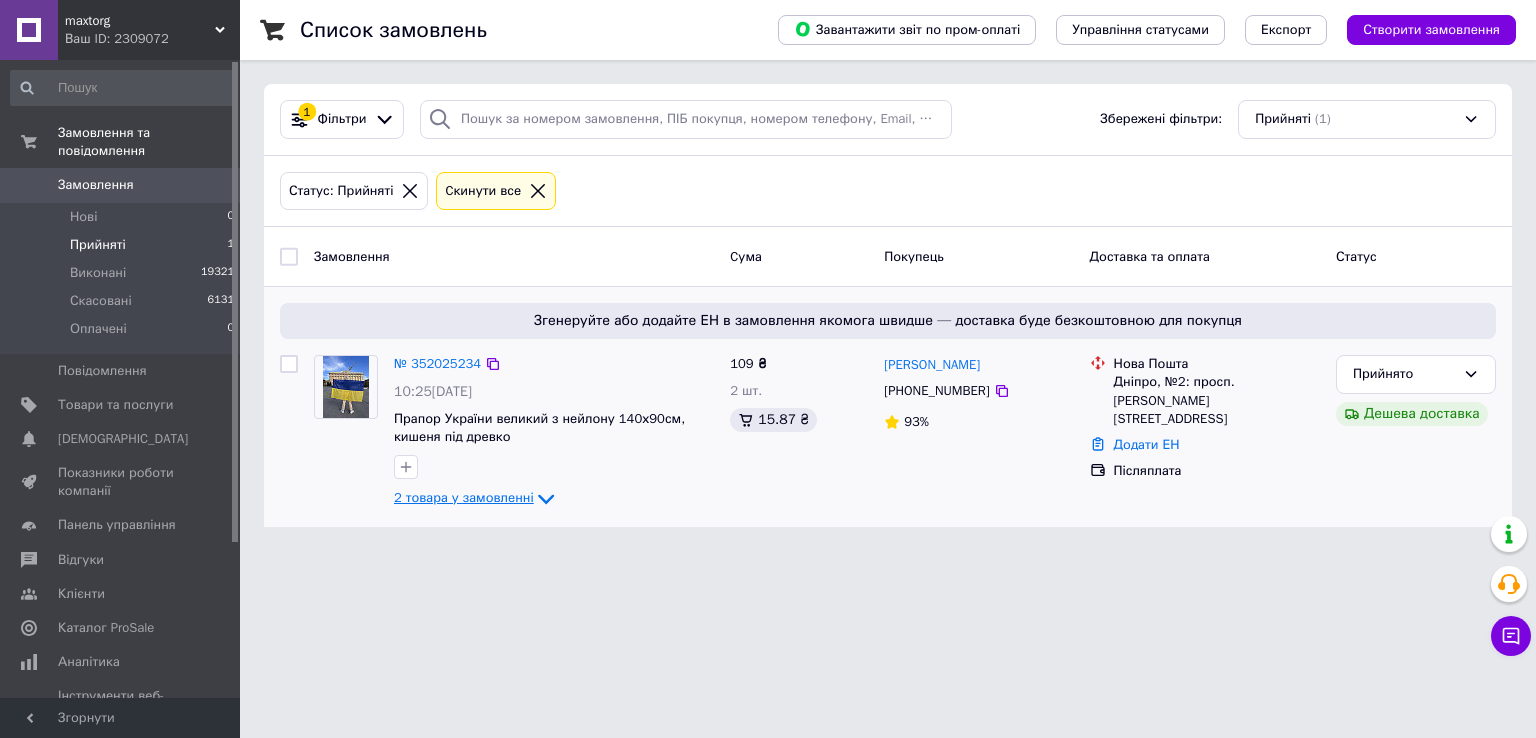 click 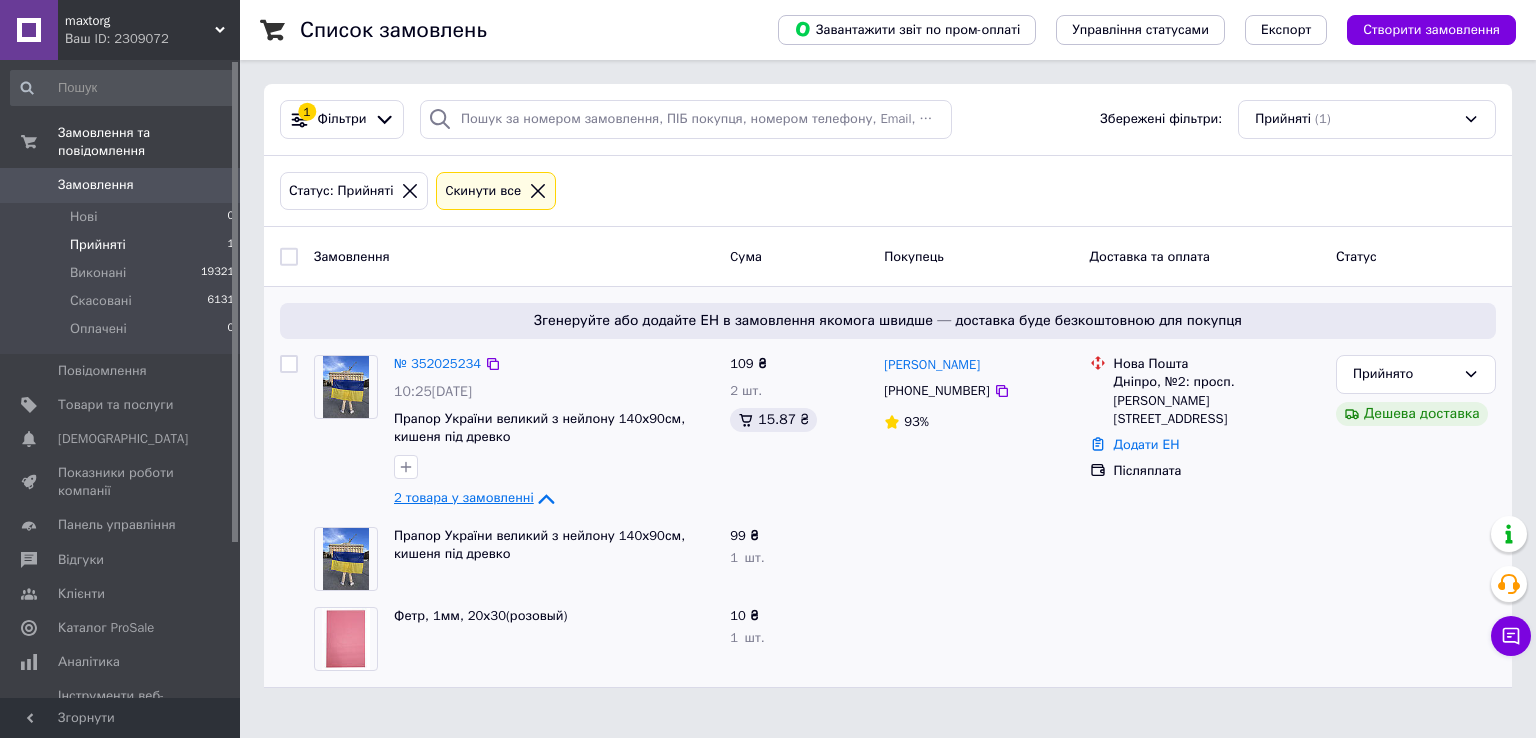 click on "maxtorg" at bounding box center [140, 21] 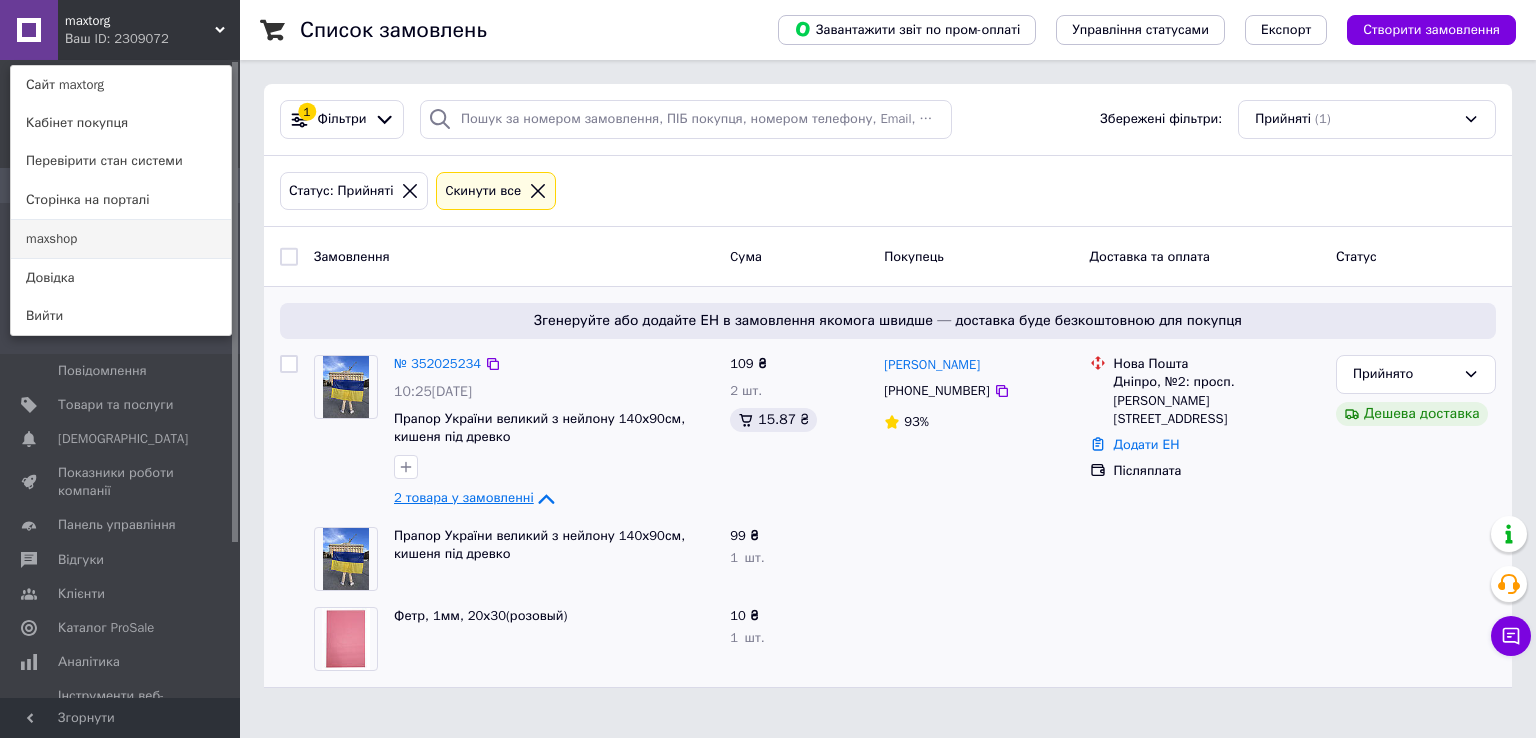 click on "maxshop" at bounding box center [121, 239] 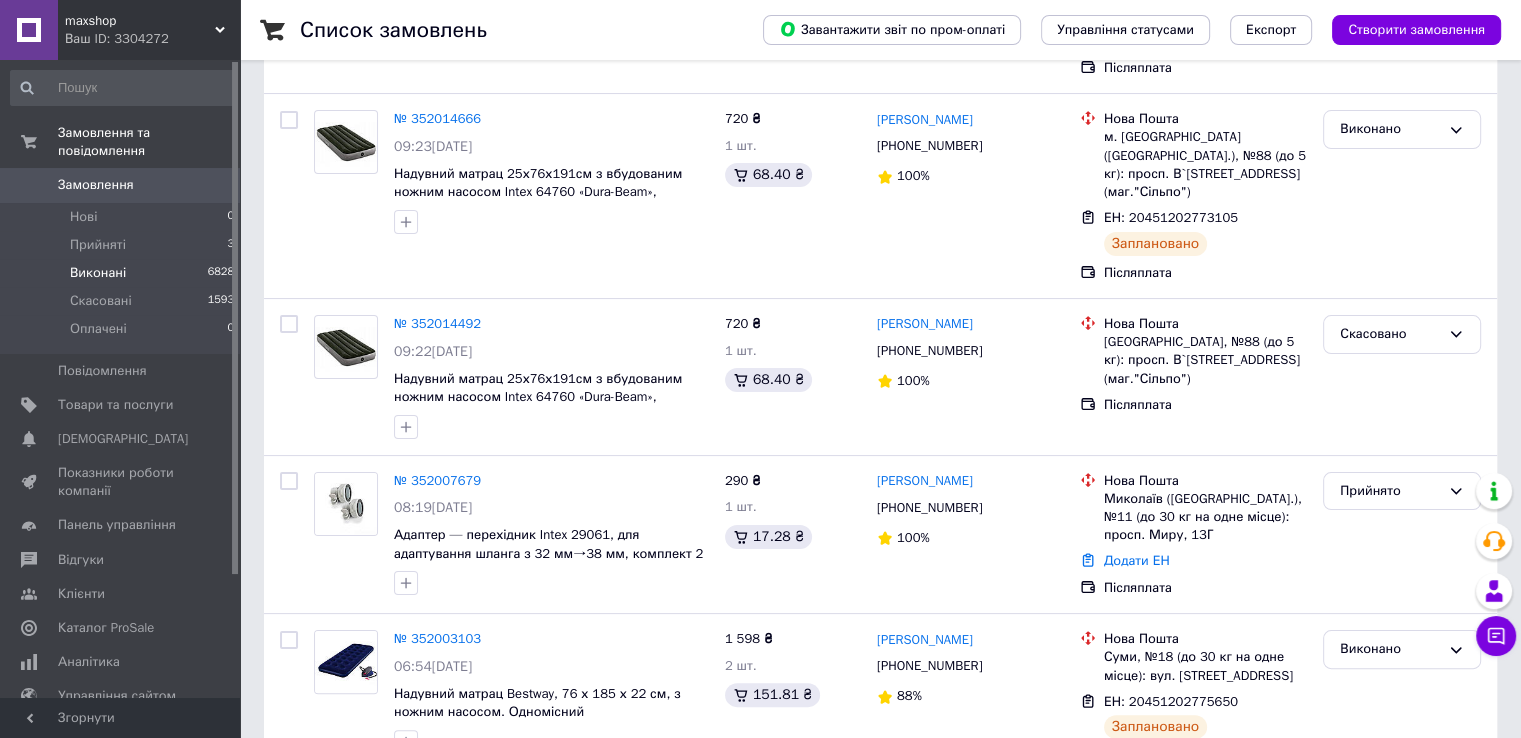 scroll, scrollTop: 300, scrollLeft: 0, axis: vertical 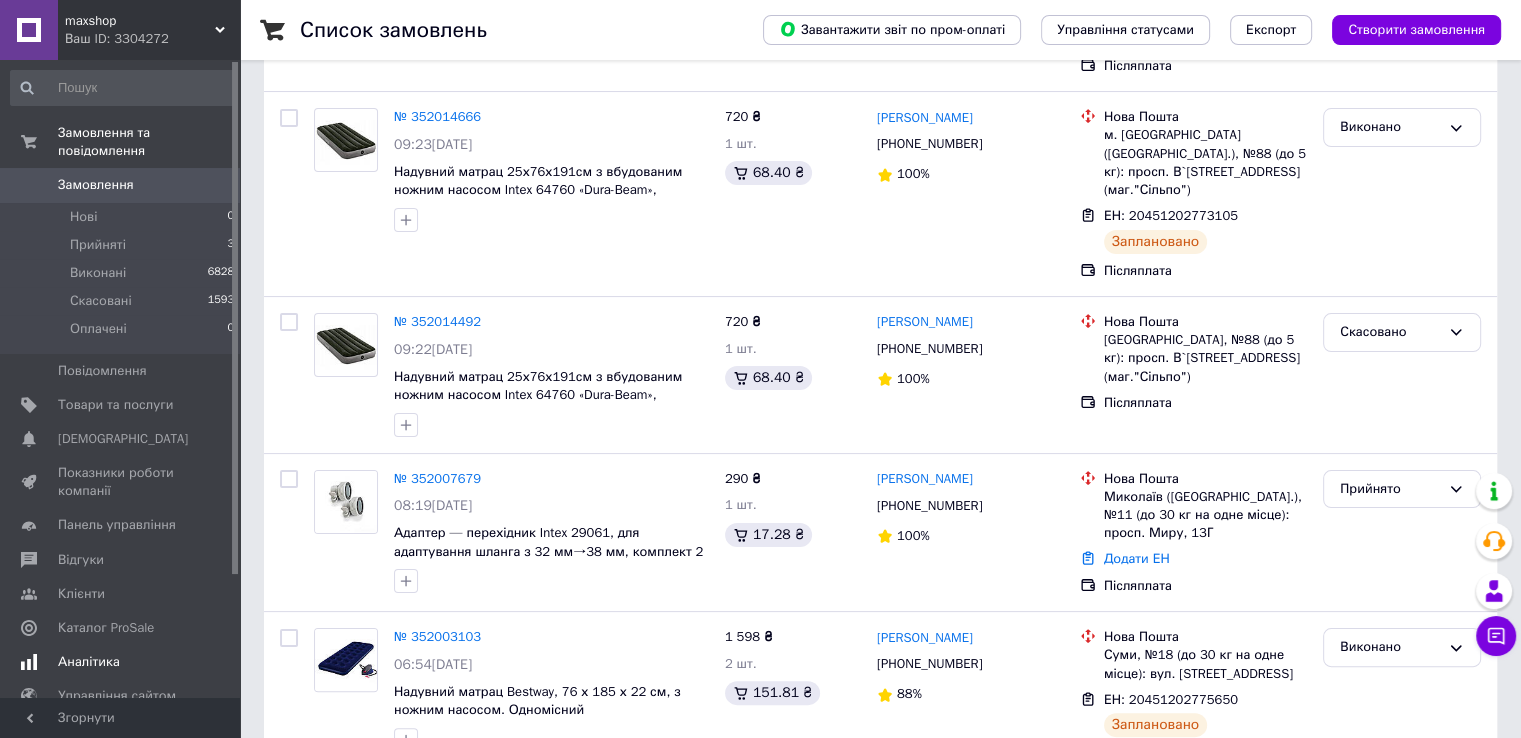 click on "Аналітика" at bounding box center [89, 662] 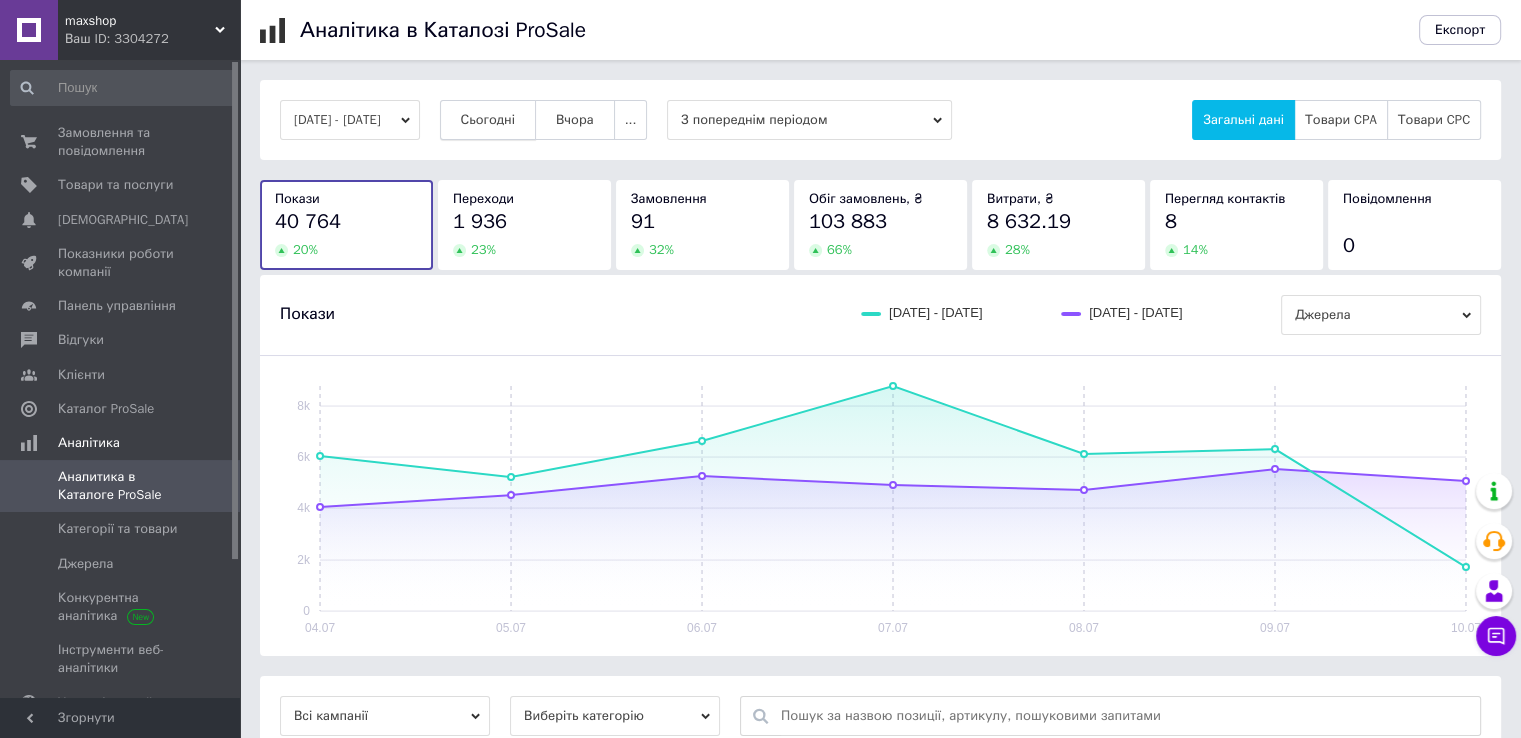 click on "Сьогодні" at bounding box center [488, 120] 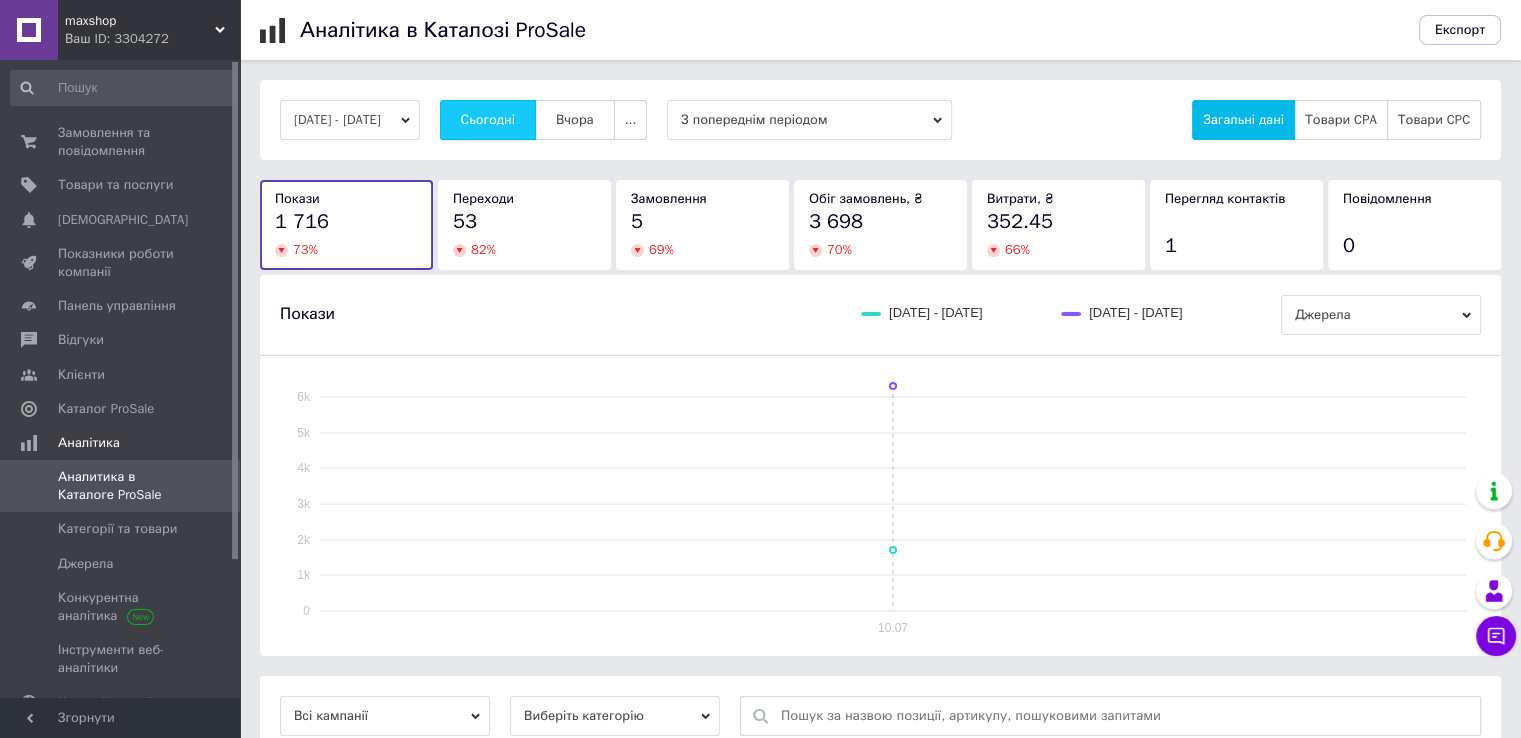 click on "Сьогодні" at bounding box center (488, 120) 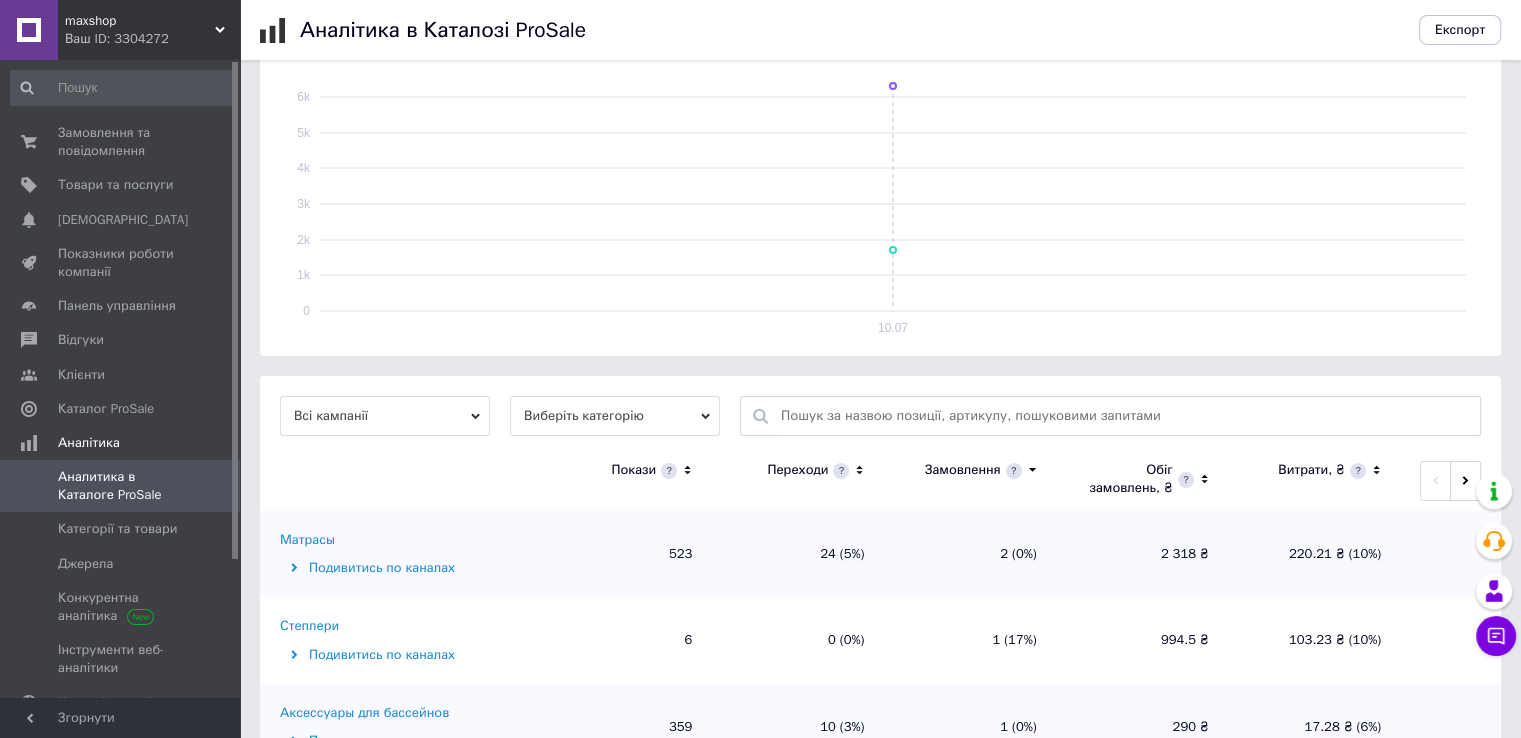 scroll, scrollTop: 0, scrollLeft: 0, axis: both 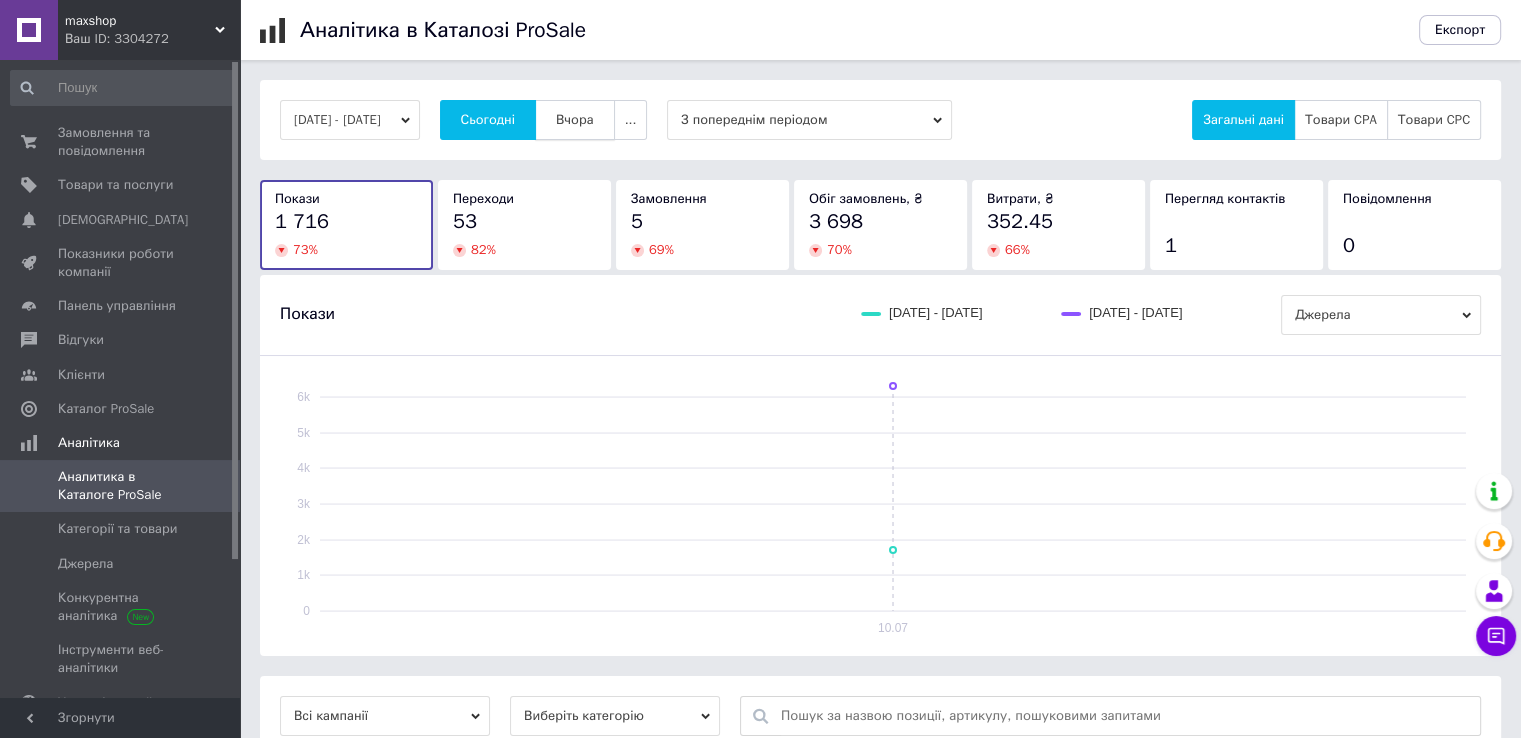 click on "Вчора" at bounding box center (575, 120) 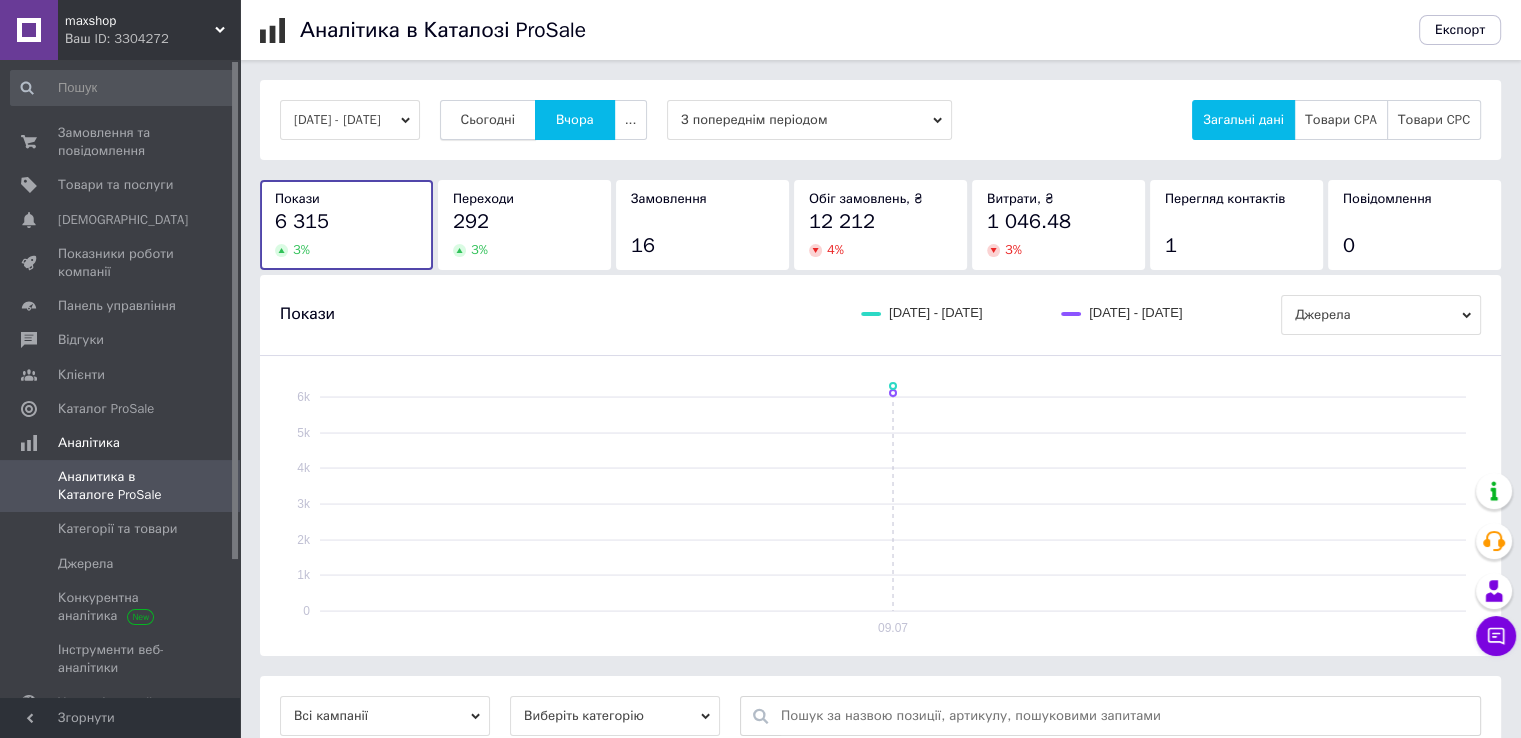 click on "Сьогодні" at bounding box center [488, 120] 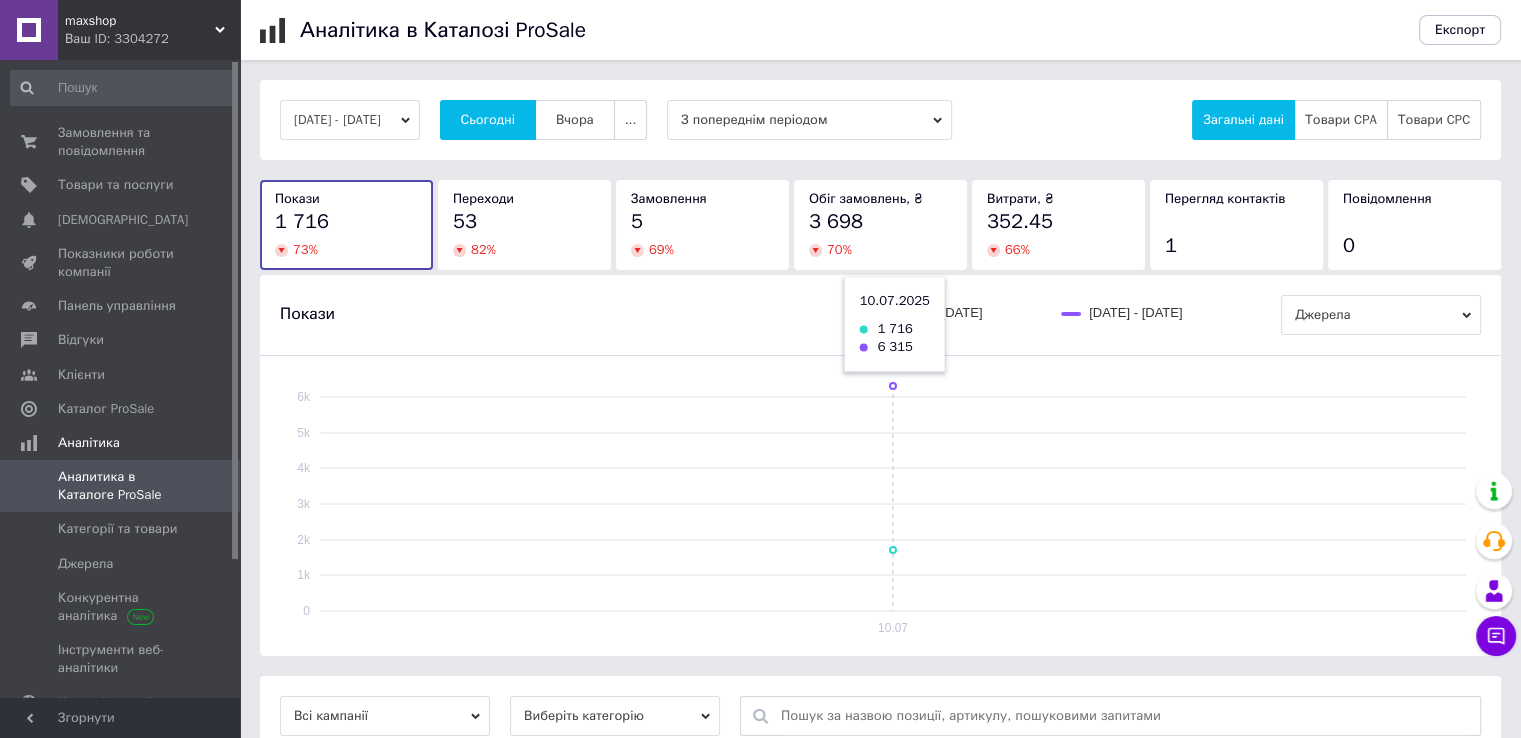 scroll, scrollTop: 400, scrollLeft: 0, axis: vertical 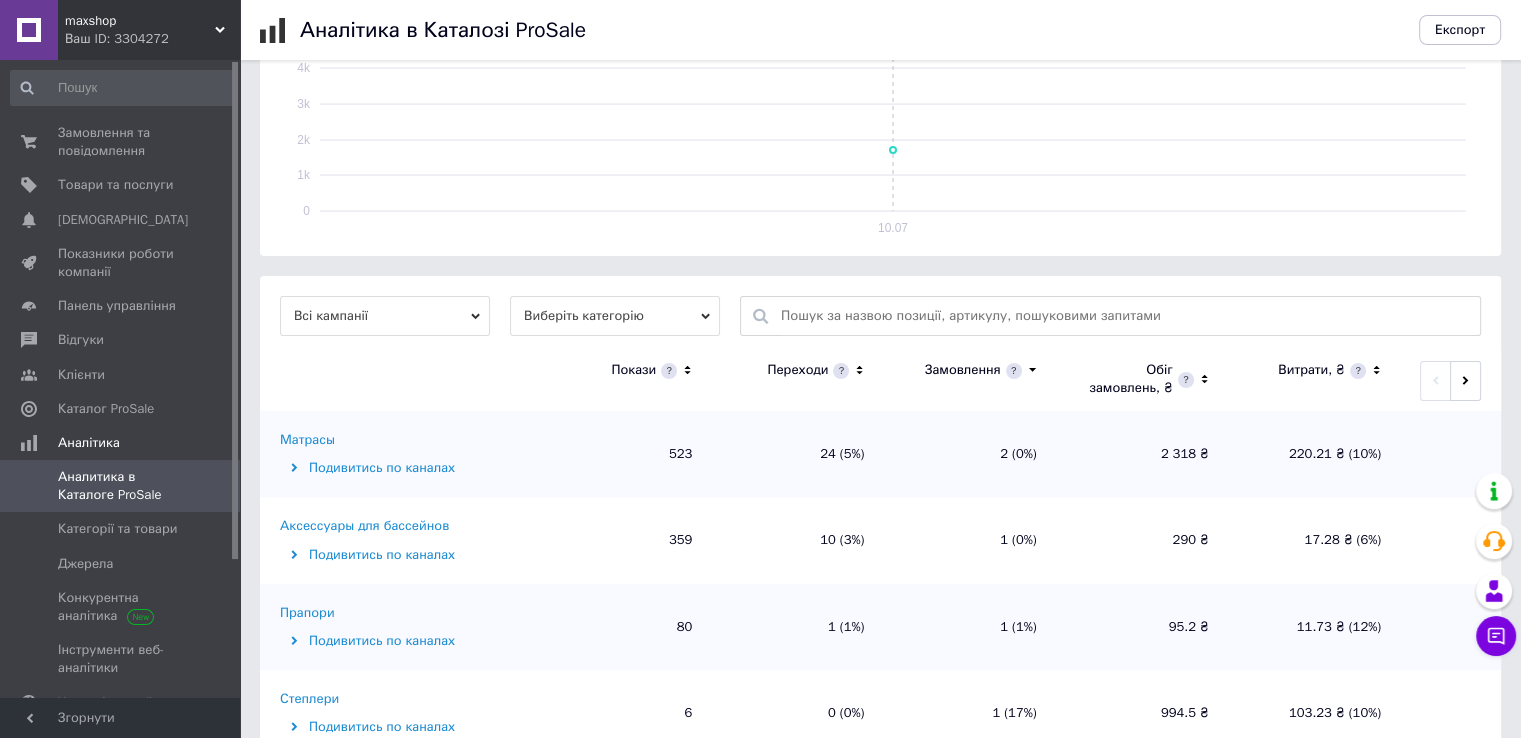 click 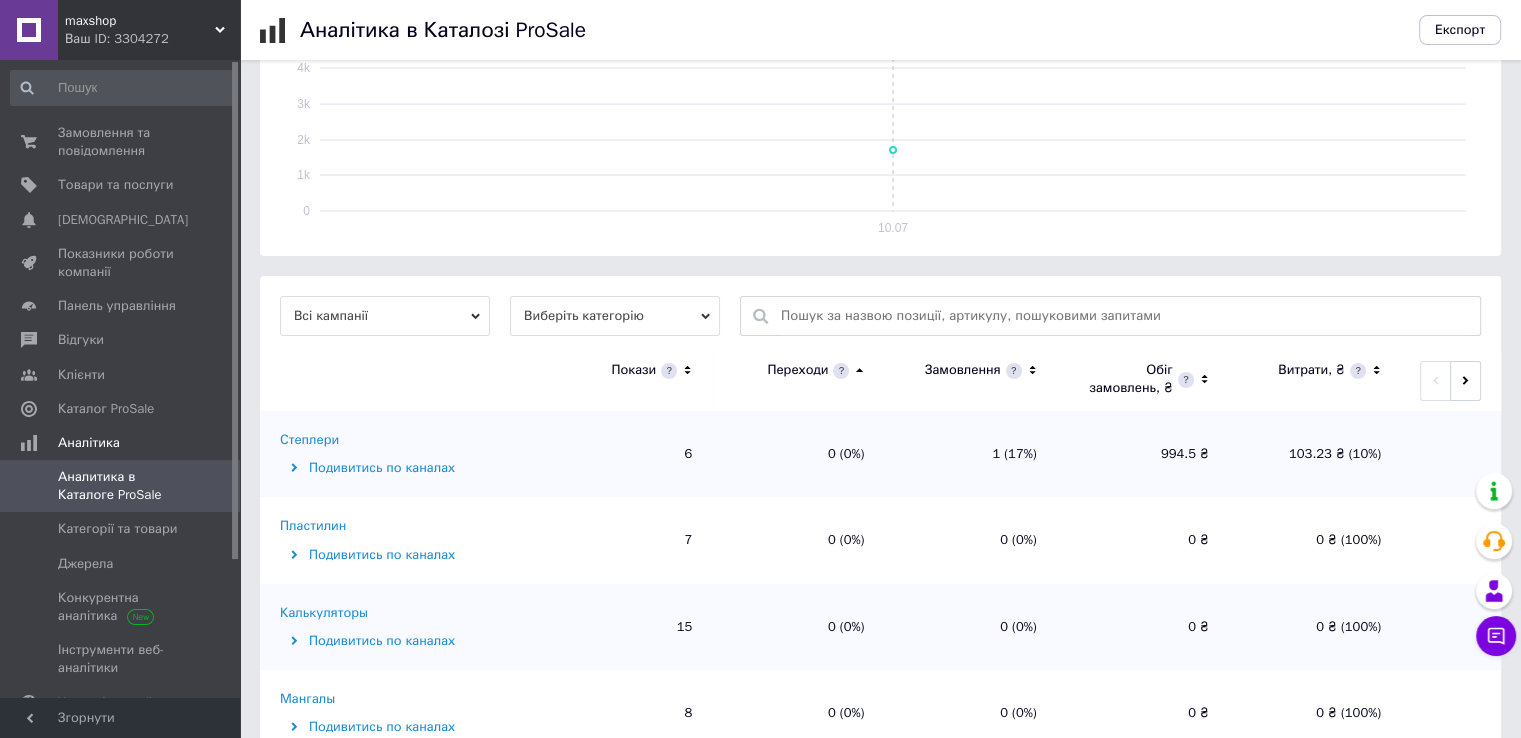 click 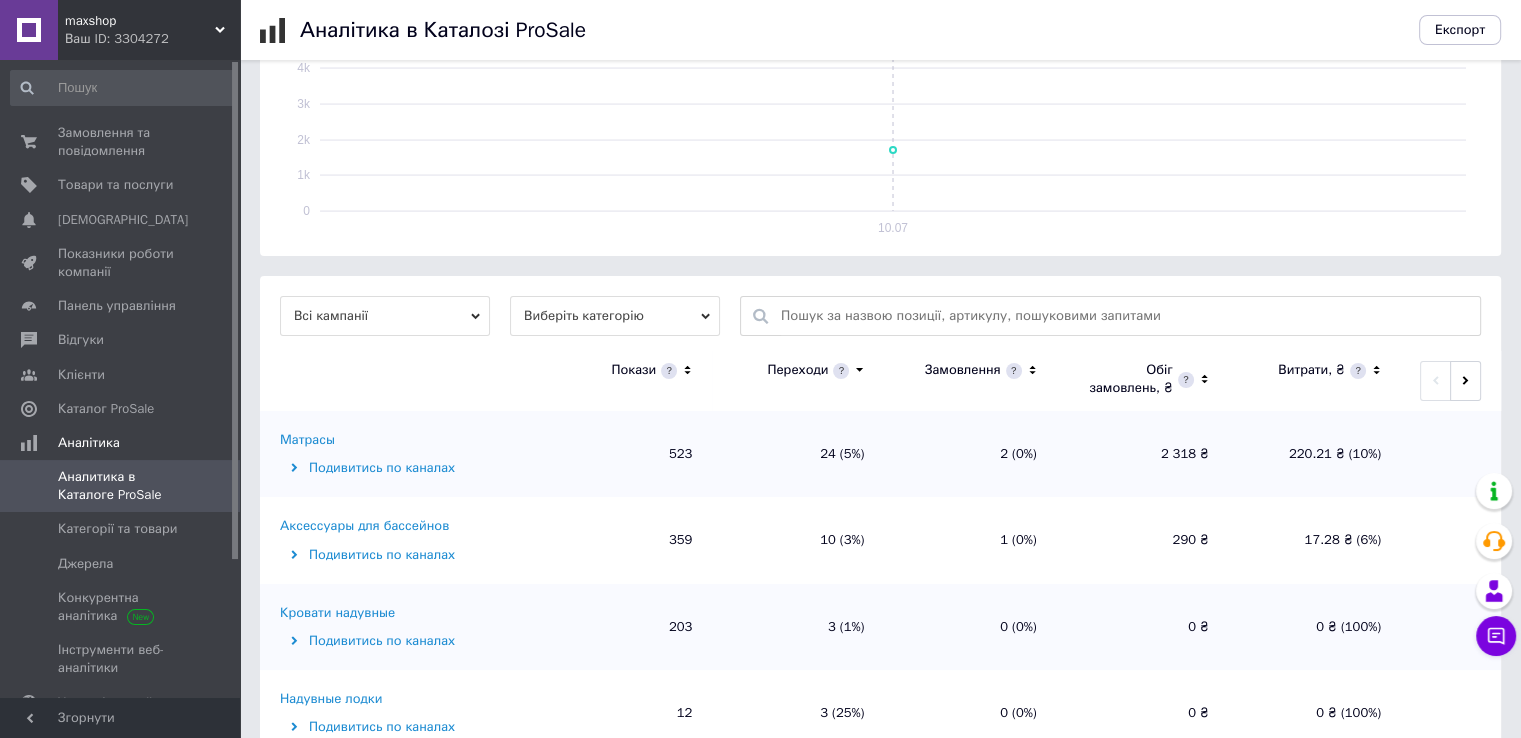 click on "maxshop Ваш ID: 3304272" at bounding box center (149, 30) 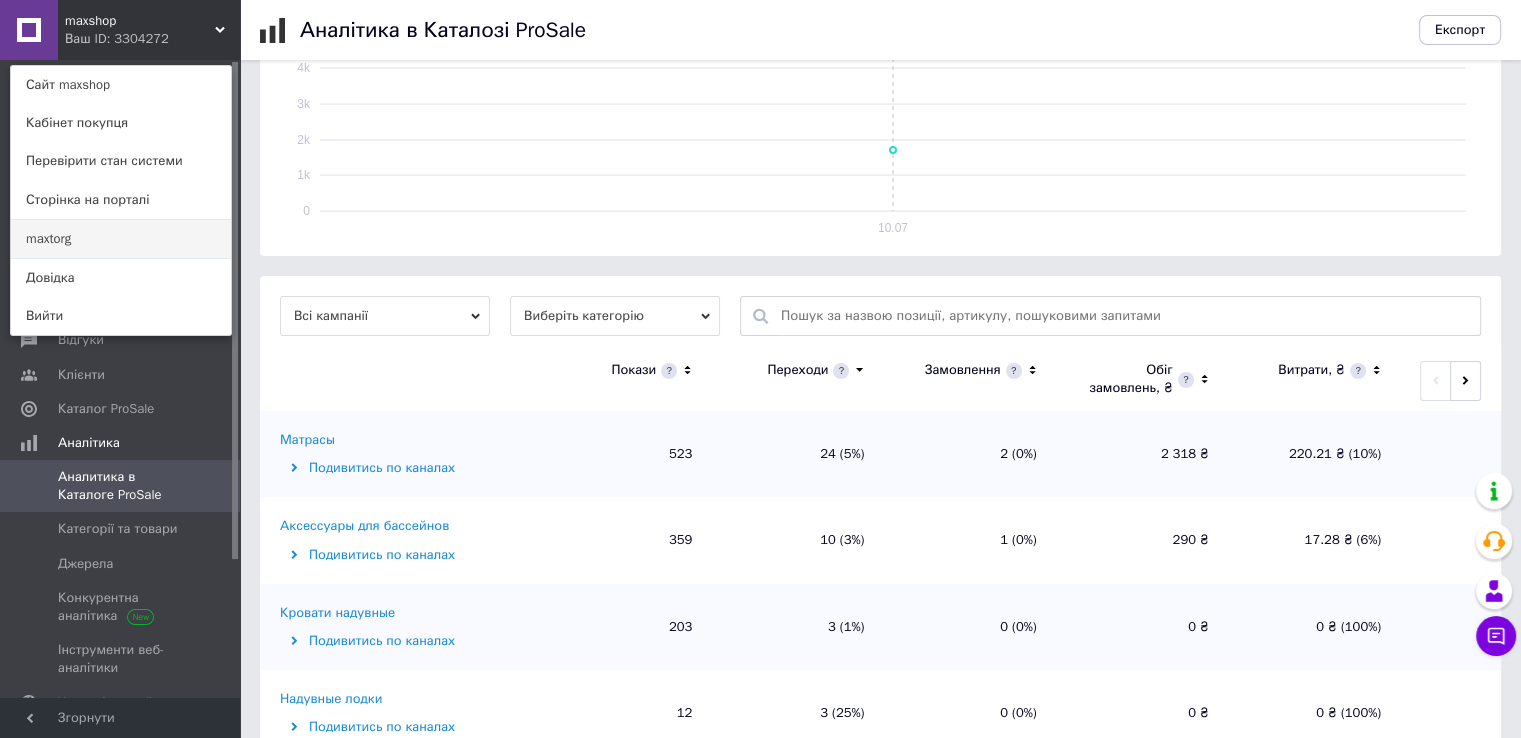 click on "maxtorg" at bounding box center [121, 239] 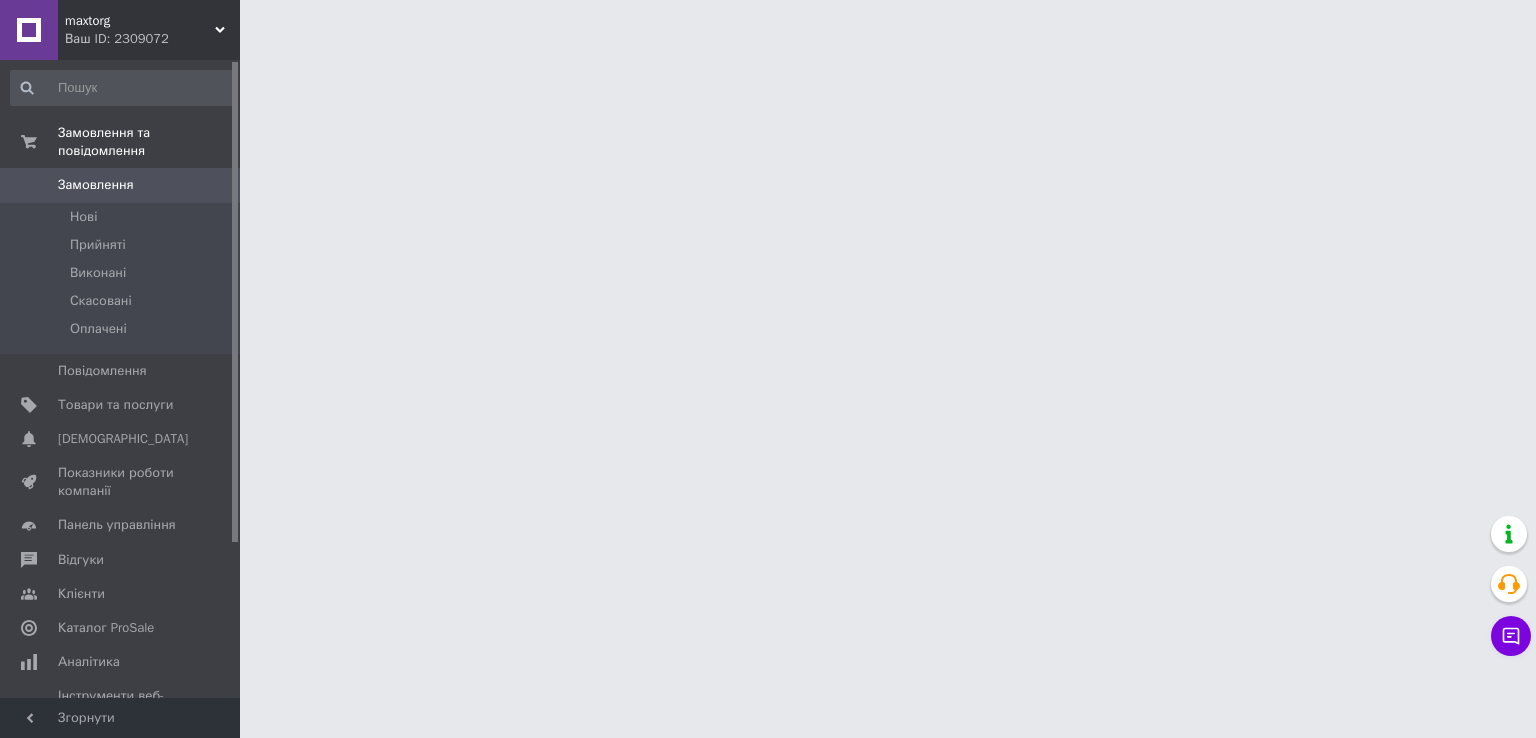 scroll, scrollTop: 0, scrollLeft: 0, axis: both 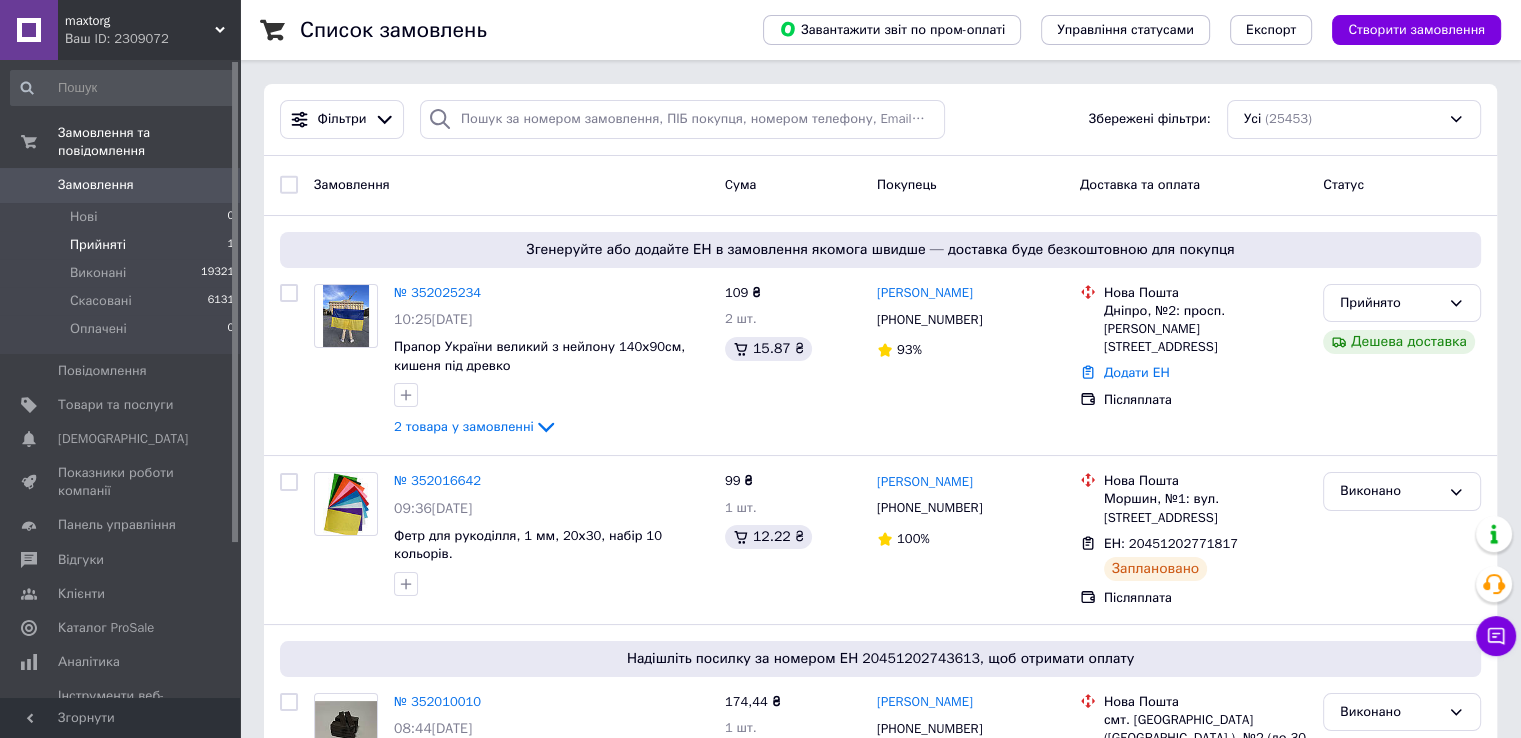 click on "Прийняті" at bounding box center [98, 245] 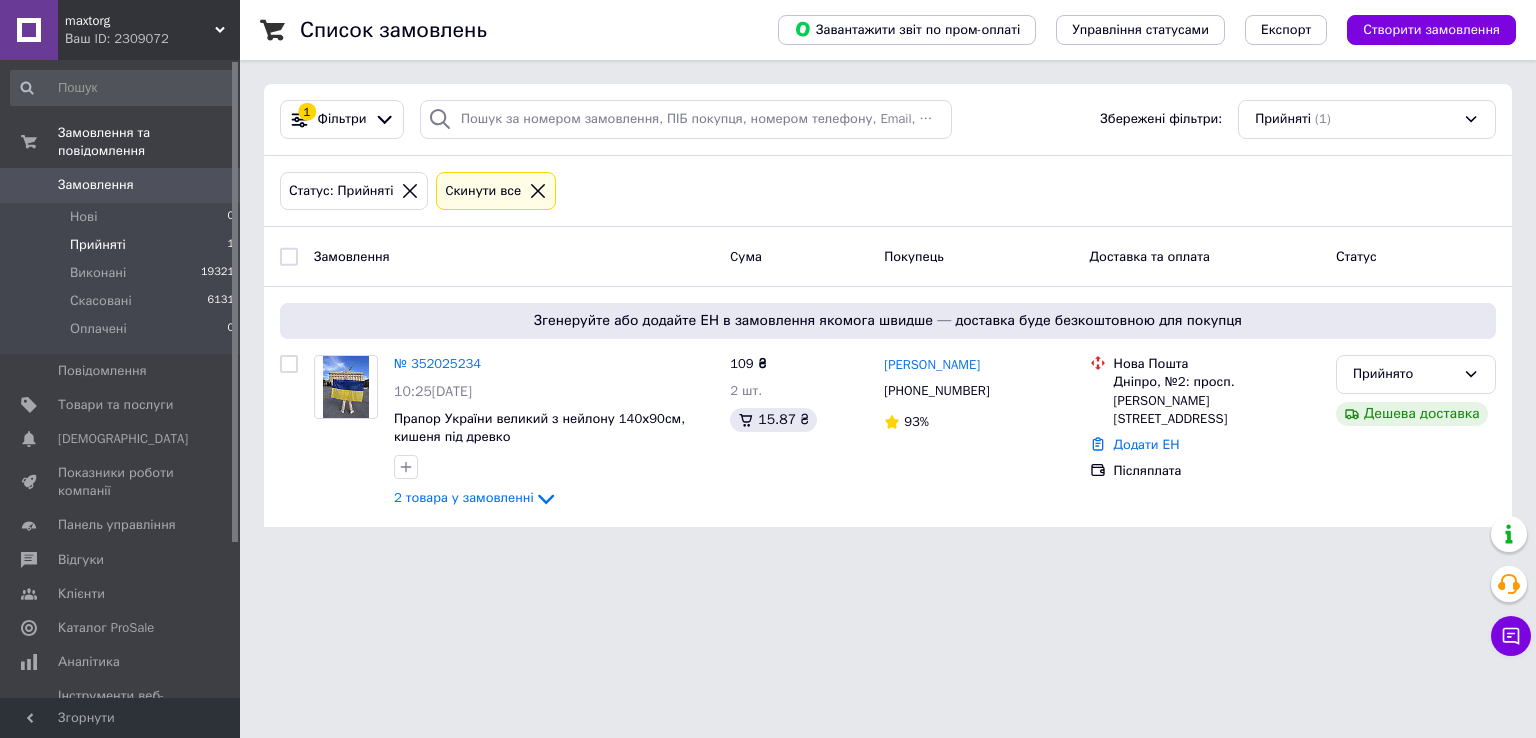 drag, startPoint x: 84, startPoint y: 75, endPoint x: 36, endPoint y: 75, distance: 48 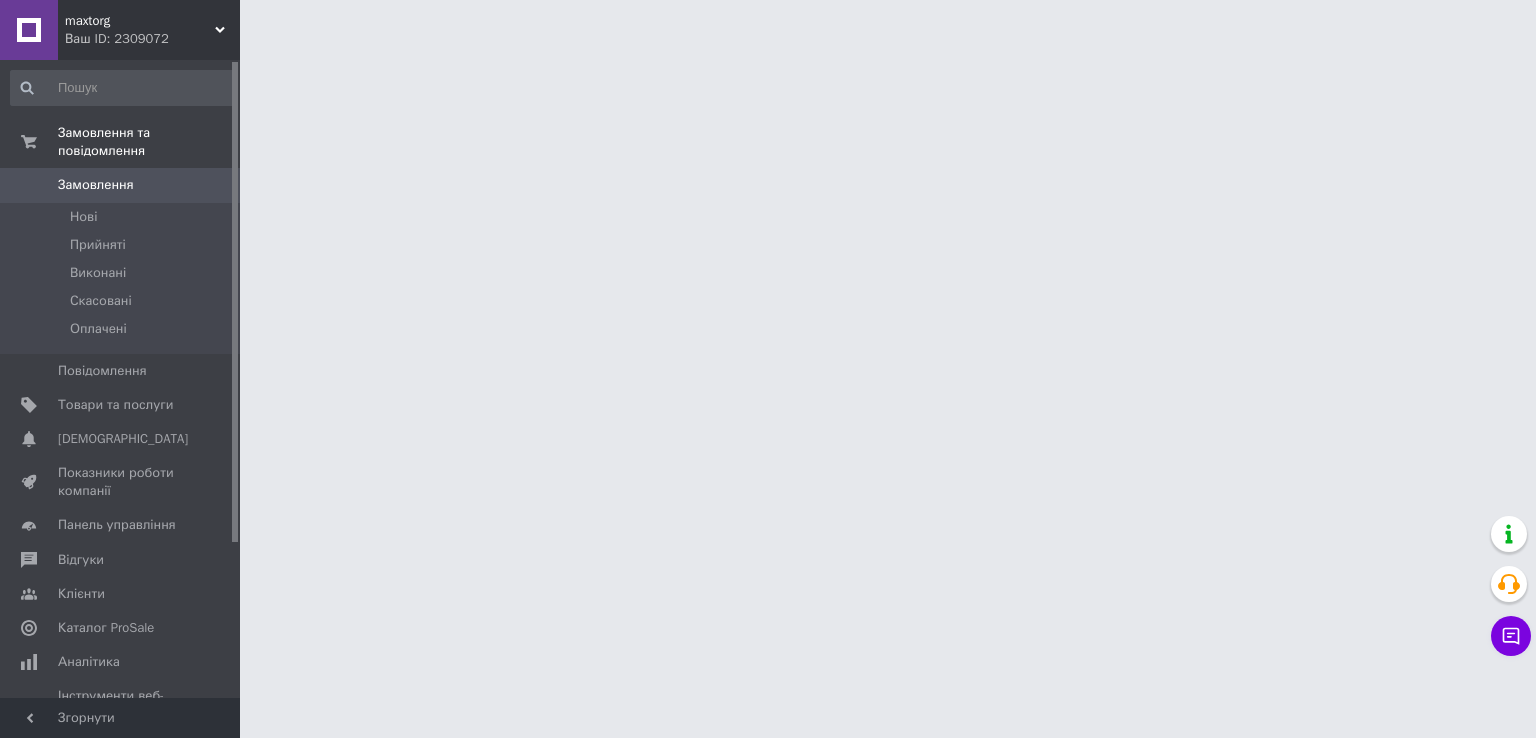 scroll, scrollTop: 0, scrollLeft: 0, axis: both 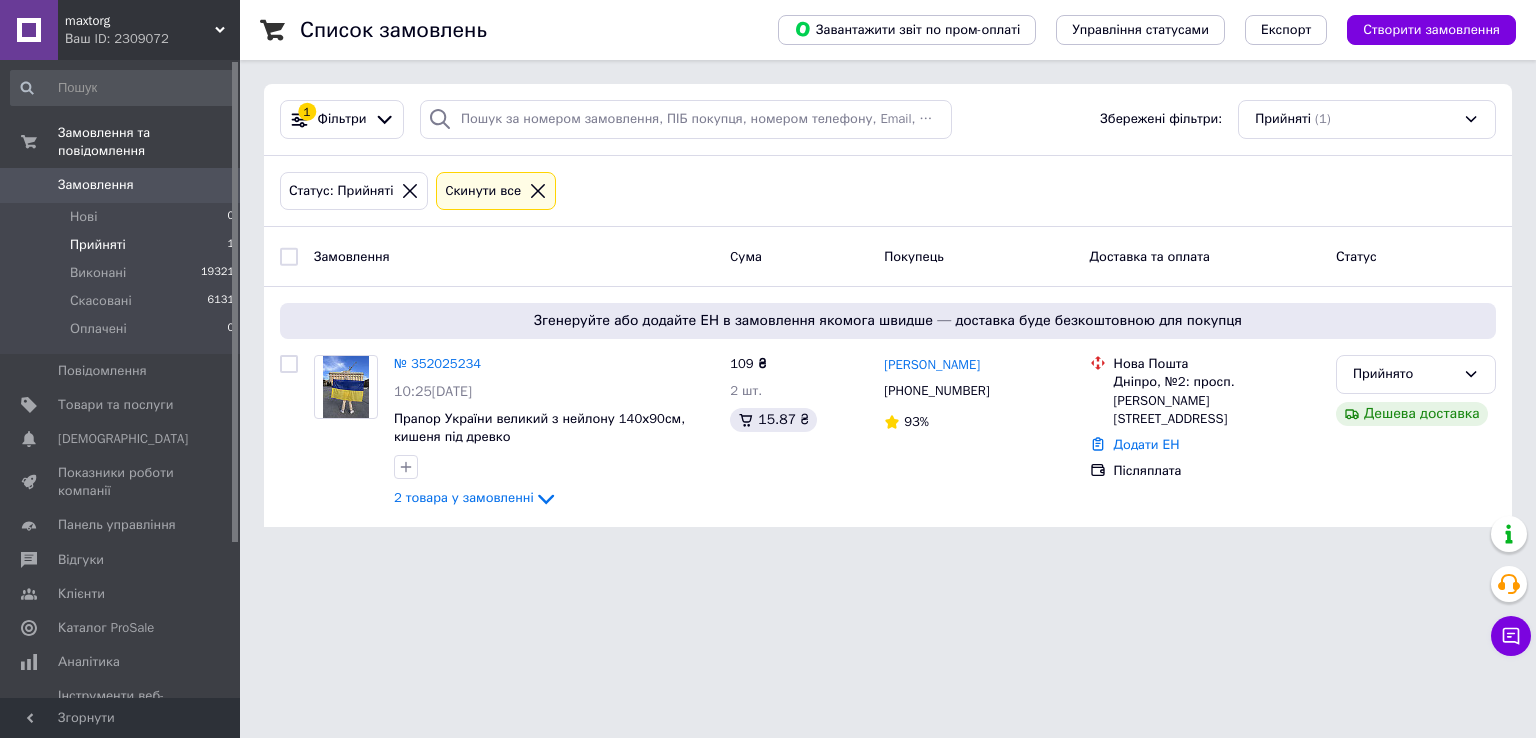 click on "maxtorg" at bounding box center [140, 21] 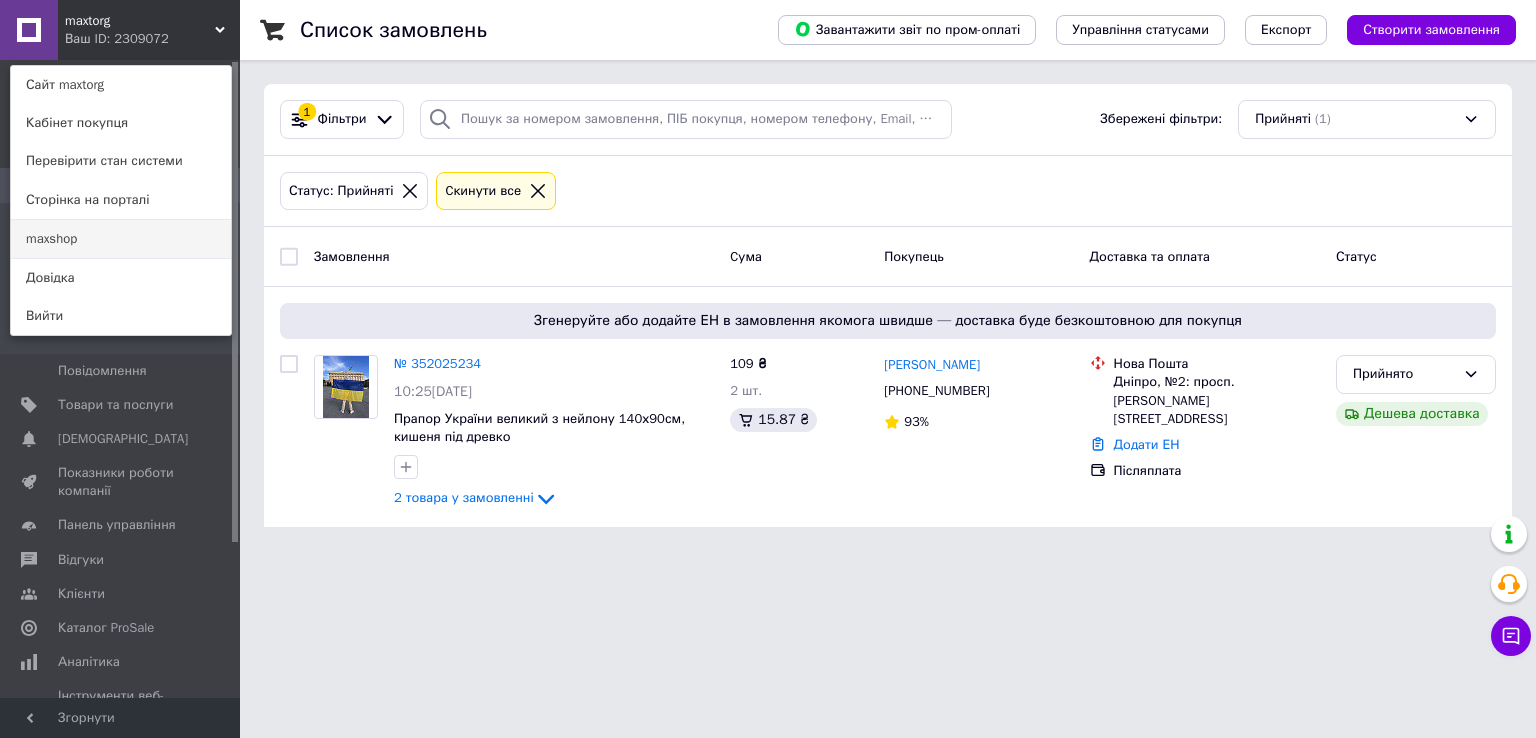 click on "maxshop" at bounding box center (121, 239) 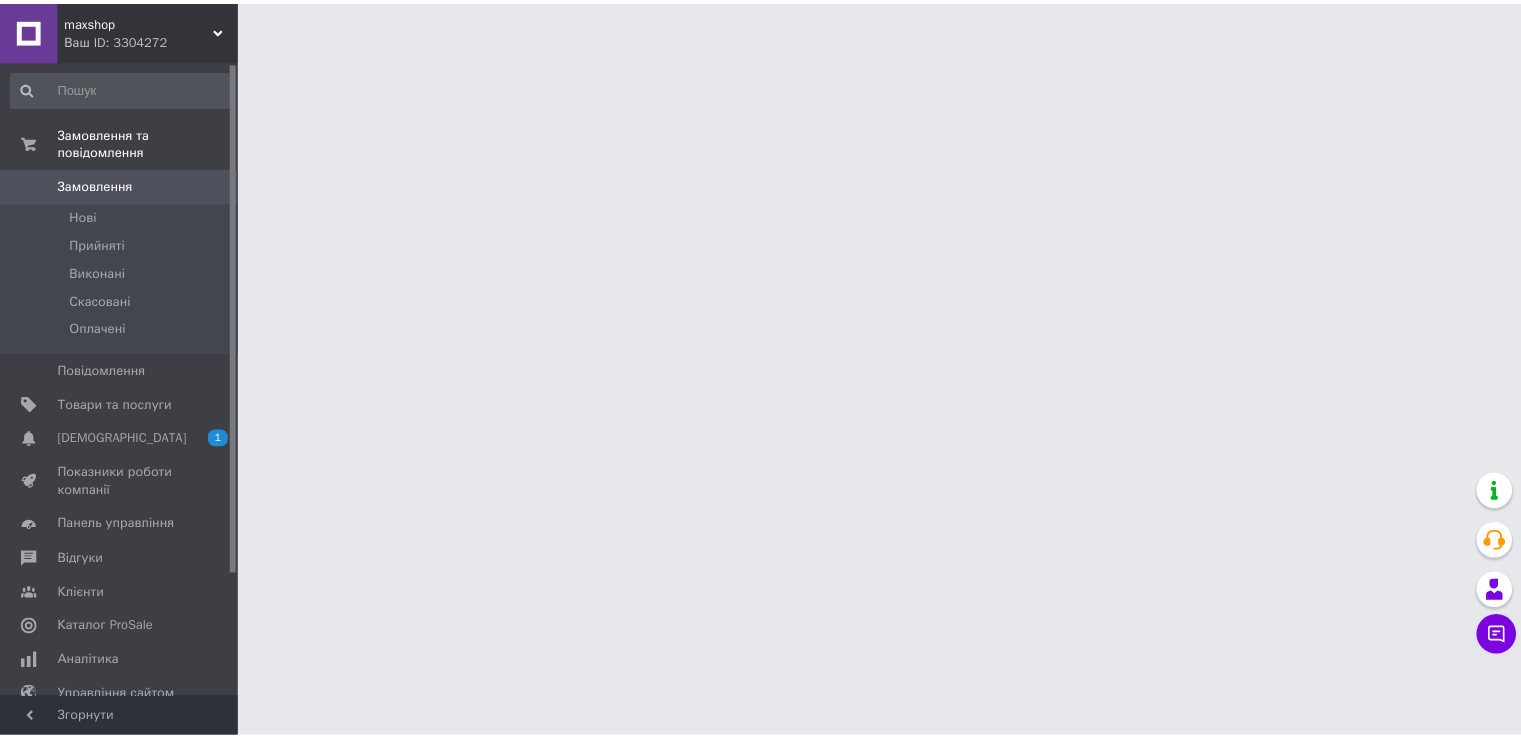 scroll, scrollTop: 0, scrollLeft: 0, axis: both 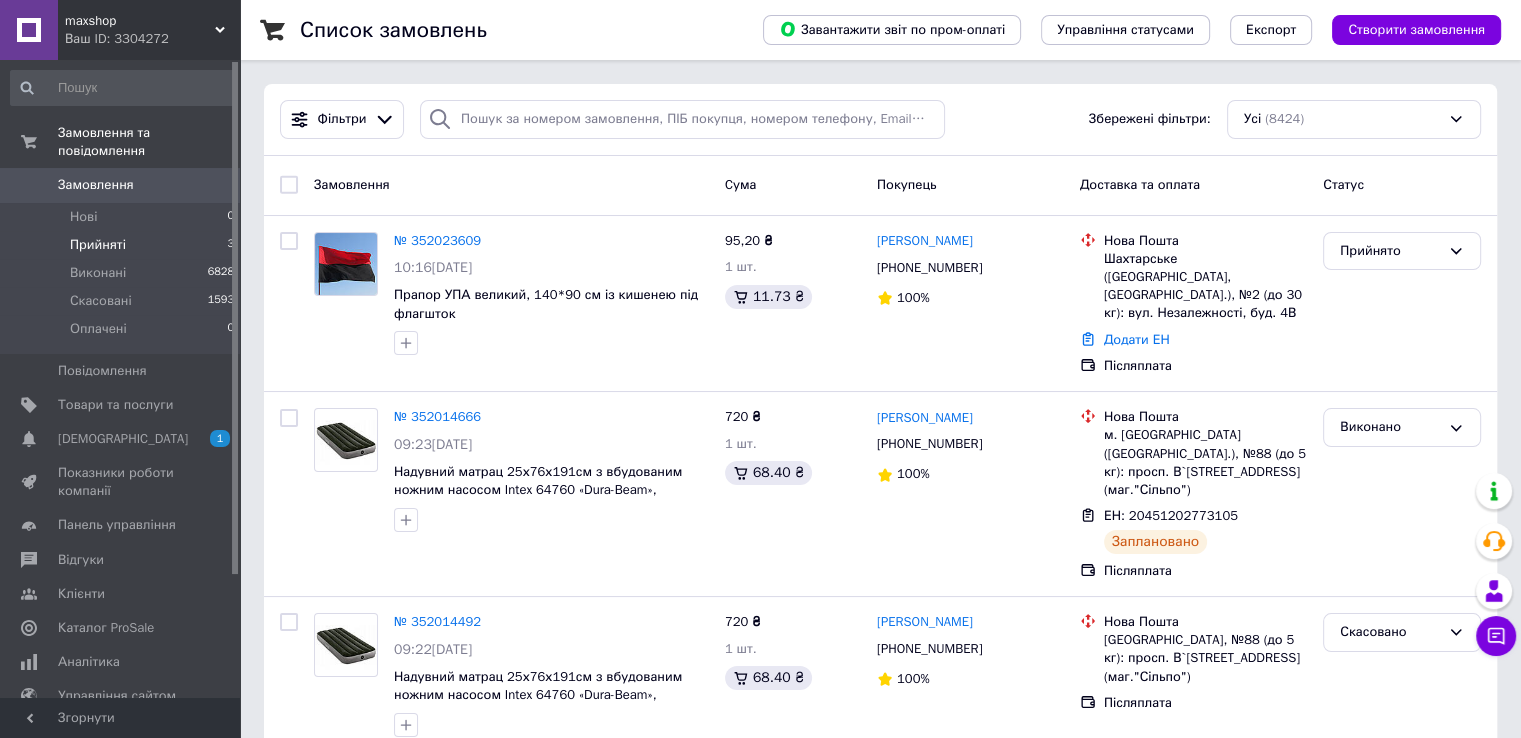 click on "Прийняті" at bounding box center [98, 245] 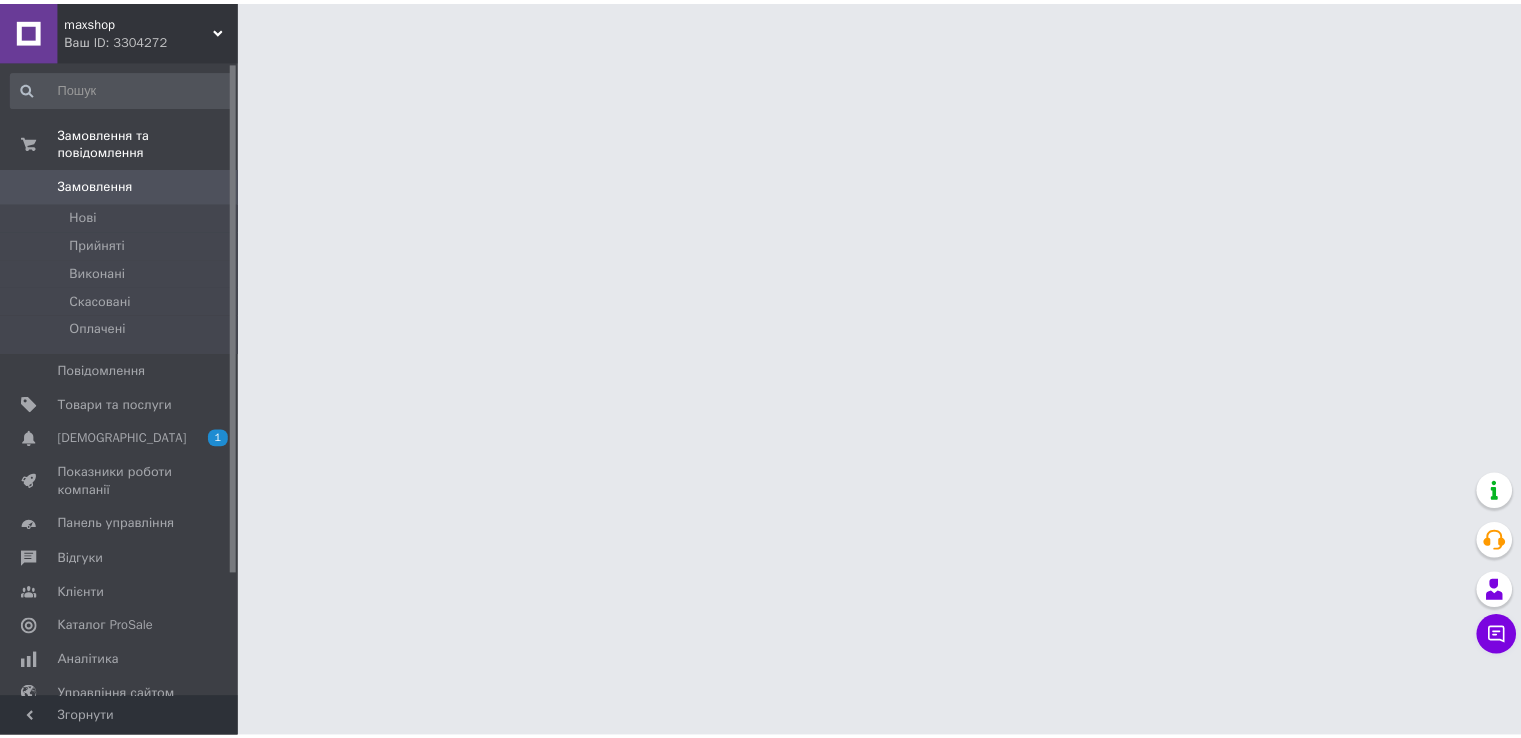 scroll, scrollTop: 0, scrollLeft: 0, axis: both 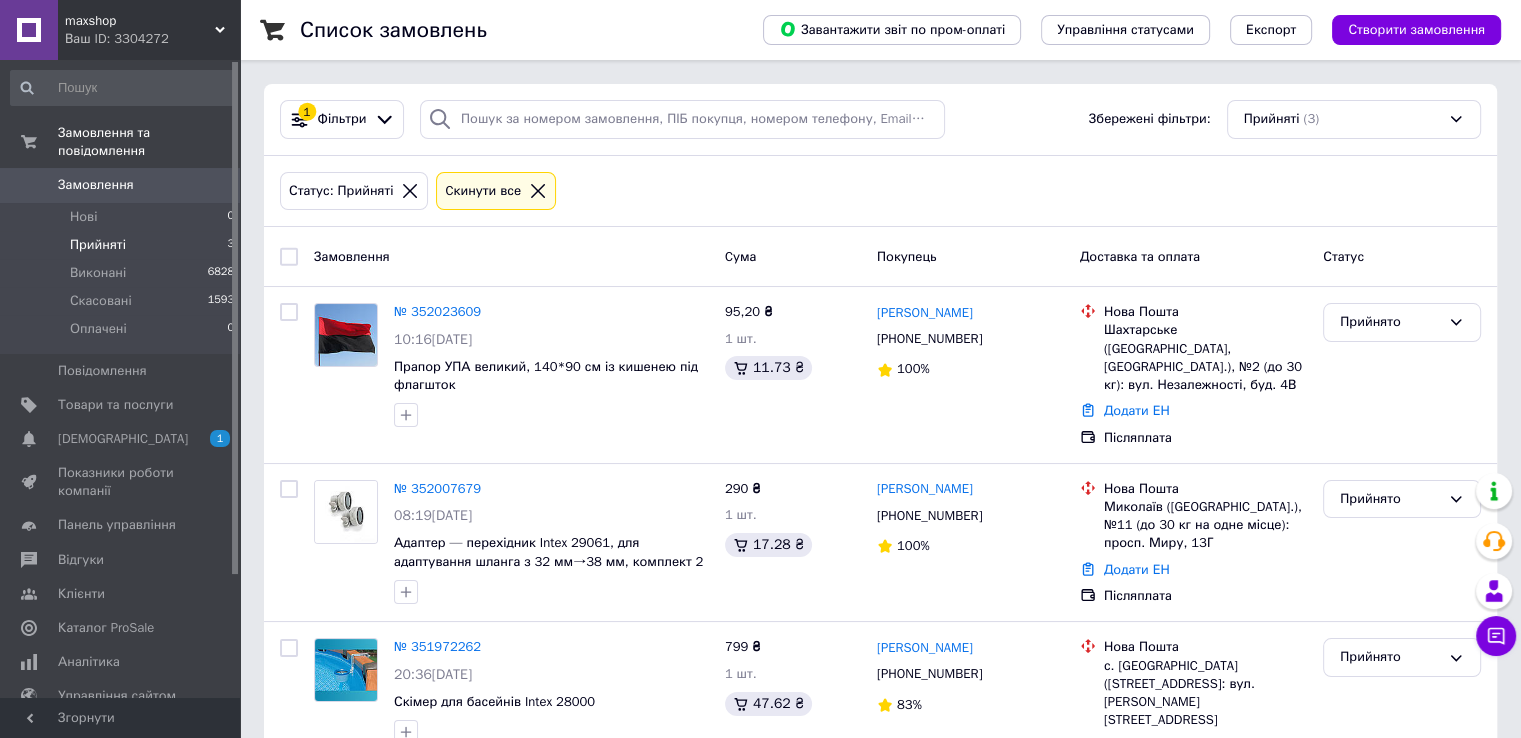 click on "maxshop" at bounding box center [140, 21] 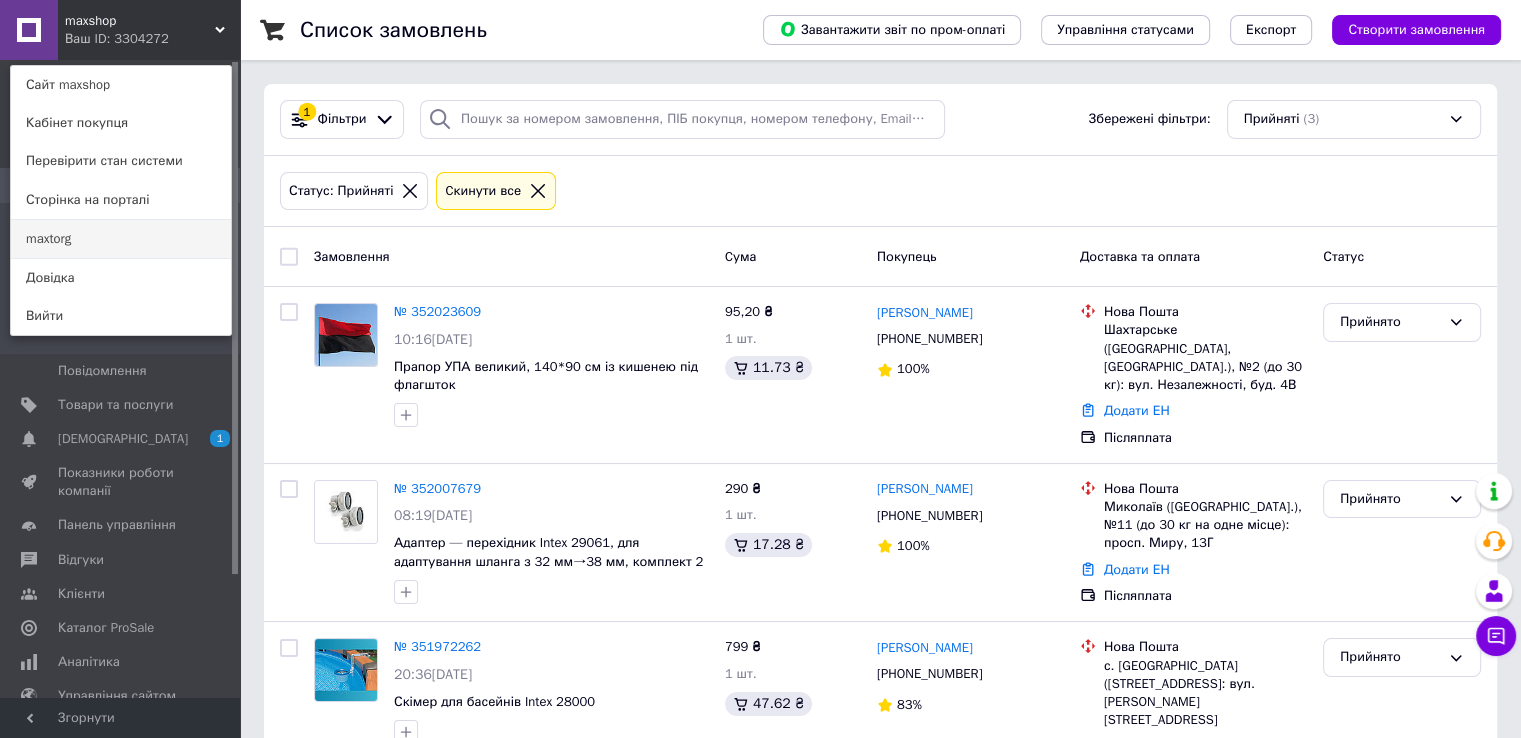 click on "maxtorg" at bounding box center (121, 239) 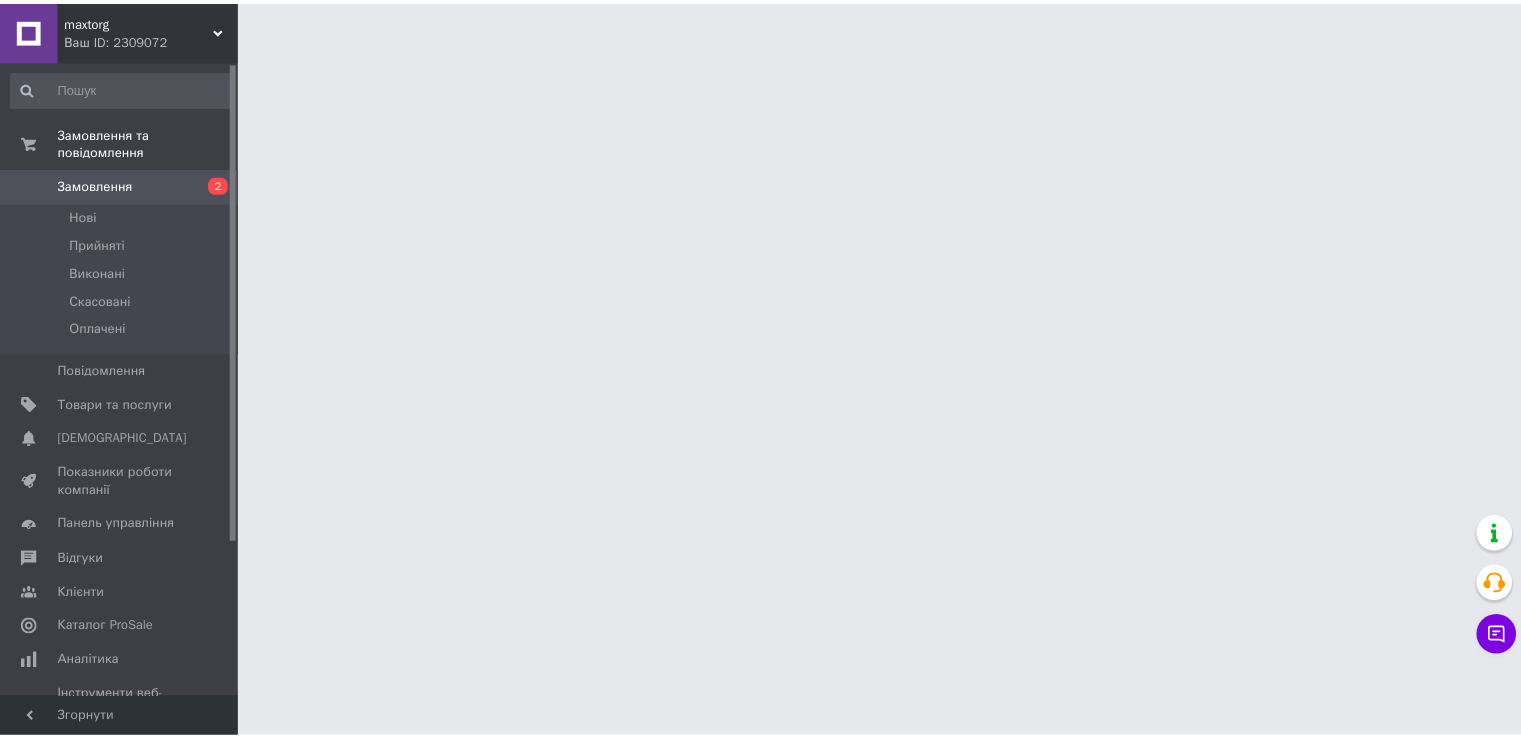 scroll, scrollTop: 0, scrollLeft: 0, axis: both 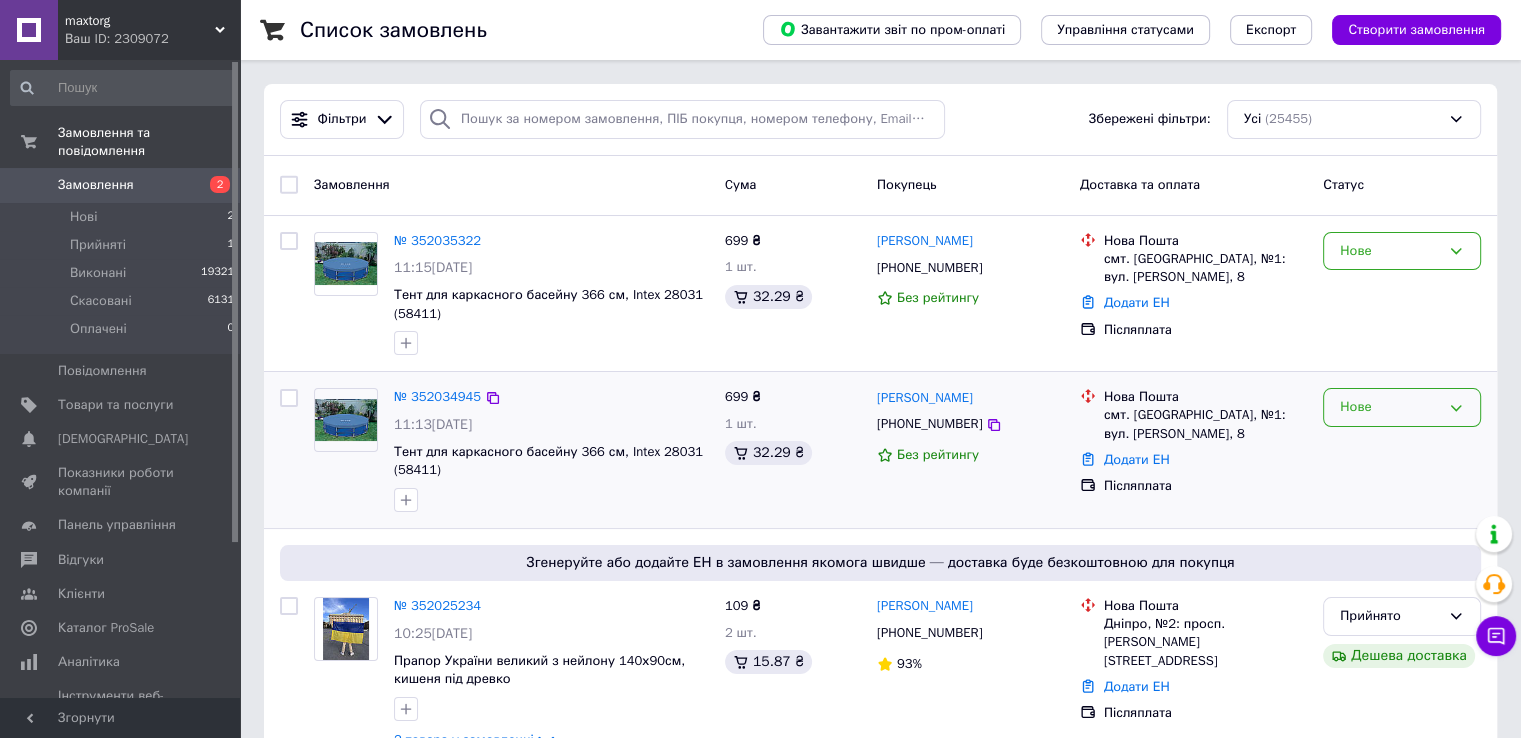 click 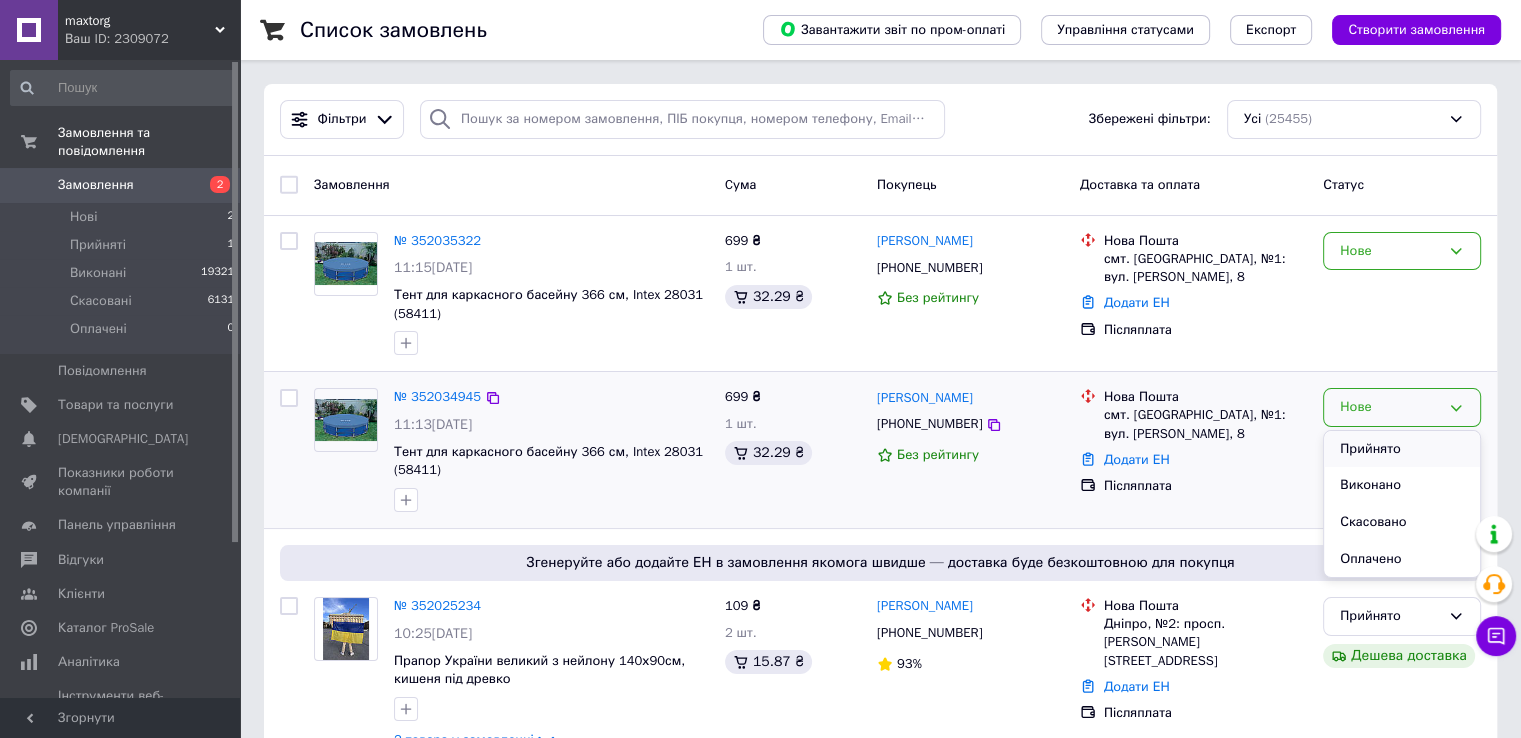 click on "Прийнято" at bounding box center [1402, 449] 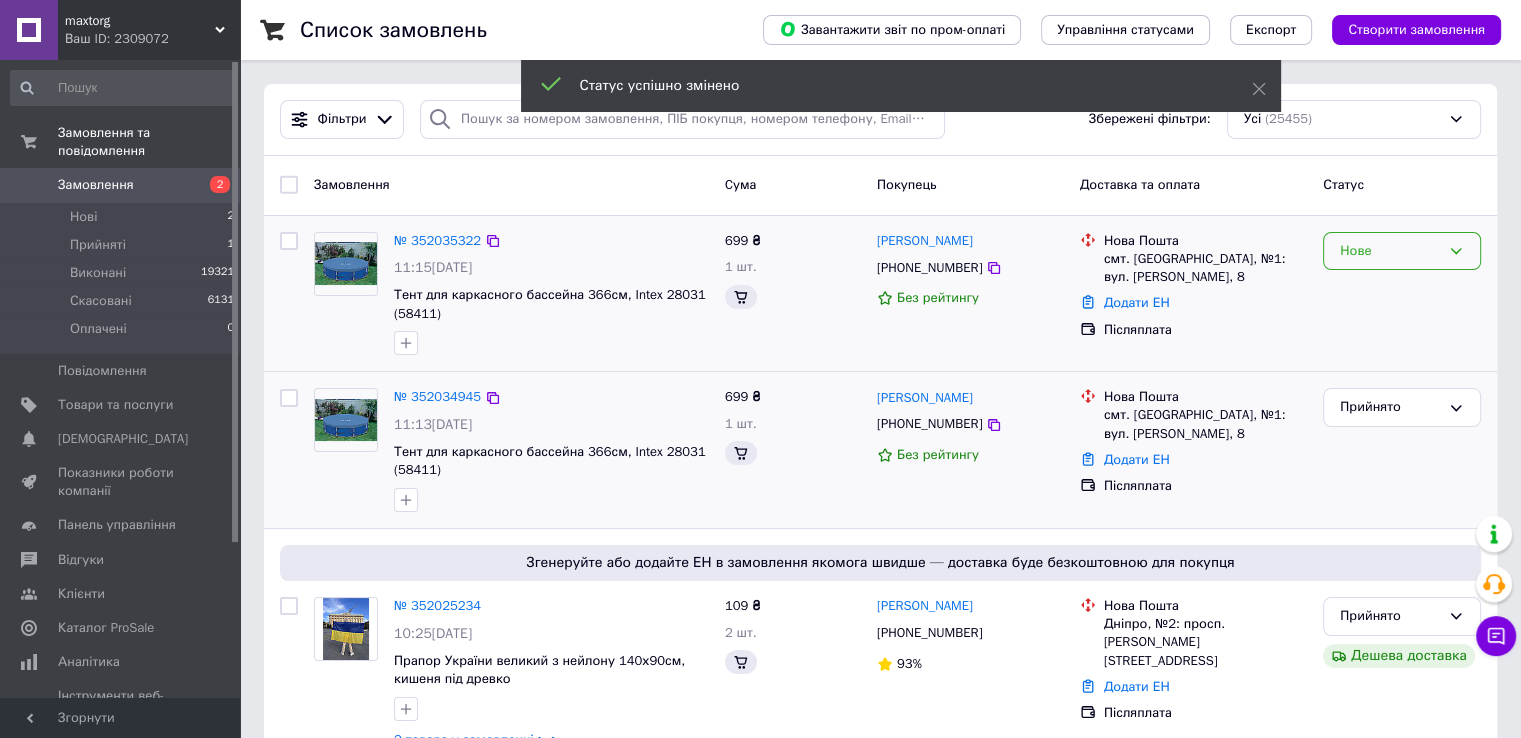 click 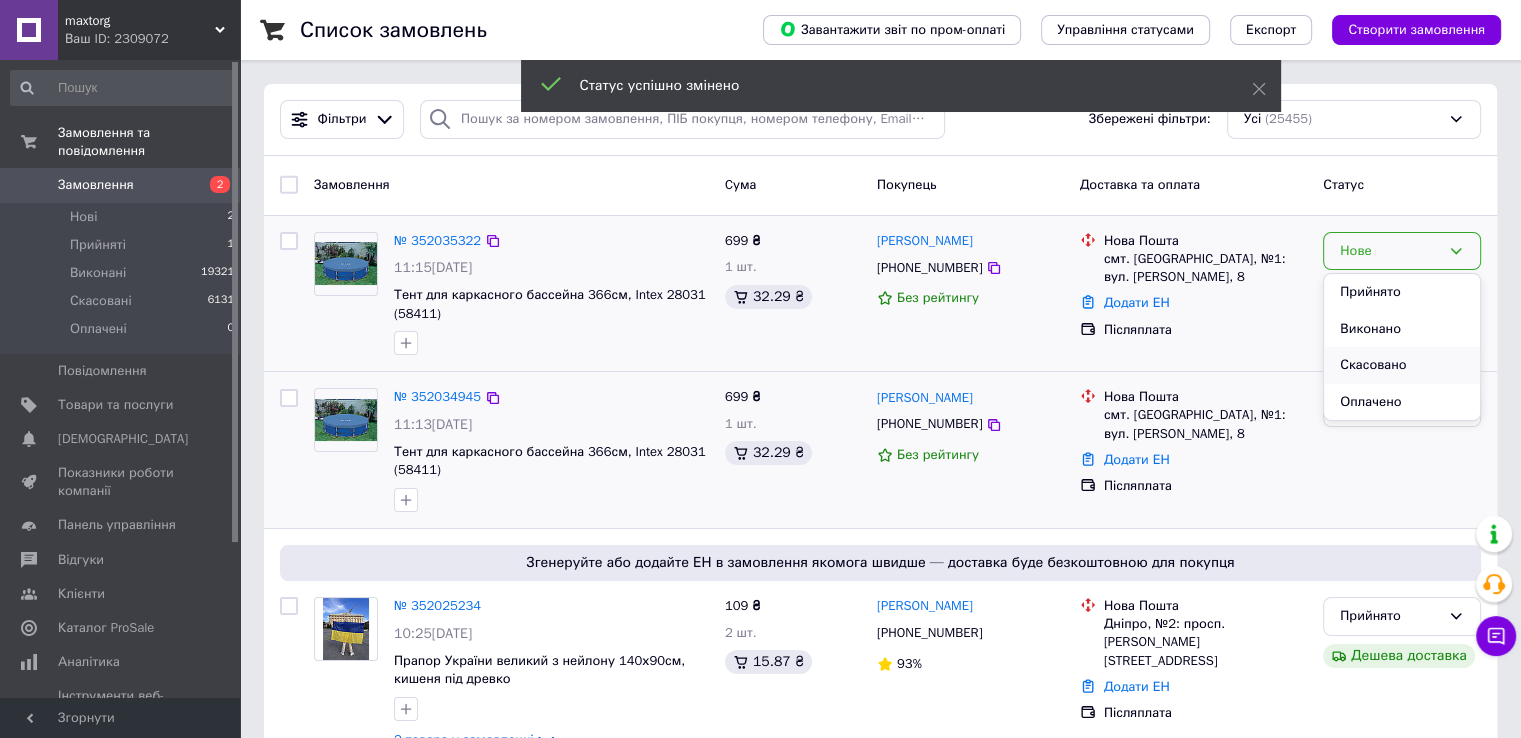 click on "Скасовано" at bounding box center (1402, 365) 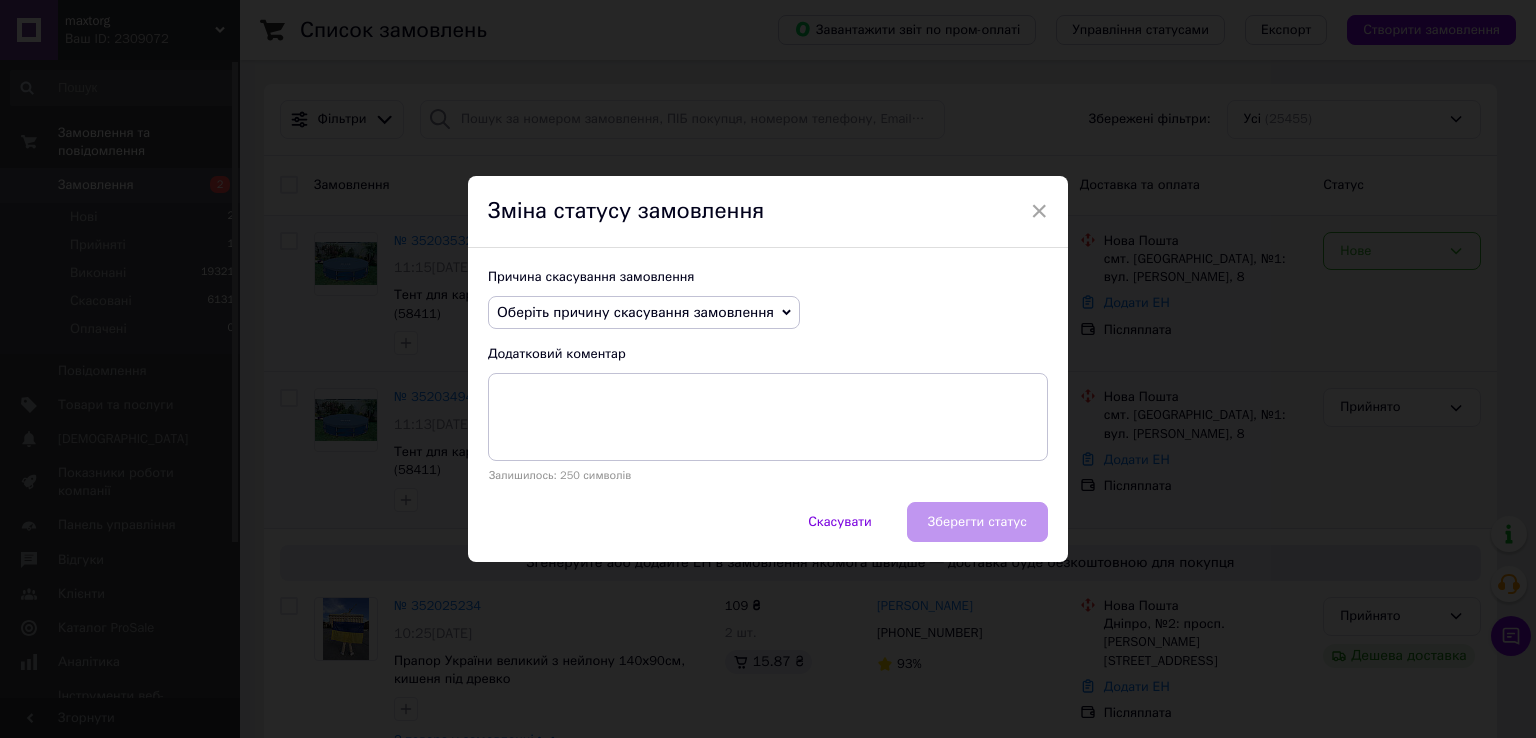 click on "Оберіть причину скасування замовлення" at bounding box center [635, 312] 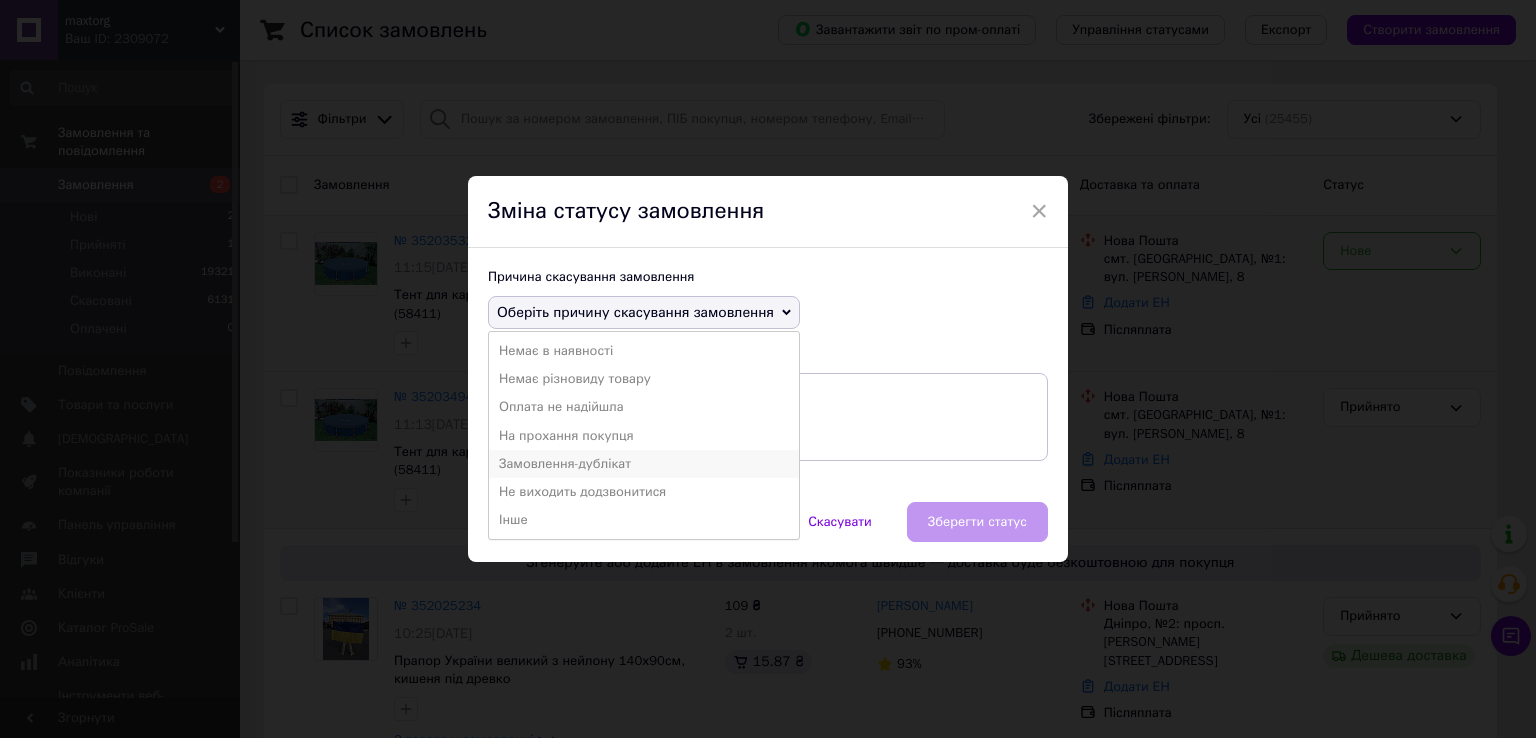 click on "Замовлення-дублікат" at bounding box center (644, 464) 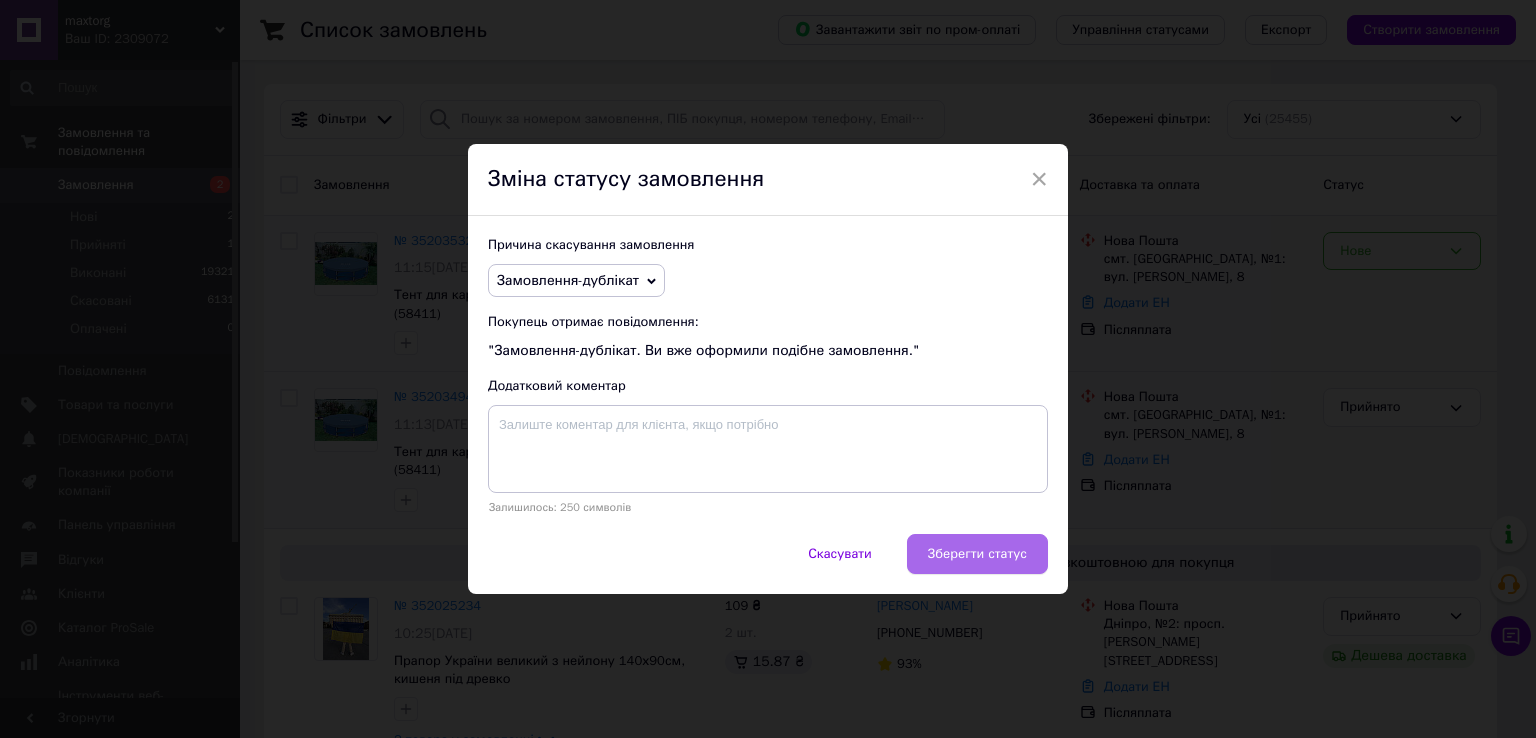 click on "Зберегти статус" at bounding box center (977, 554) 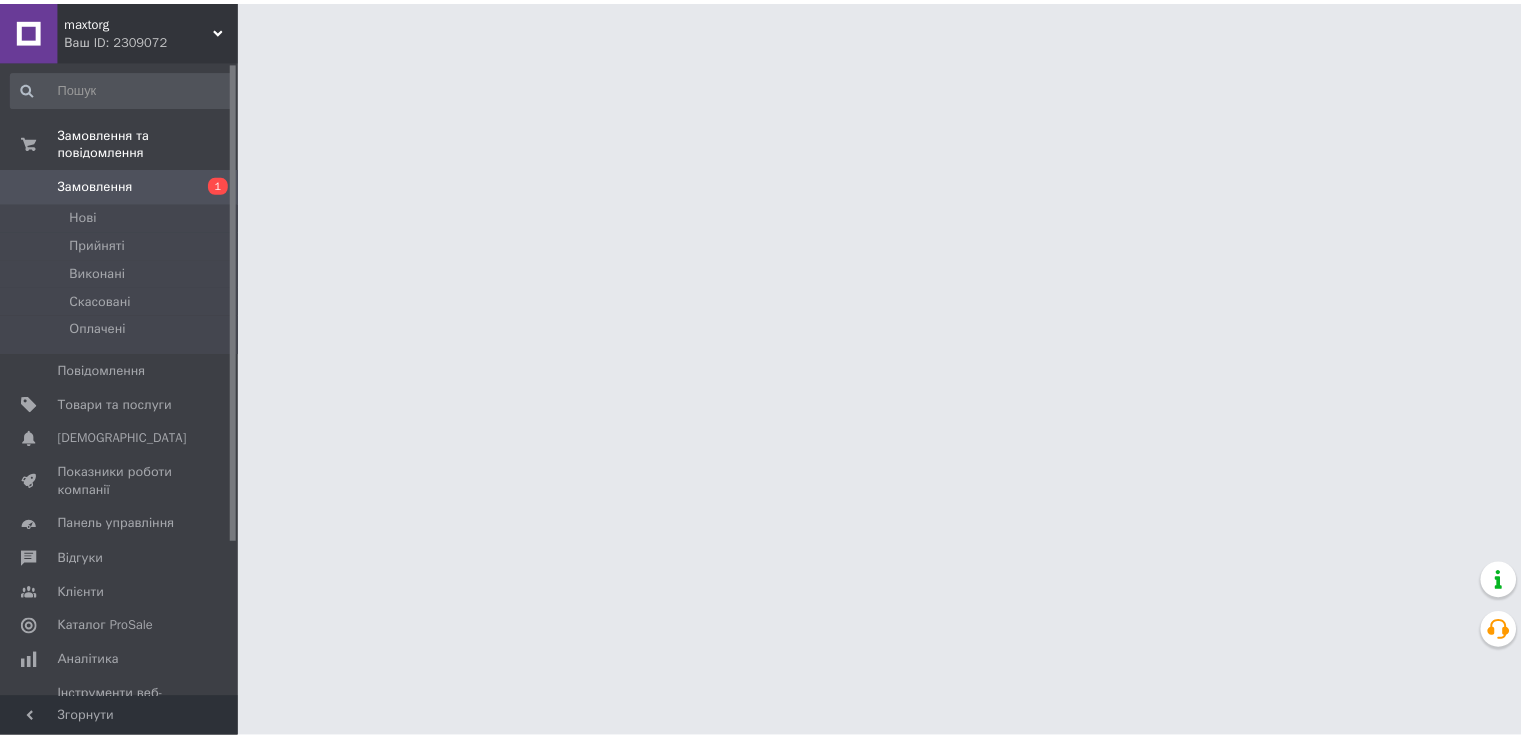 scroll, scrollTop: 0, scrollLeft: 0, axis: both 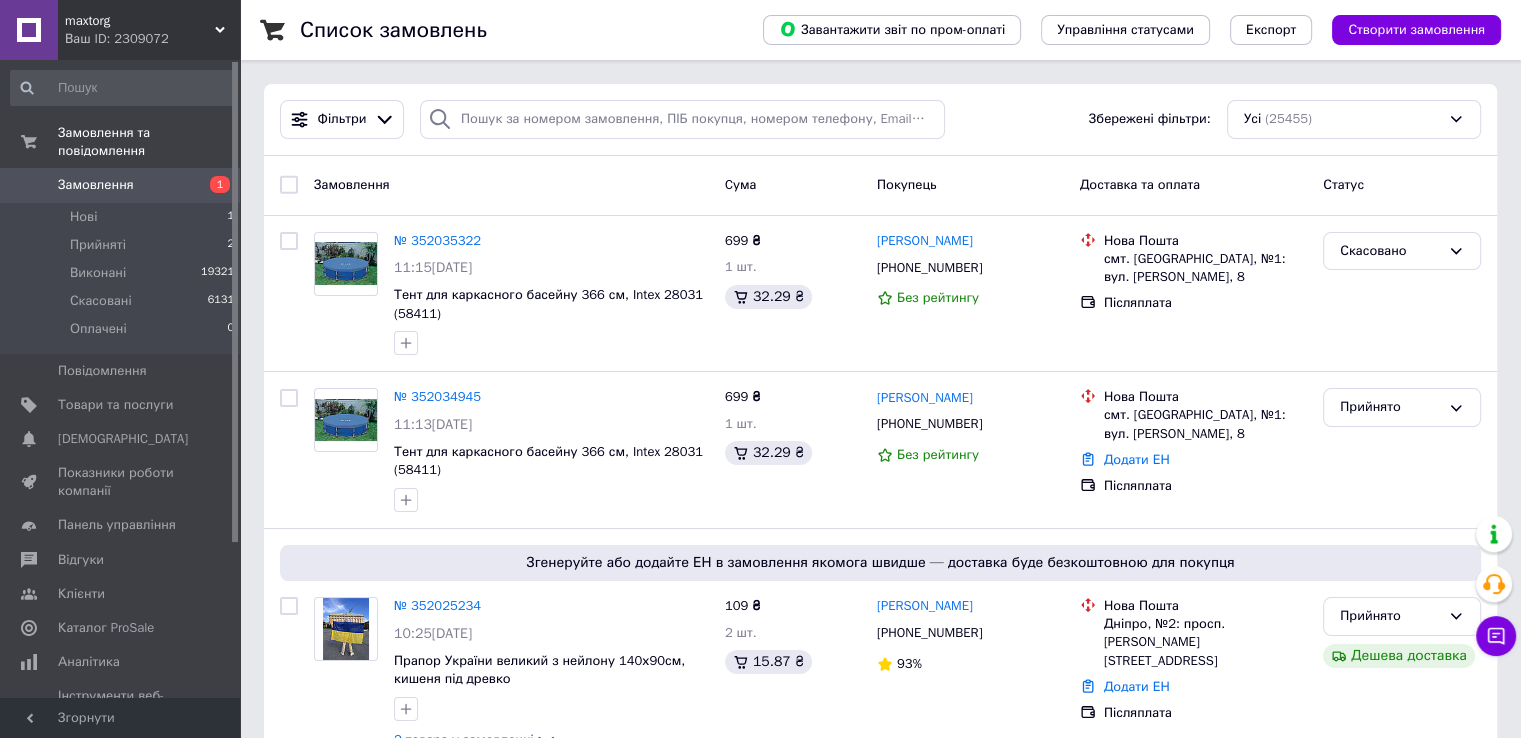 click on "maxtorg" at bounding box center [140, 21] 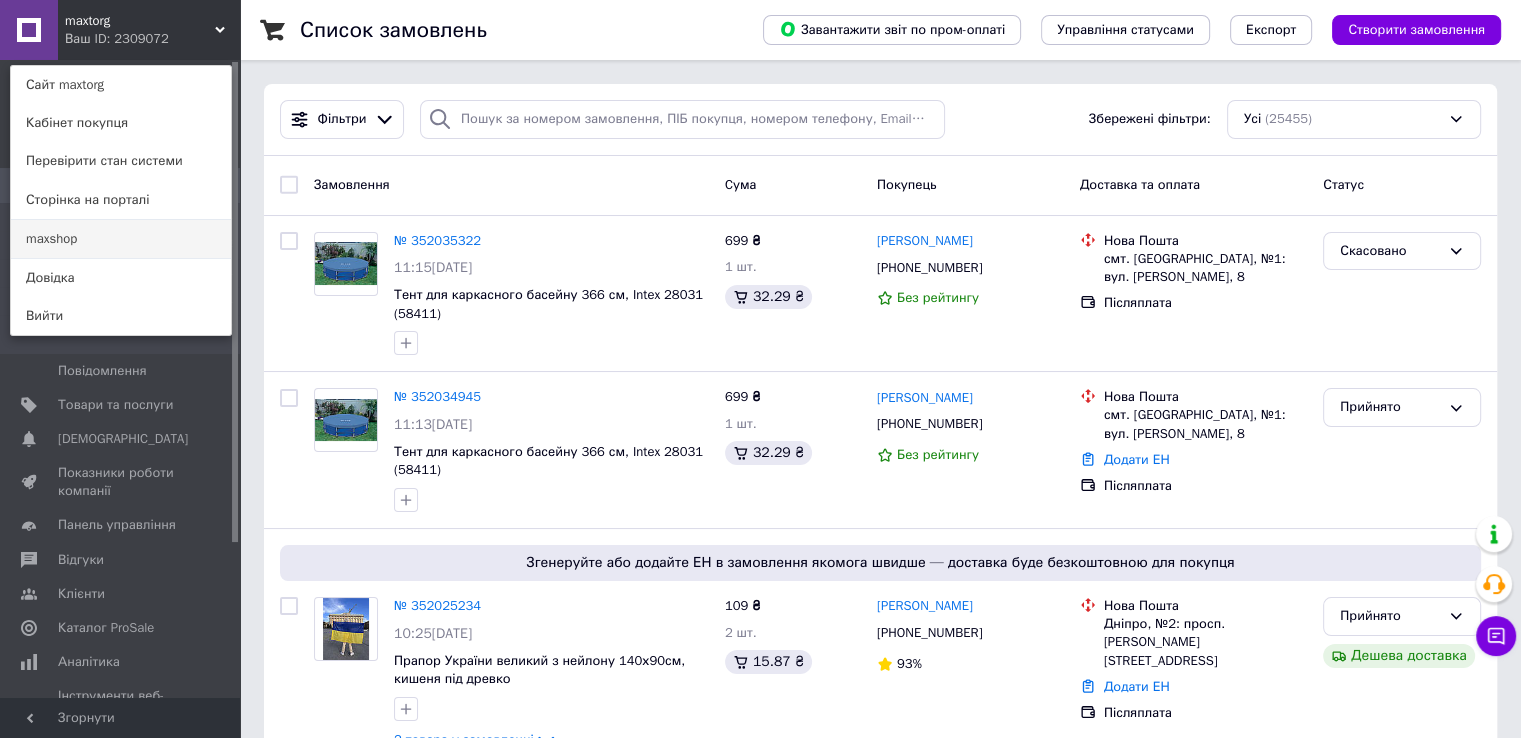 click on "maxshop" at bounding box center [121, 239] 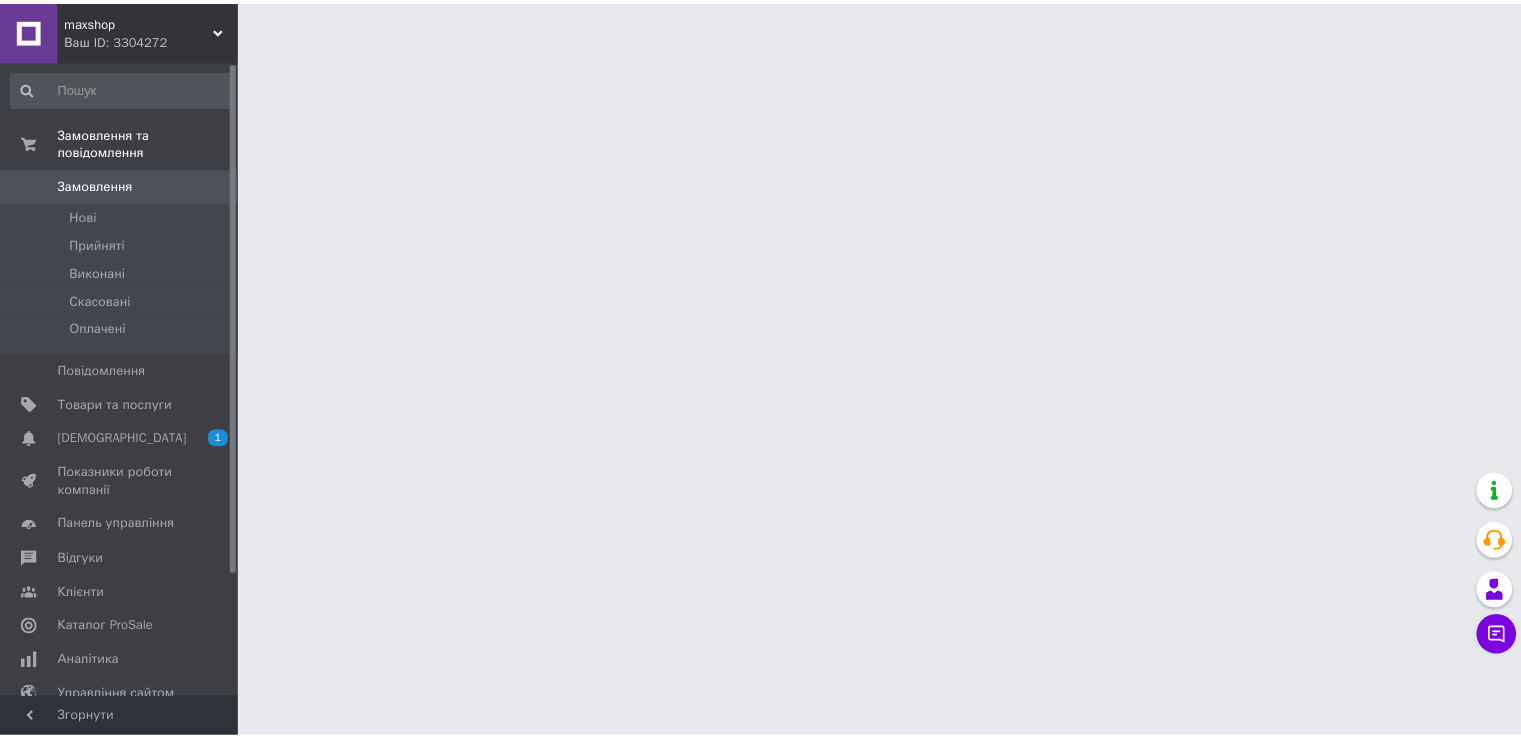 scroll, scrollTop: 0, scrollLeft: 0, axis: both 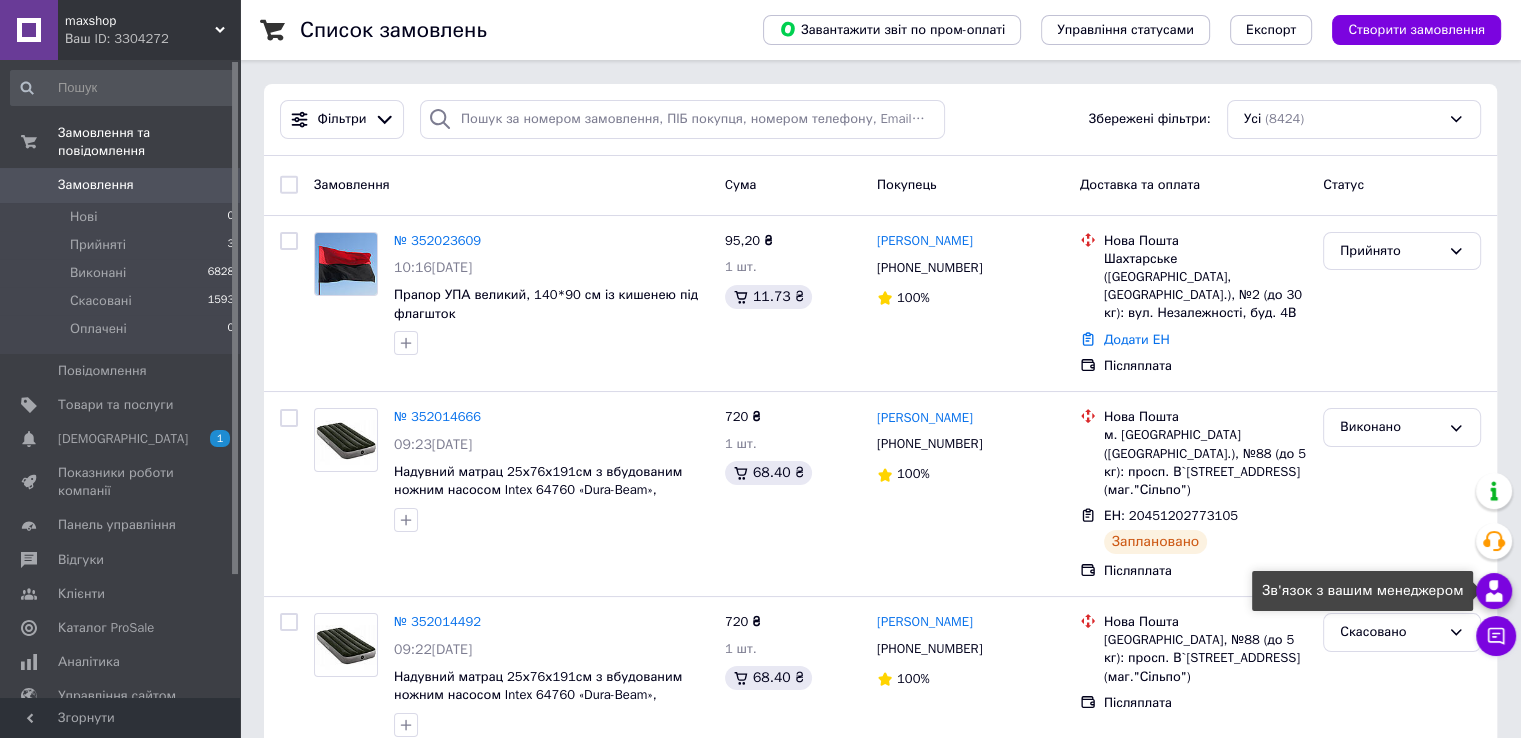 click 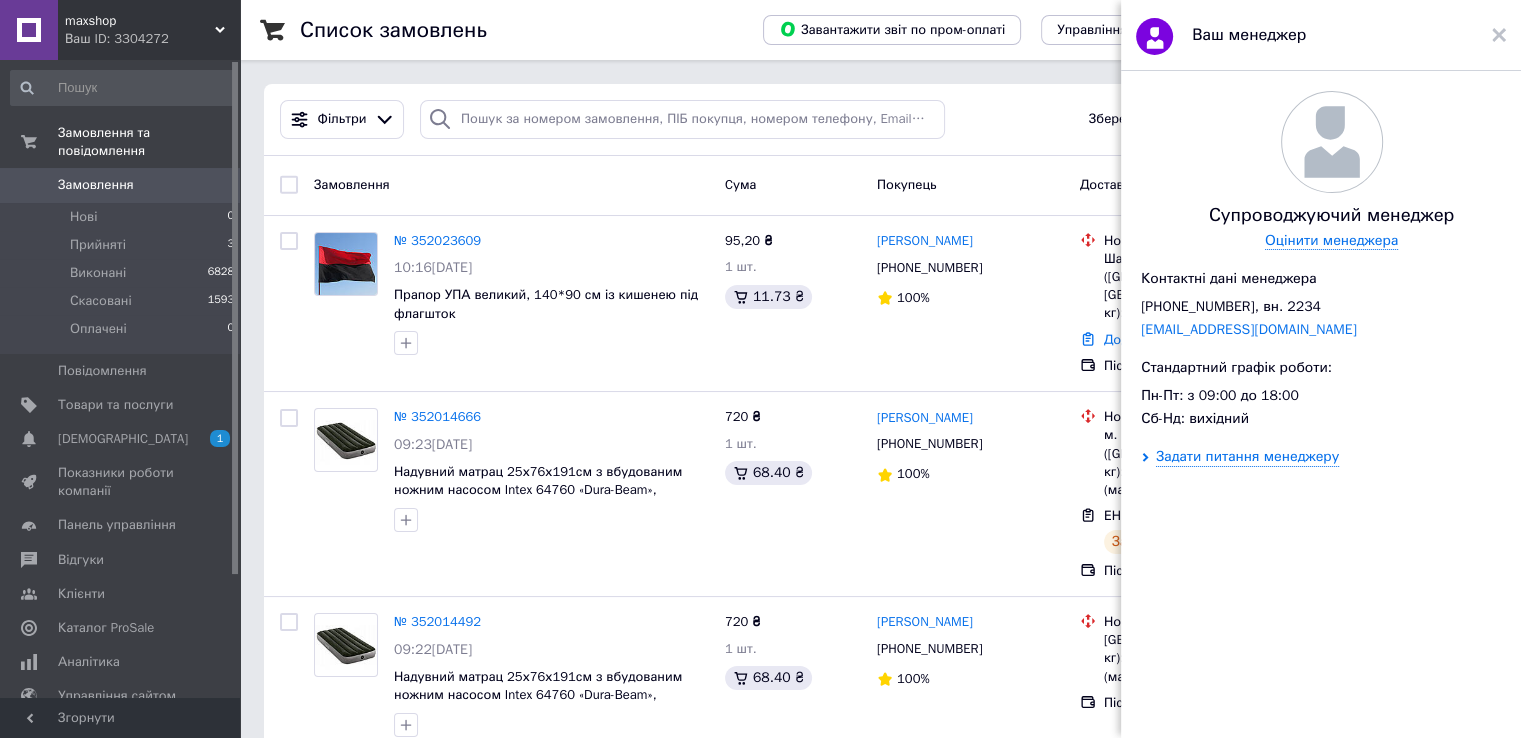 click at bounding box center (1499, 35) 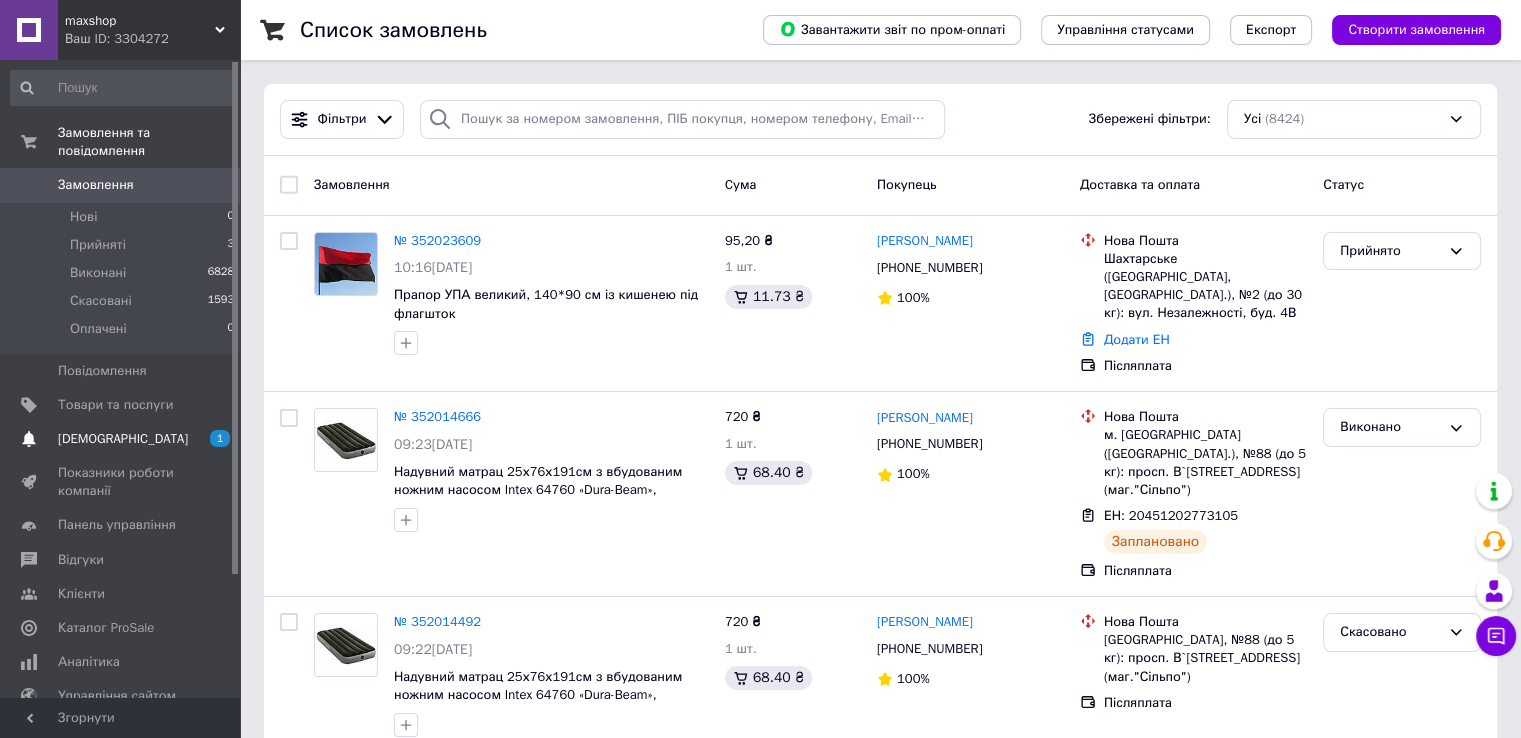 click on "[DEMOGRAPHIC_DATA] 1 0" at bounding box center (123, 439) 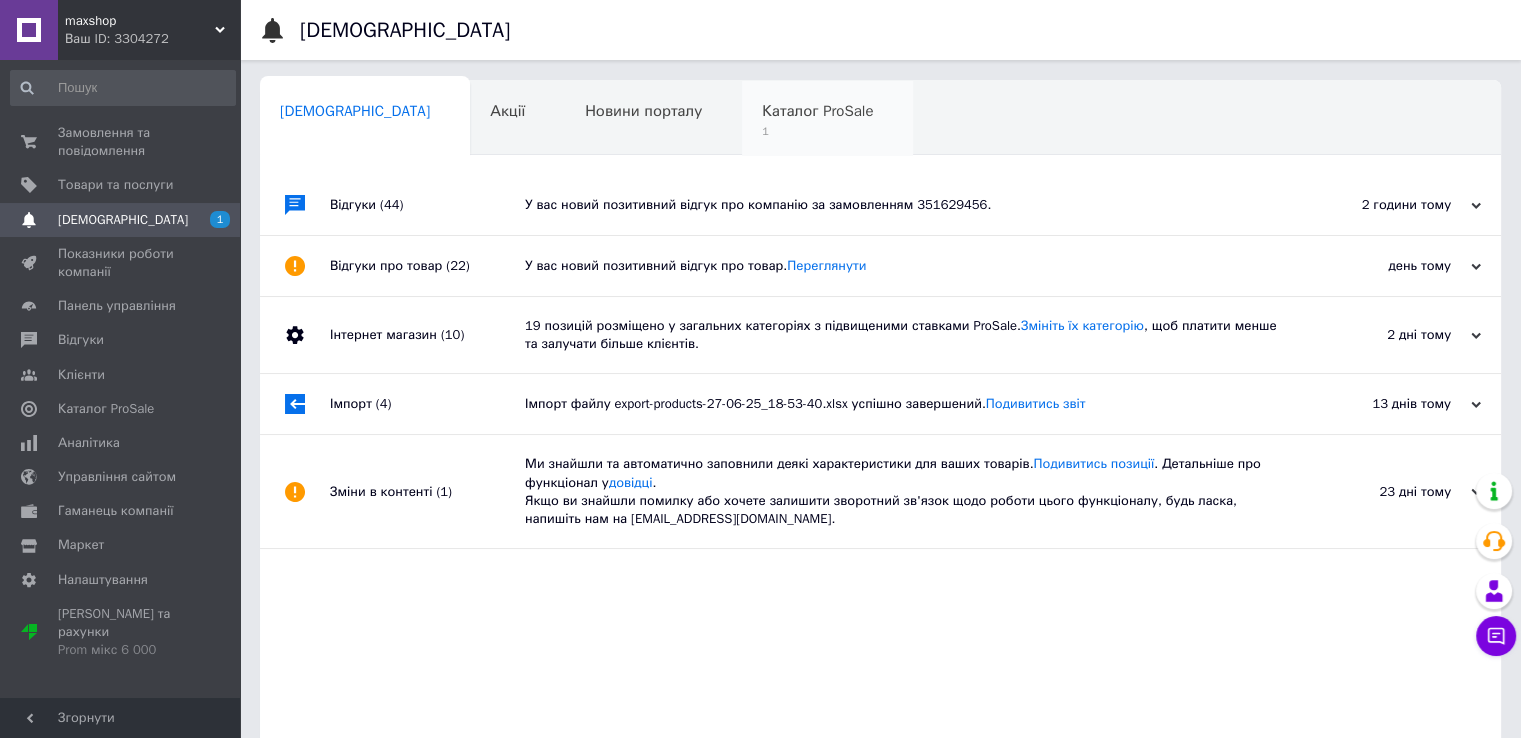 click on "1" at bounding box center (817, 131) 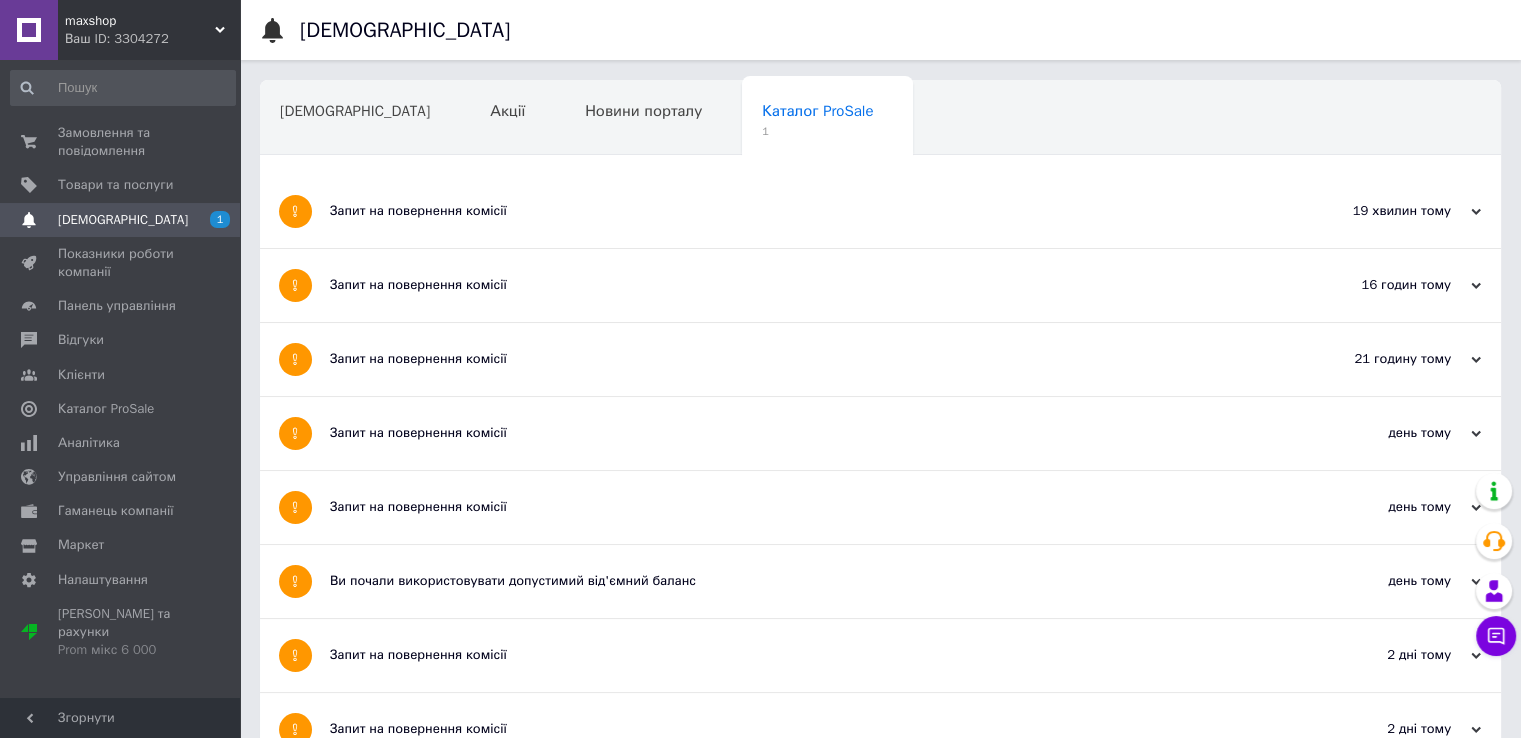 click on "Запит на повернення комісії" at bounding box center (805, 211) 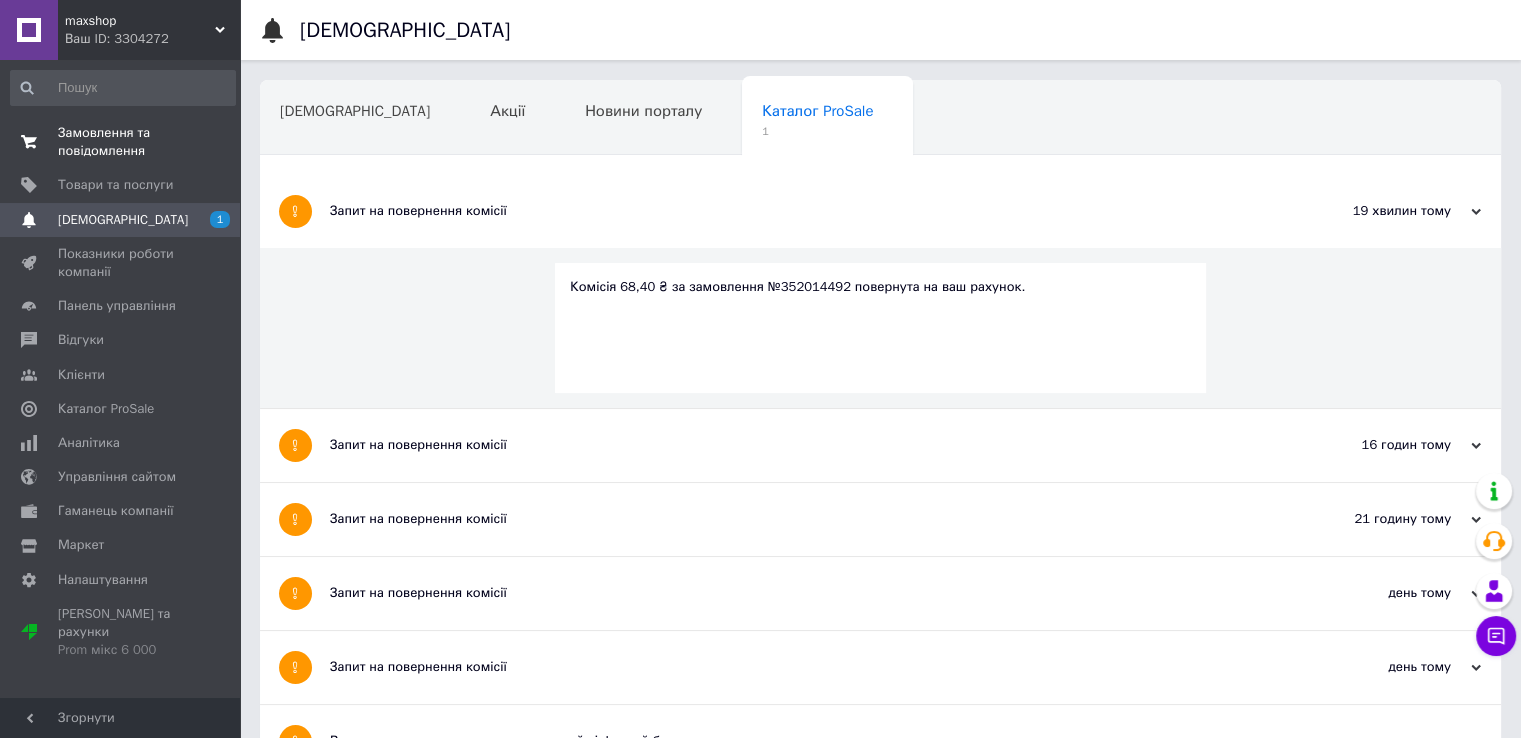click on "Замовлення та повідомлення" at bounding box center (121, 142) 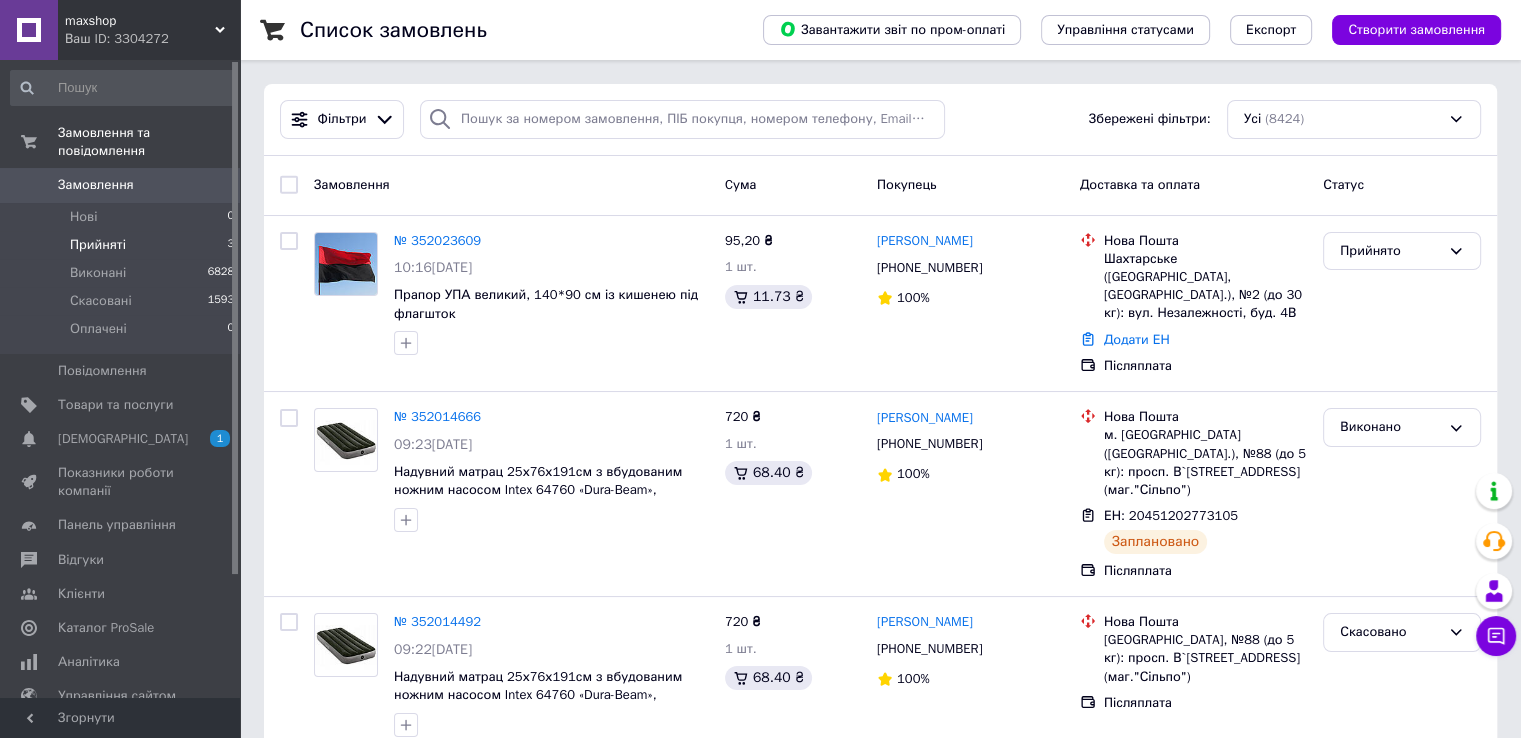 click on "Прийняті" at bounding box center (98, 245) 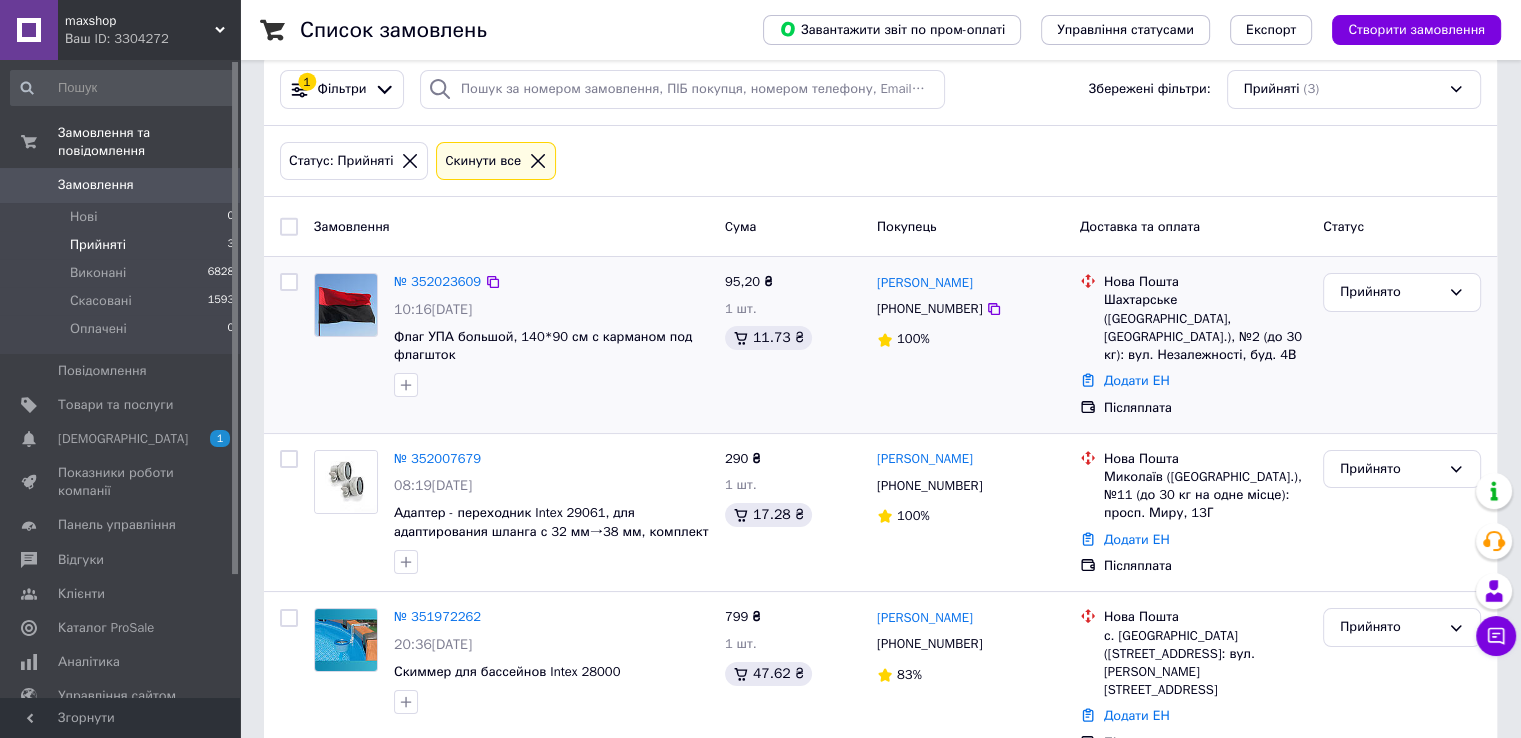 scroll, scrollTop: 46, scrollLeft: 0, axis: vertical 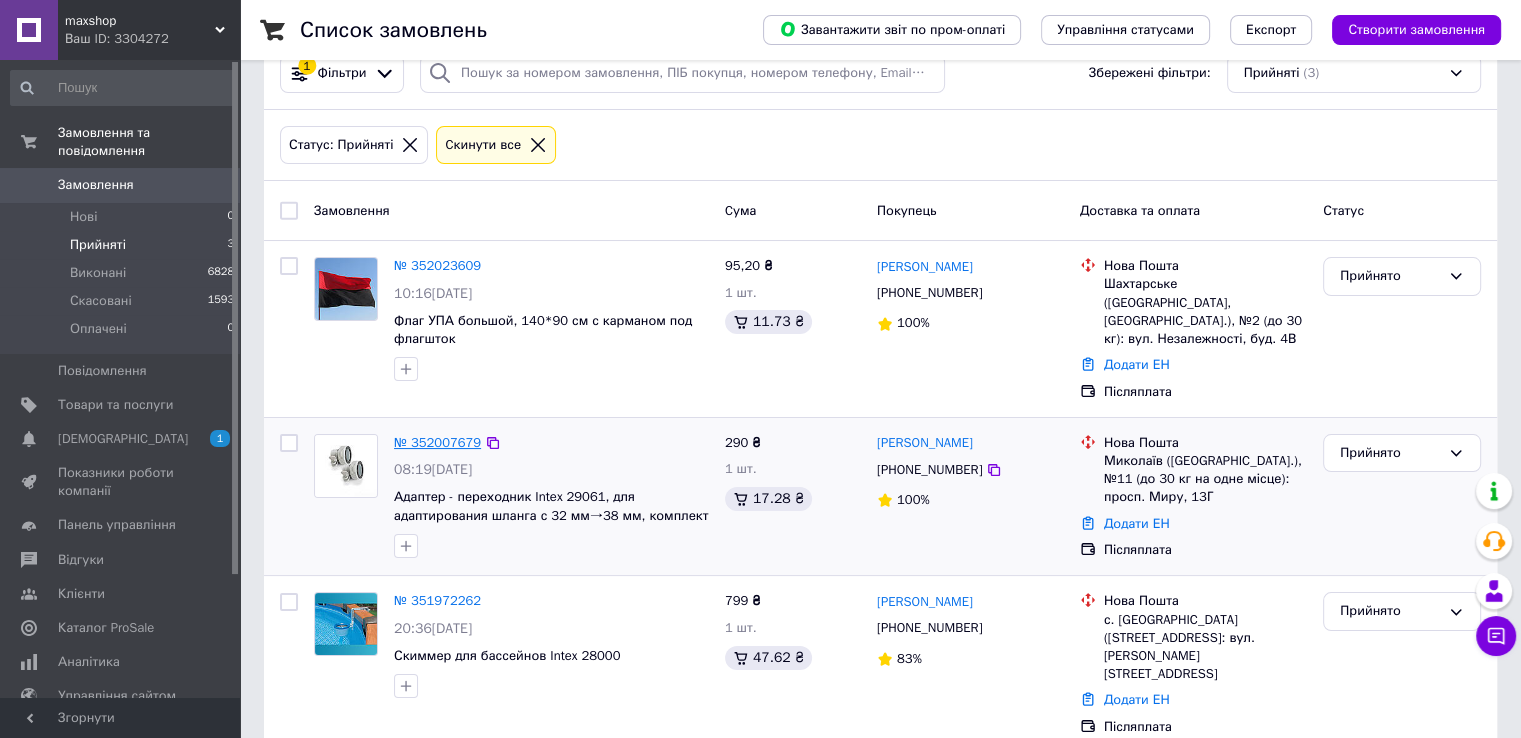 click on "№ 352007679" at bounding box center [437, 442] 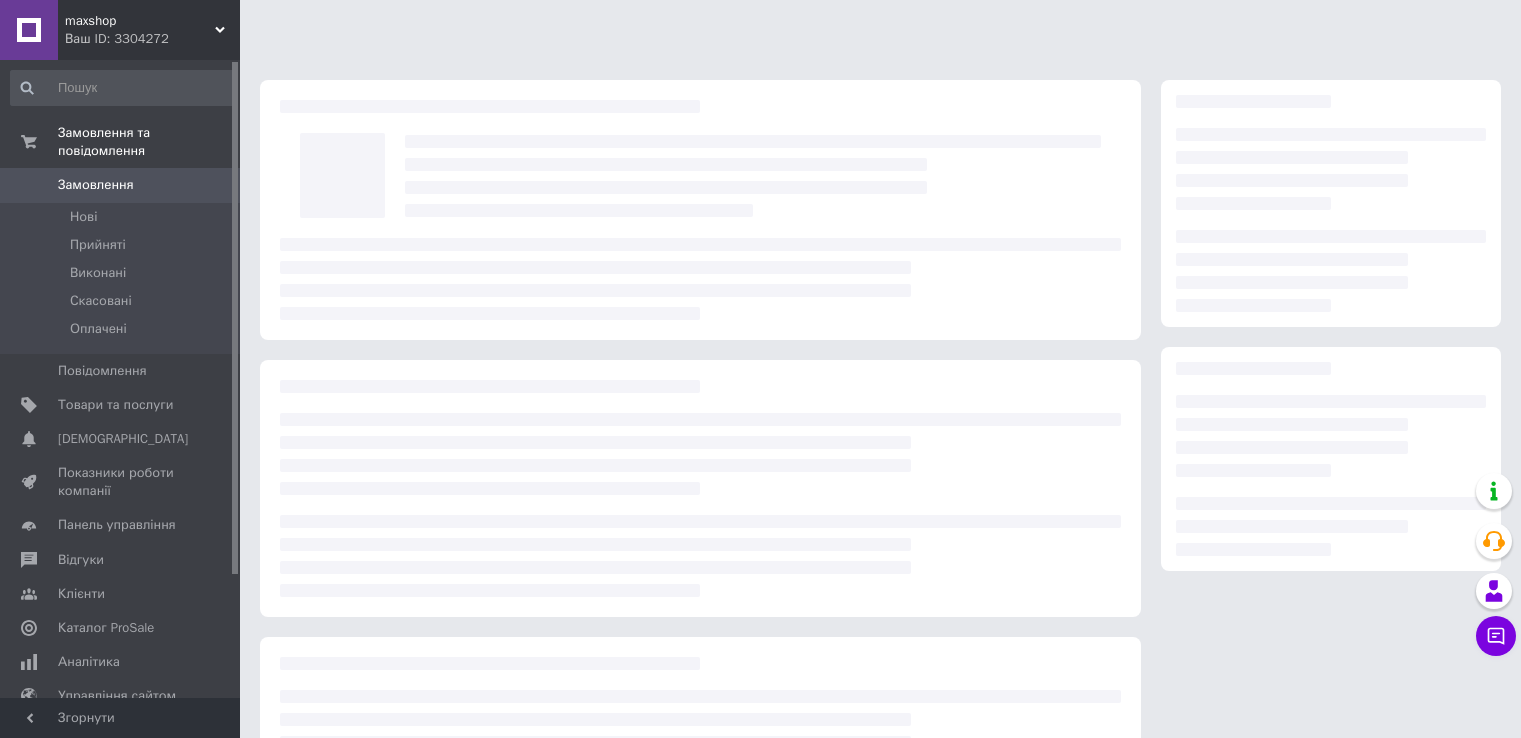 scroll, scrollTop: 0, scrollLeft: 0, axis: both 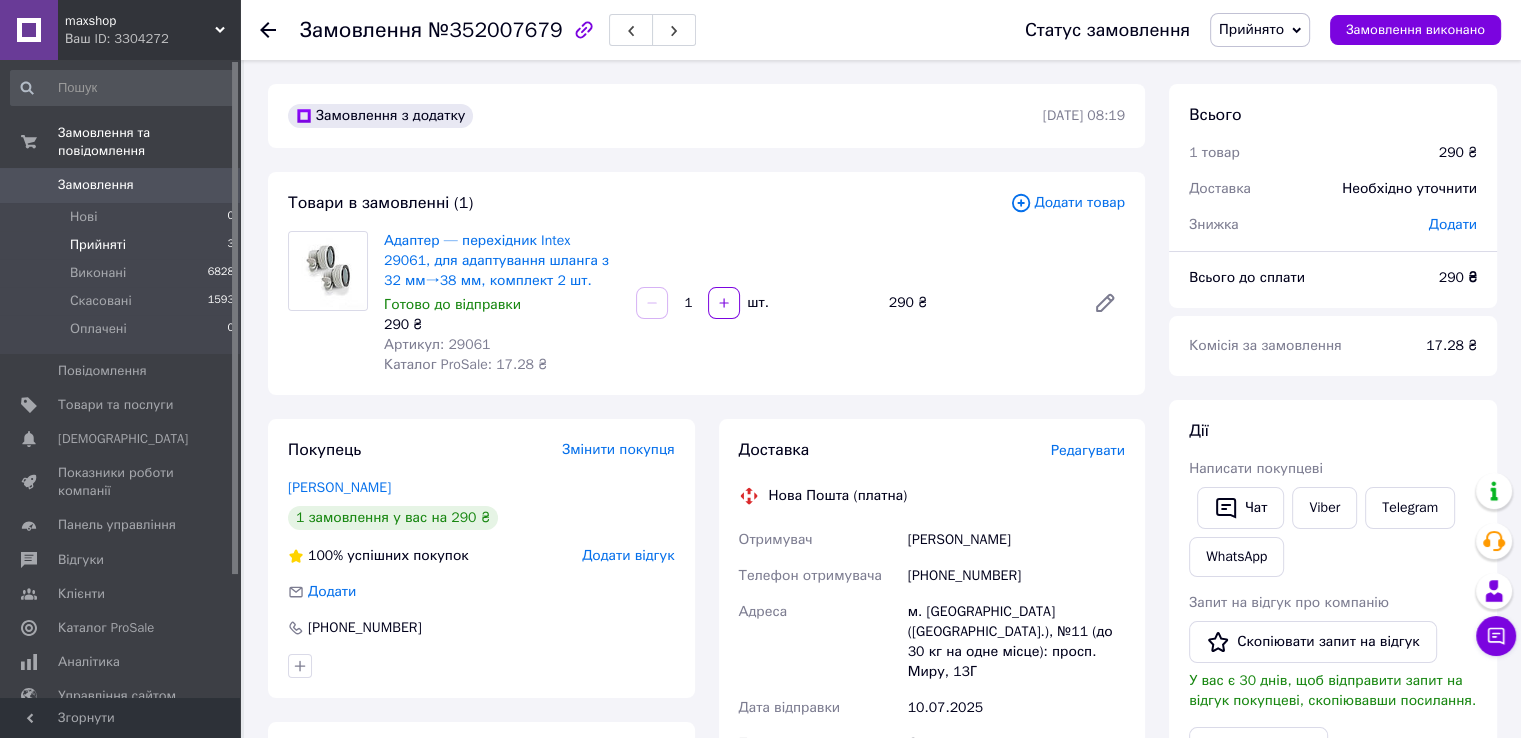 click on "Прийняті" at bounding box center [98, 245] 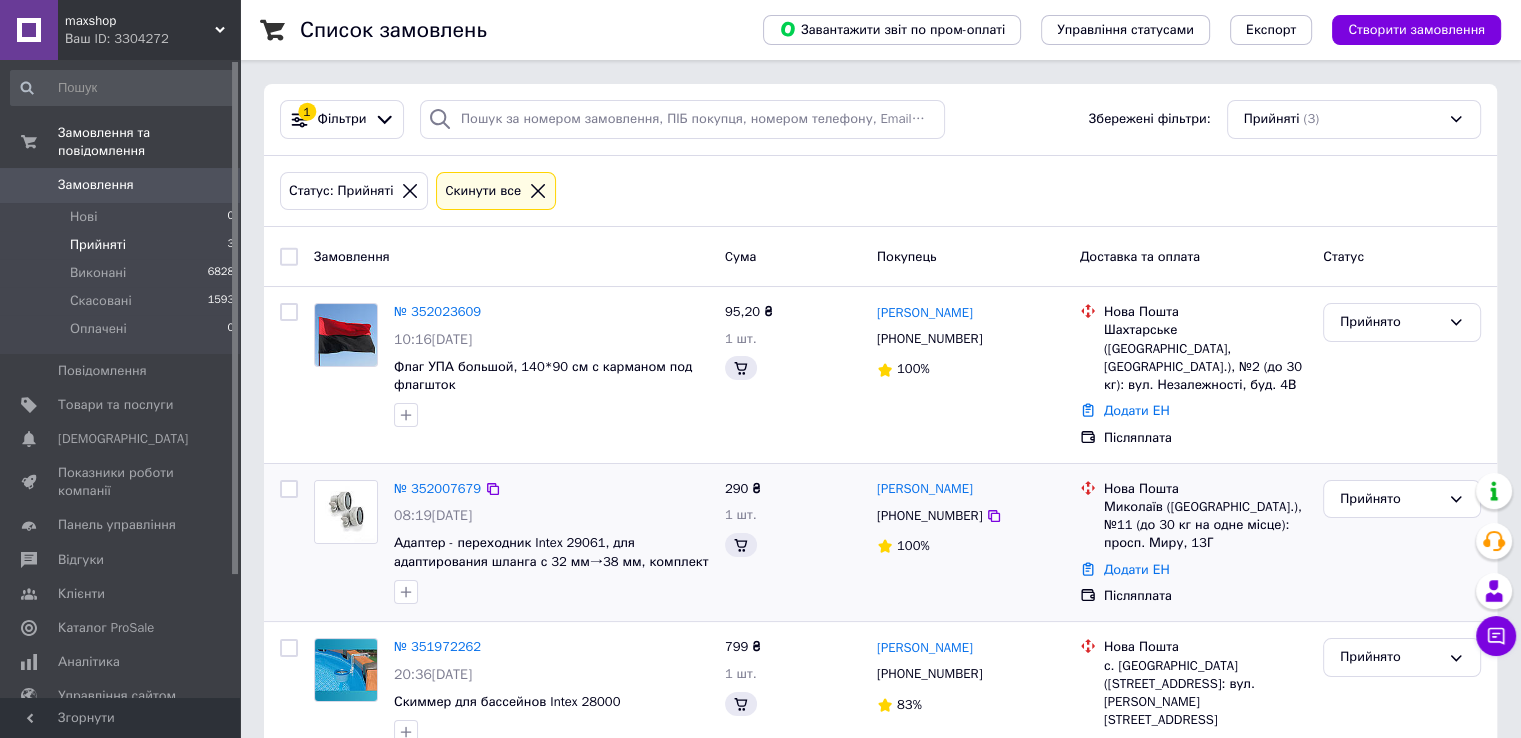 click on "№ 352007679" at bounding box center (437, 489) 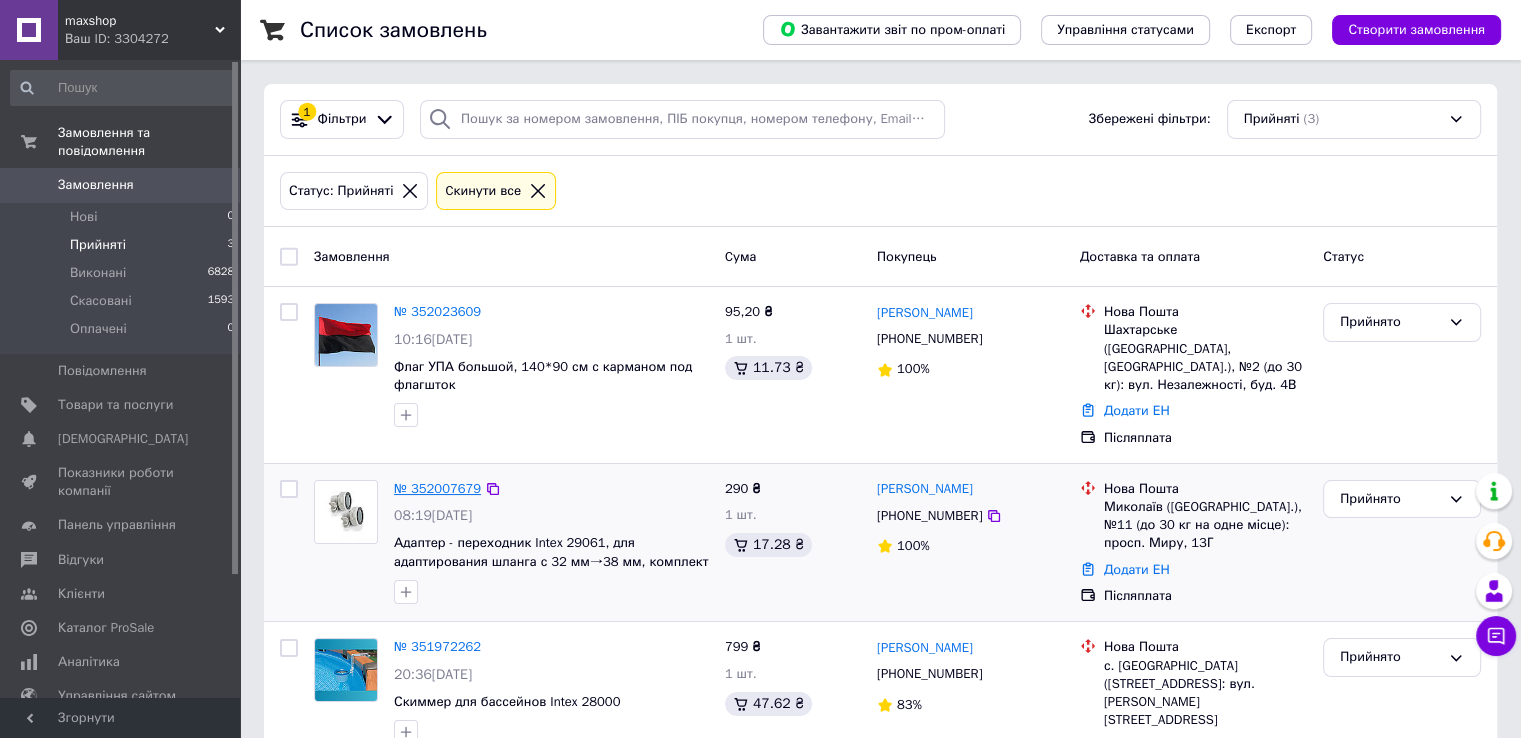 click on "№ 352007679" at bounding box center [437, 488] 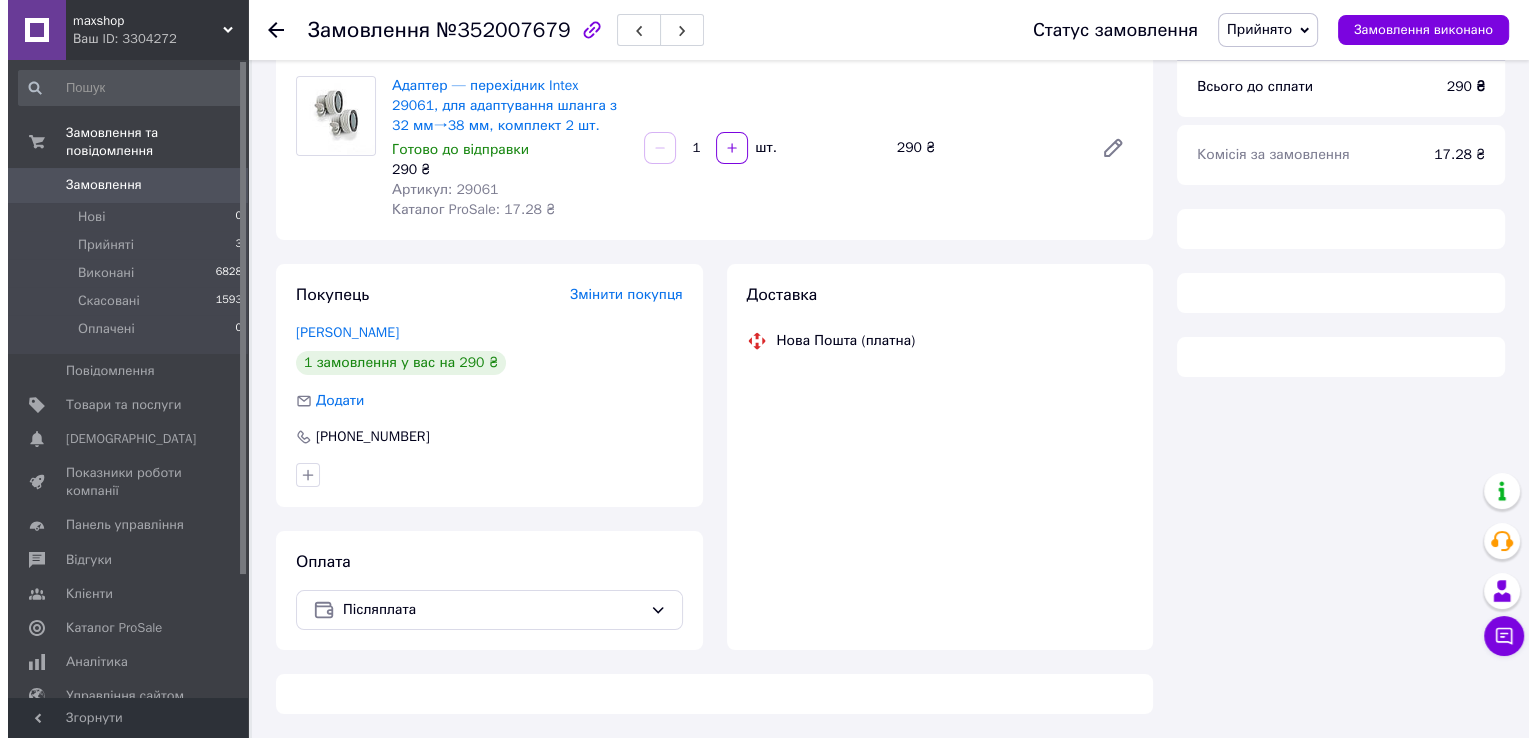 scroll, scrollTop: 156, scrollLeft: 0, axis: vertical 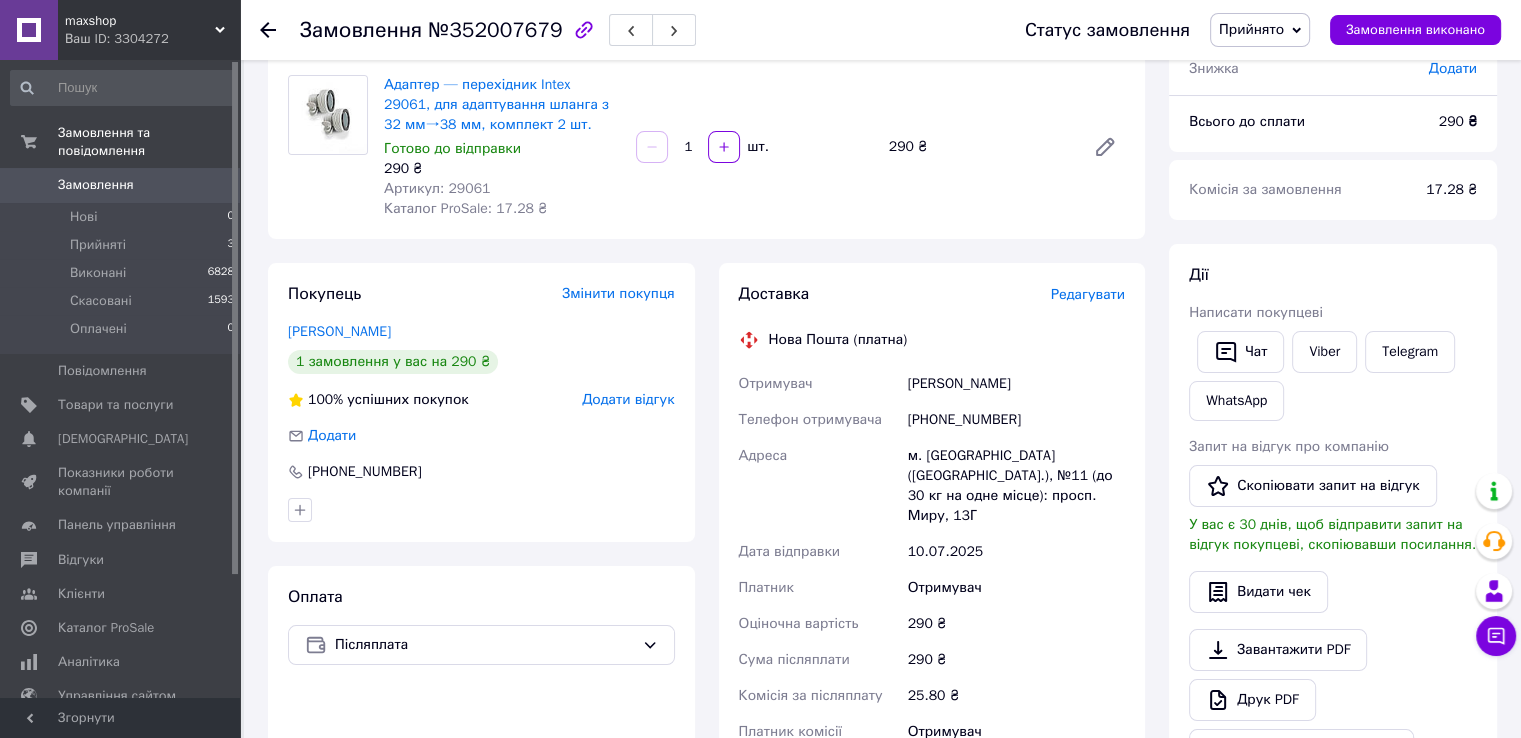 click on "Редагувати" at bounding box center [1088, 294] 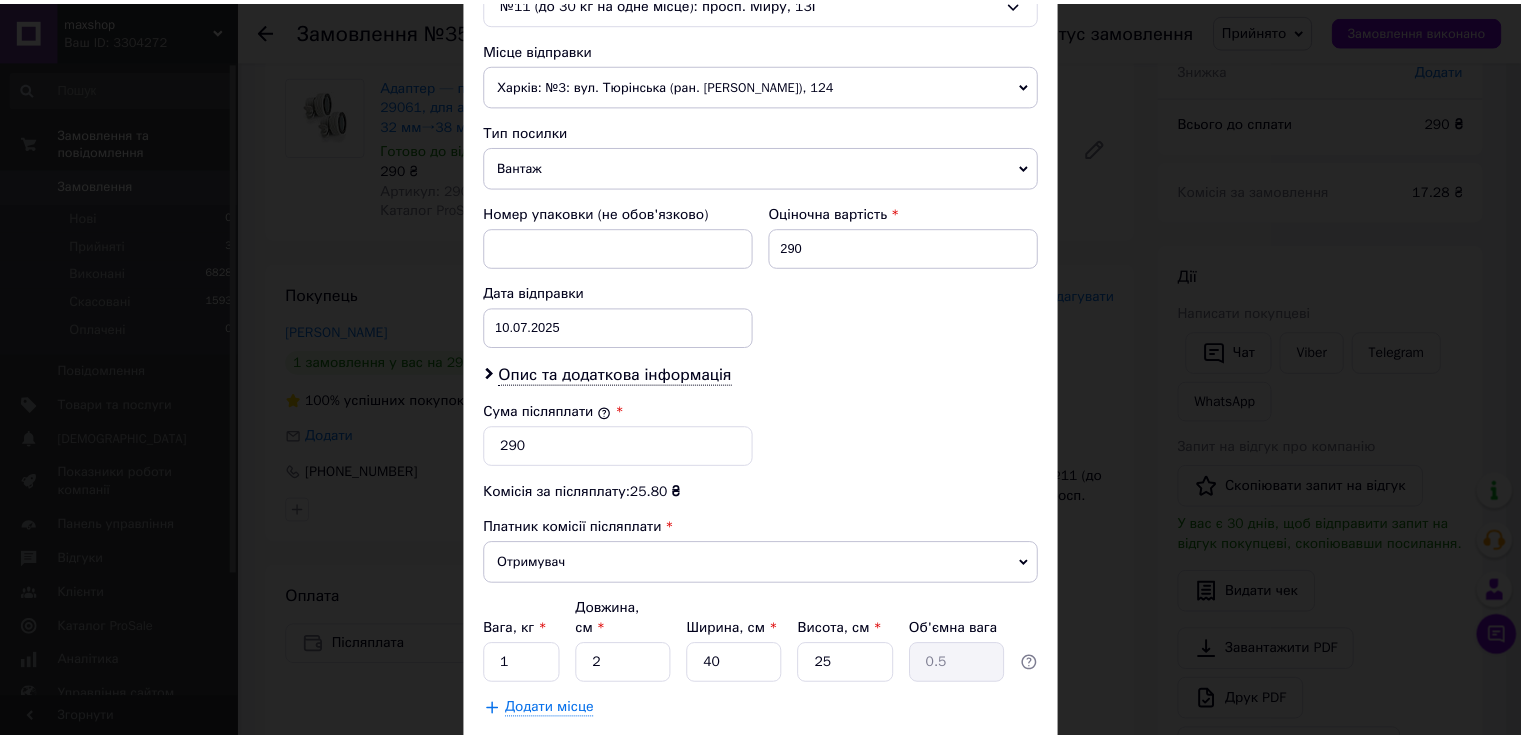 scroll, scrollTop: 782, scrollLeft: 0, axis: vertical 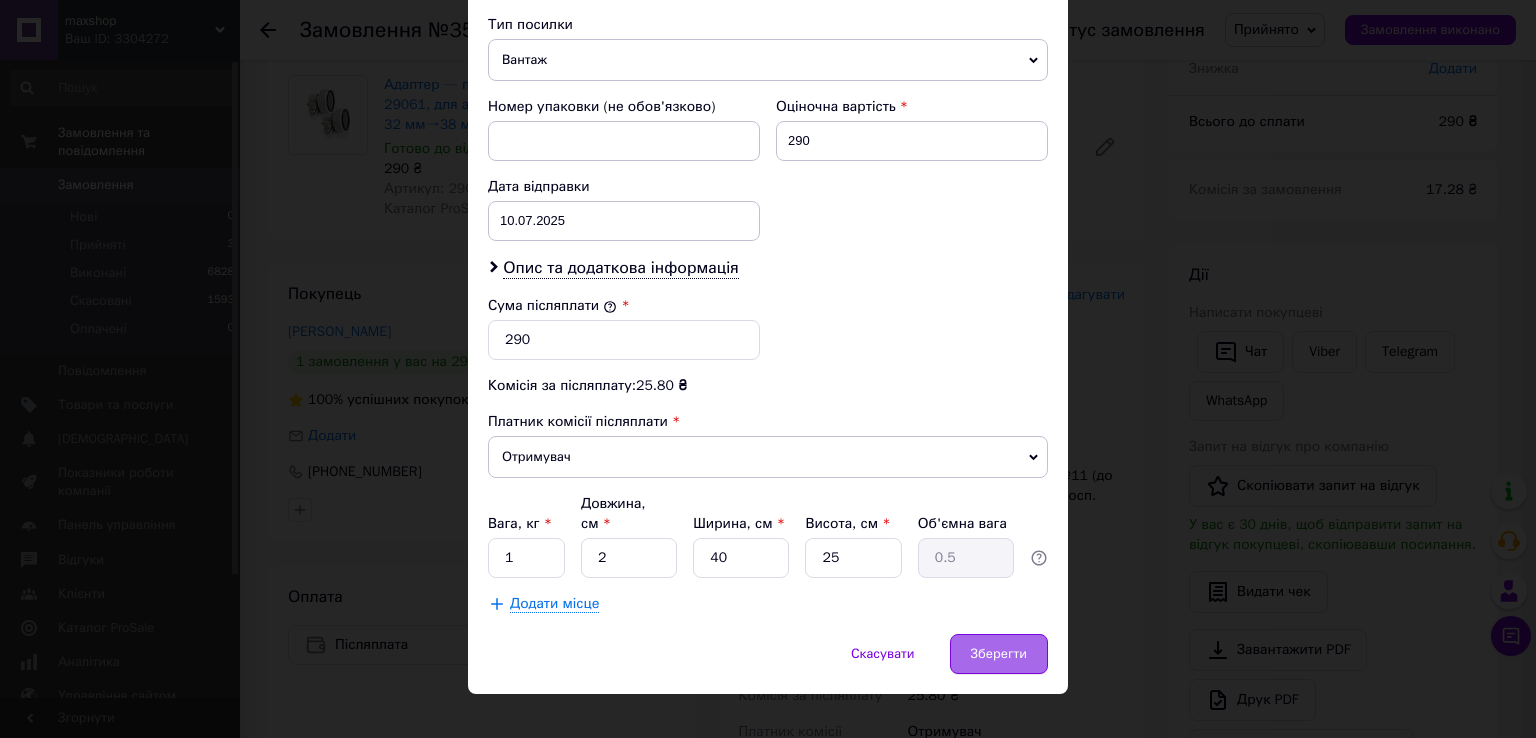 click on "Зберегти" at bounding box center (999, 654) 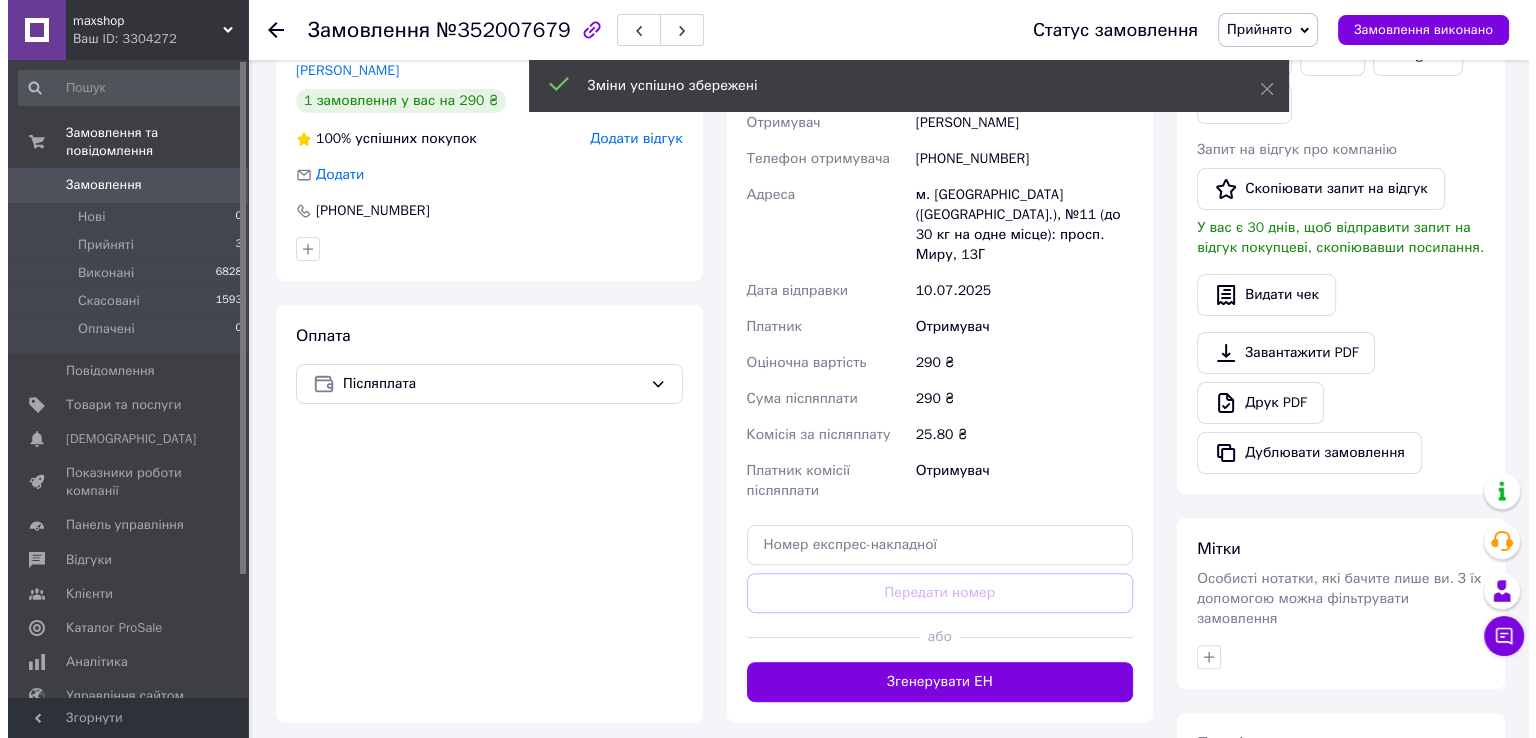 scroll, scrollTop: 256, scrollLeft: 0, axis: vertical 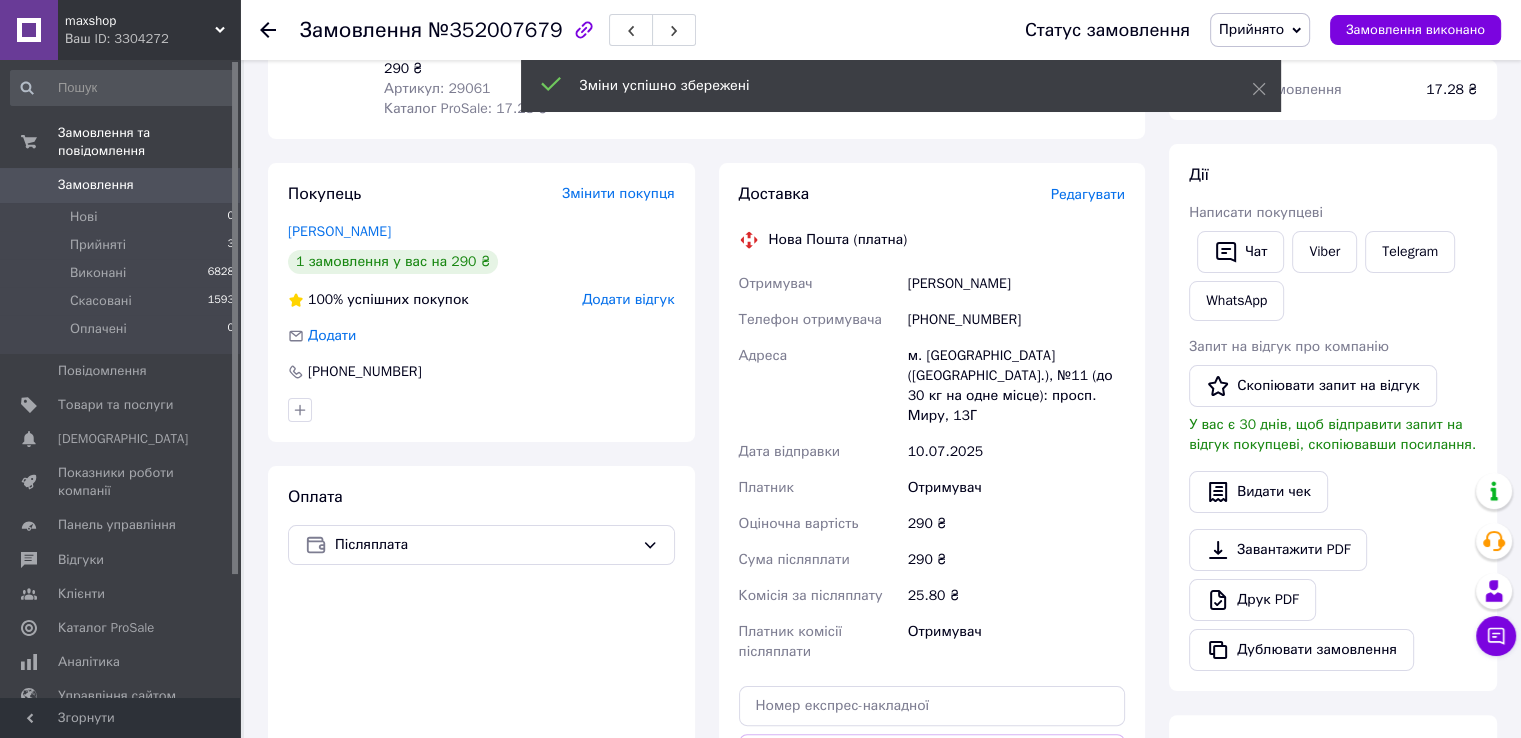 click on "Редагувати" at bounding box center (1088, 194) 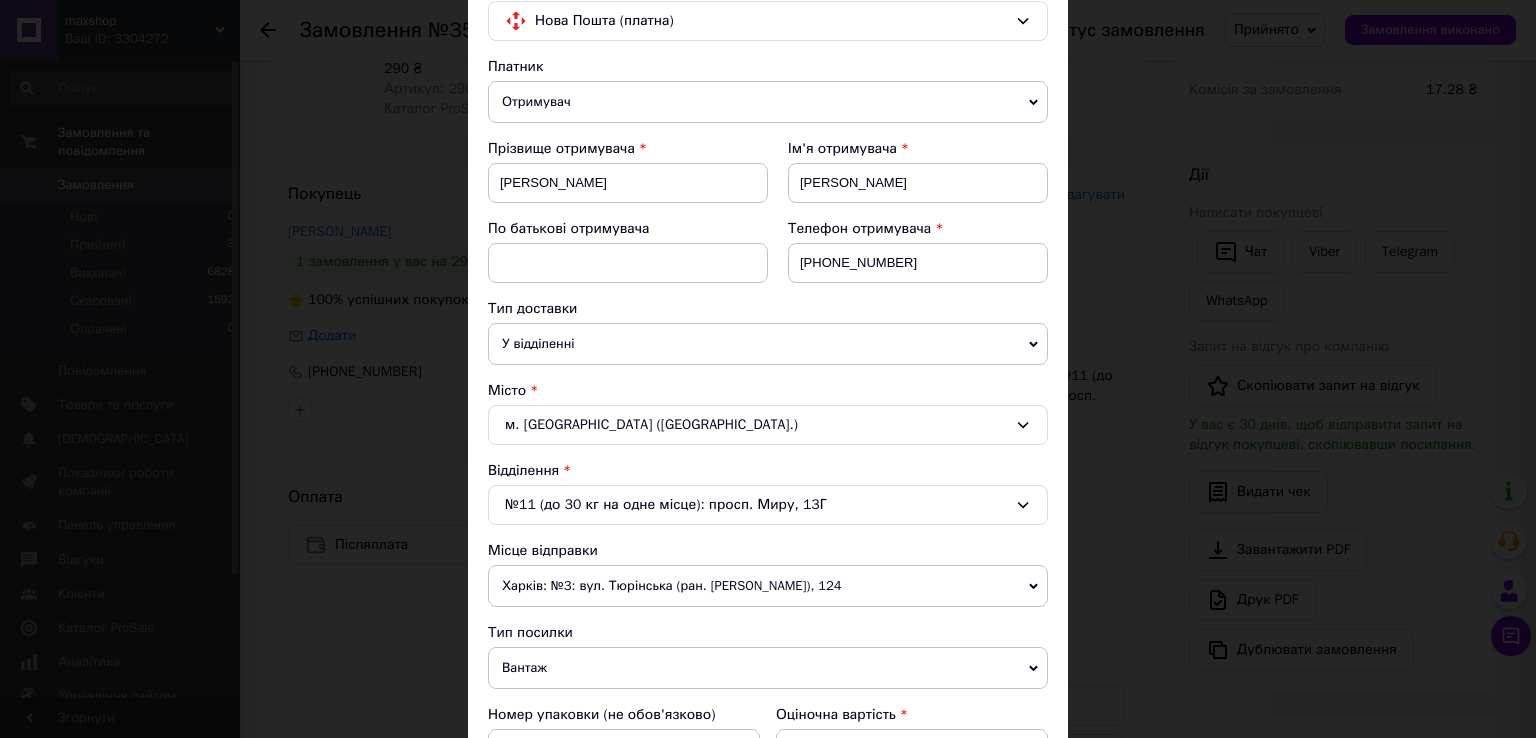 scroll, scrollTop: 300, scrollLeft: 0, axis: vertical 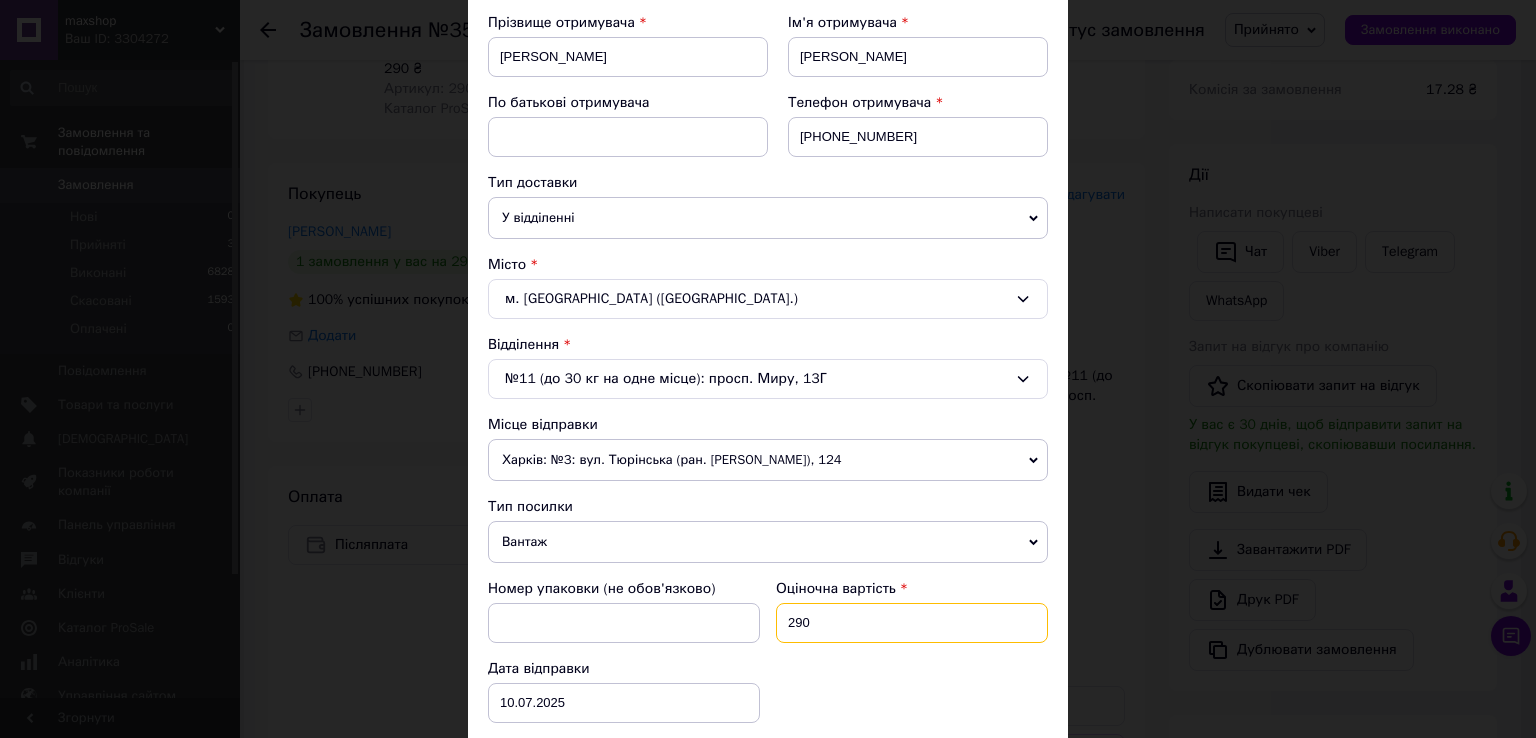 drag, startPoint x: 872, startPoint y: 617, endPoint x: 860, endPoint y: 617, distance: 12 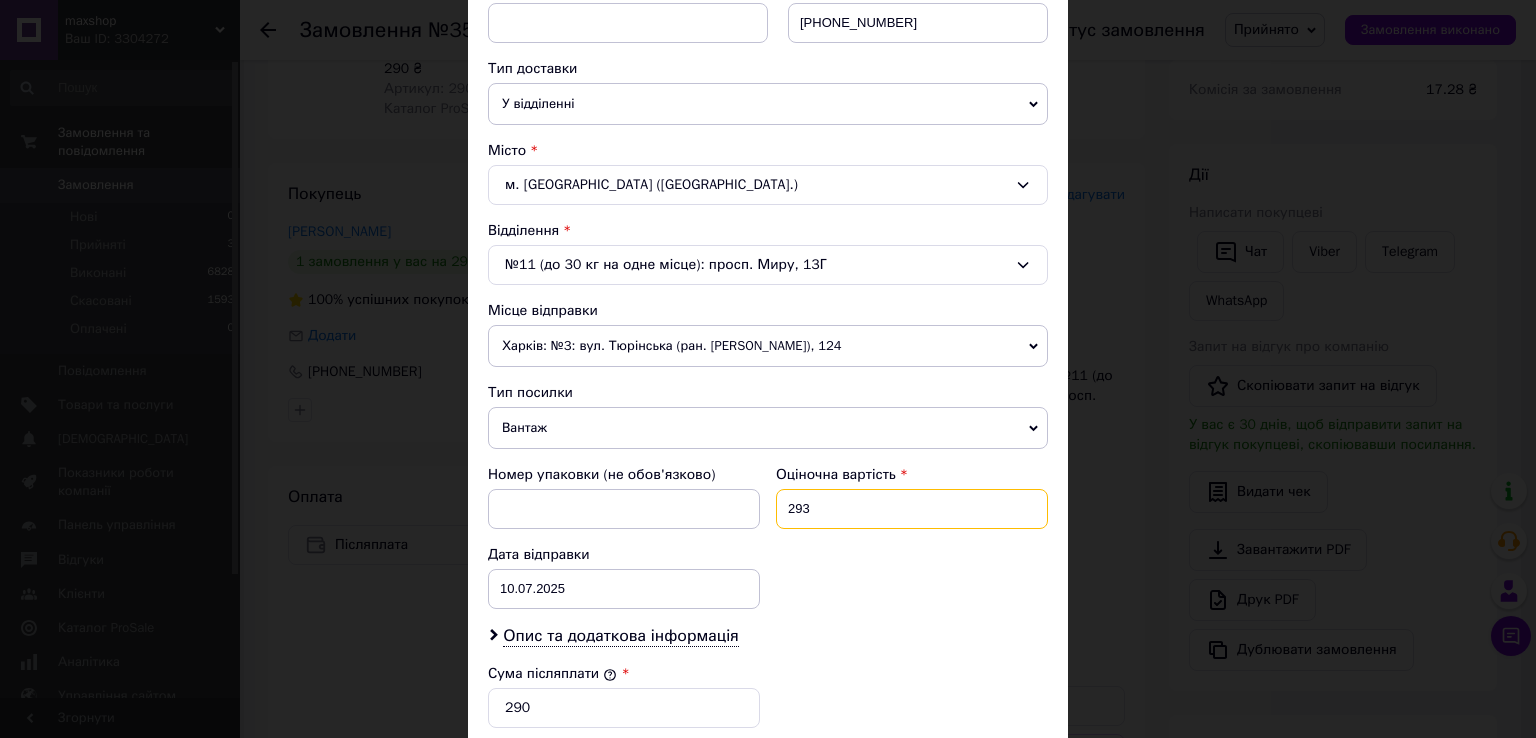 scroll, scrollTop: 500, scrollLeft: 0, axis: vertical 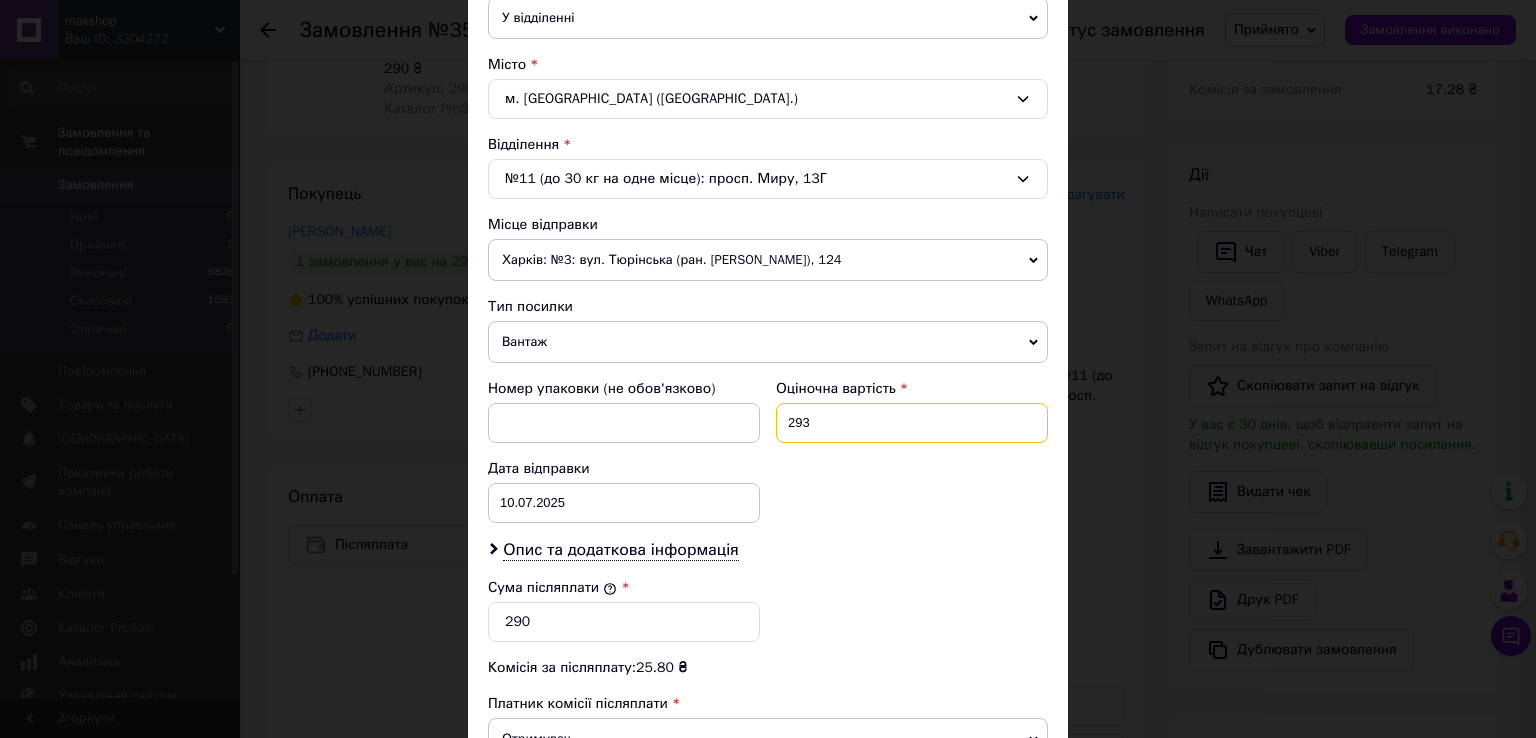 type on "293" 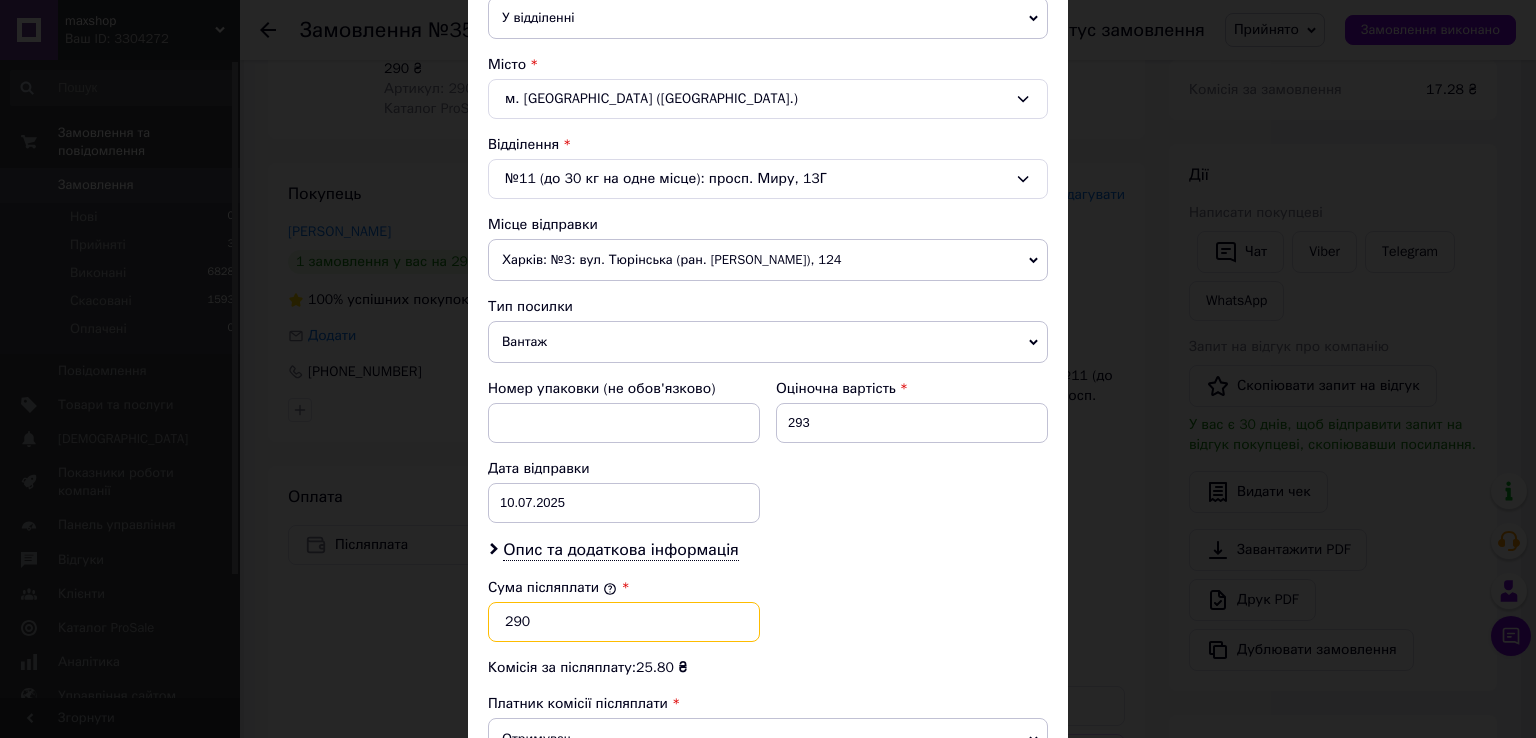 click on "290" at bounding box center (624, 622) 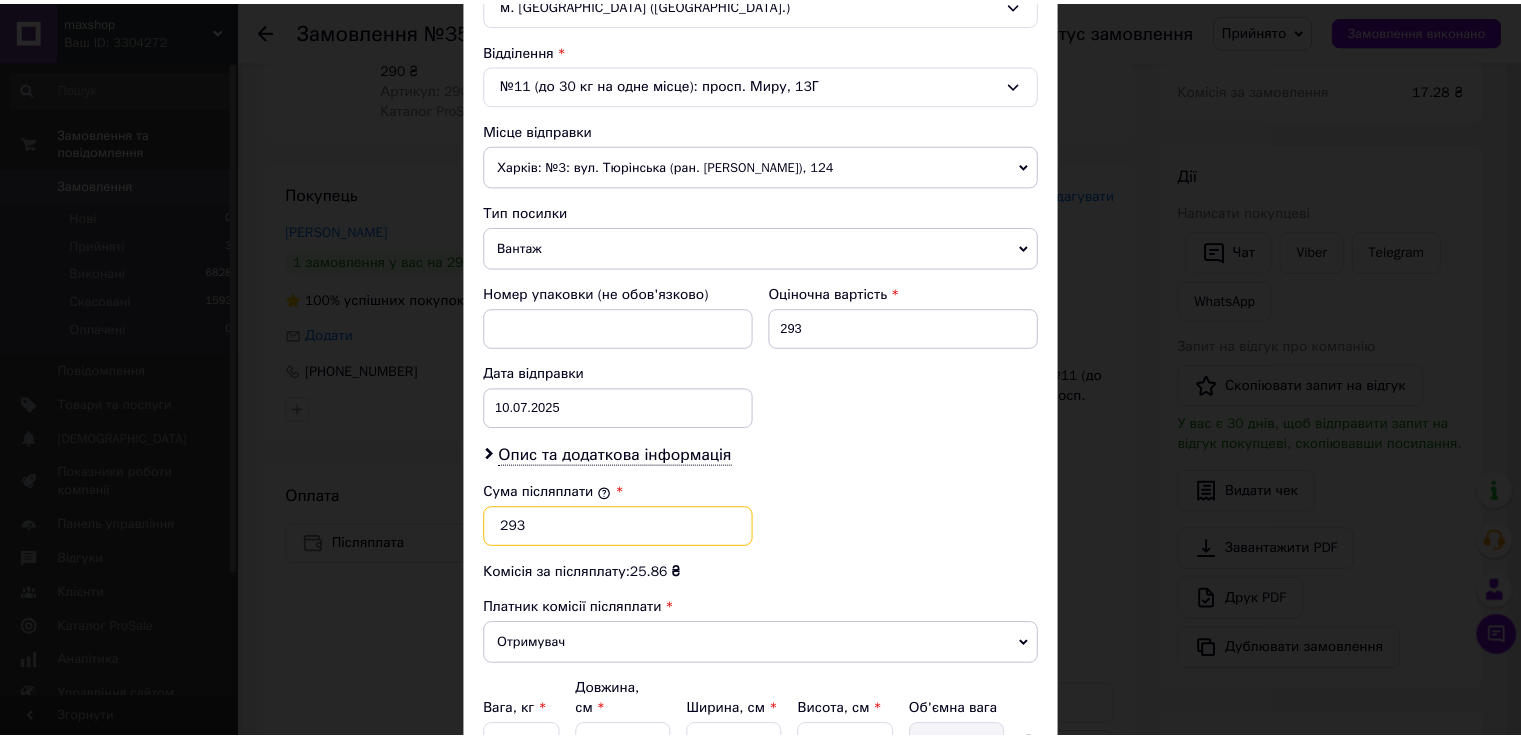 scroll, scrollTop: 700, scrollLeft: 0, axis: vertical 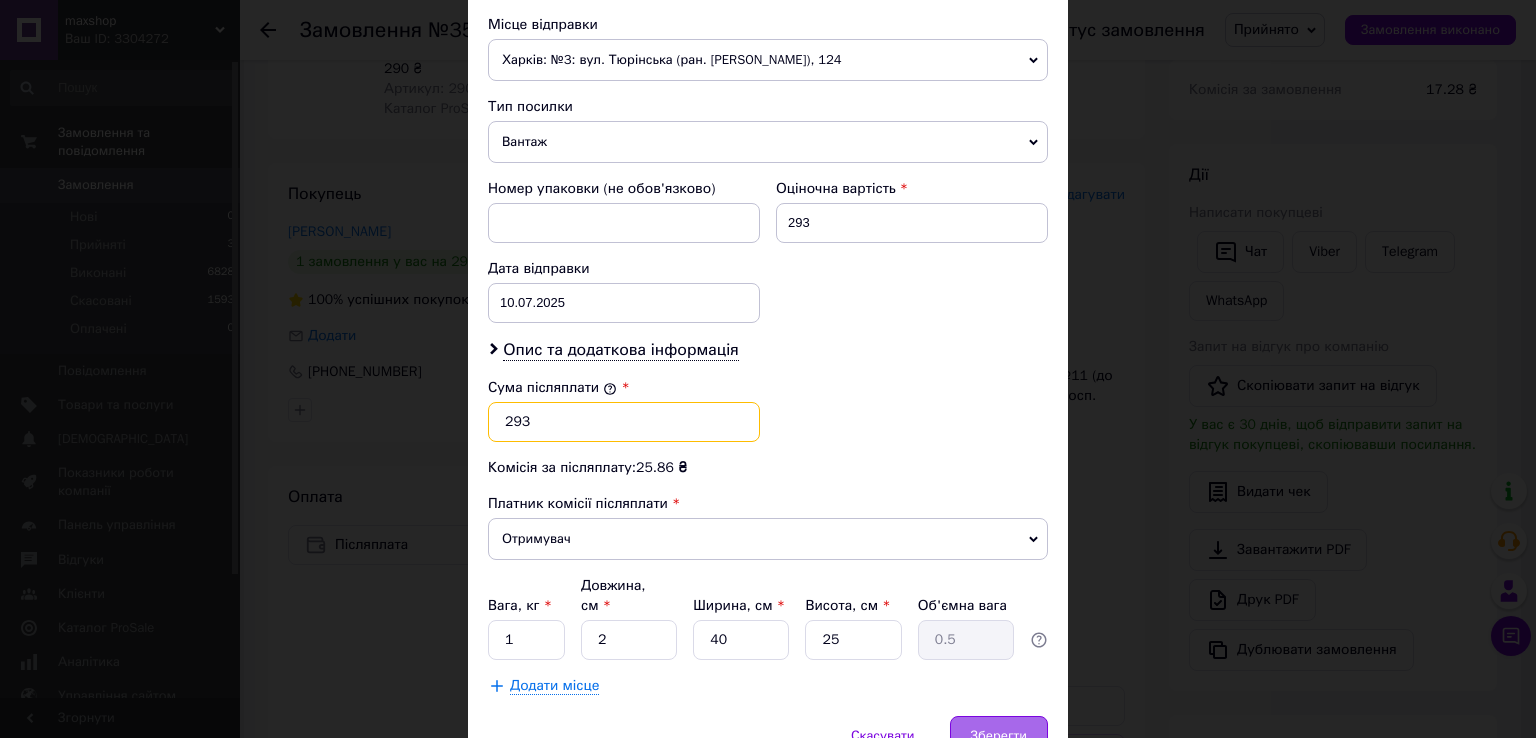 type on "293" 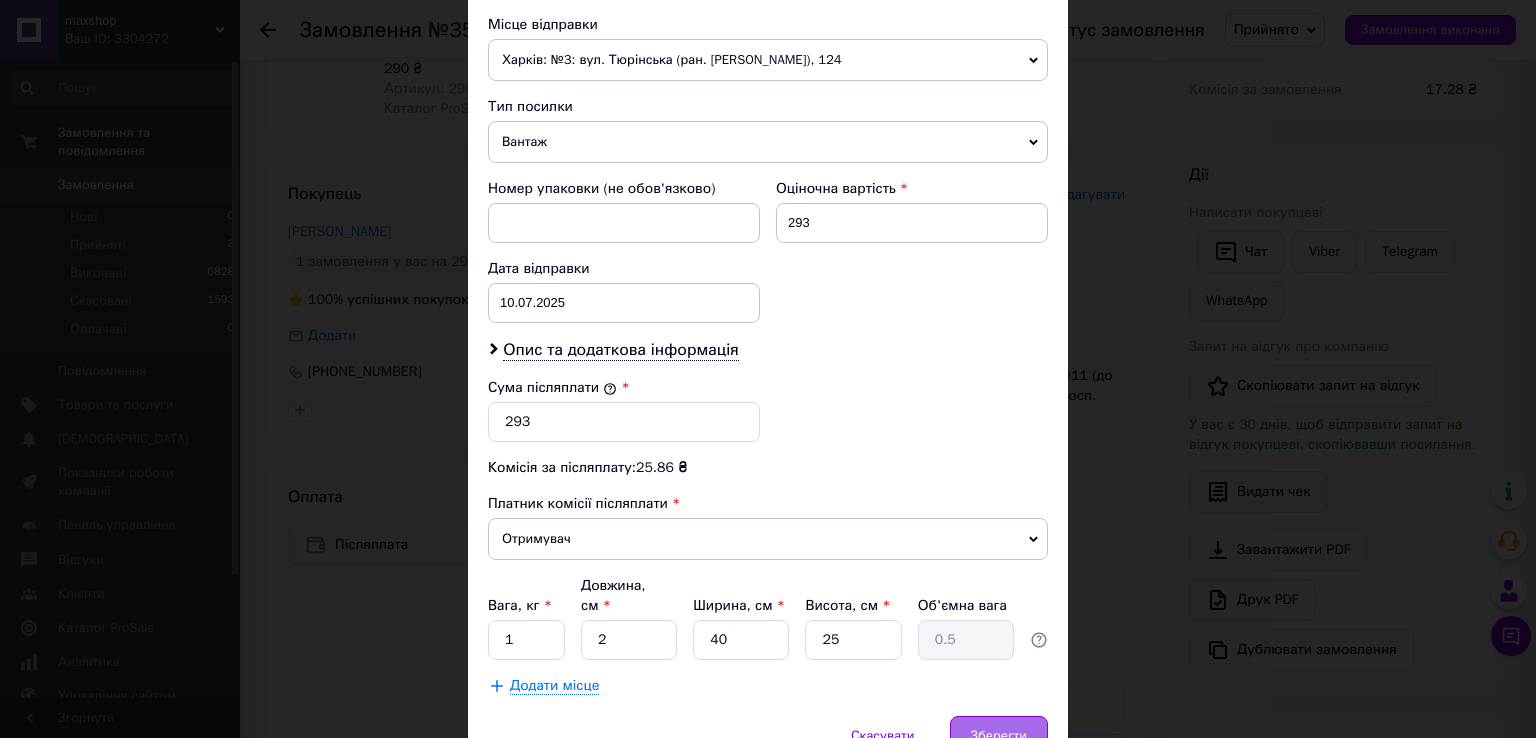 click on "Зберегти" at bounding box center [999, 736] 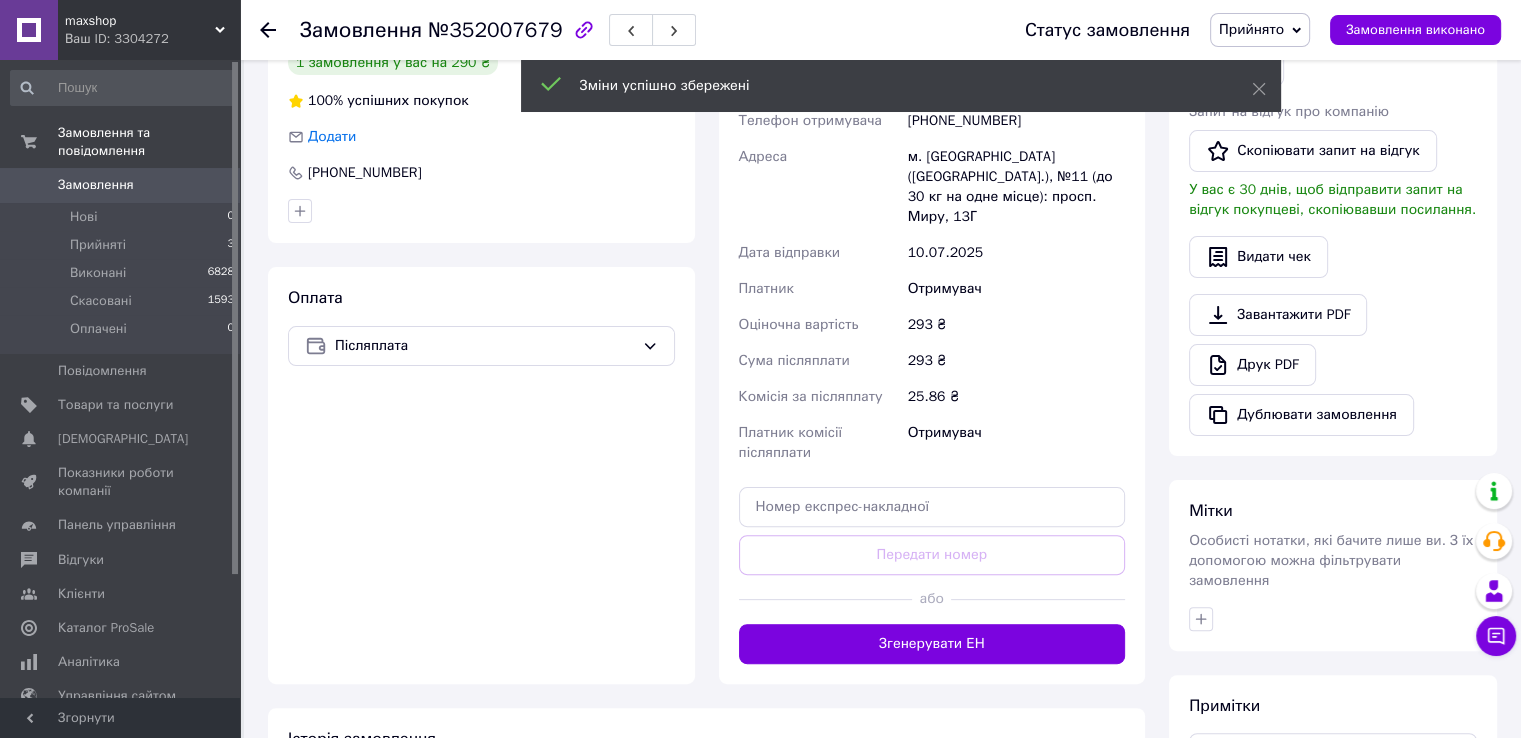 scroll, scrollTop: 456, scrollLeft: 0, axis: vertical 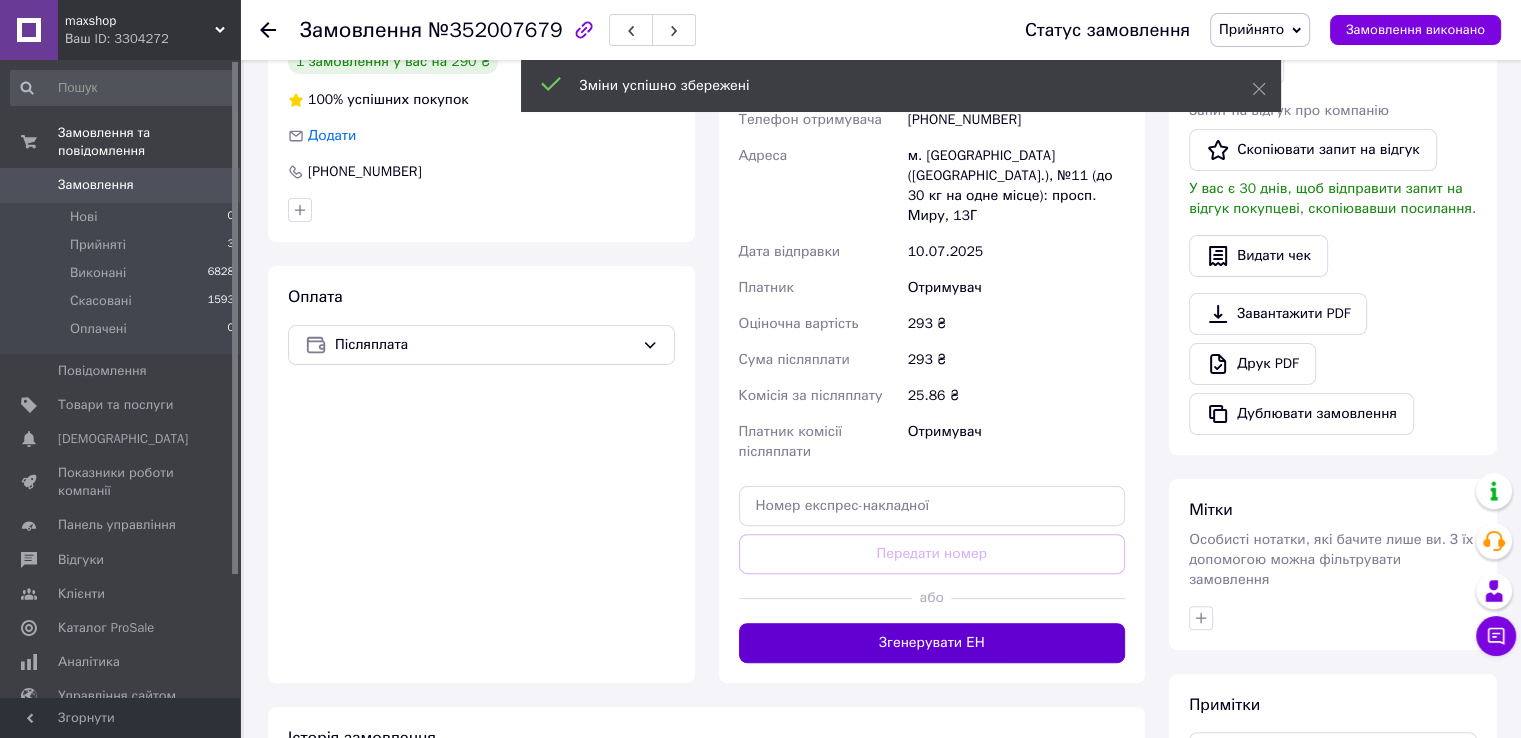 click on "Згенерувати ЕН" at bounding box center (932, 643) 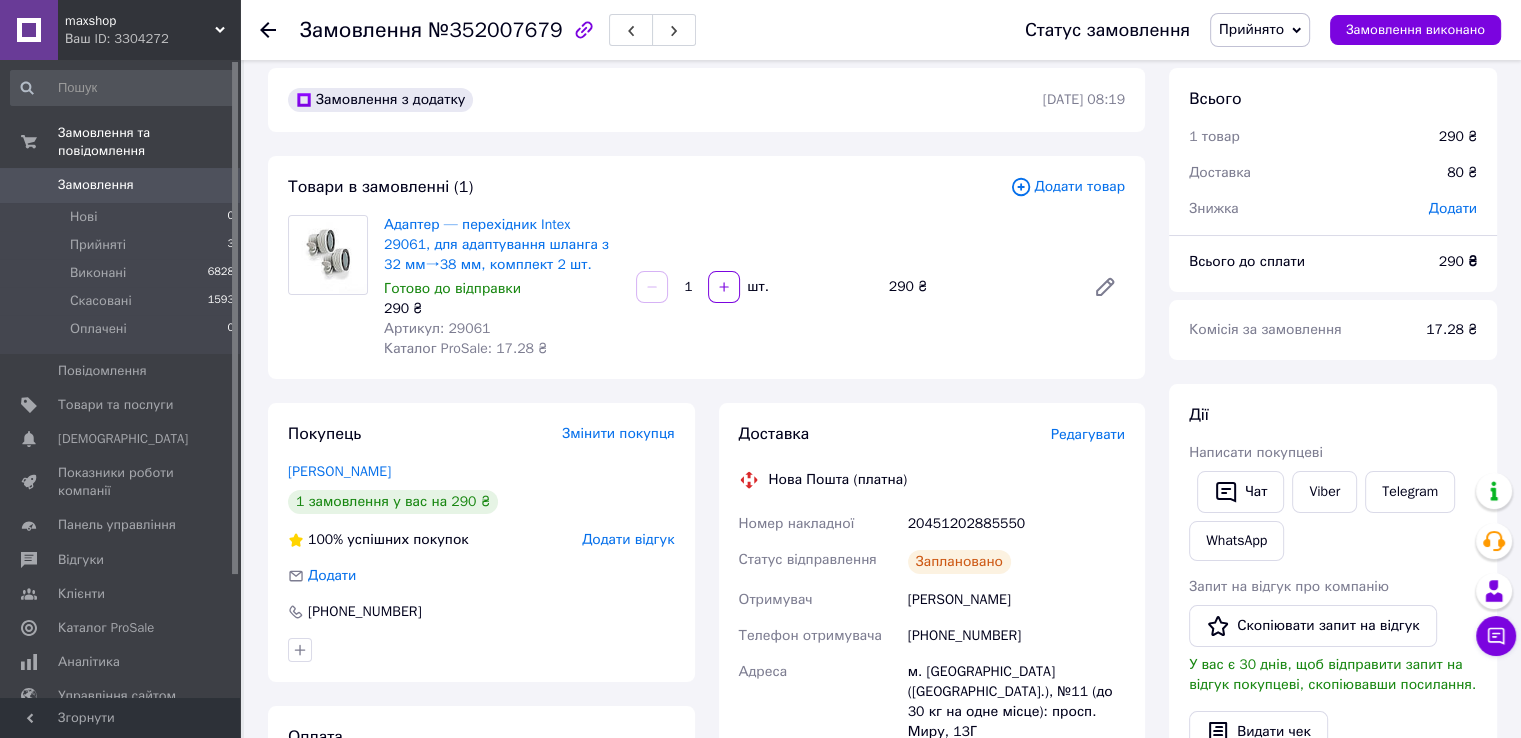 scroll, scrollTop: 0, scrollLeft: 0, axis: both 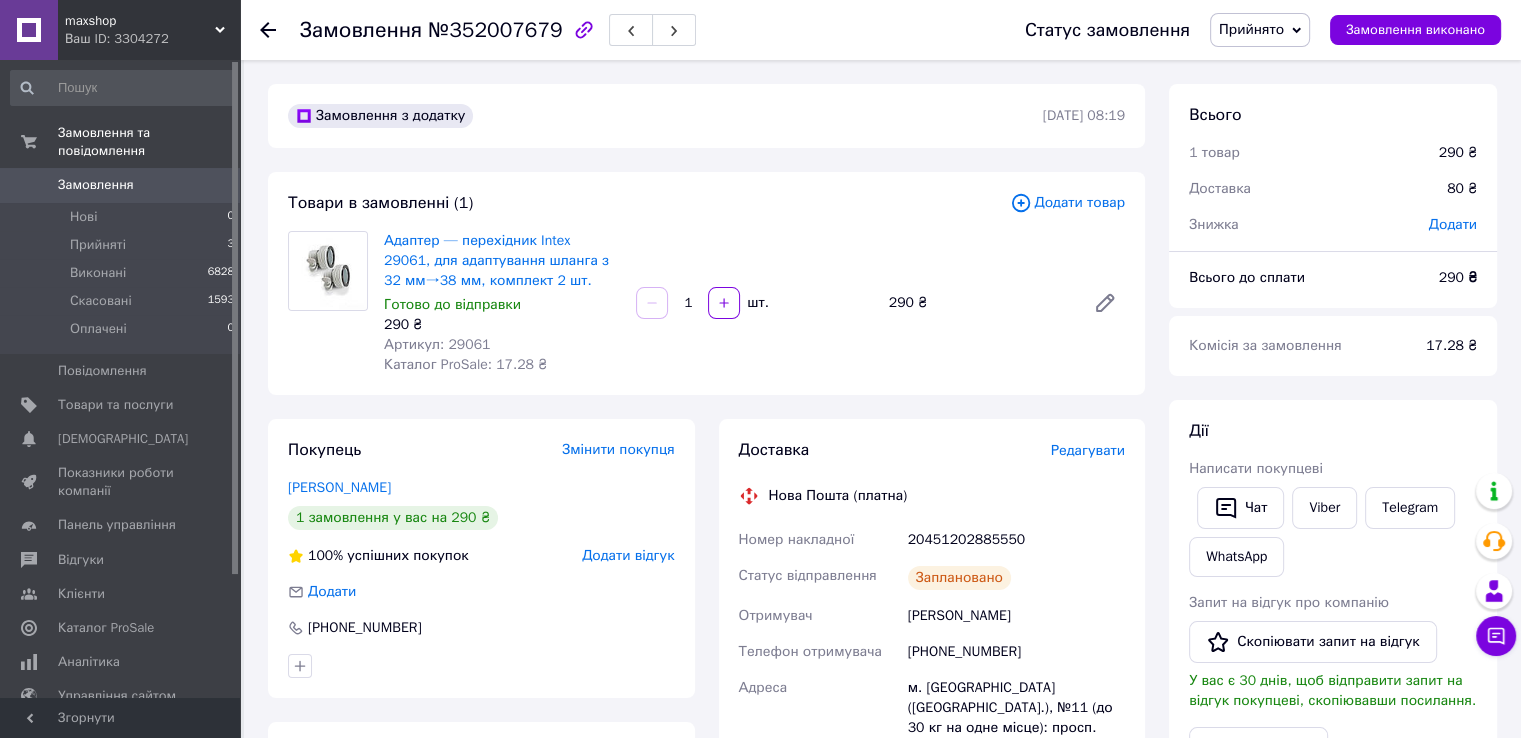 click 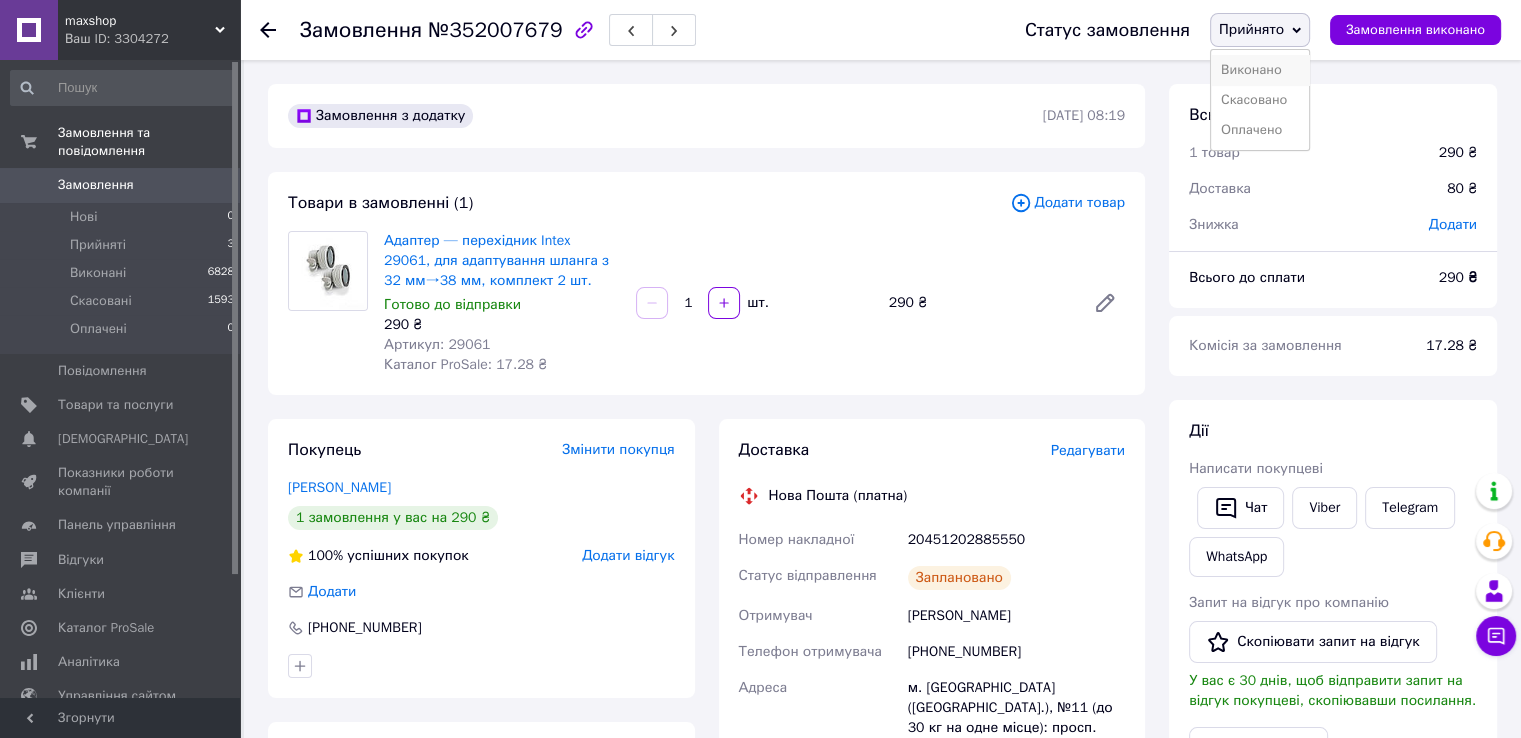 click on "Виконано" at bounding box center [1260, 70] 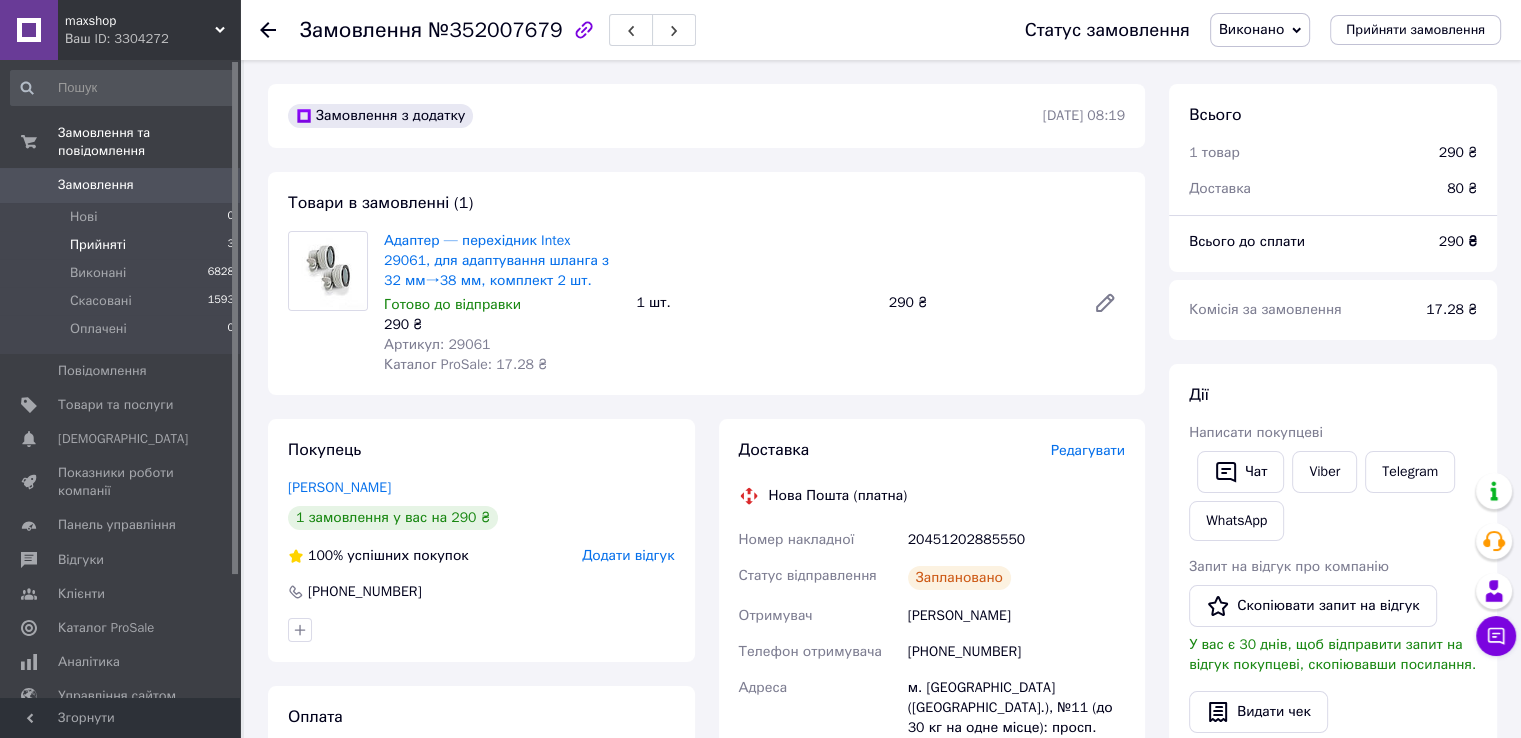 click on "Прийняті" at bounding box center [98, 245] 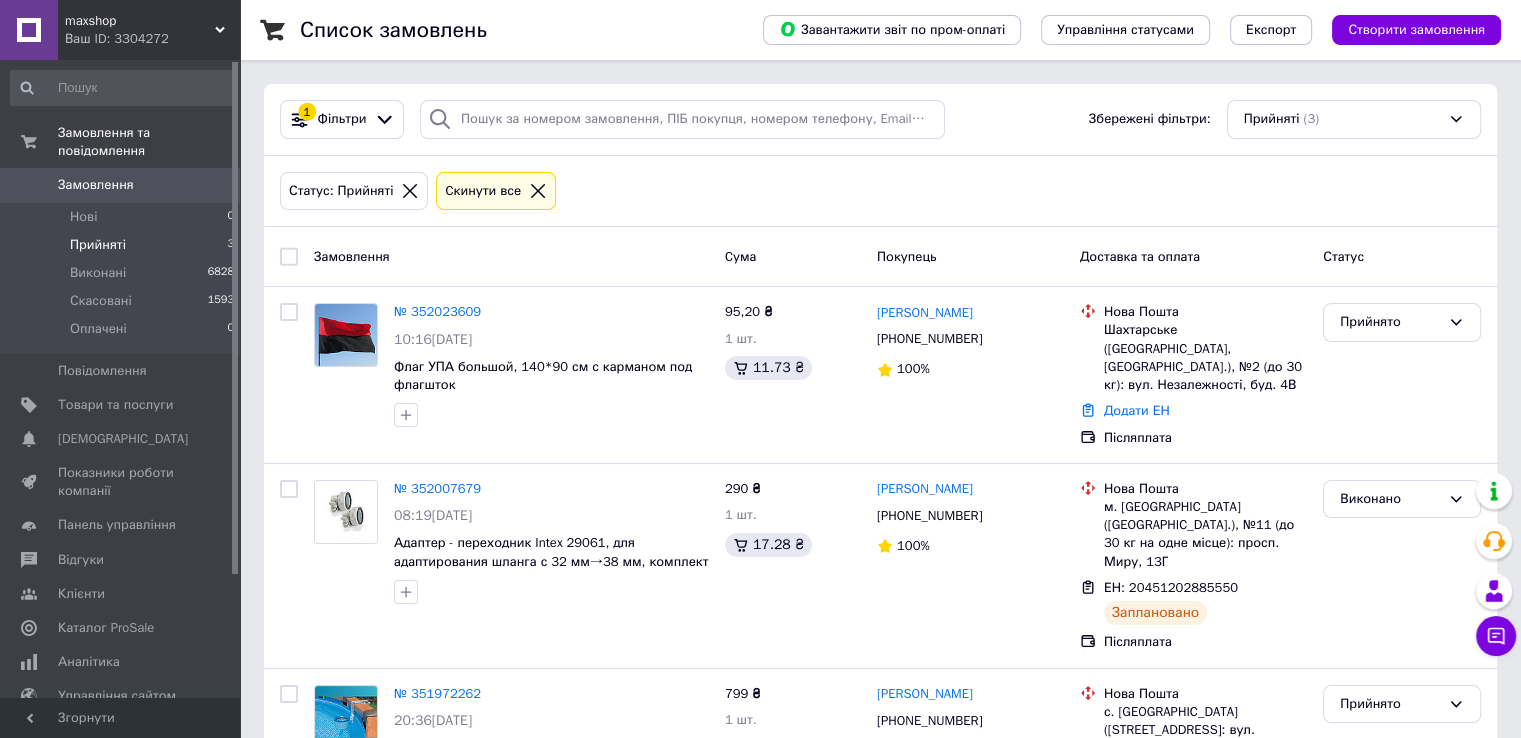 click on "maxshop Ваш ID: 3304272" at bounding box center (149, 30) 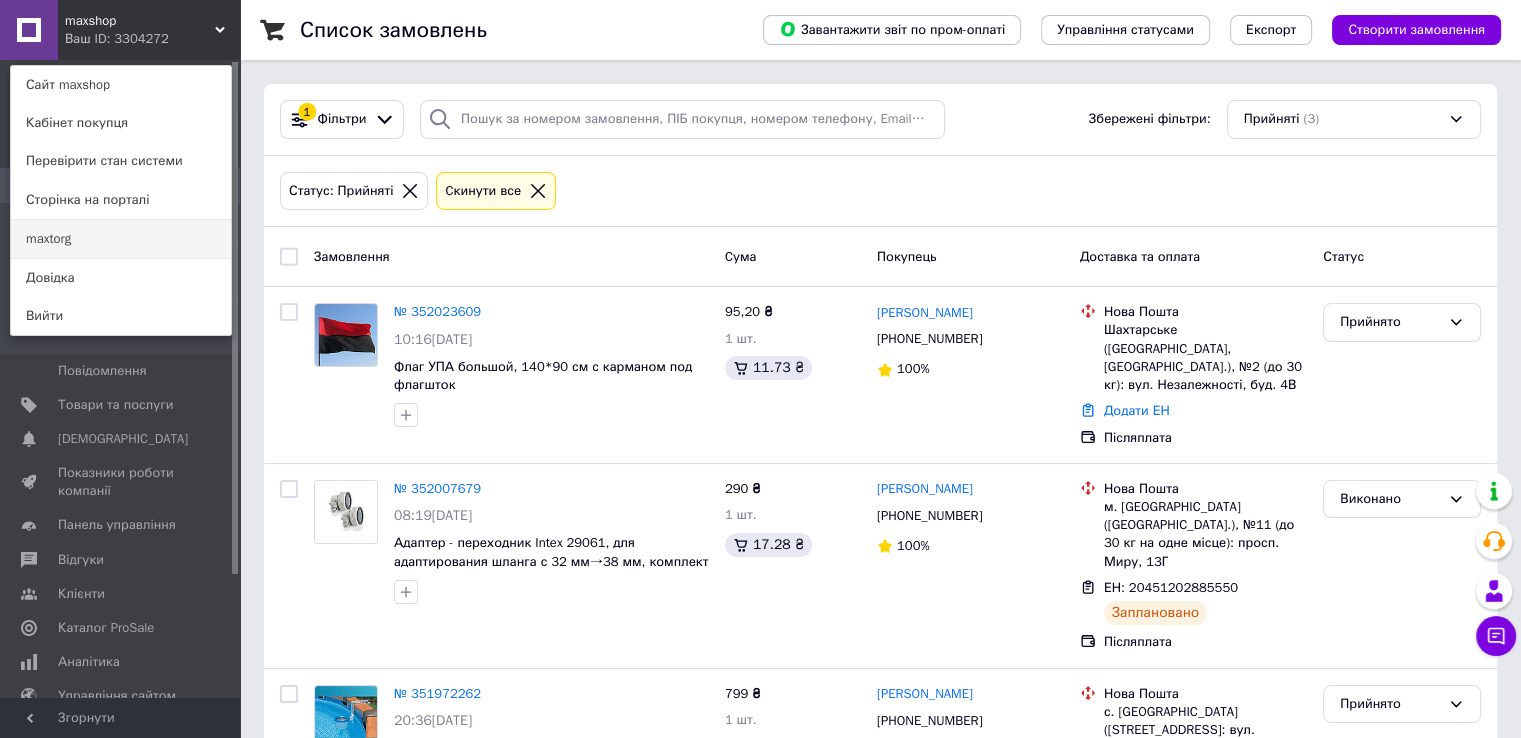 click on "maxtorg" at bounding box center (121, 239) 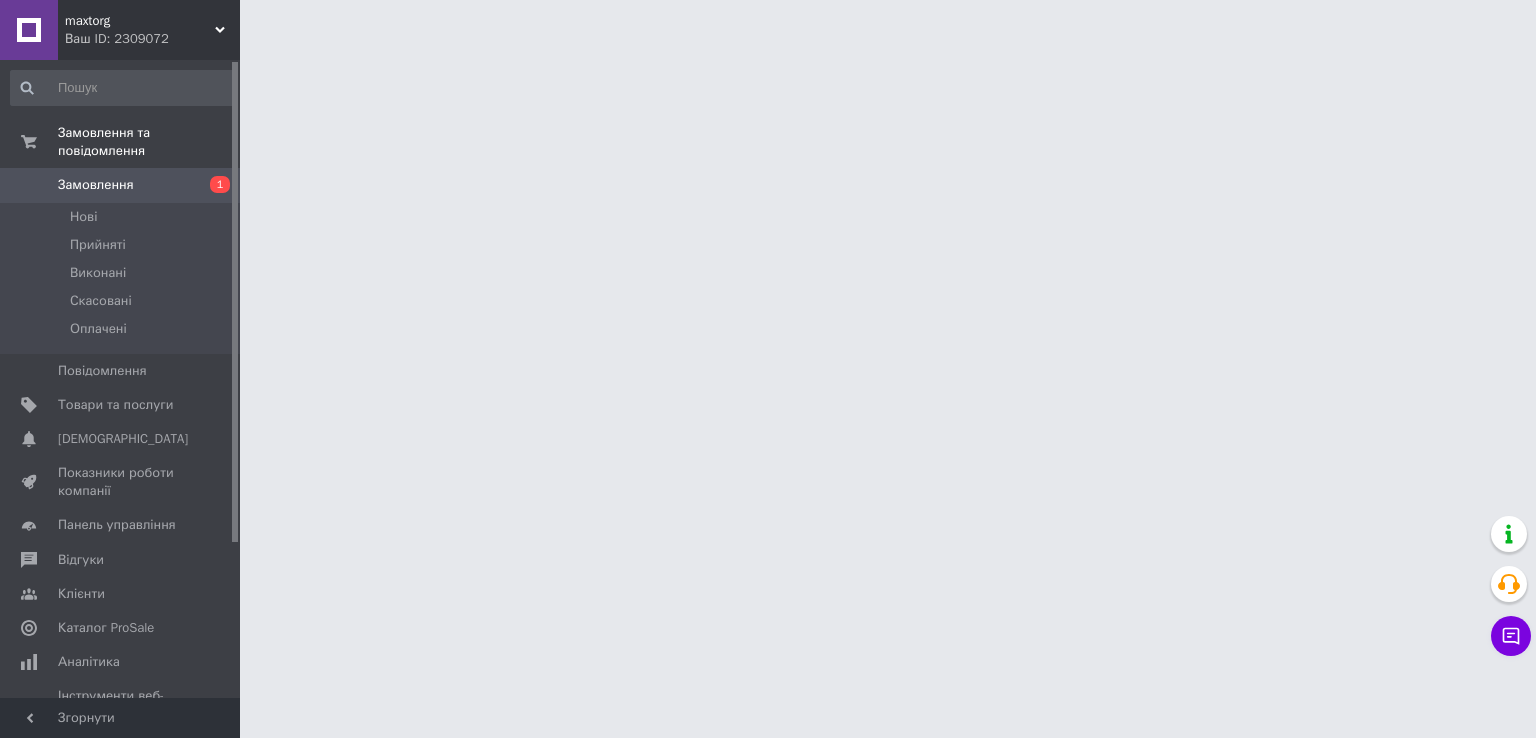scroll, scrollTop: 0, scrollLeft: 0, axis: both 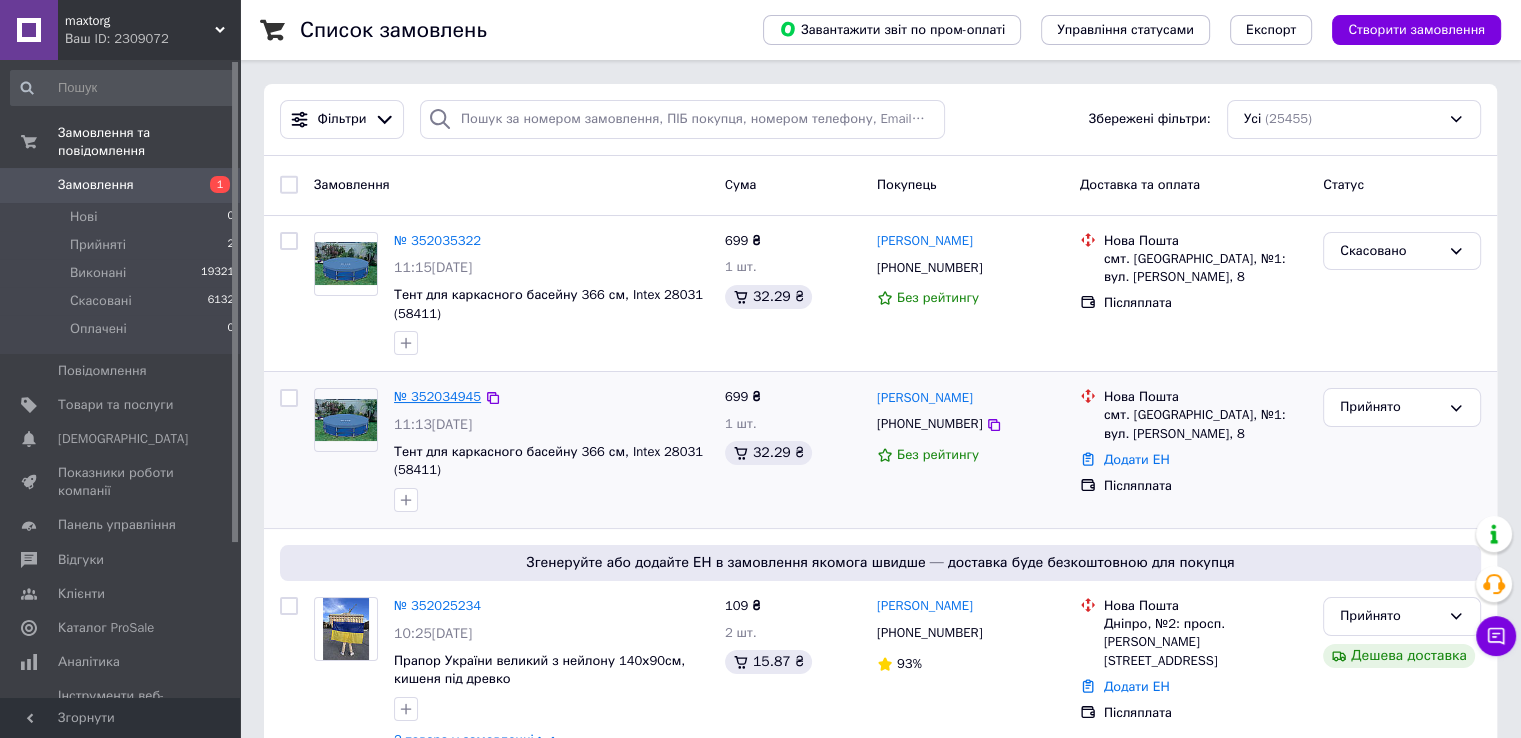 click on "№ 352034945" at bounding box center (437, 396) 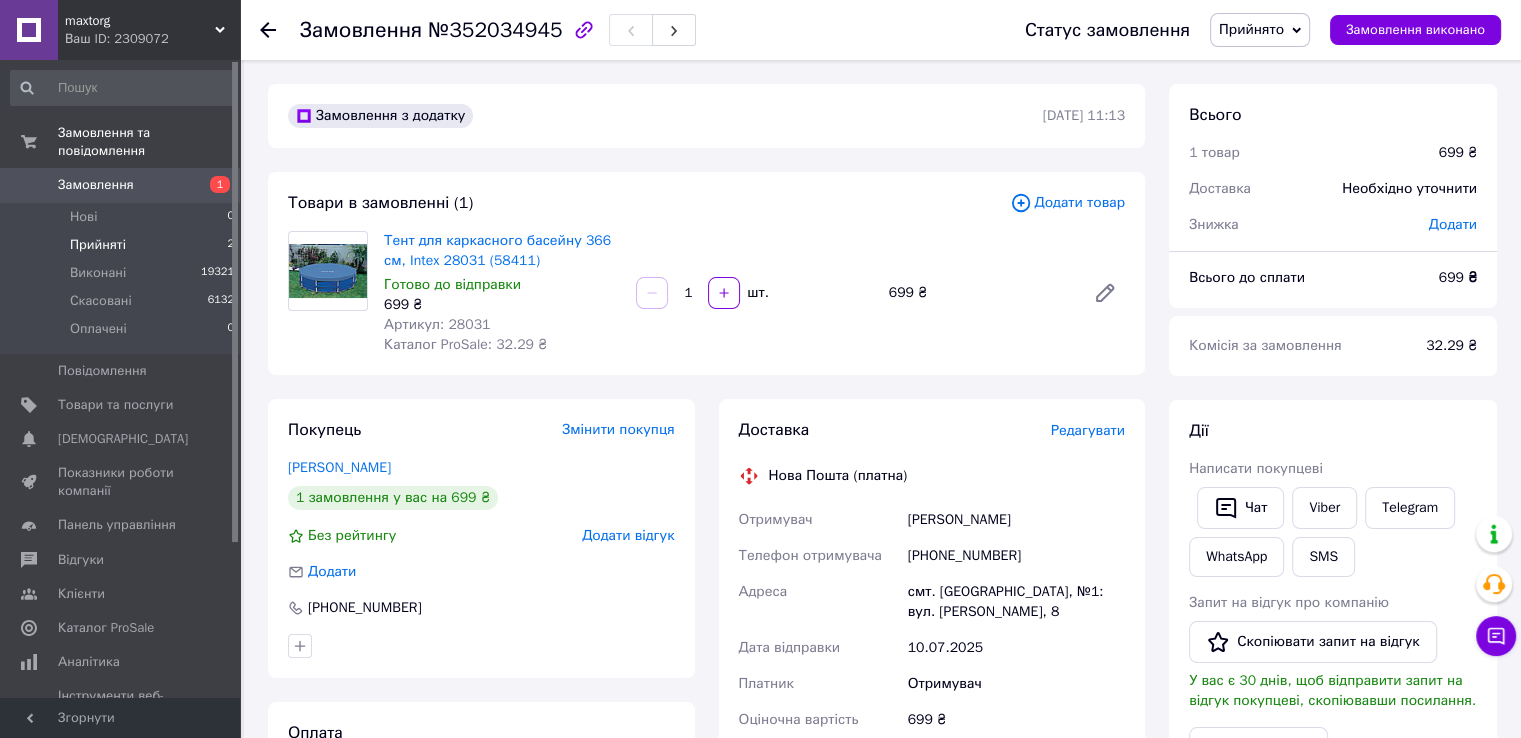 click on "Прийняті" at bounding box center (98, 245) 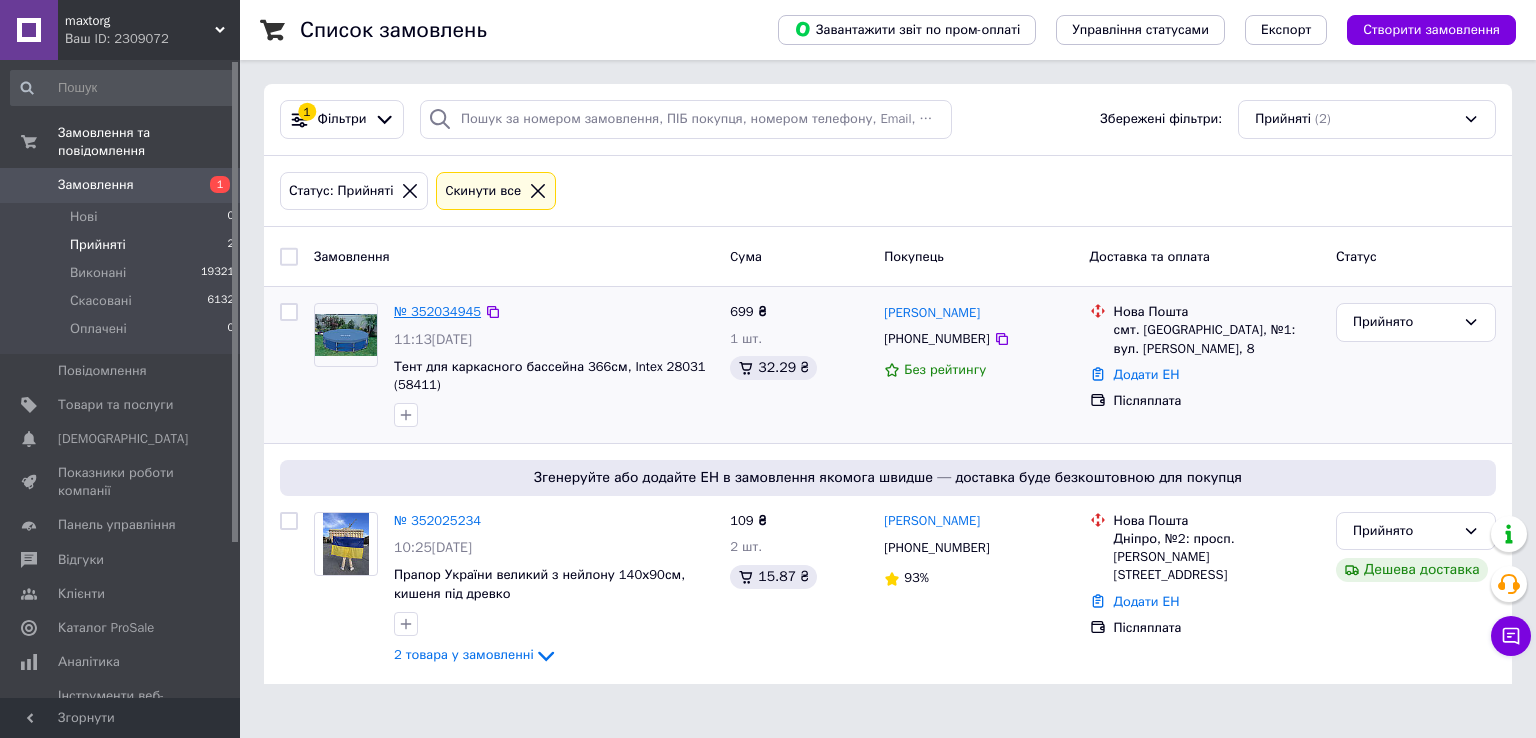 click on "№ 352034945" at bounding box center [437, 311] 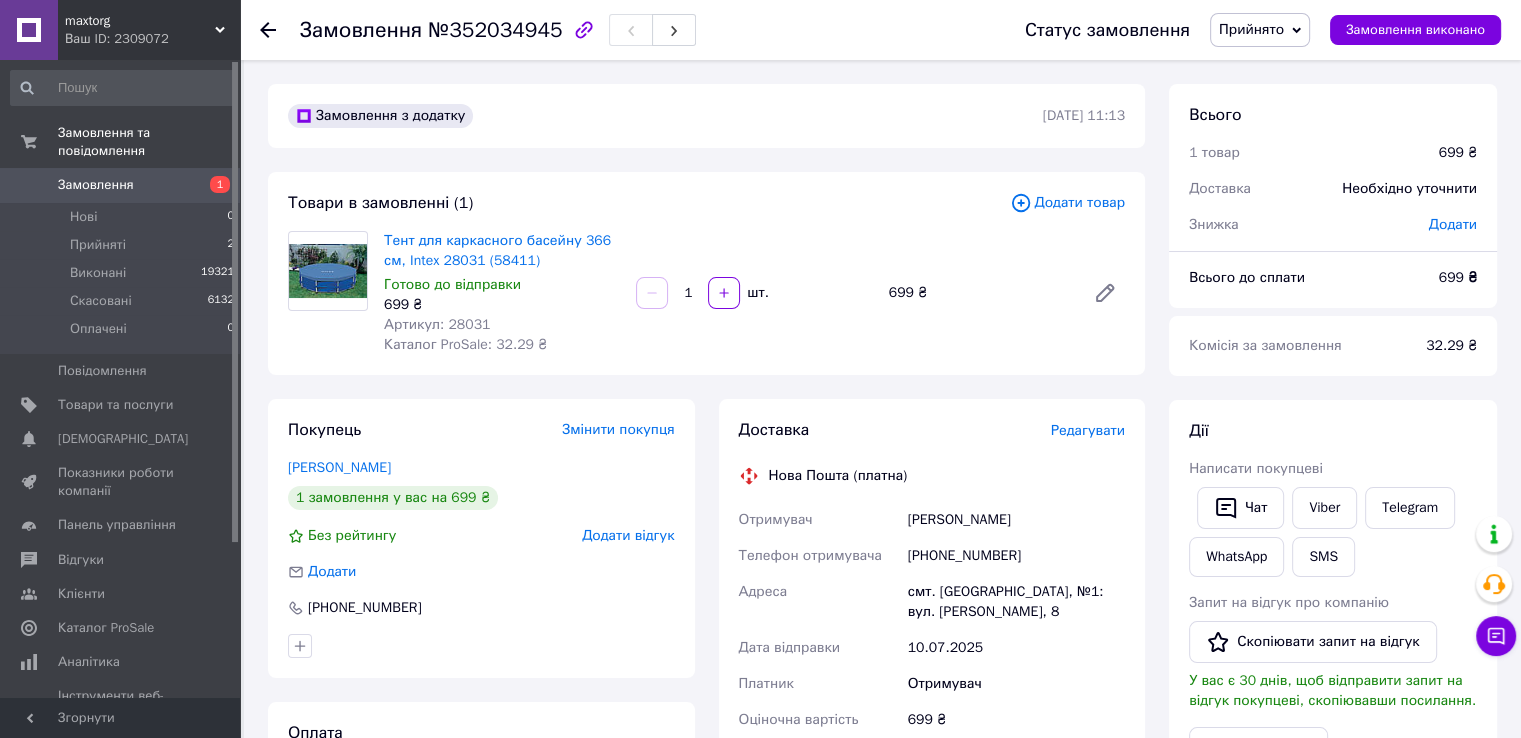 click on "Редагувати" at bounding box center (1088, 430) 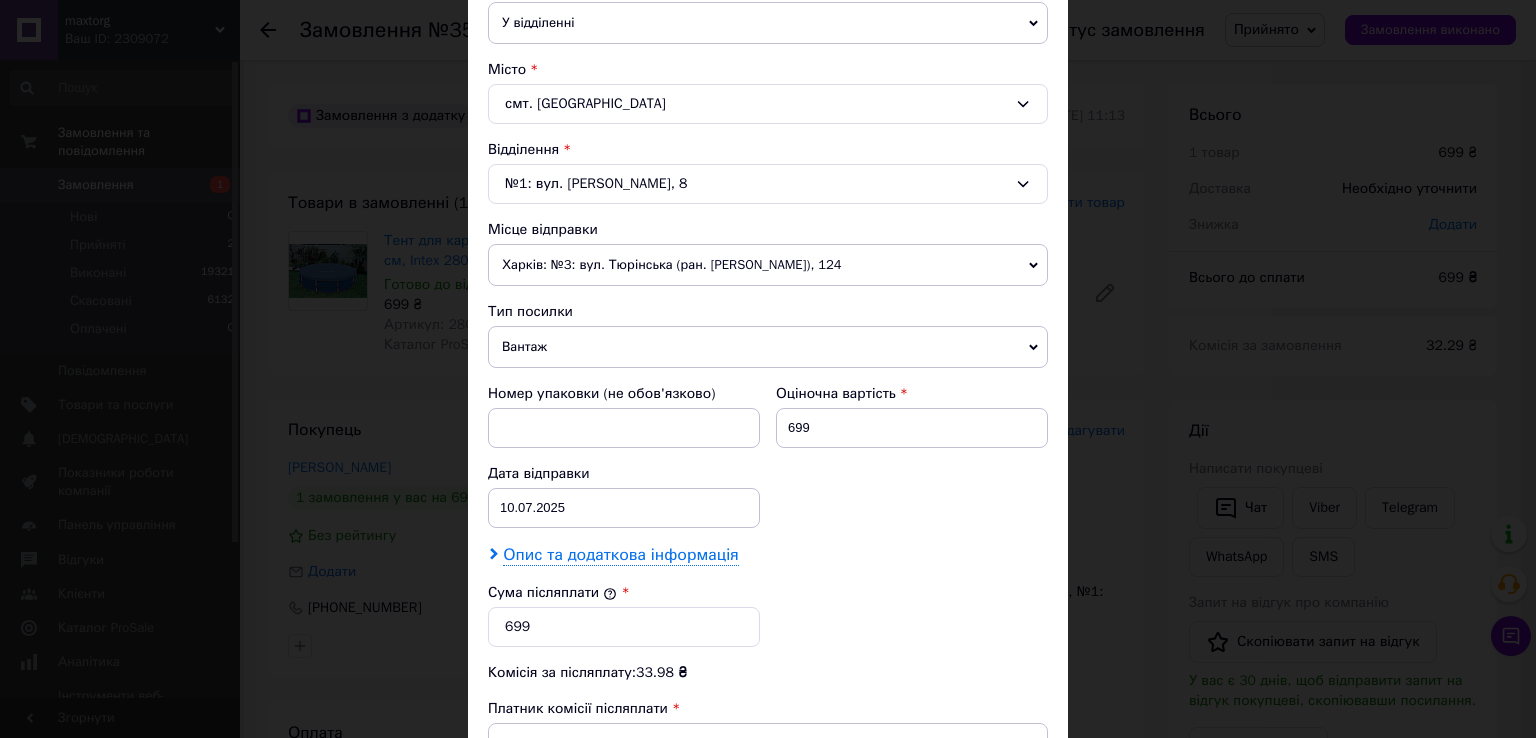 scroll, scrollTop: 600, scrollLeft: 0, axis: vertical 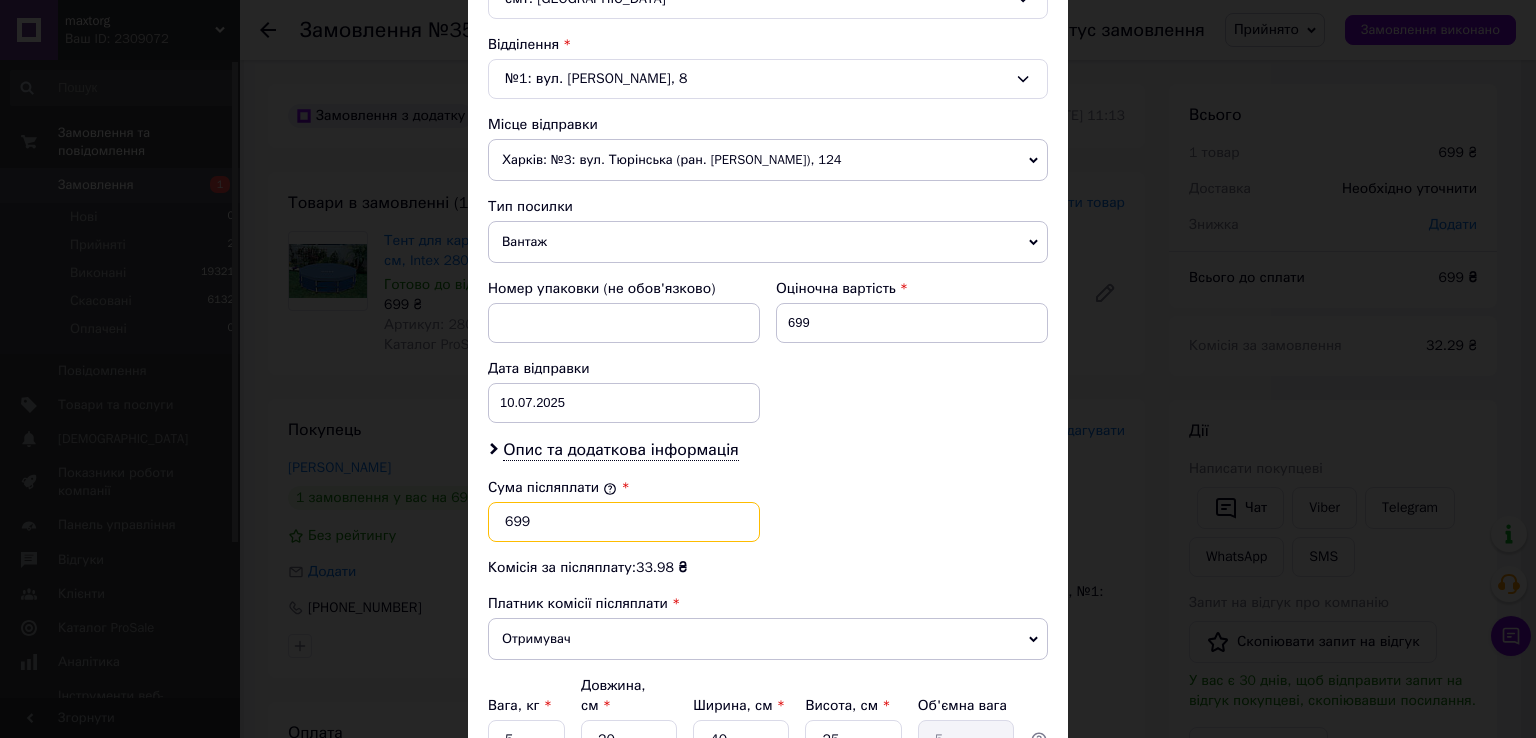 drag, startPoint x: 536, startPoint y: 525, endPoint x: 490, endPoint y: 529, distance: 46.173584 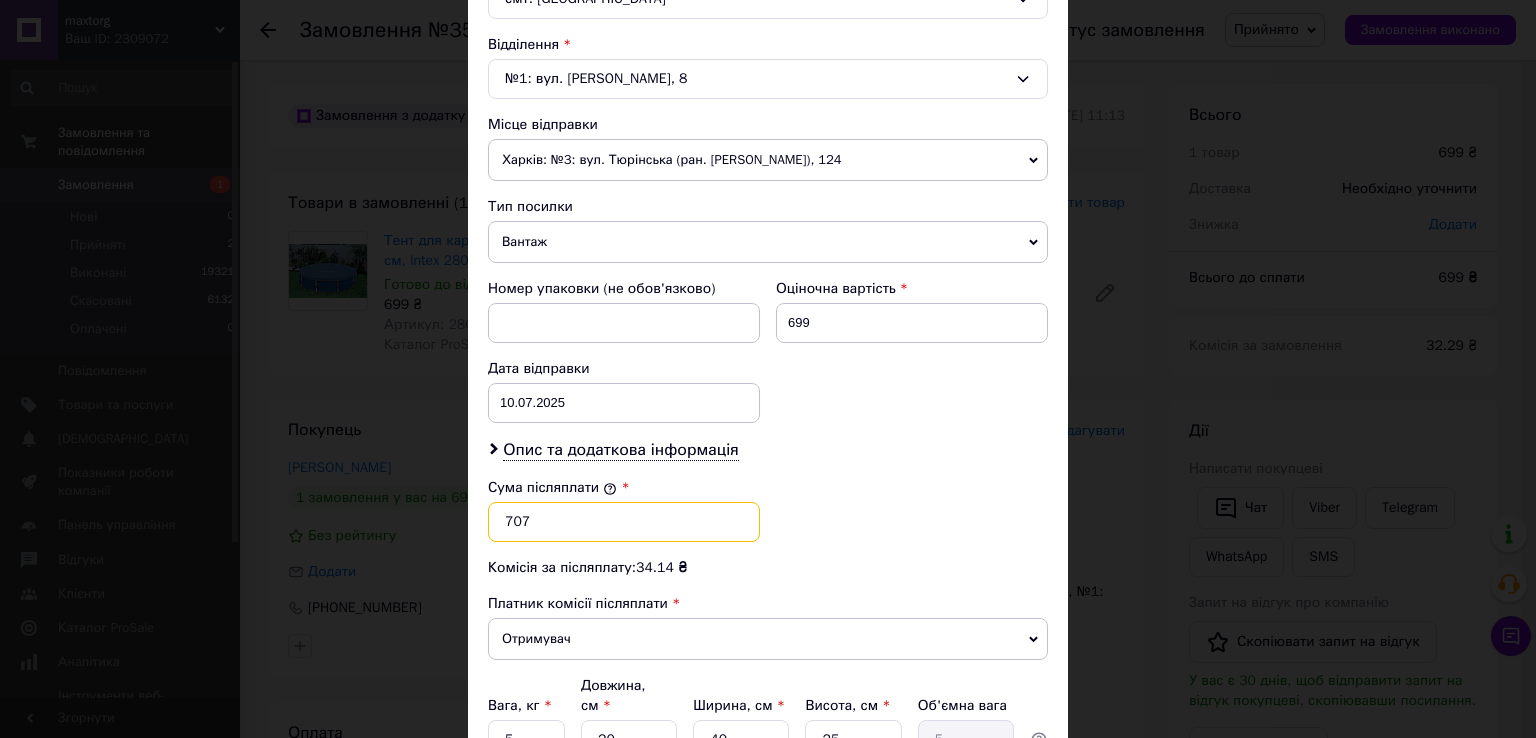 type on "707" 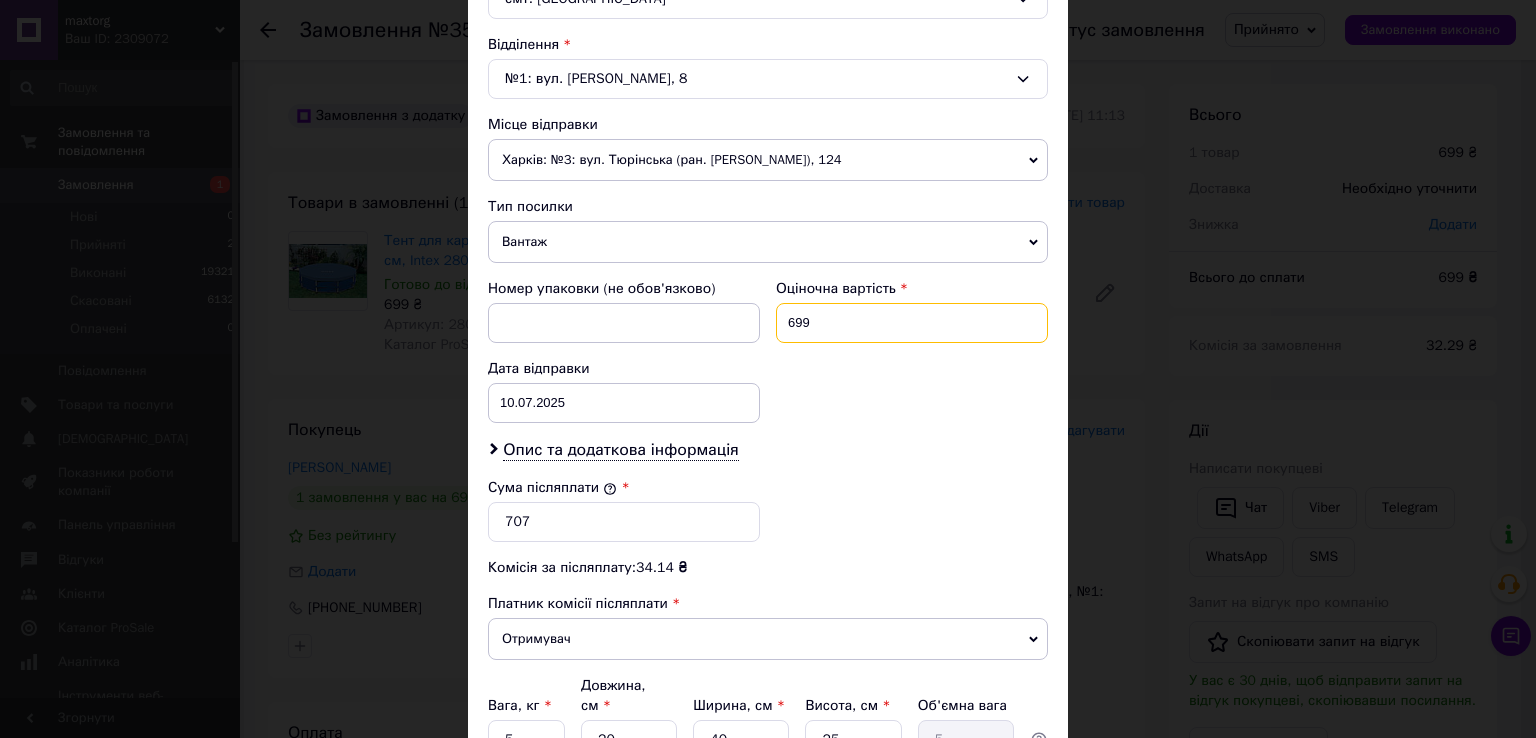 click on "699" at bounding box center [912, 323] 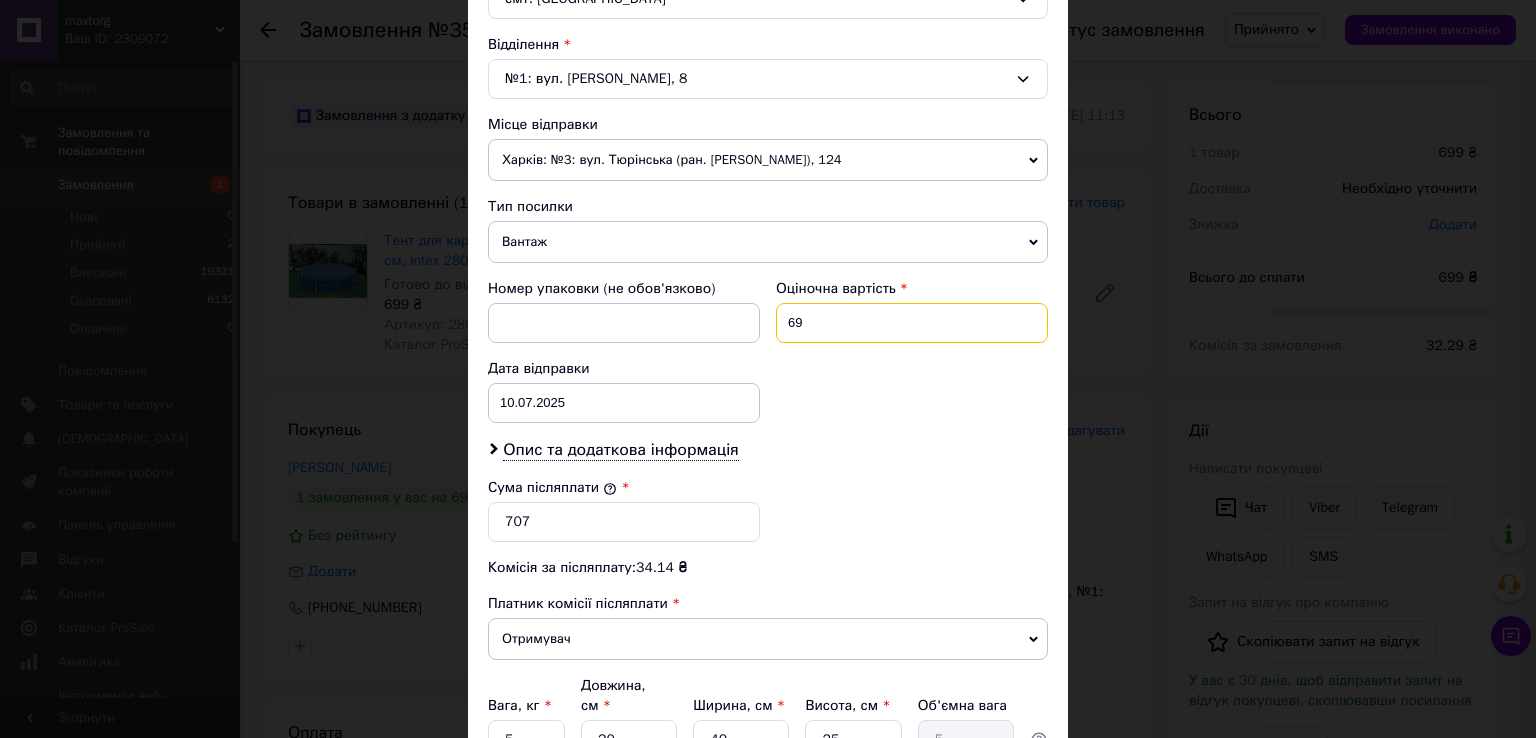 type on "6" 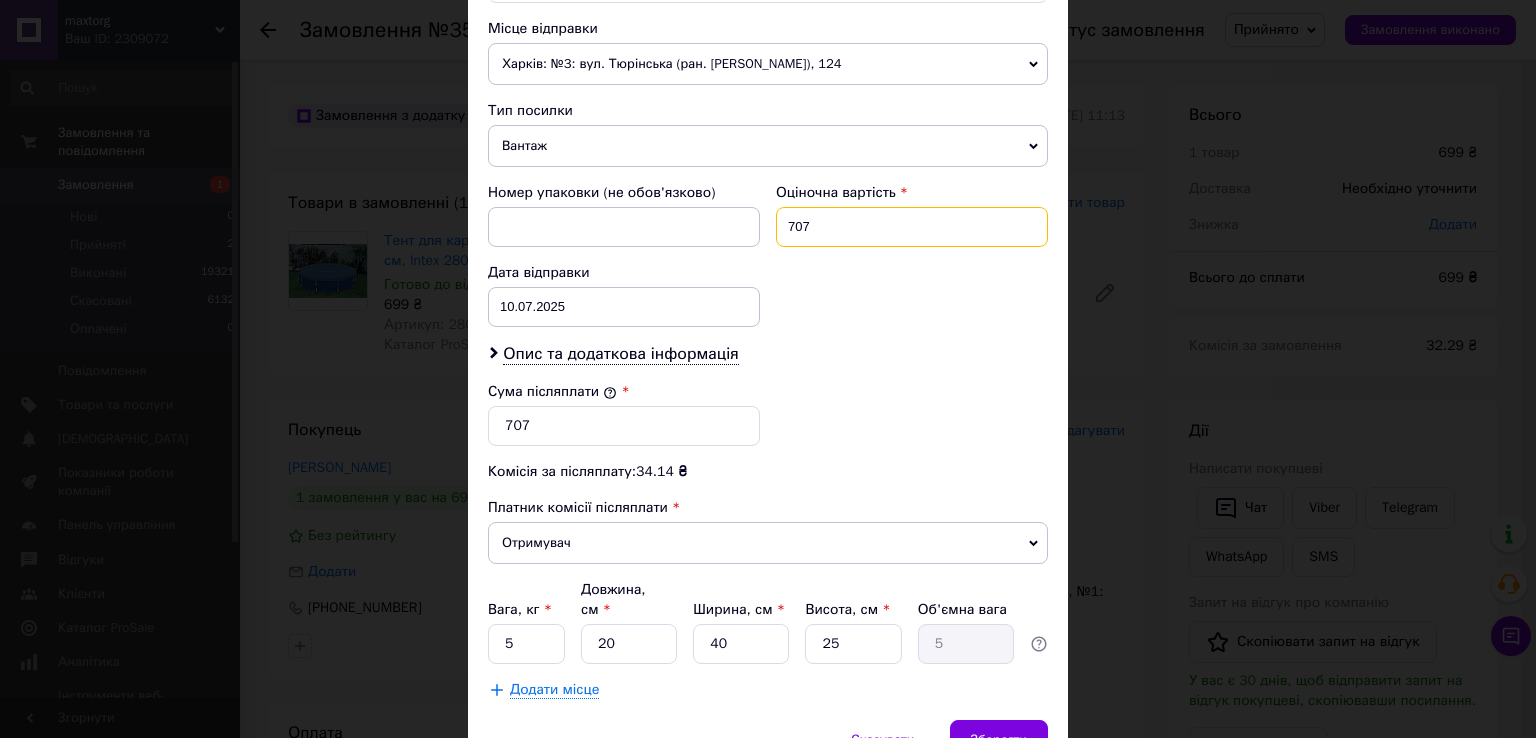 scroll, scrollTop: 782, scrollLeft: 0, axis: vertical 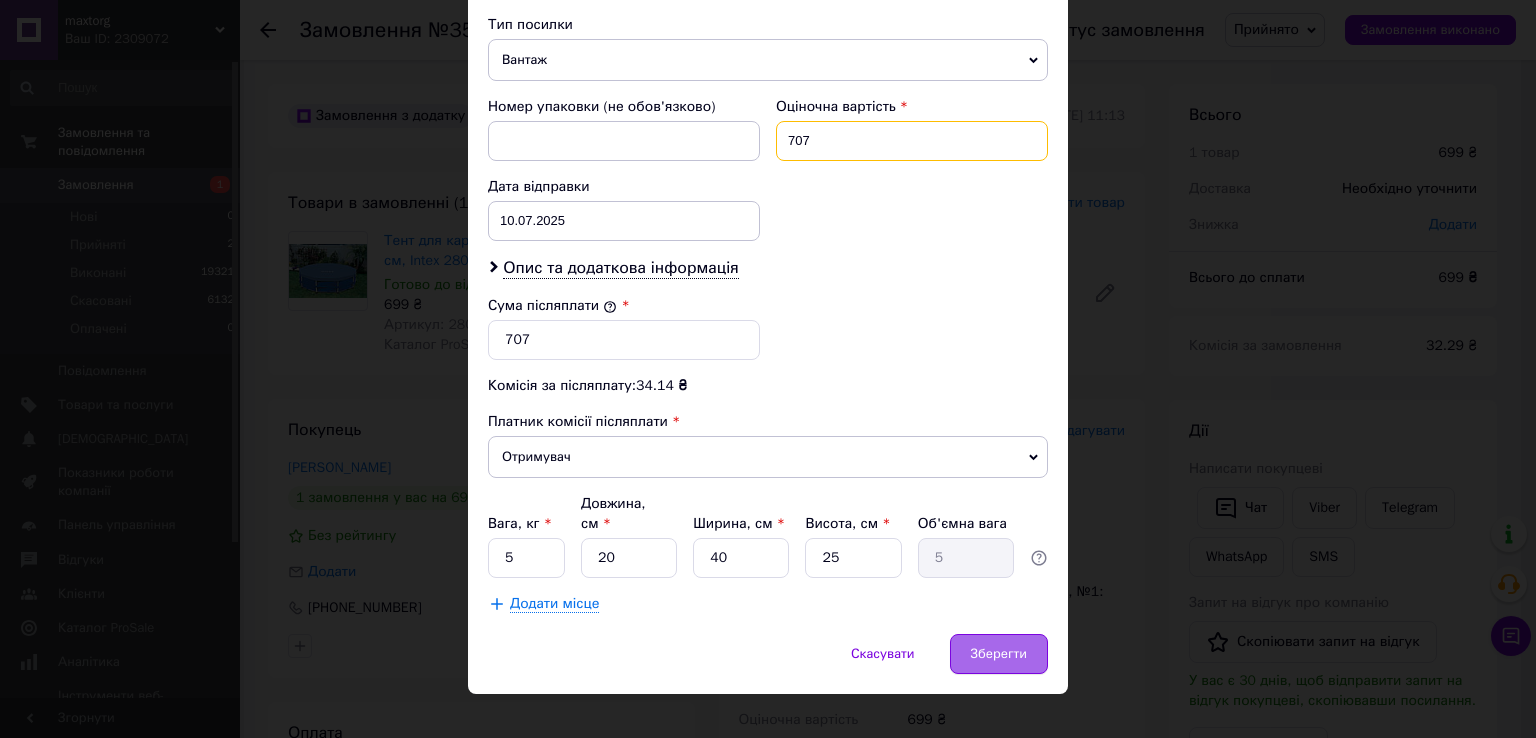 type on "707" 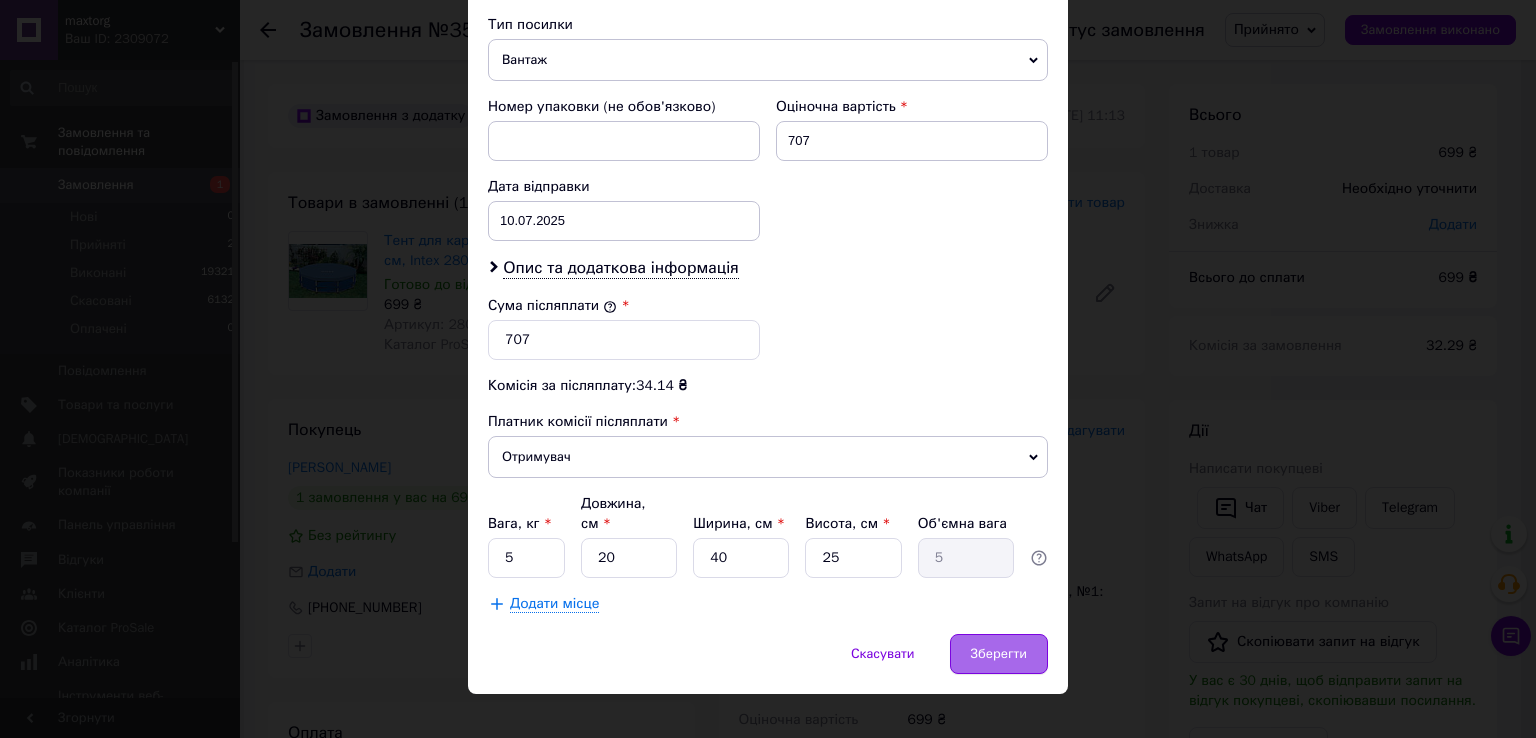 click on "Зберегти" at bounding box center (999, 654) 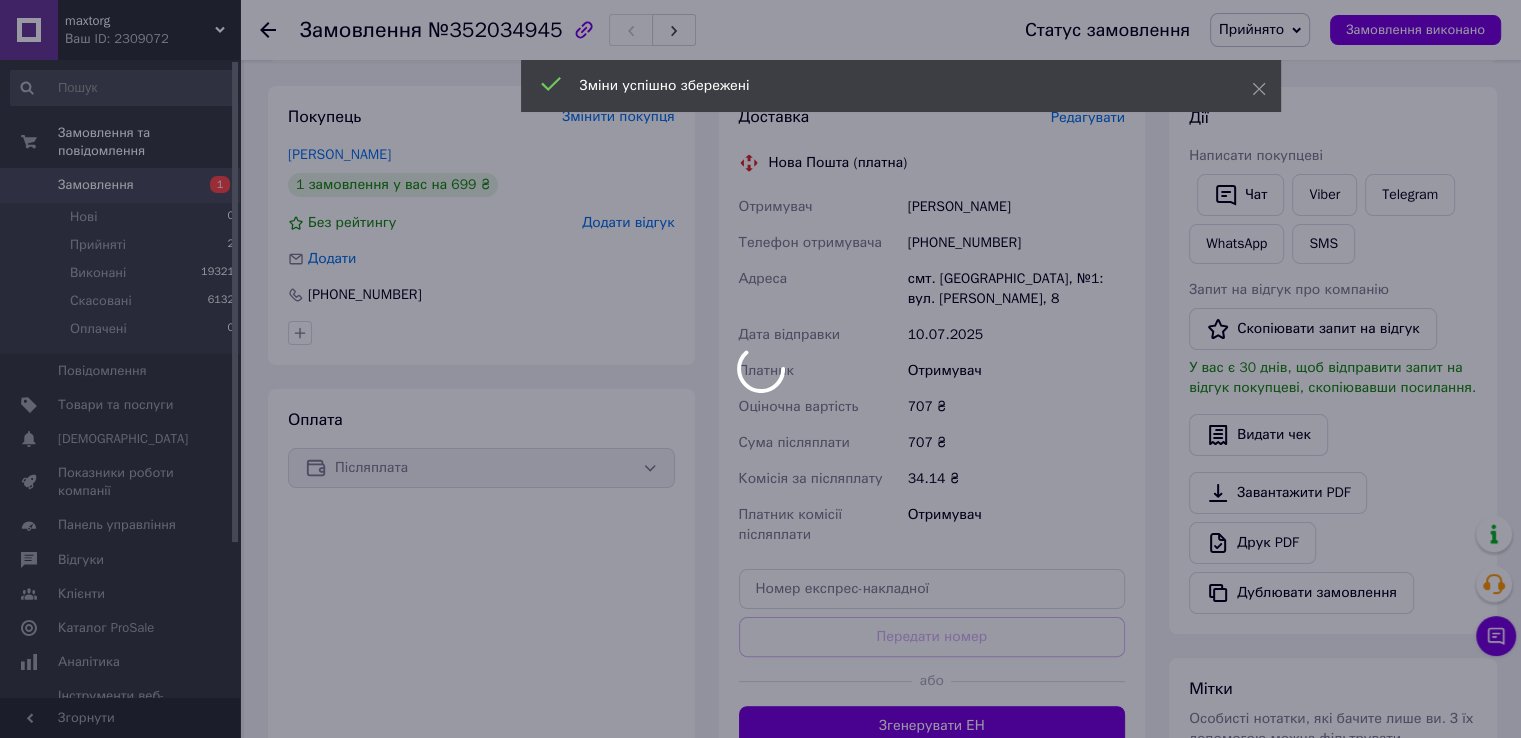 scroll, scrollTop: 400, scrollLeft: 0, axis: vertical 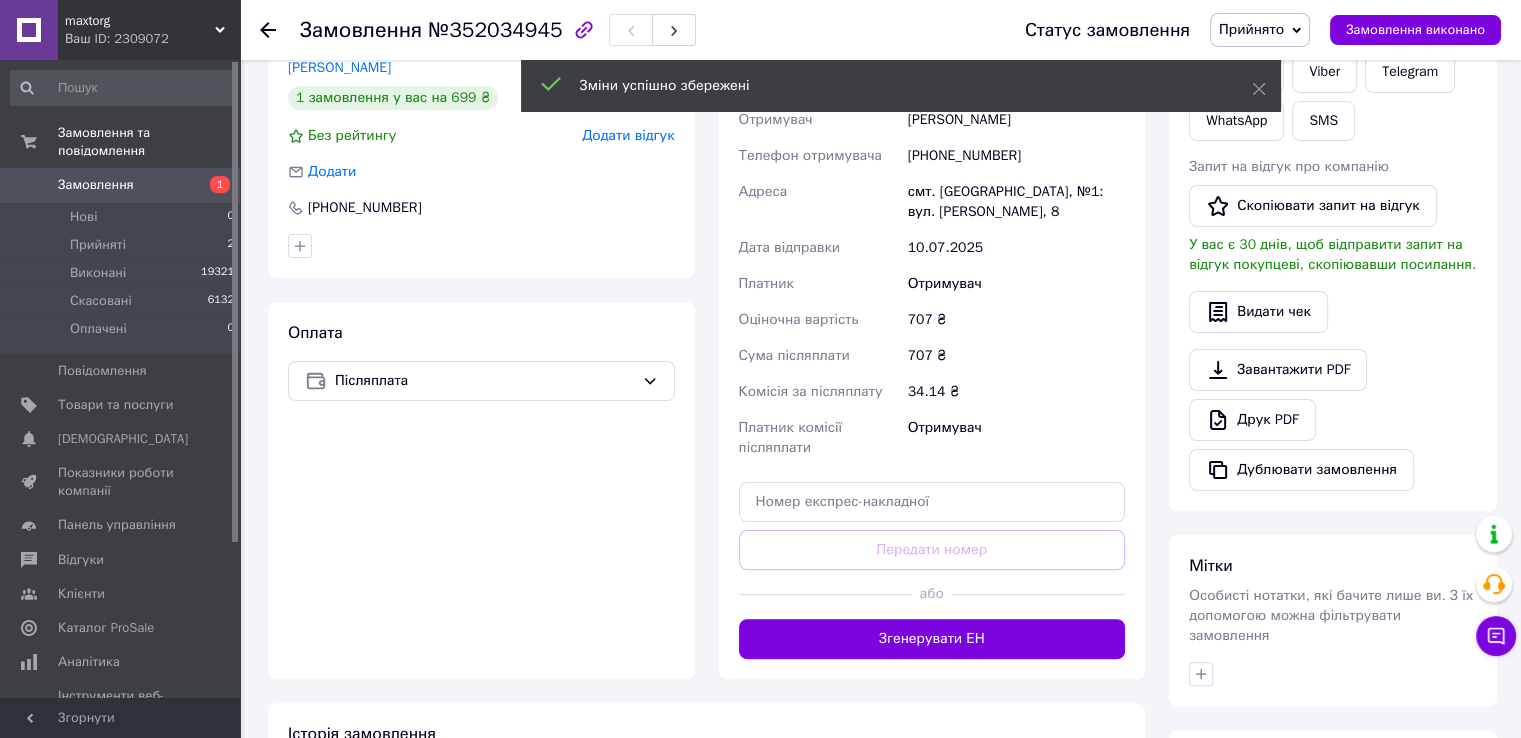 click on "Згенерувати ЕН" at bounding box center [932, 639] 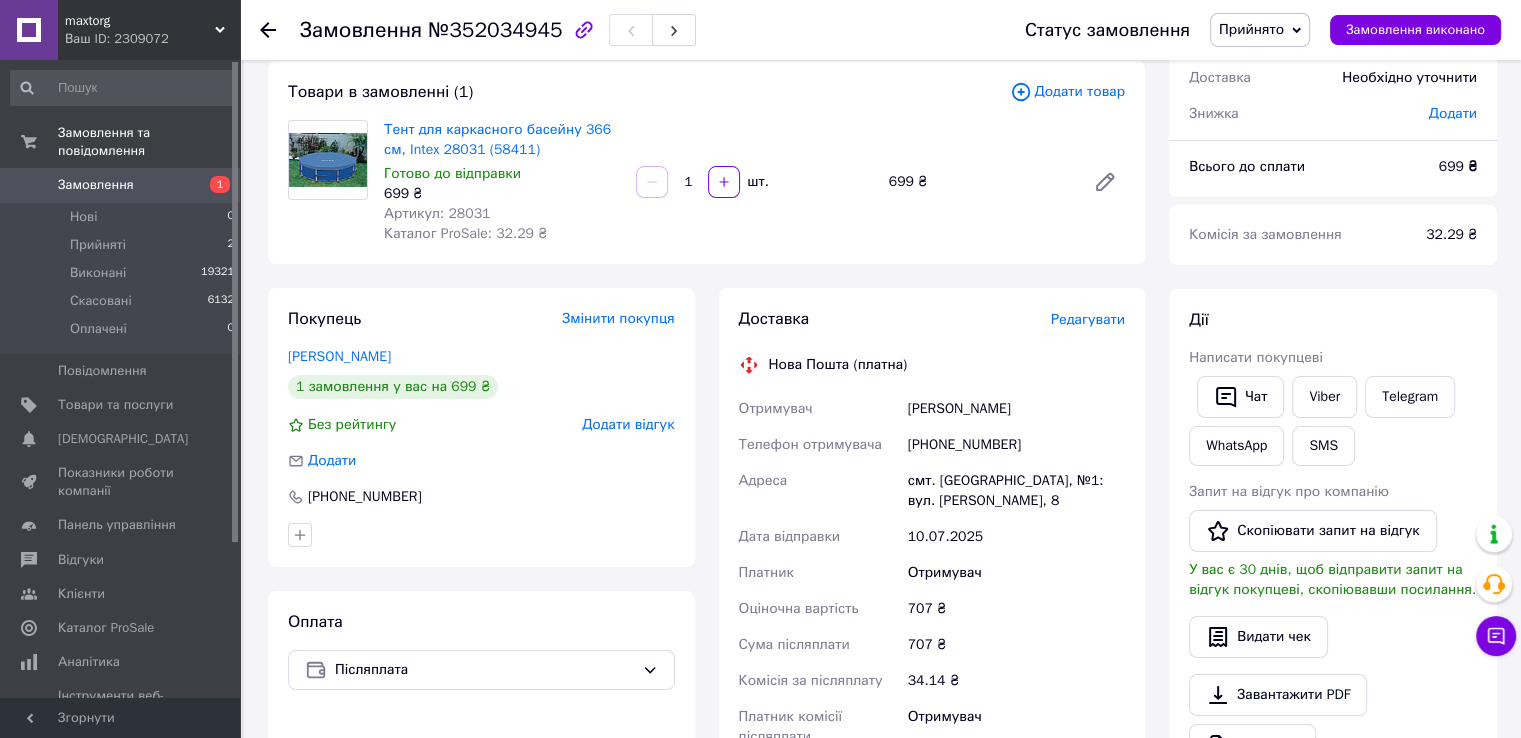 scroll, scrollTop: 100, scrollLeft: 0, axis: vertical 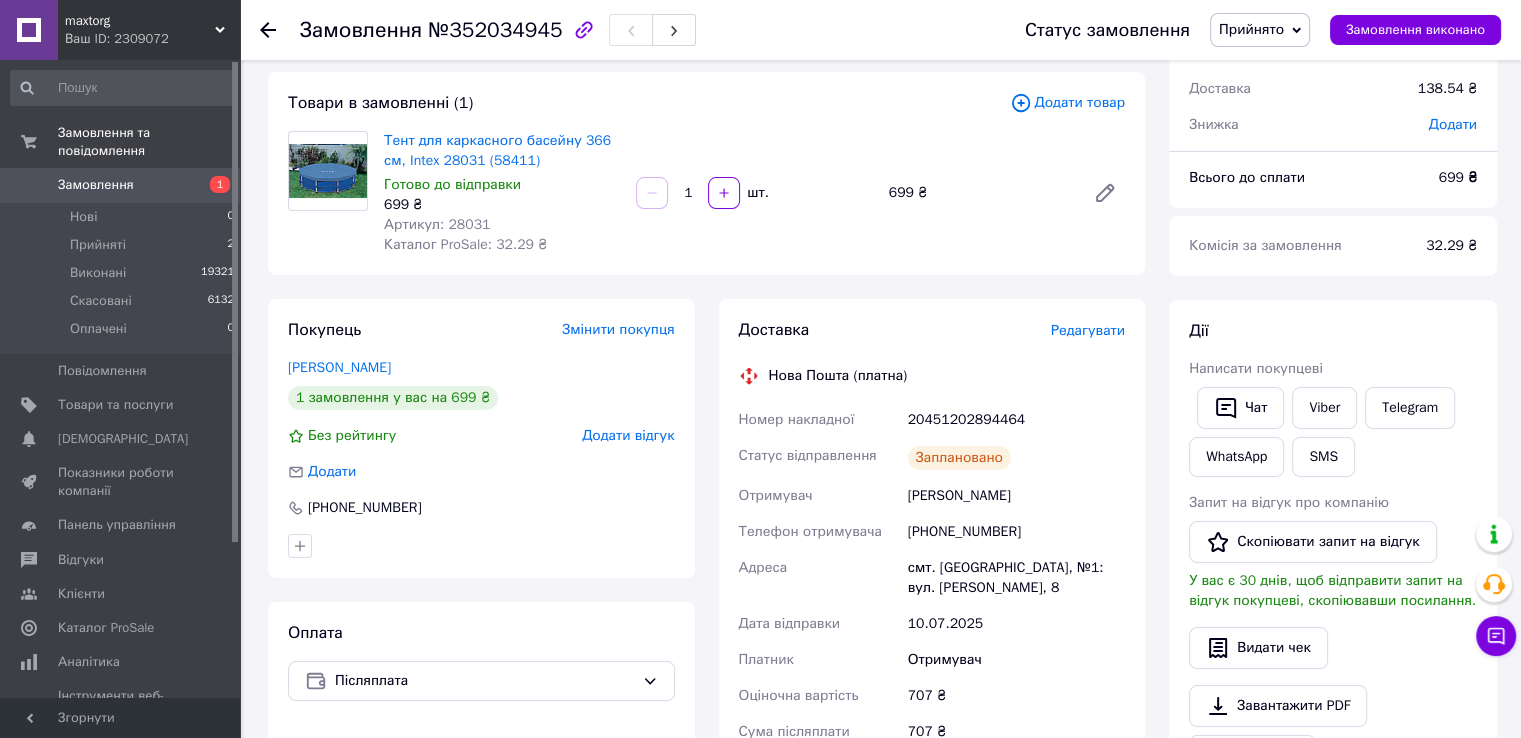 click on "Прийнято" at bounding box center (1260, 30) 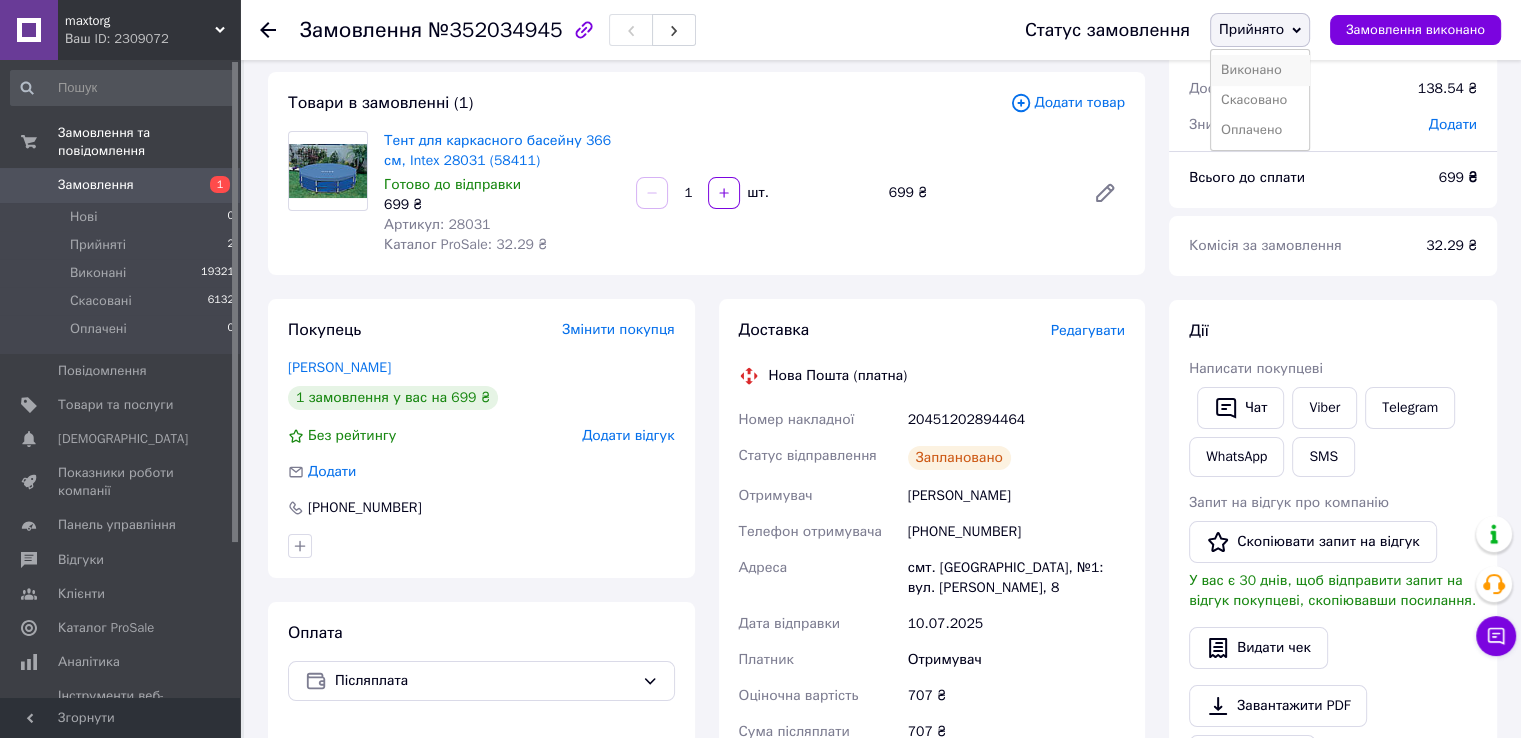 click on "Виконано" at bounding box center [1260, 70] 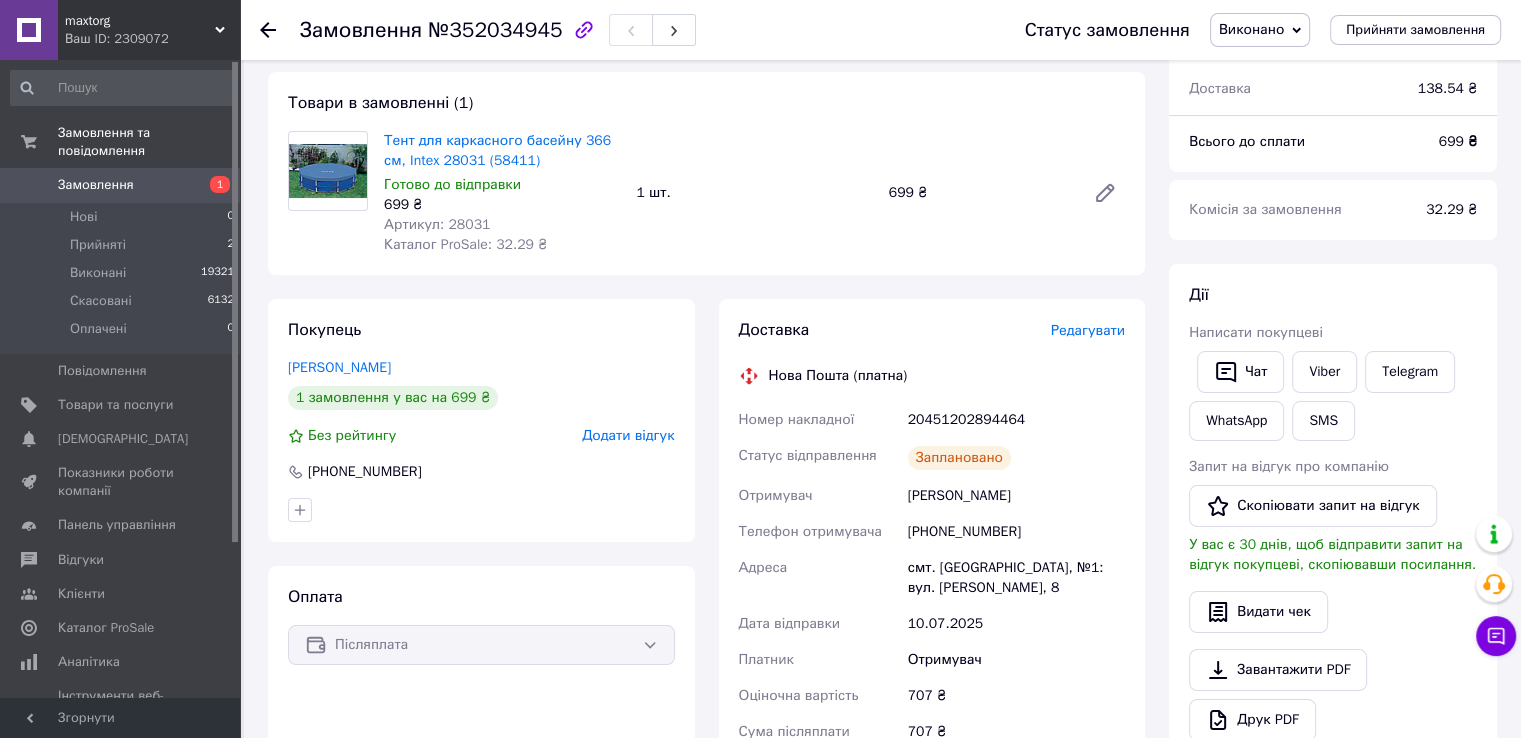 drag, startPoint x: 209, startPoint y: 25, endPoint x: 156, endPoint y: 233, distance: 214.64622 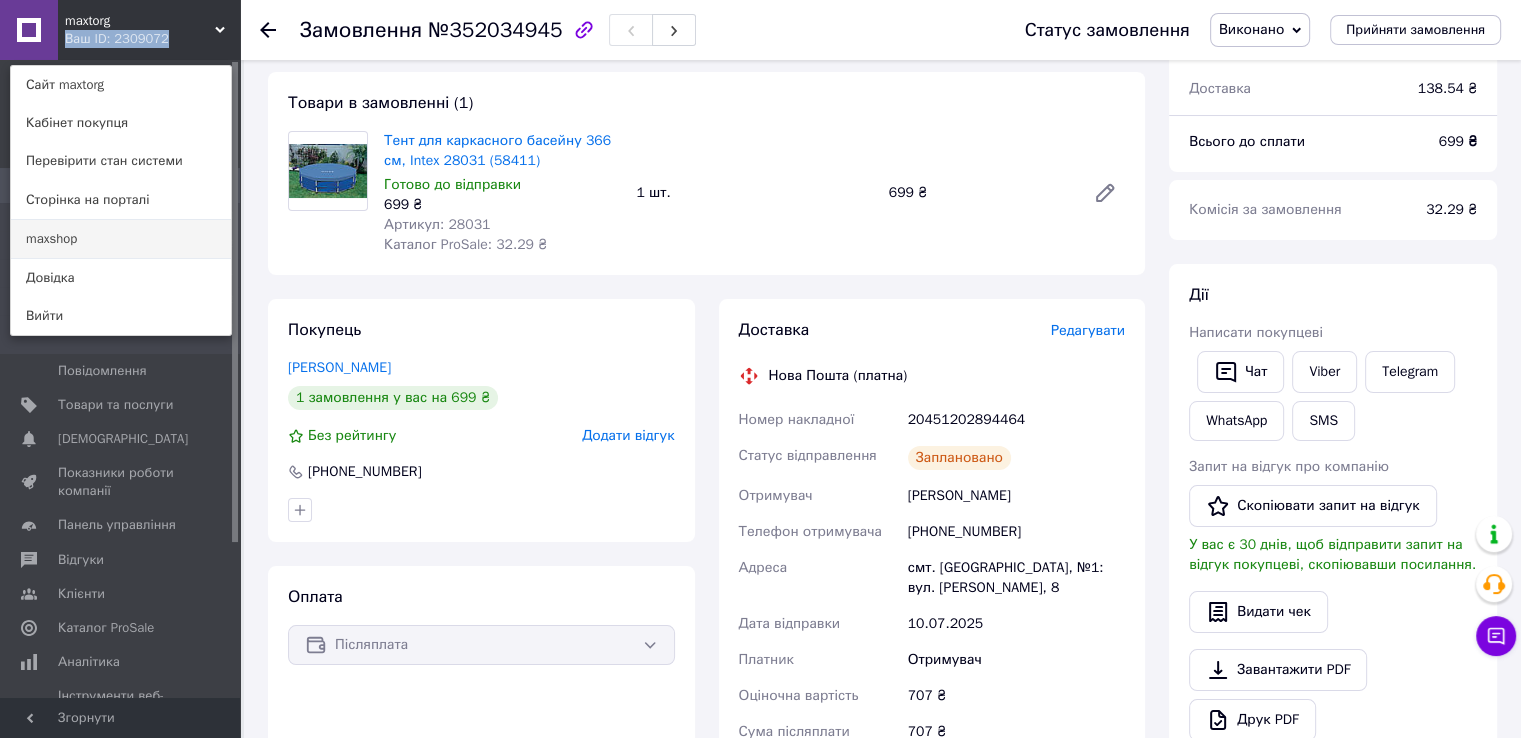 click on "maxshop" at bounding box center (121, 239) 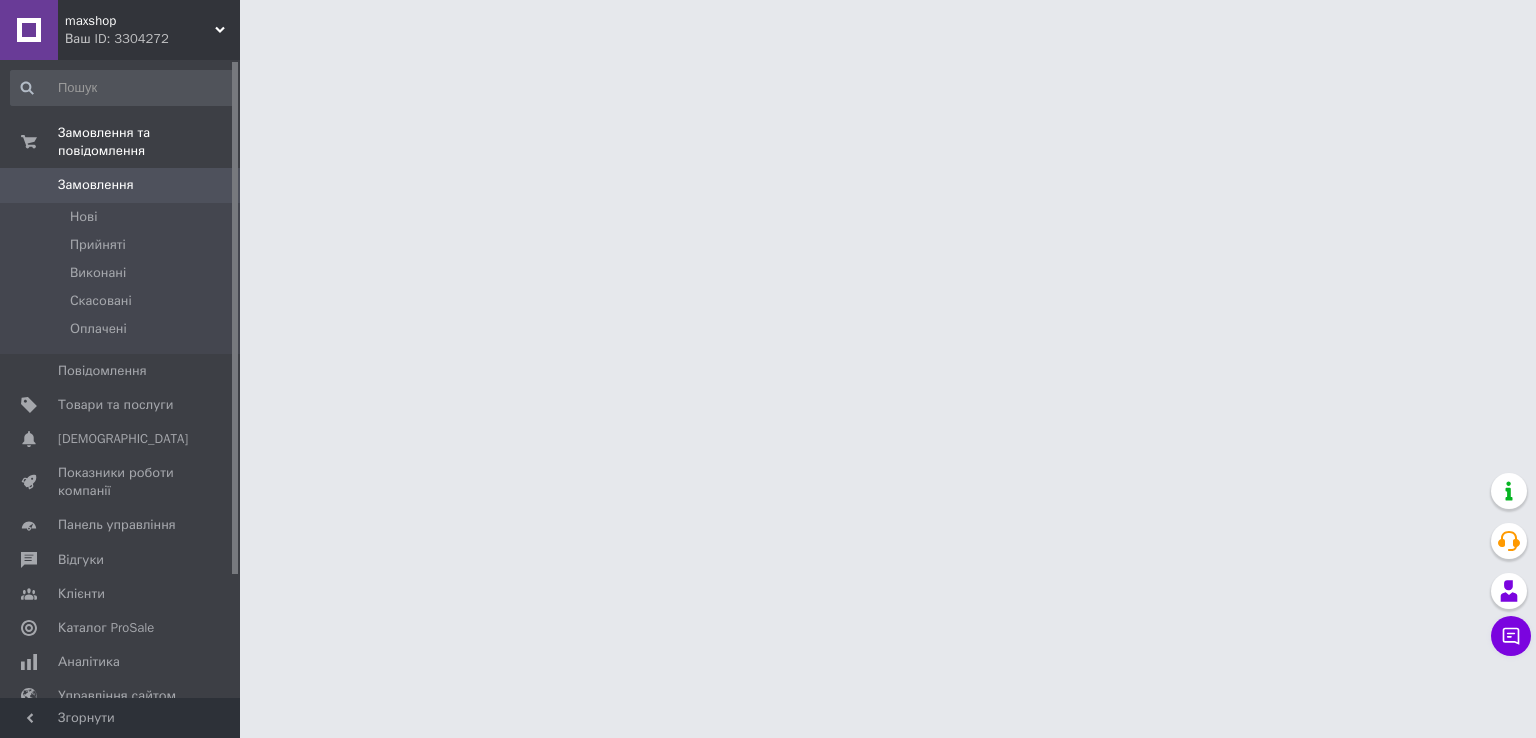 scroll, scrollTop: 0, scrollLeft: 0, axis: both 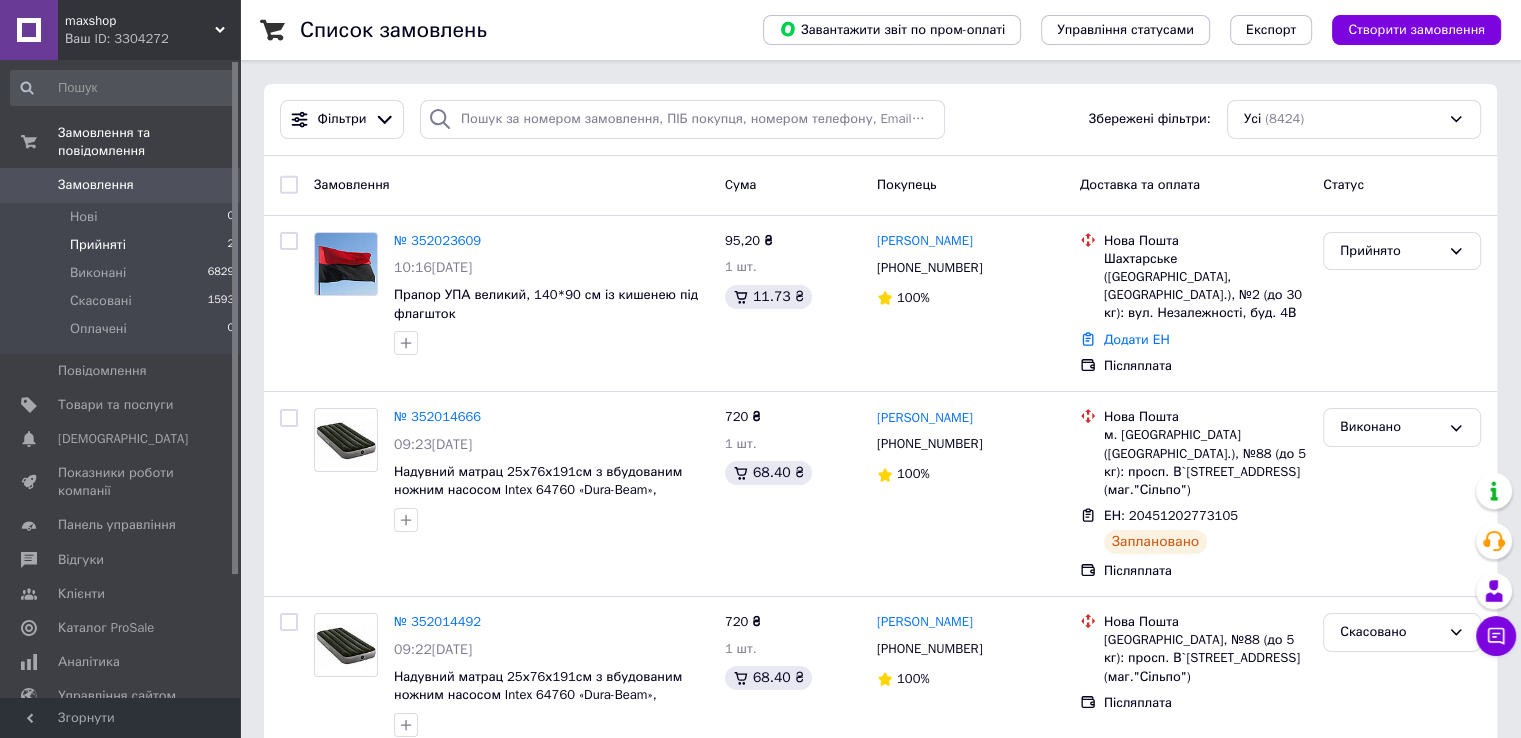 click on "Прийняті 2" at bounding box center (123, 245) 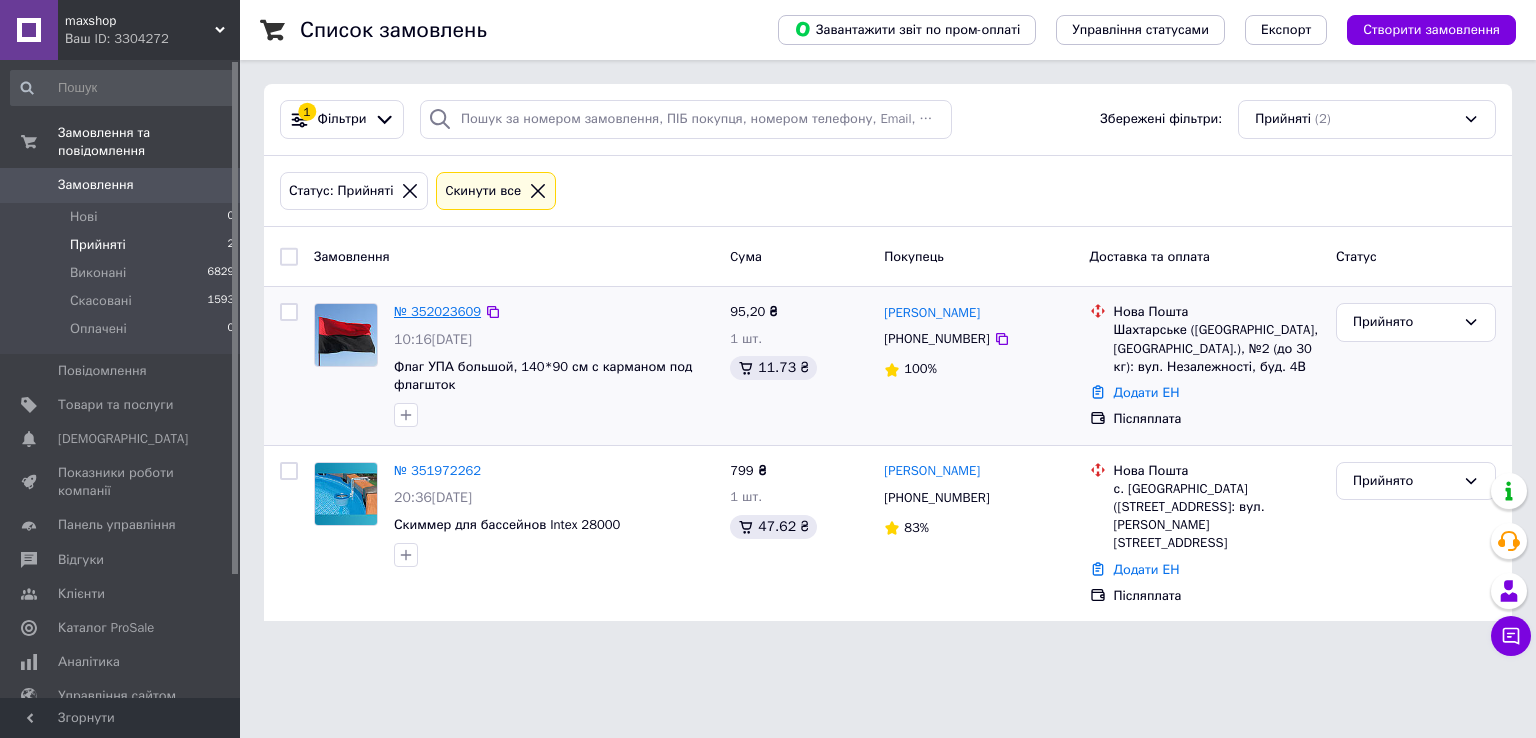 click on "№ 352023609" at bounding box center [437, 311] 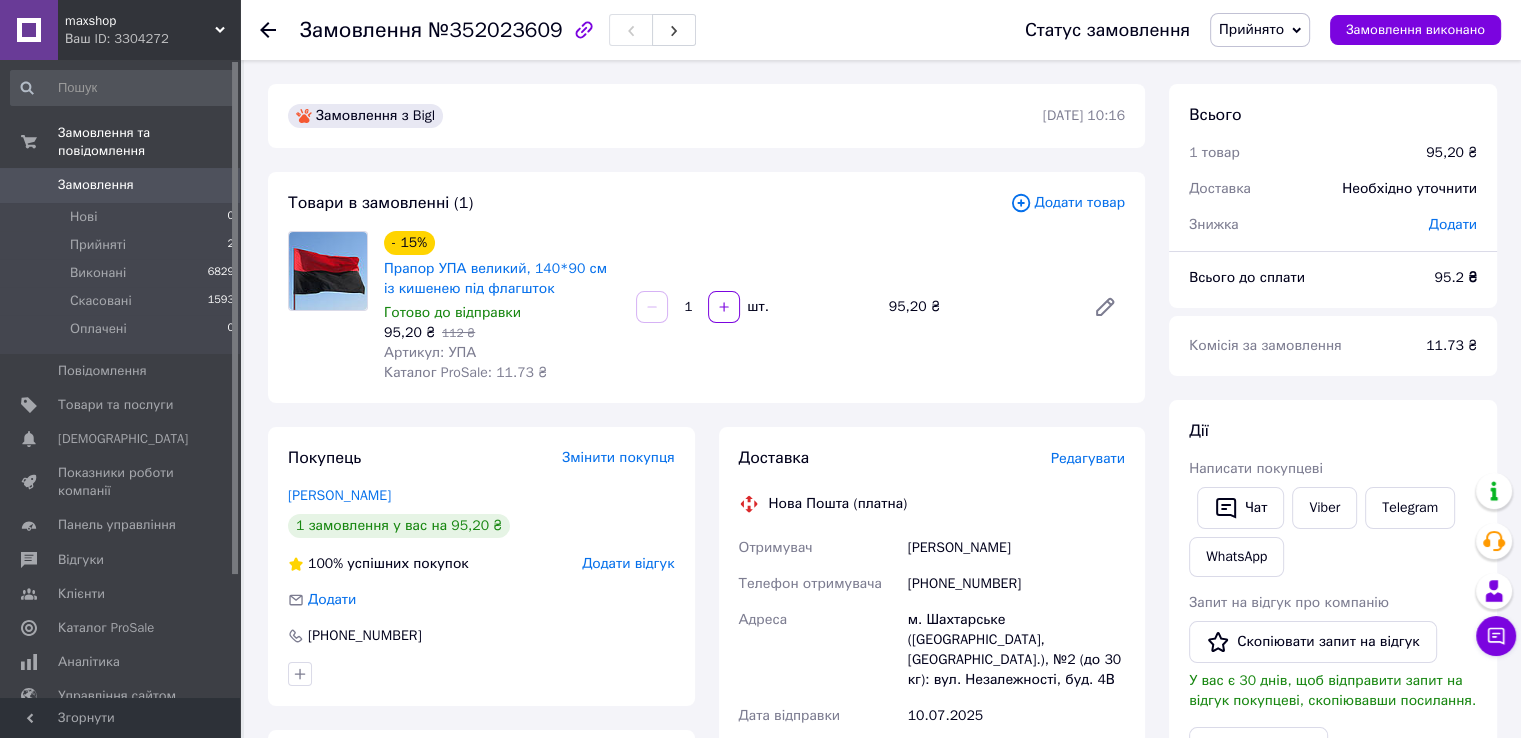 click on "Редагувати" at bounding box center (1088, 458) 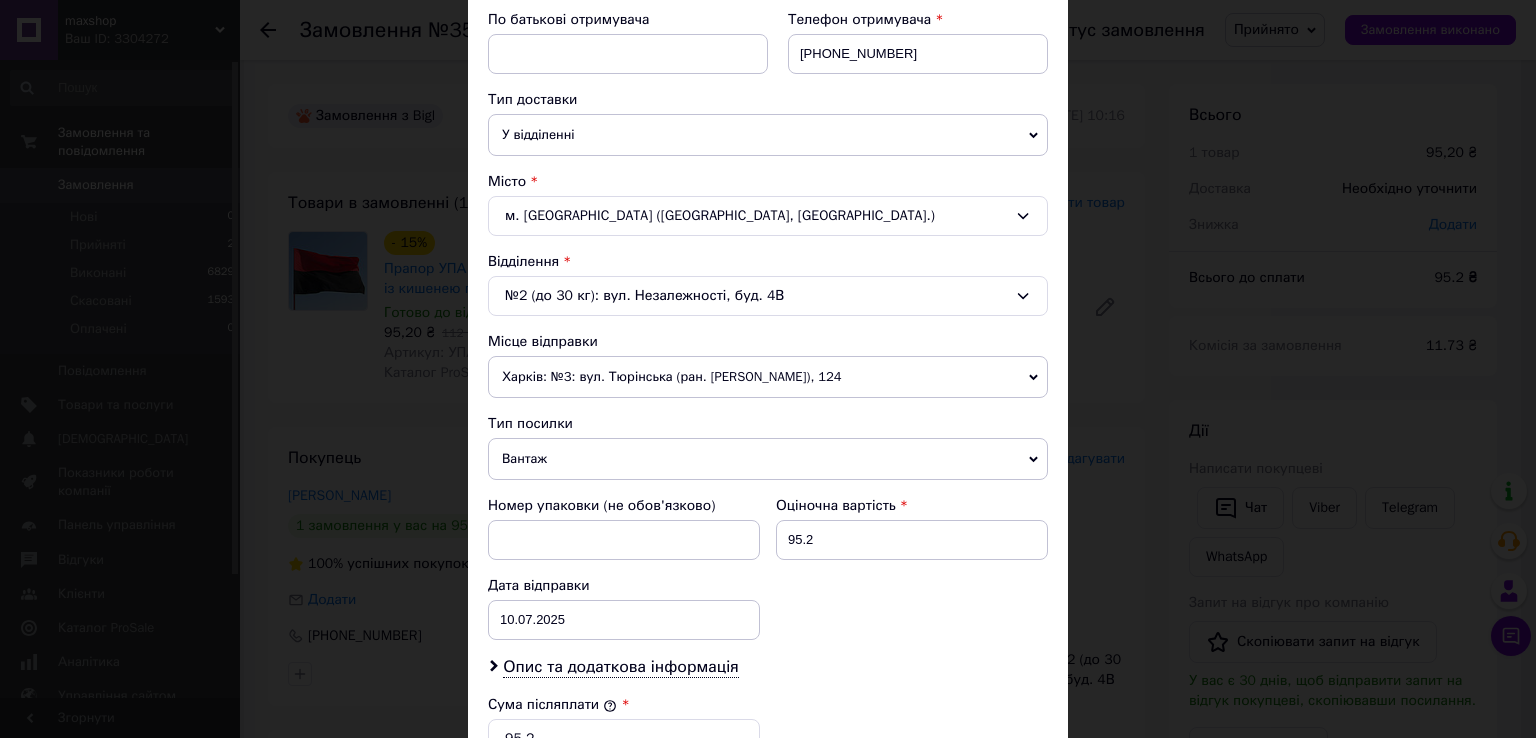 scroll, scrollTop: 500, scrollLeft: 0, axis: vertical 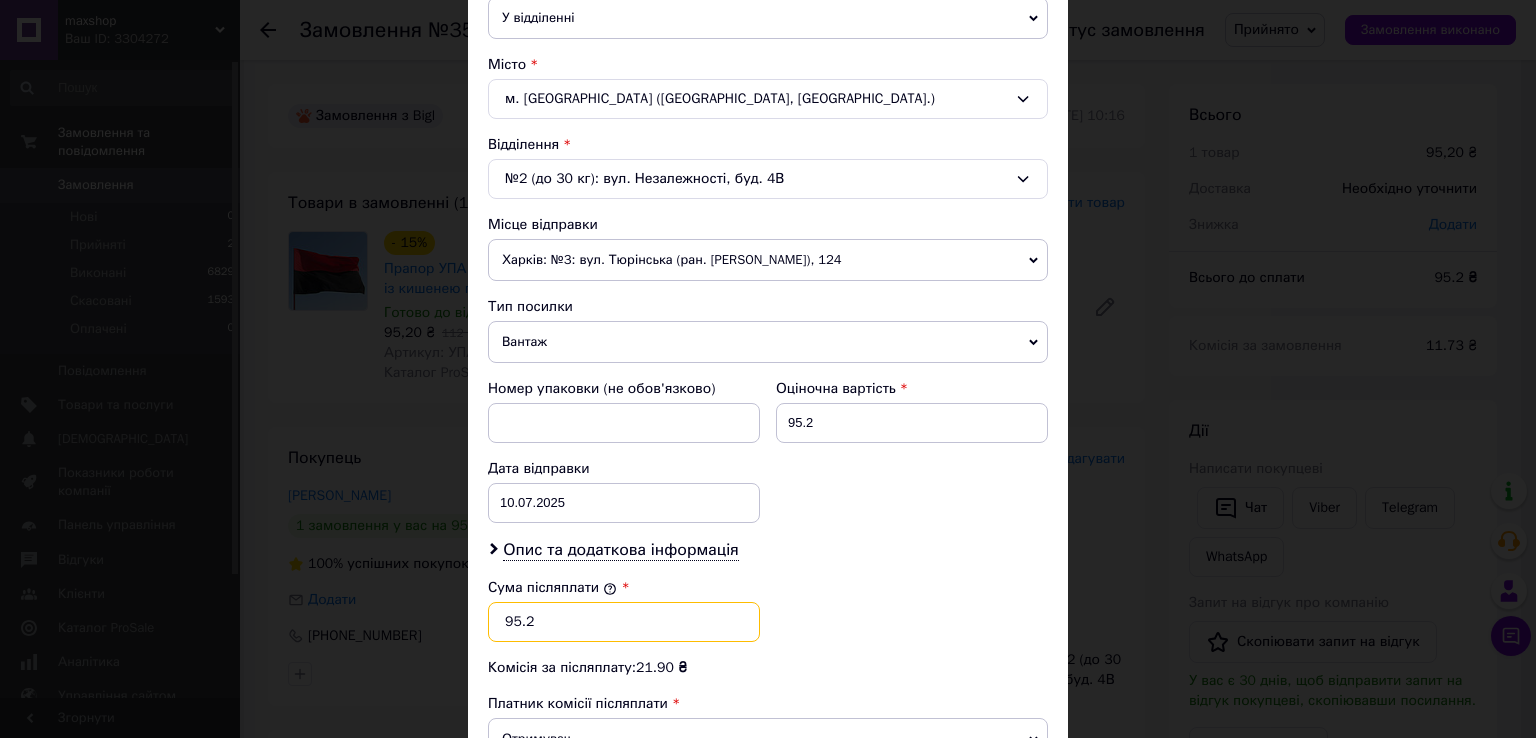 click on "95.2" at bounding box center (624, 622) 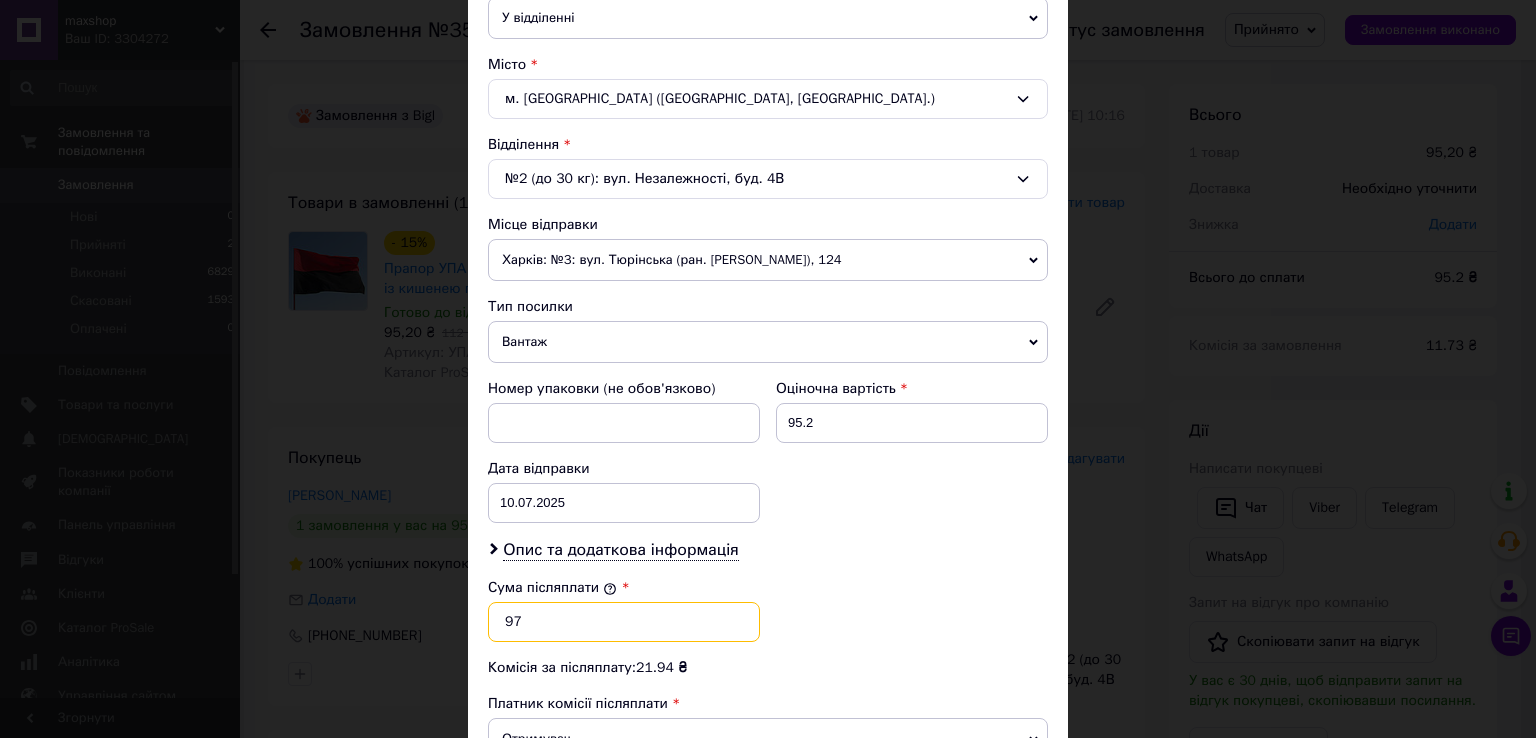 type on "97" 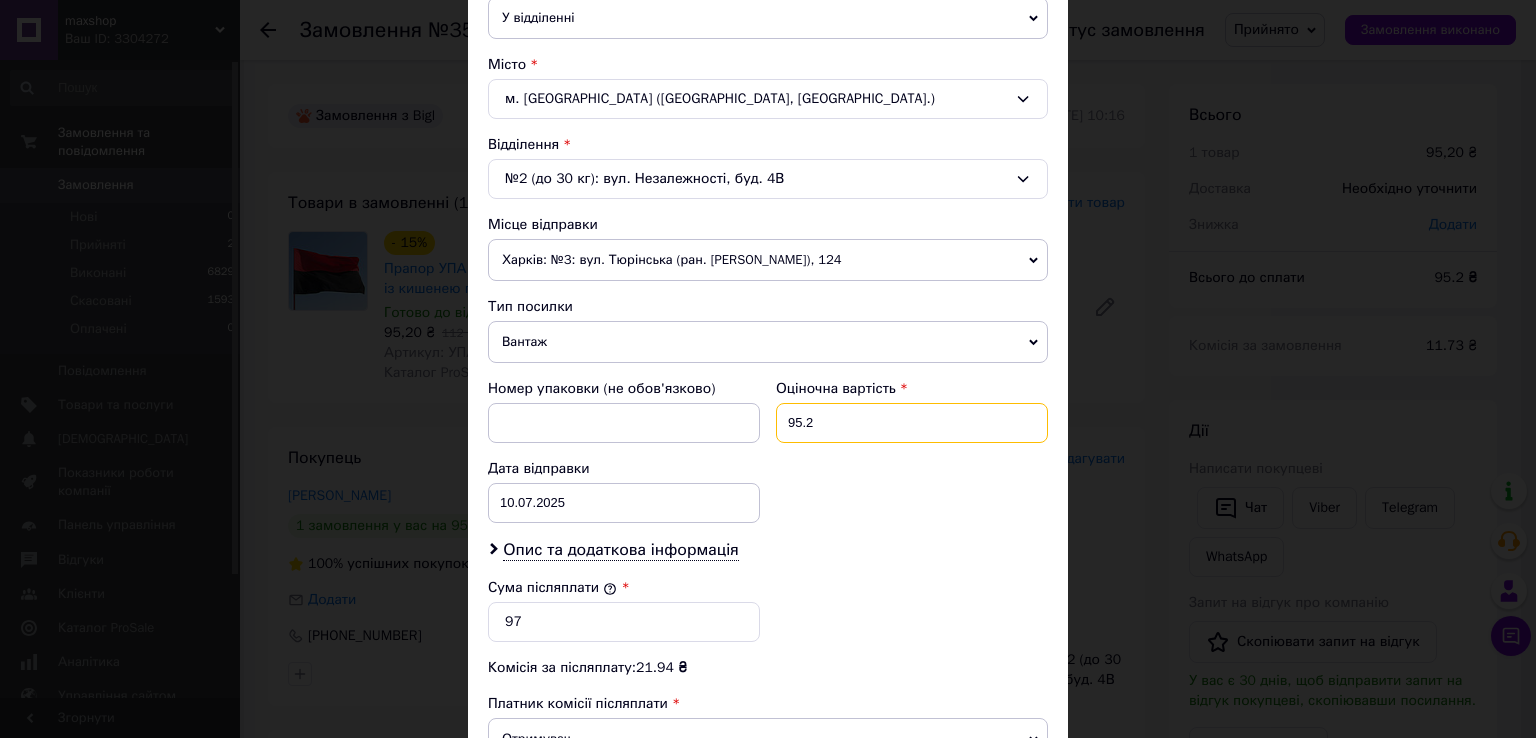 click on "95.2" at bounding box center [912, 423] 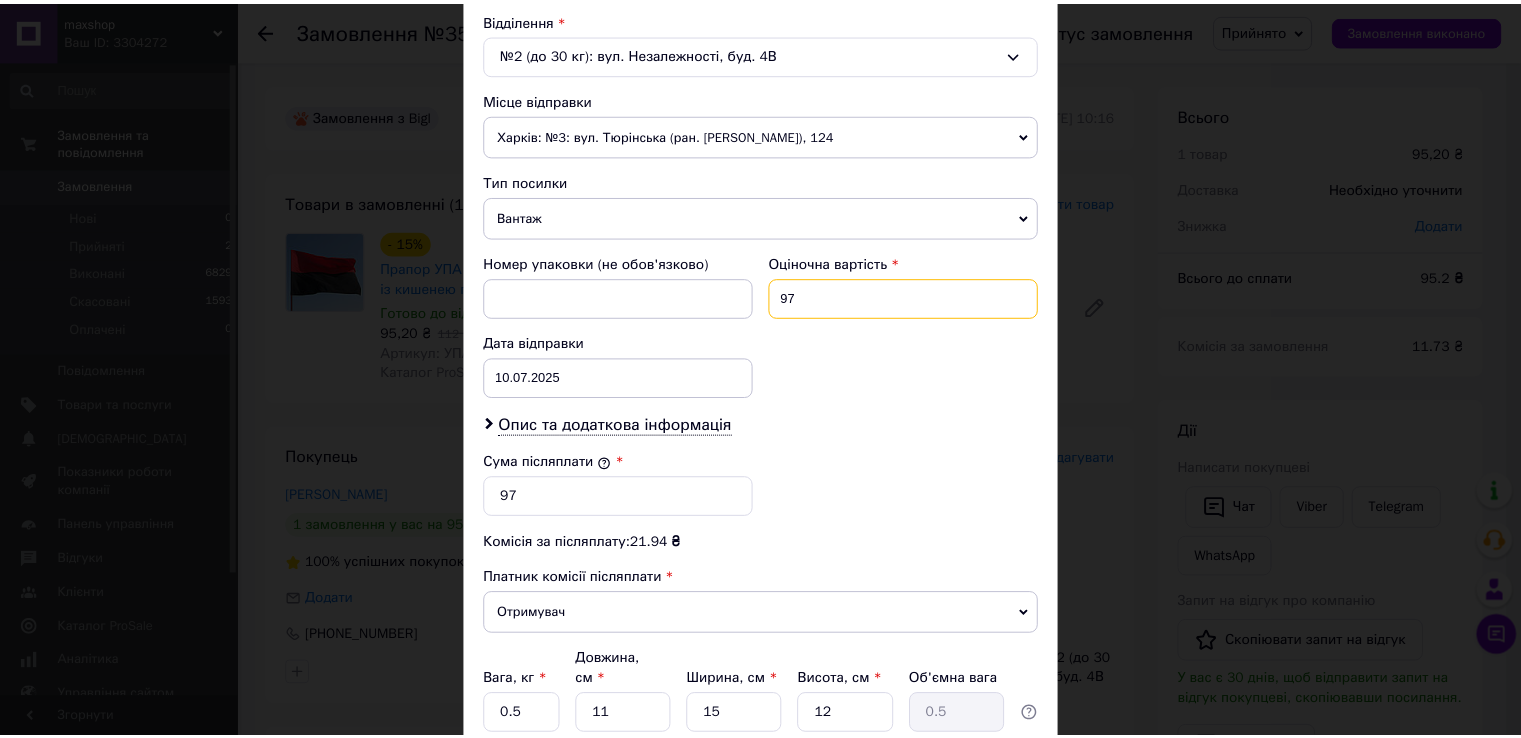 scroll, scrollTop: 700, scrollLeft: 0, axis: vertical 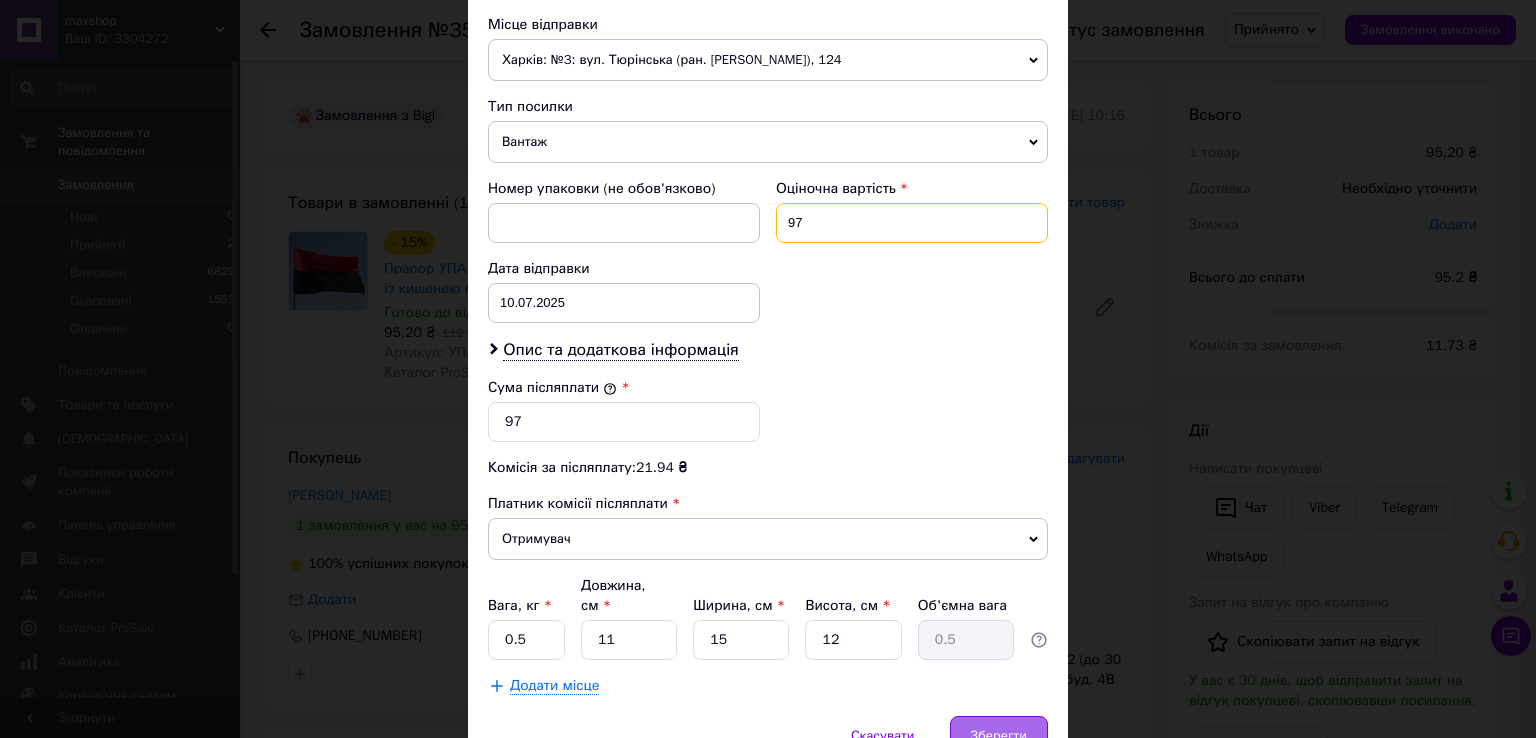 type on "97" 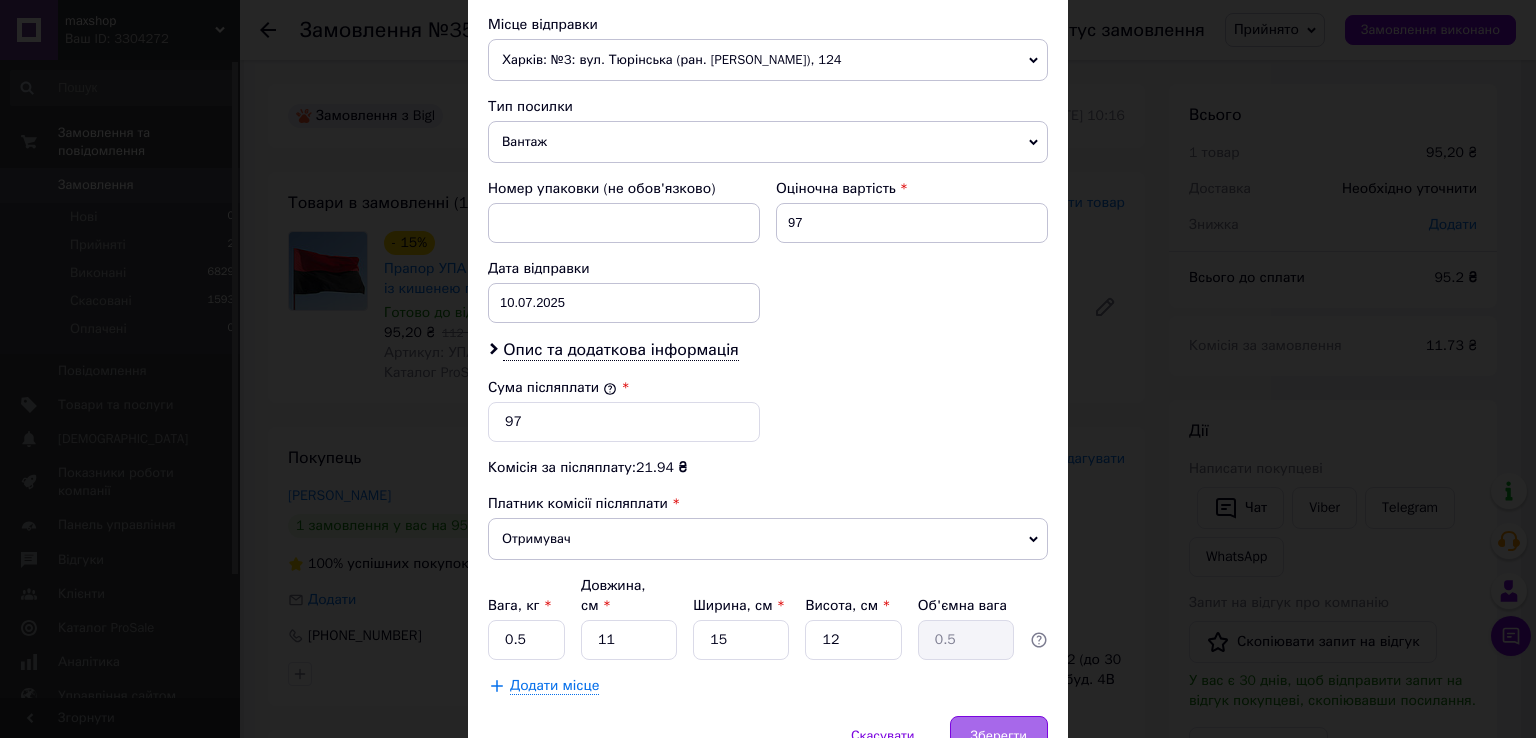 click on "Зберегти" at bounding box center [999, 736] 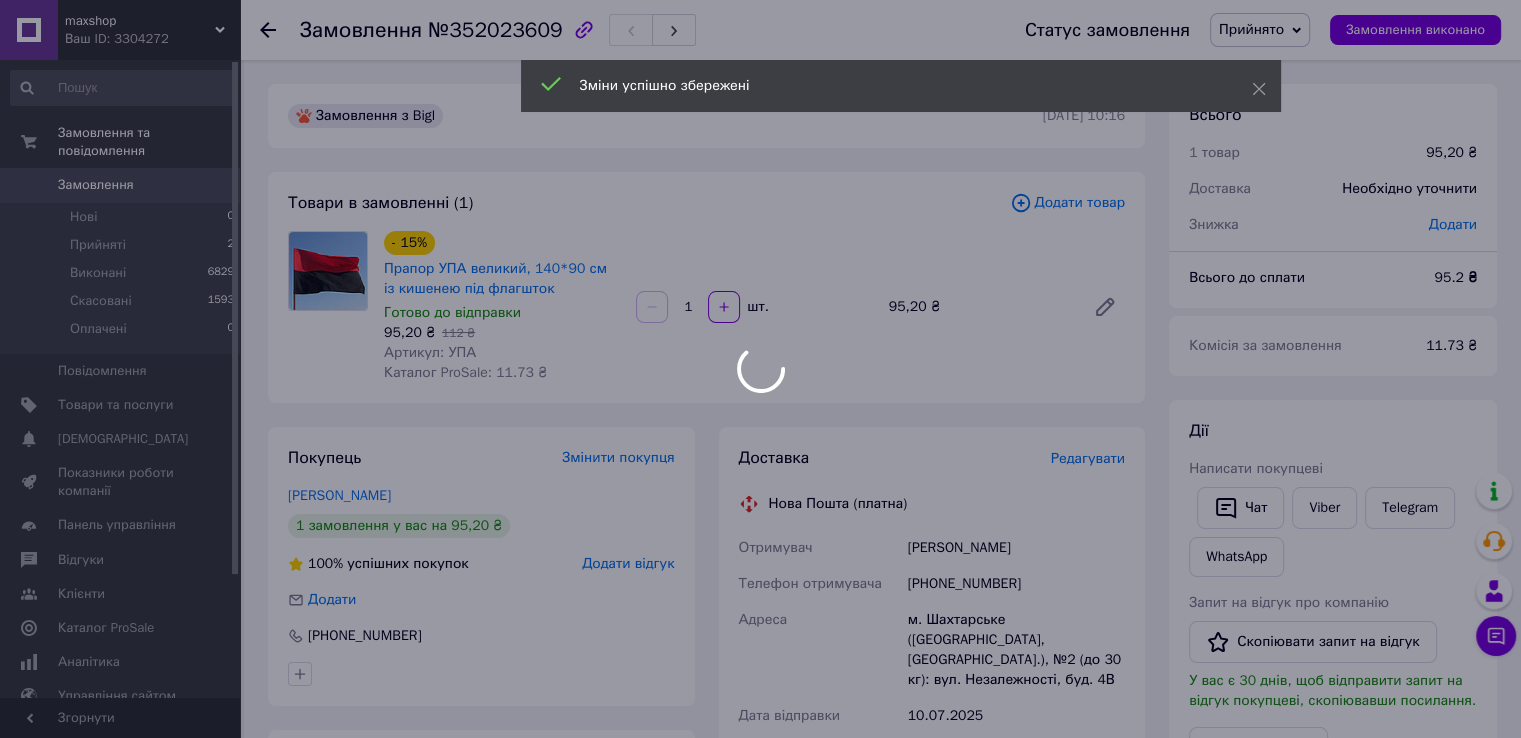scroll, scrollTop: 400, scrollLeft: 0, axis: vertical 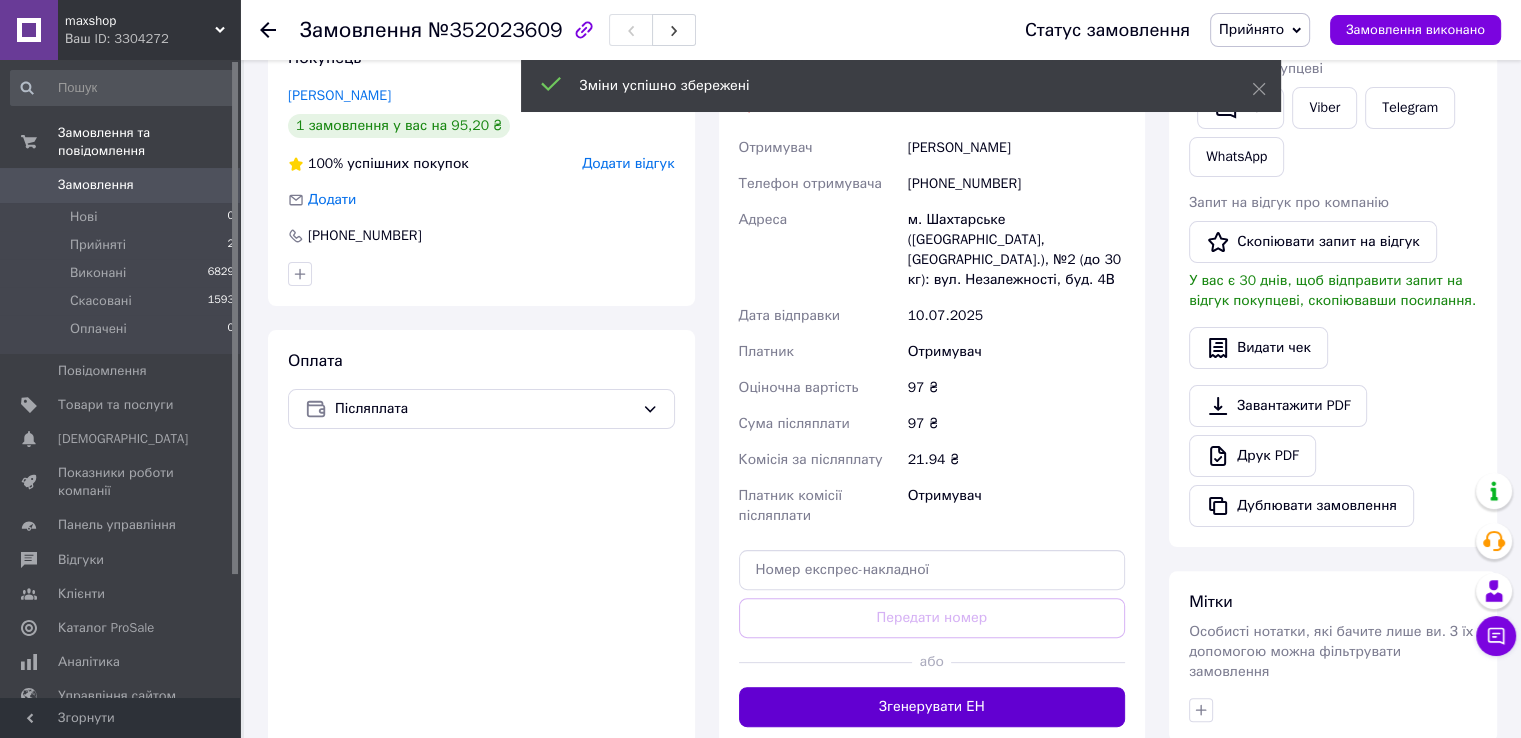 click on "Згенерувати ЕН" at bounding box center (932, 707) 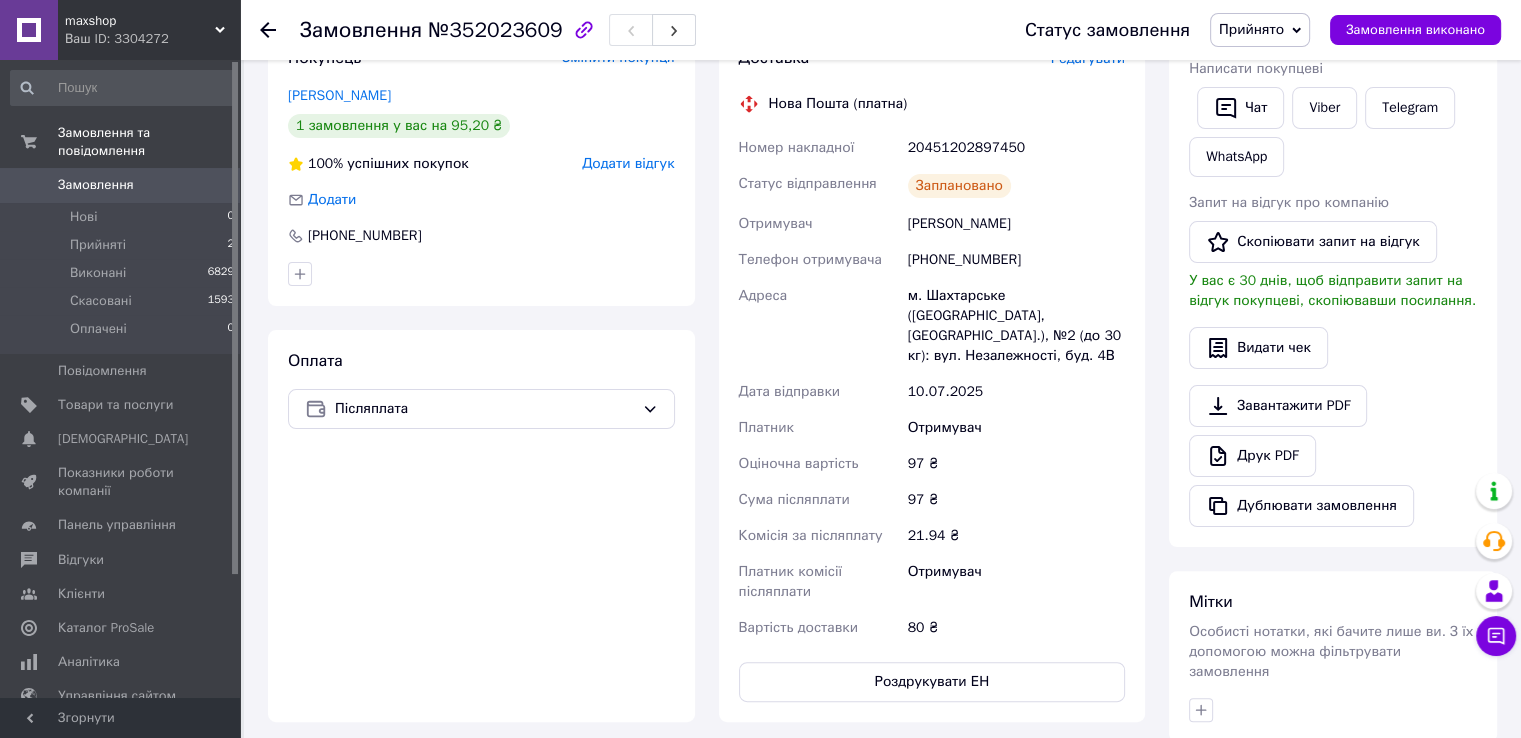 click 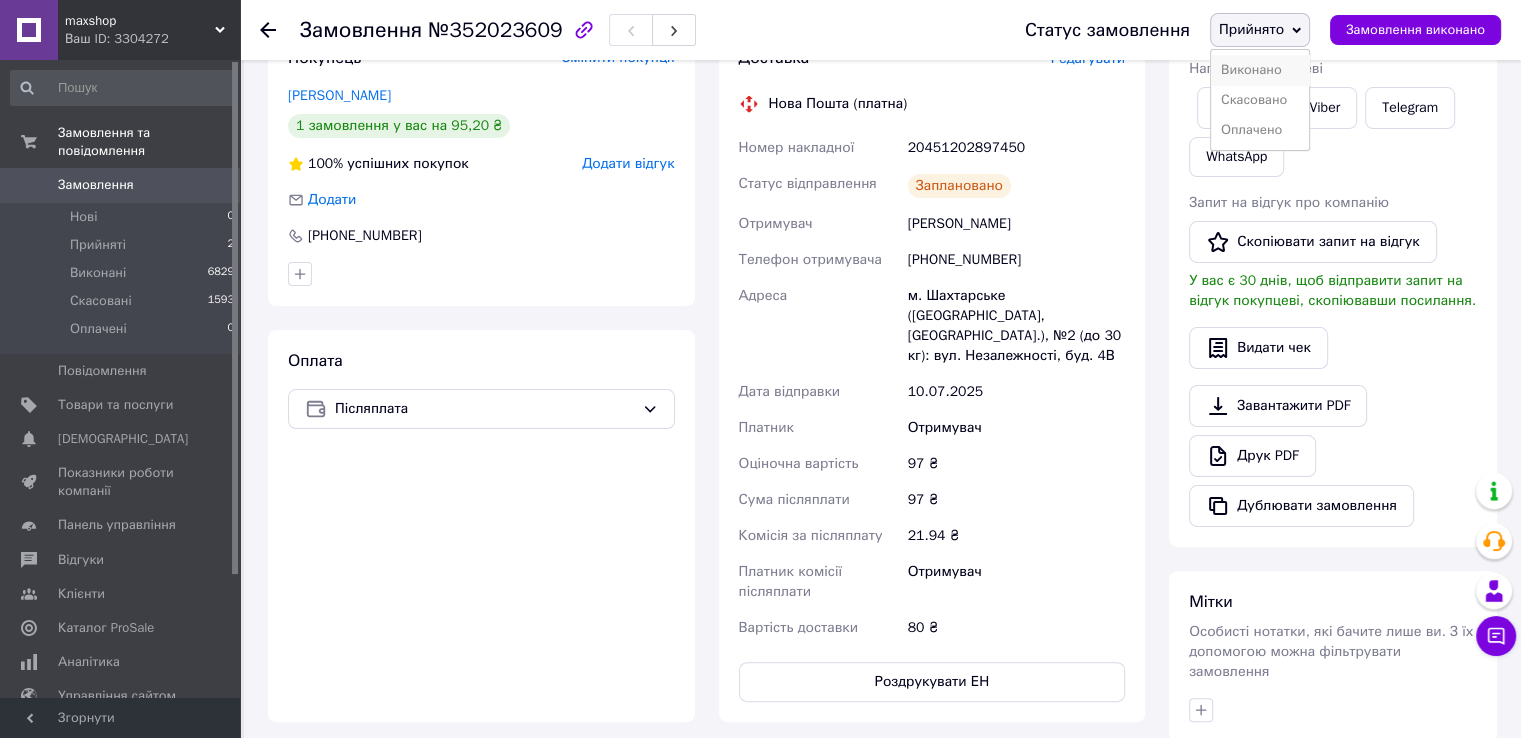 click on "Виконано" at bounding box center (1260, 70) 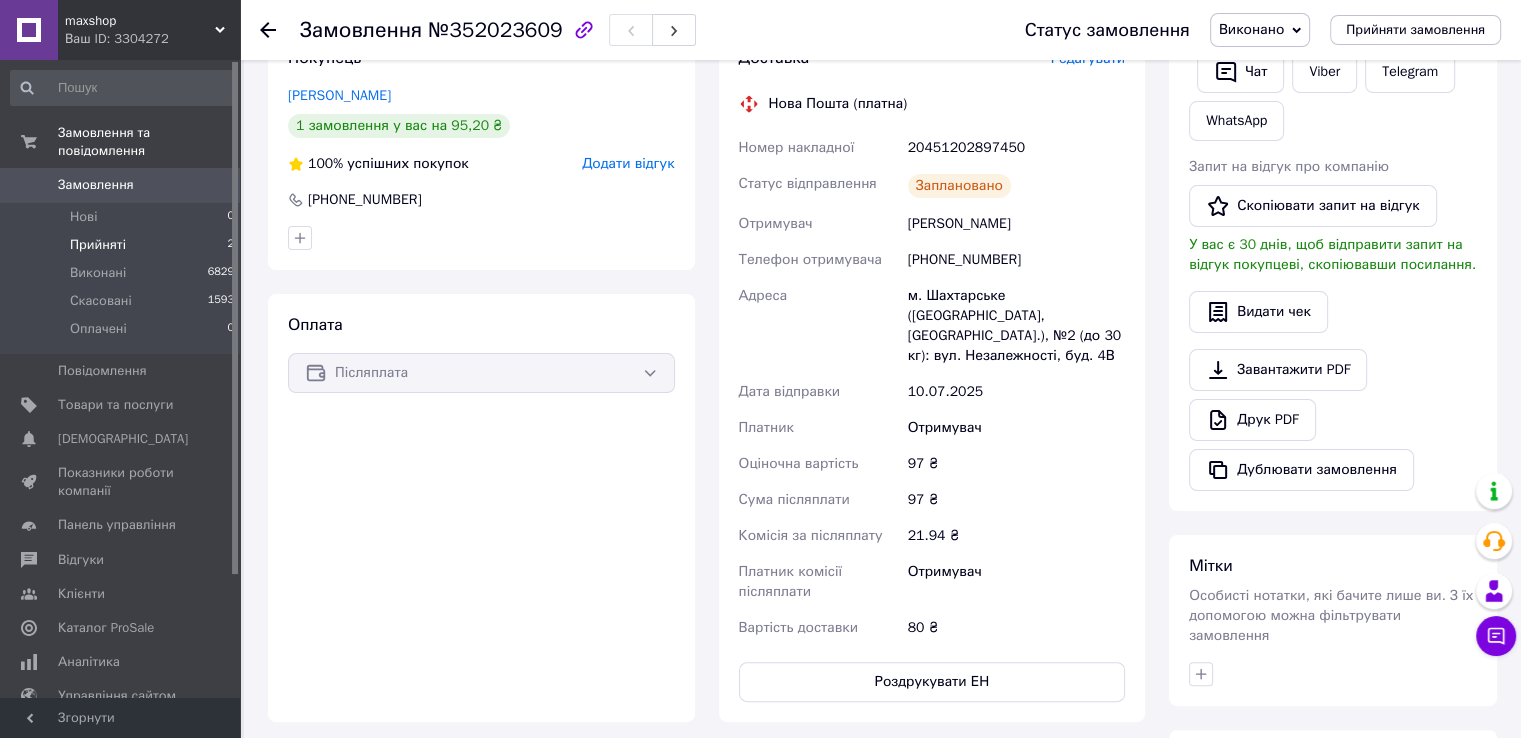 click on "Прийняті" at bounding box center (98, 245) 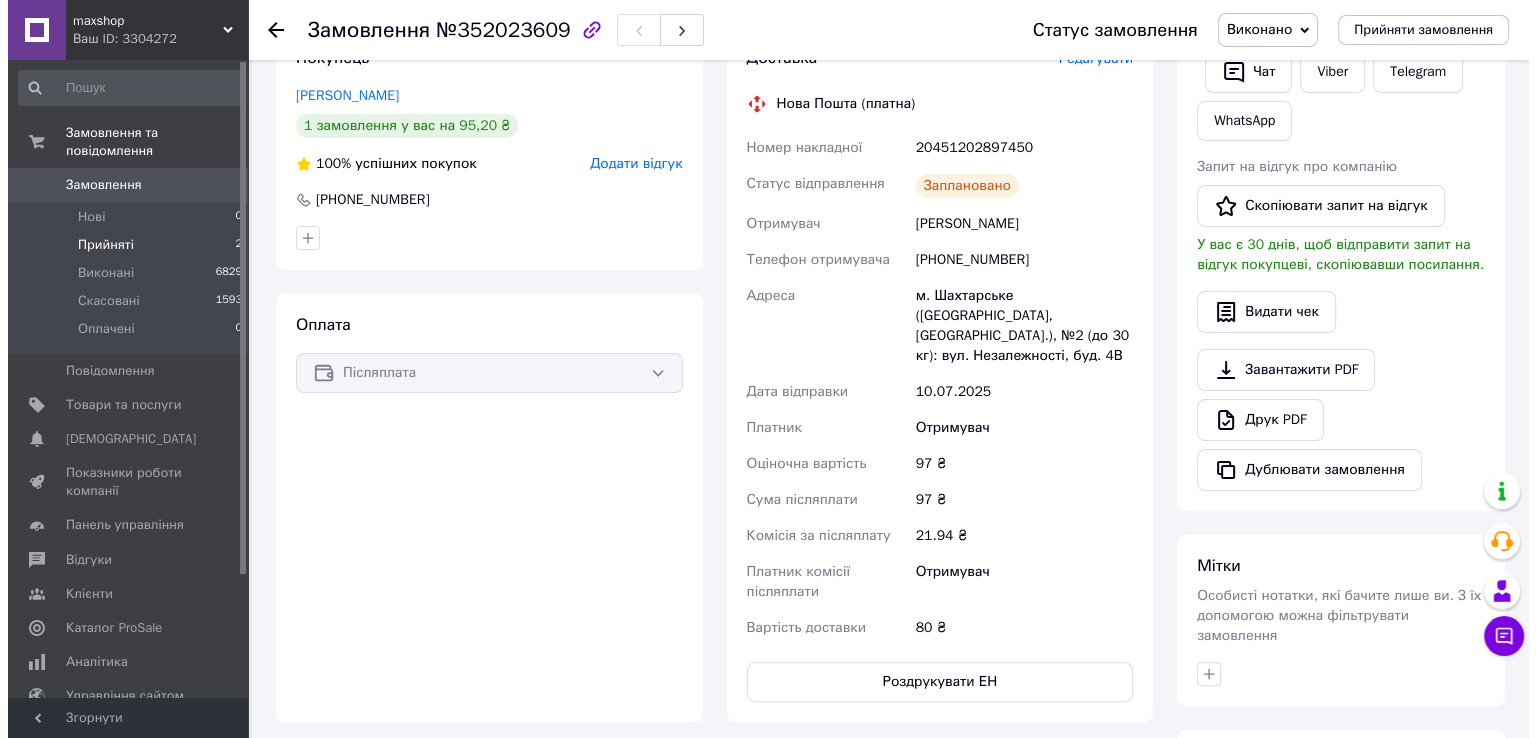 scroll, scrollTop: 0, scrollLeft: 0, axis: both 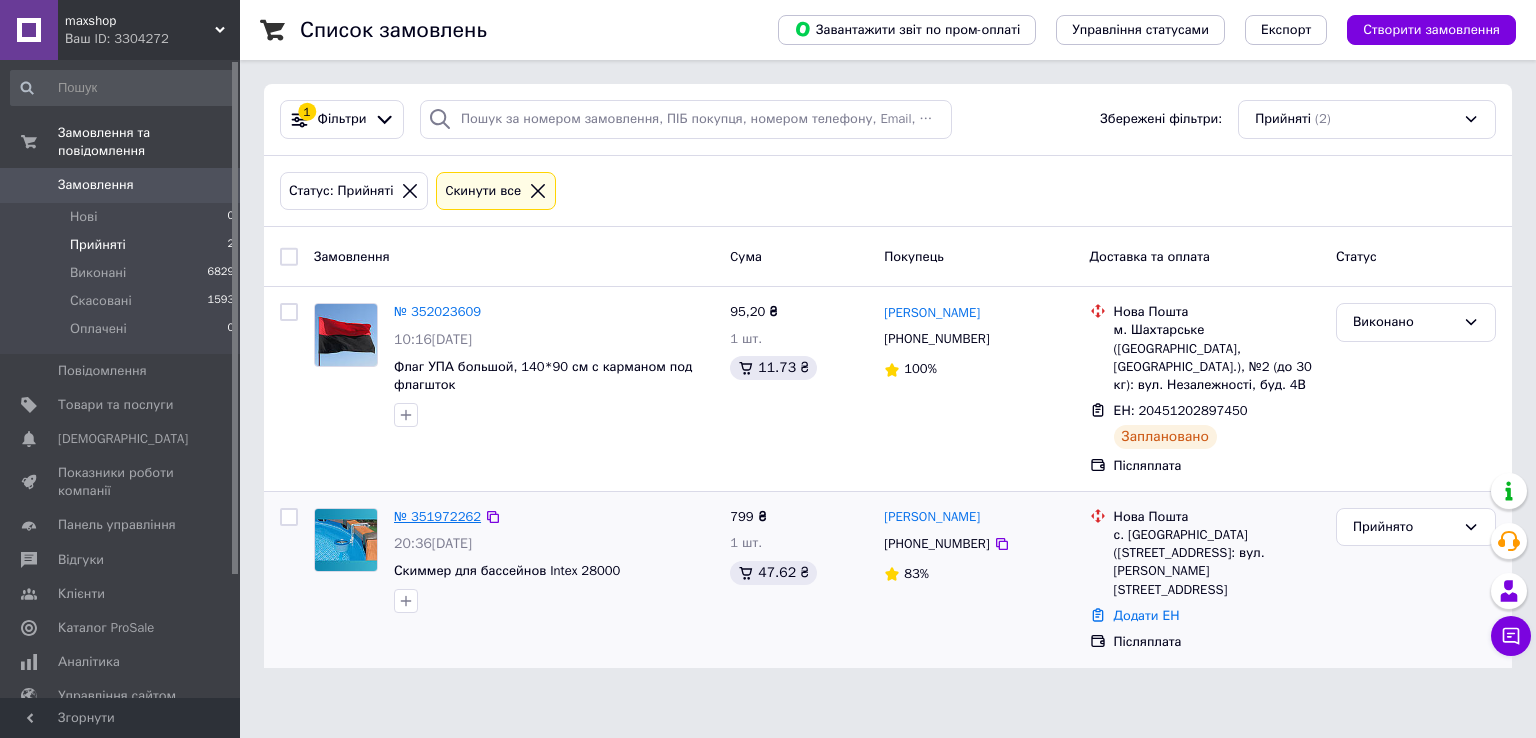 click on "№ 351972262" at bounding box center [437, 516] 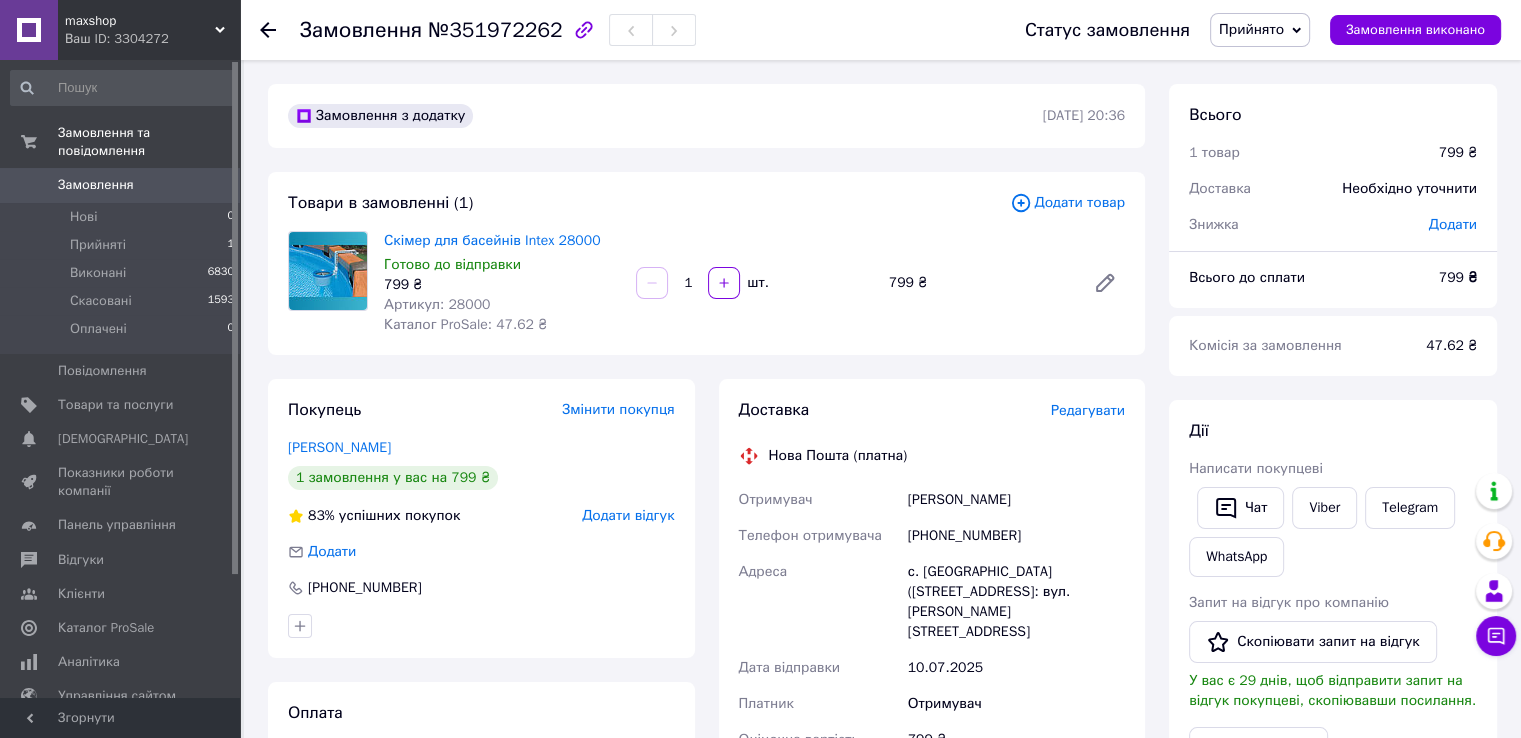 click on "Доставка Редагувати Нова Пошта (платна) Отримувач Биднык Максим Телефон отримувача +380631510042 Адреса с. Маяки (Одеська обл., Одеський р-н.), №1: вул. Богачова, 86 Дата відправки 10.07.2025 Платник Отримувач Оціночна вартість 799 ₴ Сума післяплати 799 ₴ Комісія за післяплату 35.98 ₴ Платник комісії післяплати Отримувач Передати номер або Згенерувати ЕН" at bounding box center (932, 739) 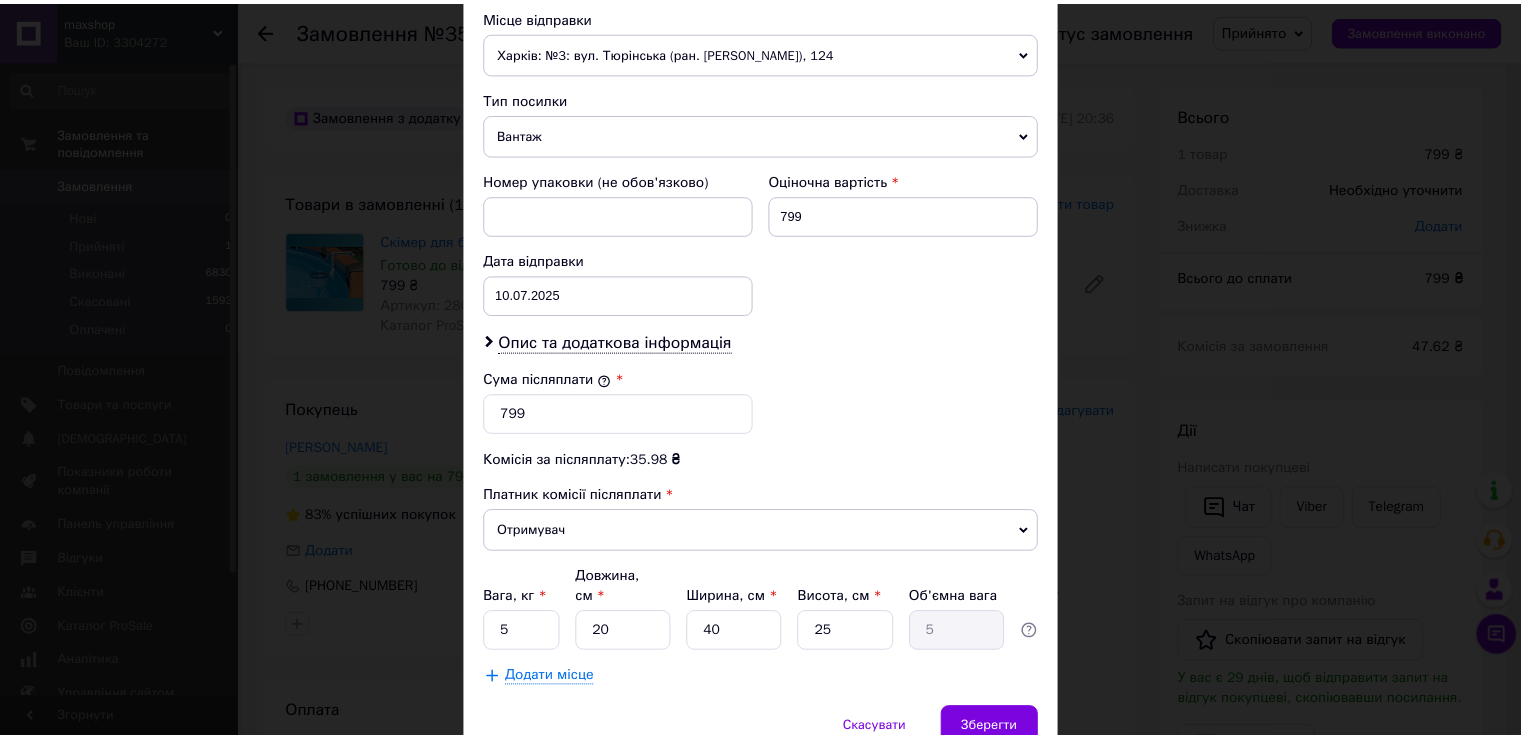 scroll, scrollTop: 782, scrollLeft: 0, axis: vertical 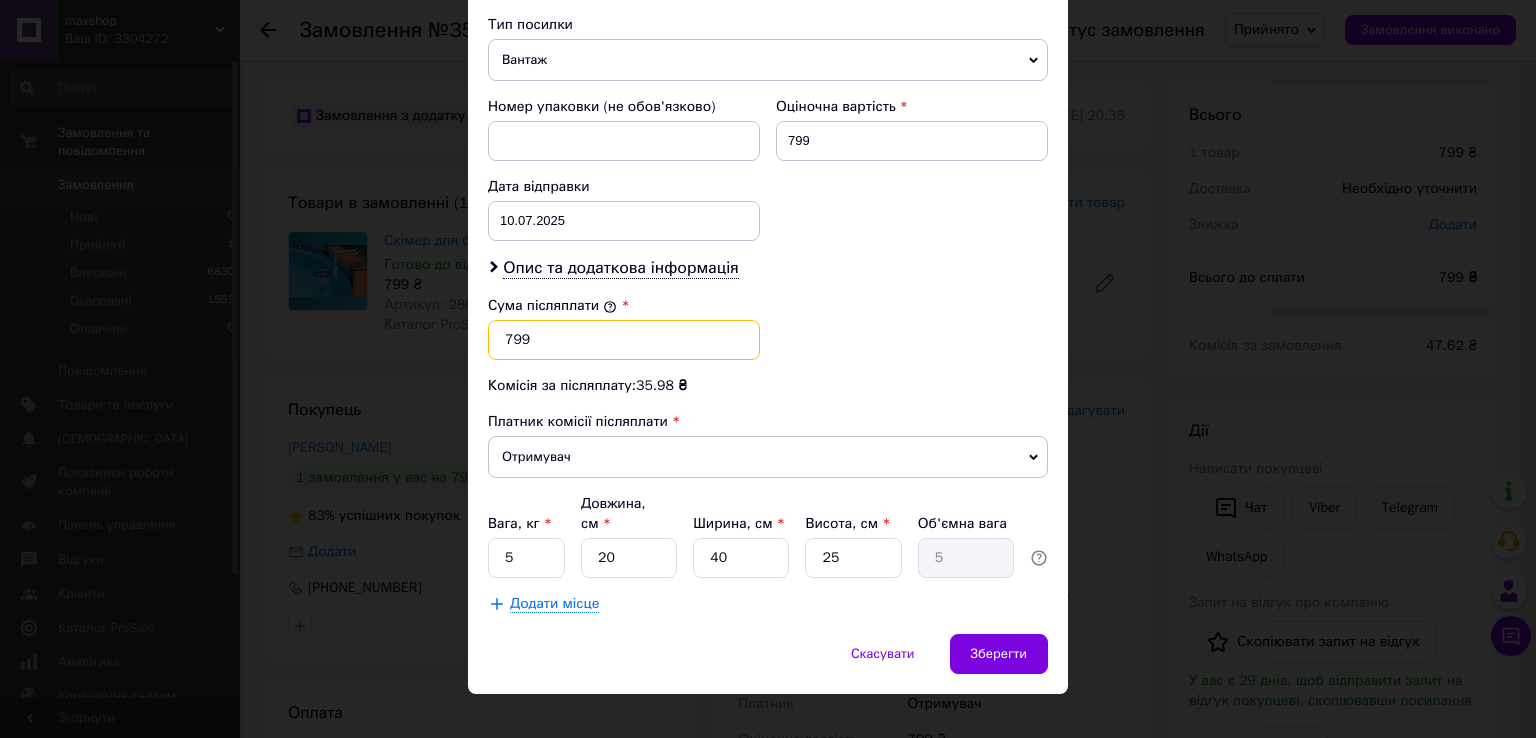 click on "799" at bounding box center [624, 340] 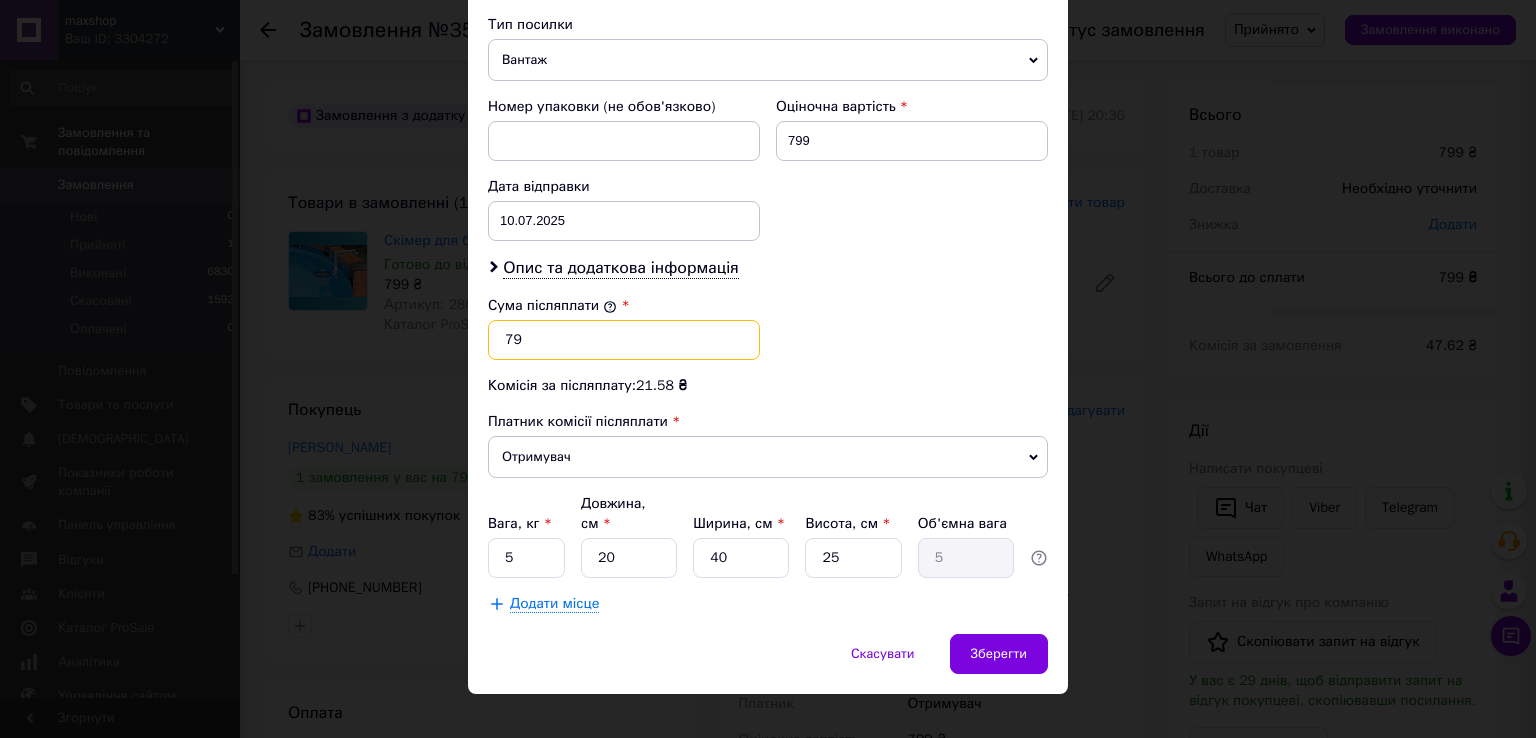 type on "7" 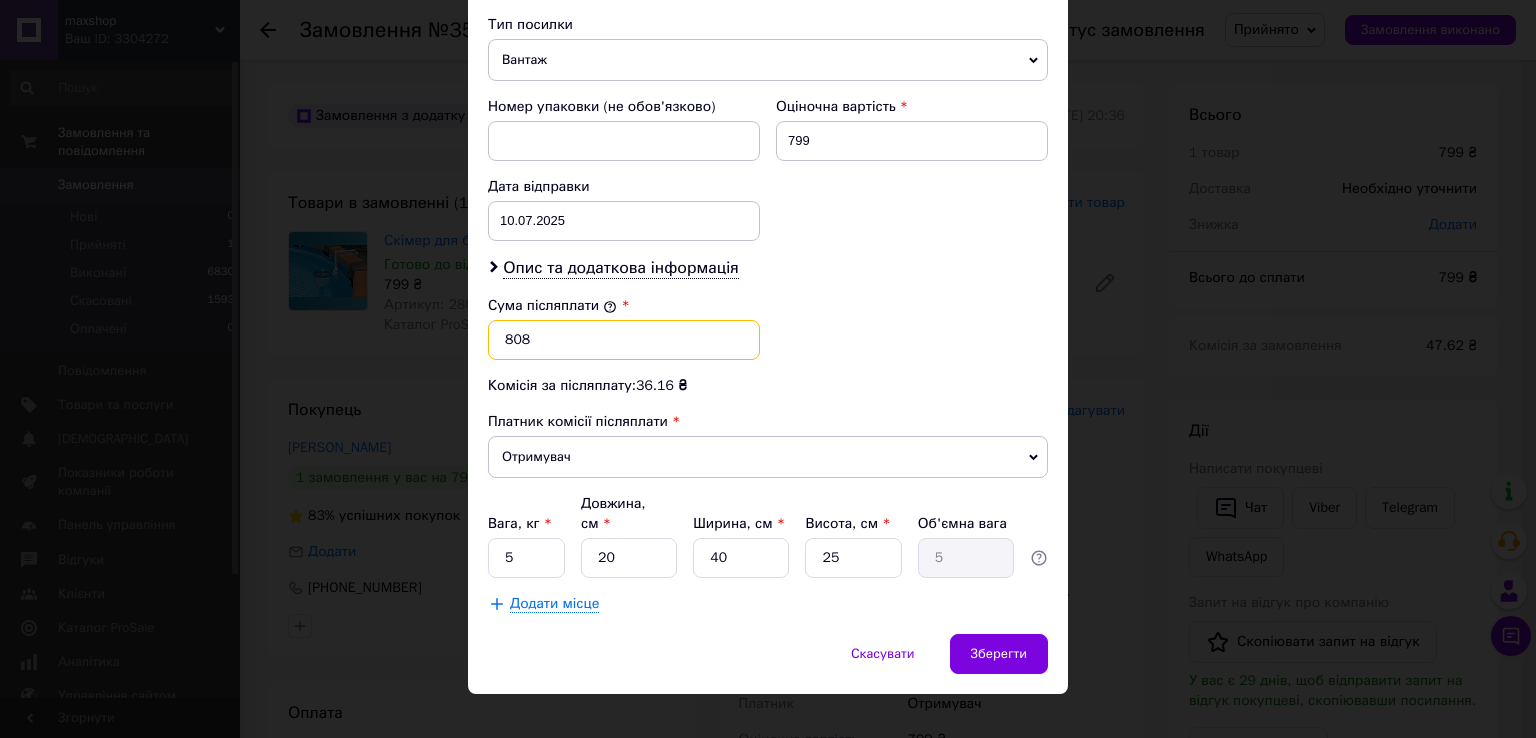 type on "808" 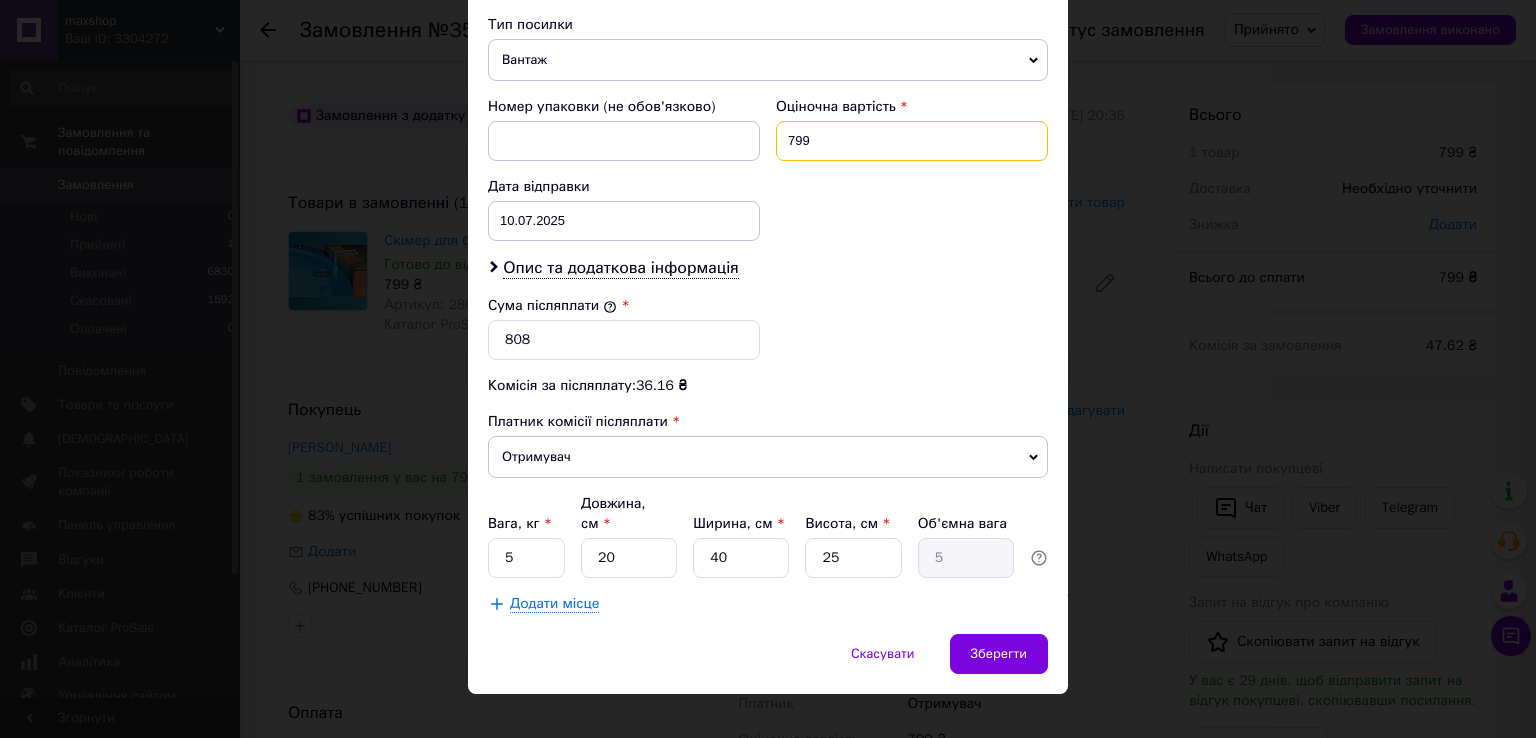 click on "799" at bounding box center [912, 141] 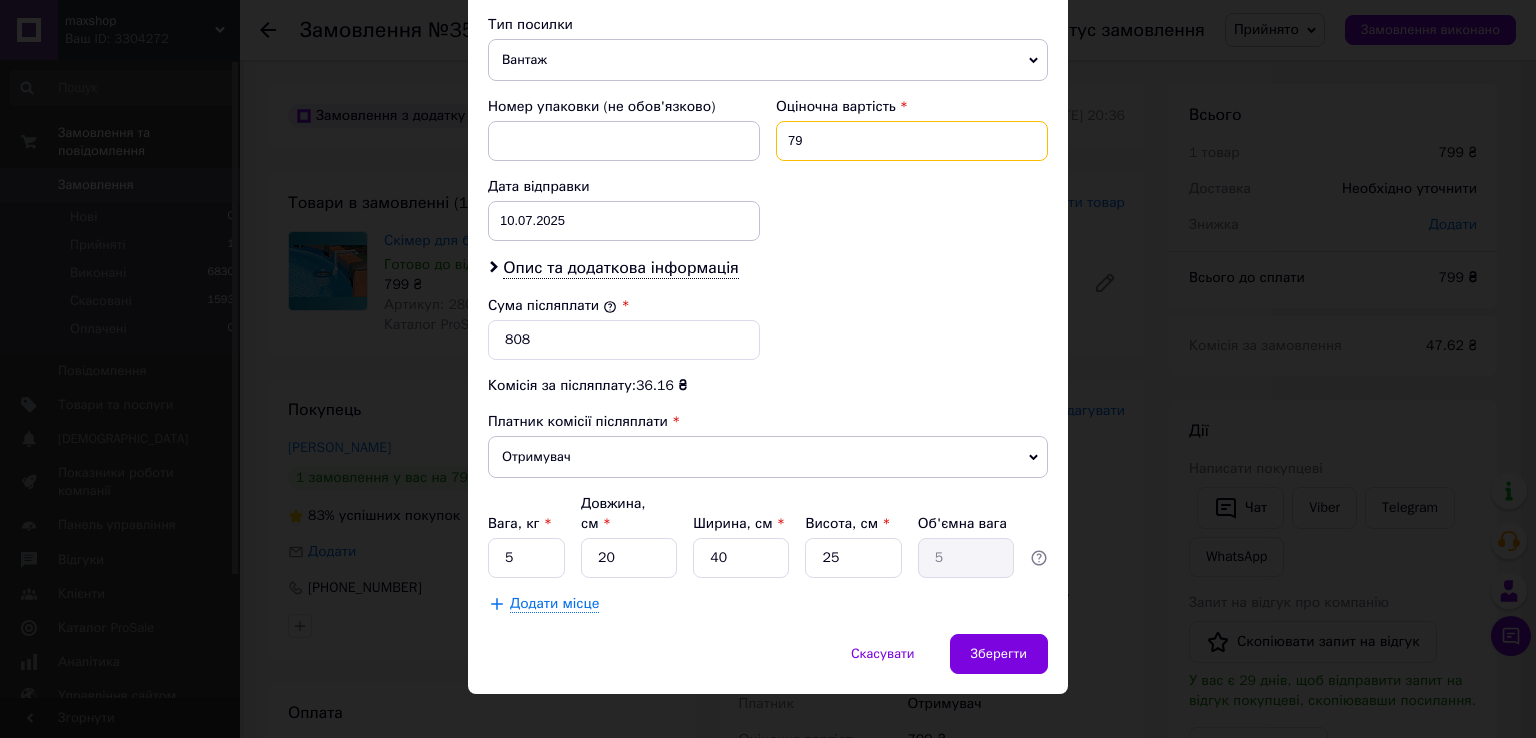 type on "7" 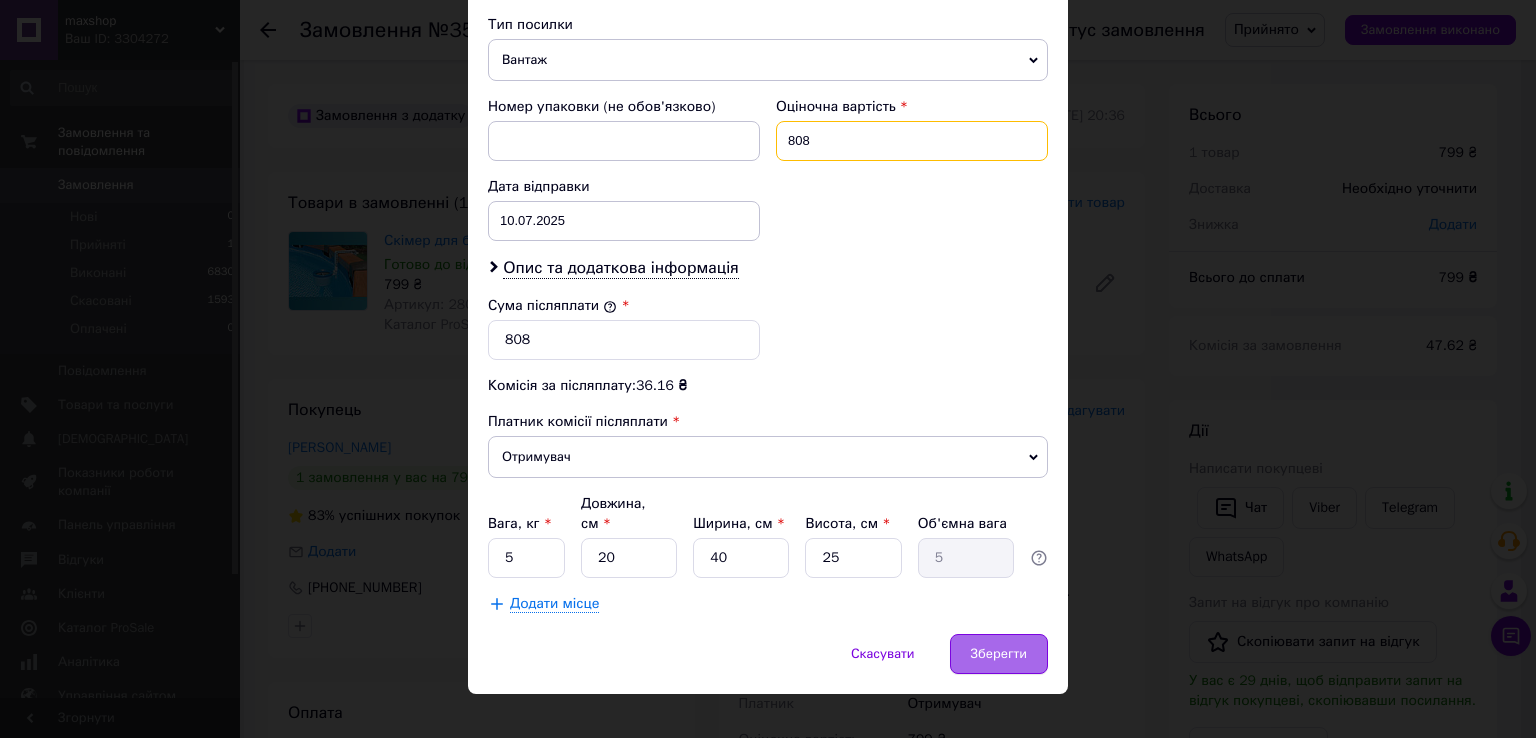 type on "808" 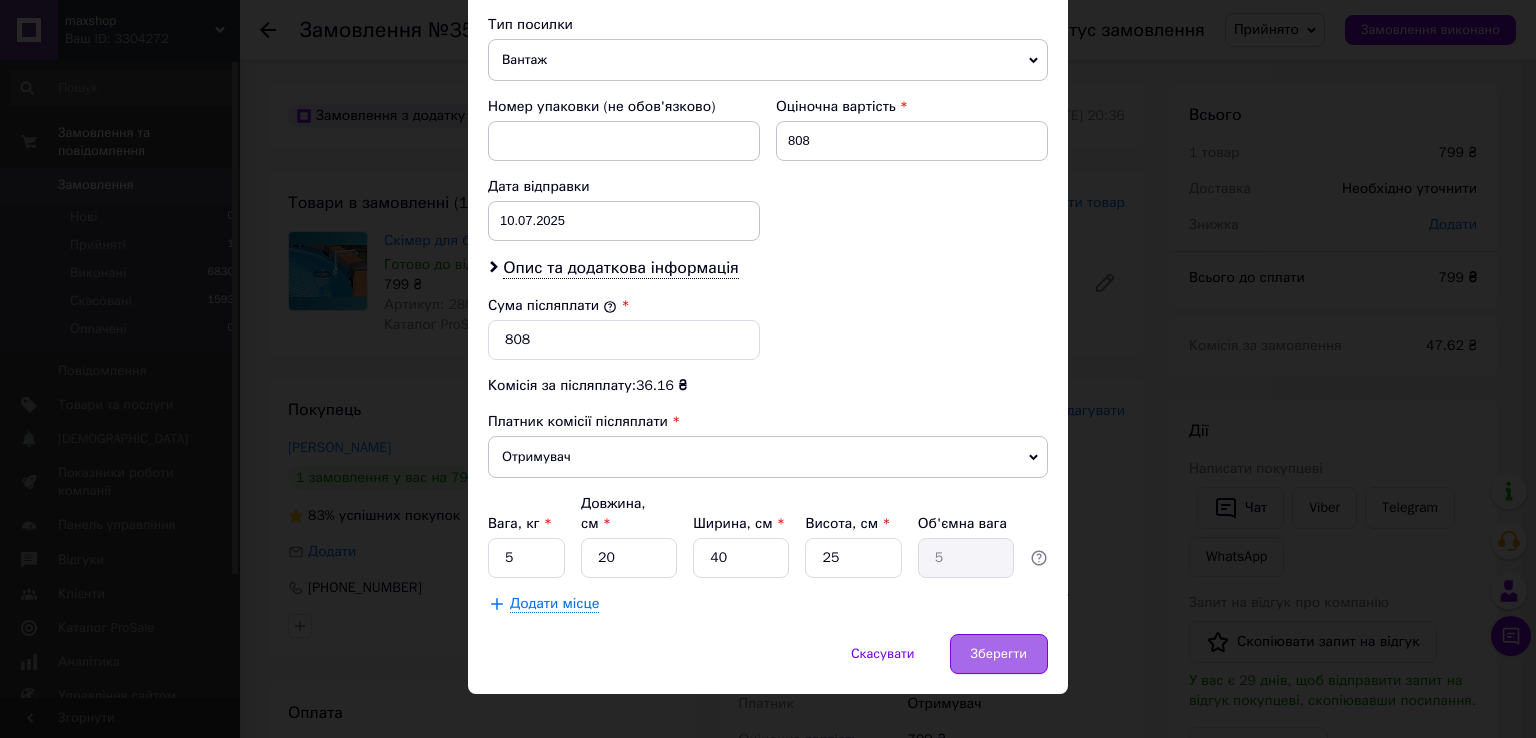 click on "Зберегти" at bounding box center [999, 654] 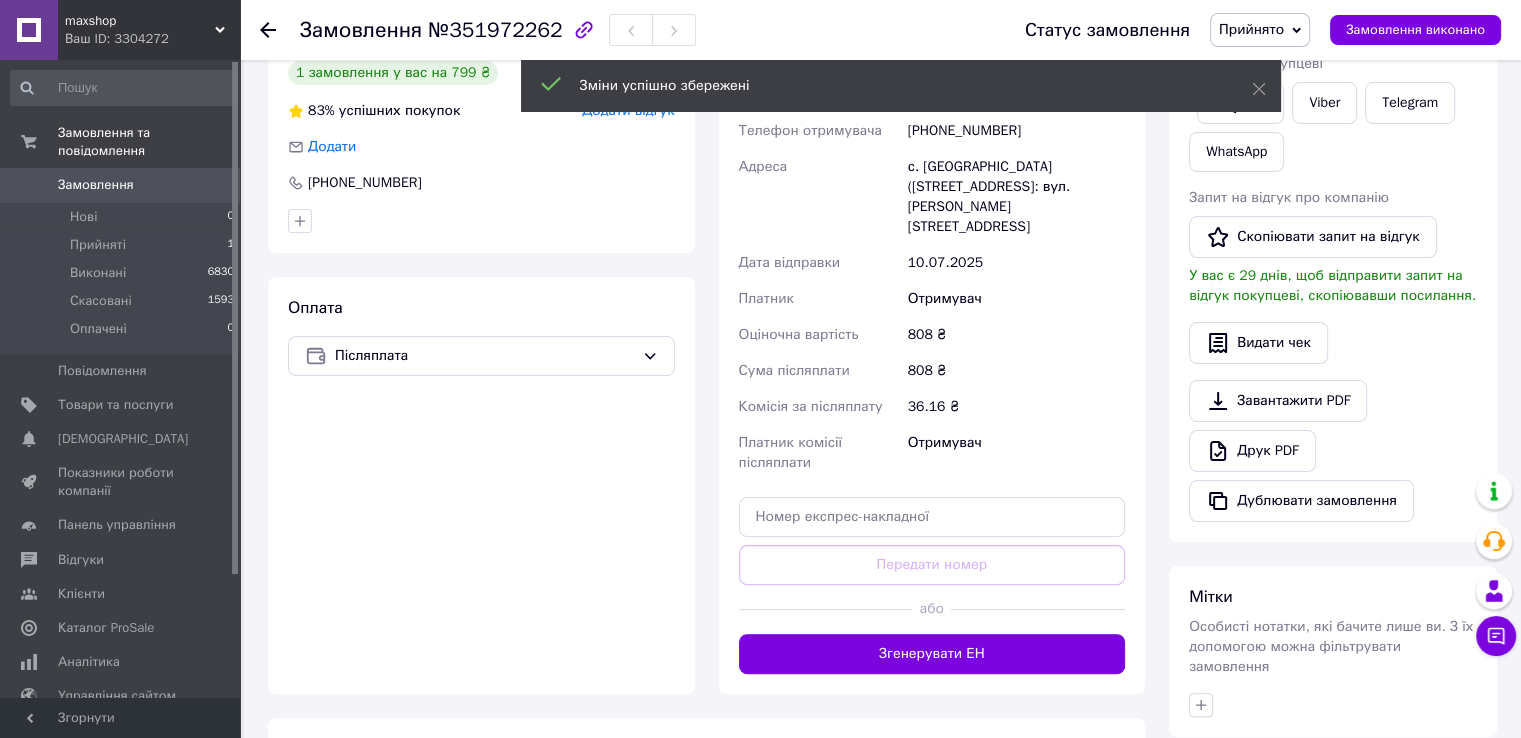 scroll, scrollTop: 500, scrollLeft: 0, axis: vertical 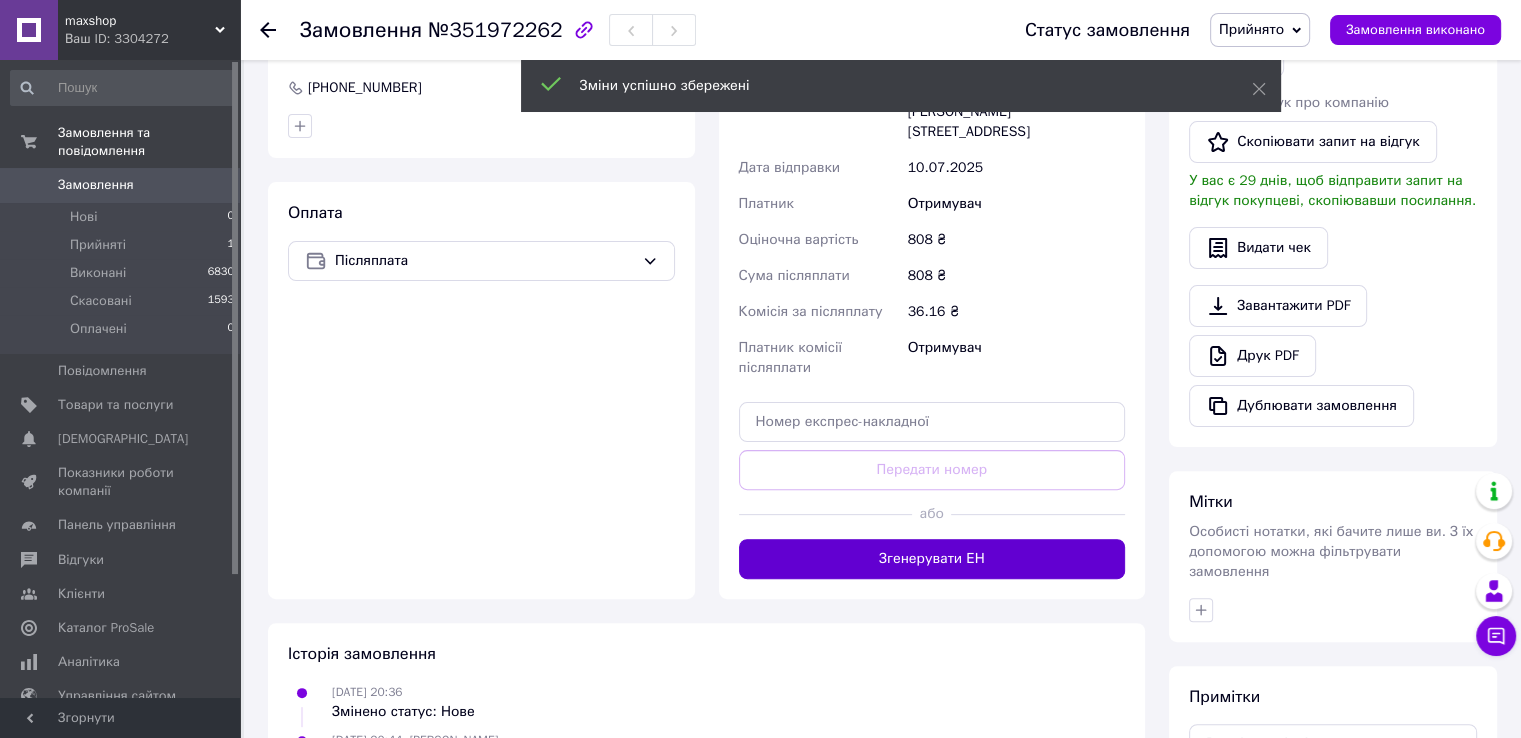 click on "Згенерувати ЕН" at bounding box center [932, 559] 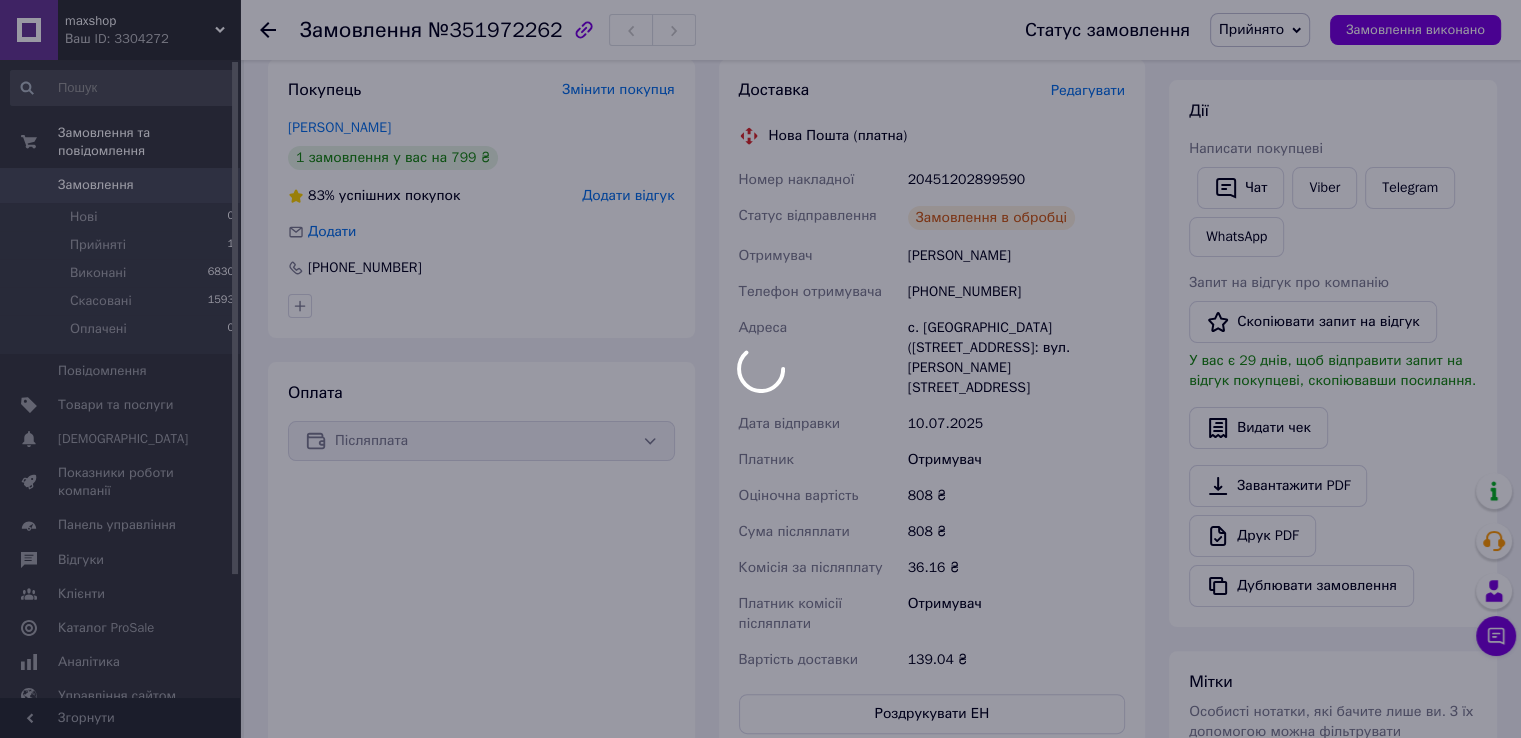 scroll, scrollTop: 200, scrollLeft: 0, axis: vertical 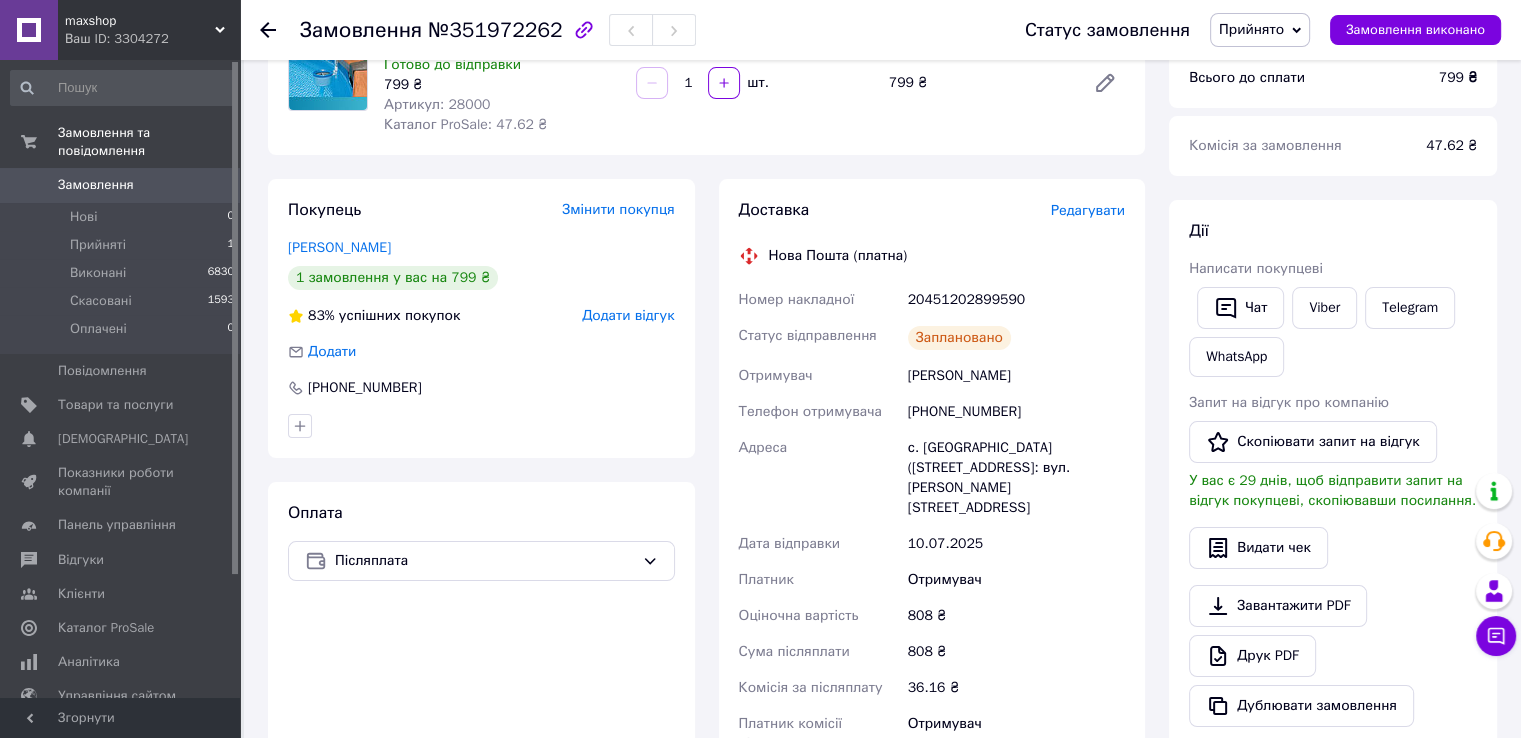click 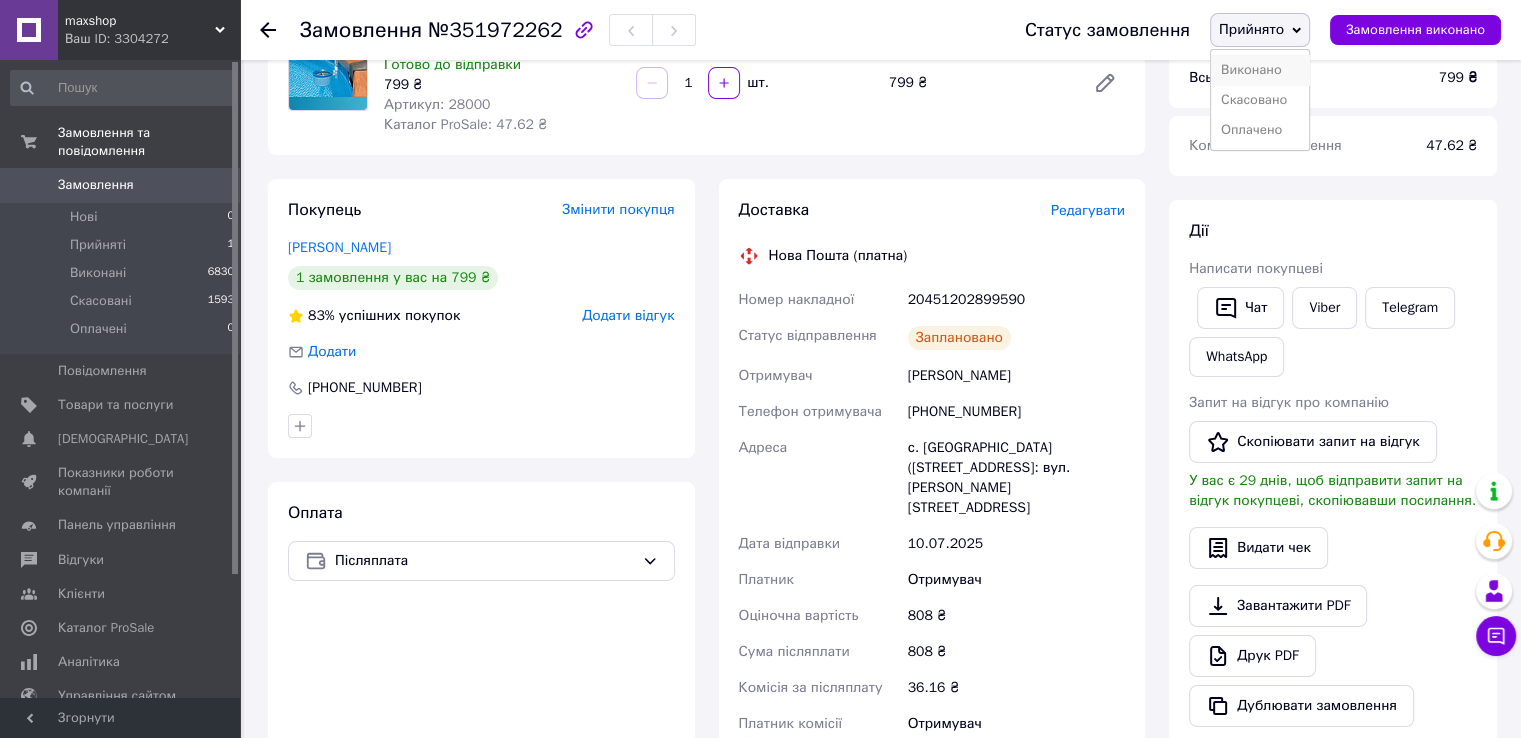 click on "Виконано" at bounding box center [1260, 70] 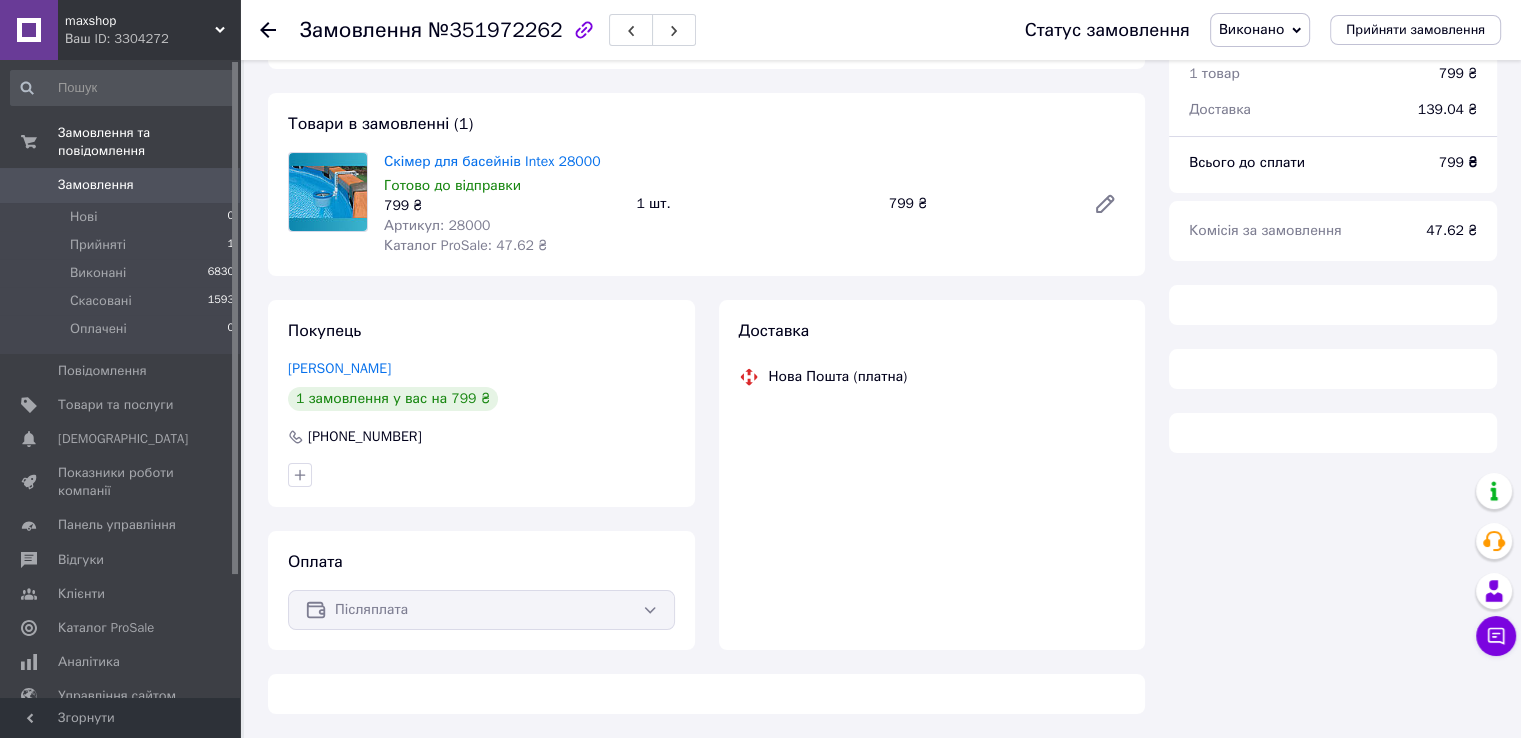scroll, scrollTop: 176, scrollLeft: 0, axis: vertical 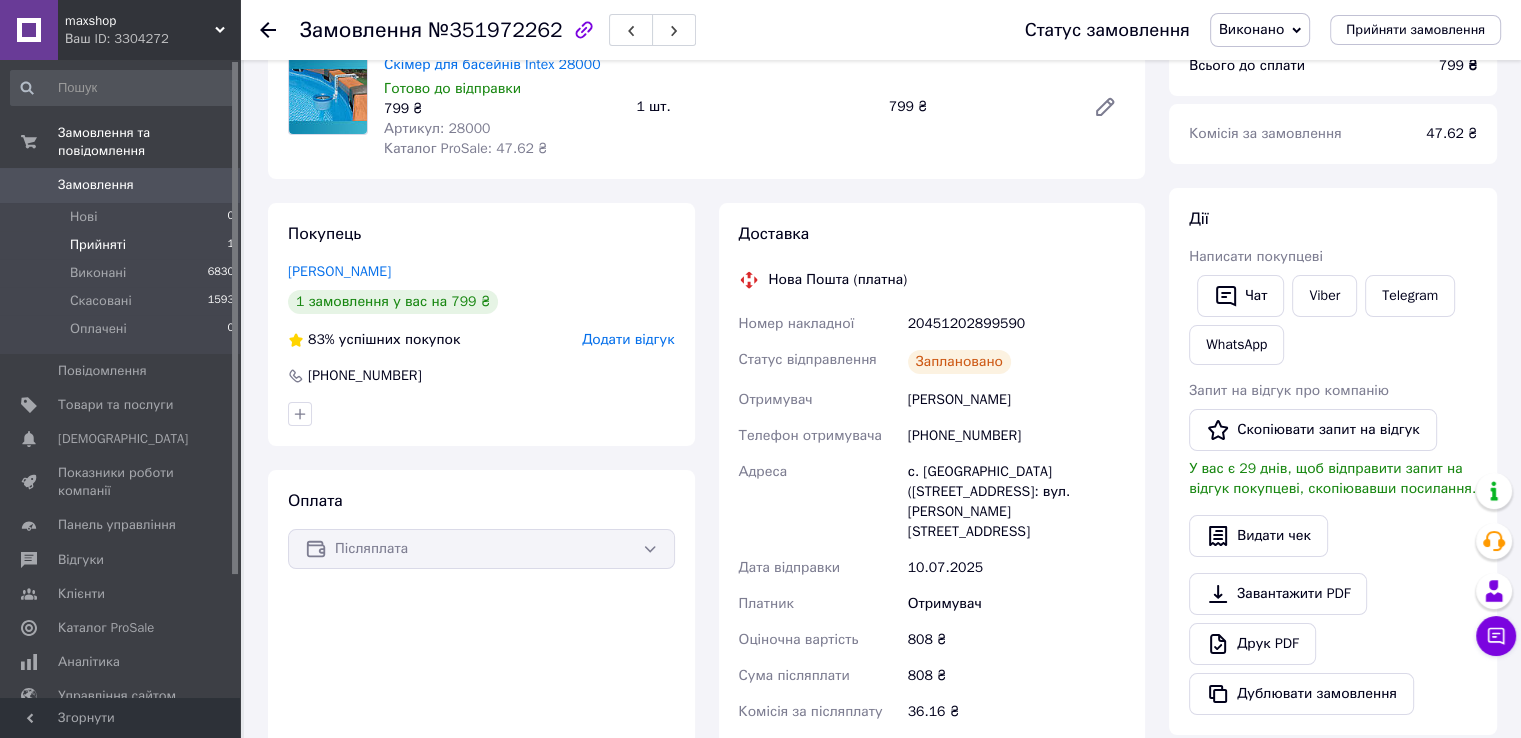 click on "Прийняті" at bounding box center [98, 245] 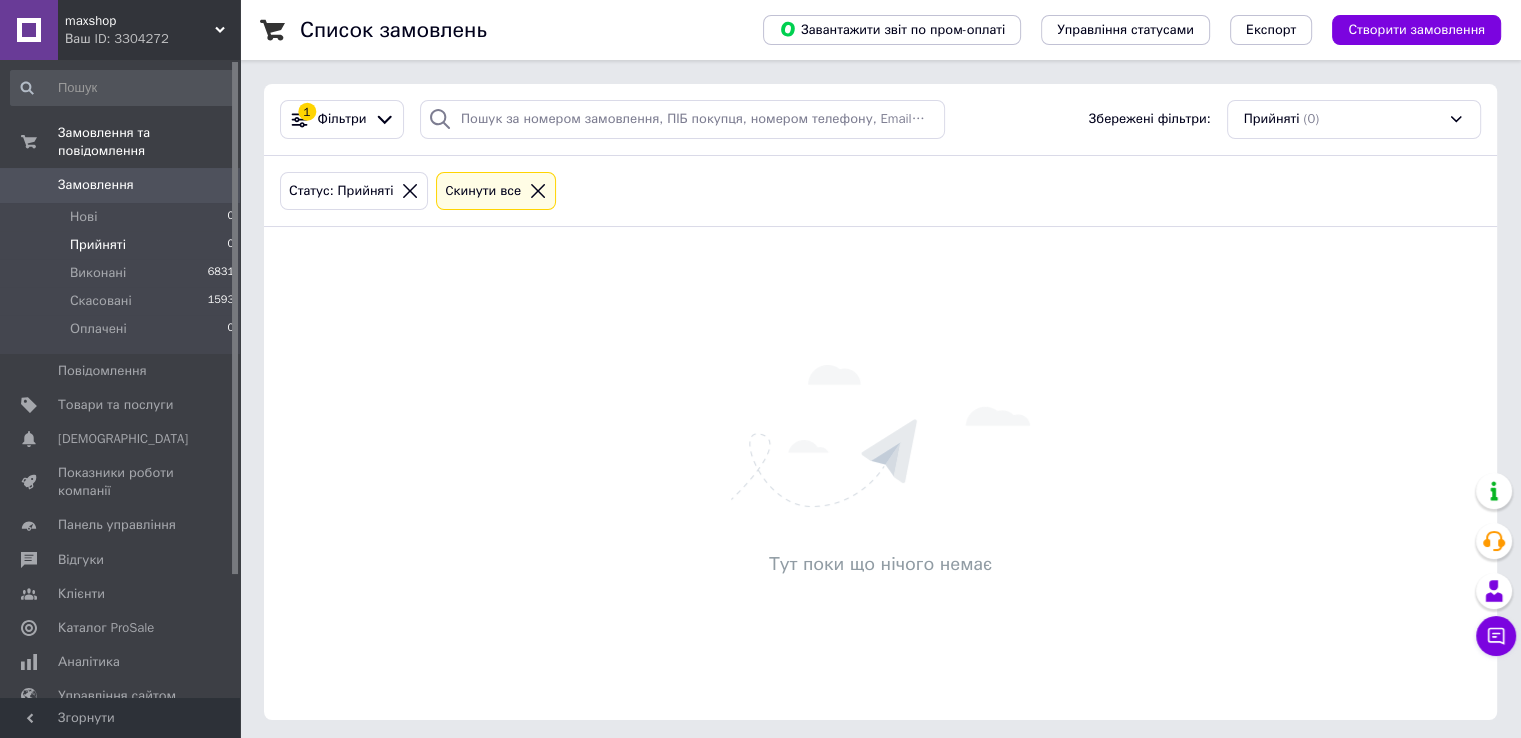 click on "maxshop Ваш ID: 3304272" at bounding box center [149, 30] 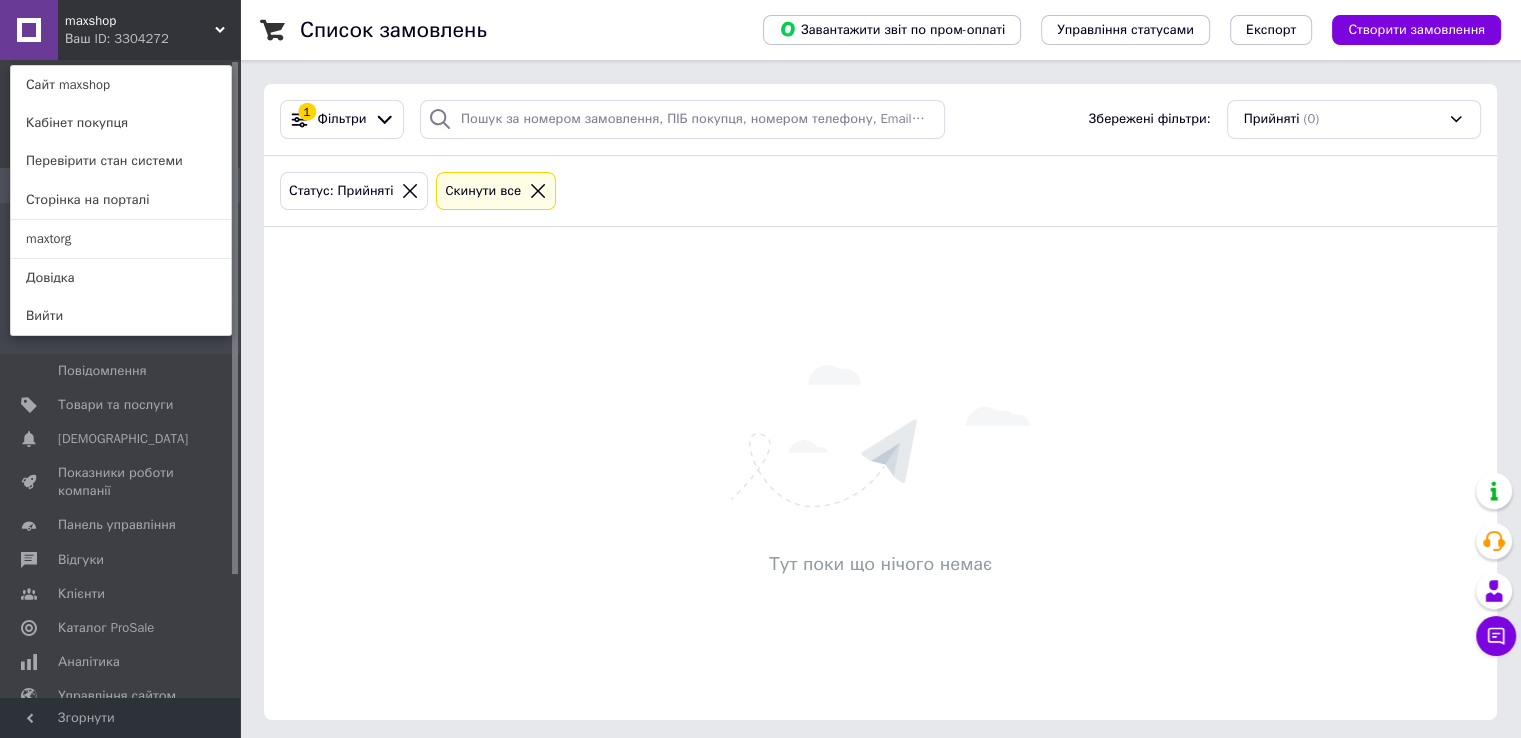 click on "maxtorg" at bounding box center [121, 239] 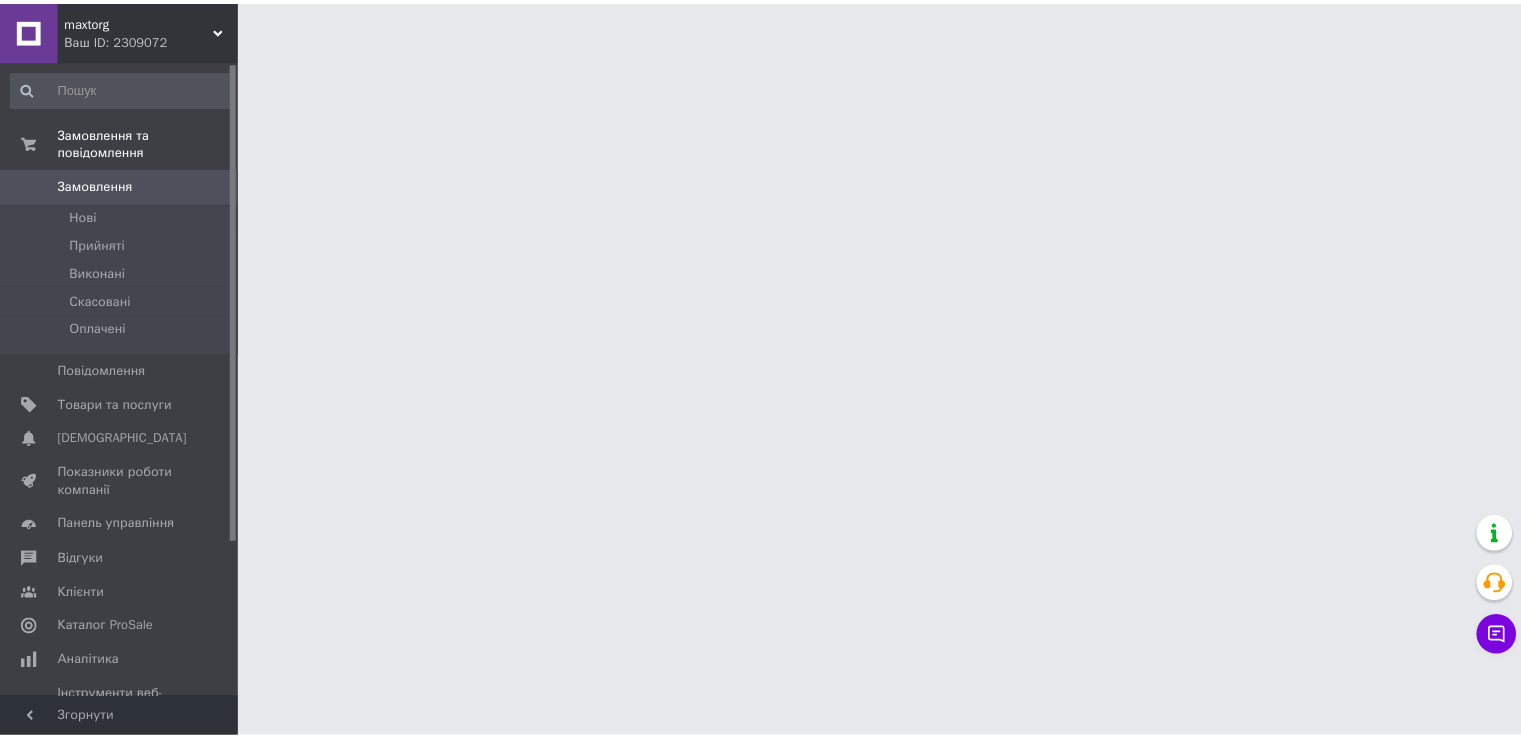 scroll, scrollTop: 0, scrollLeft: 0, axis: both 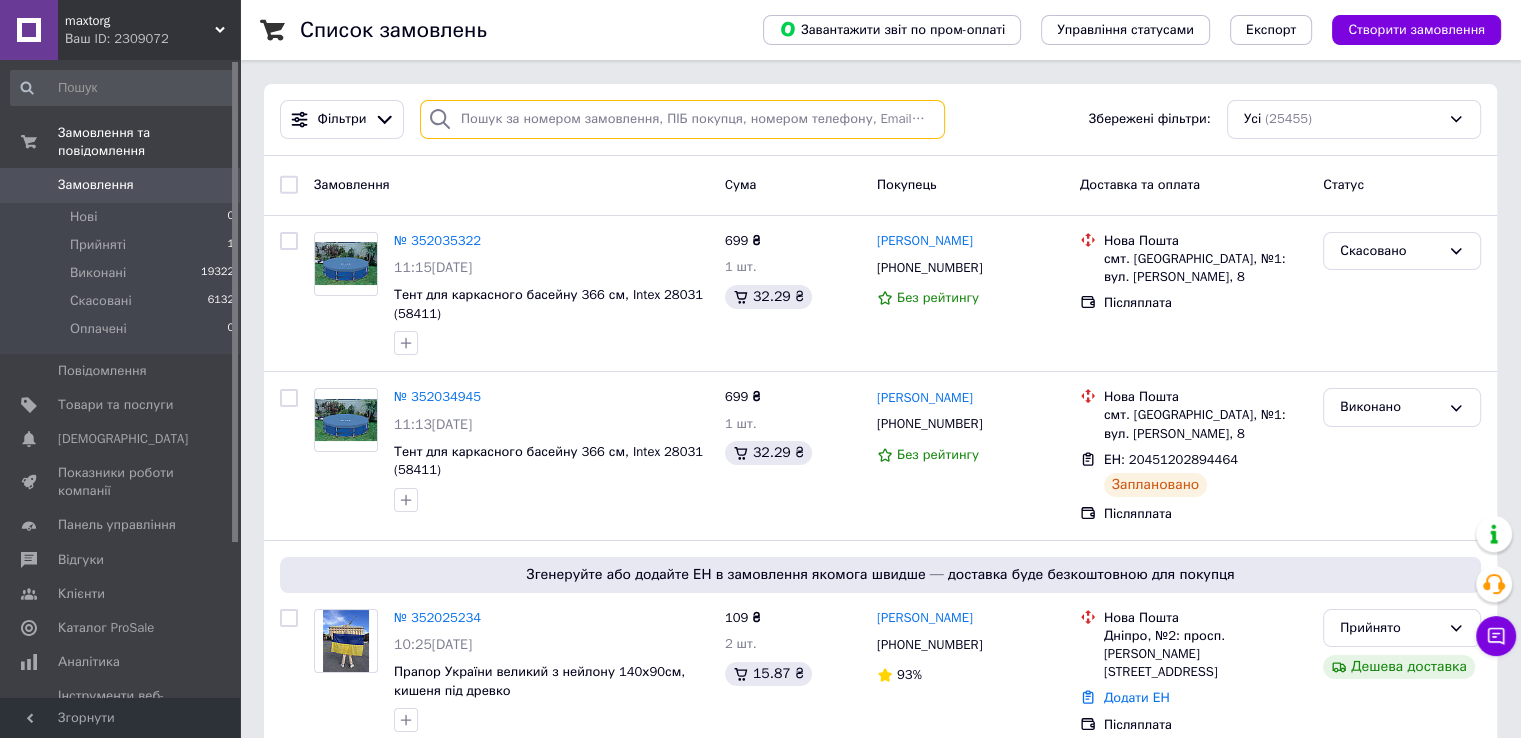 click at bounding box center (682, 119) 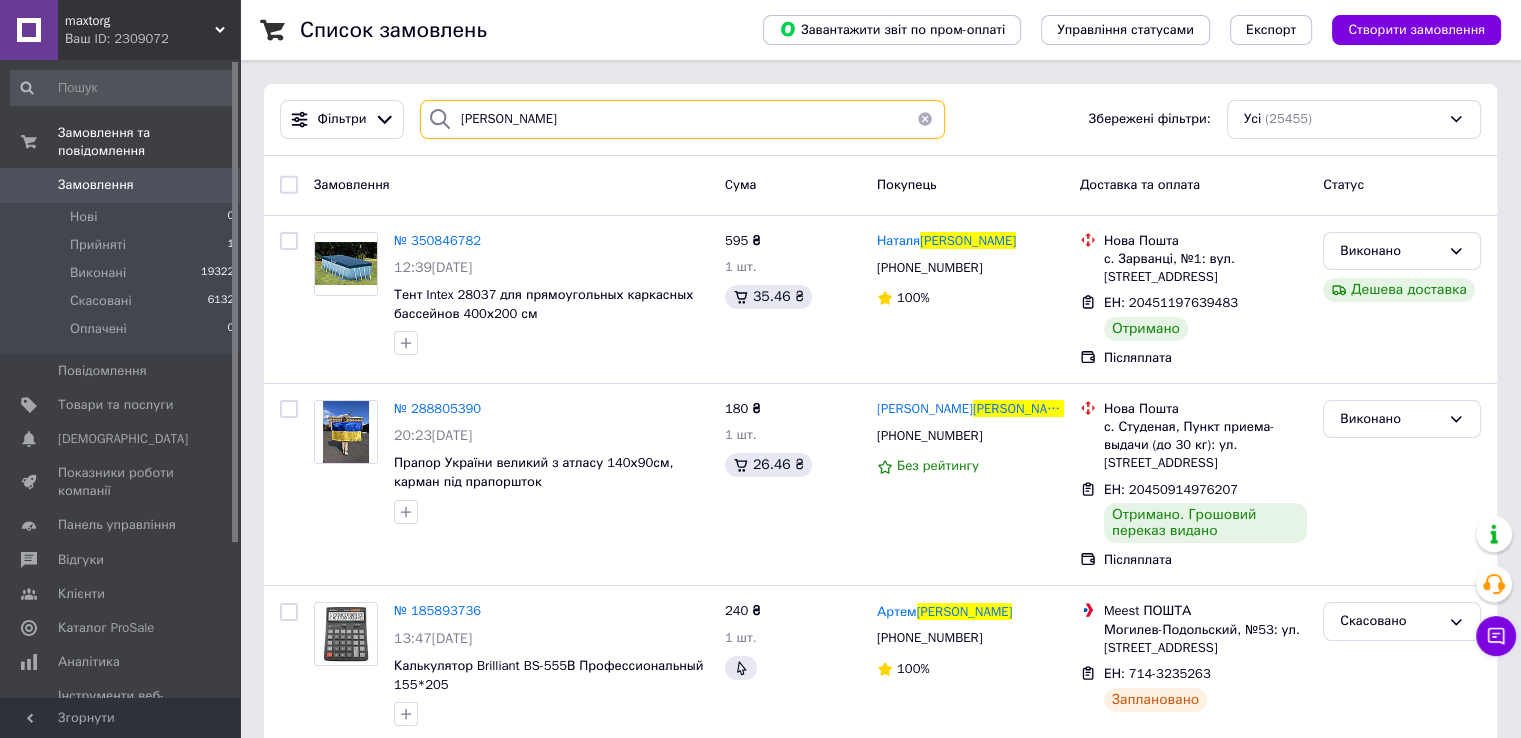 drag, startPoint x: 559, startPoint y: 119, endPoint x: 440, endPoint y: 125, distance: 119.15116 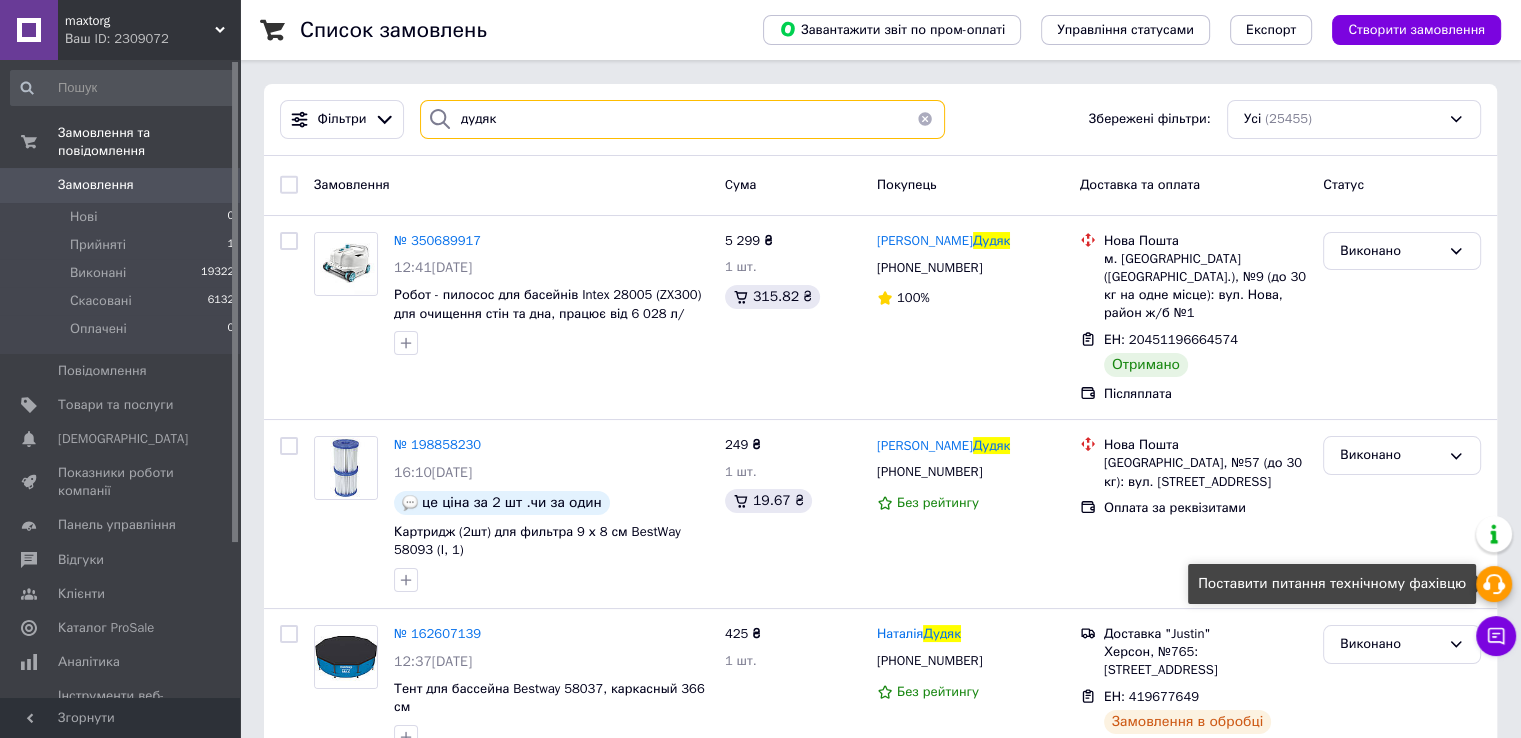 type on "дудяк" 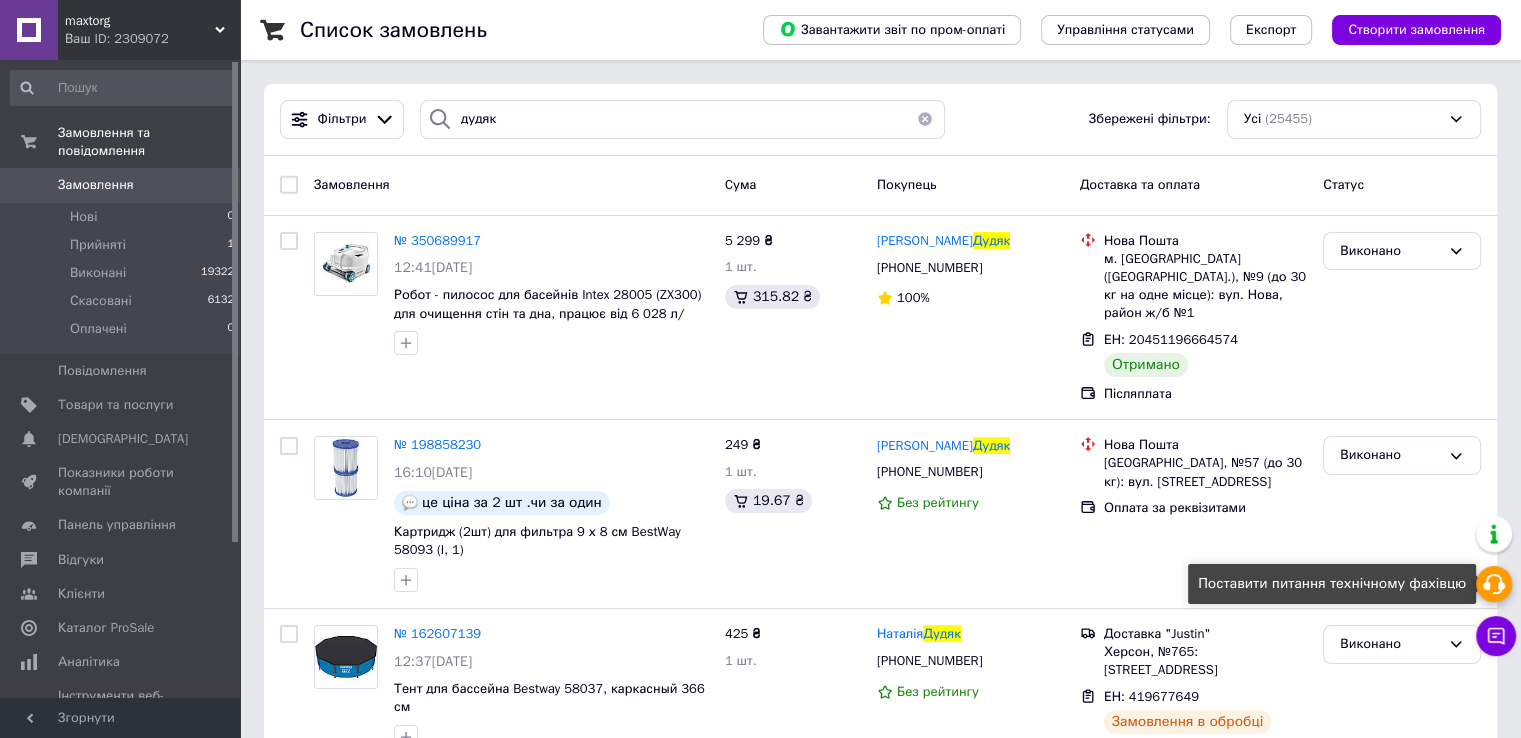 click 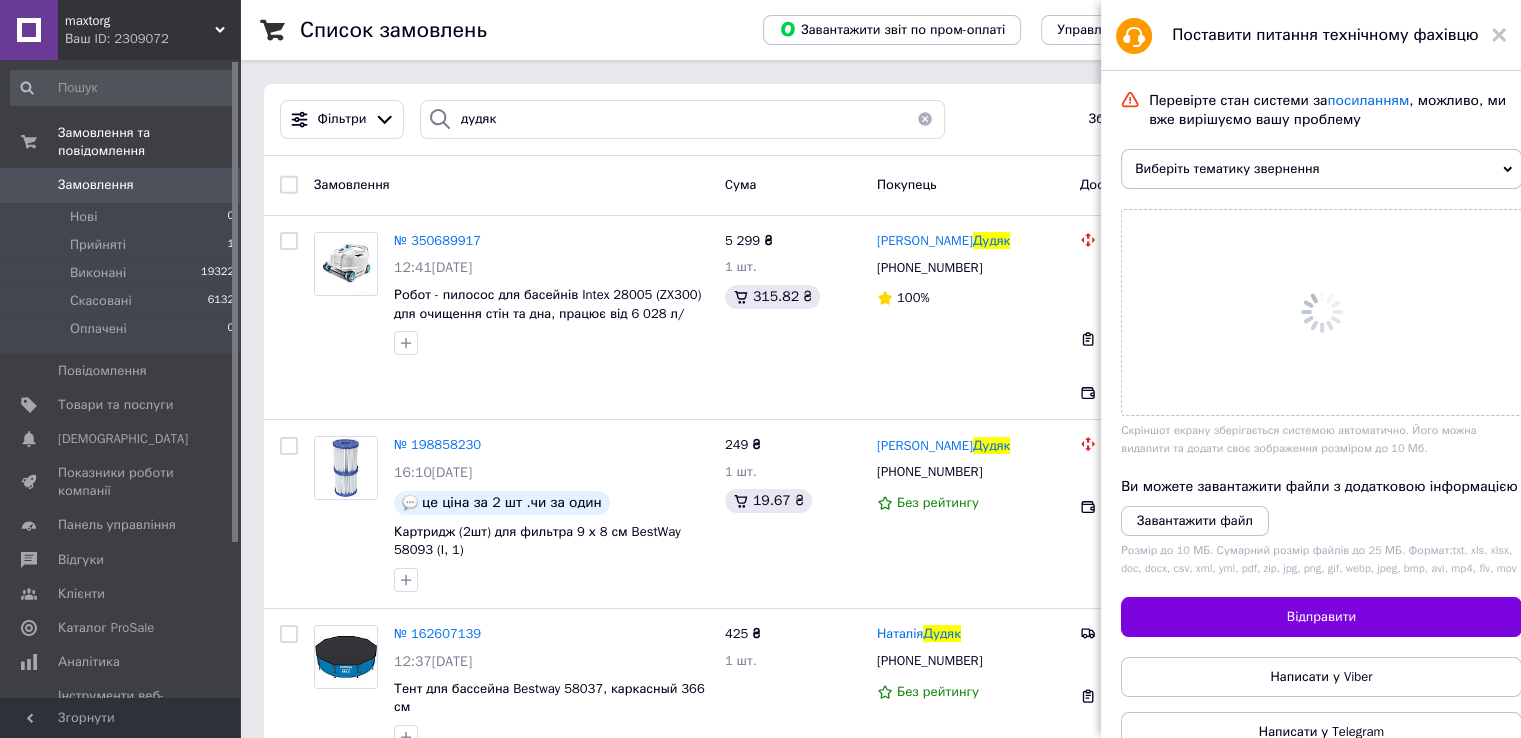 scroll, scrollTop: 0, scrollLeft: 0, axis: both 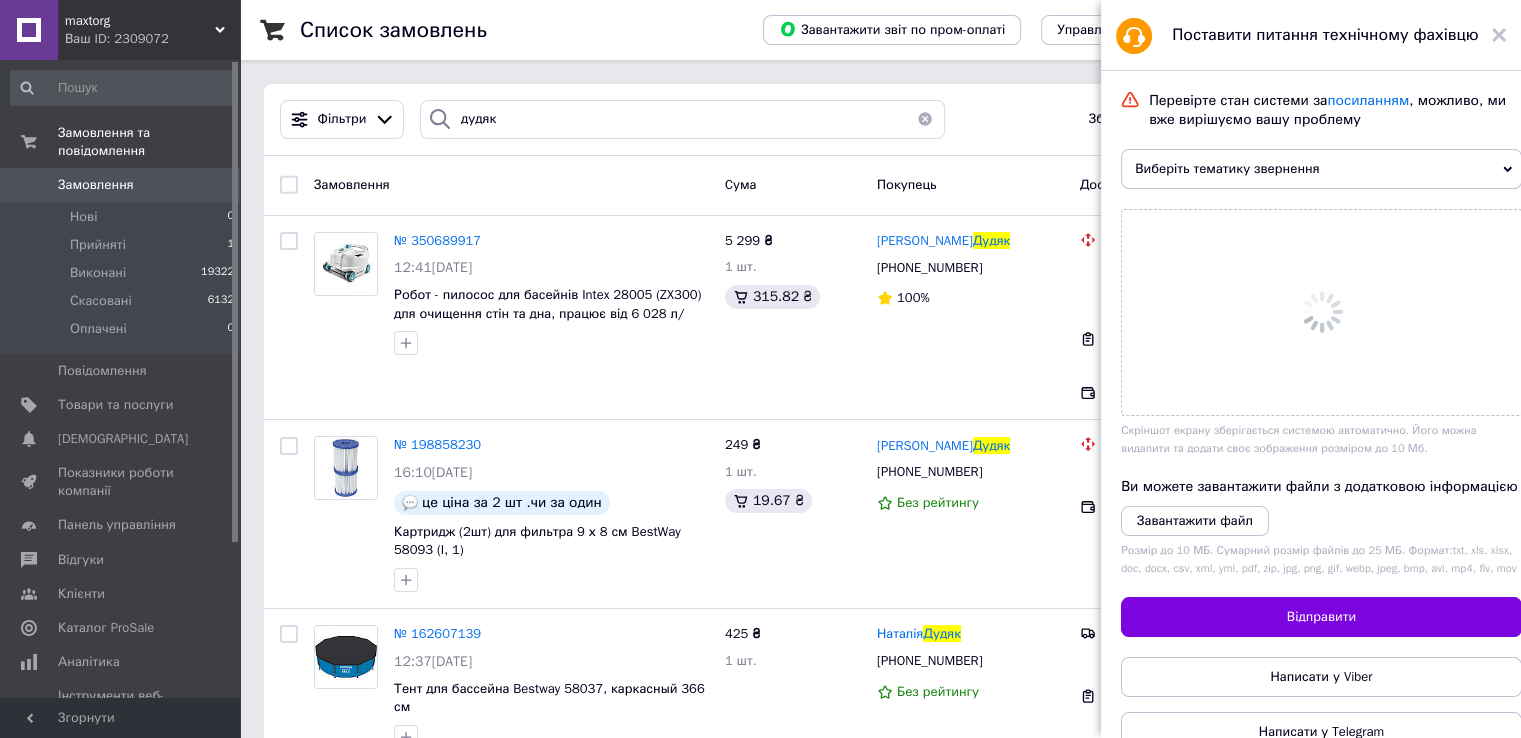 click on "Виберіть тематику звернення" at bounding box center (1321, 169) 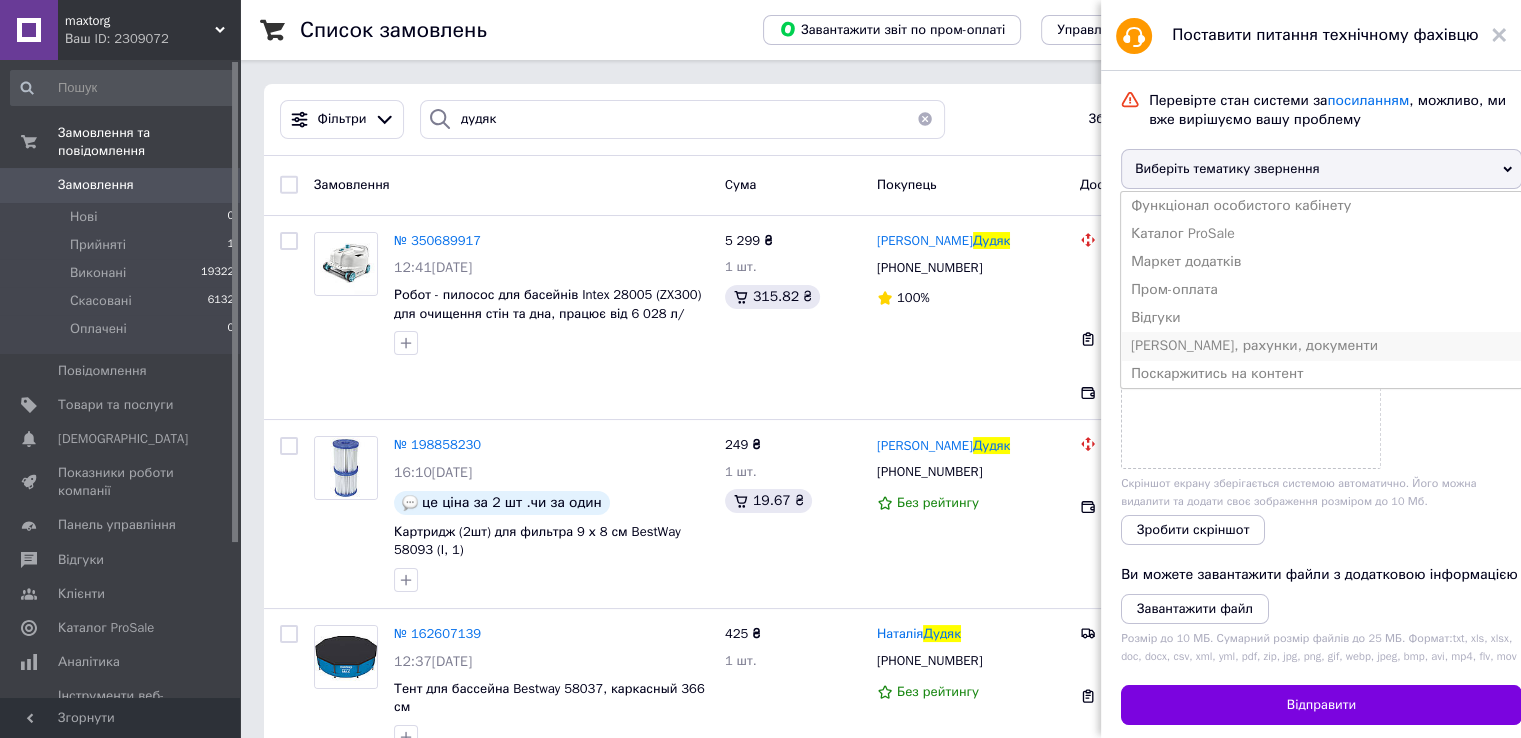 scroll, scrollTop: 100, scrollLeft: 0, axis: vertical 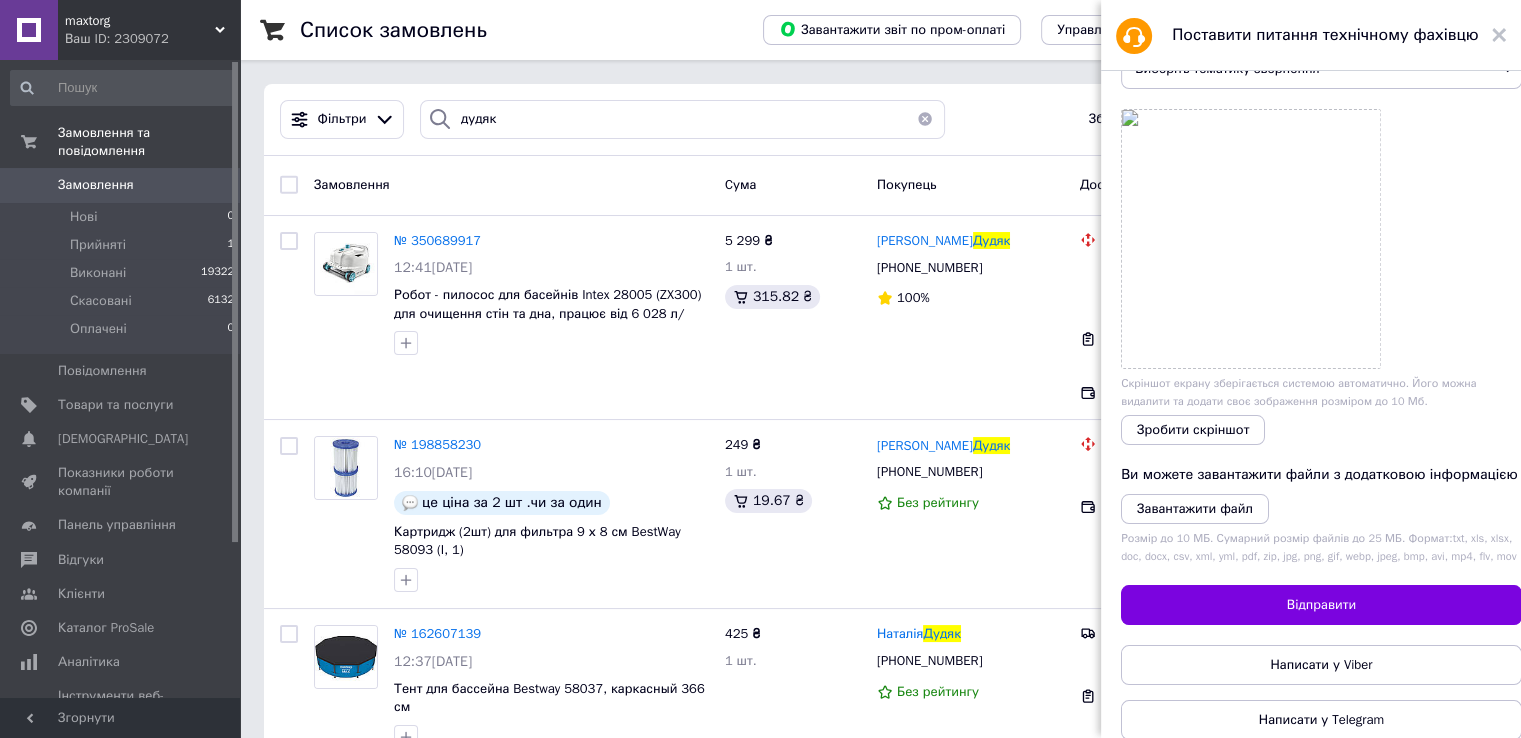 click at bounding box center (1321, 239) 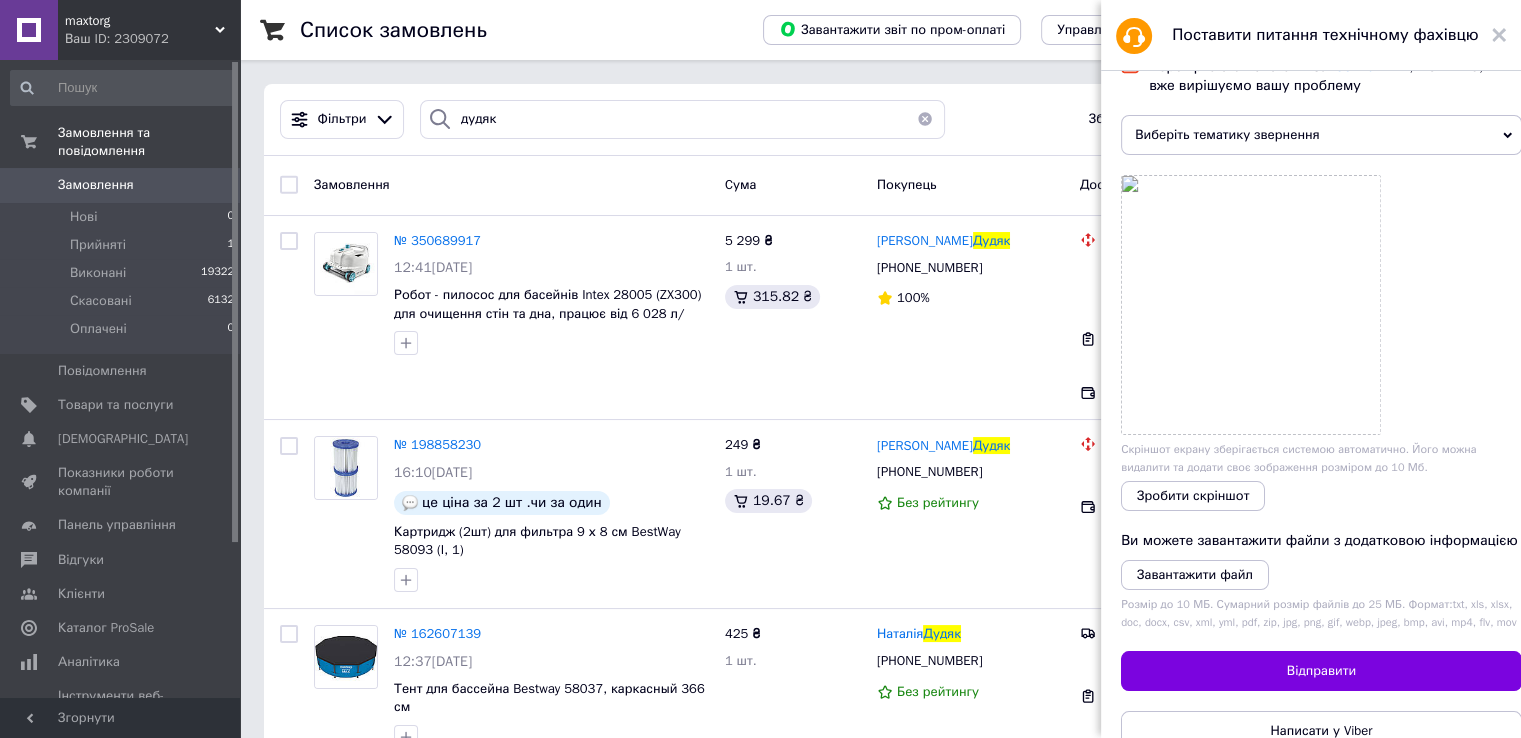 scroll, scrollTop: 0, scrollLeft: 0, axis: both 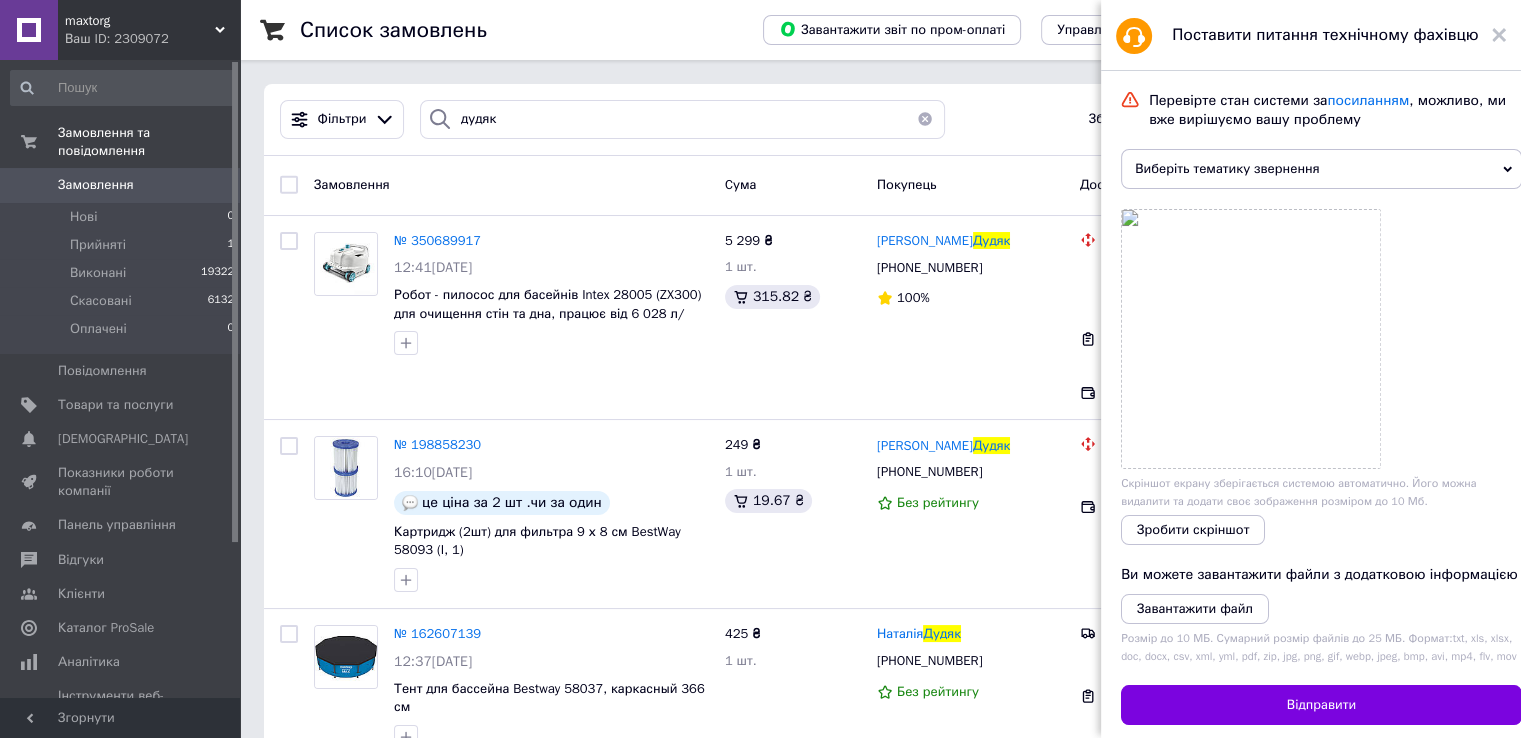 click on "Виберіть тематику звернення" at bounding box center (1321, 169) 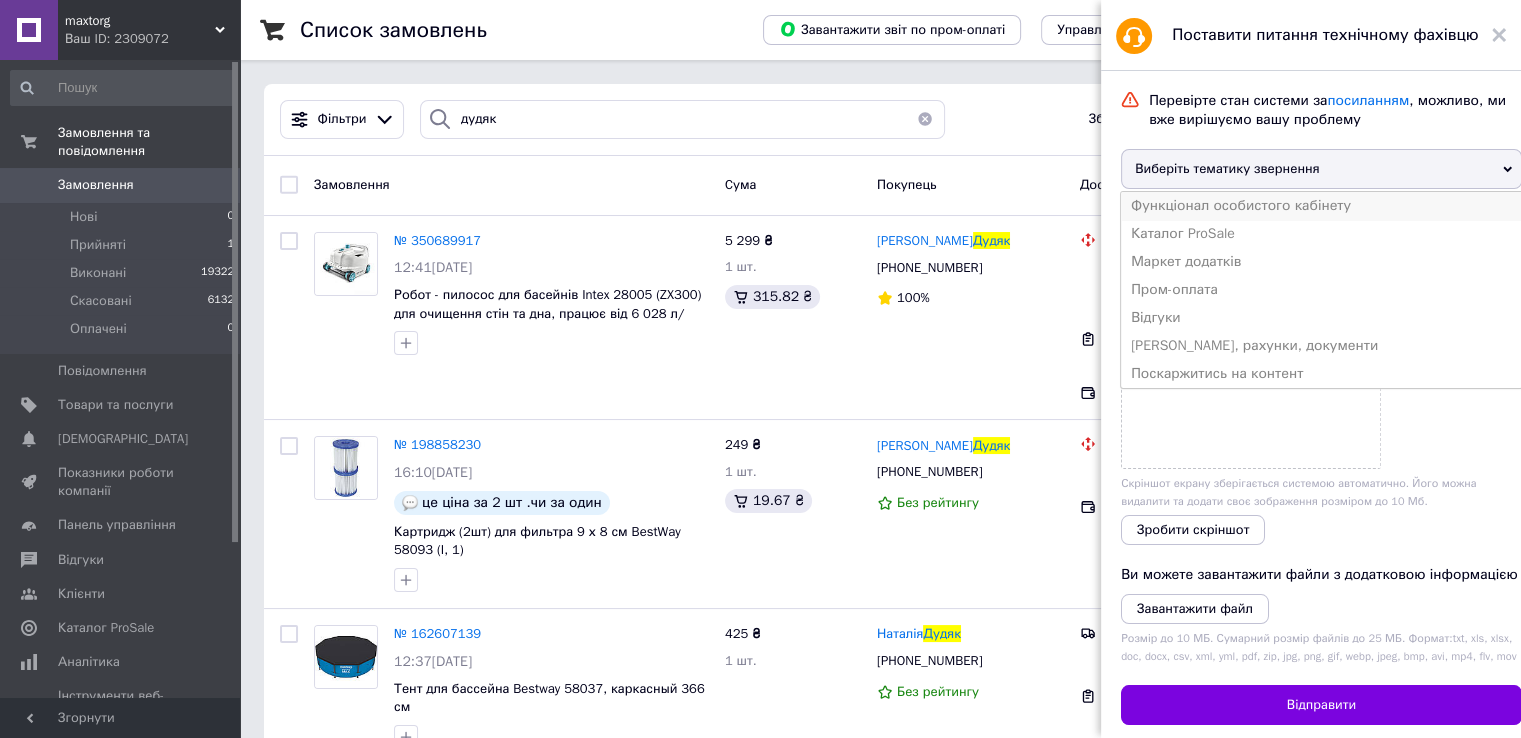 click on "Функціонал особистого кабінету" at bounding box center (1321, 206) 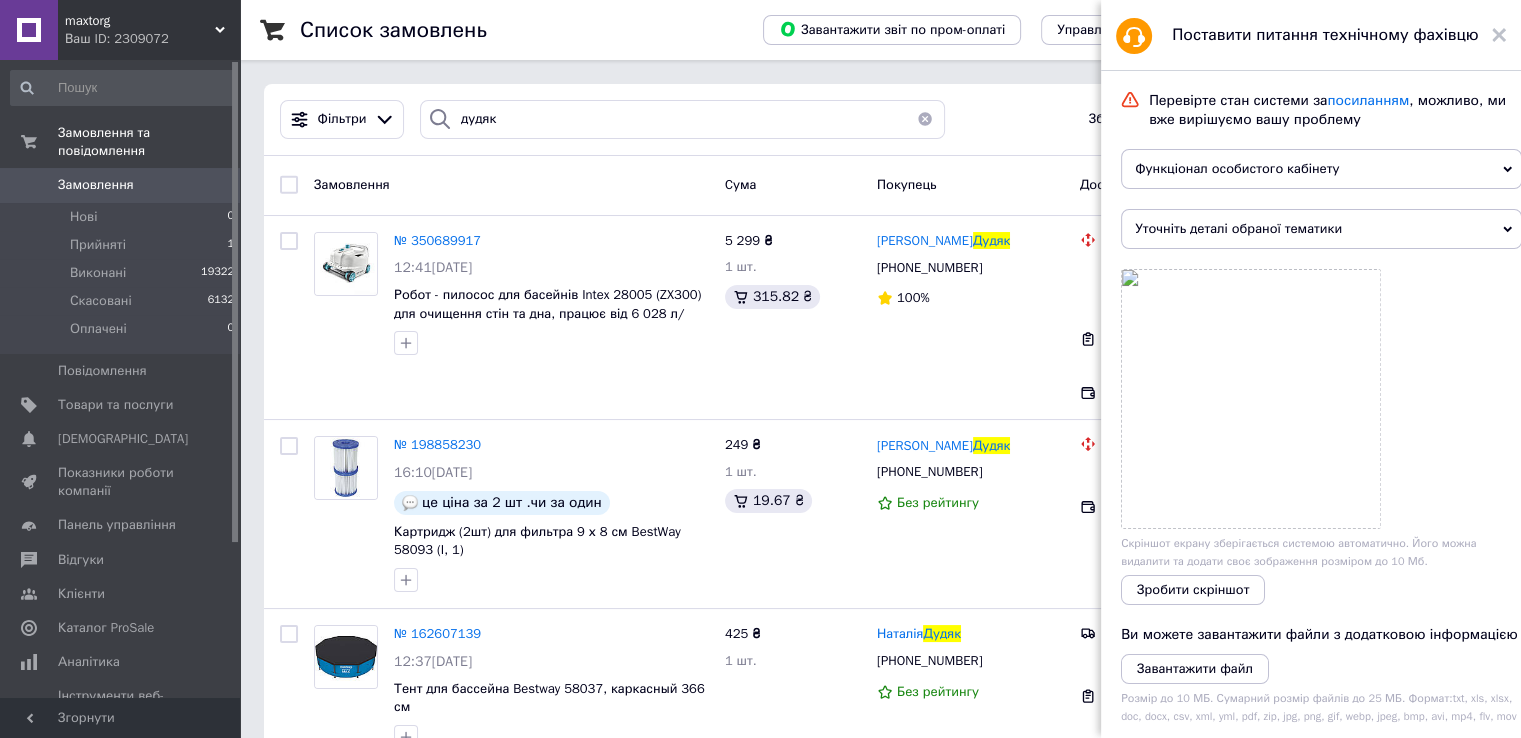 click on "Уточніть деталі обраної тематики" at bounding box center [1321, 229] 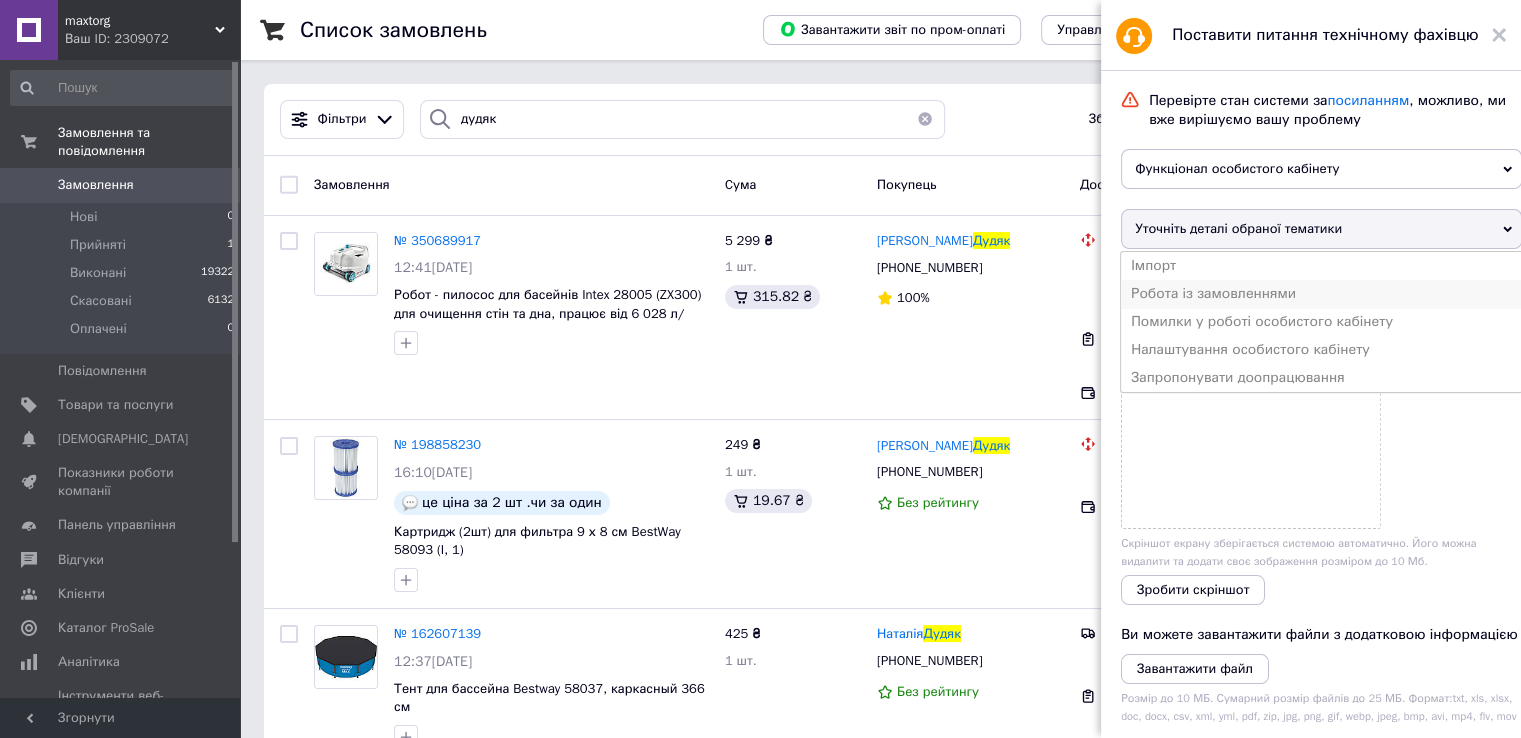 click on "Робота із замовленнями" at bounding box center [1321, 294] 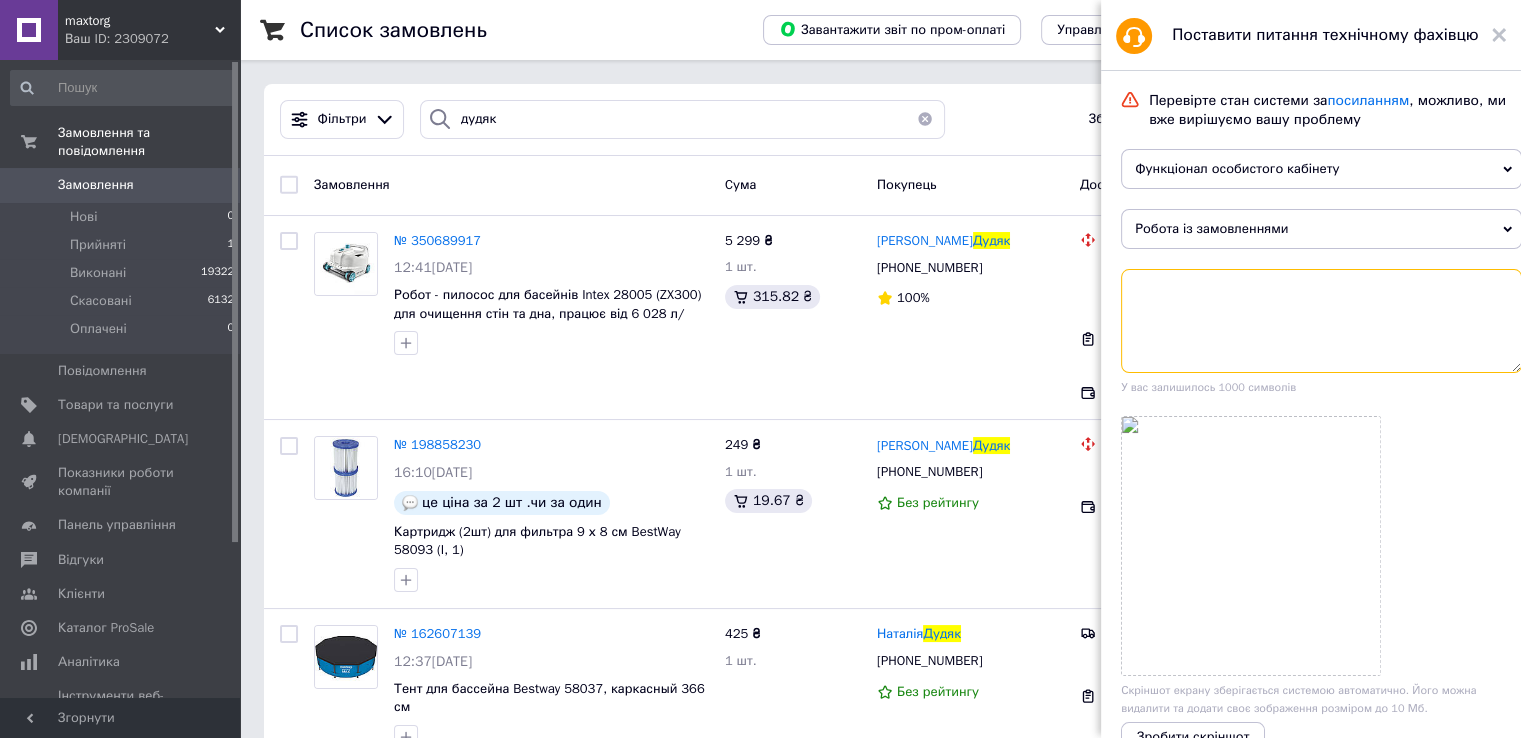 click at bounding box center [1321, 321] 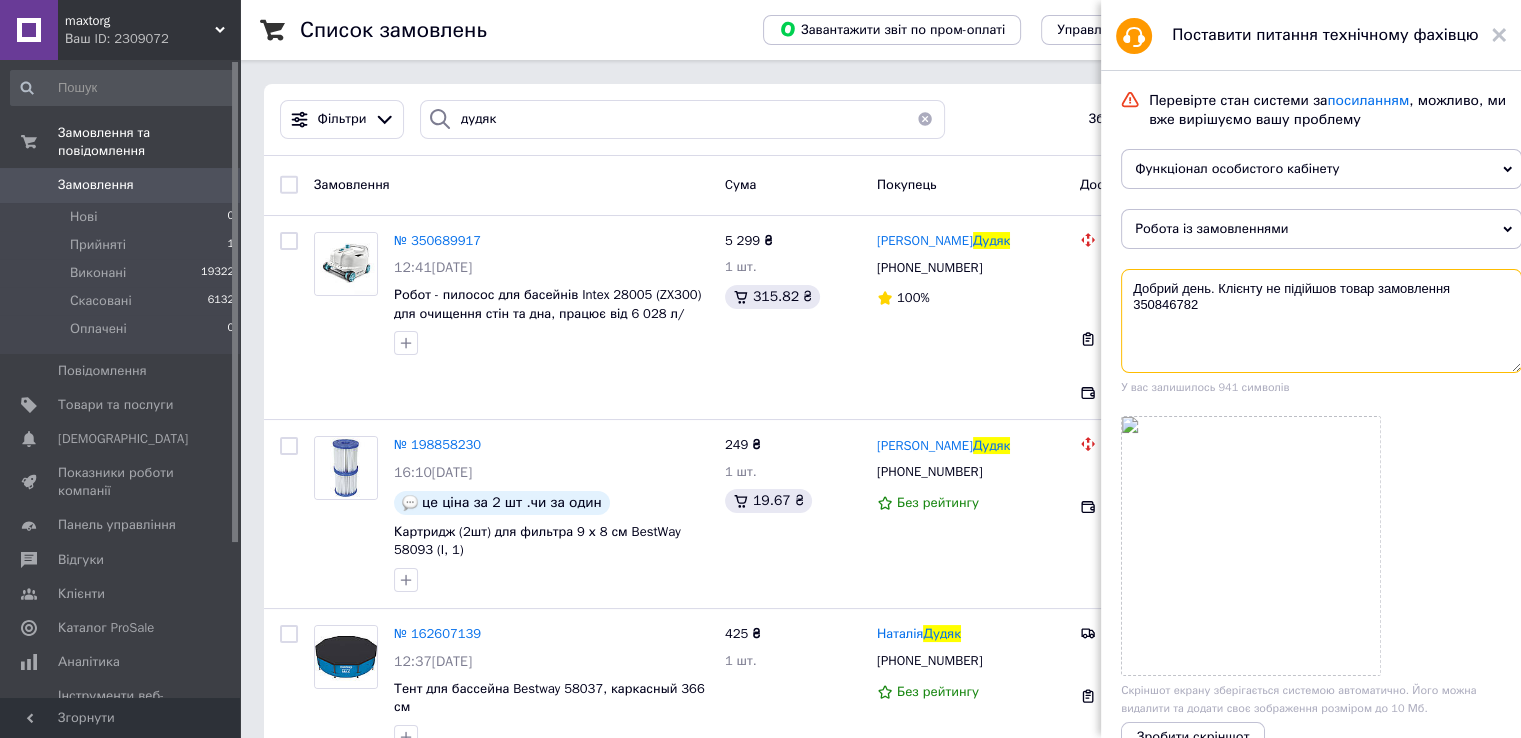 click on "Добрий день. Клієнту не підійшов товар замовлення 350846782" at bounding box center [1321, 321] 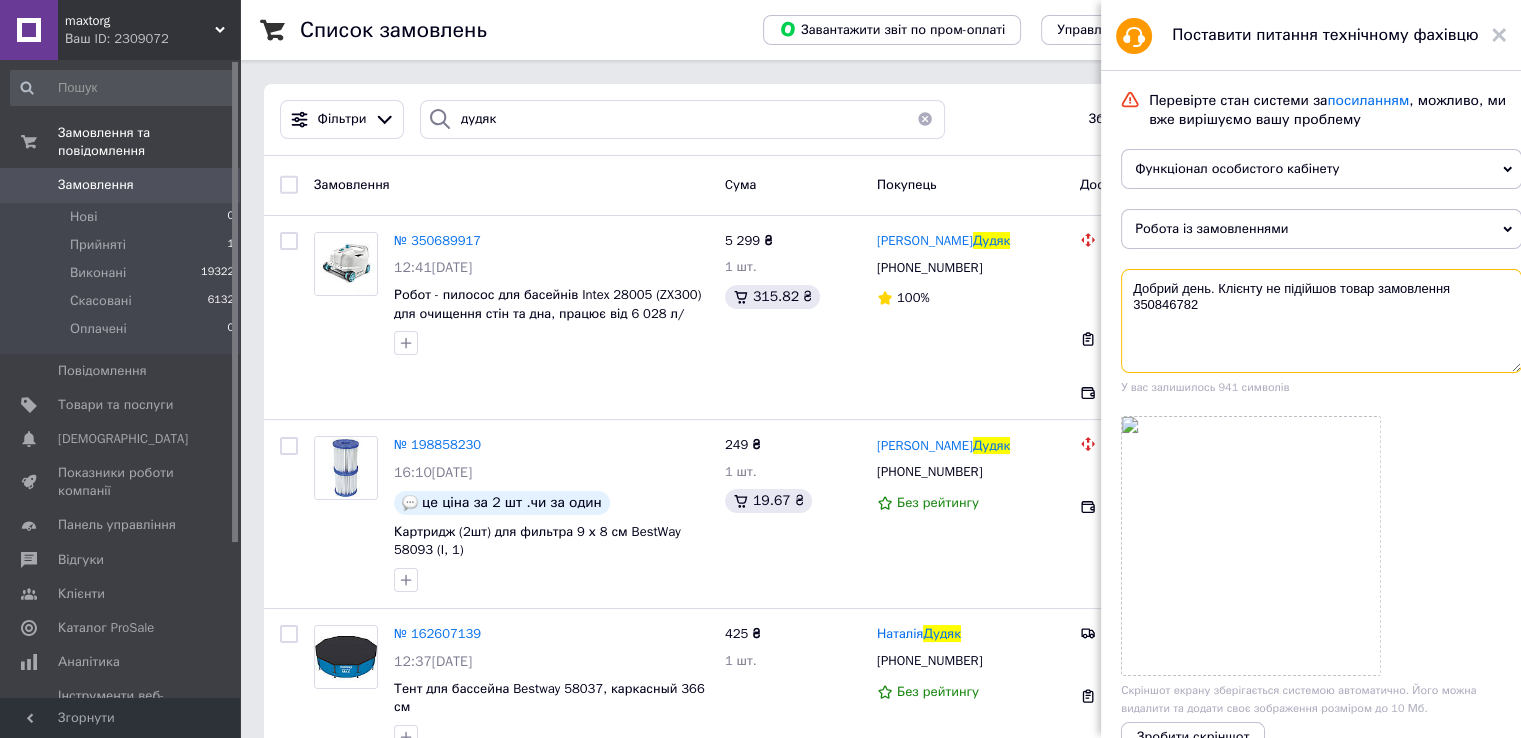 click on "Добрий день. Клієнту не підійшов товар замовлення 350846782" at bounding box center (1321, 321) 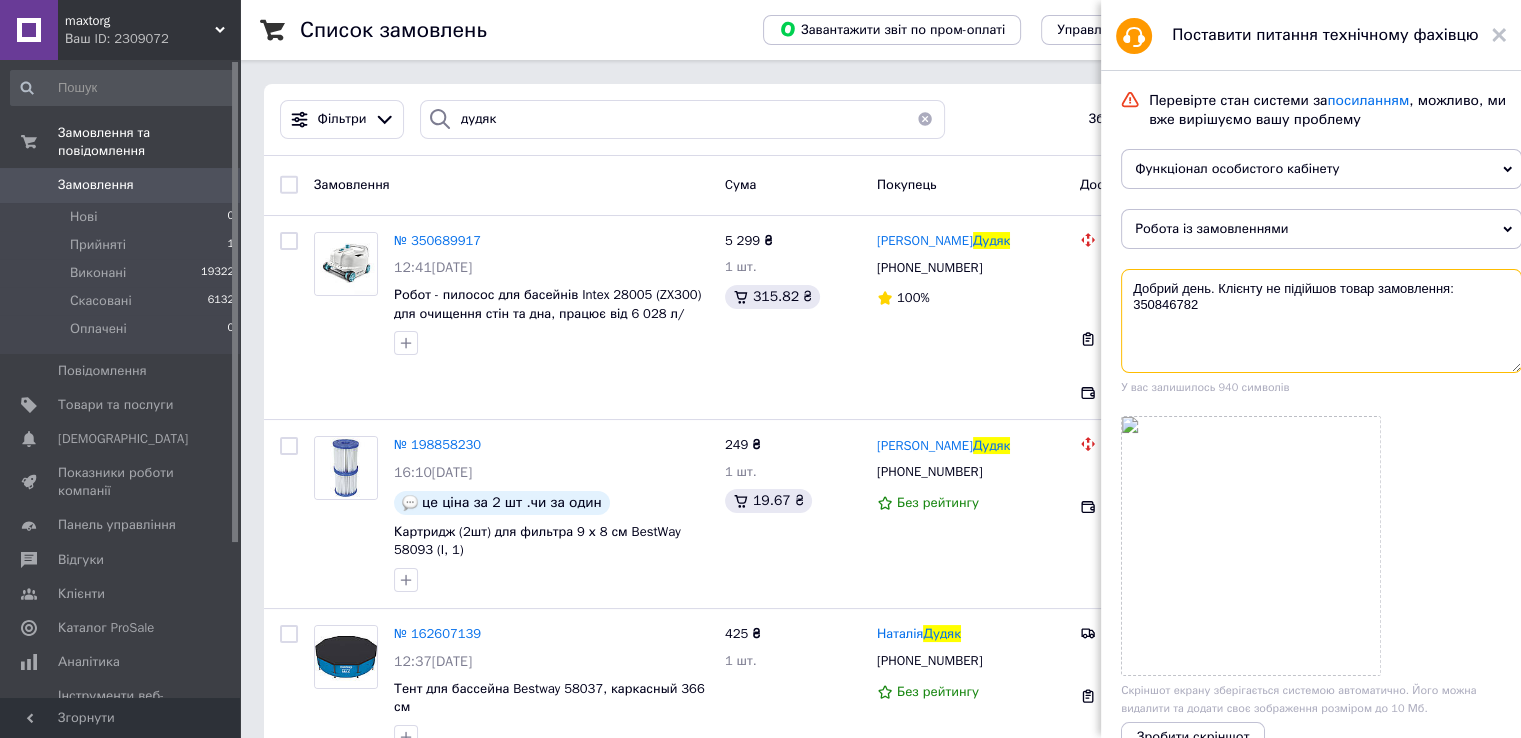 click on "Добрий день. Клієнту не підійшов товар замовлення: 350846782" at bounding box center (1321, 321) 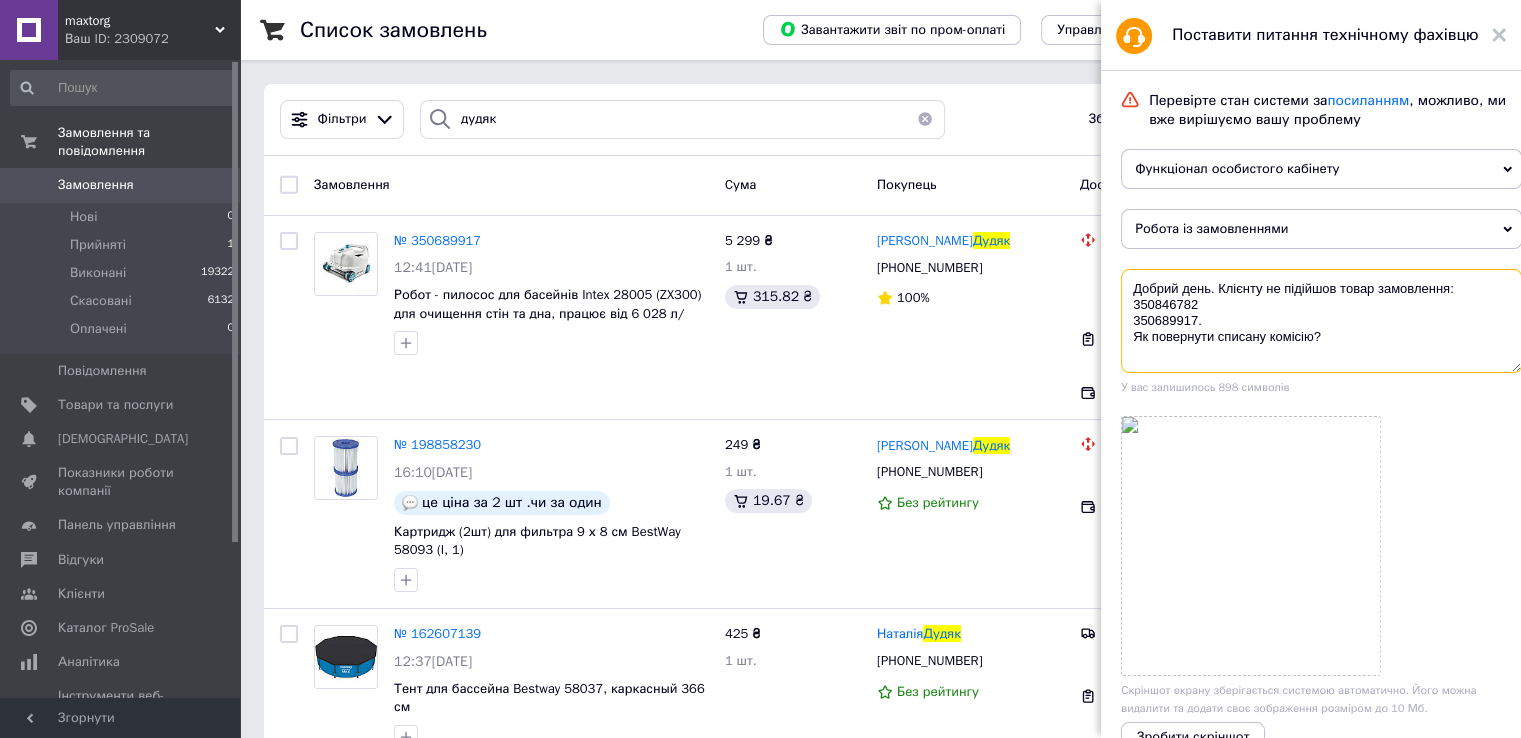 scroll, scrollTop: 349, scrollLeft: 0, axis: vertical 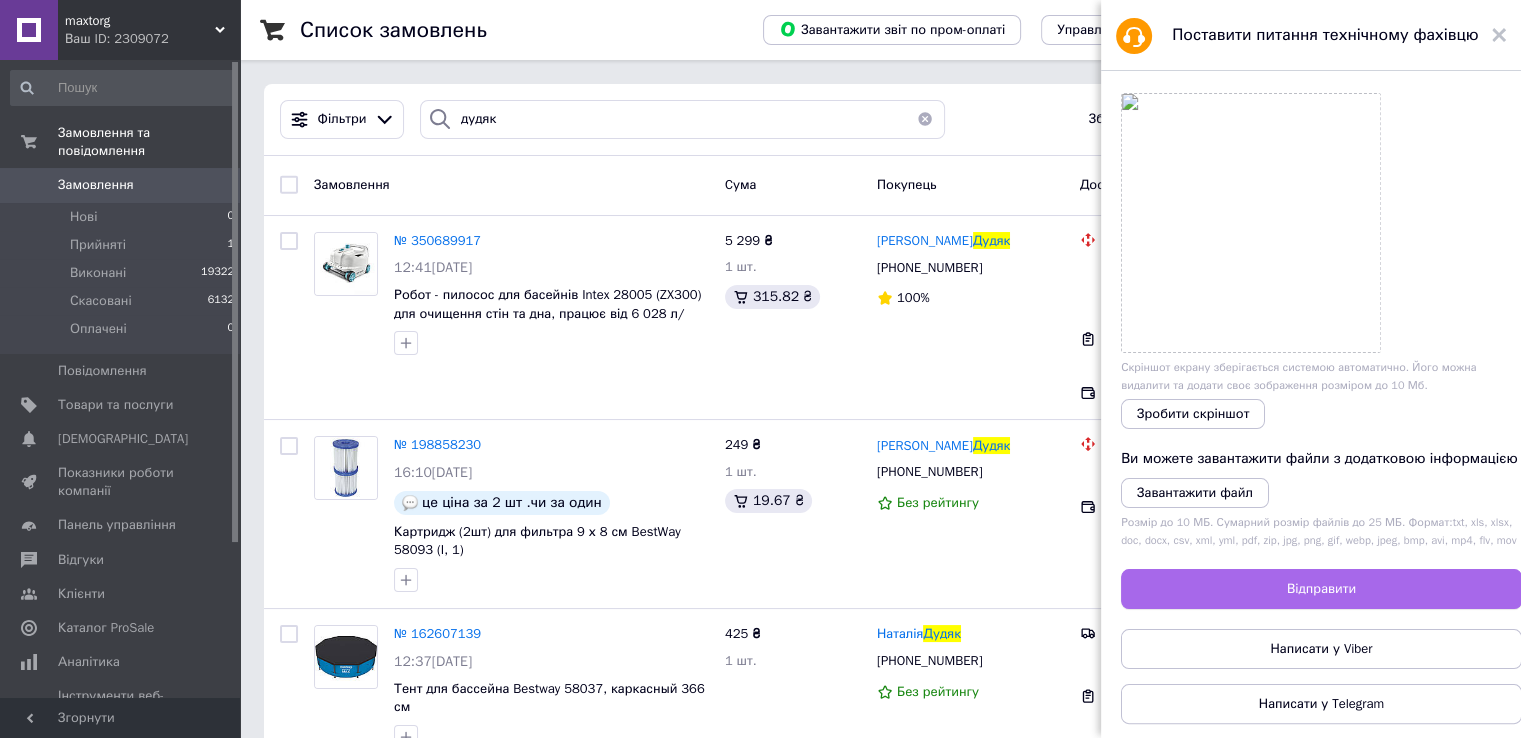 type on "Добрий день. Клієнту не підійшов товар замовлення: 350846782
350689917.
Як повернути списану комісію?" 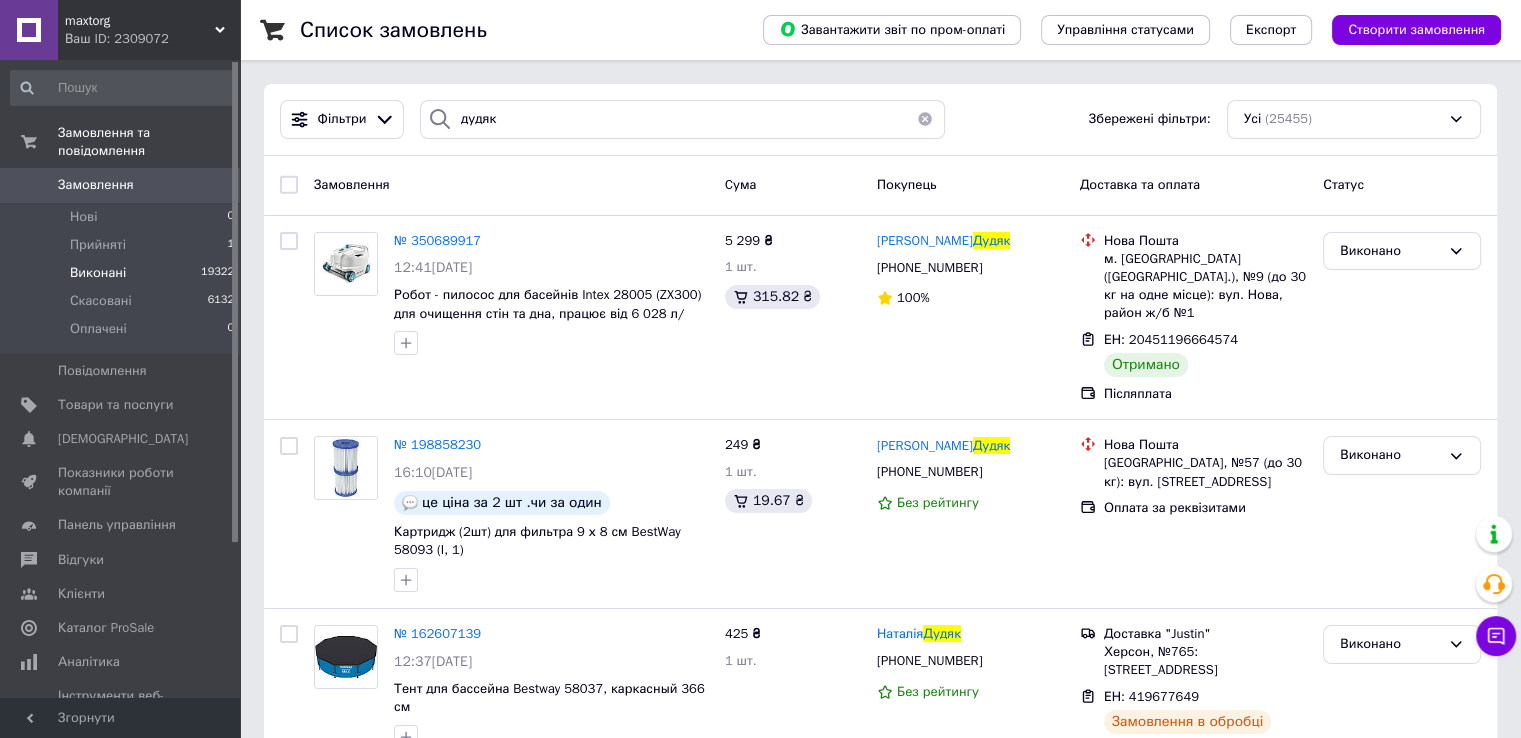 click on "Виконані 19322" at bounding box center [123, 273] 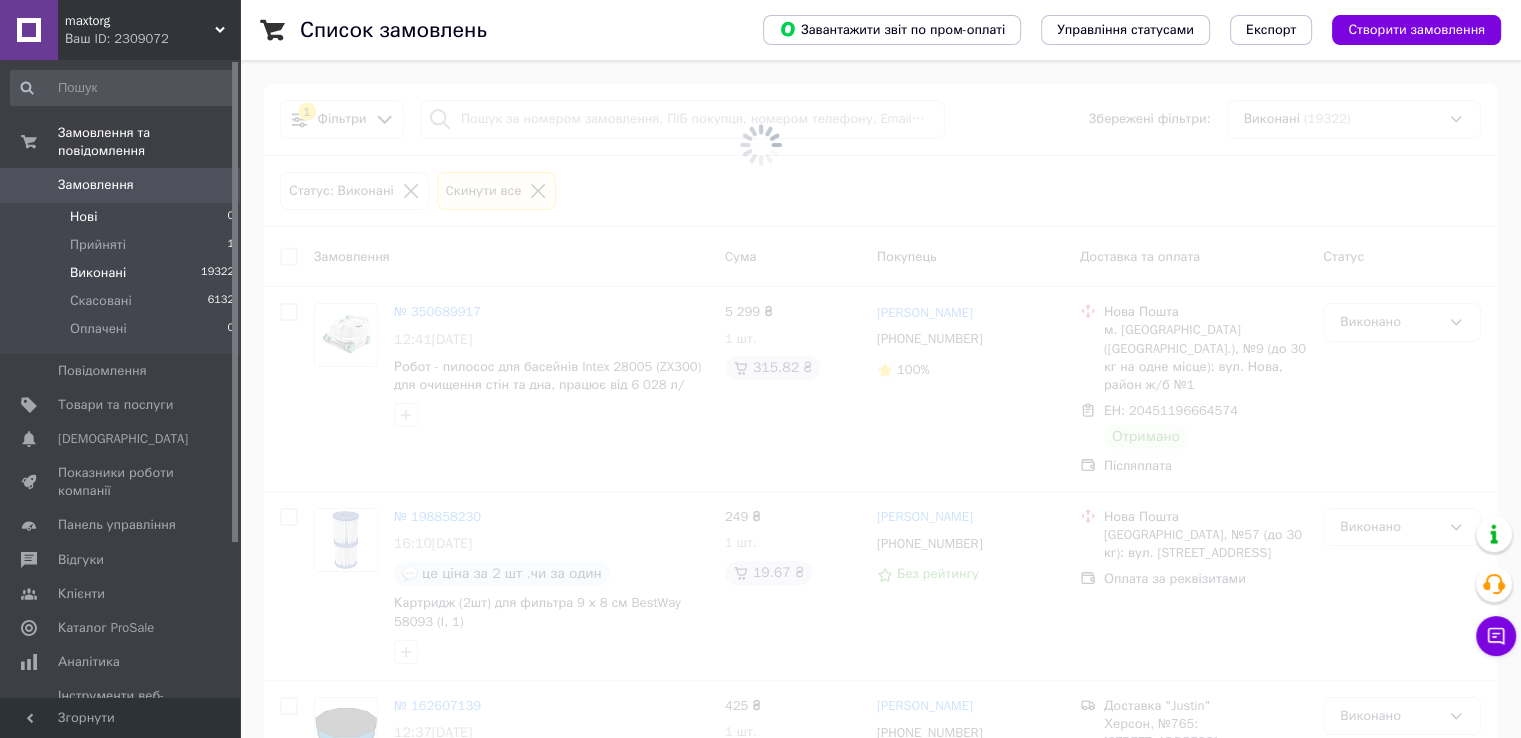 click on "Нові" at bounding box center [83, 217] 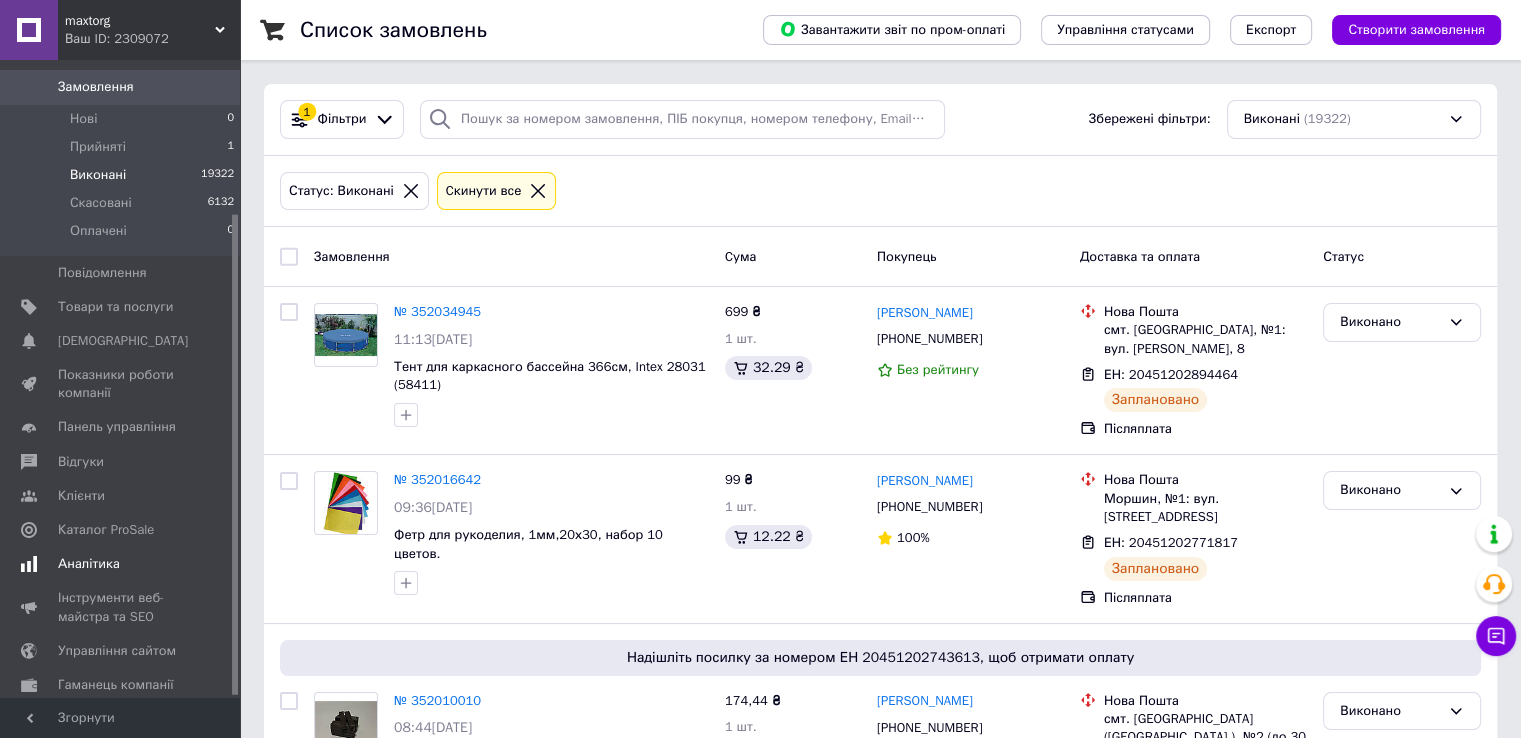 scroll, scrollTop: 204, scrollLeft: 0, axis: vertical 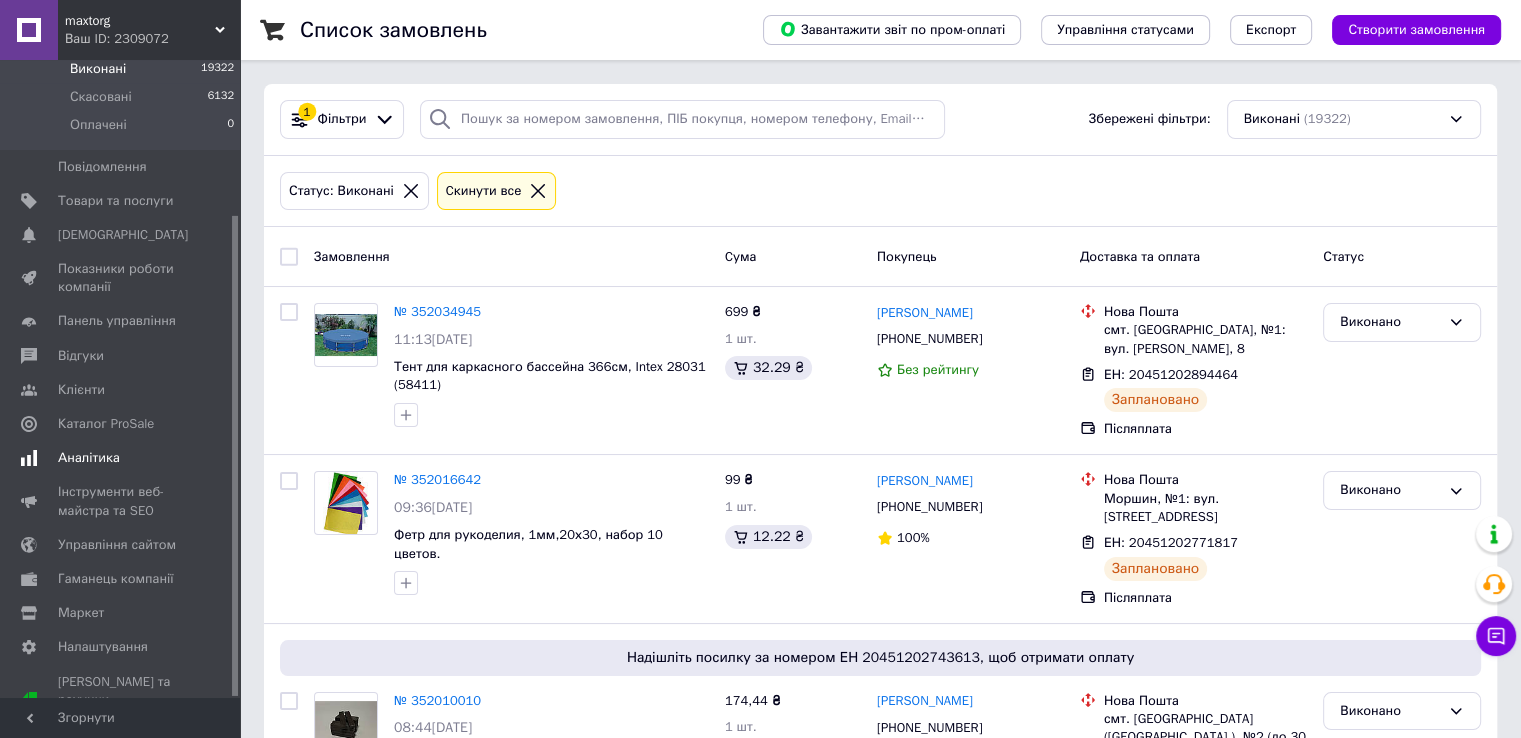 click on "Аналітика" at bounding box center [89, 458] 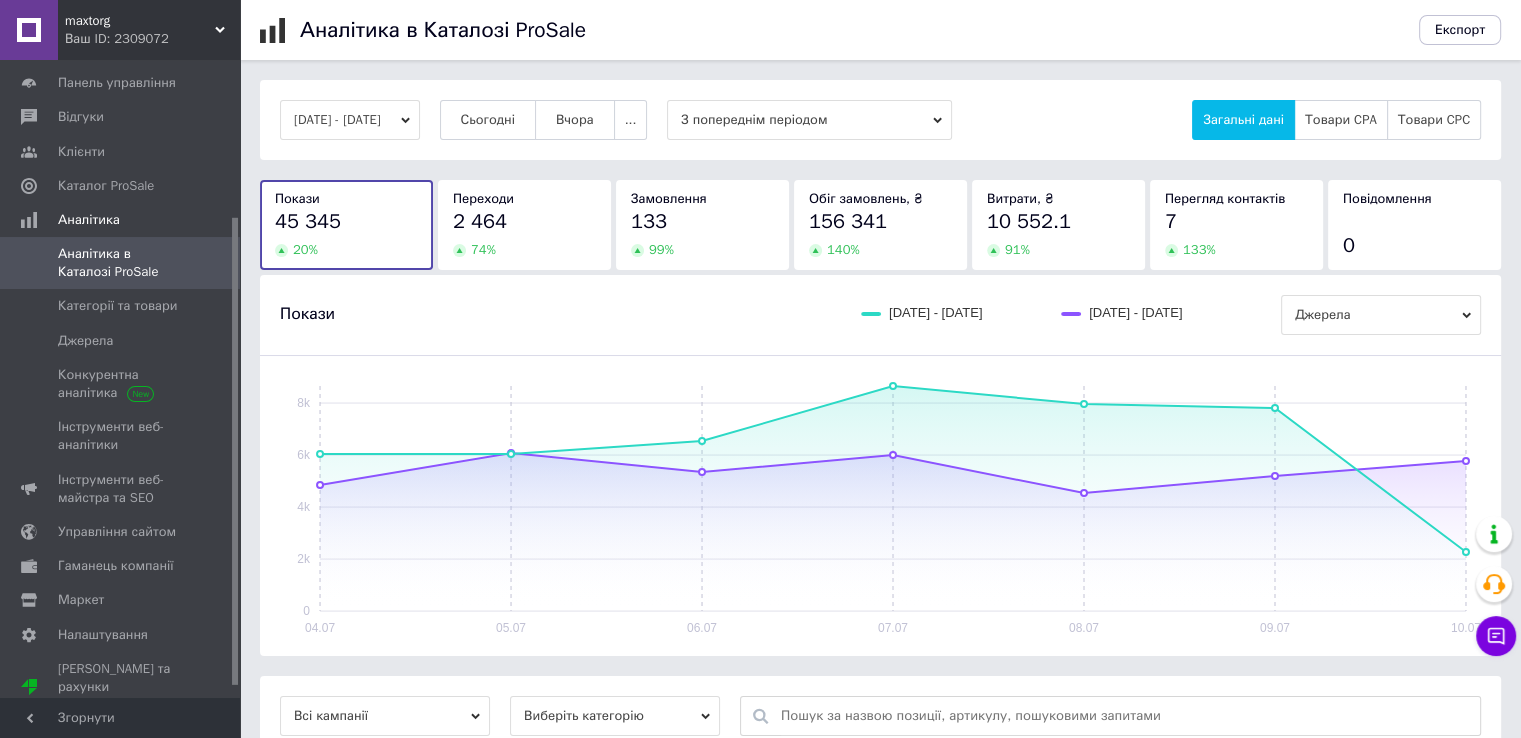scroll, scrollTop: 228, scrollLeft: 0, axis: vertical 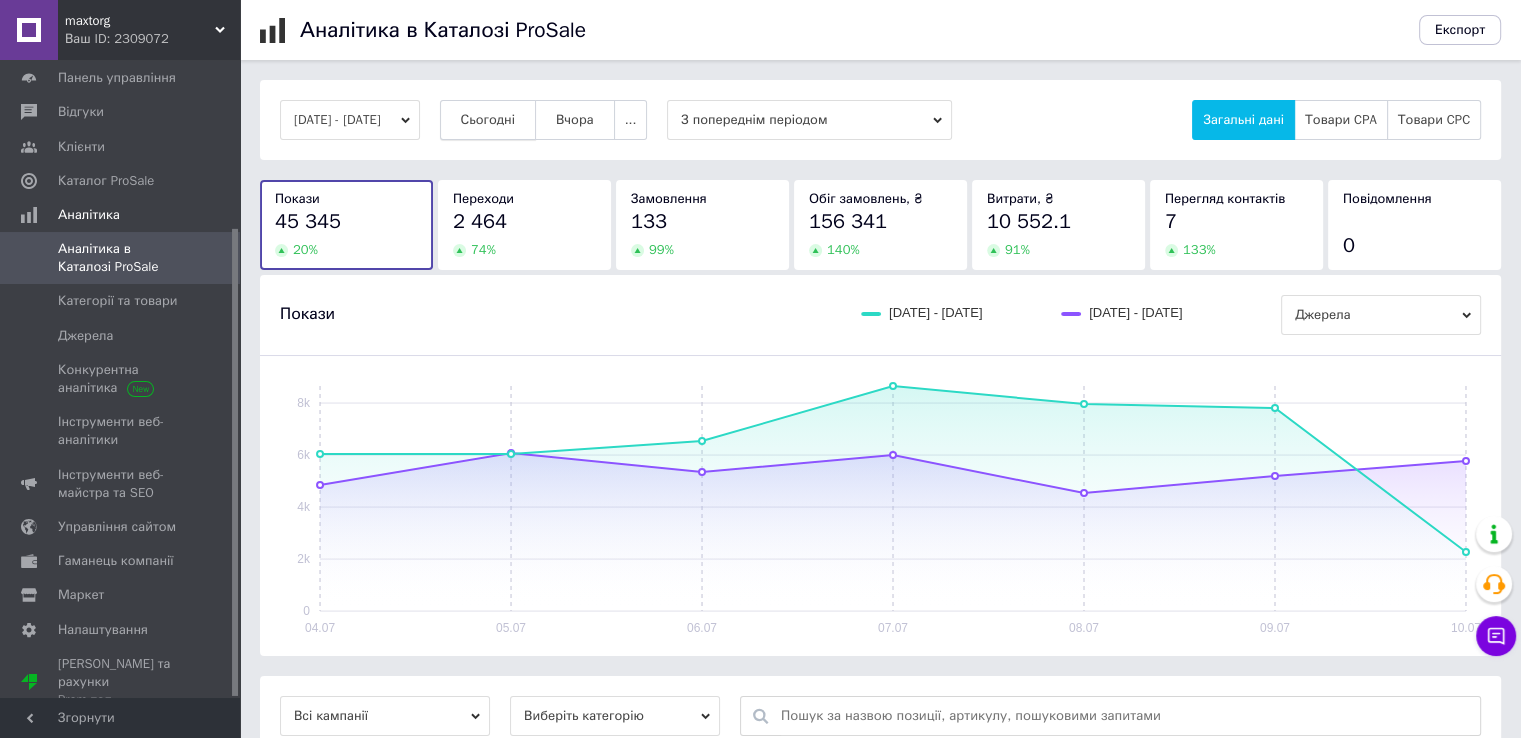 click on "Сьогодні" at bounding box center [488, 120] 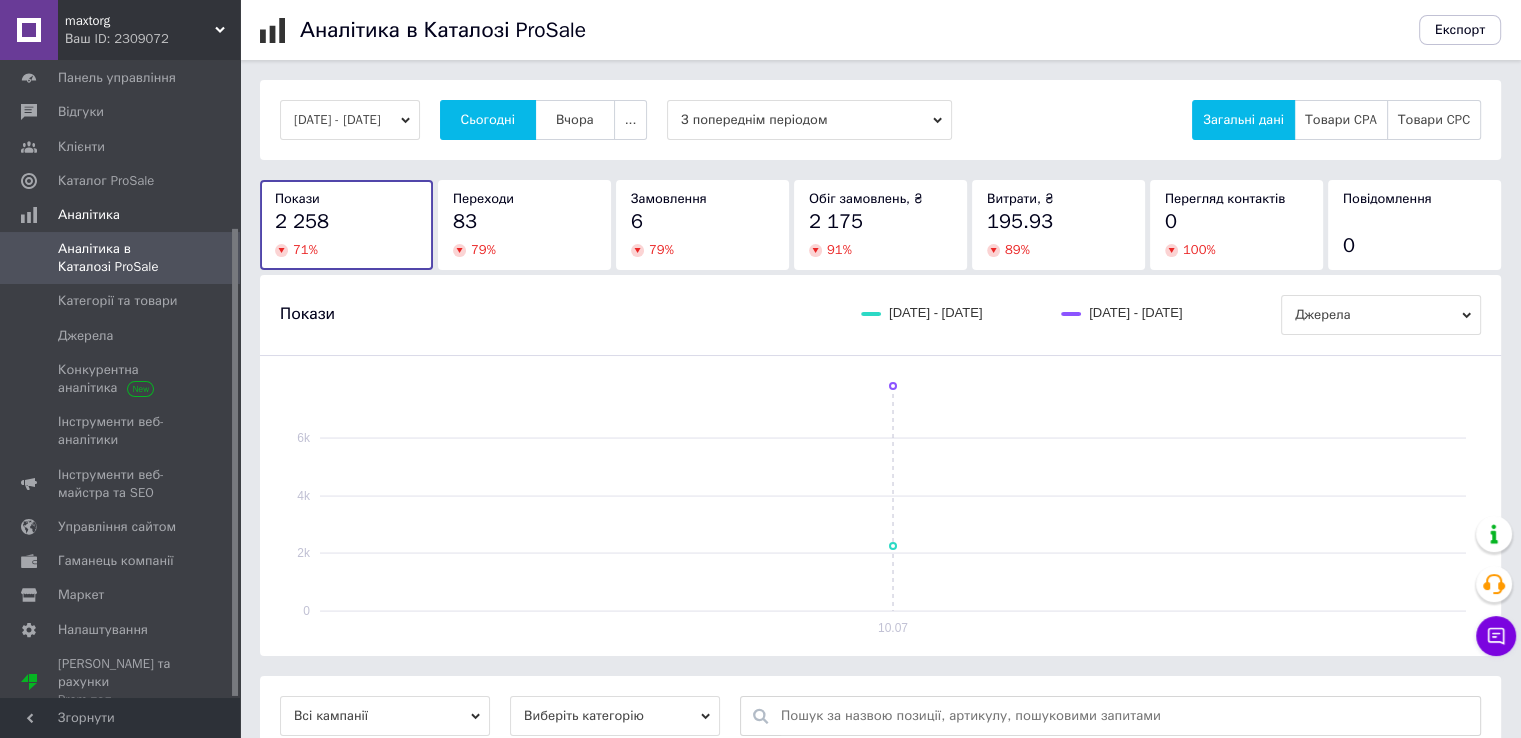 scroll, scrollTop: 600, scrollLeft: 0, axis: vertical 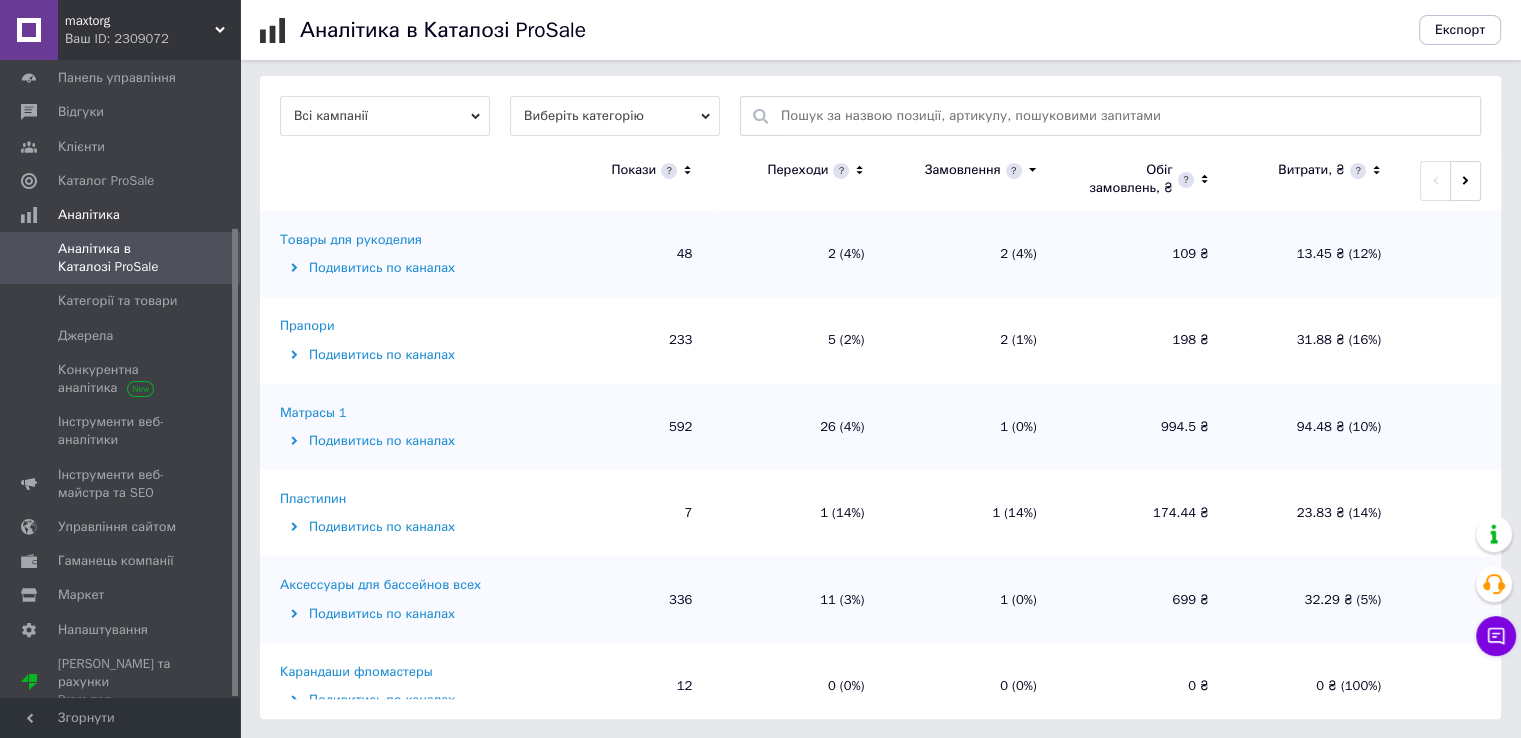click 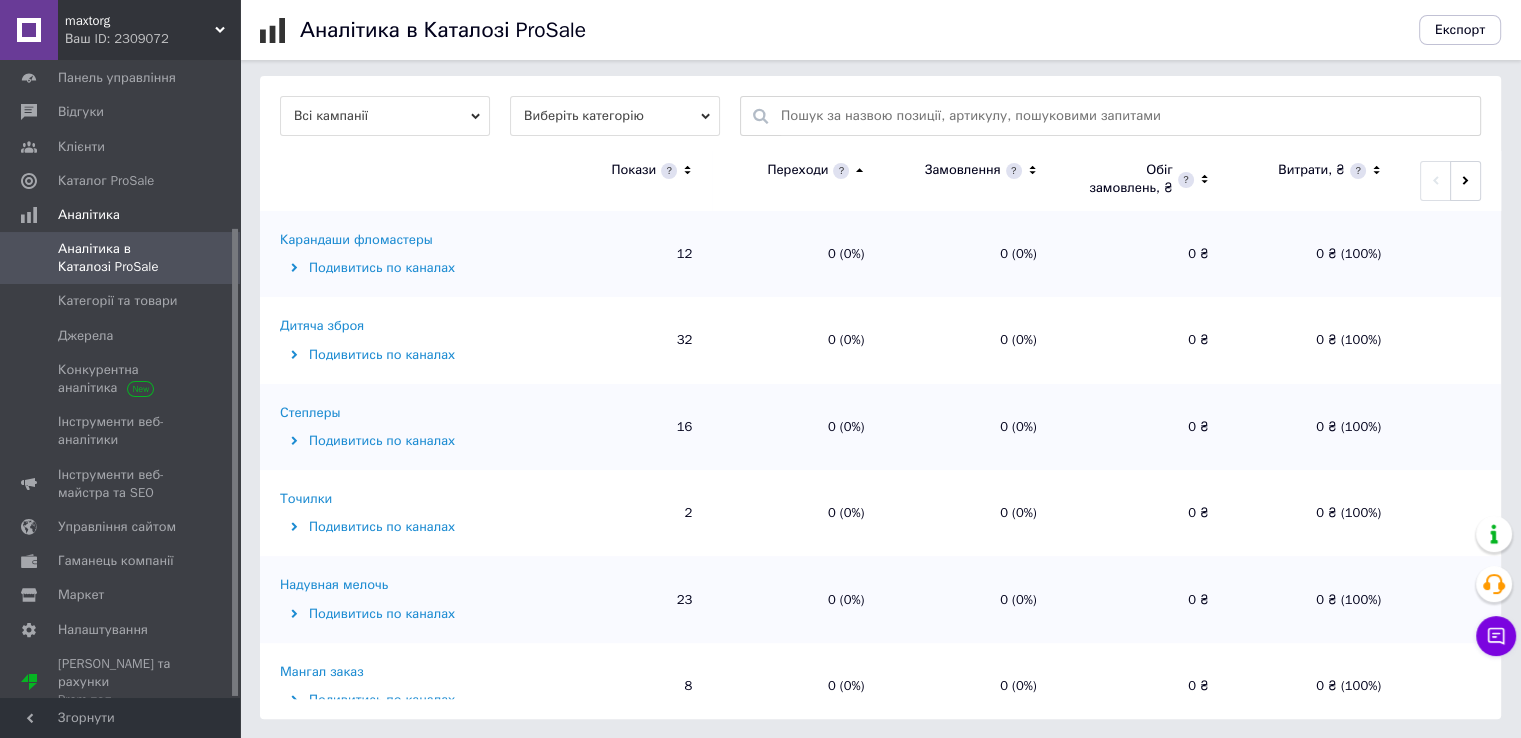 click 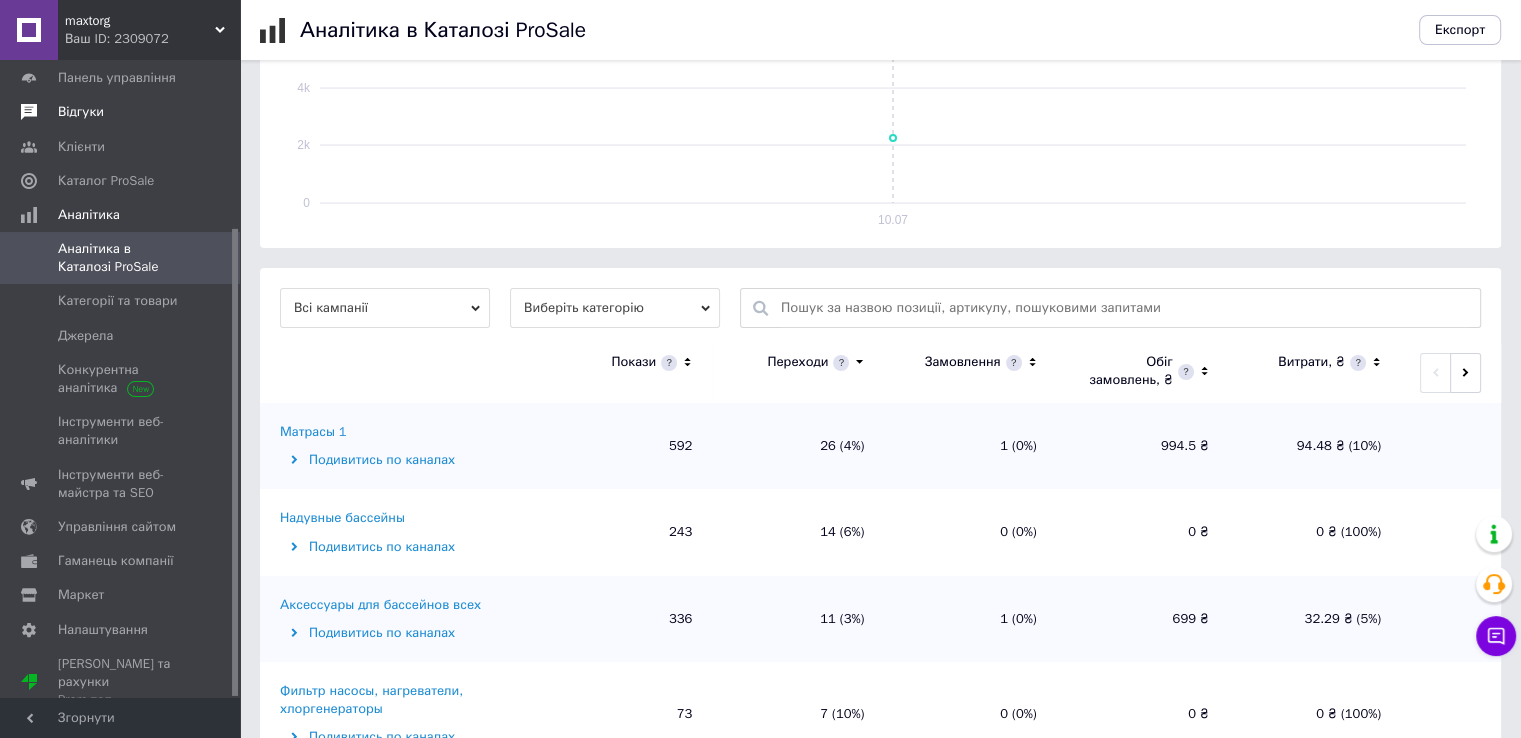 scroll, scrollTop: 200, scrollLeft: 0, axis: vertical 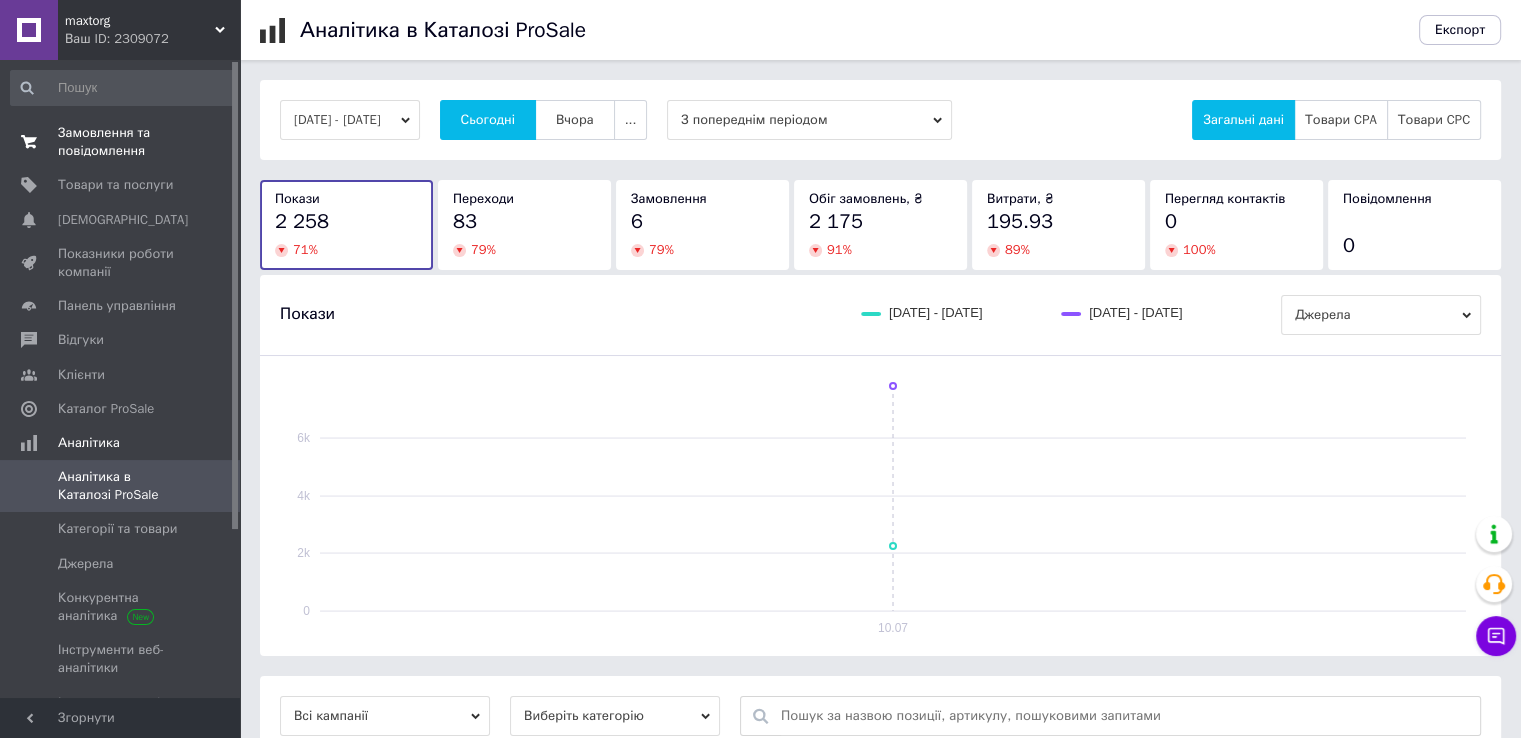 click on "Замовлення та повідомлення" at bounding box center (121, 142) 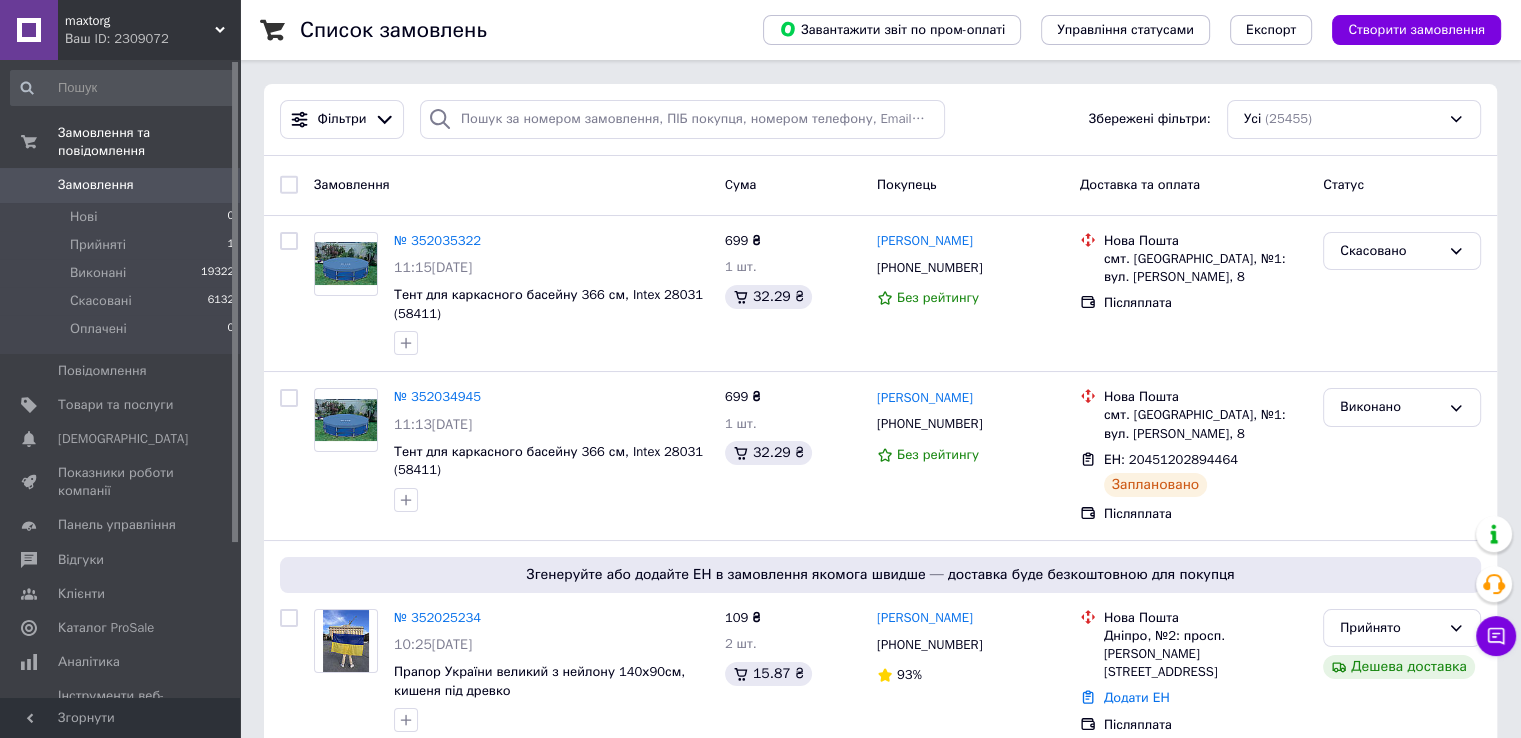 click on "maxtorg" at bounding box center (140, 21) 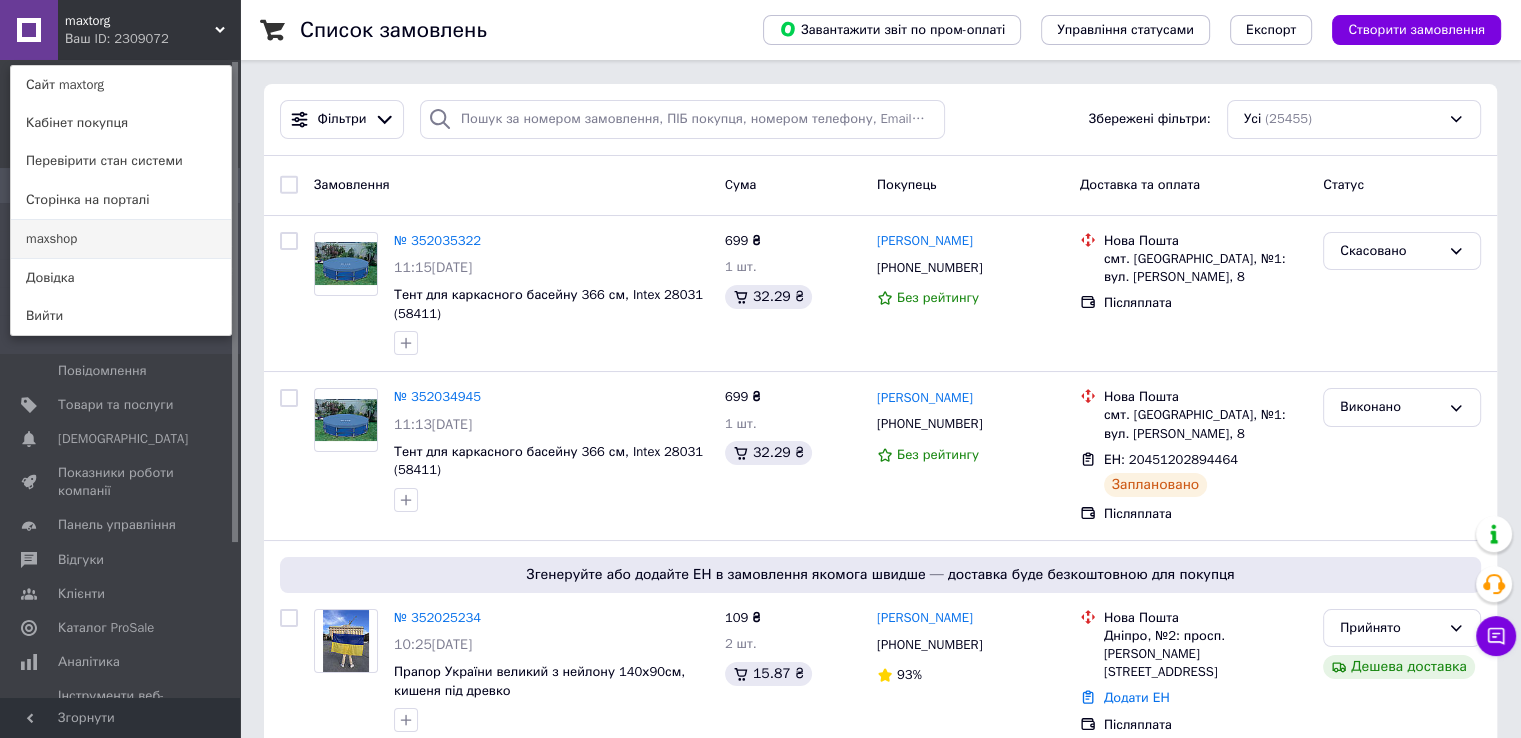 click on "maxshop" at bounding box center [121, 239] 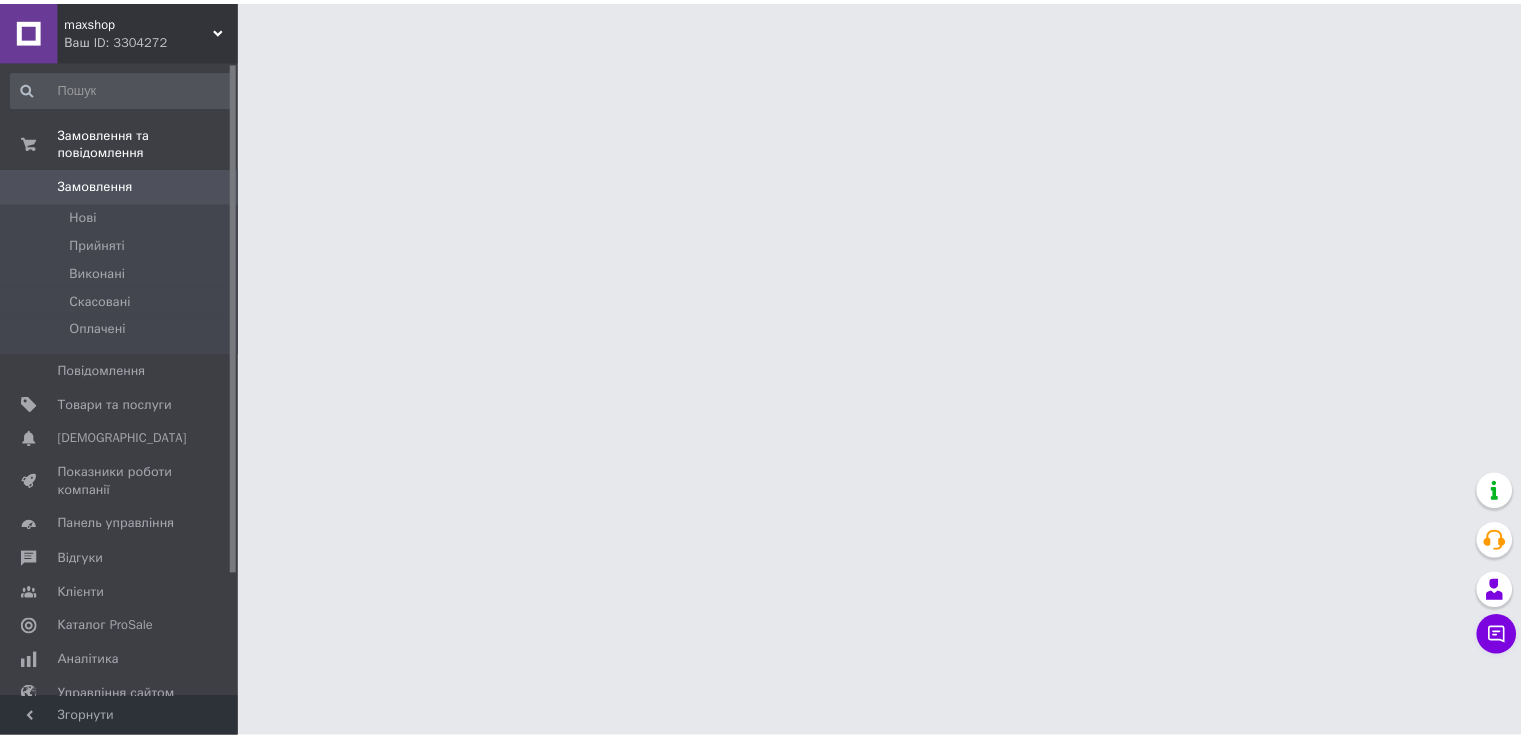 scroll, scrollTop: 0, scrollLeft: 0, axis: both 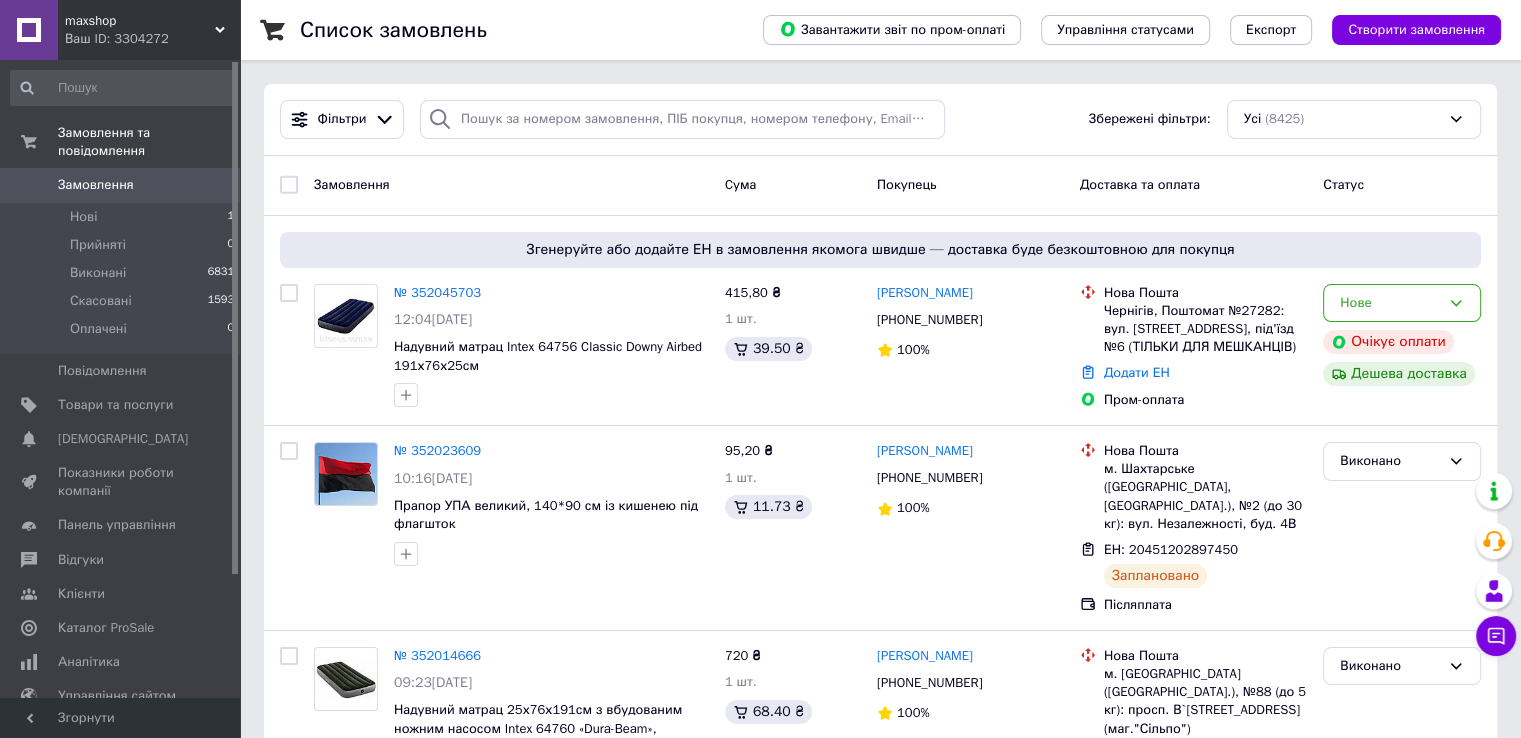 click on "maxshop" at bounding box center [140, 21] 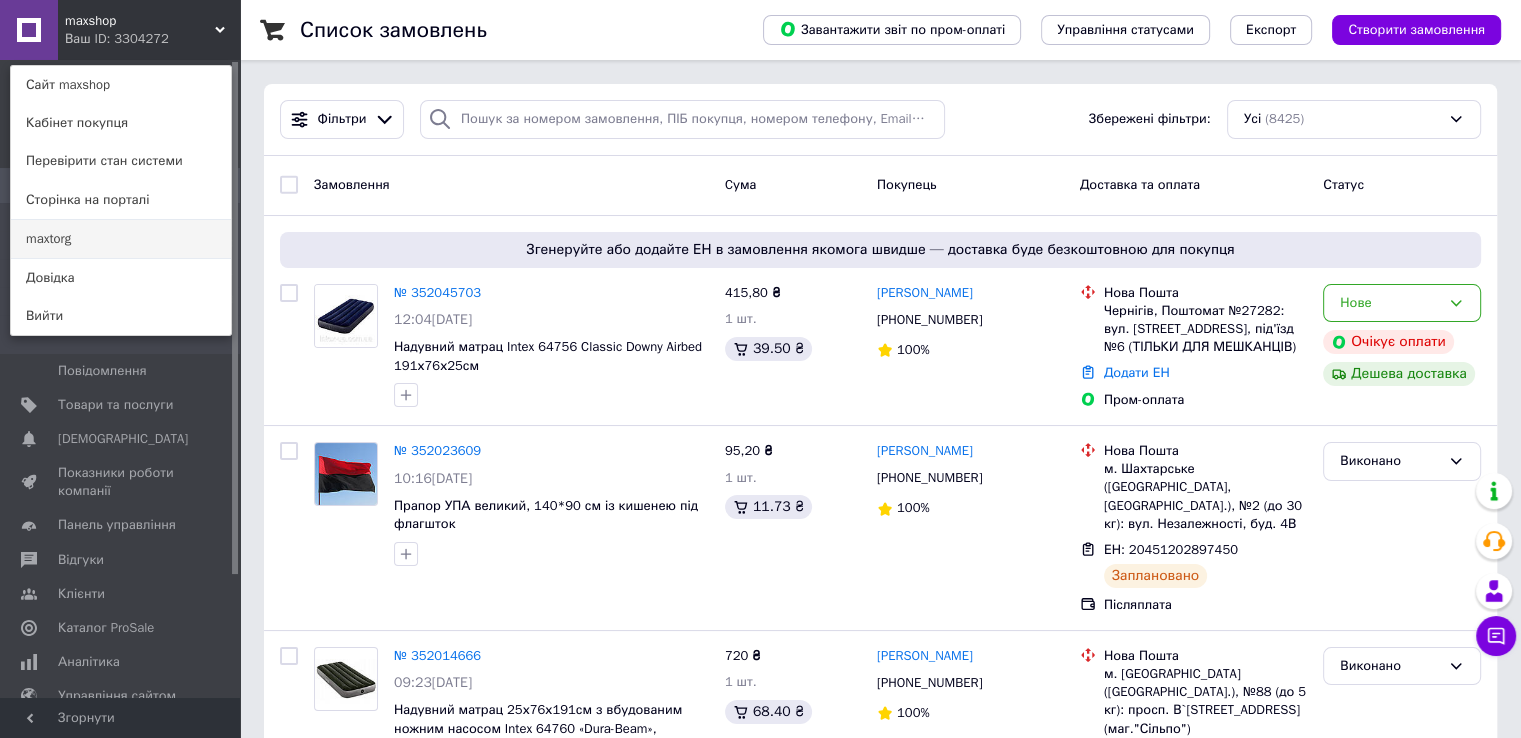 click on "maxtorg" at bounding box center (121, 239) 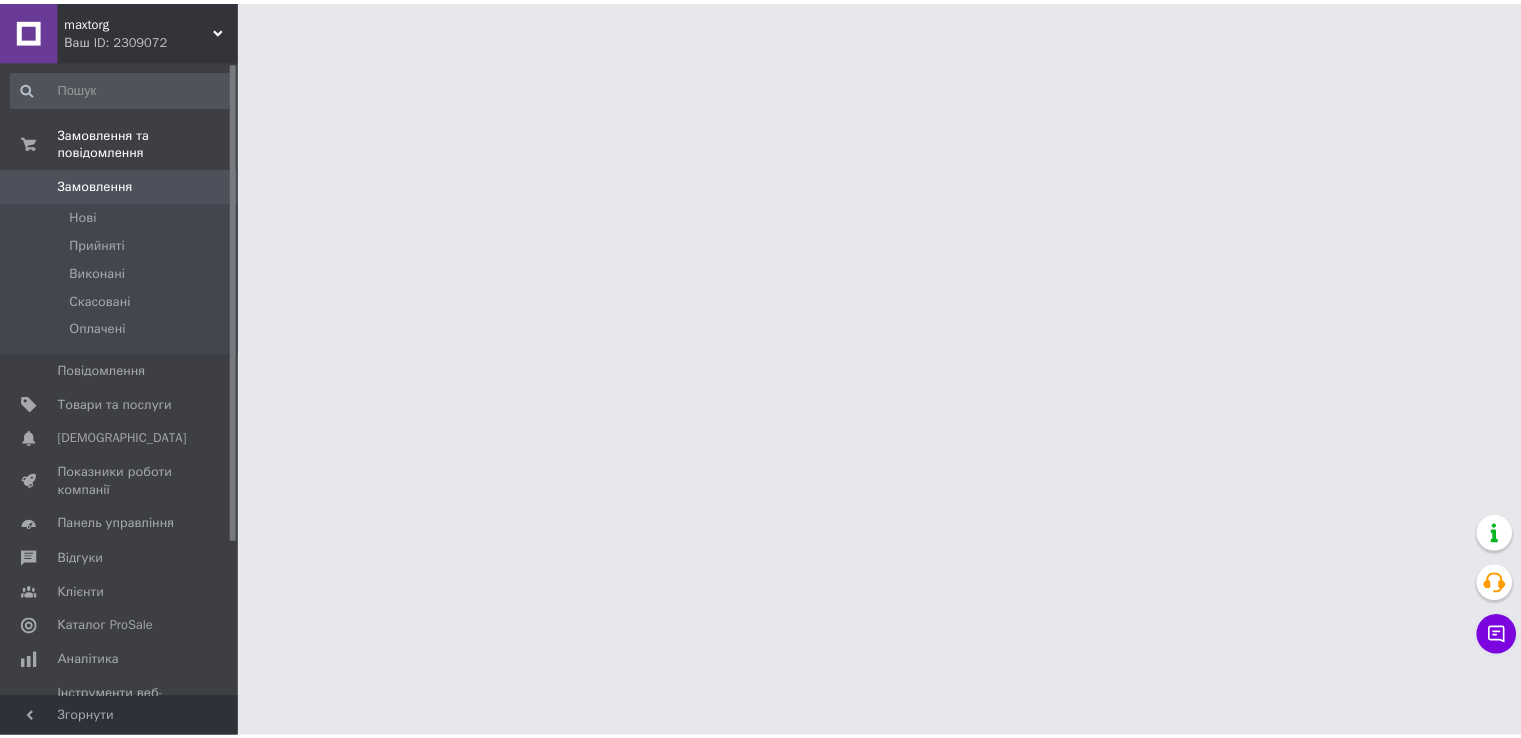 scroll, scrollTop: 0, scrollLeft: 0, axis: both 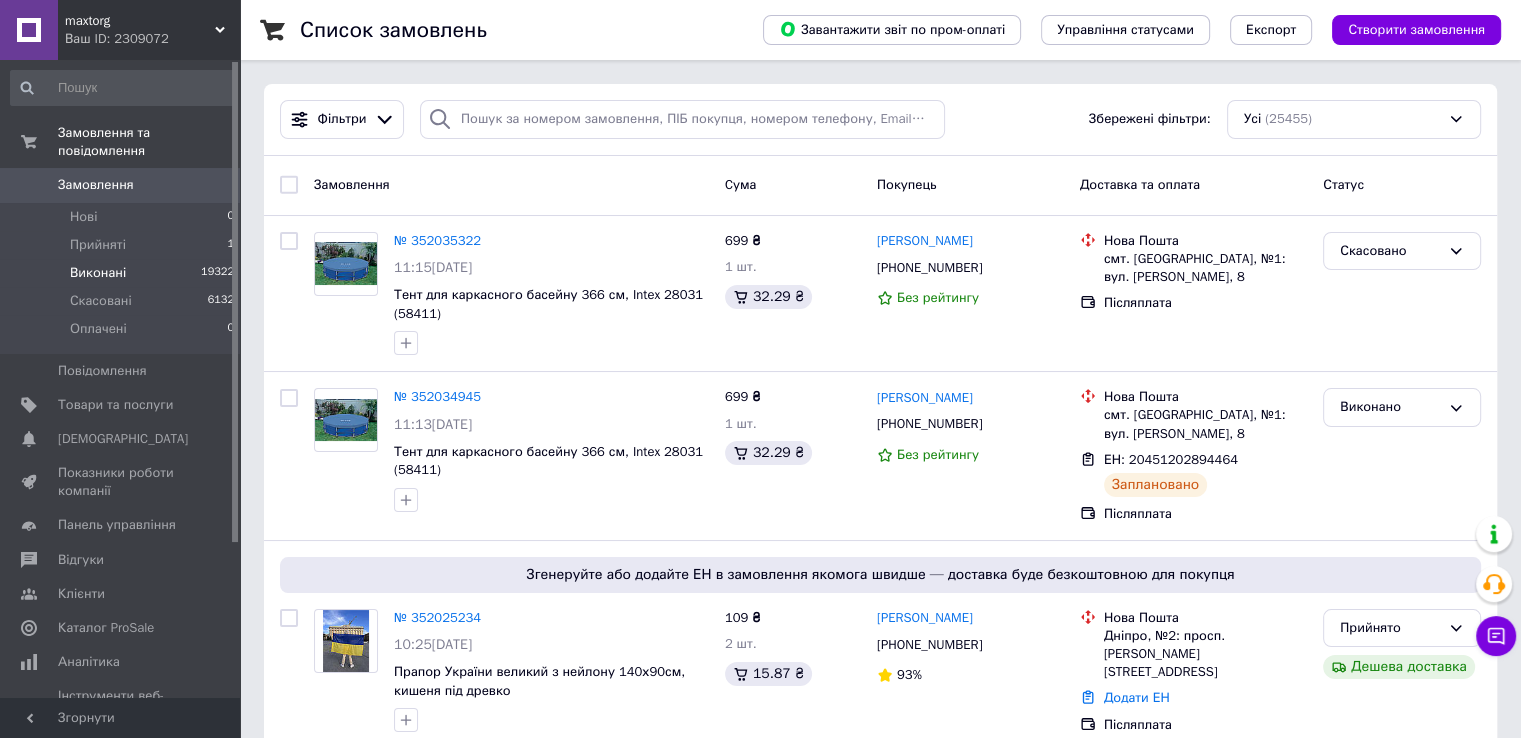 drag, startPoint x: 166, startPoint y: 259, endPoint x: 117, endPoint y: 249, distance: 50.01 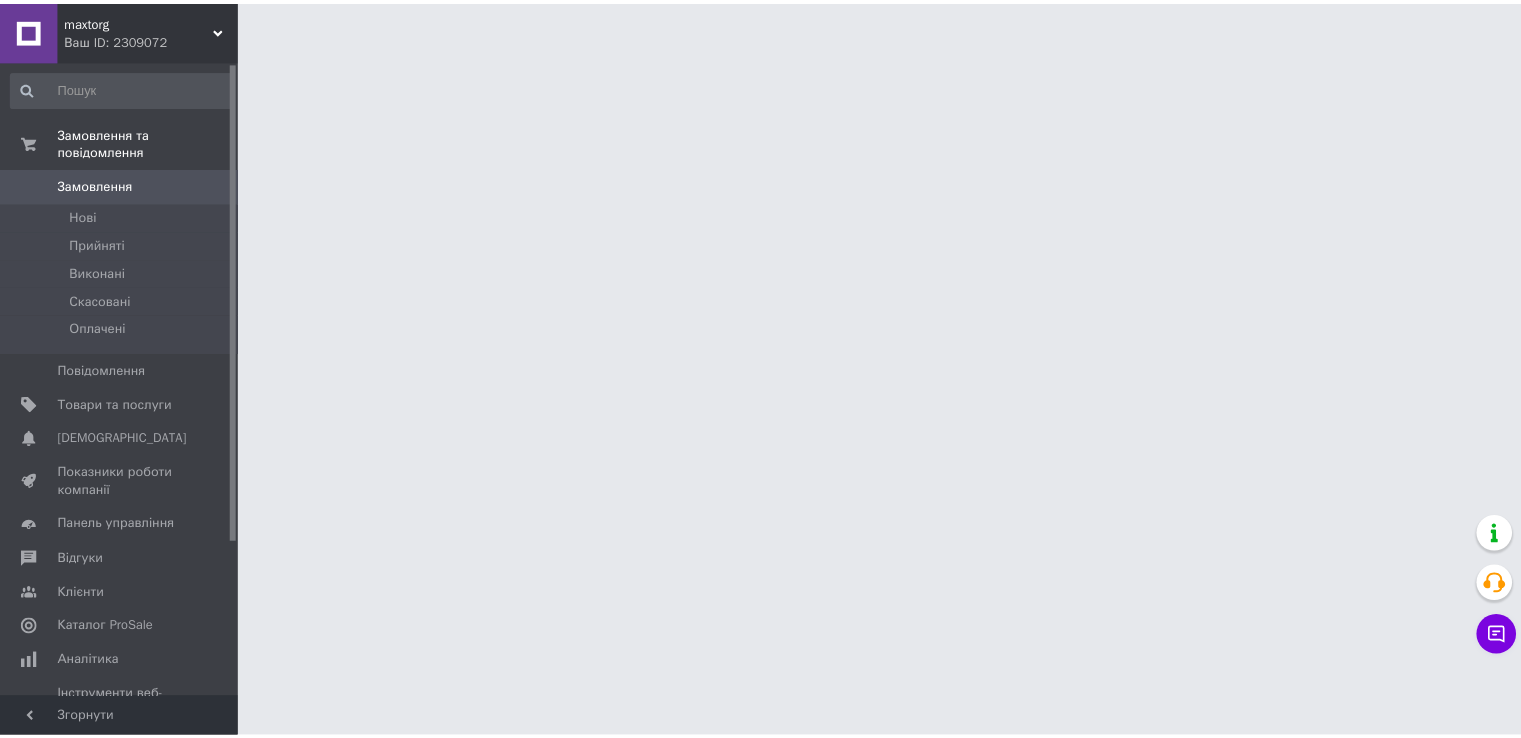 scroll, scrollTop: 0, scrollLeft: 0, axis: both 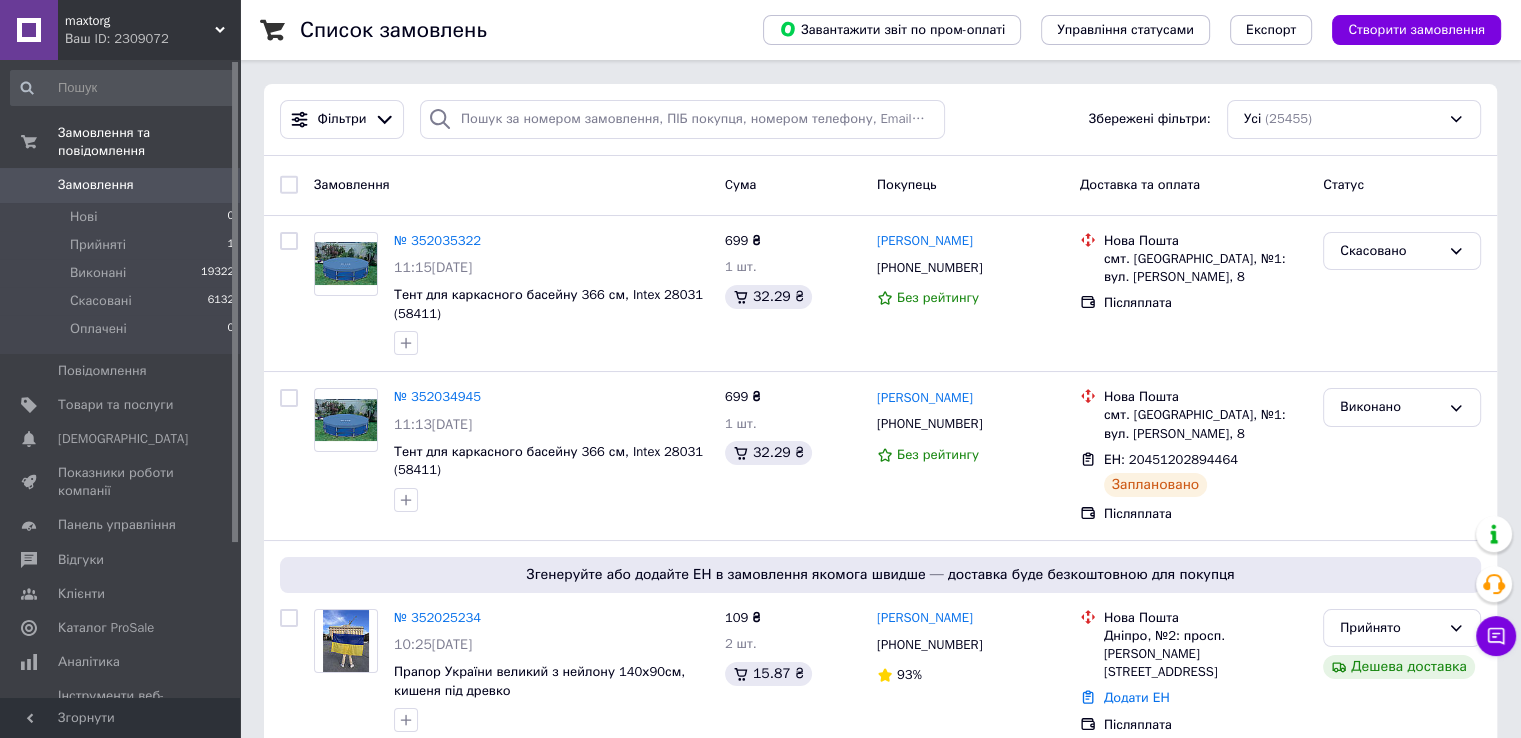 click on "maxtorg" at bounding box center (140, 21) 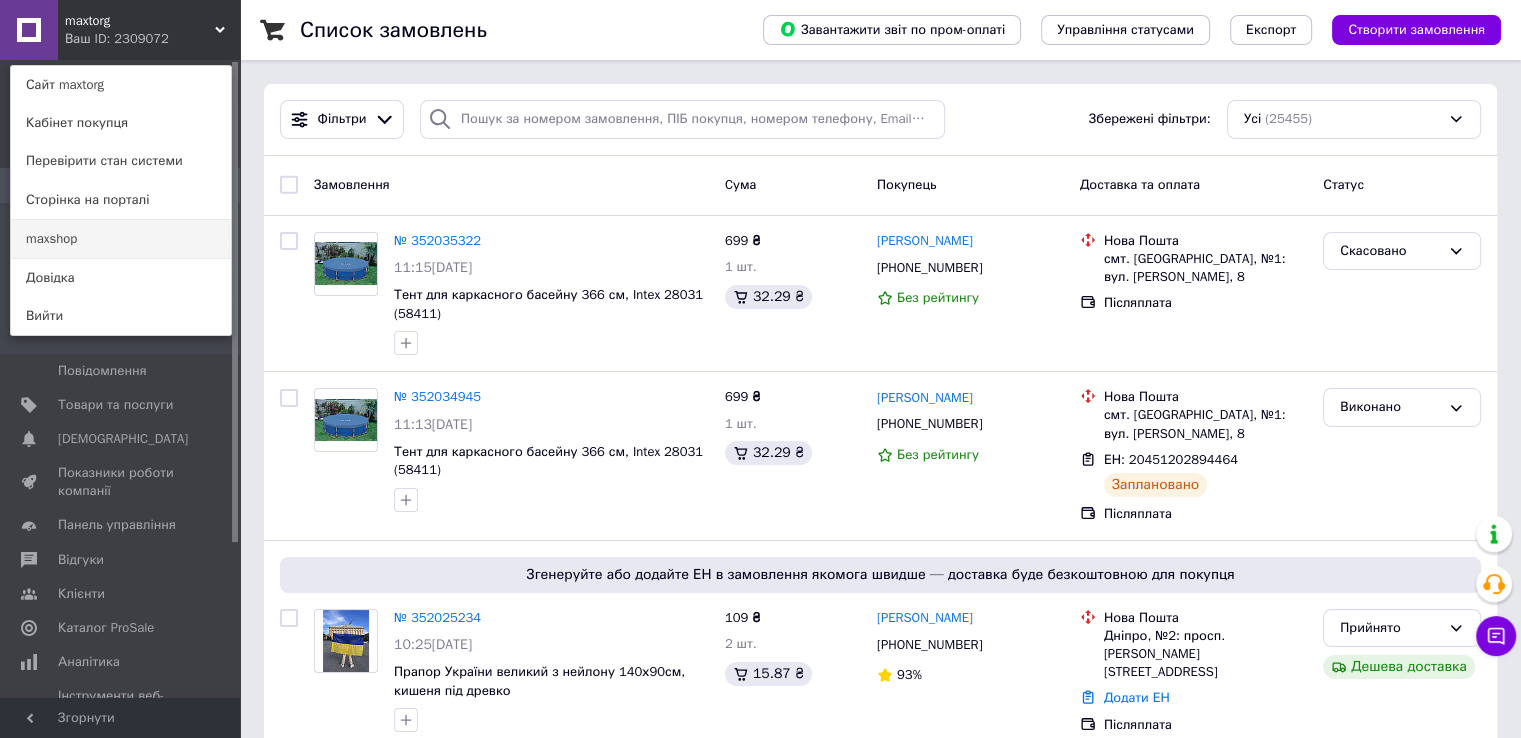 click on "maxshop" at bounding box center [121, 239] 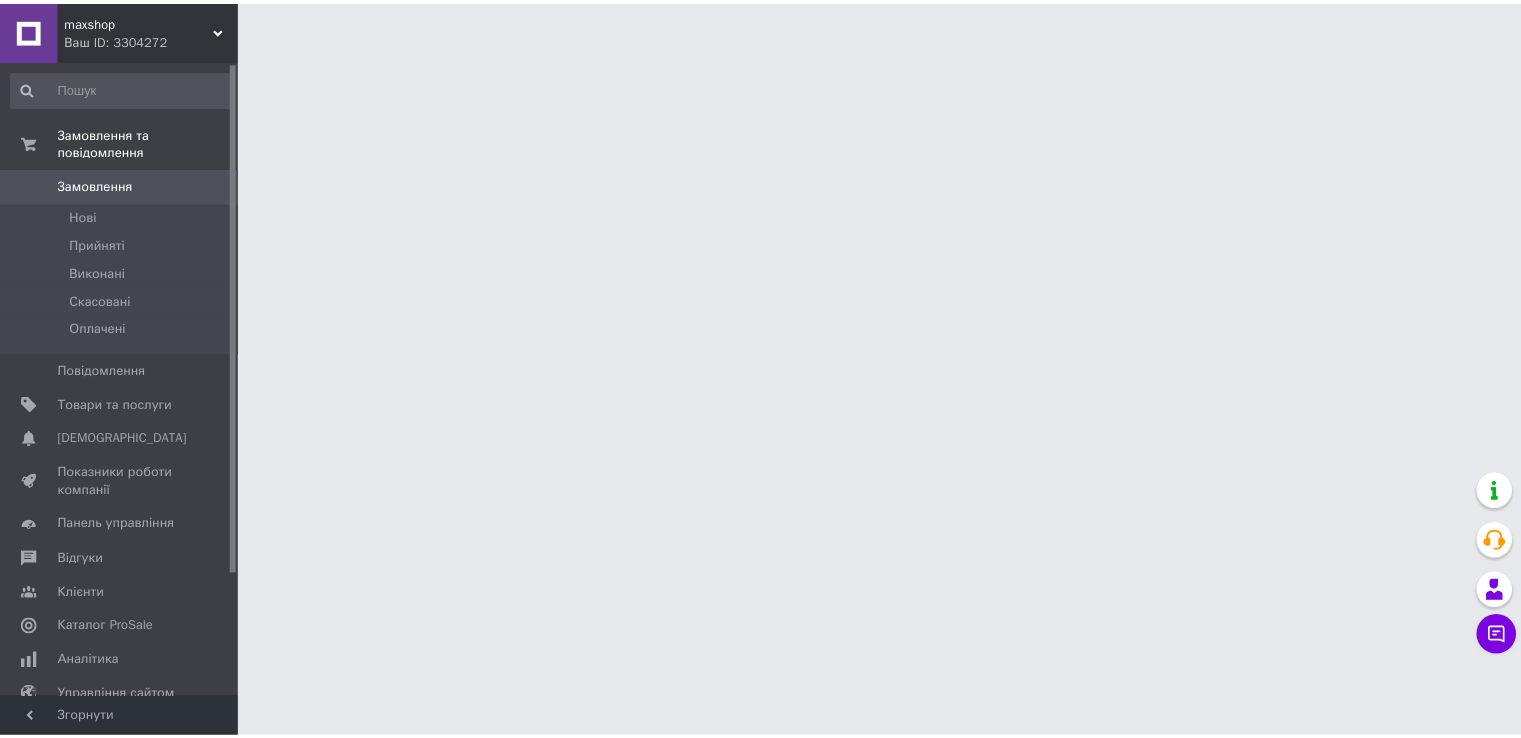 scroll, scrollTop: 0, scrollLeft: 0, axis: both 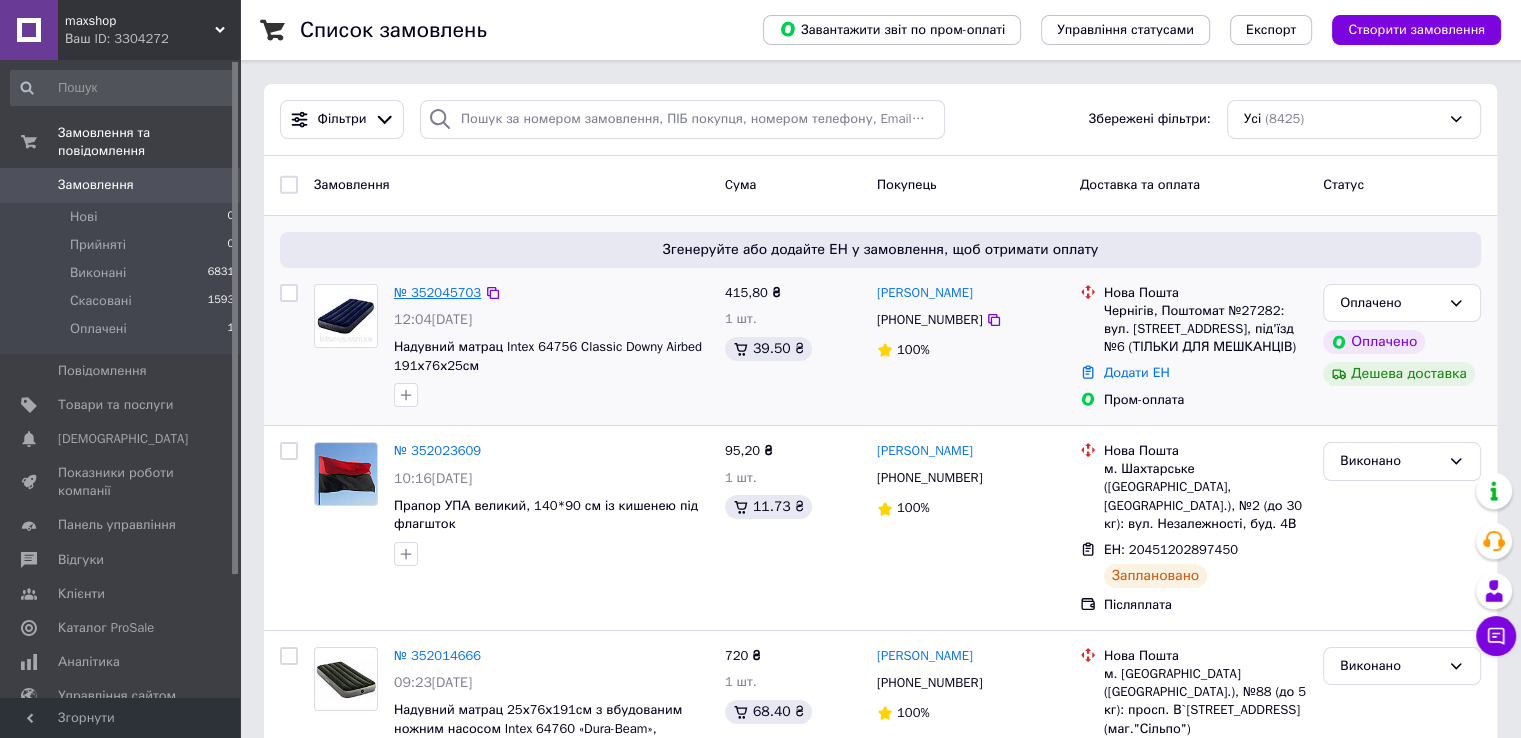 click on "№ 352045703" at bounding box center [437, 292] 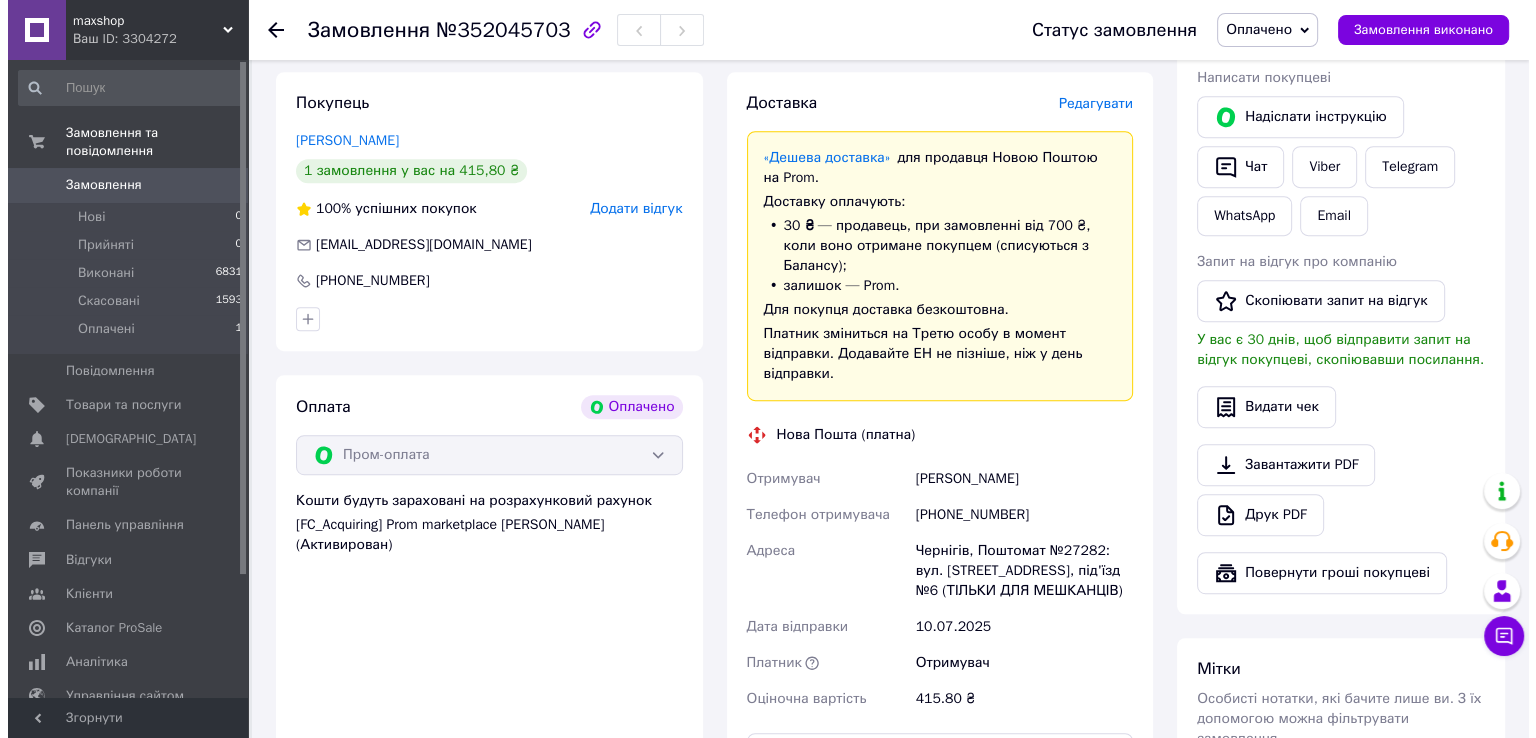 scroll, scrollTop: 805, scrollLeft: 0, axis: vertical 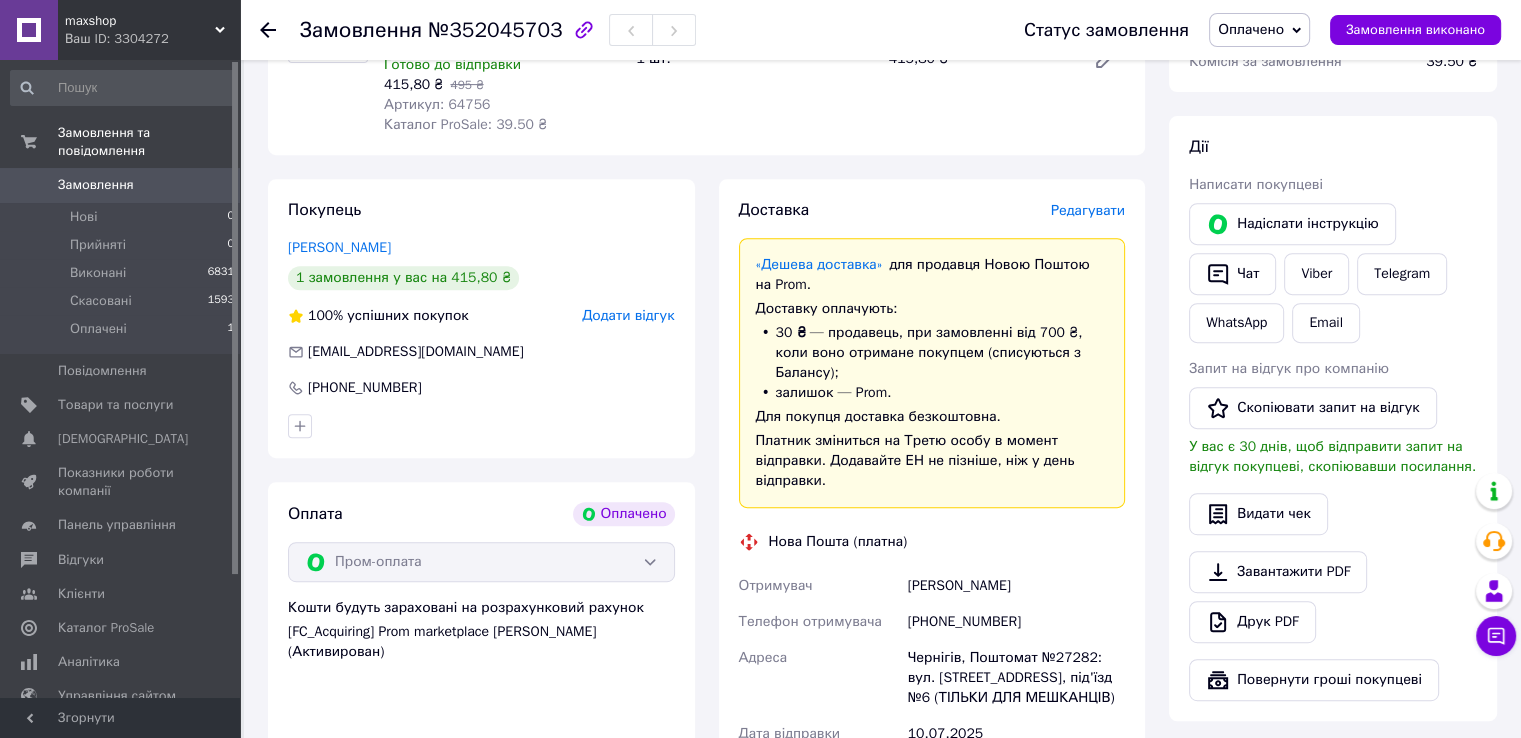 click on "Редагувати" at bounding box center (1088, 210) 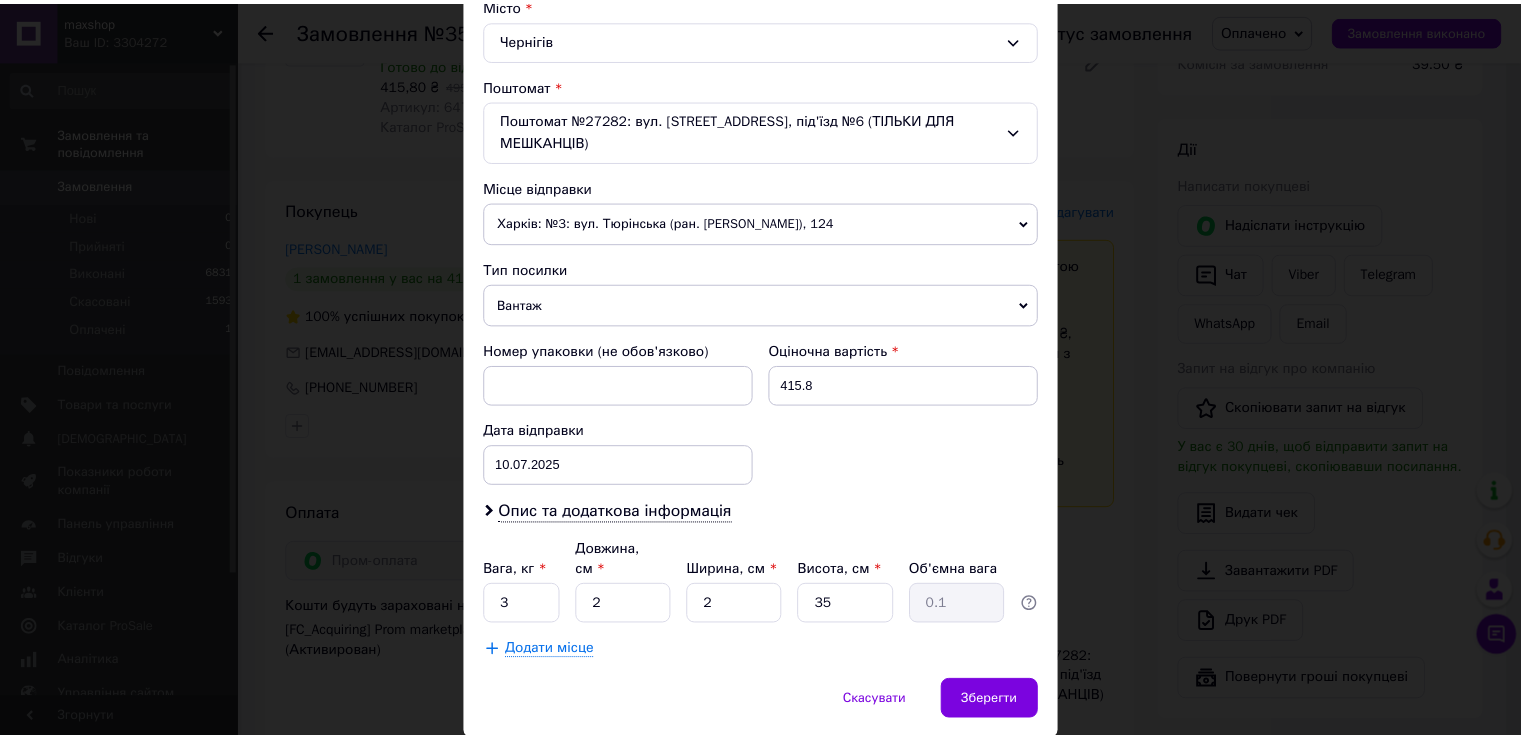 scroll, scrollTop: 607, scrollLeft: 0, axis: vertical 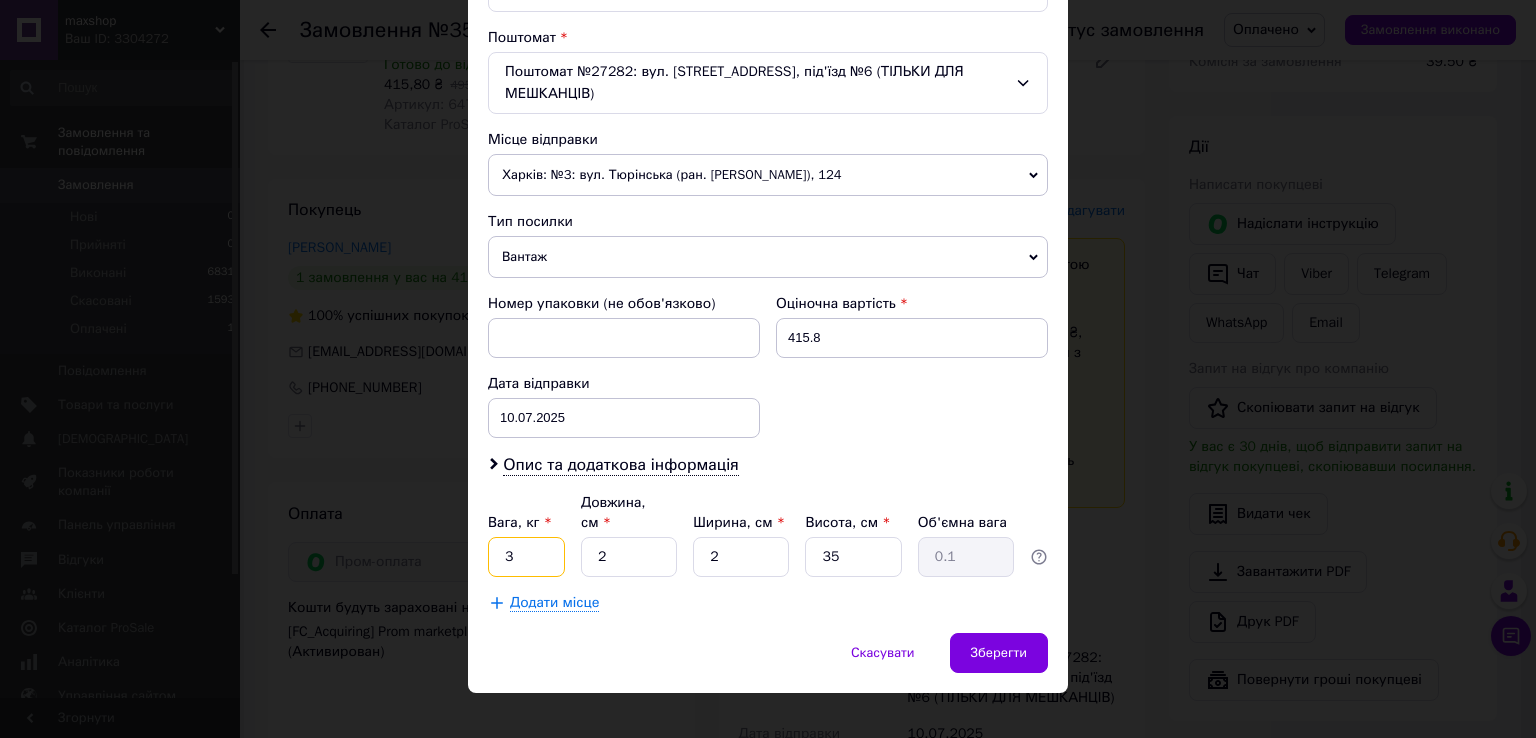 drag, startPoint x: 532, startPoint y: 521, endPoint x: 487, endPoint y: 525, distance: 45.17743 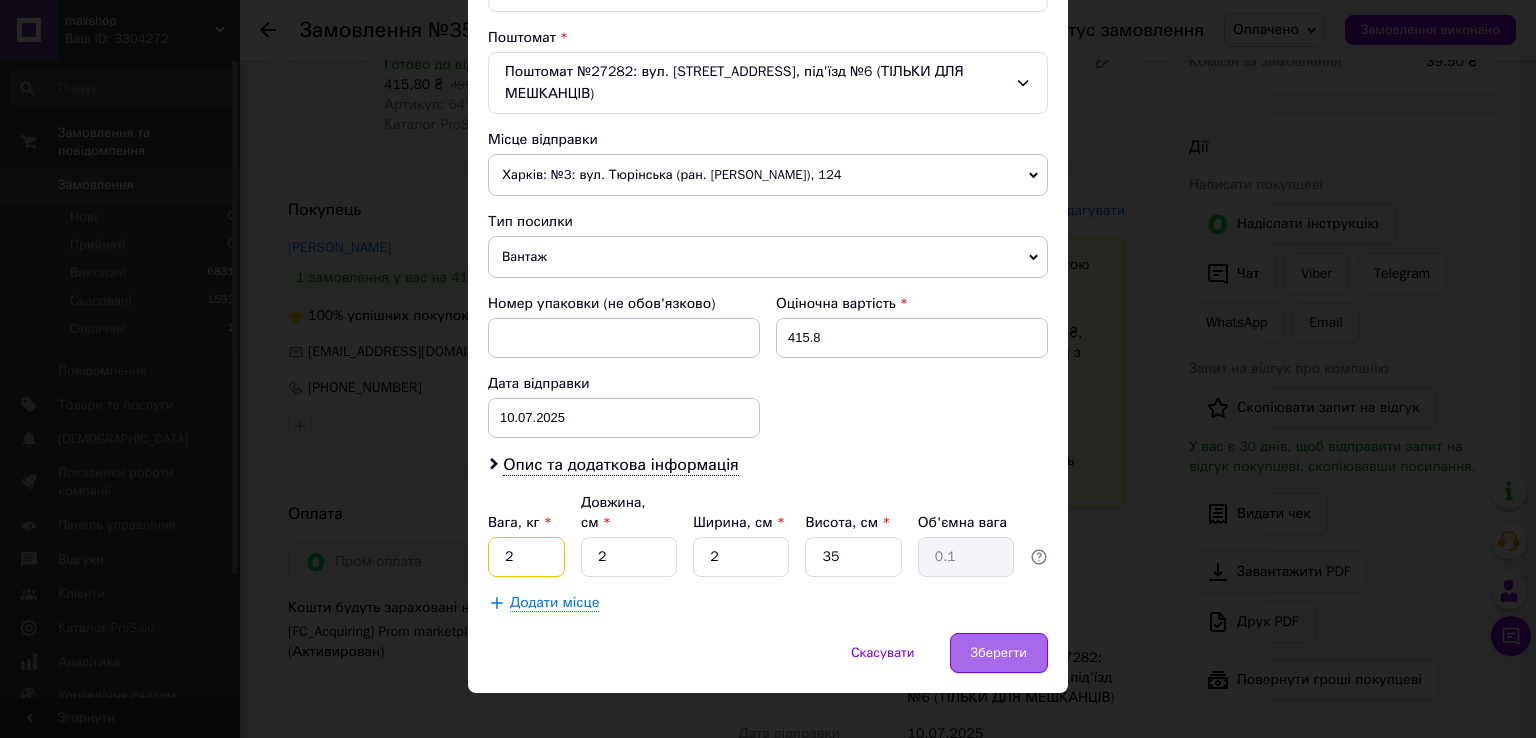 type on "2" 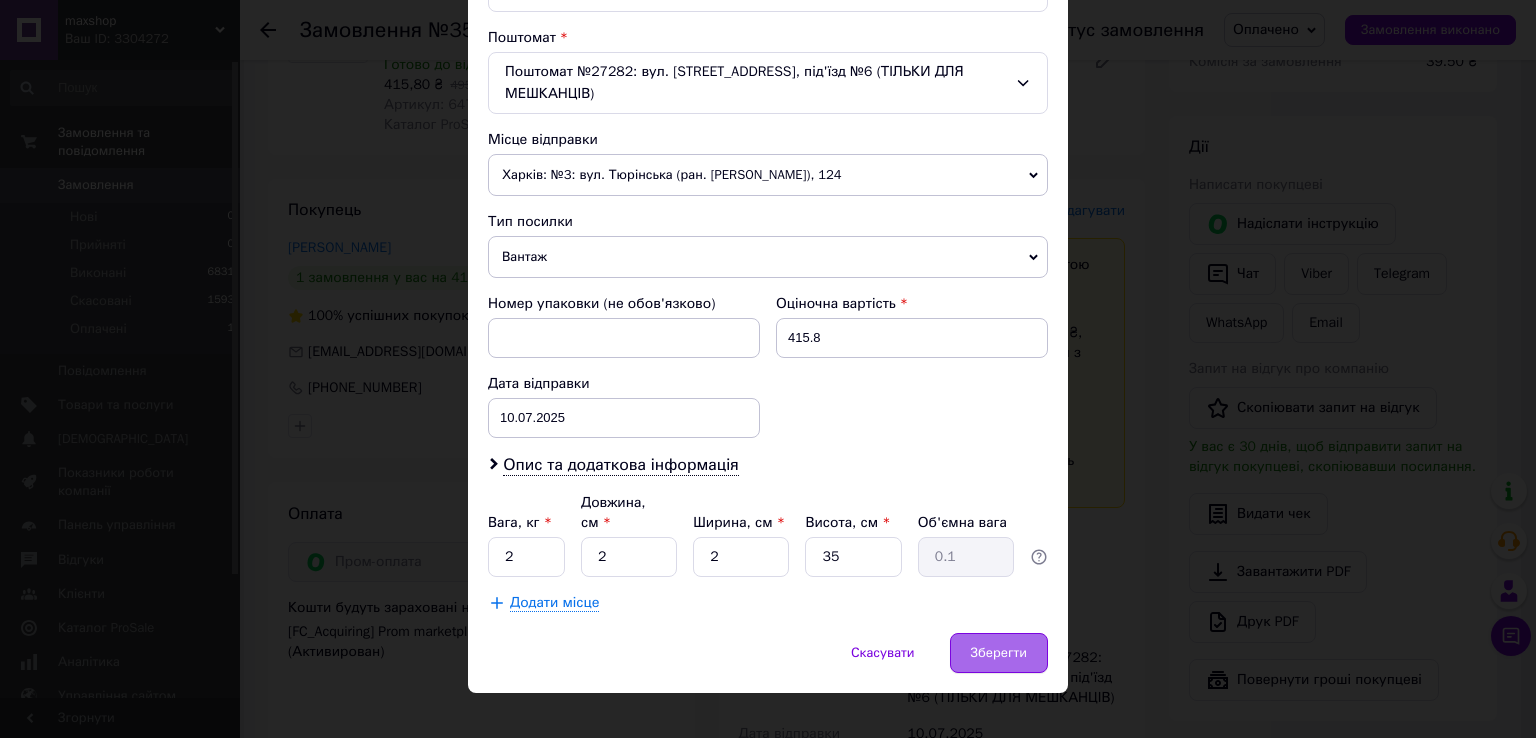 click on "Зберегти" at bounding box center (999, 653) 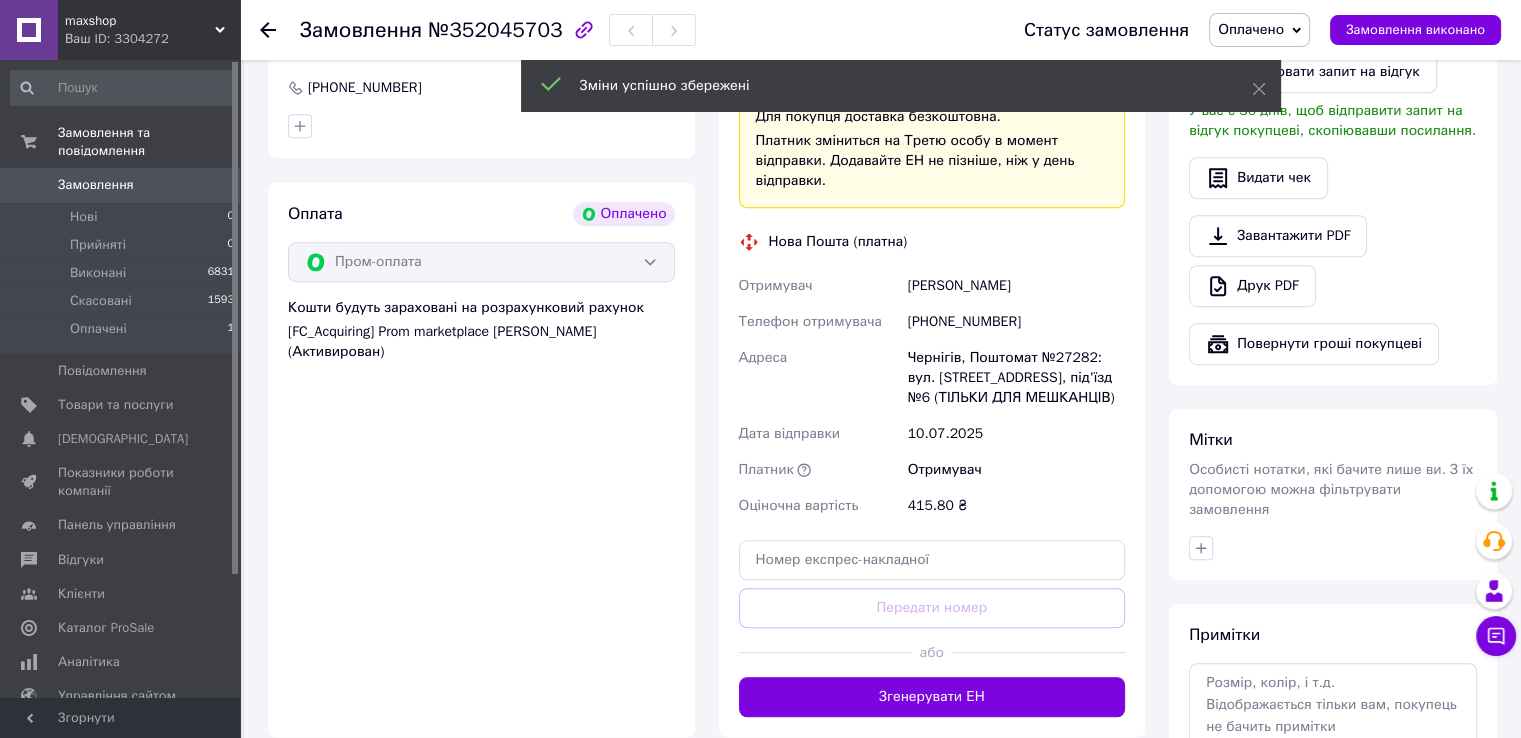scroll, scrollTop: 1305, scrollLeft: 0, axis: vertical 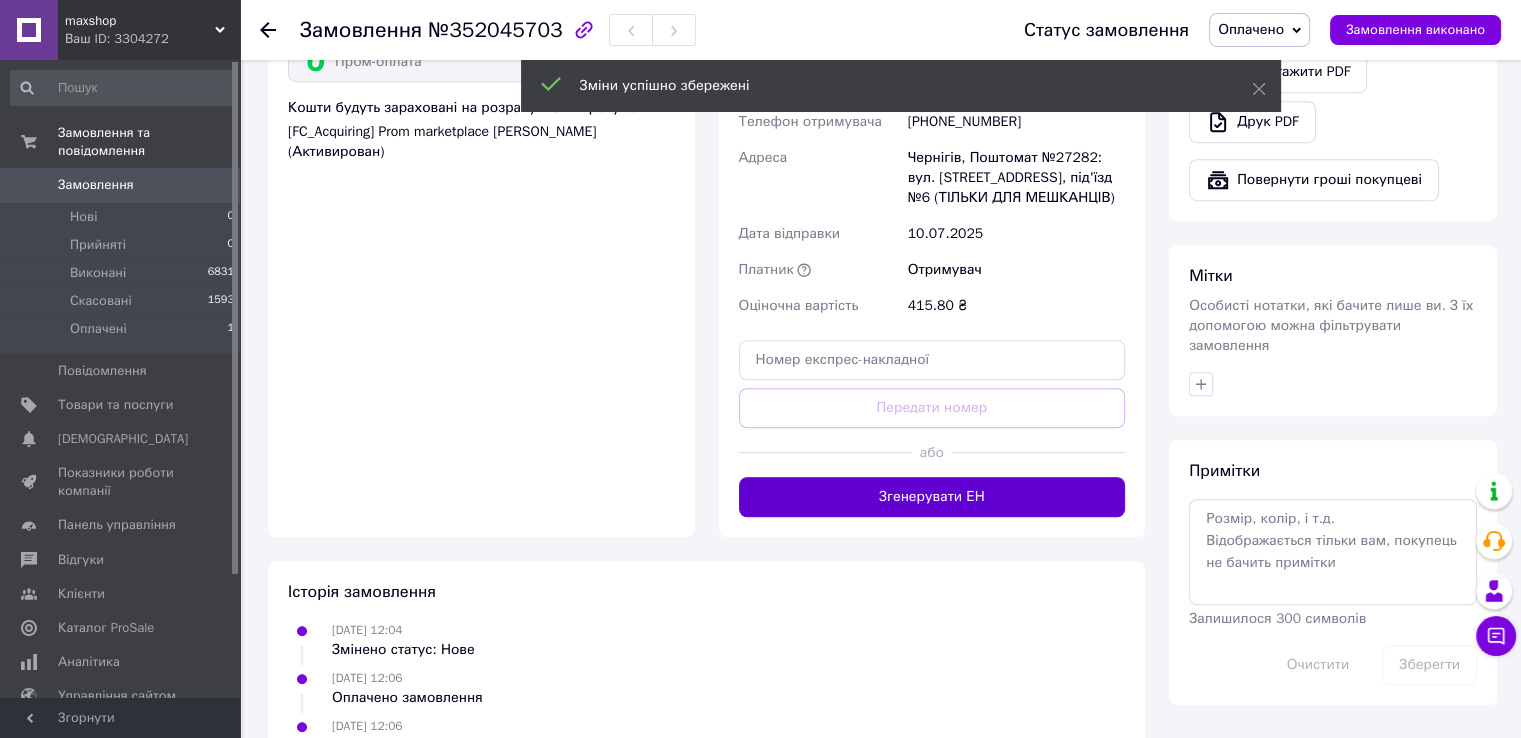 click on "Згенерувати ЕН" at bounding box center [932, 497] 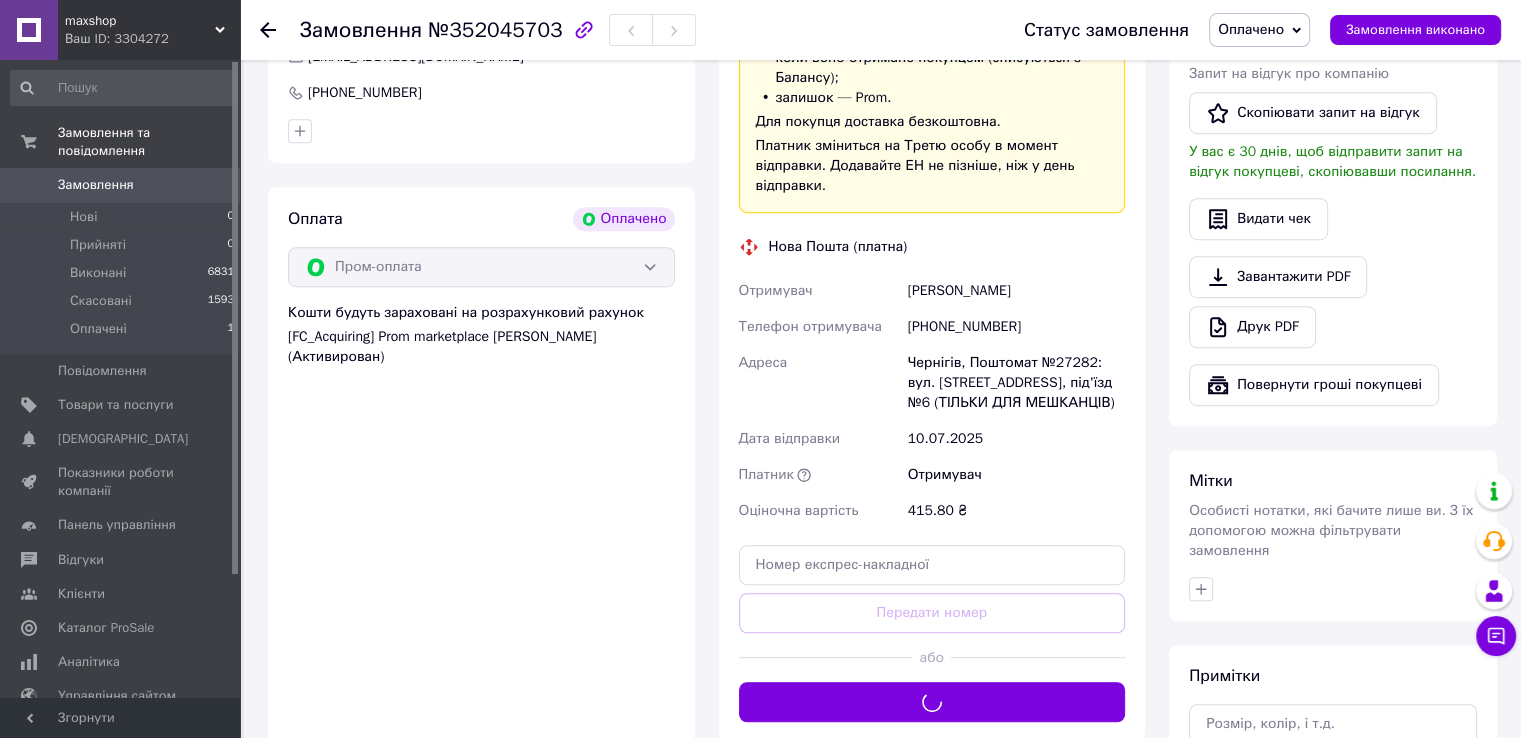 scroll, scrollTop: 1005, scrollLeft: 0, axis: vertical 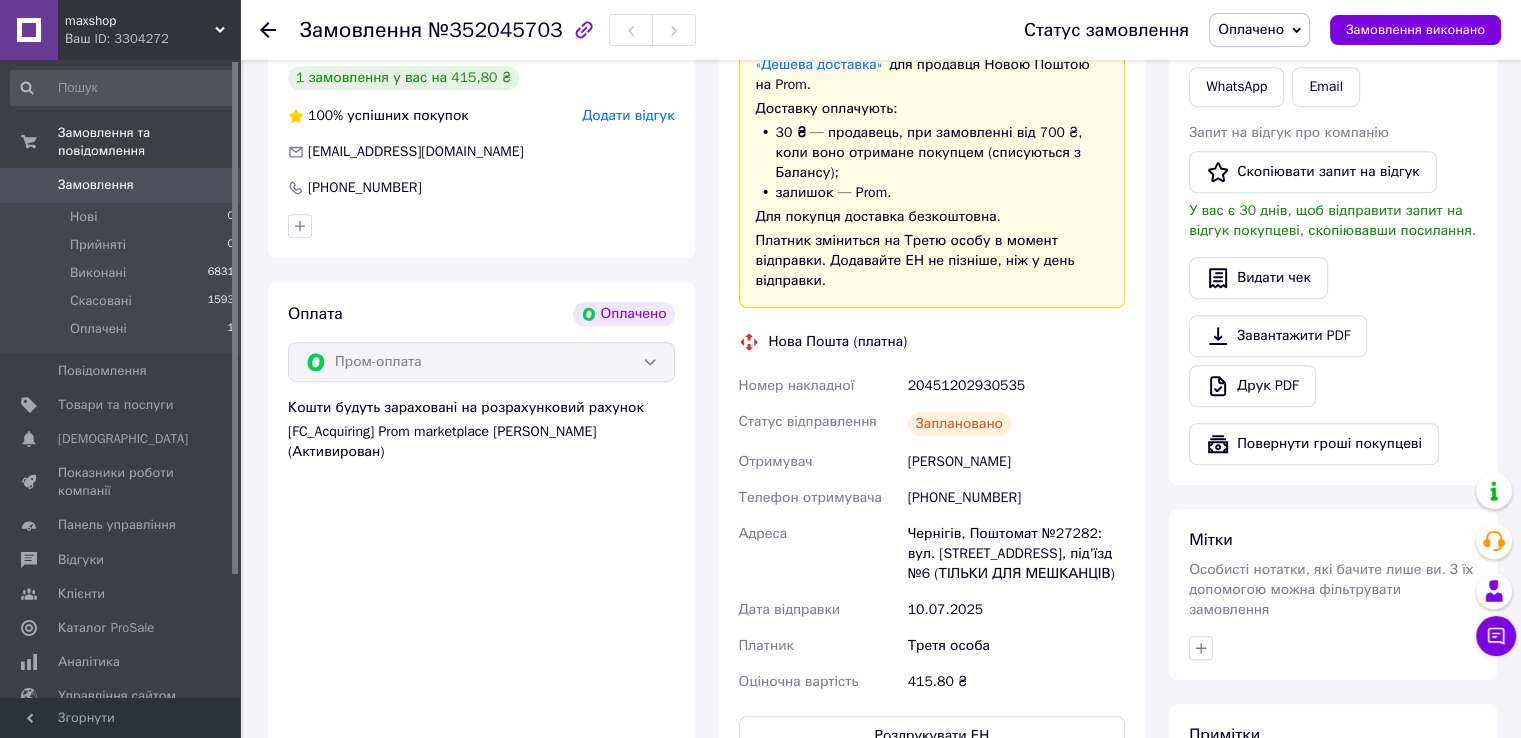 click on "Оплачено" at bounding box center [1259, 30] 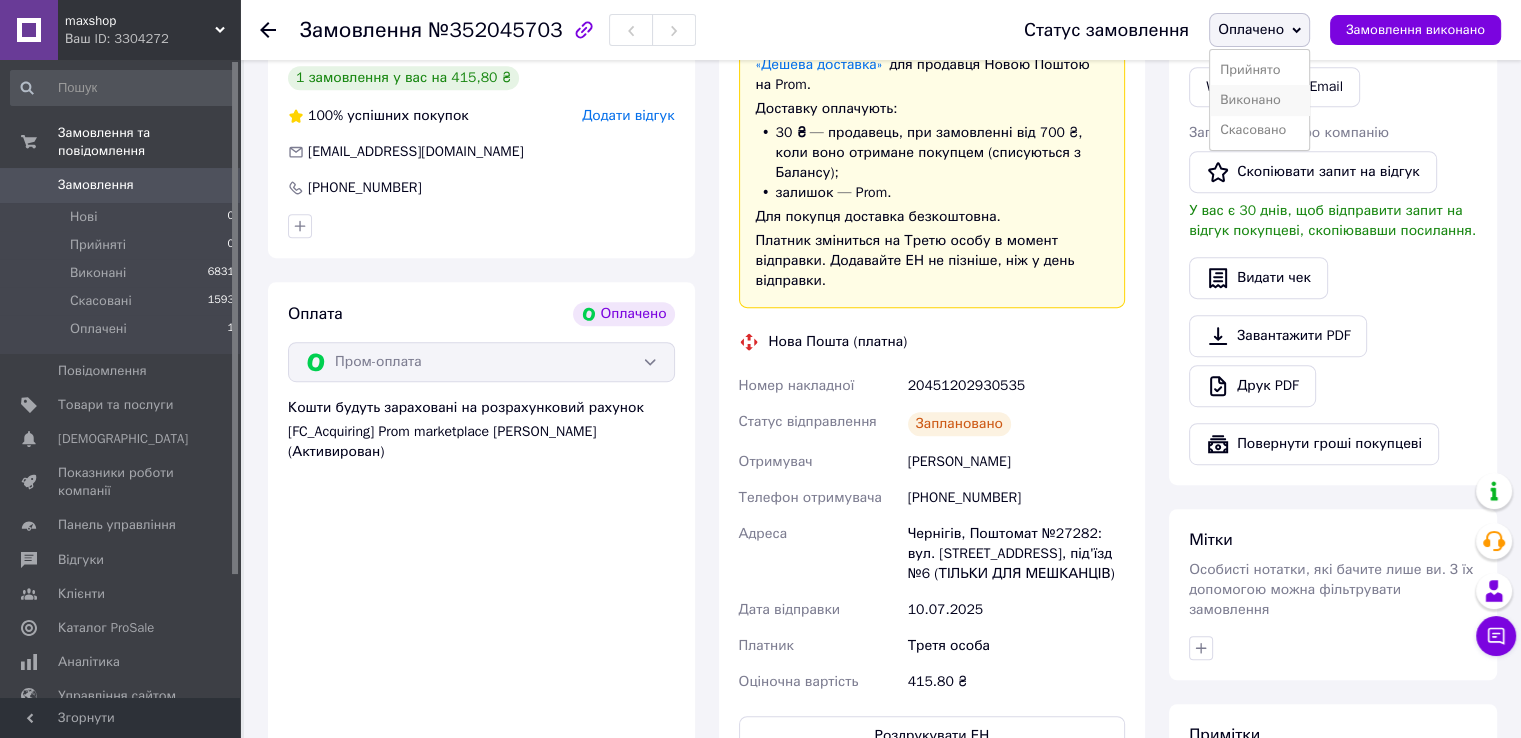 click on "Виконано" at bounding box center (1259, 100) 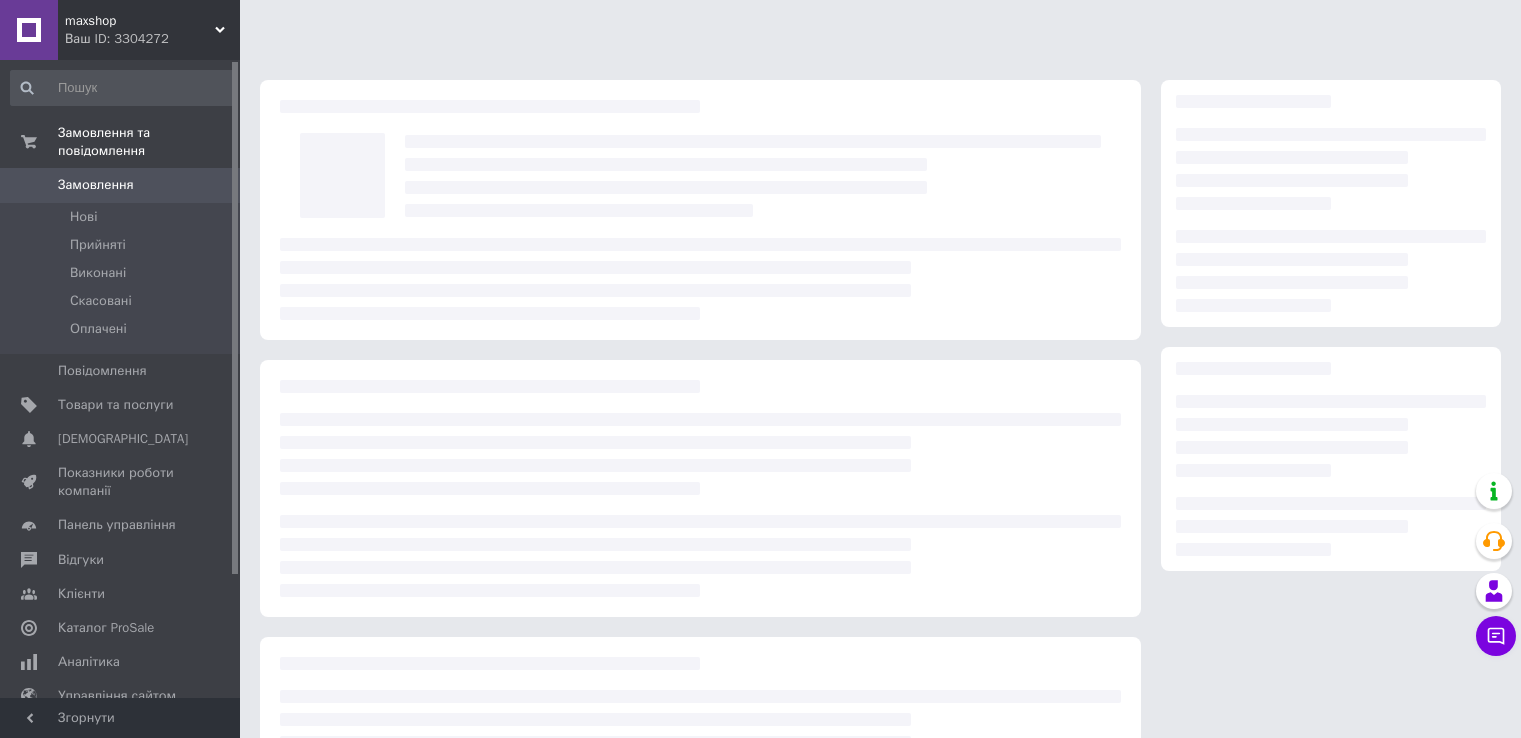 scroll, scrollTop: 176, scrollLeft: 0, axis: vertical 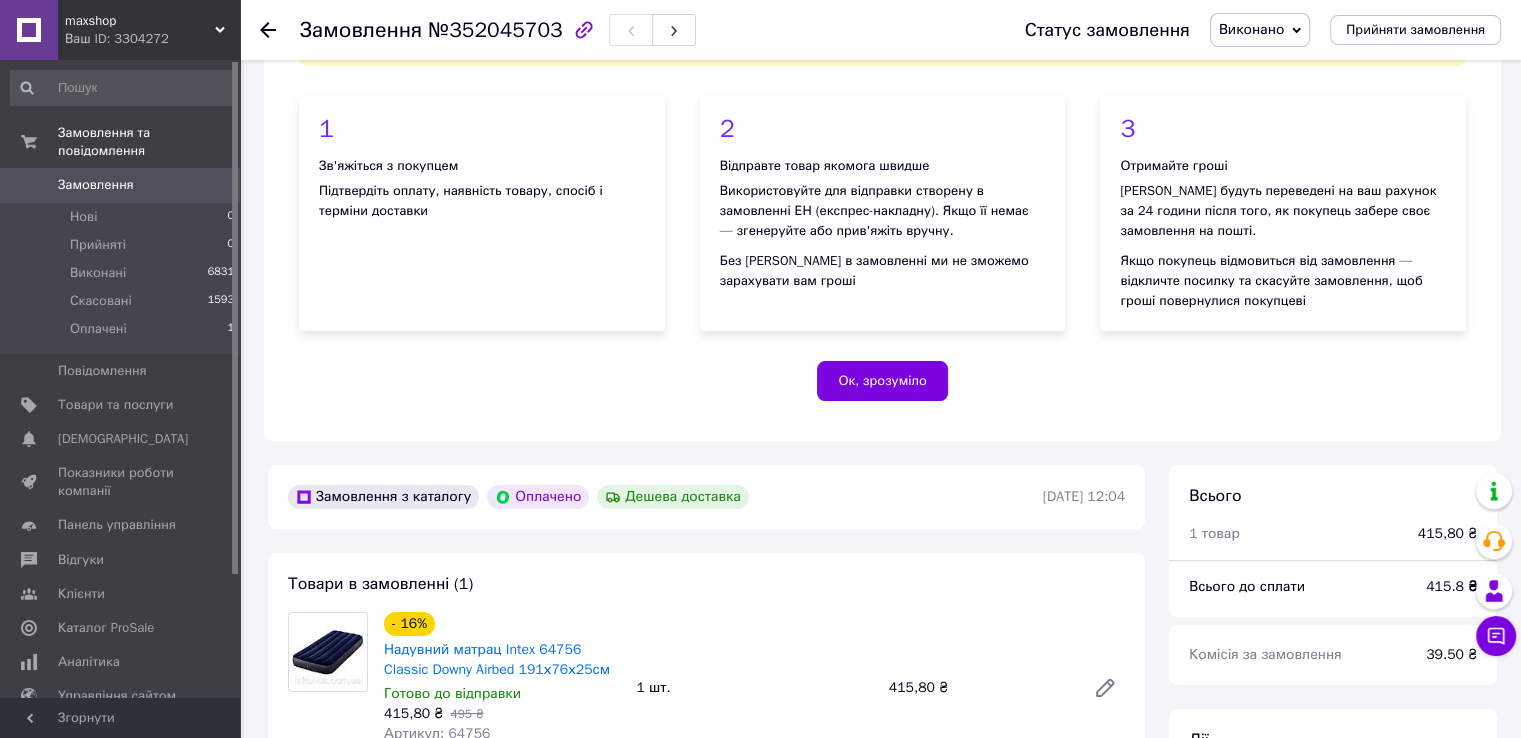 click on "maxshop" at bounding box center (140, 21) 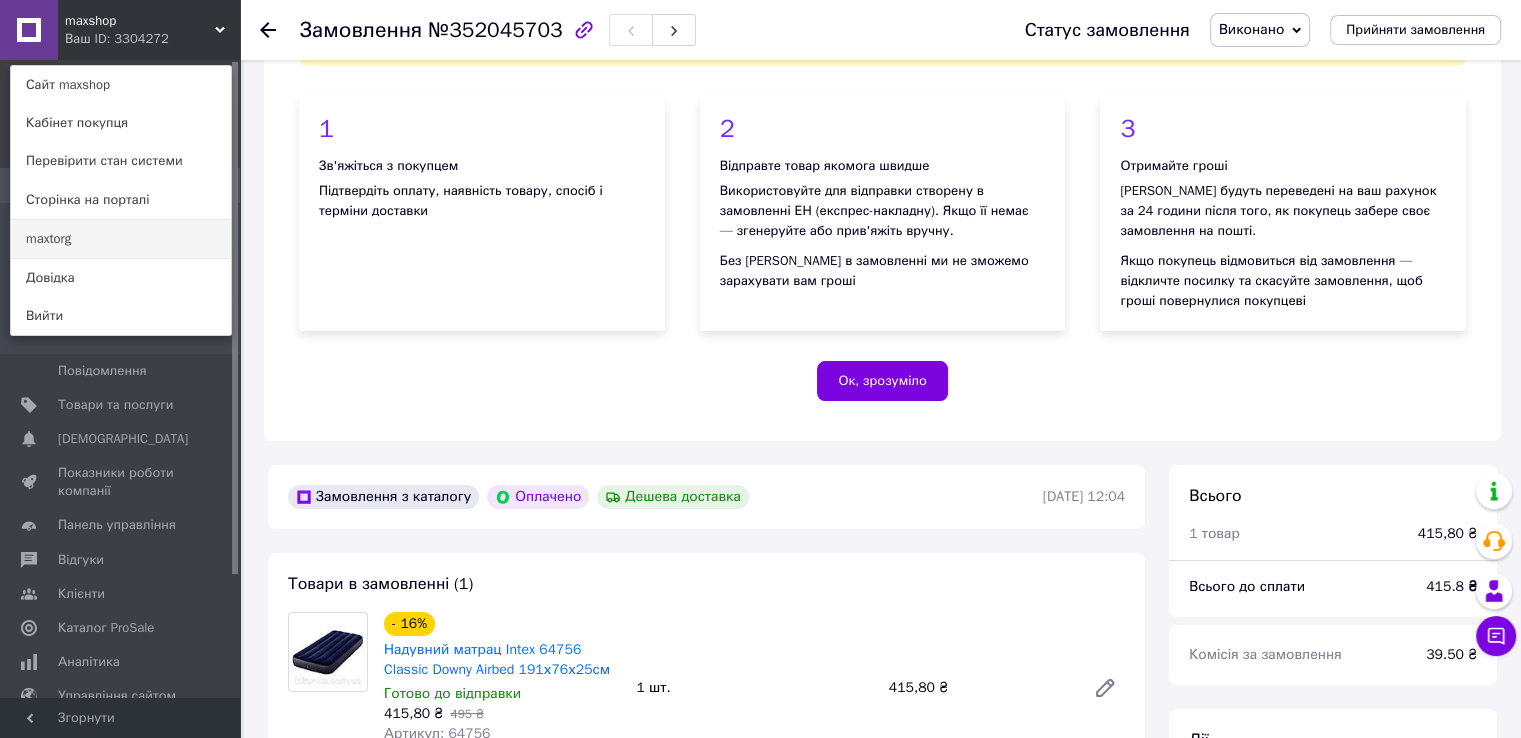 click on "maxtorg" at bounding box center (121, 239) 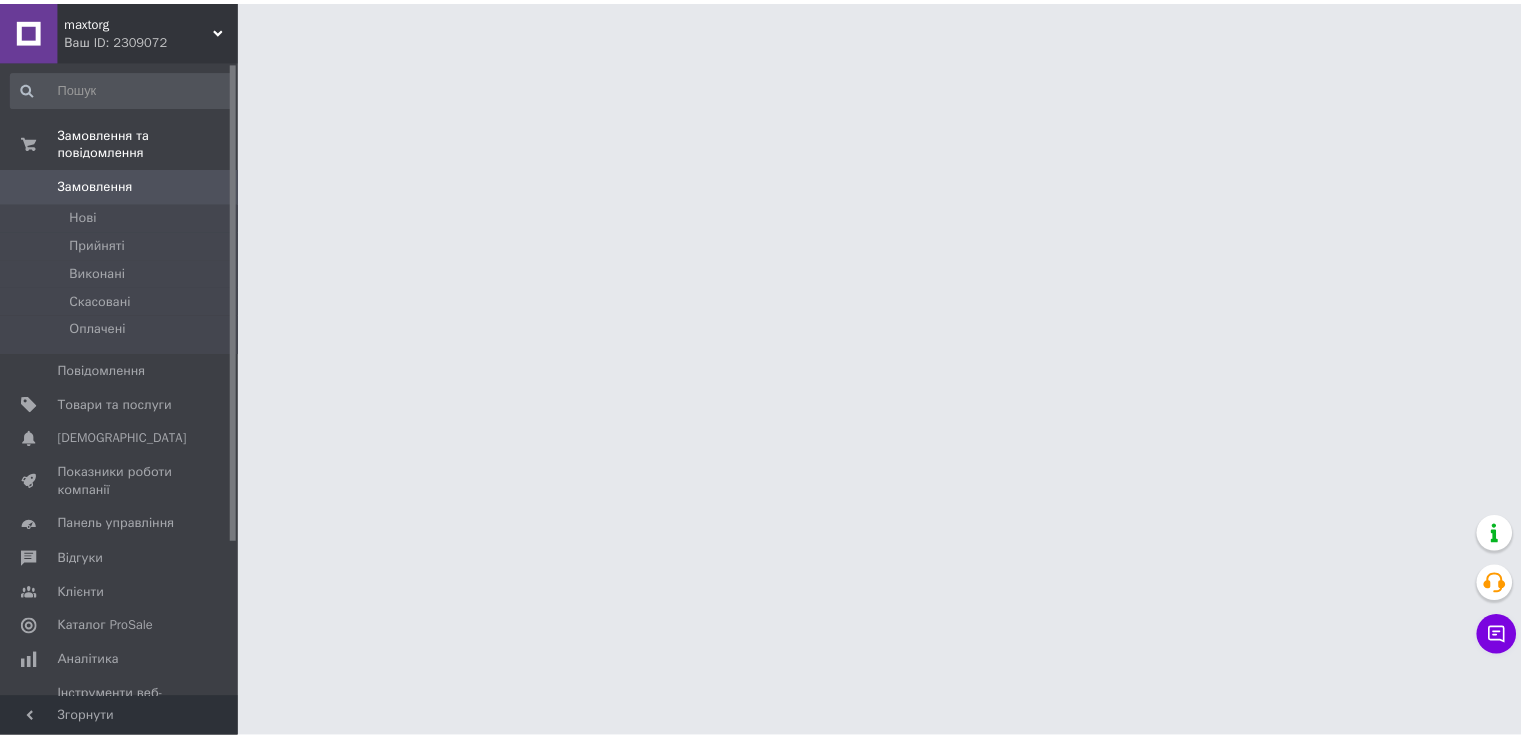 scroll, scrollTop: 0, scrollLeft: 0, axis: both 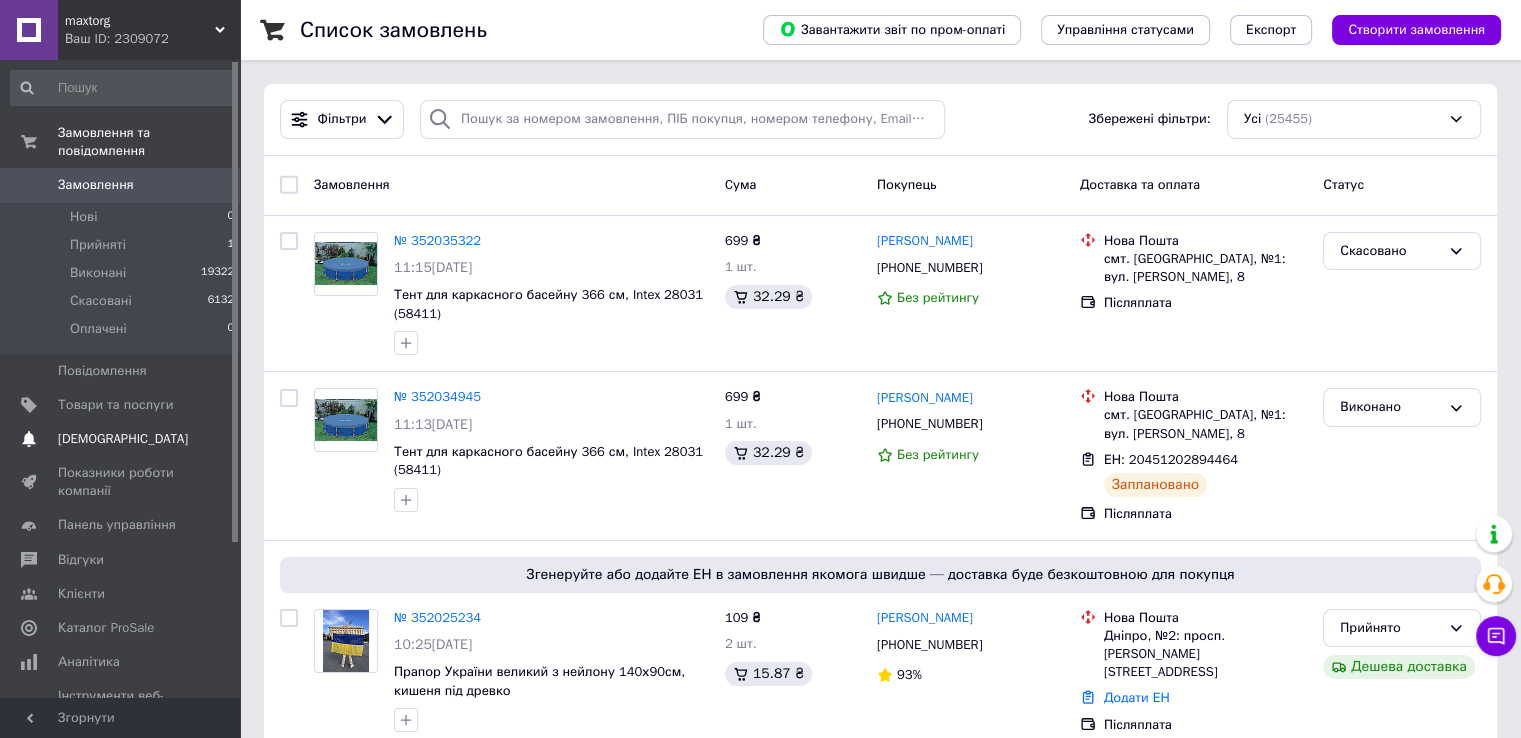 click on "Сповіщення 0 0" at bounding box center [123, 439] 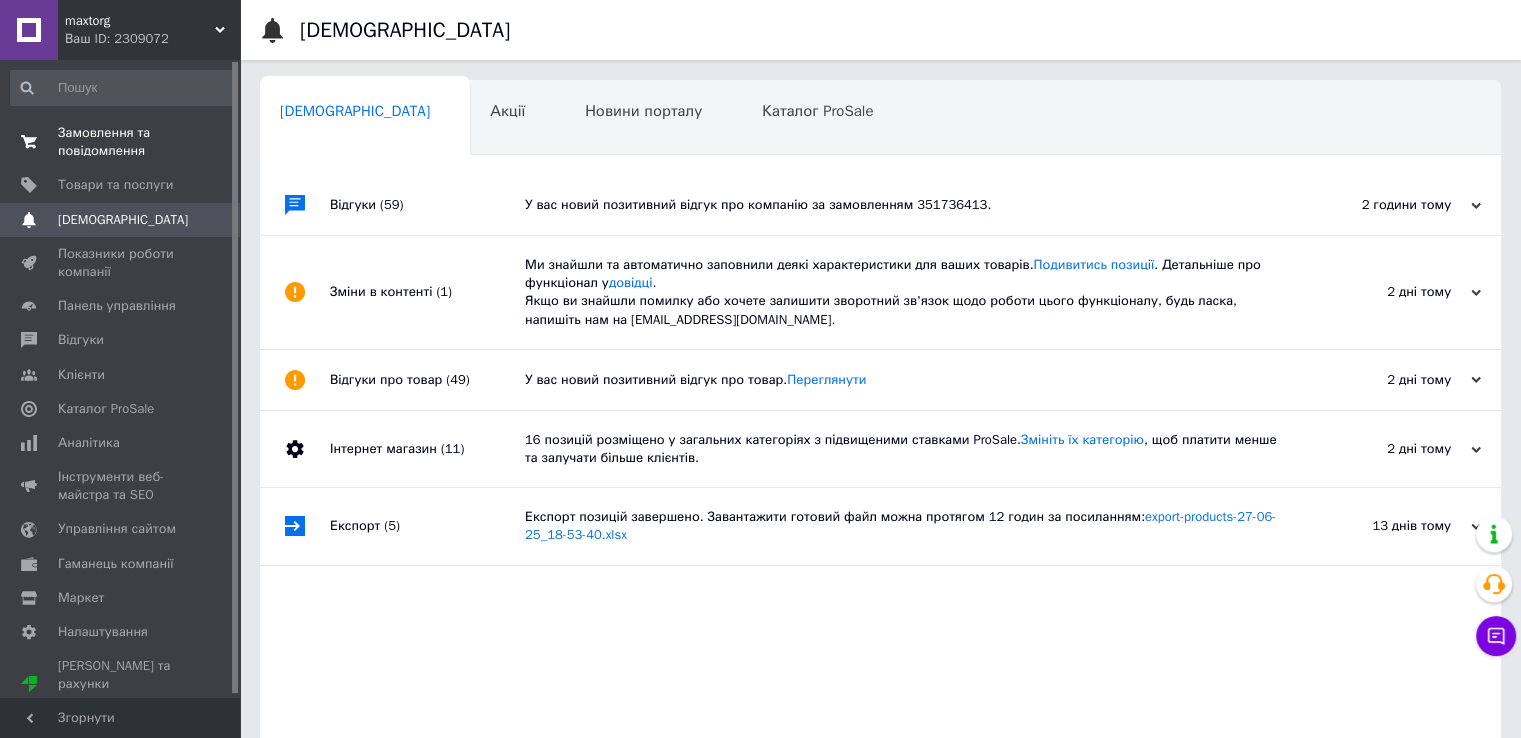 click on "Замовлення та повідомлення" at bounding box center [121, 142] 